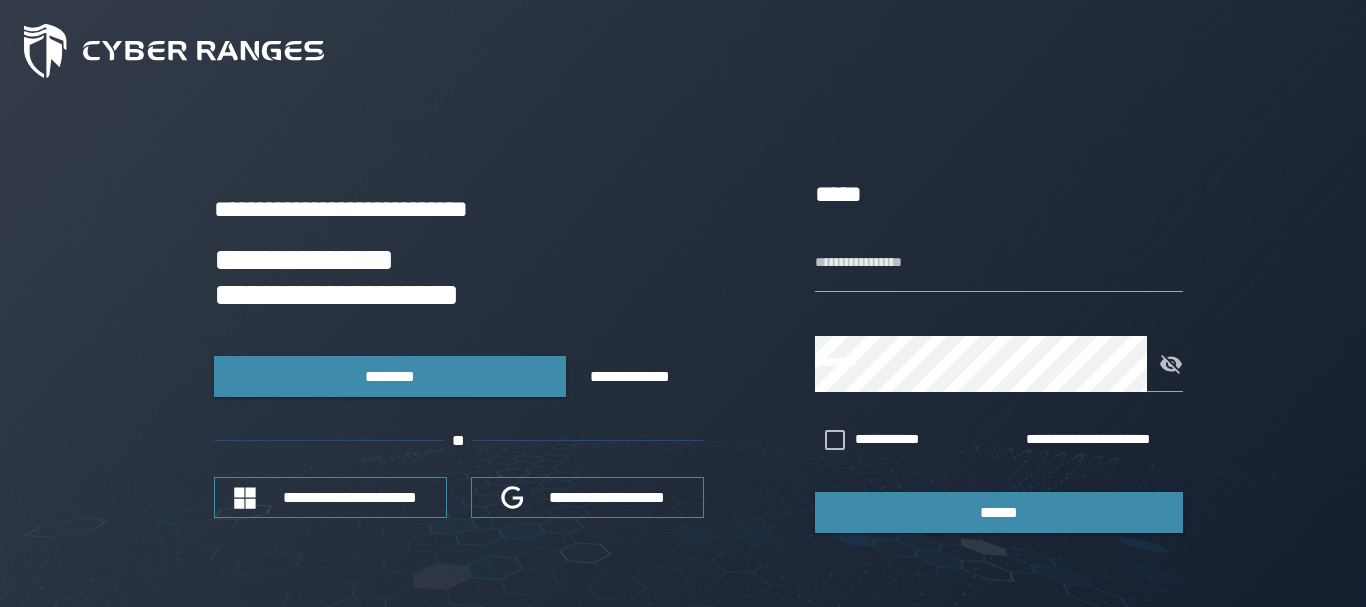 scroll, scrollTop: 0, scrollLeft: 0, axis: both 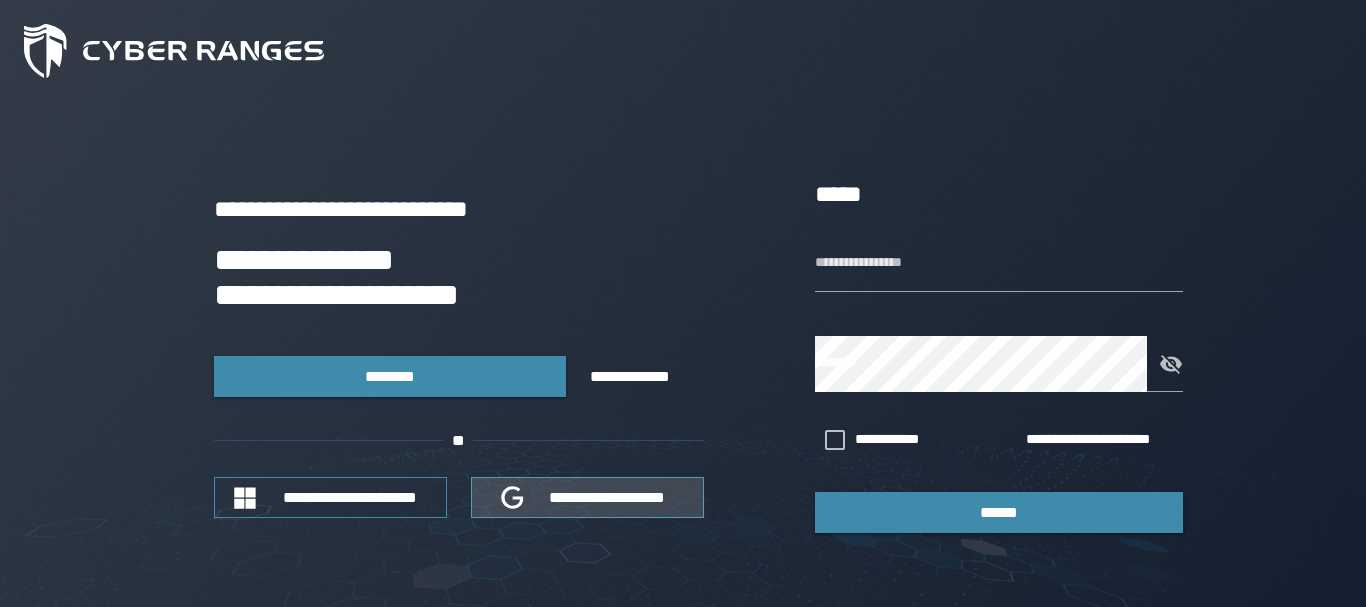 click on "**********" at bounding box center (608, 497) 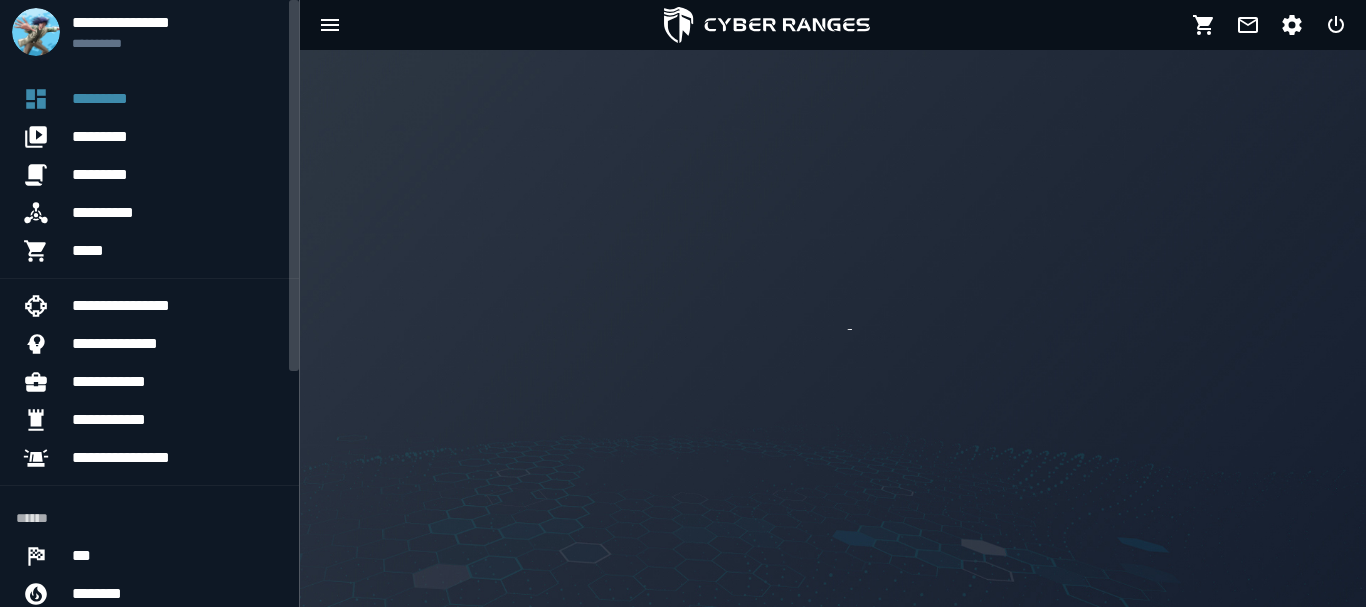 scroll, scrollTop: 0, scrollLeft: 0, axis: both 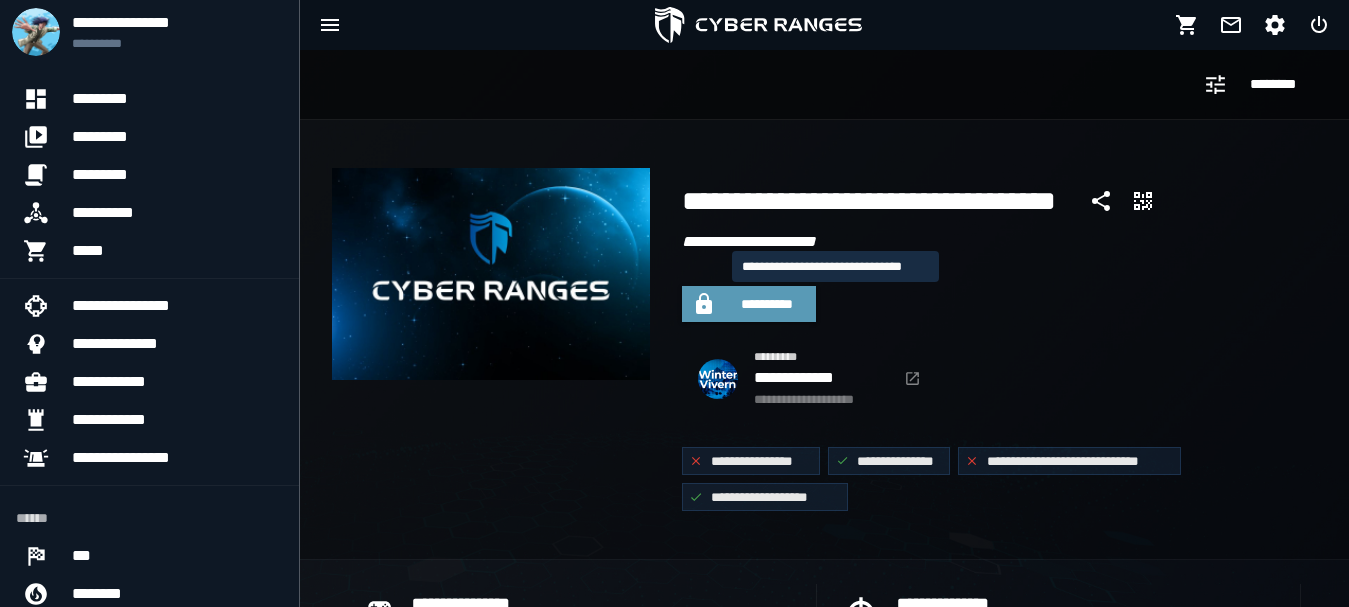 click on "**********" at bounding box center (767, 304) 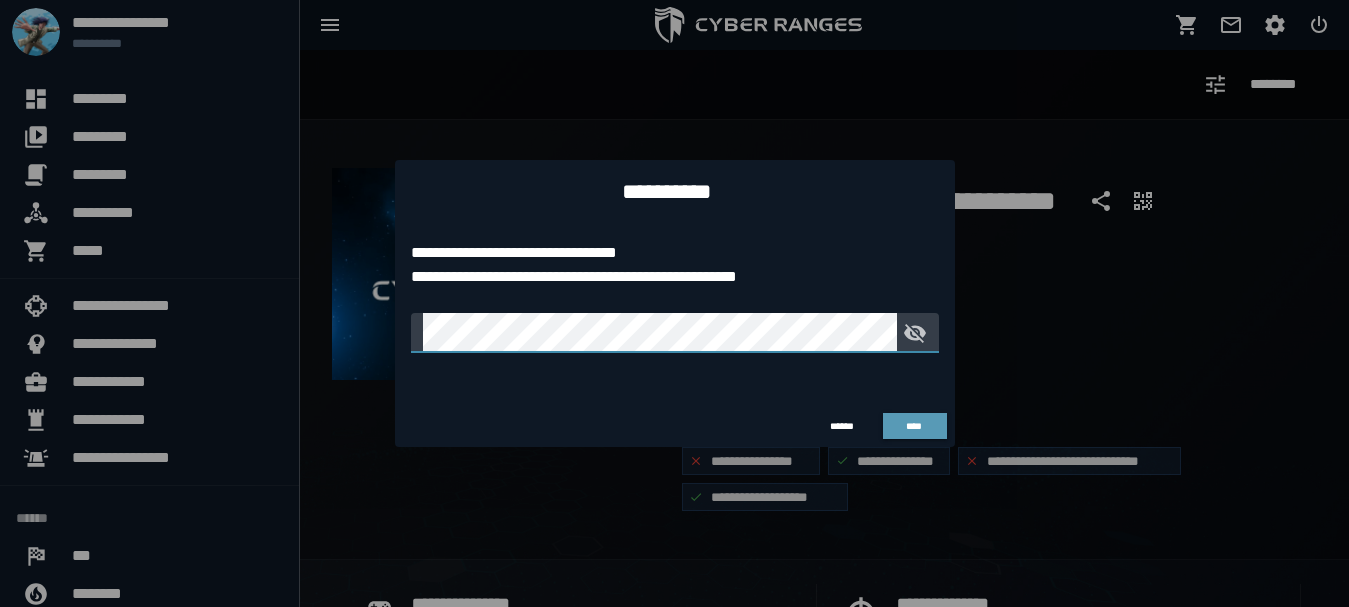 click on "****" at bounding box center [914, 426] 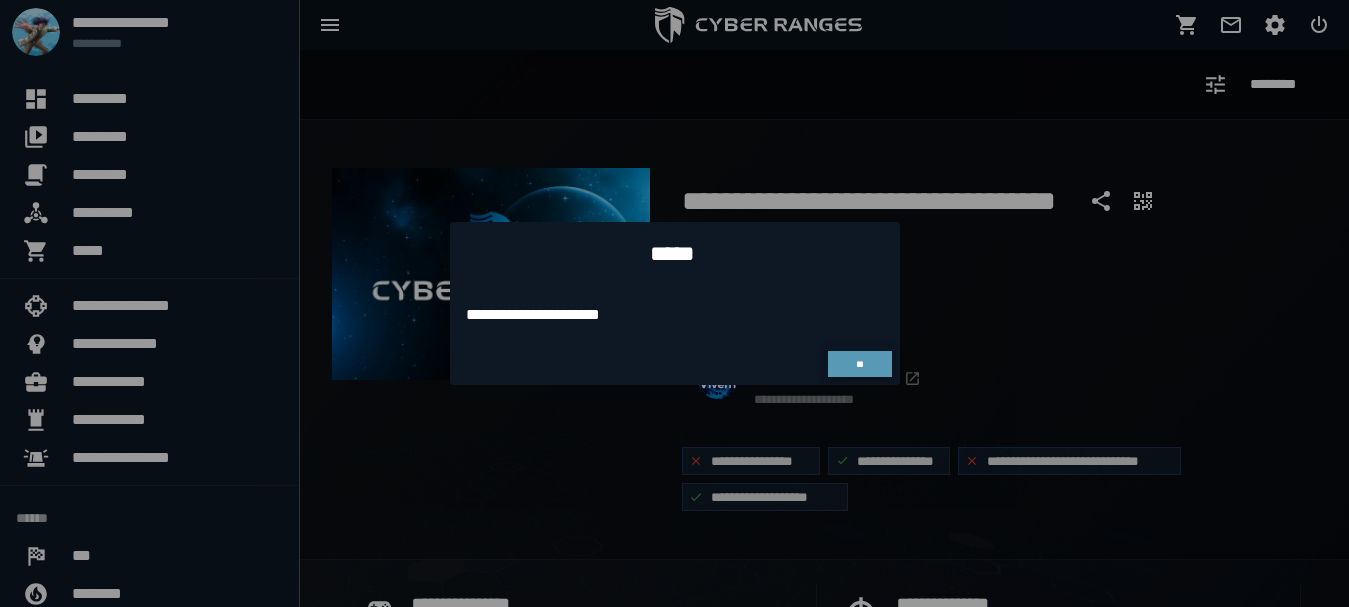 click on "**" at bounding box center (860, 364) 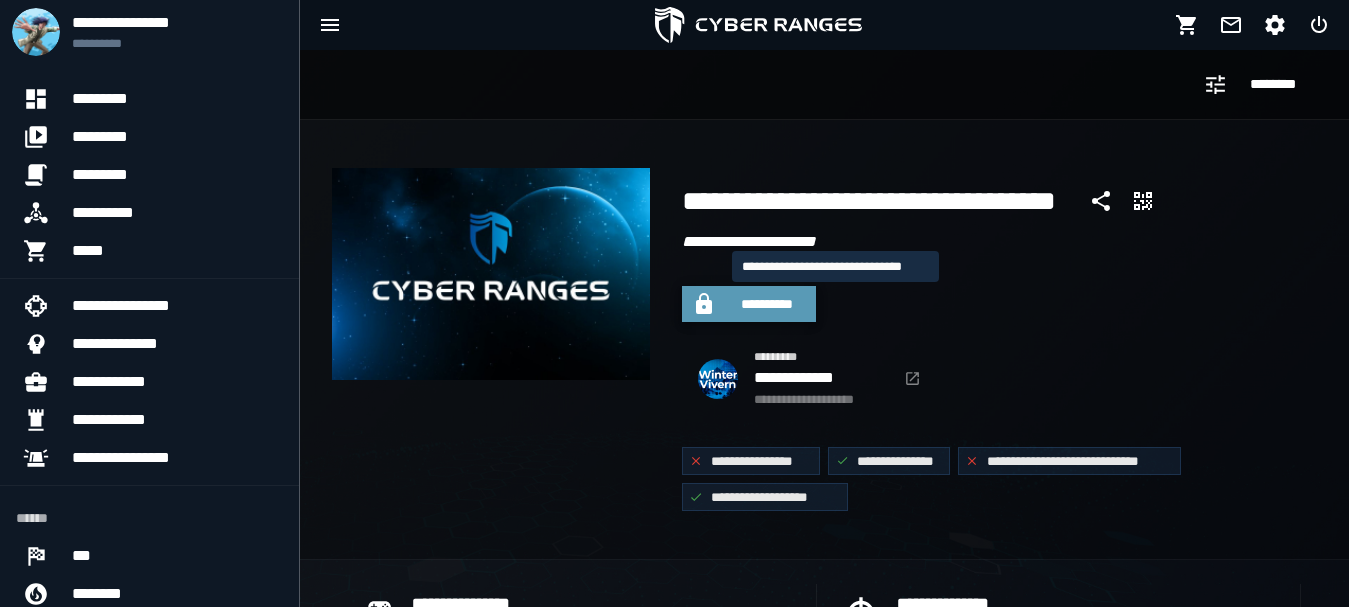 click on "**********" at bounding box center (749, 304) 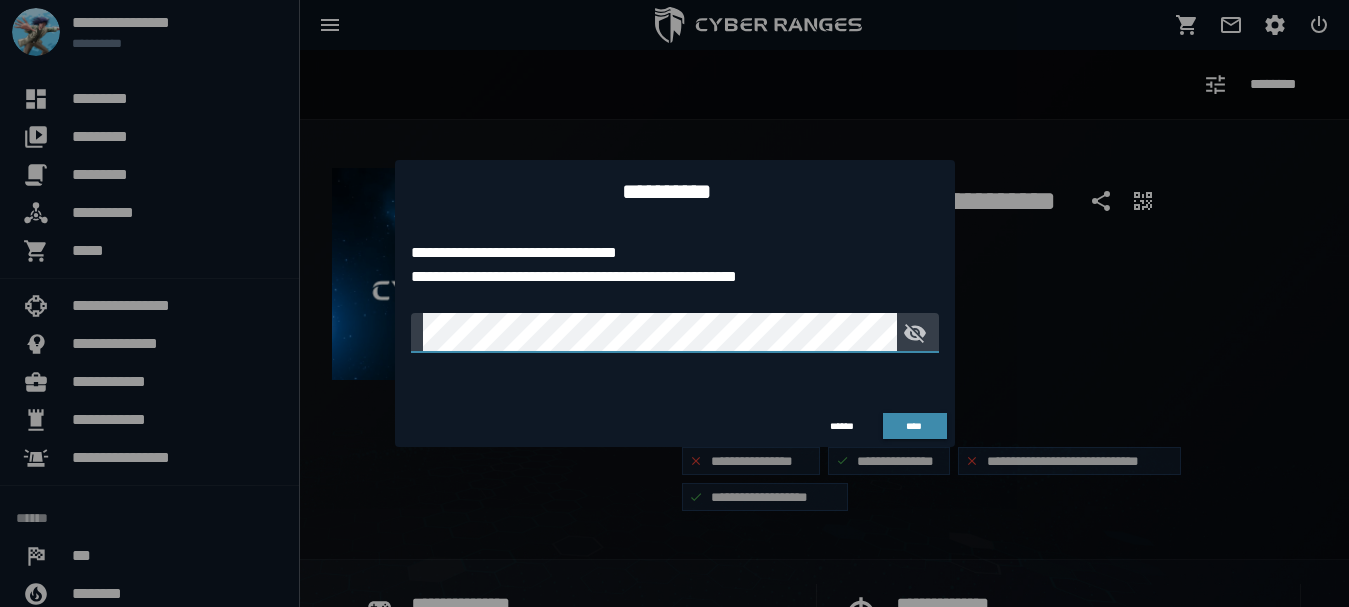 click 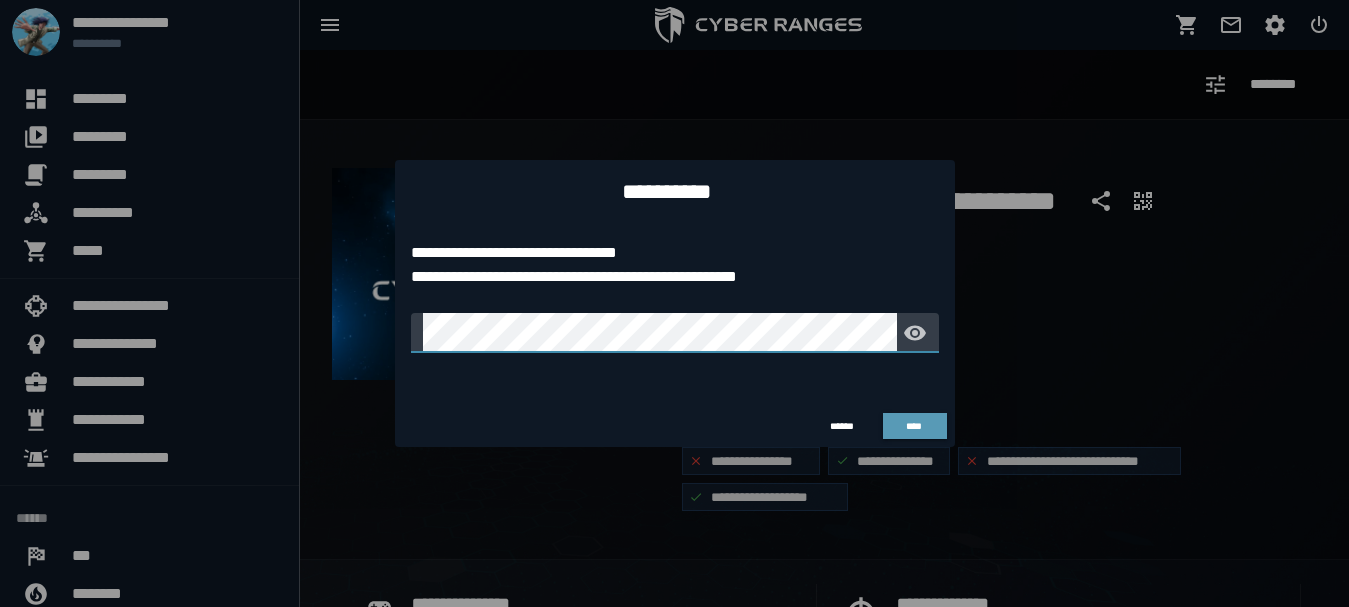 click on "****" at bounding box center [914, 426] 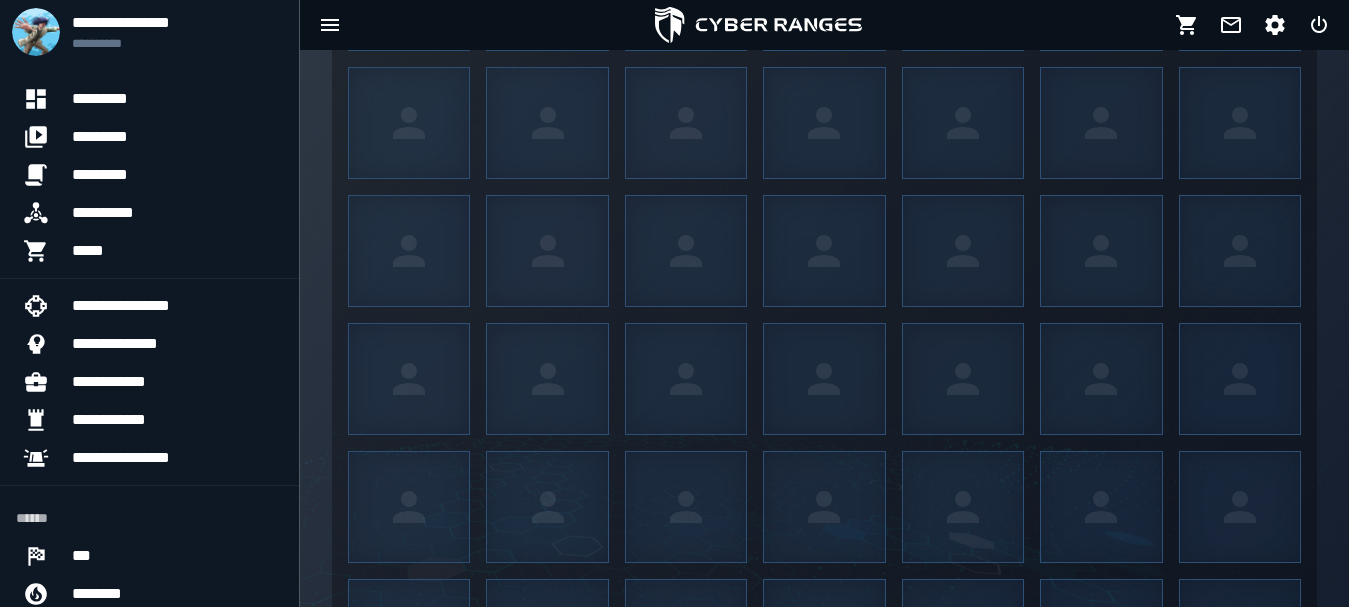 scroll, scrollTop: 1867, scrollLeft: 0, axis: vertical 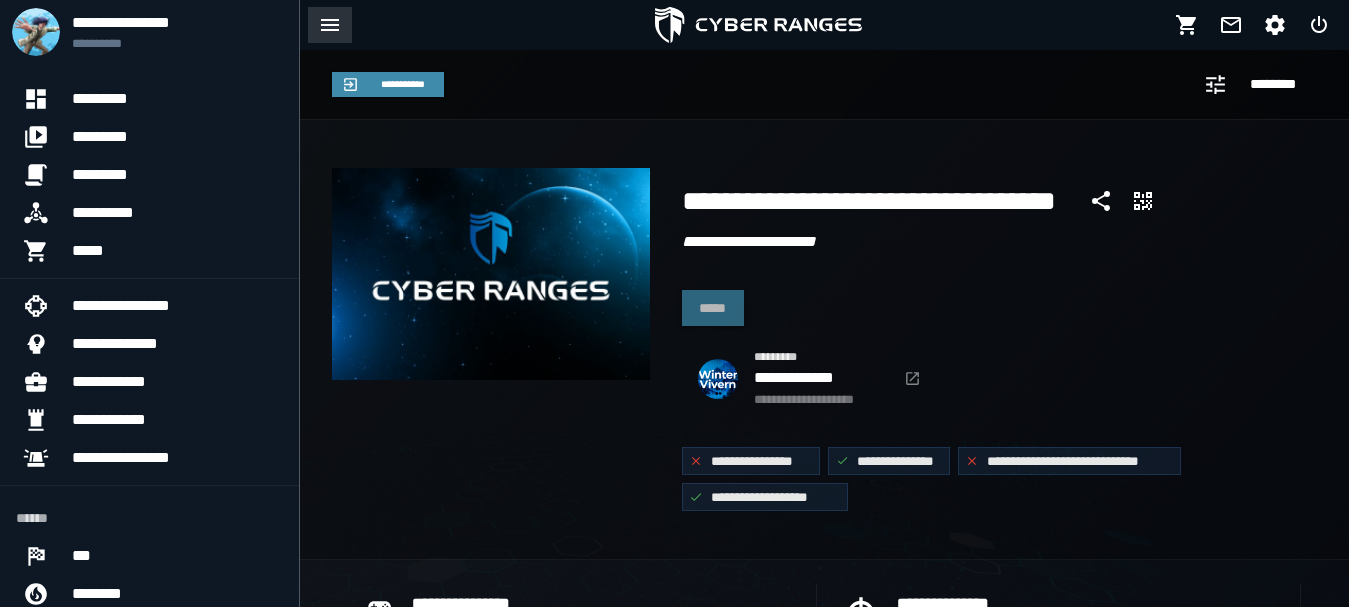 click at bounding box center [330, 25] 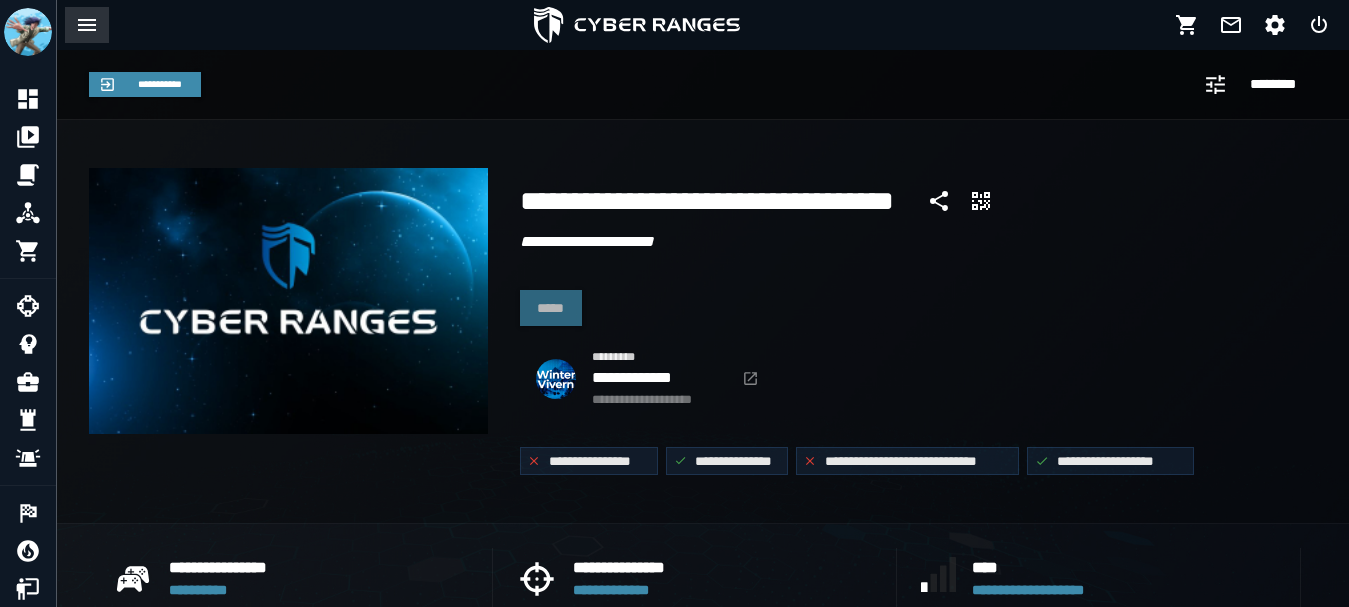 click 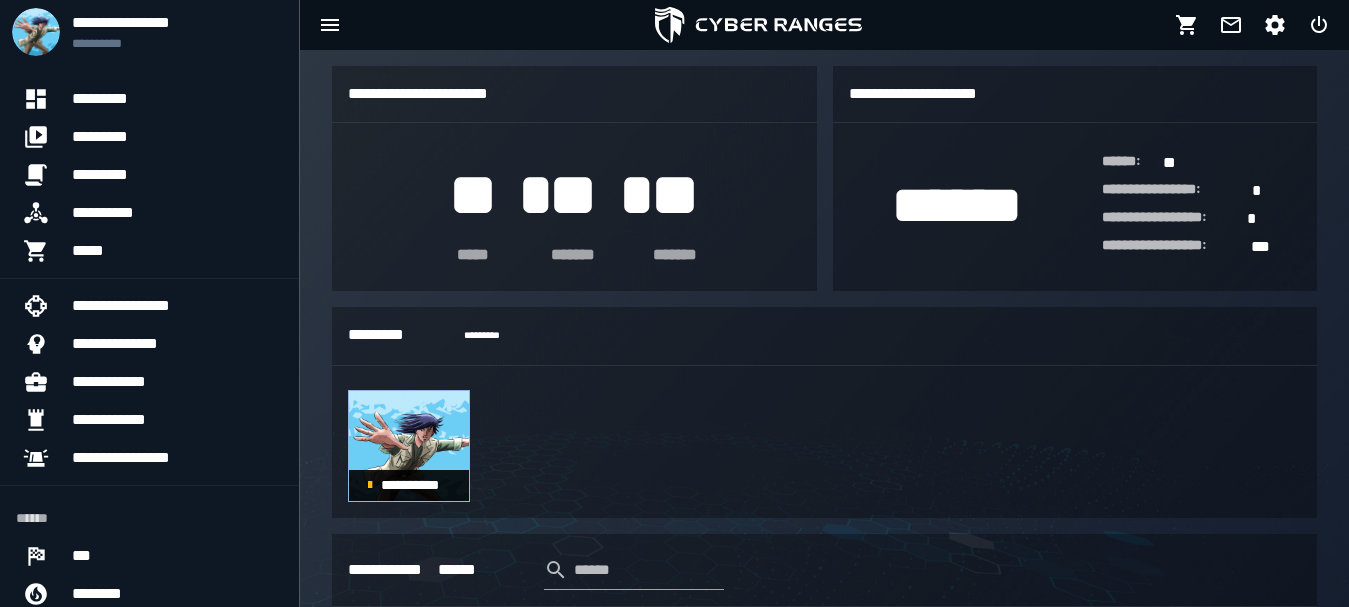 scroll, scrollTop: 700, scrollLeft: 0, axis: vertical 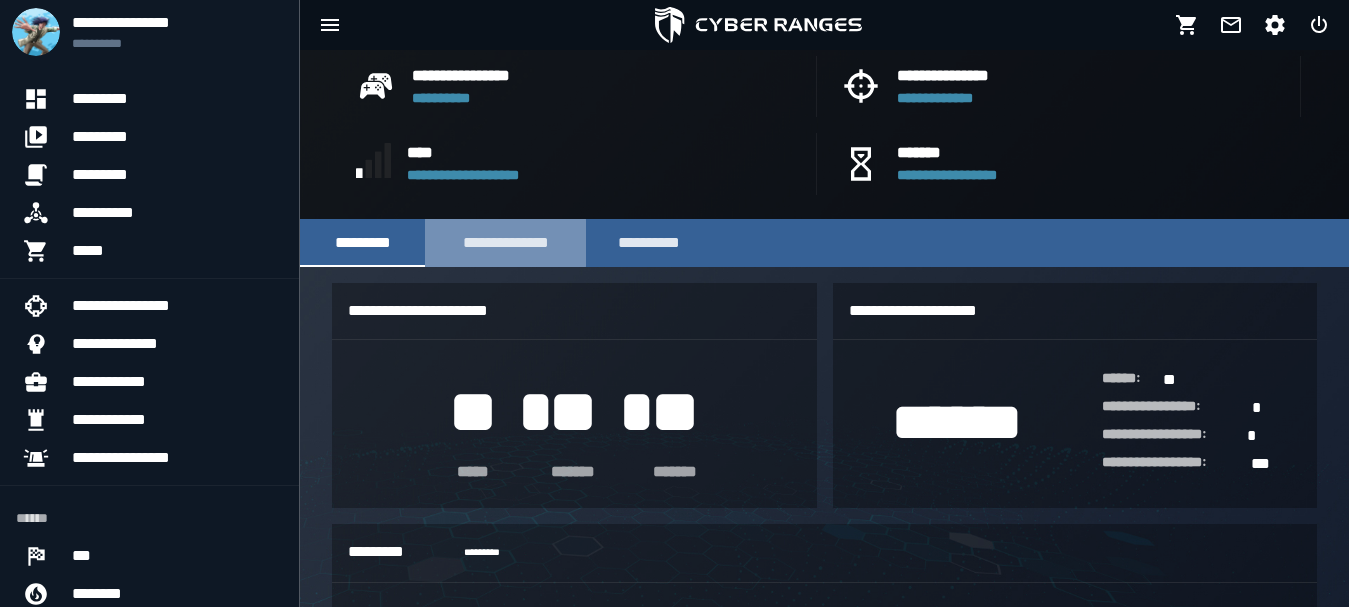 click on "**********" at bounding box center (505, 243) 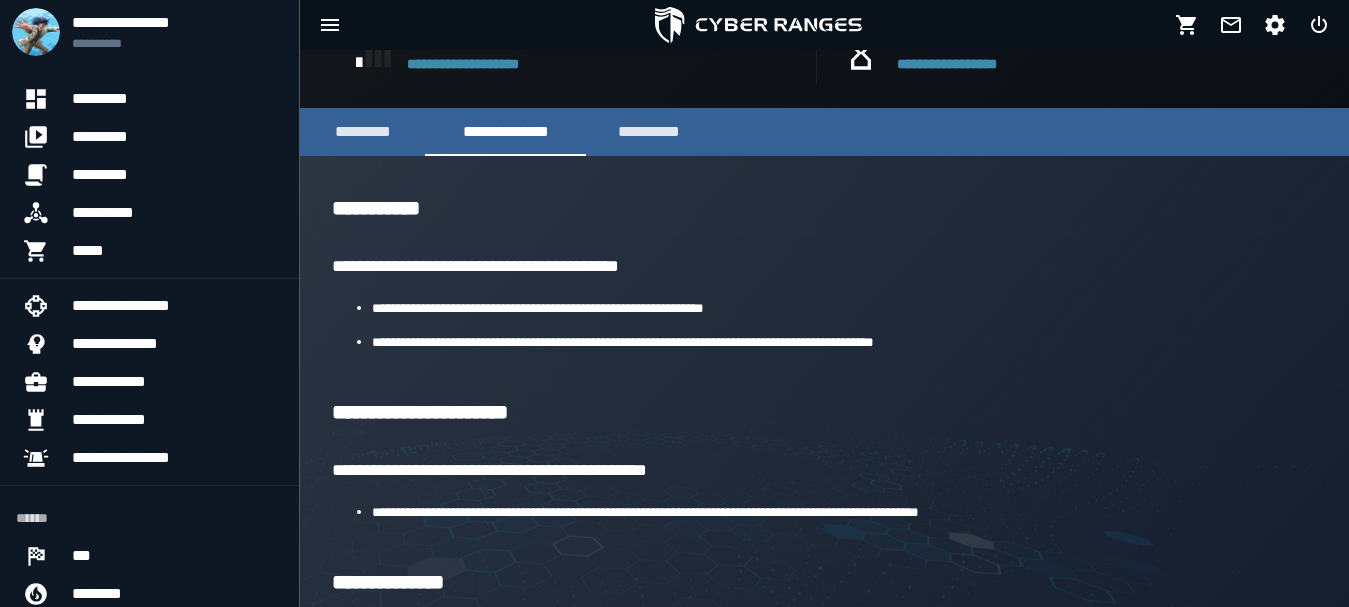 scroll, scrollTop: 606, scrollLeft: 0, axis: vertical 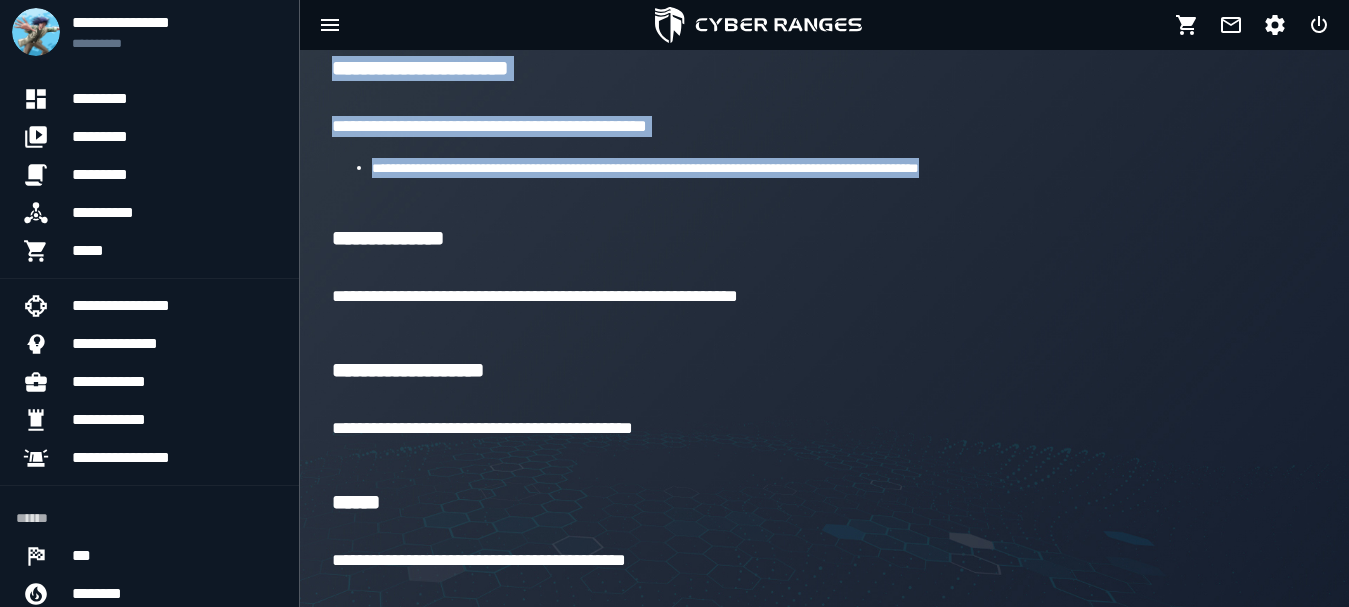 drag, startPoint x: 321, startPoint y: 221, endPoint x: 980, endPoint y: 193, distance: 659.59454 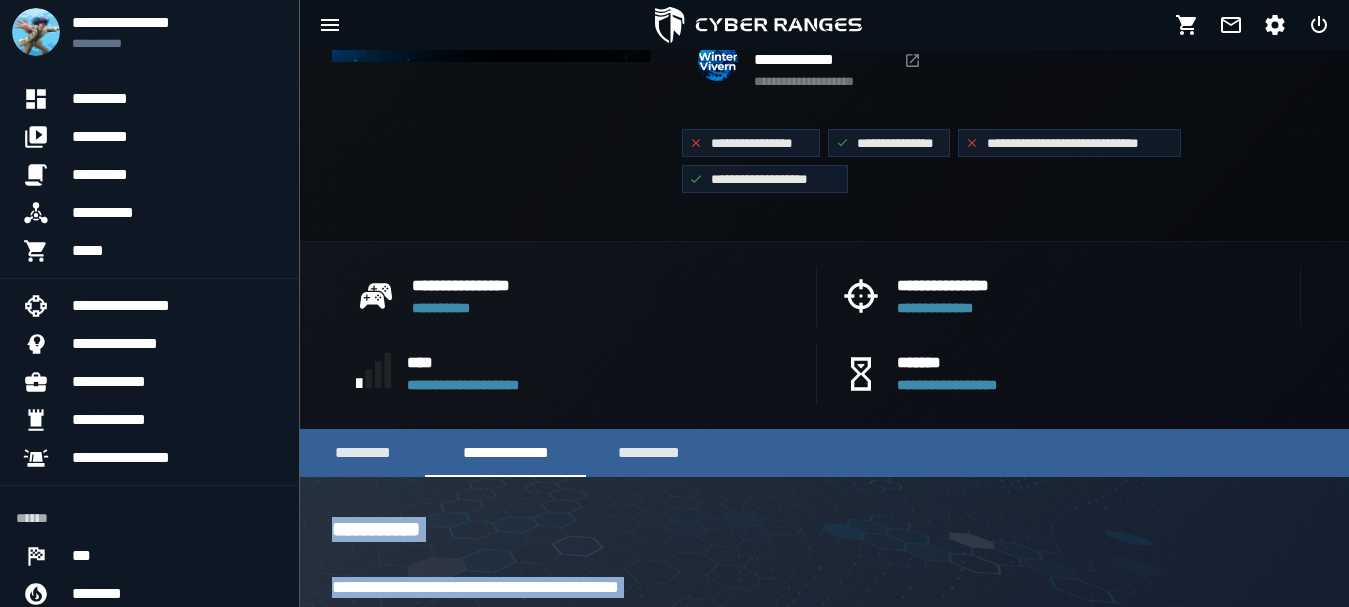scroll, scrollTop: 283, scrollLeft: 0, axis: vertical 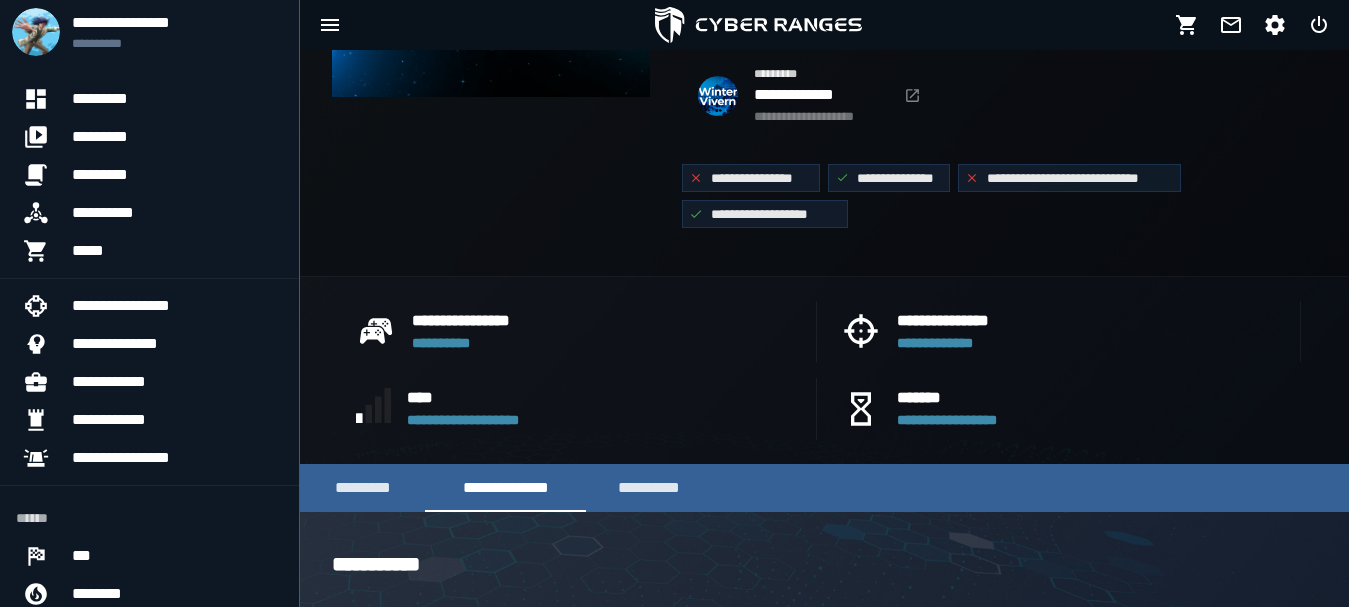 click on "**********" at bounding box center (995, 192) 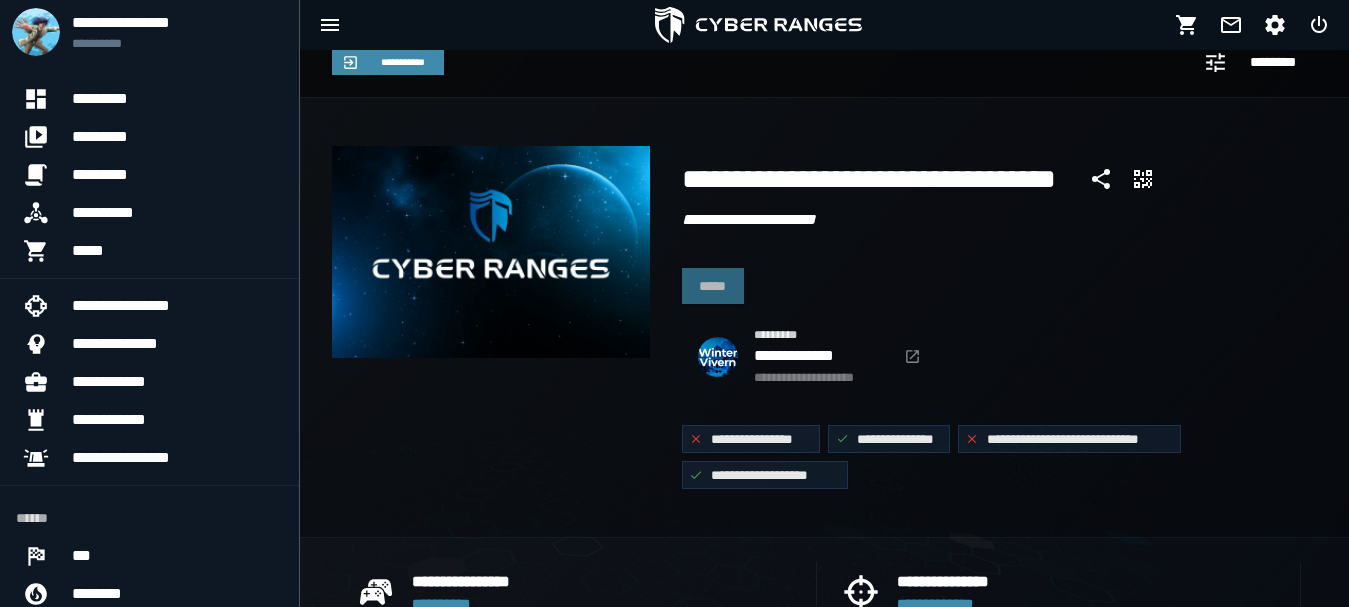 scroll, scrollTop: 3, scrollLeft: 0, axis: vertical 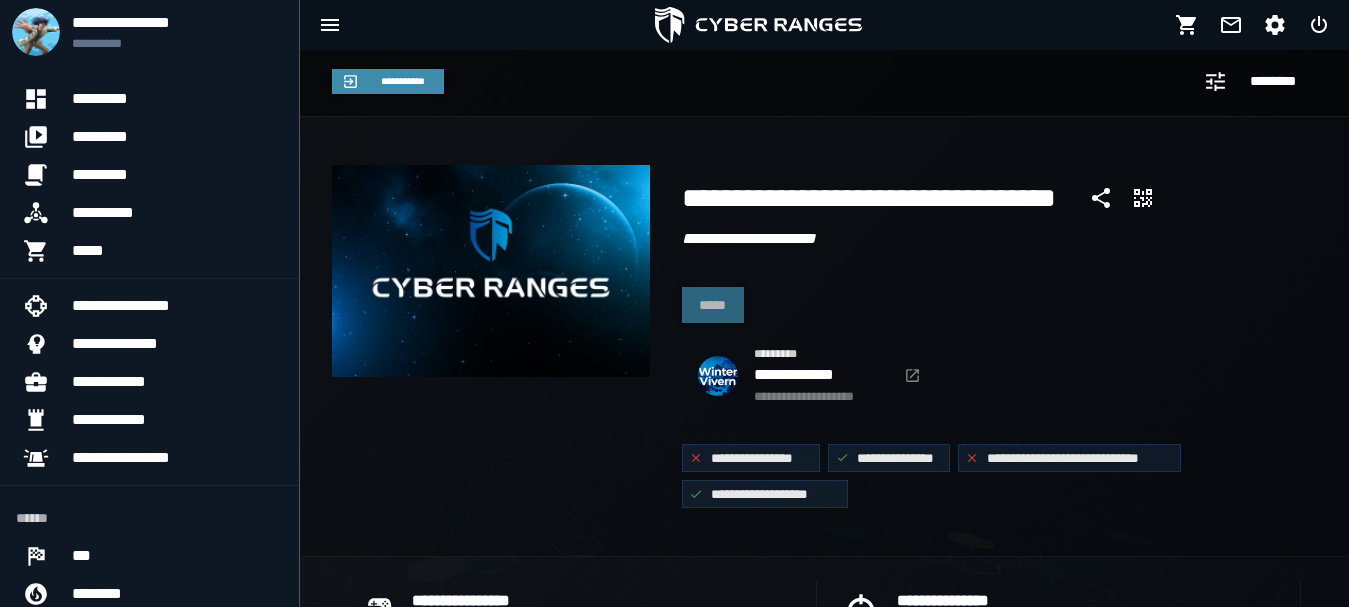 click on "**********" at bounding box center [987, 371] 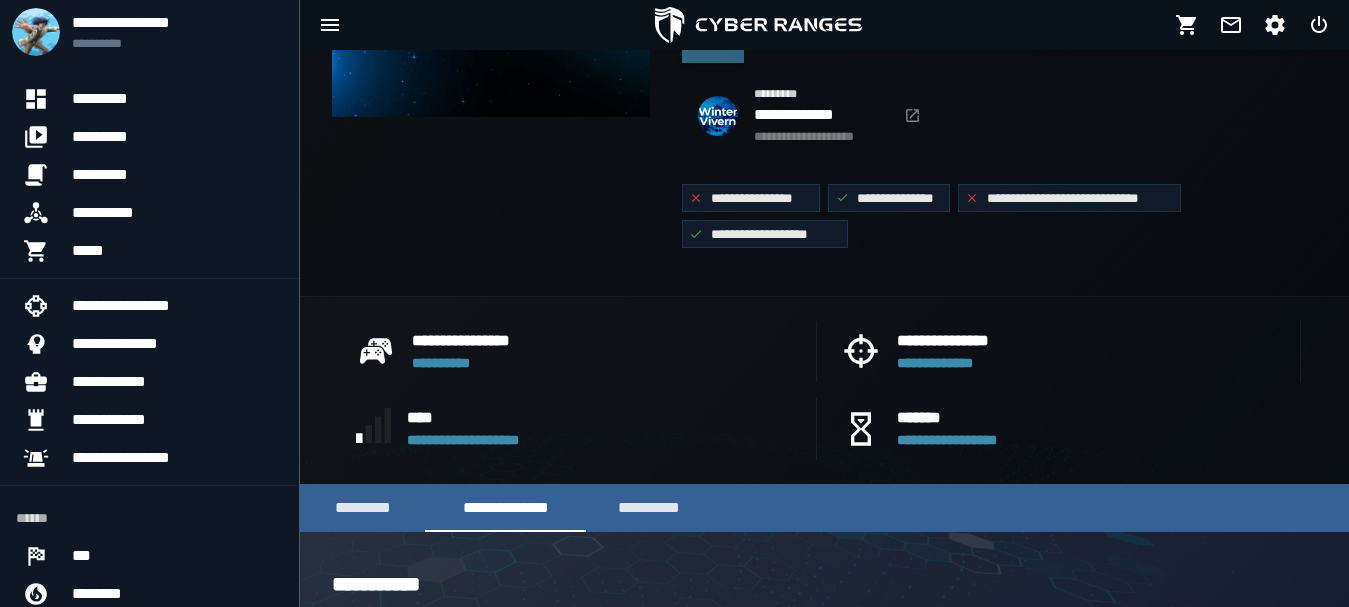 scroll, scrollTop: 467, scrollLeft: 0, axis: vertical 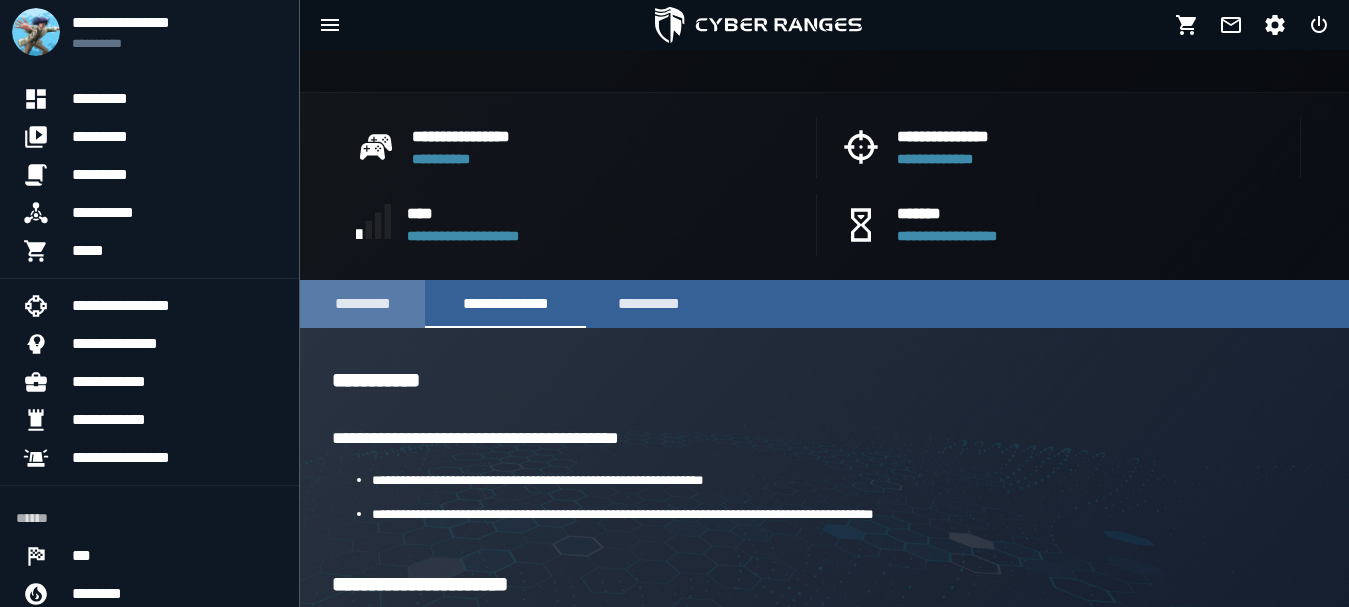 click on "*********" at bounding box center [362, 304] 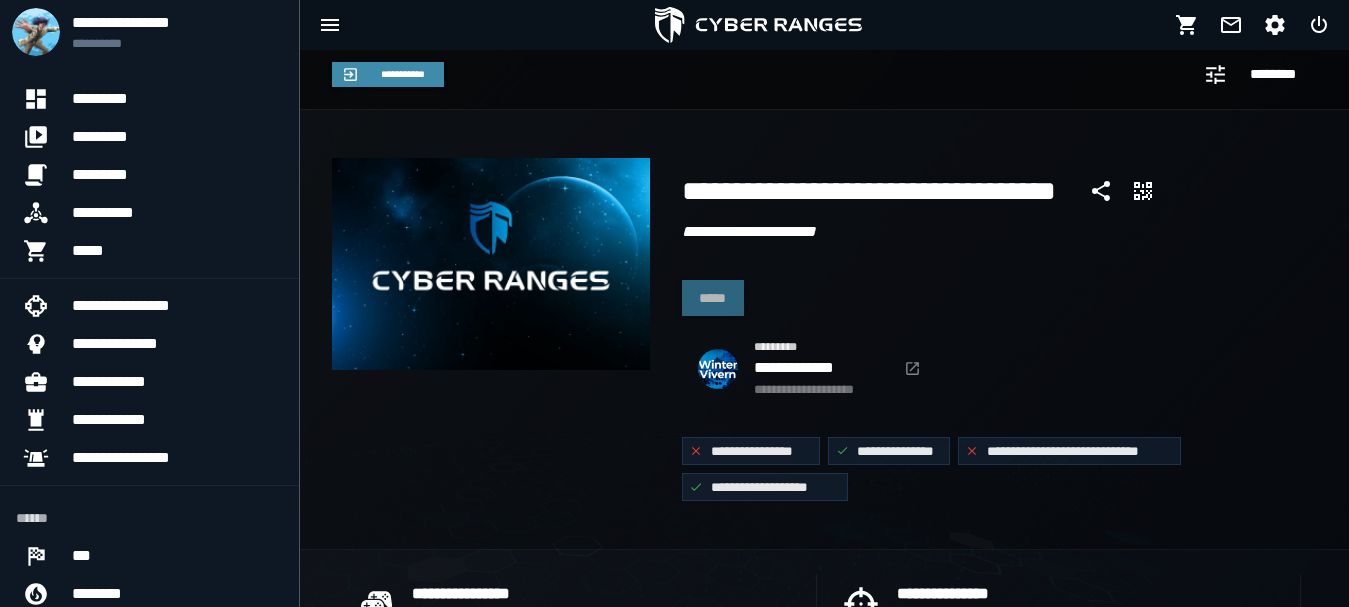 scroll, scrollTop: 0, scrollLeft: 0, axis: both 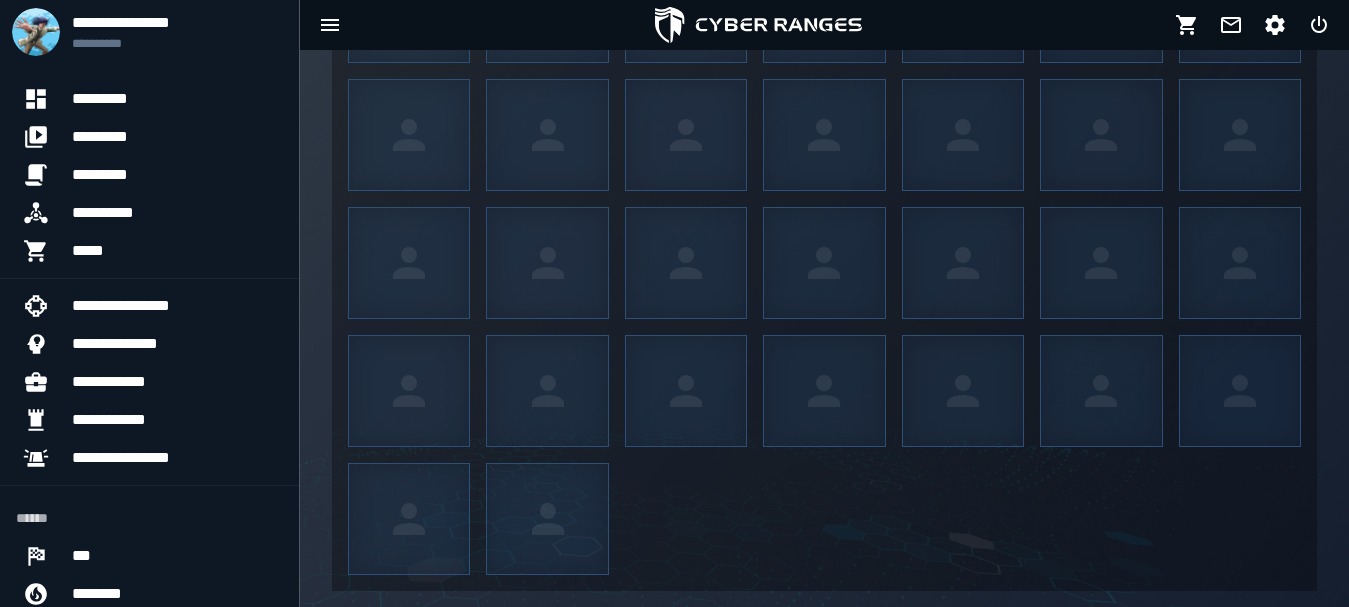 click on "**********" at bounding box center (824, -652) 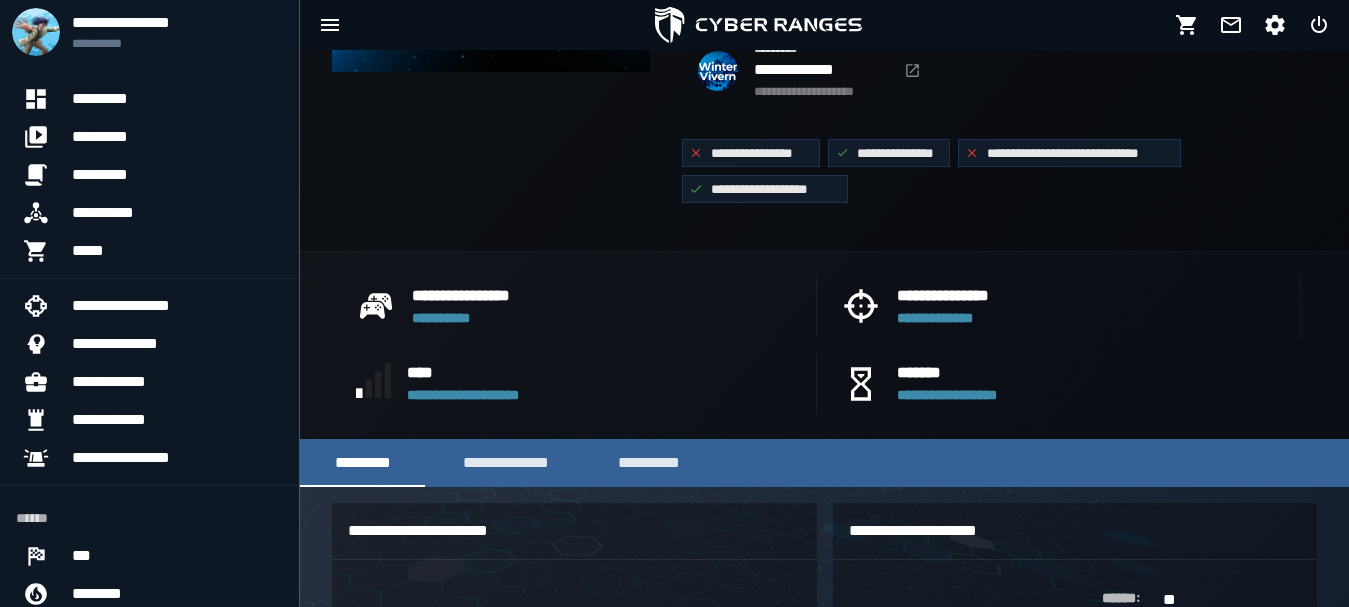 scroll, scrollTop: 467, scrollLeft: 0, axis: vertical 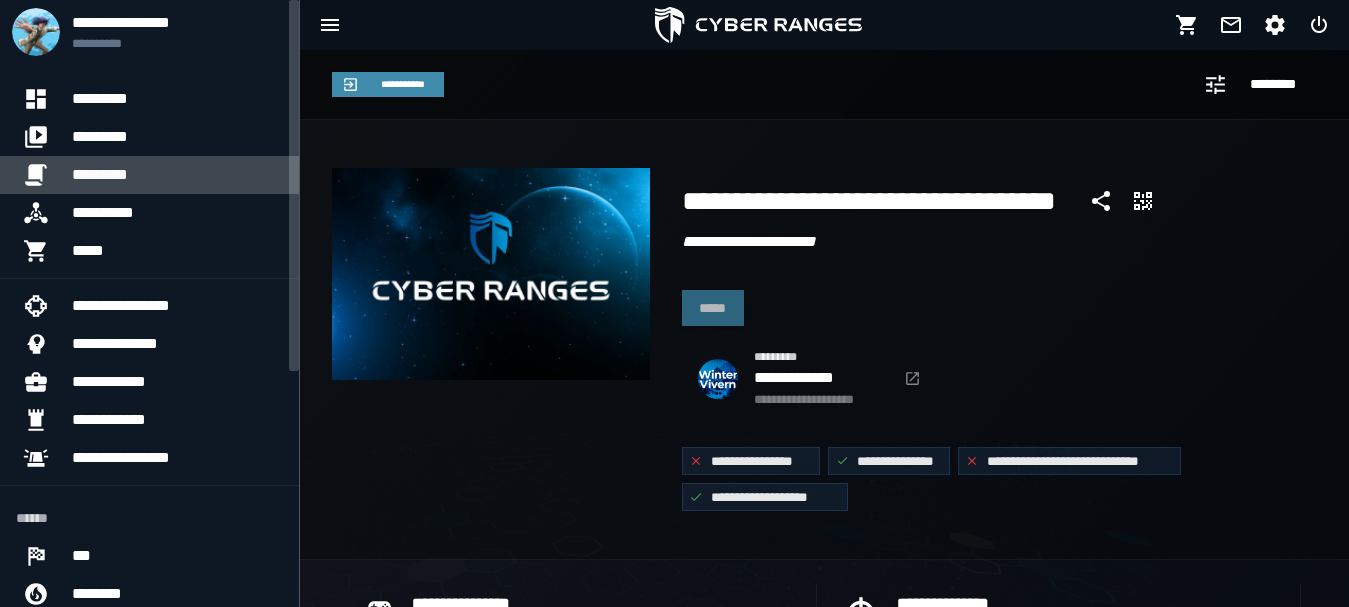 click on "*********" at bounding box center [177, 175] 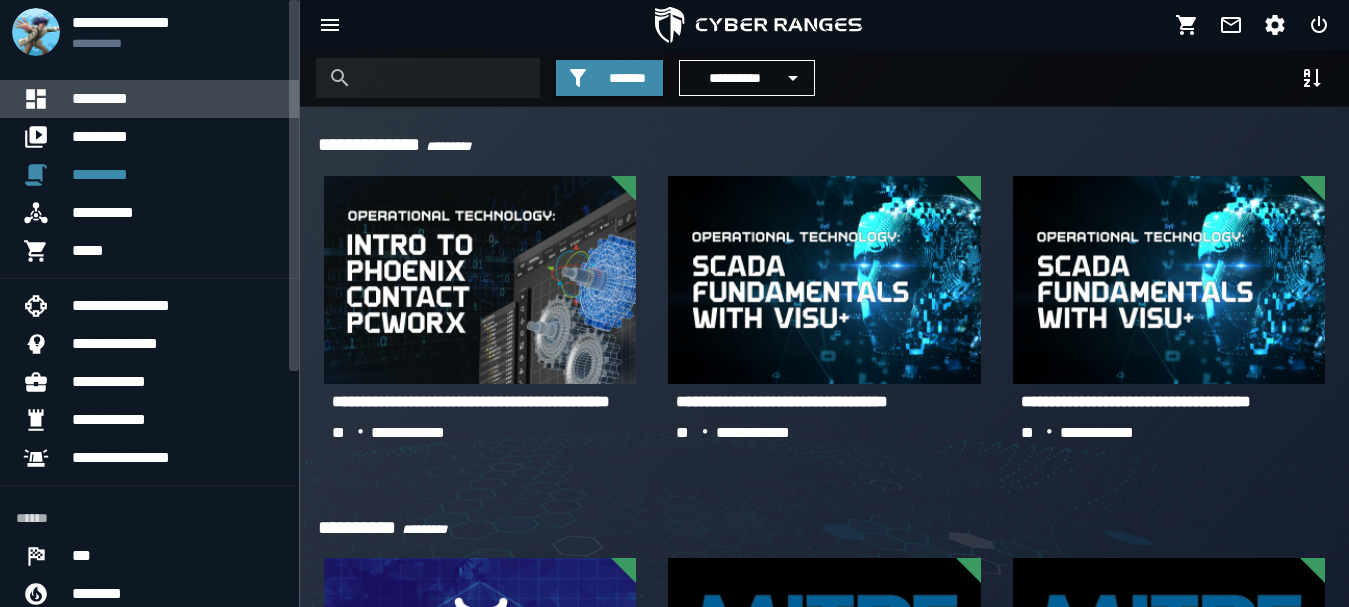 click on "*********" at bounding box center (177, 99) 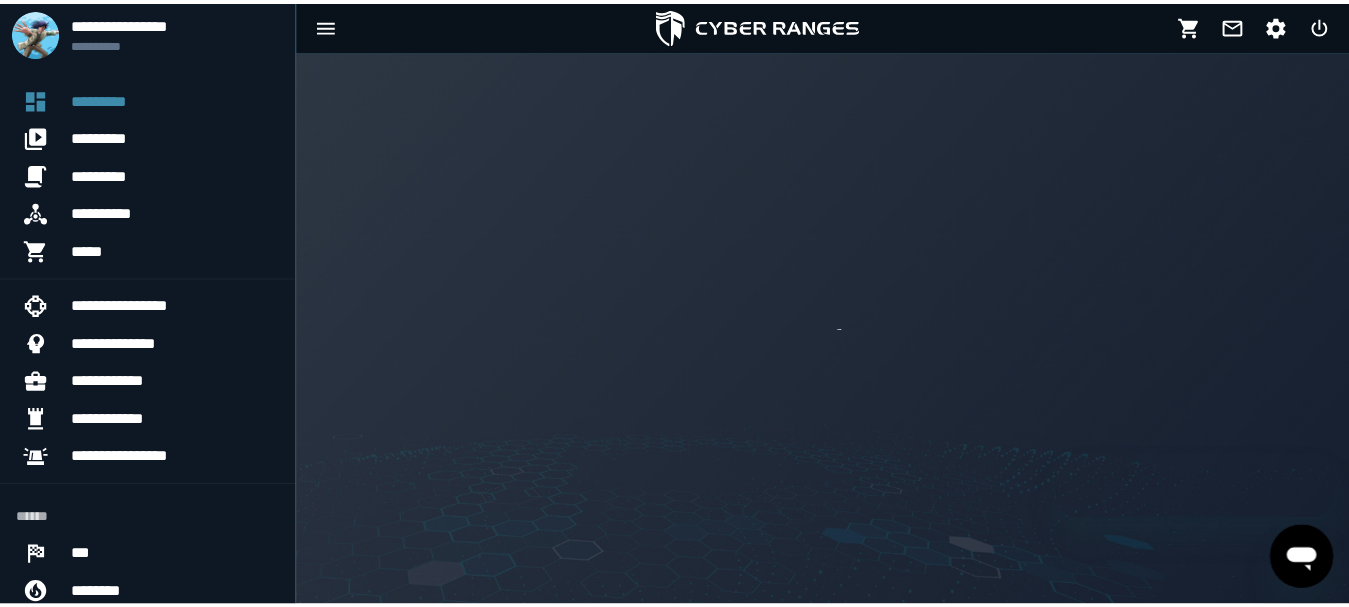 scroll, scrollTop: 0, scrollLeft: 0, axis: both 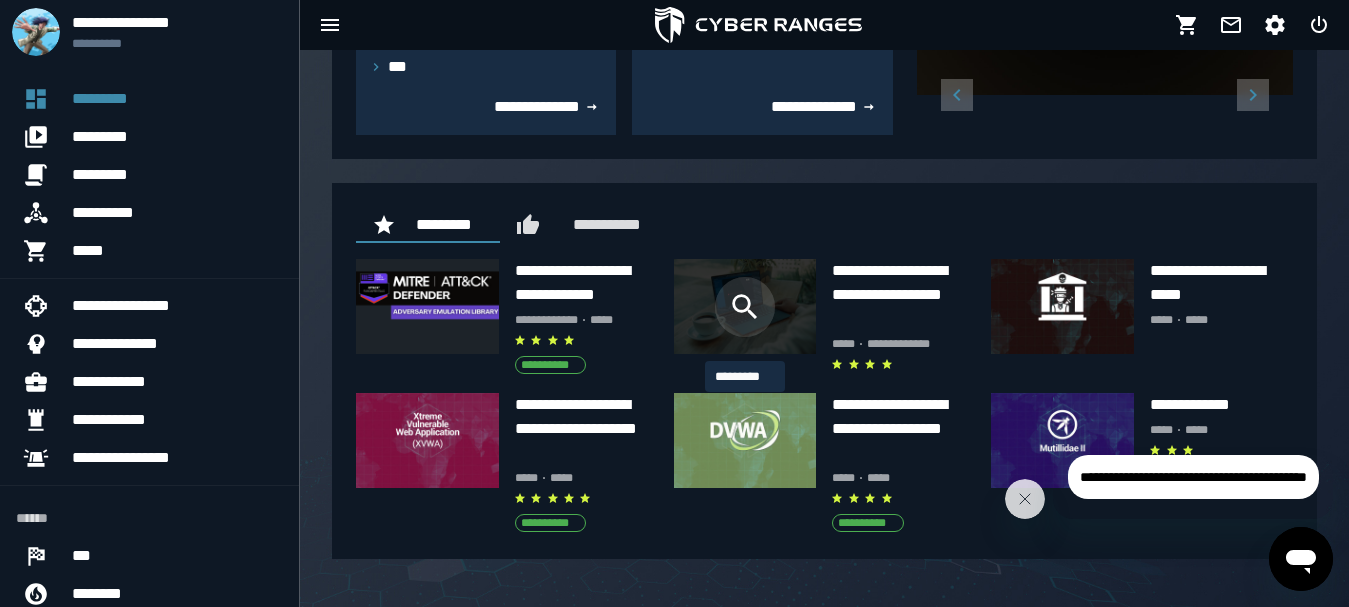 click at bounding box center (745, 307) 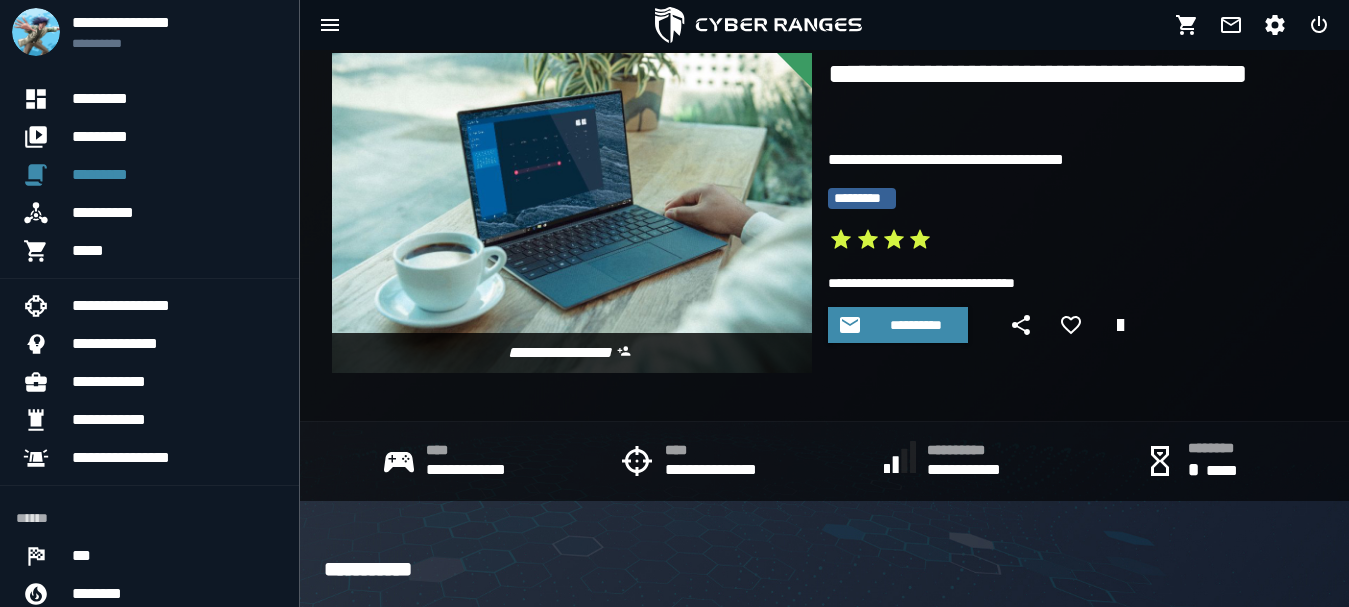 scroll, scrollTop: 0, scrollLeft: 0, axis: both 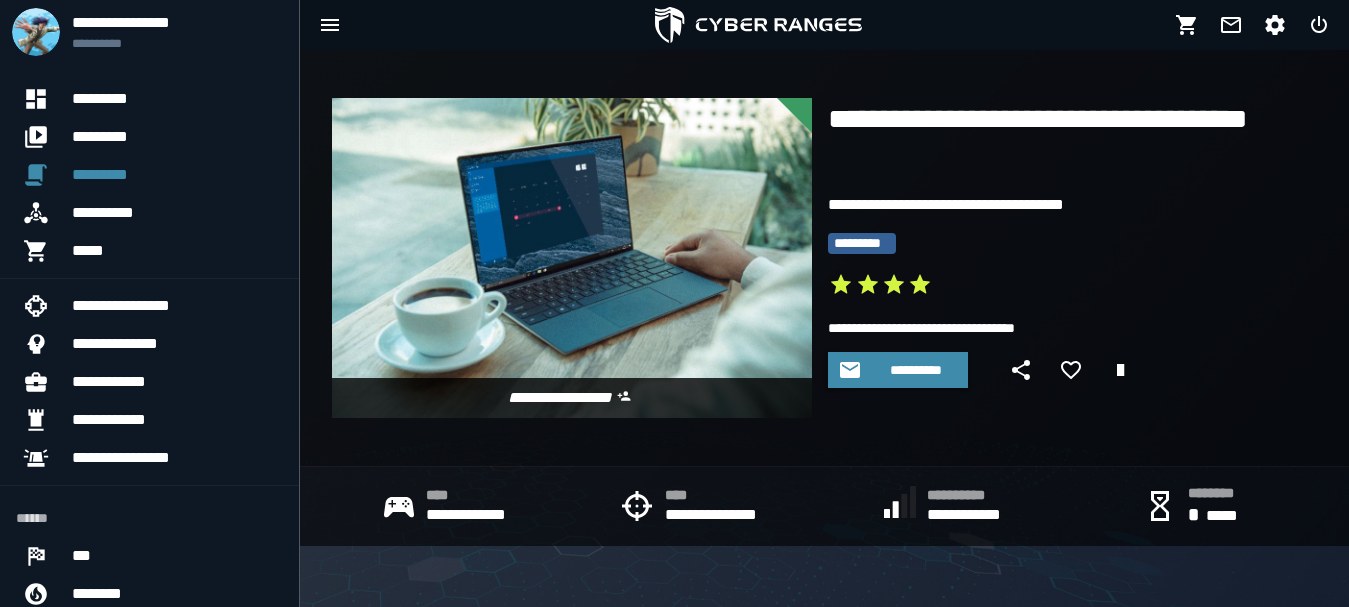 click at bounding box center (572, 258) 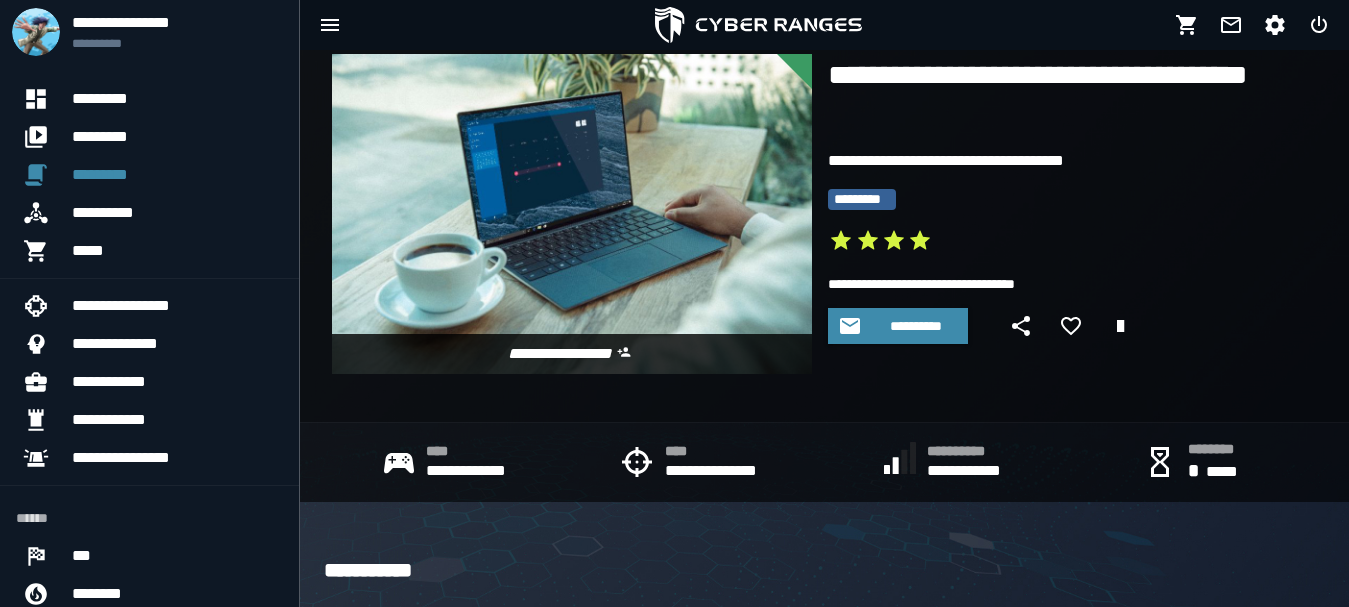 scroll, scrollTop: 0, scrollLeft: 0, axis: both 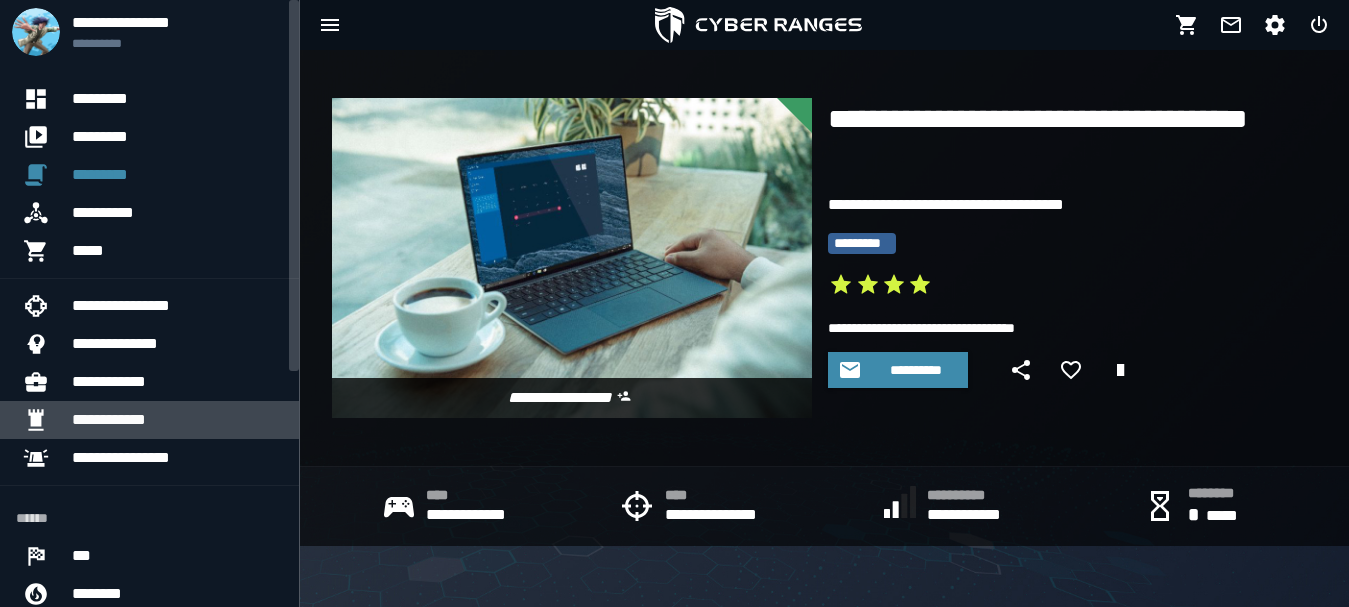 click on "**********" at bounding box center [177, 420] 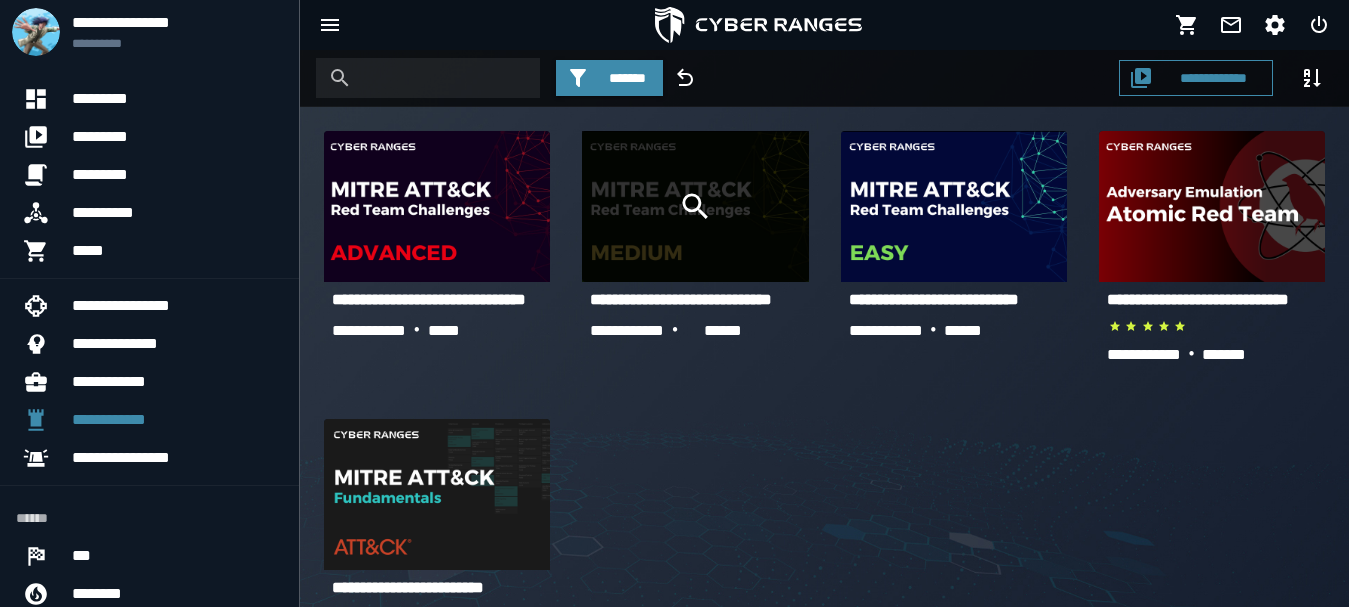 click at bounding box center [695, 206] 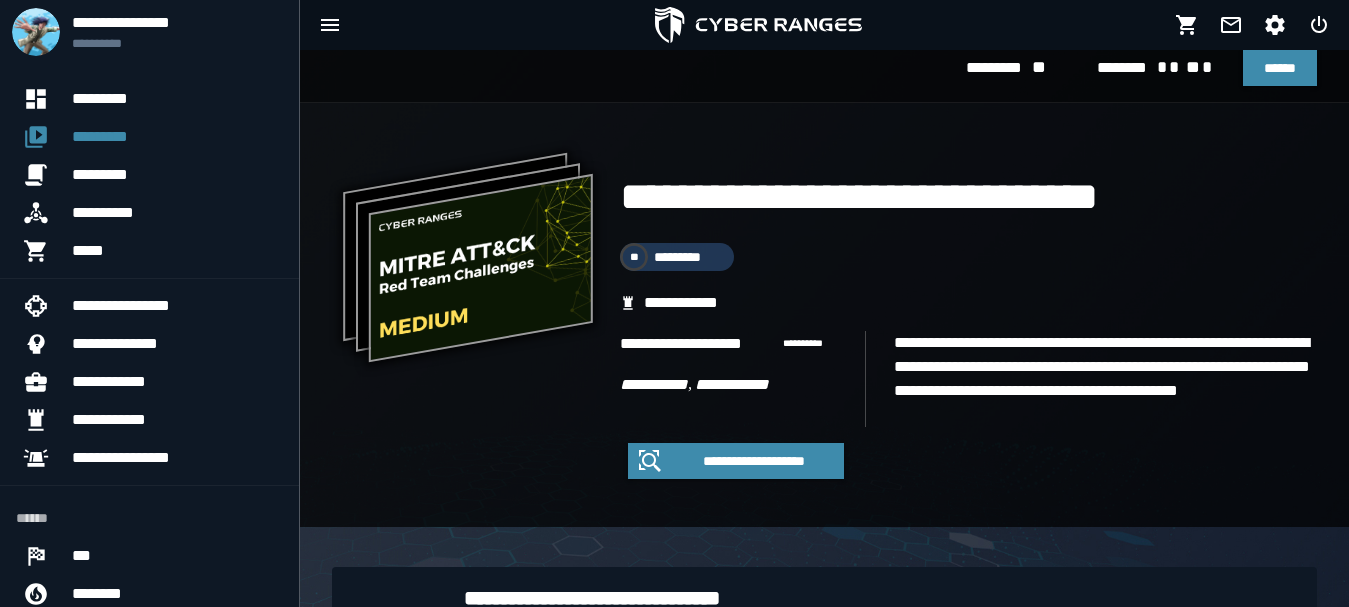 scroll, scrollTop: 0, scrollLeft: 0, axis: both 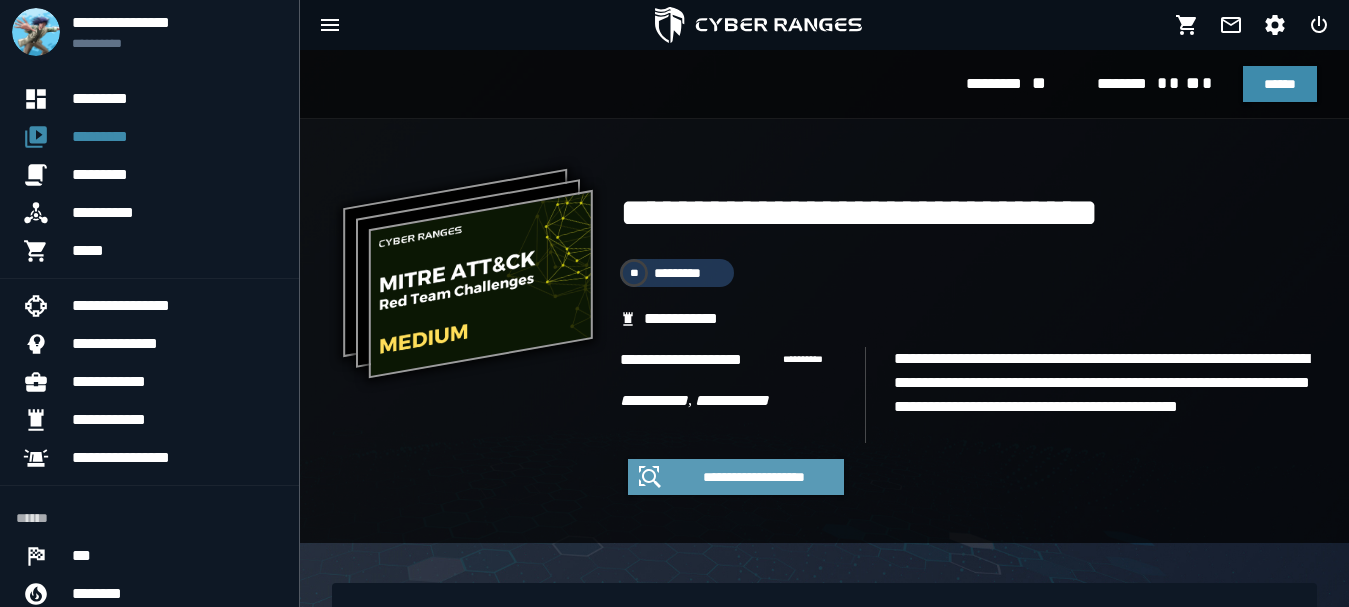 click on "**********" at bounding box center (754, 477) 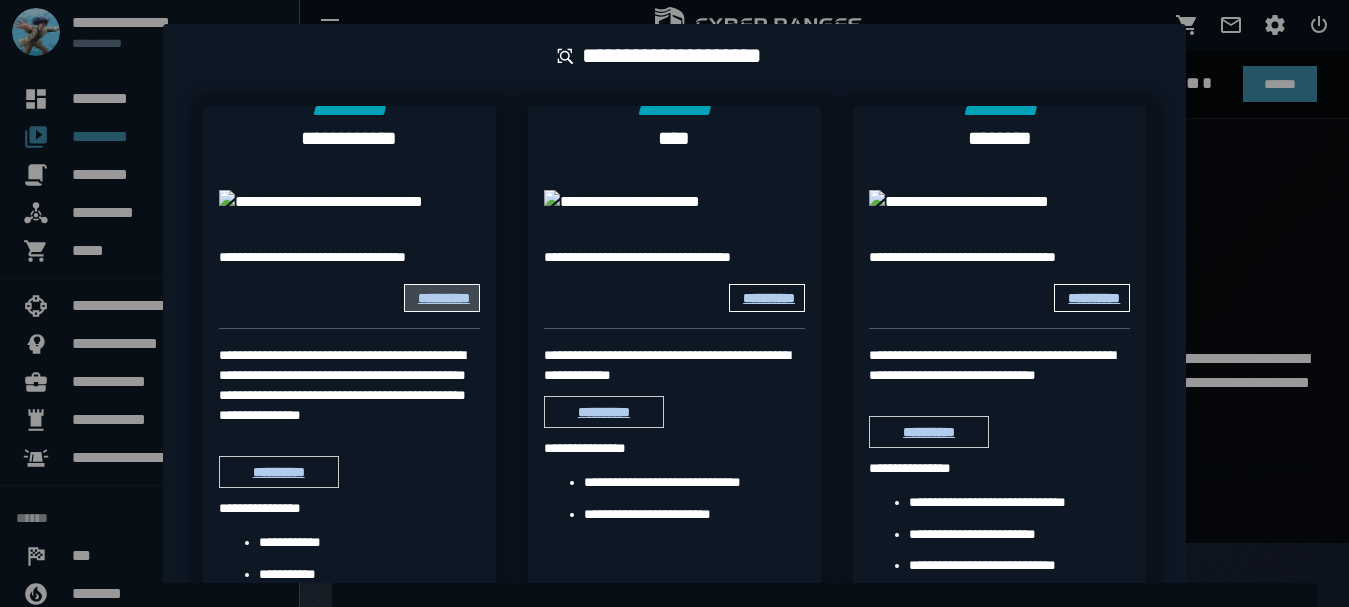 click at bounding box center [674, 303] 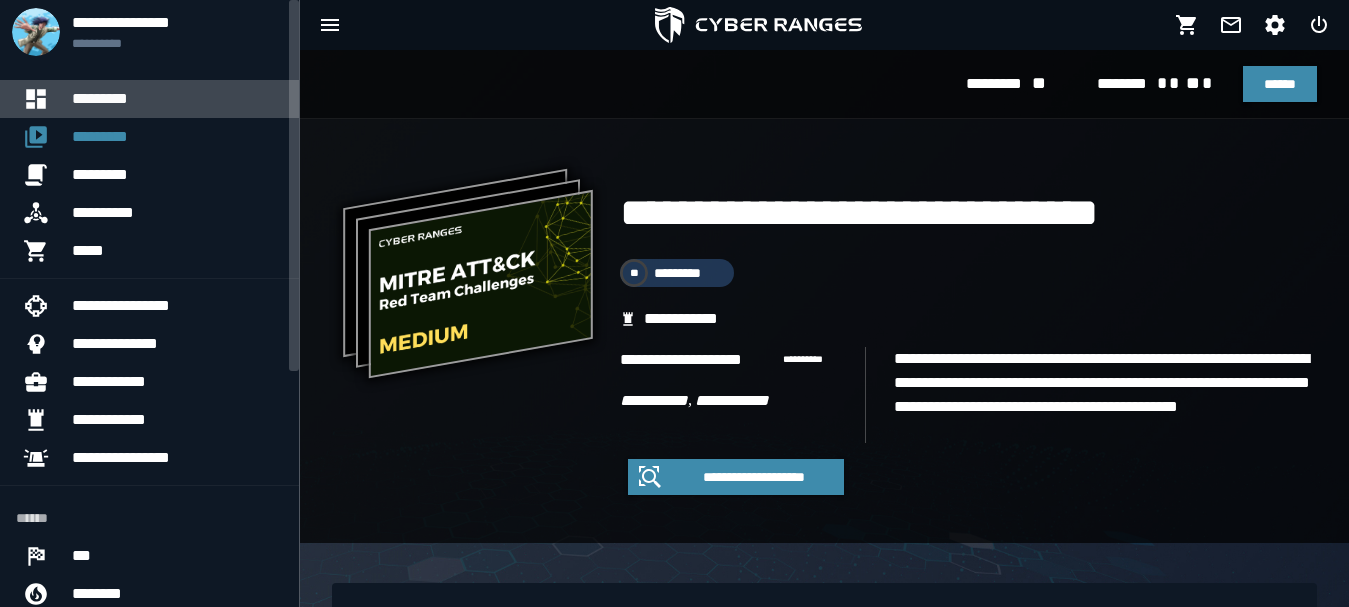 click on "*********" 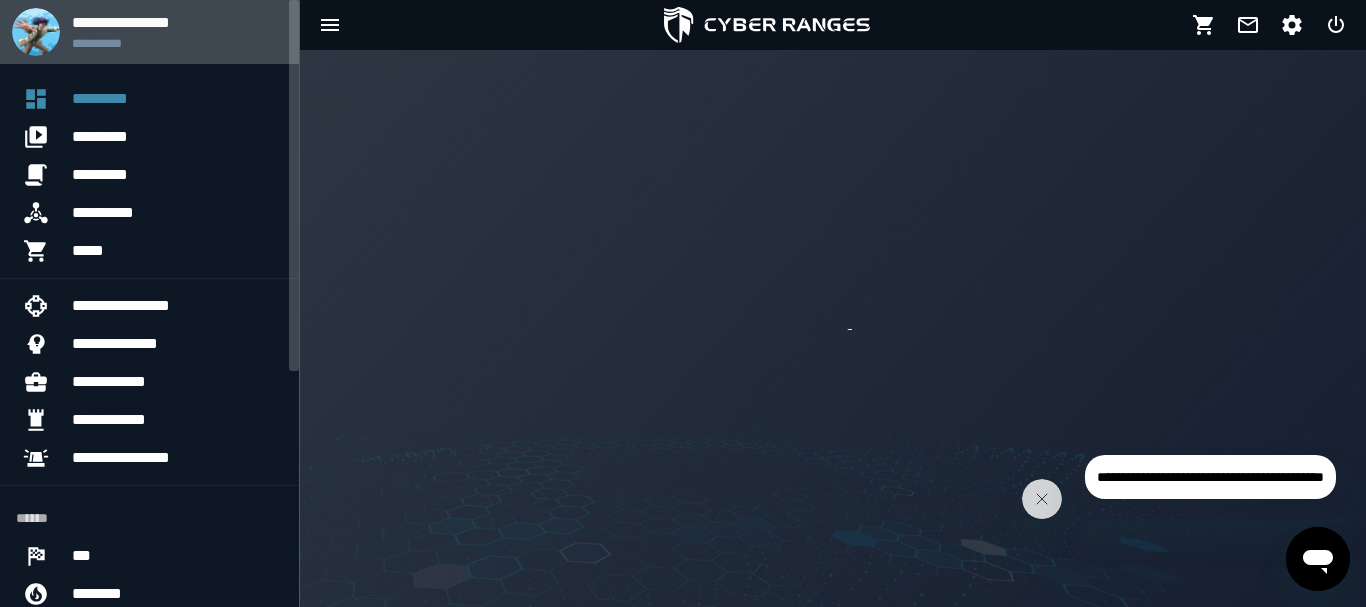 click on "**********" 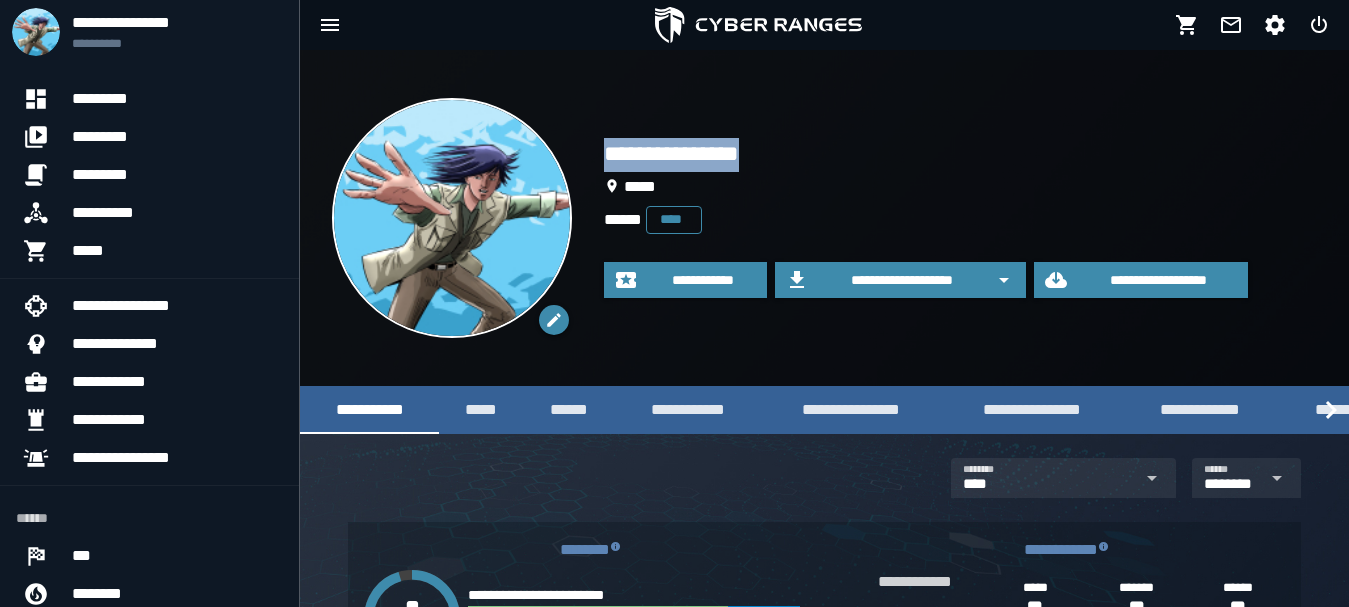 drag, startPoint x: 775, startPoint y: 154, endPoint x: 601, endPoint y: 149, distance: 174.07182 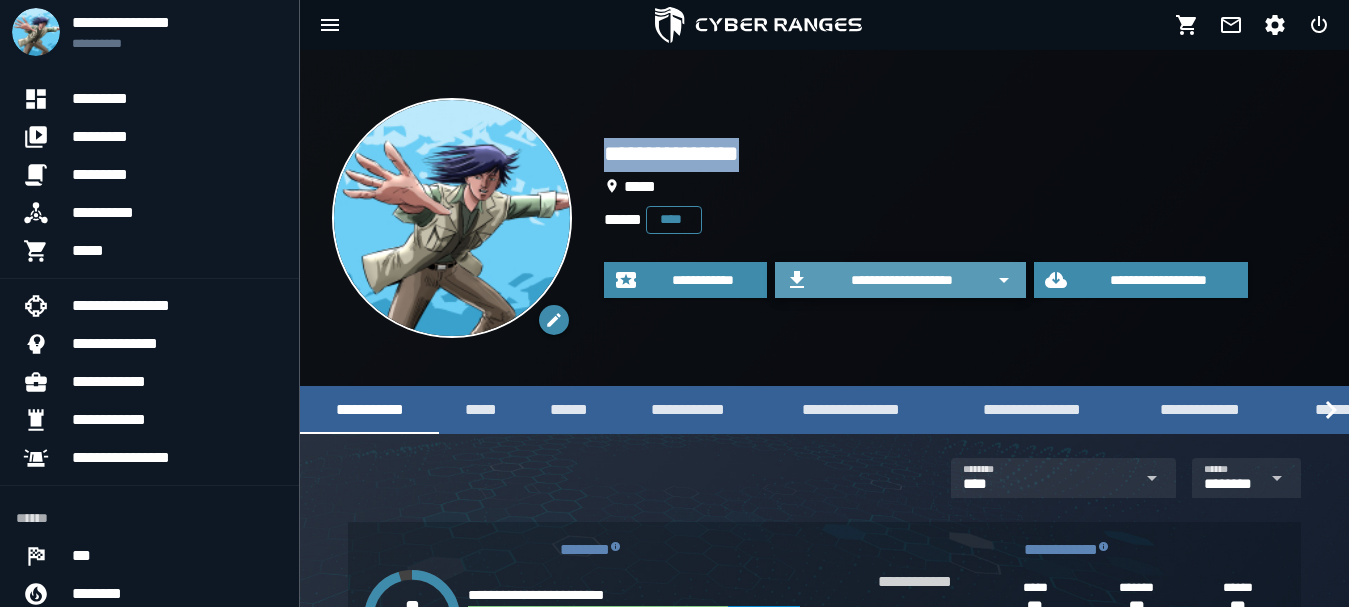 click 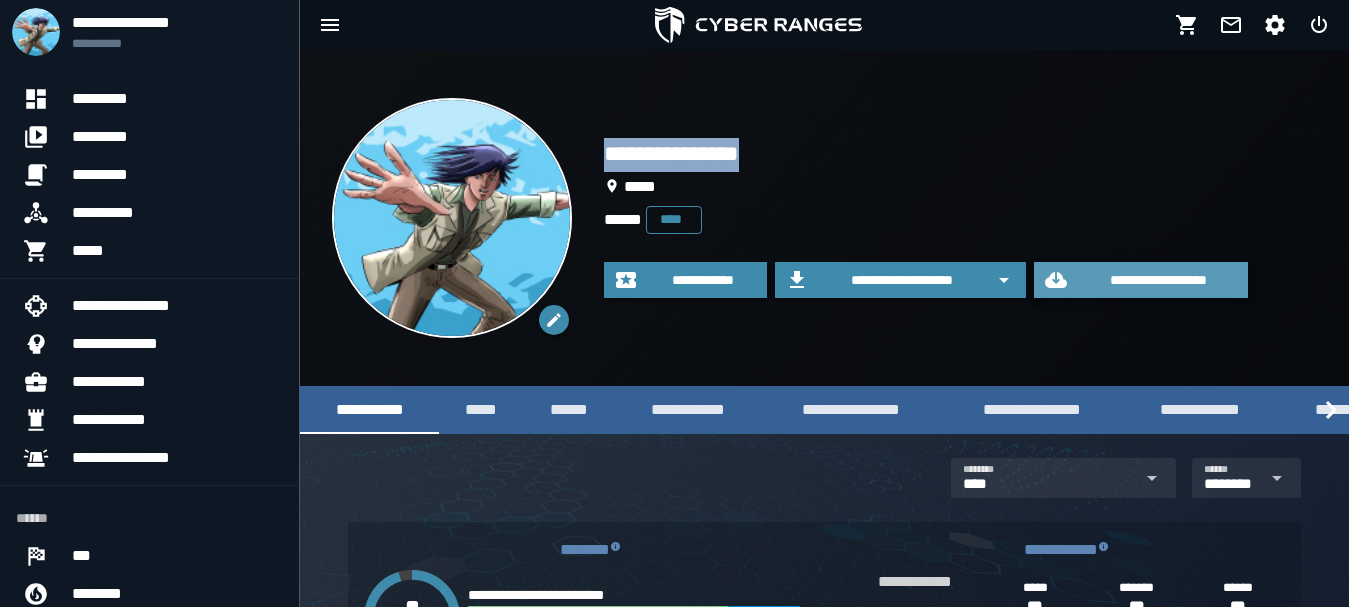 click on "**********" 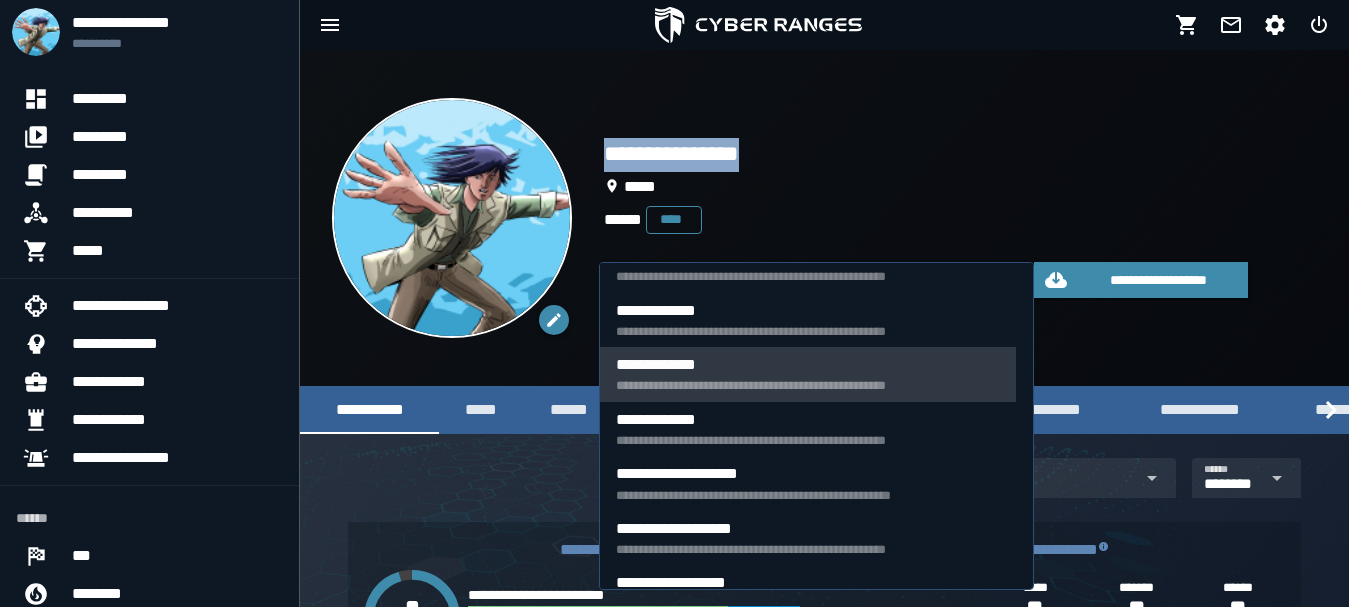 scroll, scrollTop: 467, scrollLeft: 0, axis: vertical 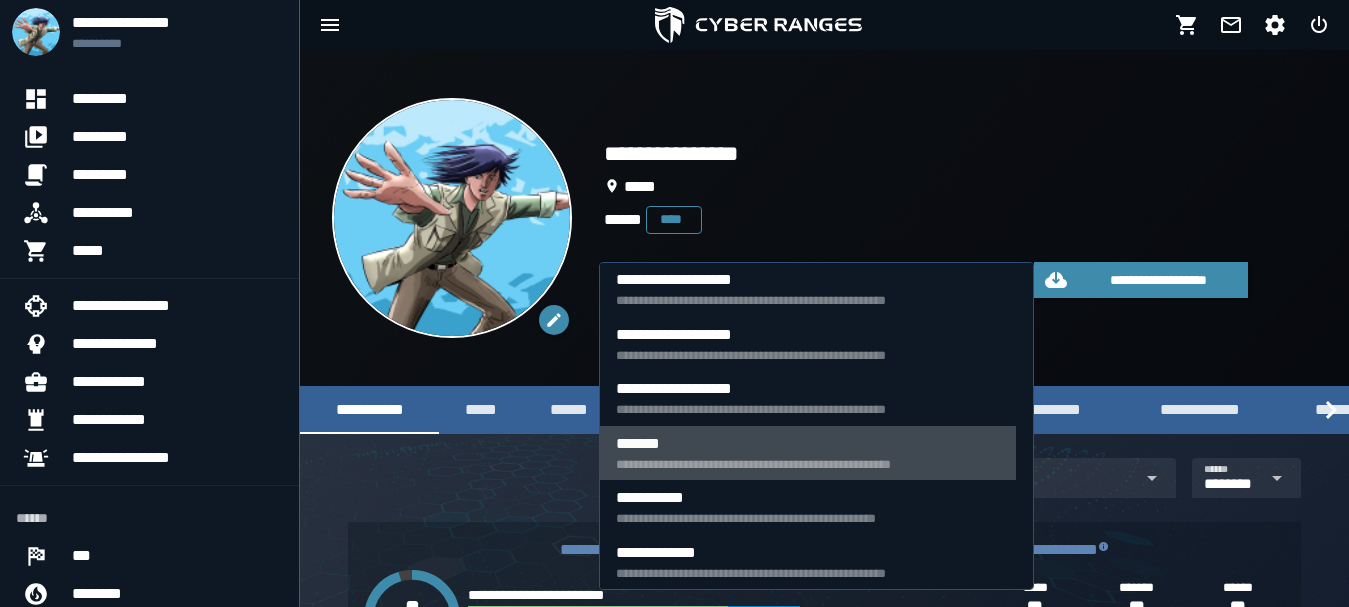 click on "**********" 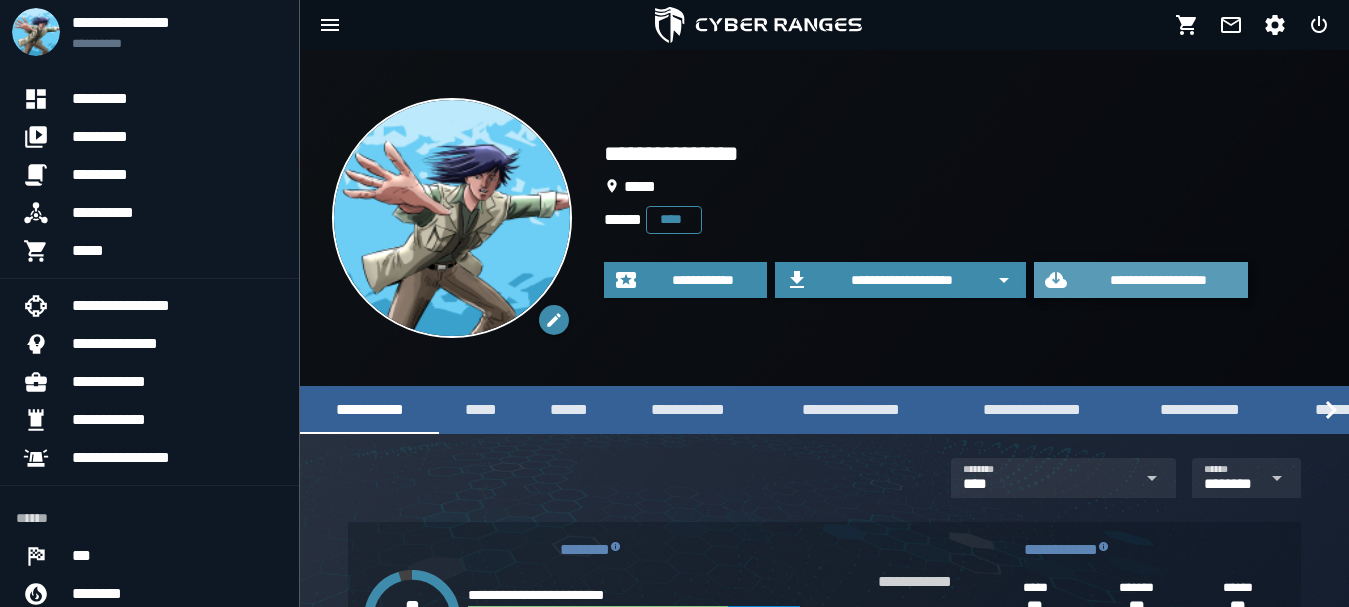 click on "**********" 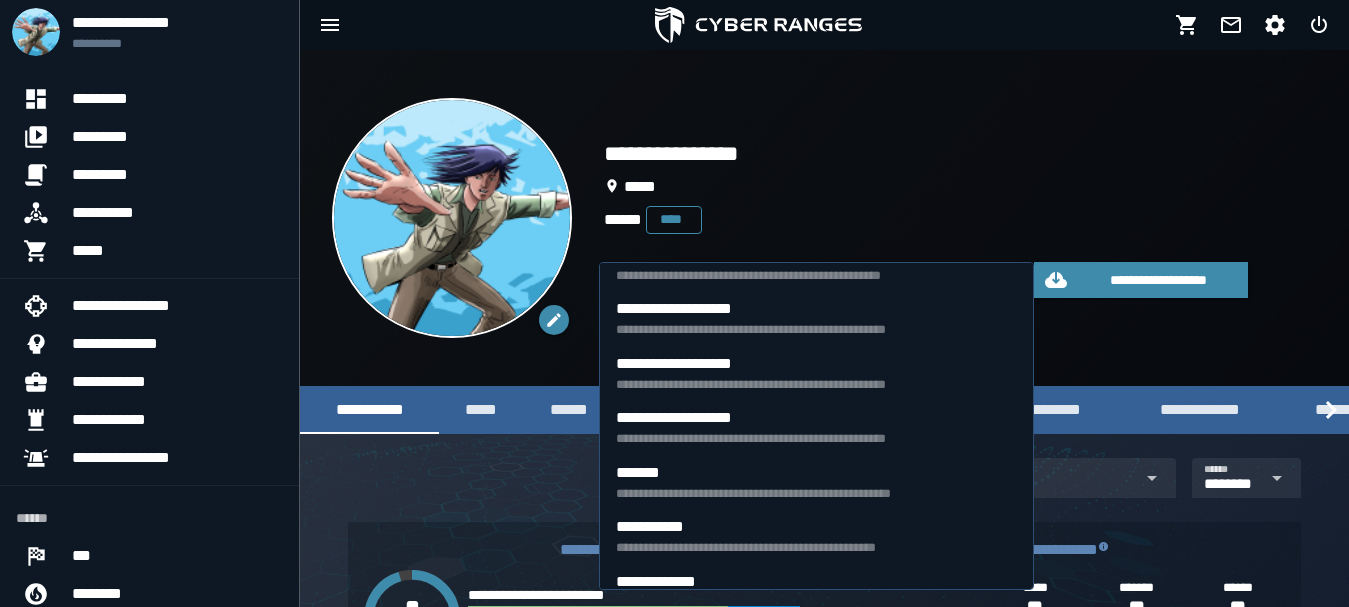 scroll, scrollTop: 780, scrollLeft: 0, axis: vertical 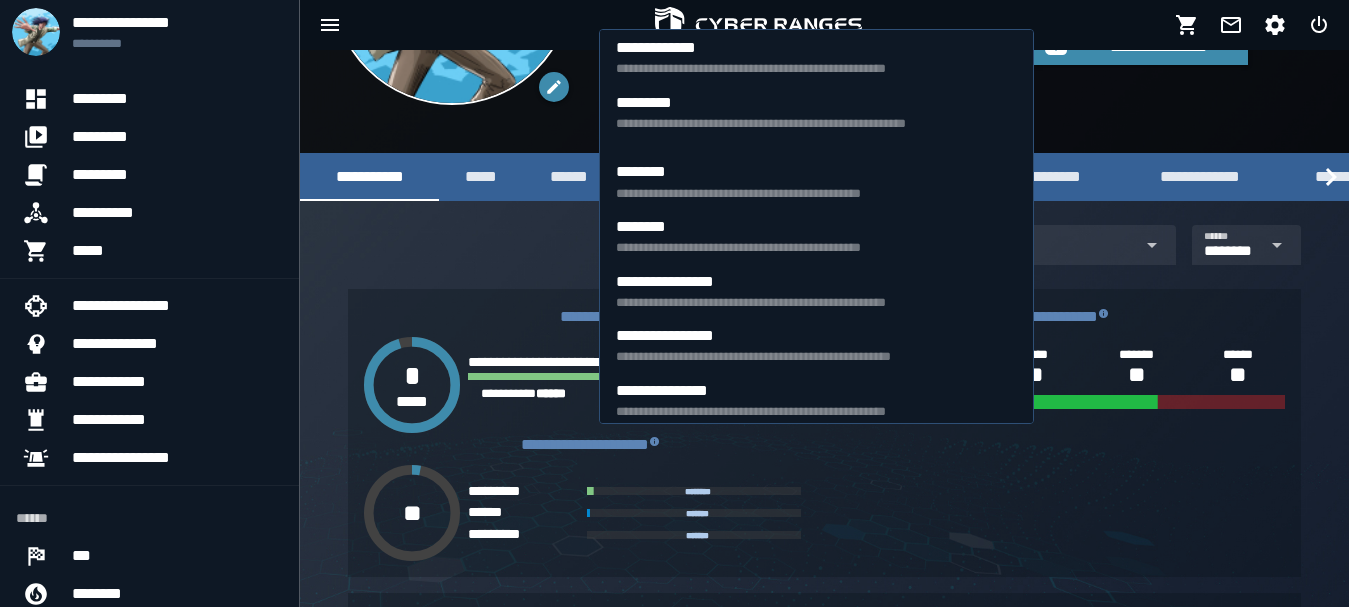 click on "**********" 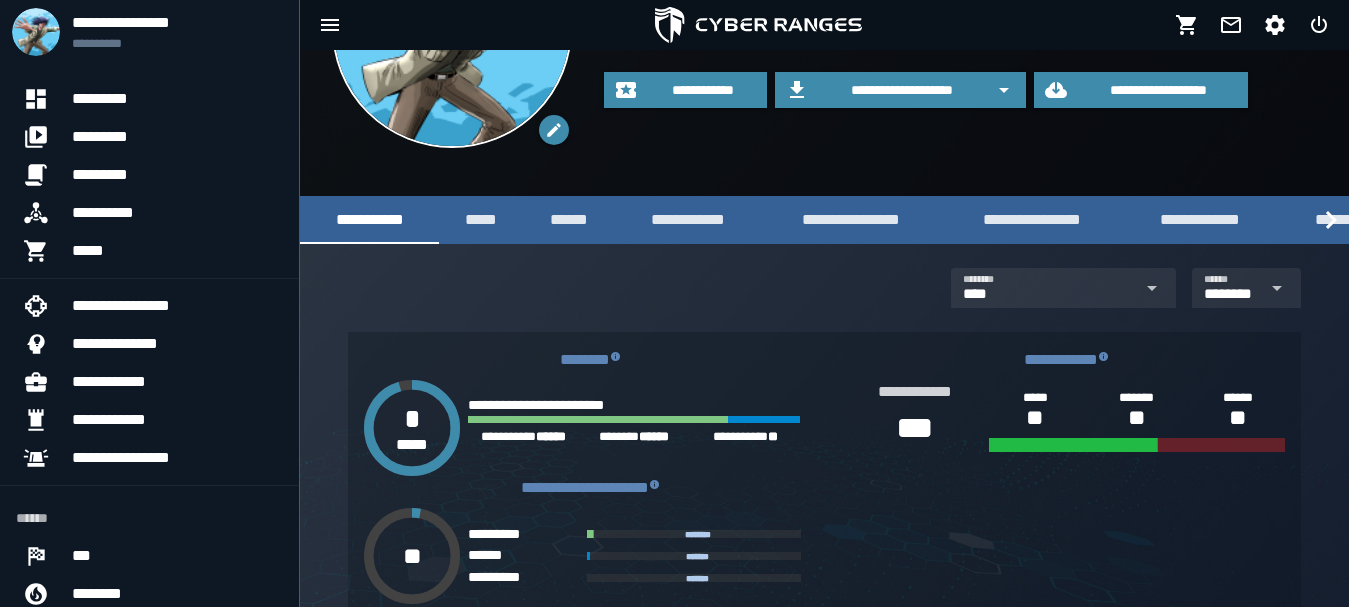 scroll, scrollTop: 0, scrollLeft: 0, axis: both 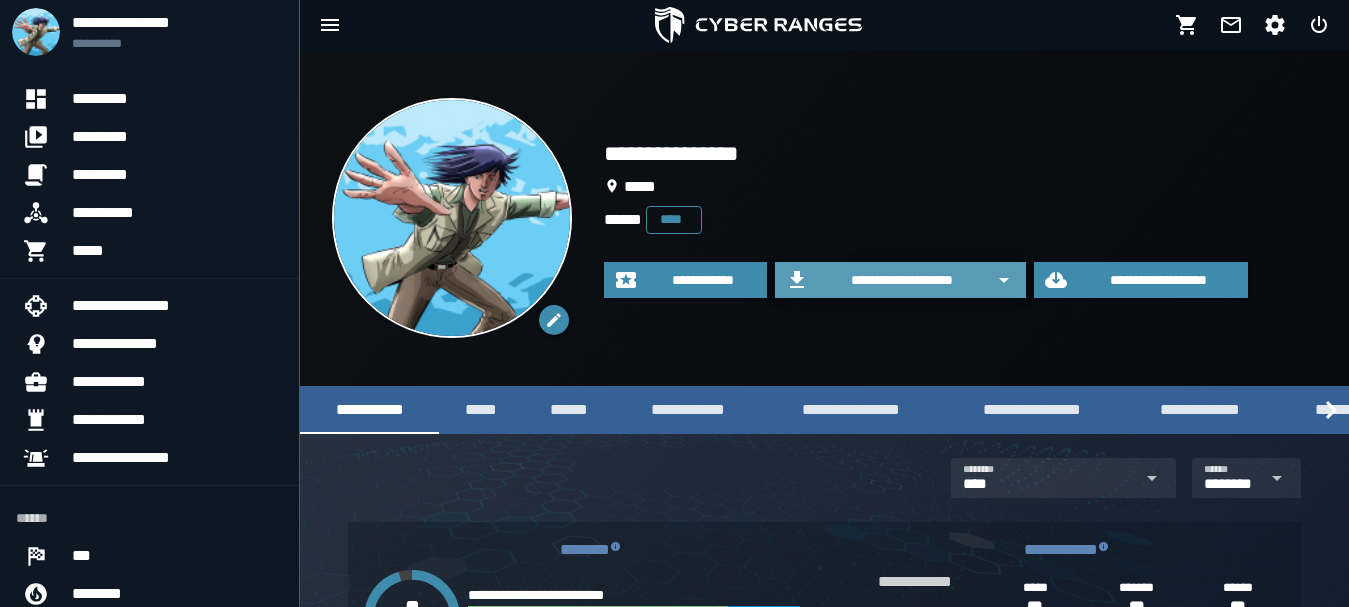 click 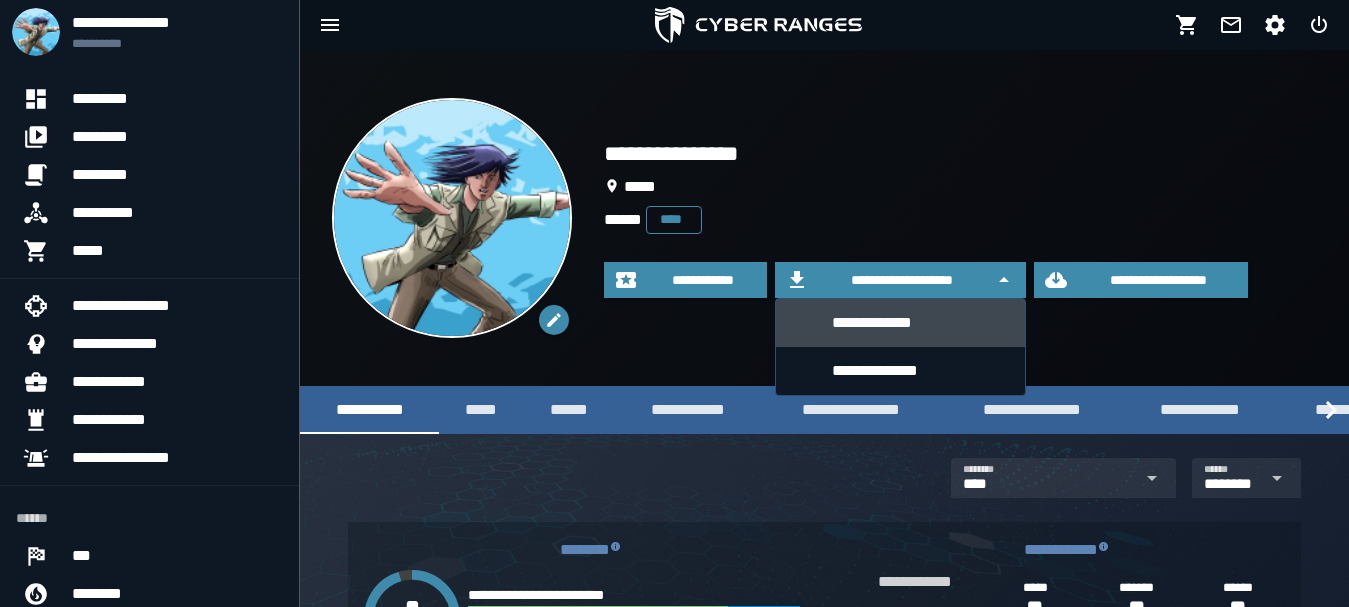 click on "**********" 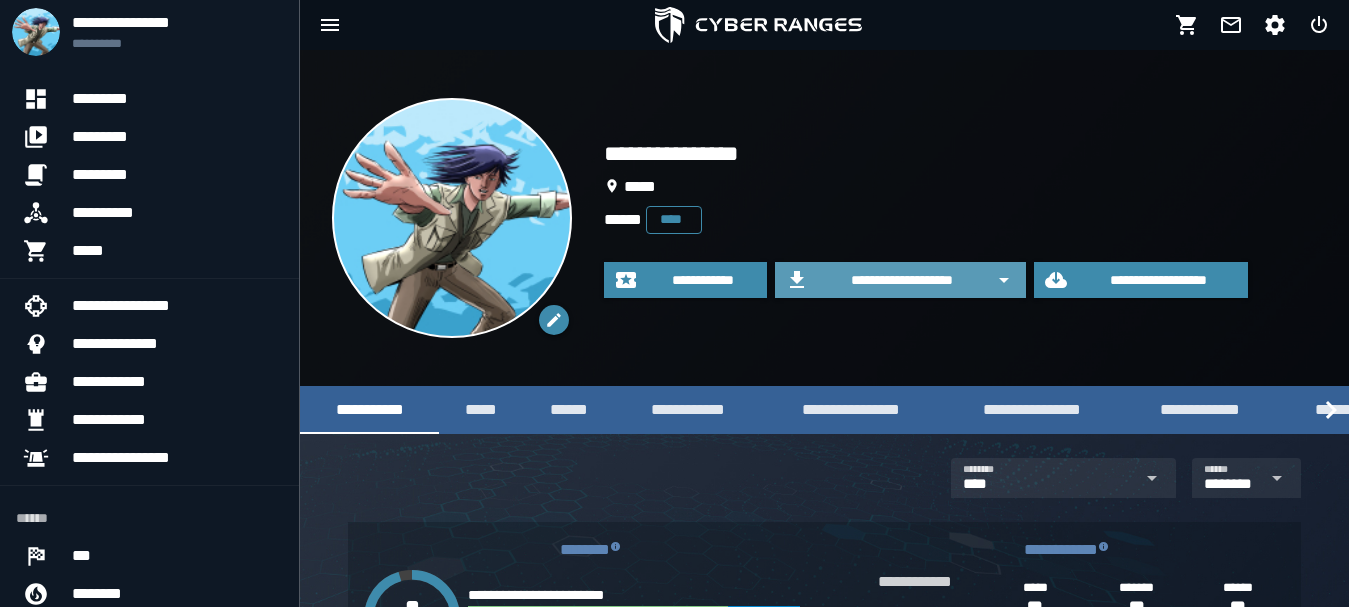 scroll, scrollTop: 0, scrollLeft: 0, axis: both 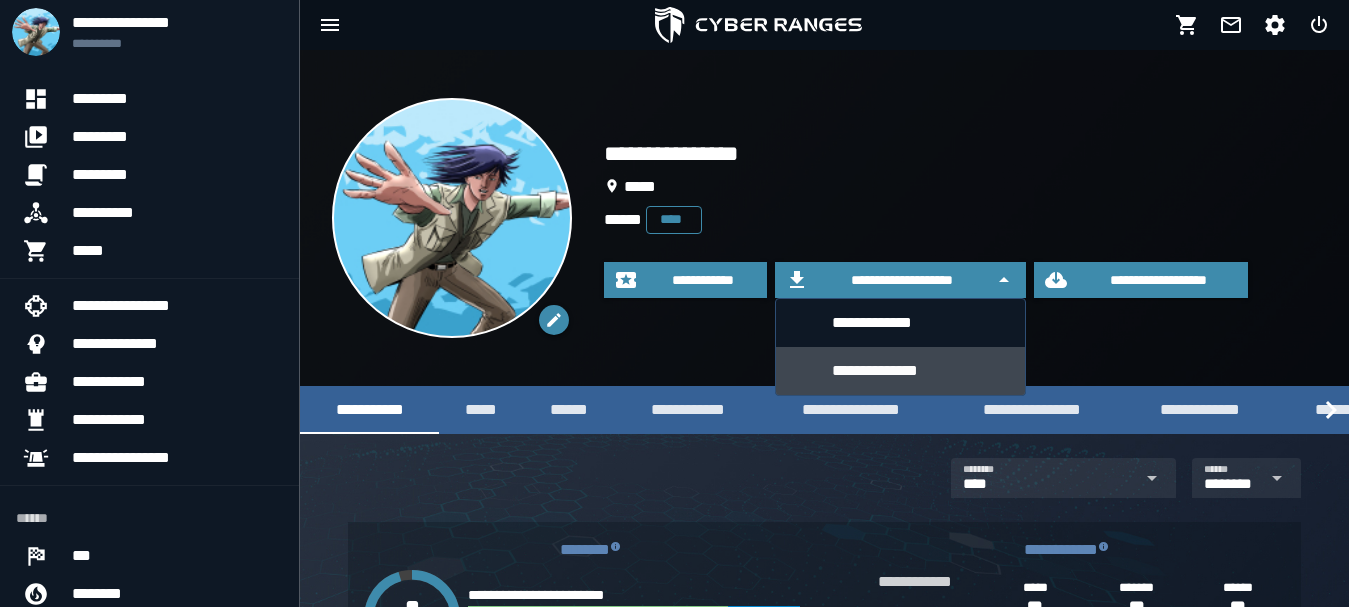 click on "**********" at bounding box center (920, 370) 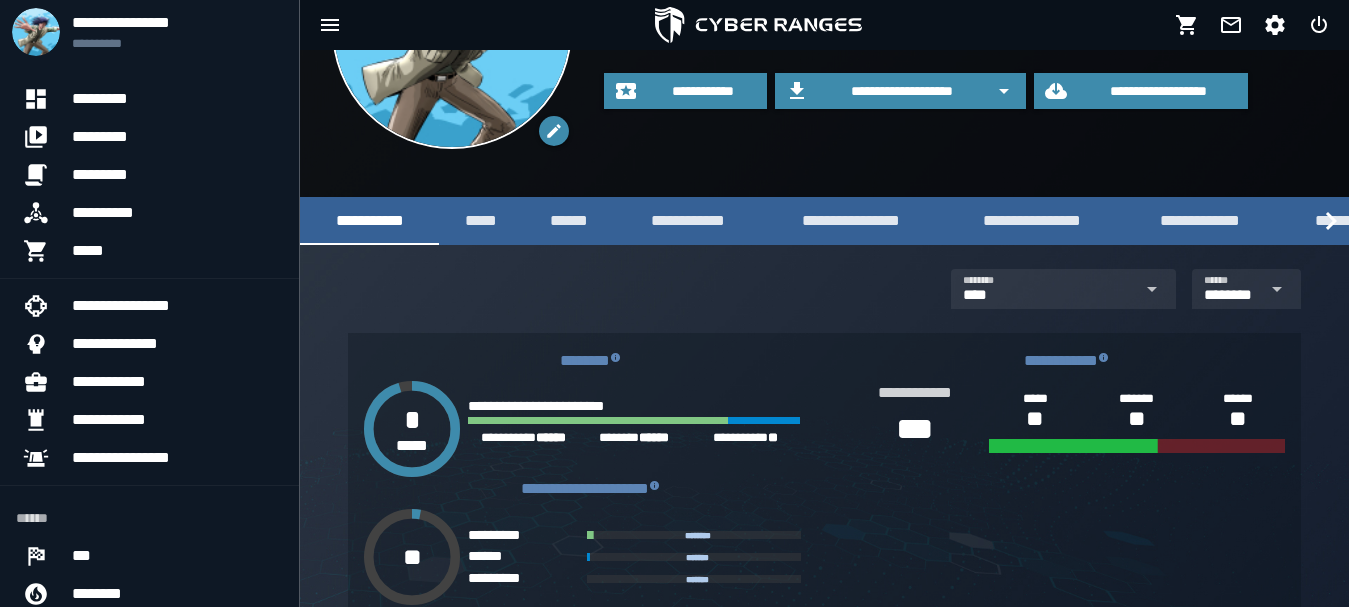 scroll, scrollTop: 233, scrollLeft: 0, axis: vertical 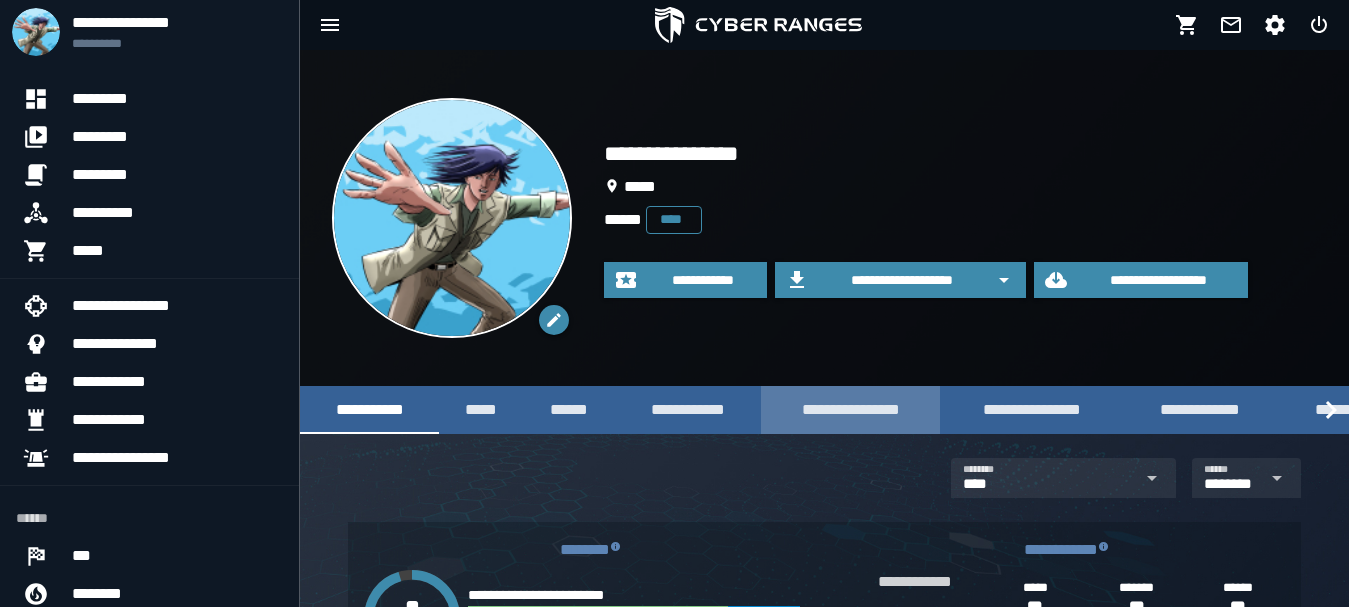 click on "**********" at bounding box center [850, 409] 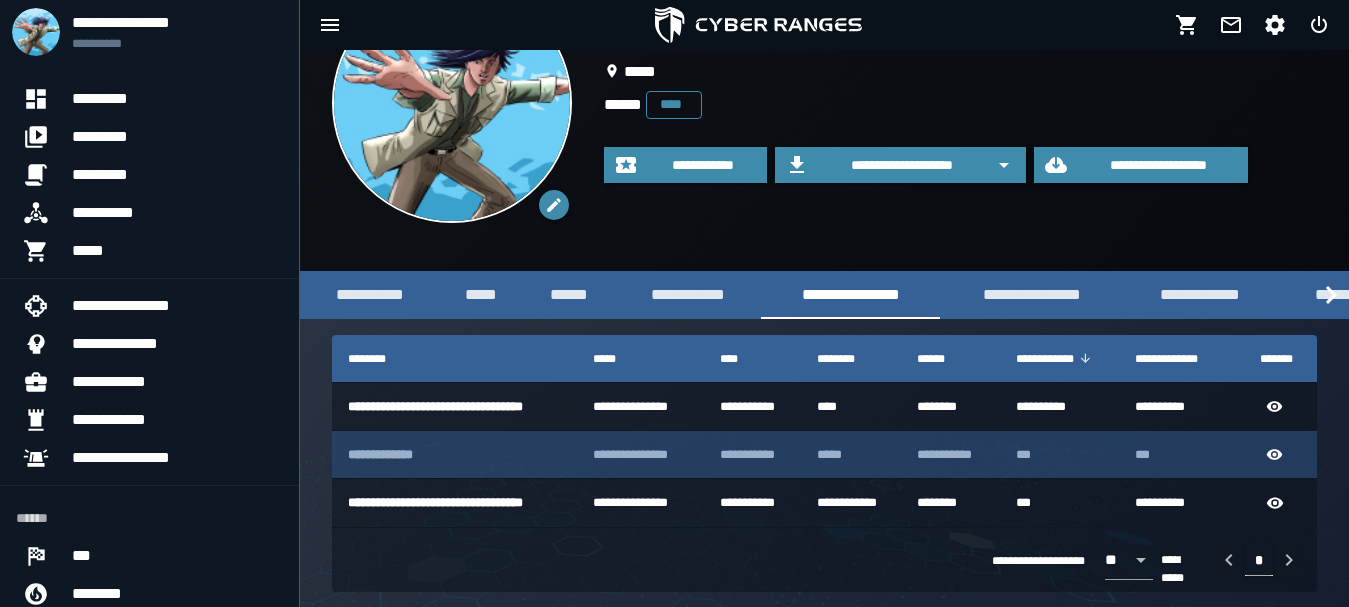 scroll, scrollTop: 116, scrollLeft: 0, axis: vertical 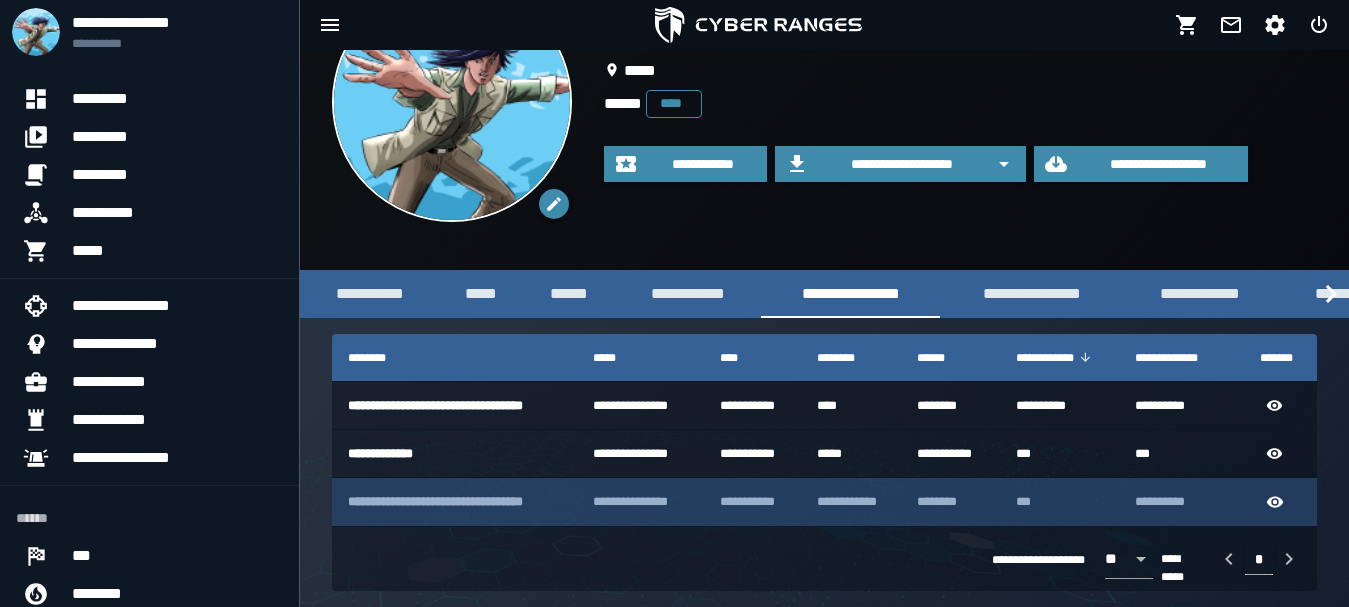 click on "**********" at bounding box center (435, 501) 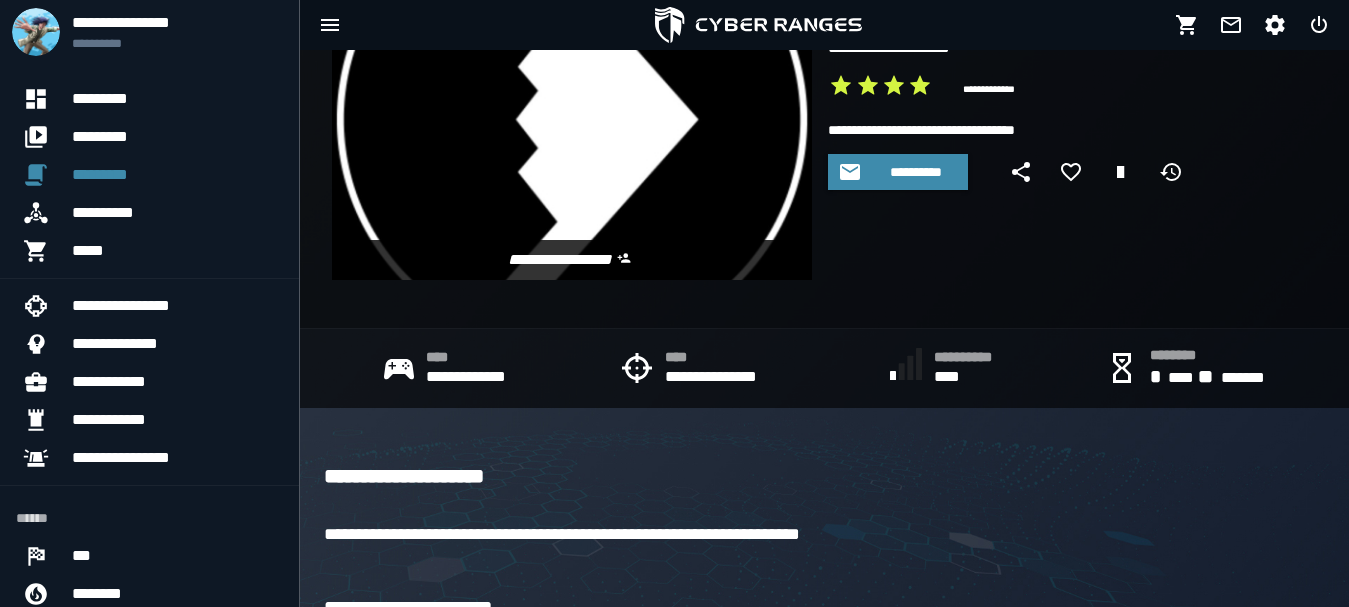 scroll, scrollTop: 0, scrollLeft: 0, axis: both 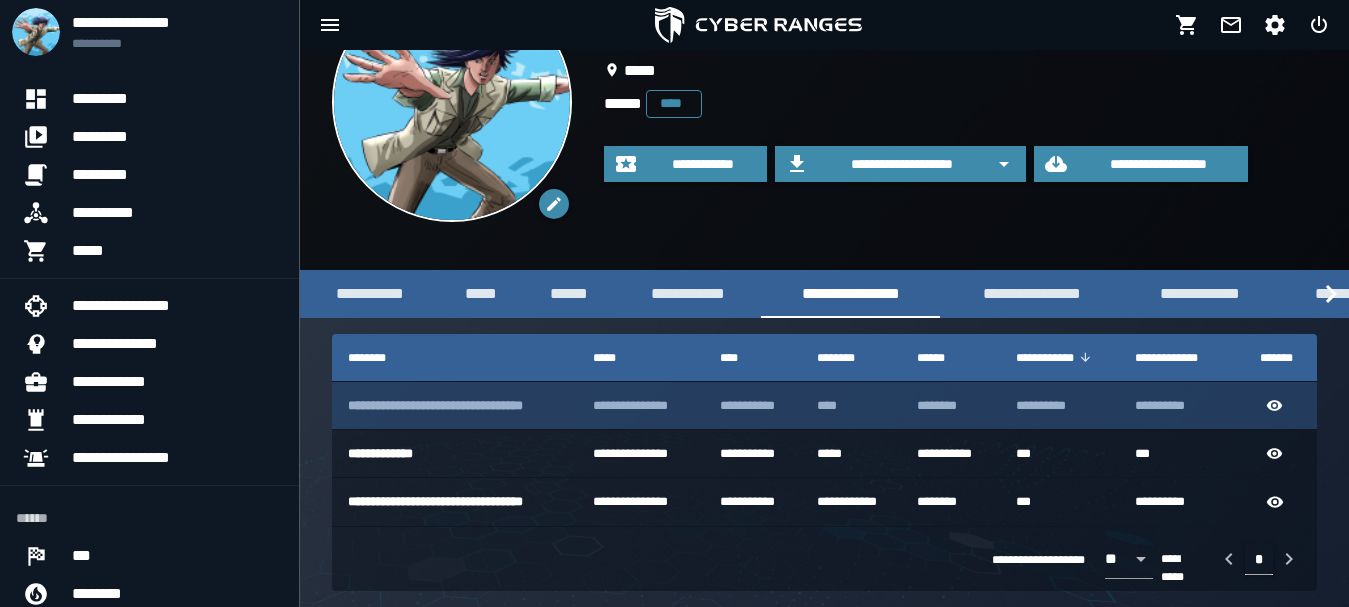 click on "**********" at bounding box center (435, 405) 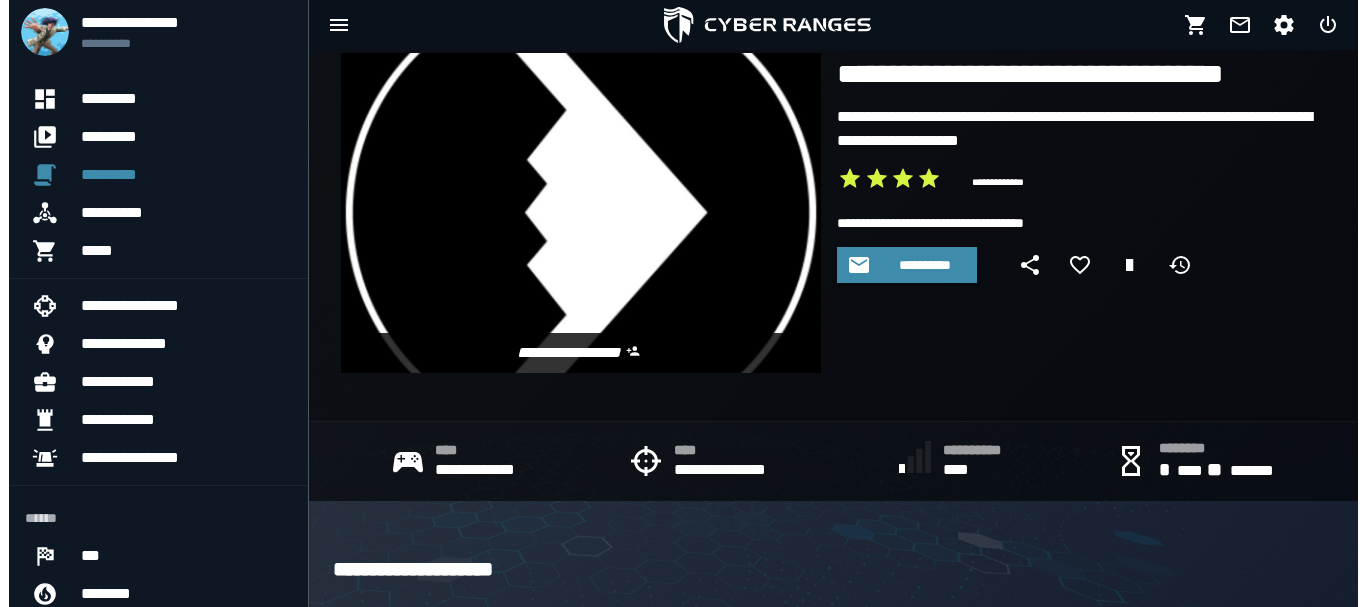 scroll, scrollTop: 0, scrollLeft: 0, axis: both 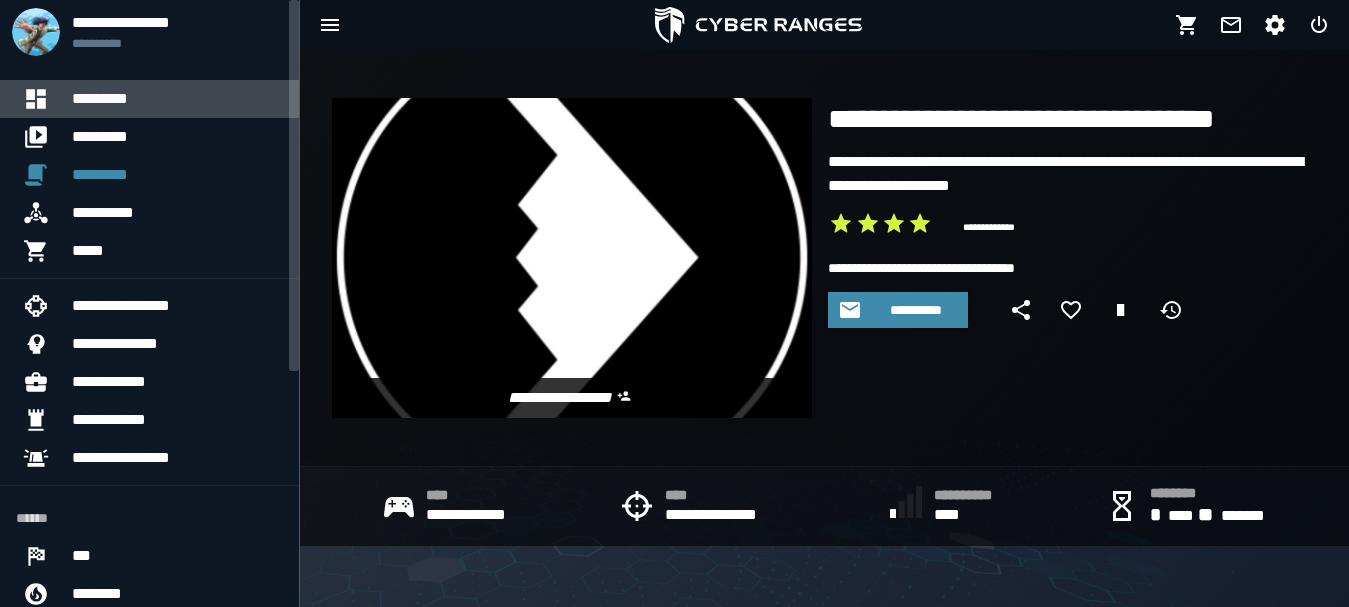click on "*********" at bounding box center [177, 99] 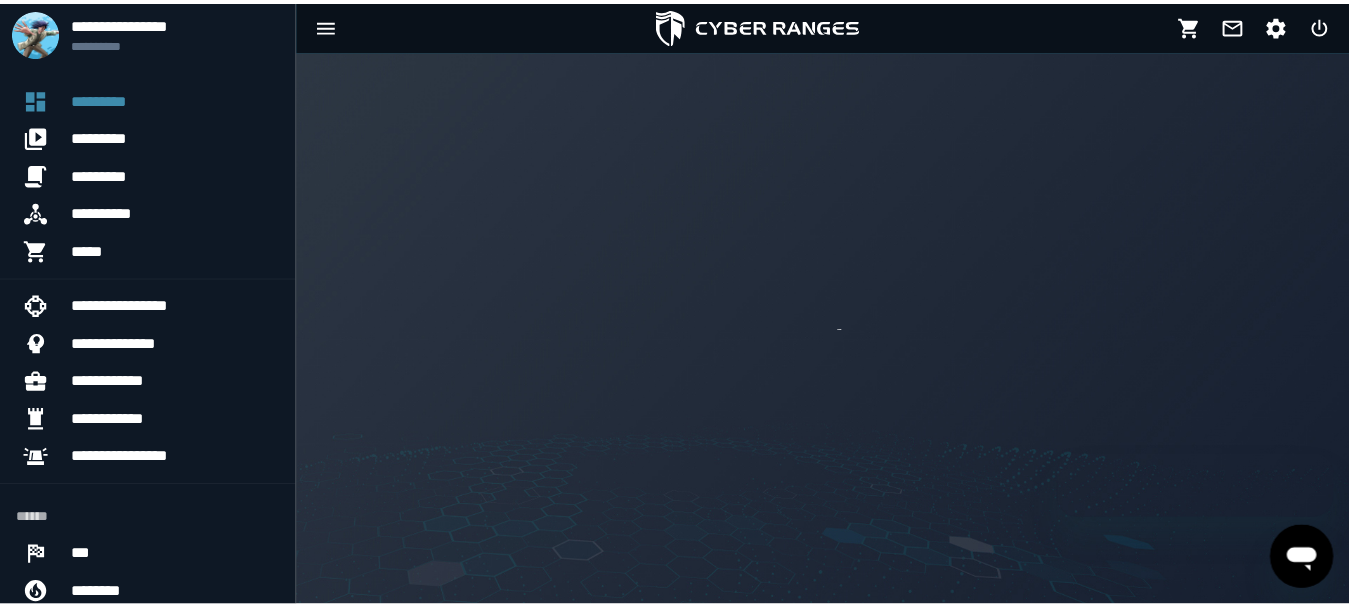 scroll, scrollTop: 0, scrollLeft: 0, axis: both 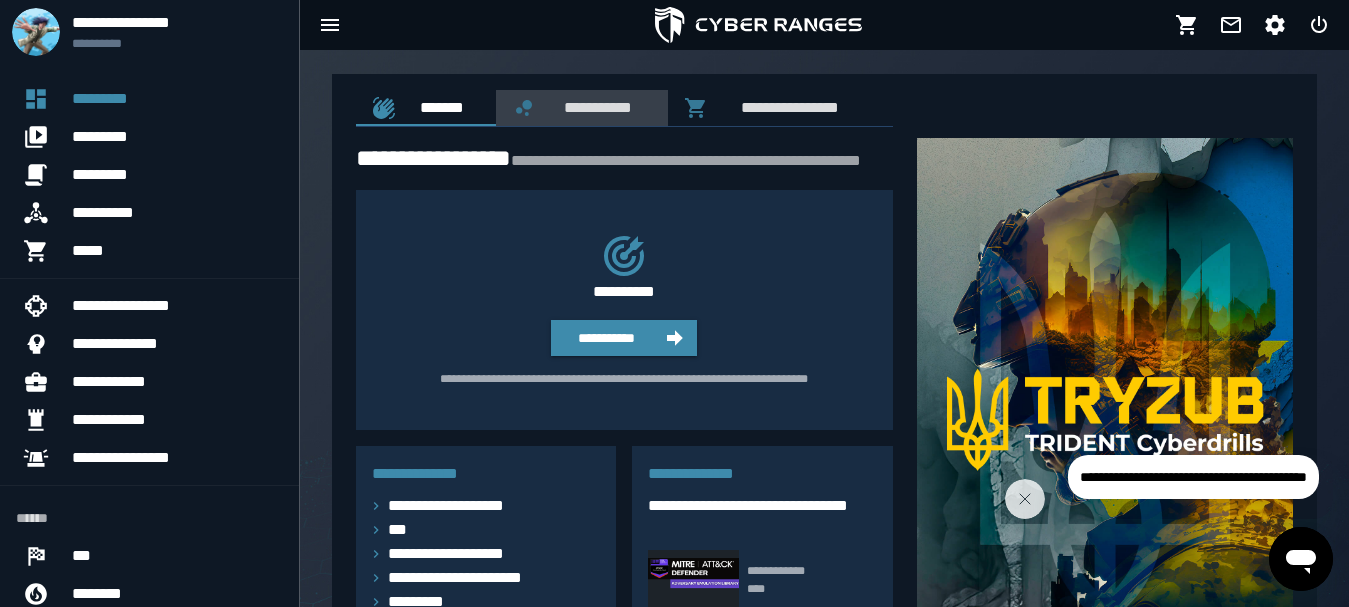 click on "**********" at bounding box center (594, 107) 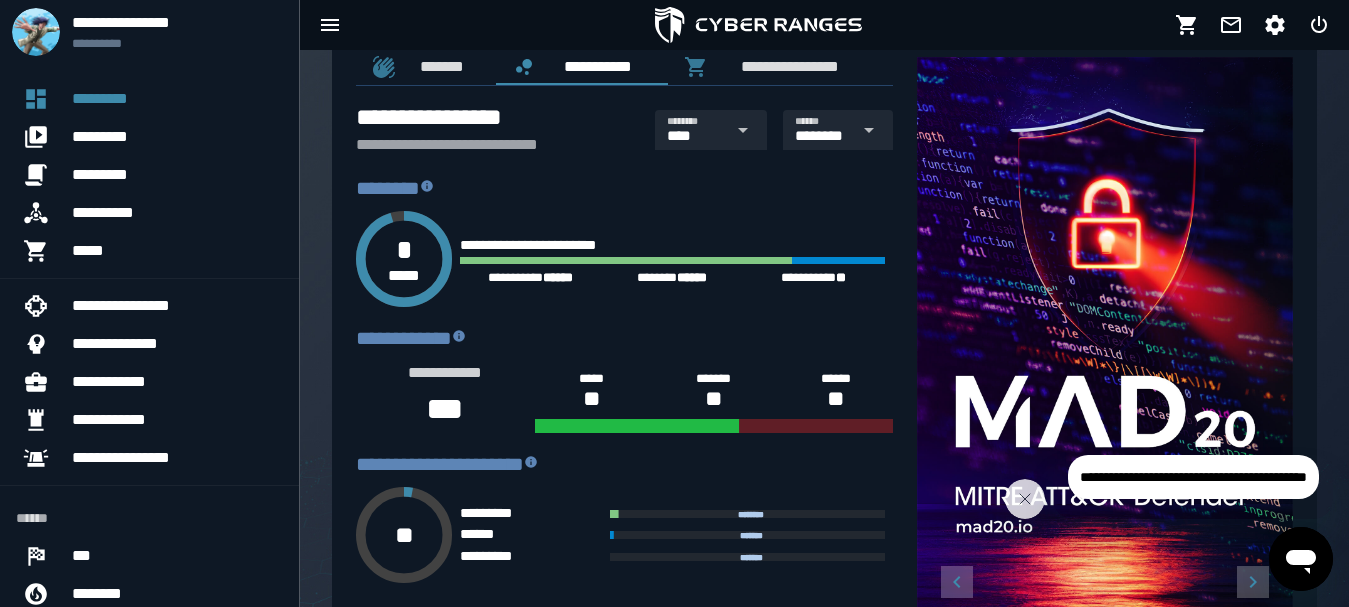 scroll, scrollTop: 0, scrollLeft: 0, axis: both 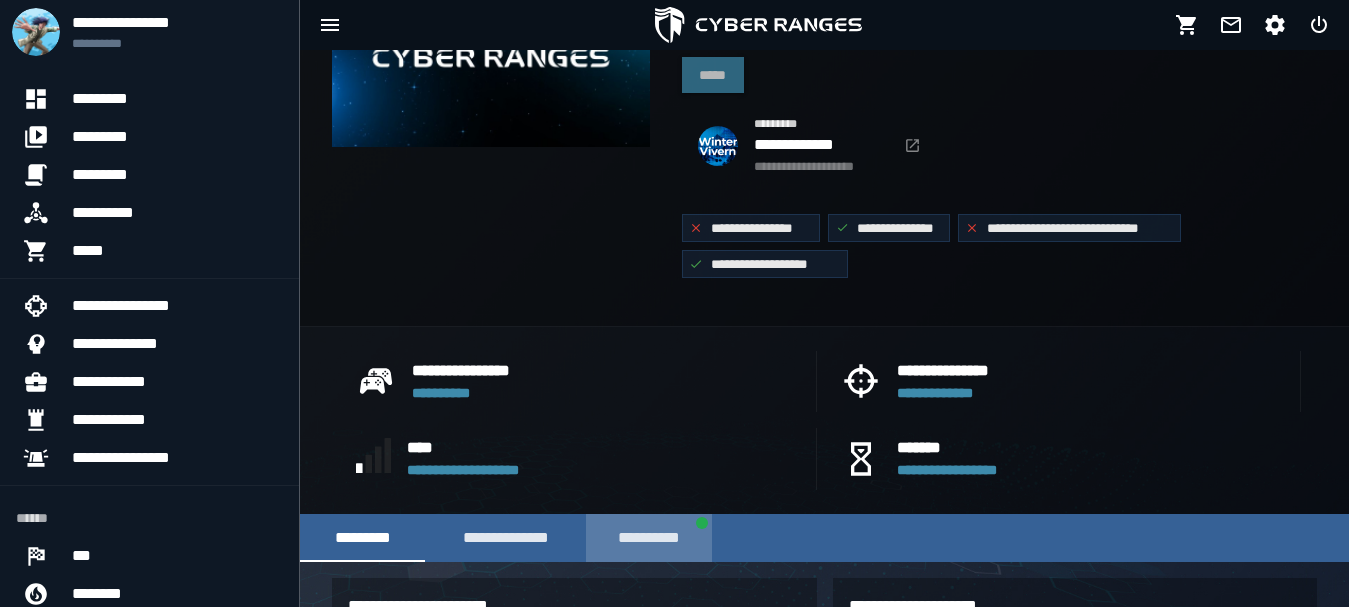 click on "**********" at bounding box center [649, 538] 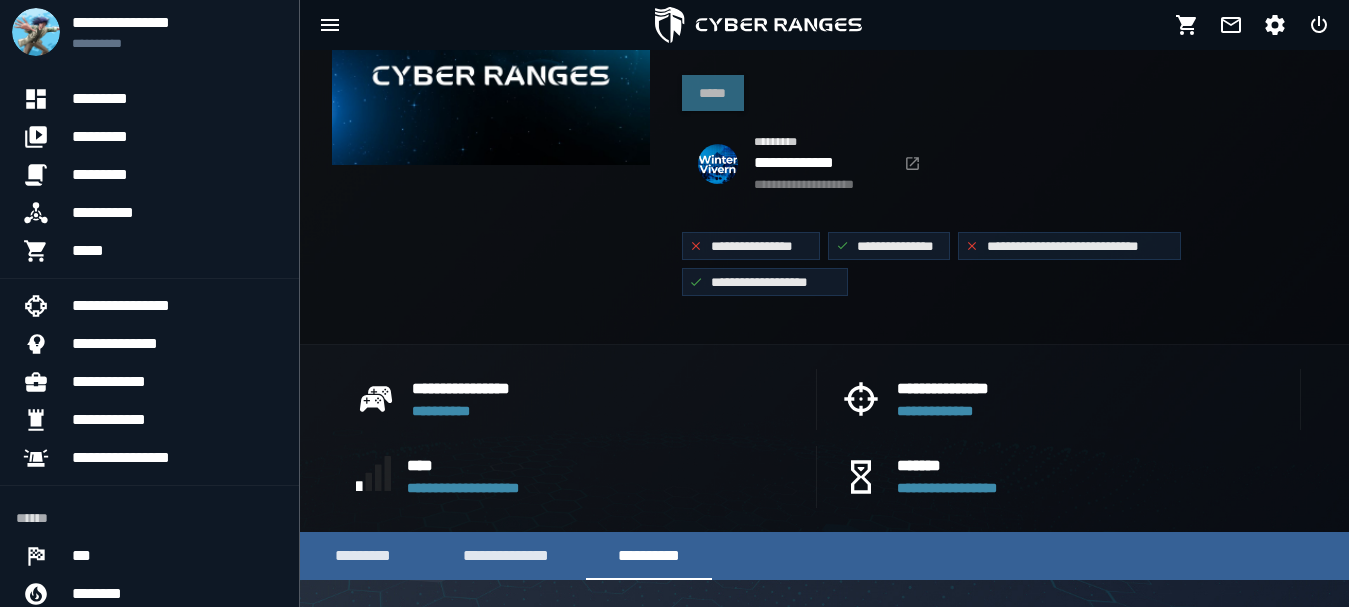 scroll, scrollTop: 170, scrollLeft: 0, axis: vertical 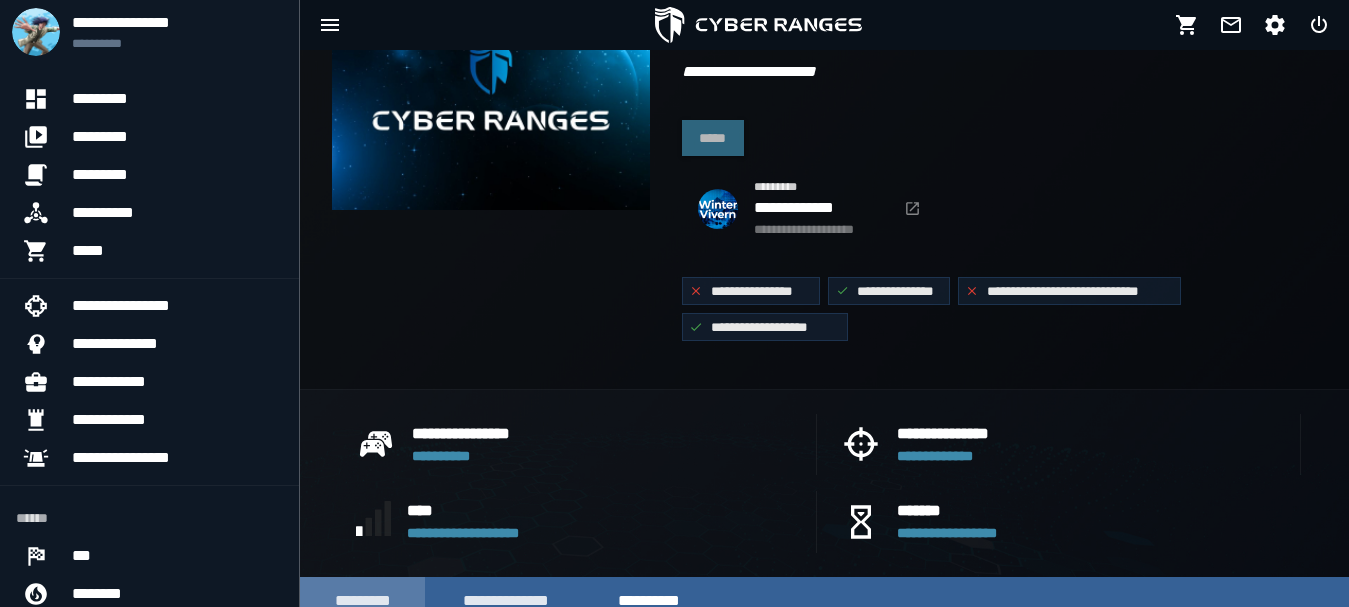 click on "*********" at bounding box center (362, 601) 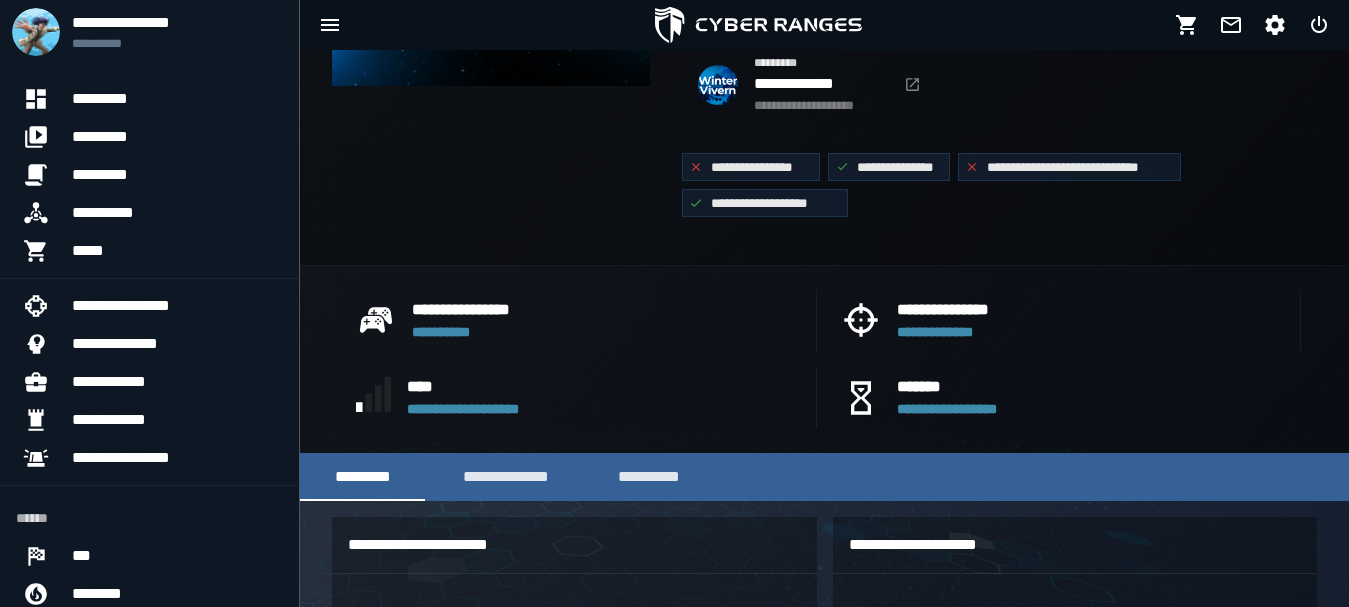 scroll, scrollTop: 467, scrollLeft: 0, axis: vertical 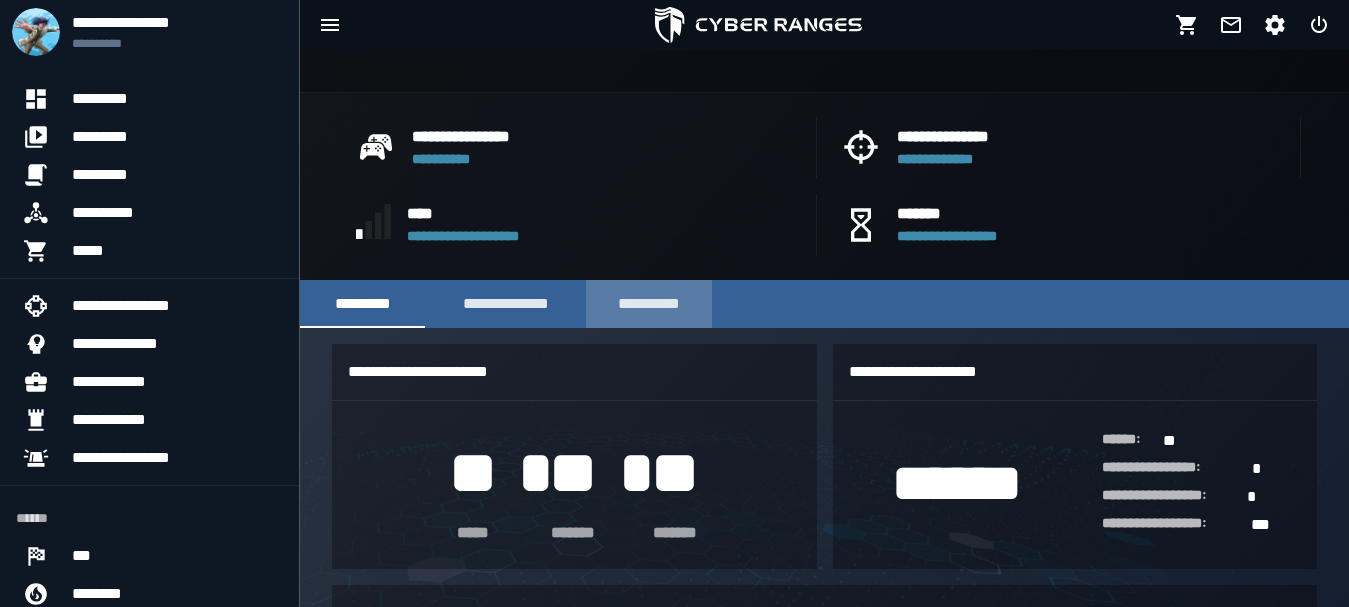 click on "**********" at bounding box center [649, 304] 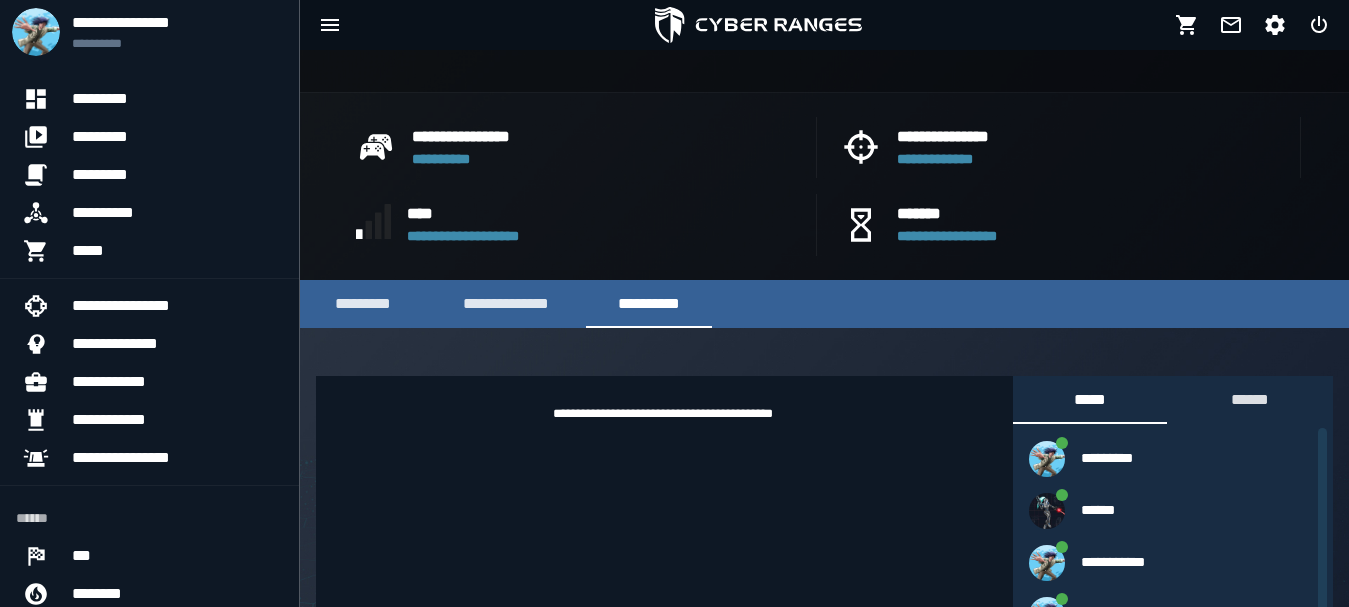 scroll, scrollTop: 2032, scrollLeft: 0, axis: vertical 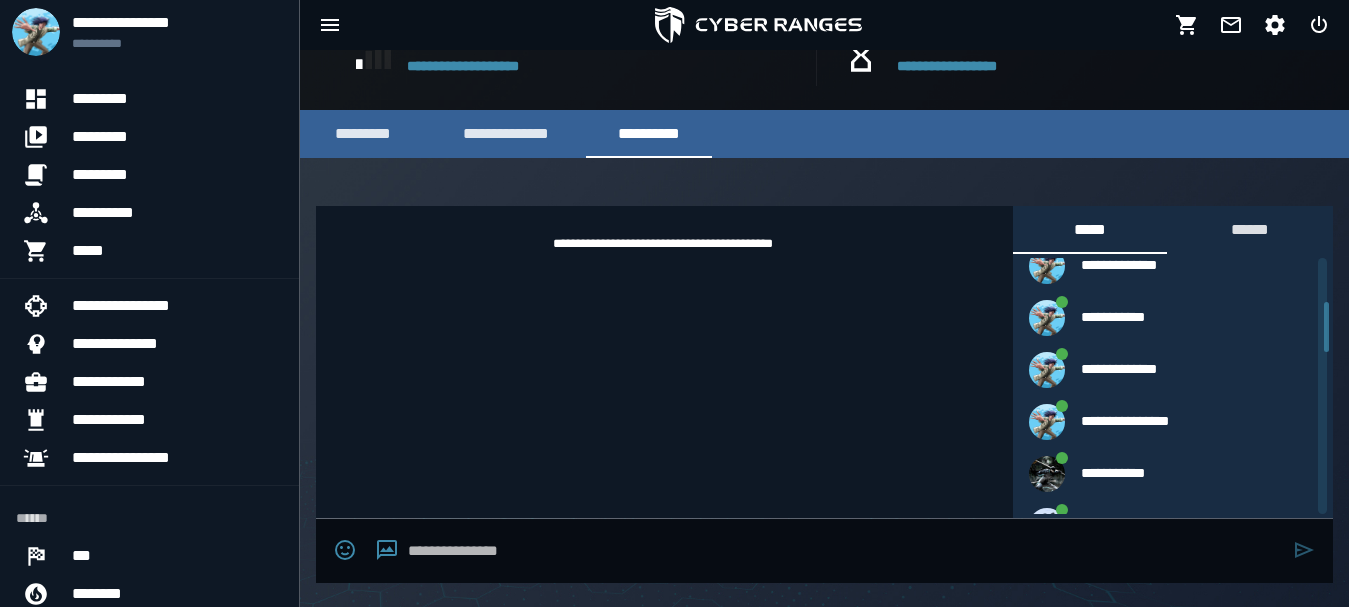 drag, startPoint x: 1328, startPoint y: 481, endPoint x: 1351, endPoint y: 319, distance: 163.62457 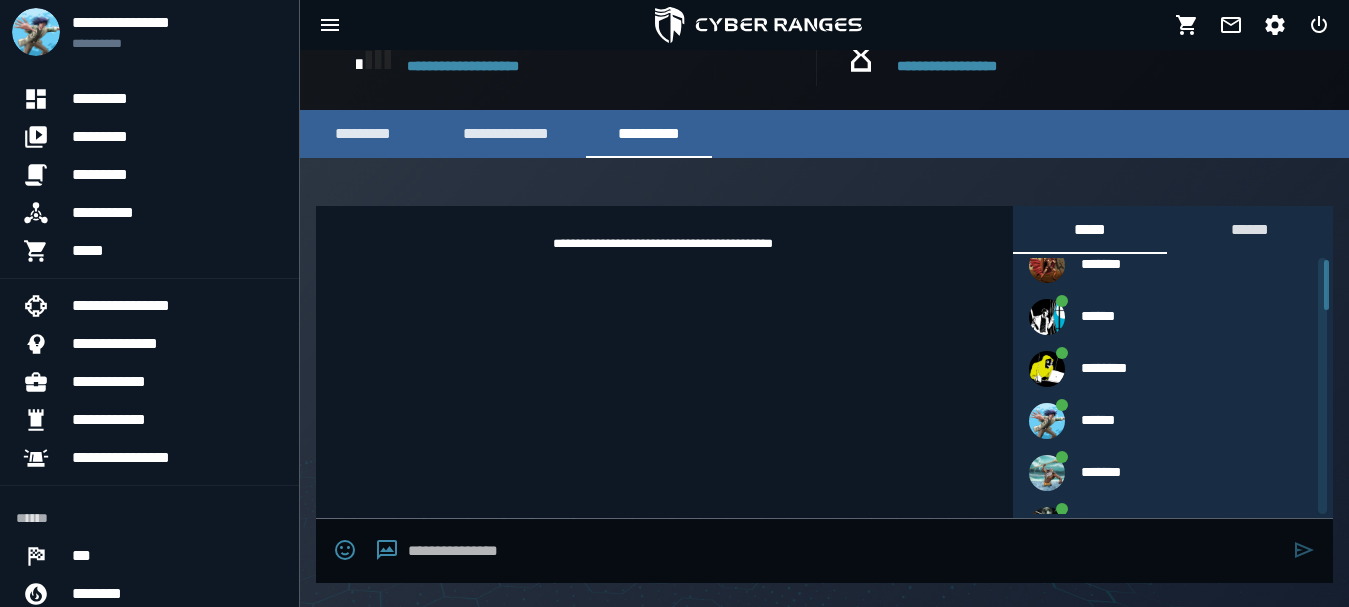 scroll, scrollTop: 0, scrollLeft: 0, axis: both 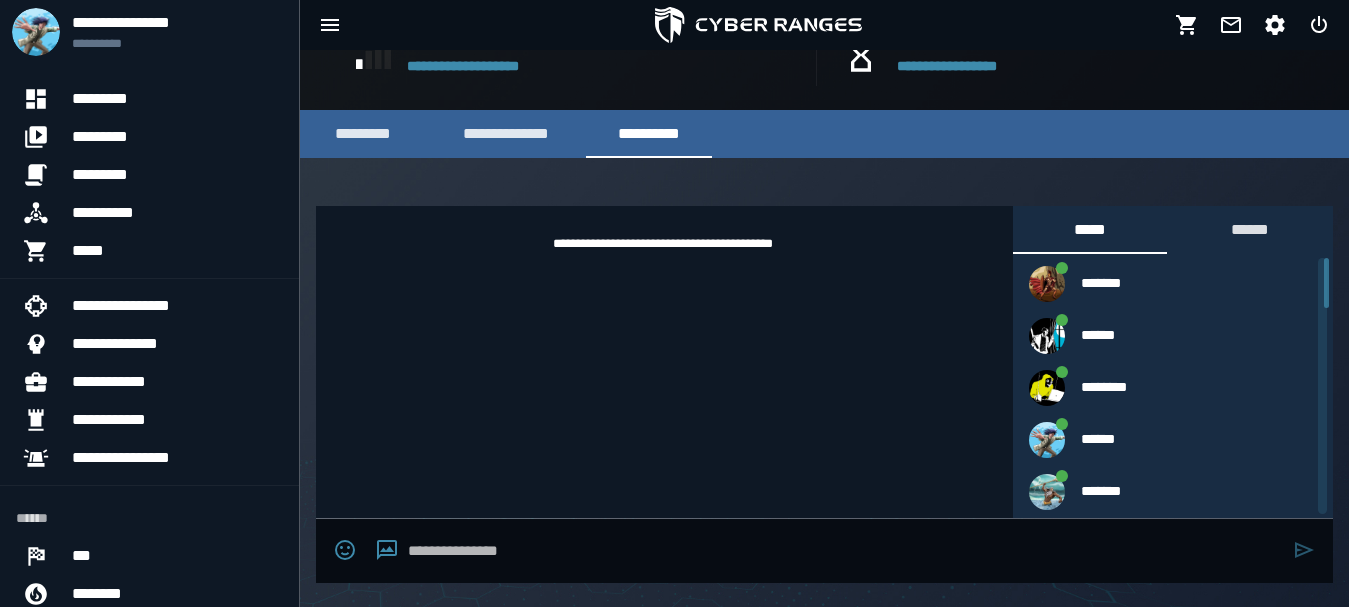 drag, startPoint x: 1328, startPoint y: 333, endPoint x: 1327, endPoint y: 271, distance: 62.008064 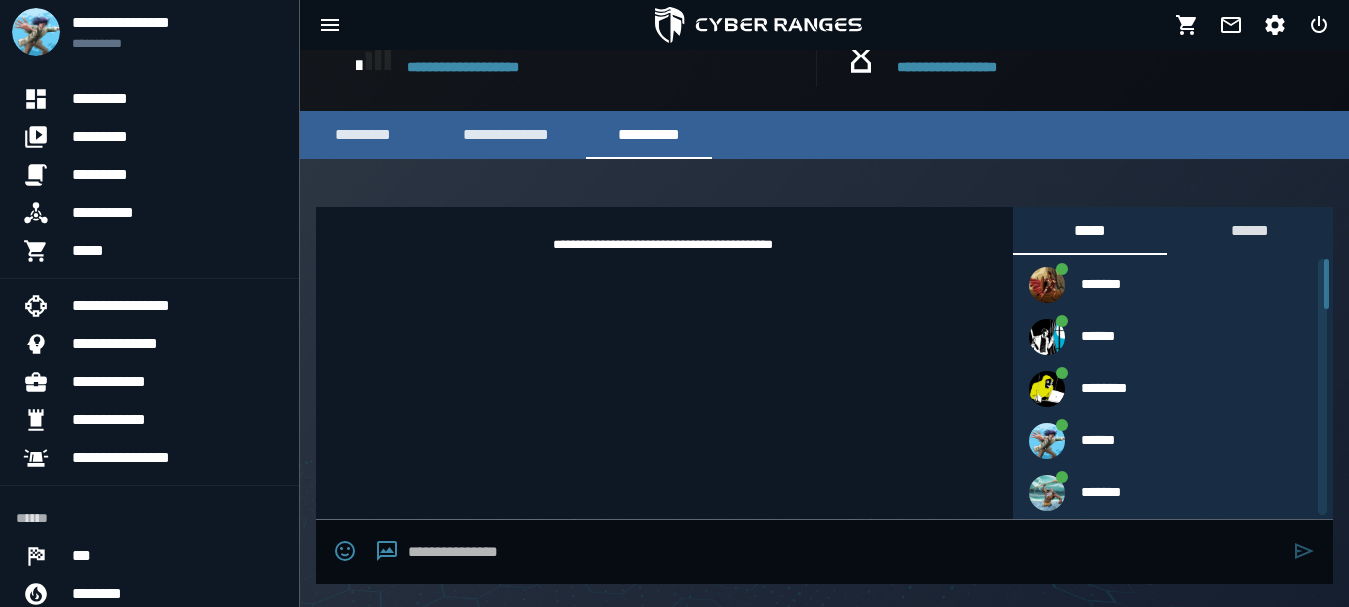 scroll, scrollTop: 637, scrollLeft: 0, axis: vertical 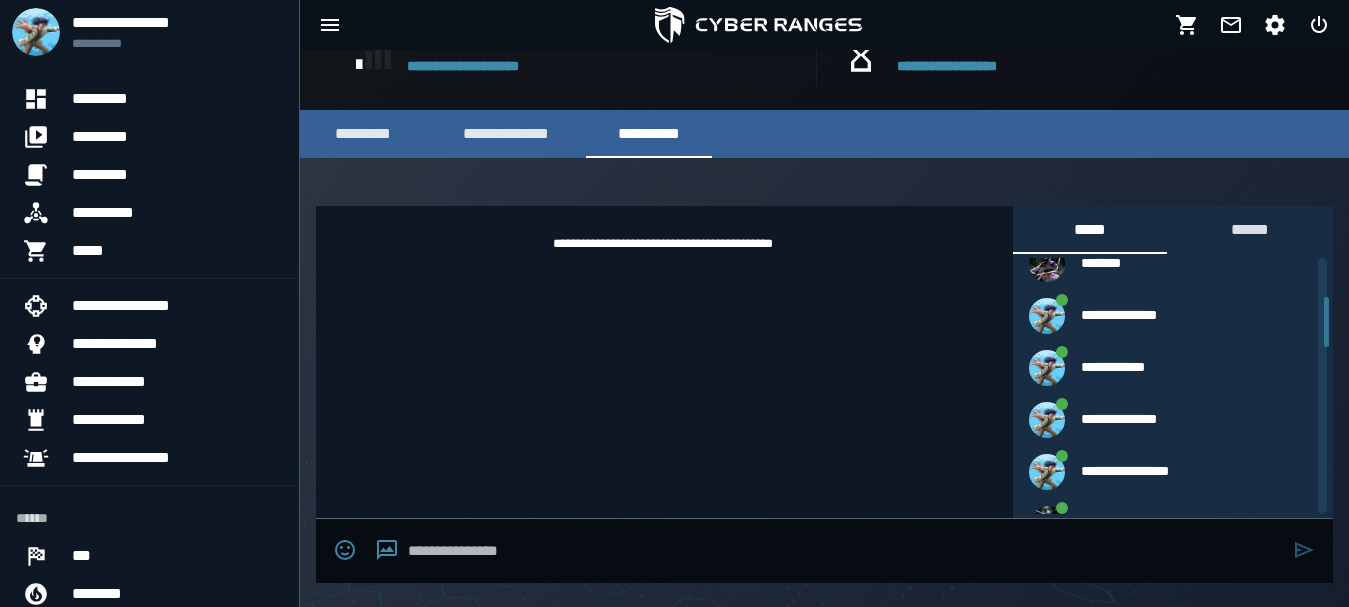drag, startPoint x: 1323, startPoint y: 301, endPoint x: 1317, endPoint y: 341, distance: 40.4475 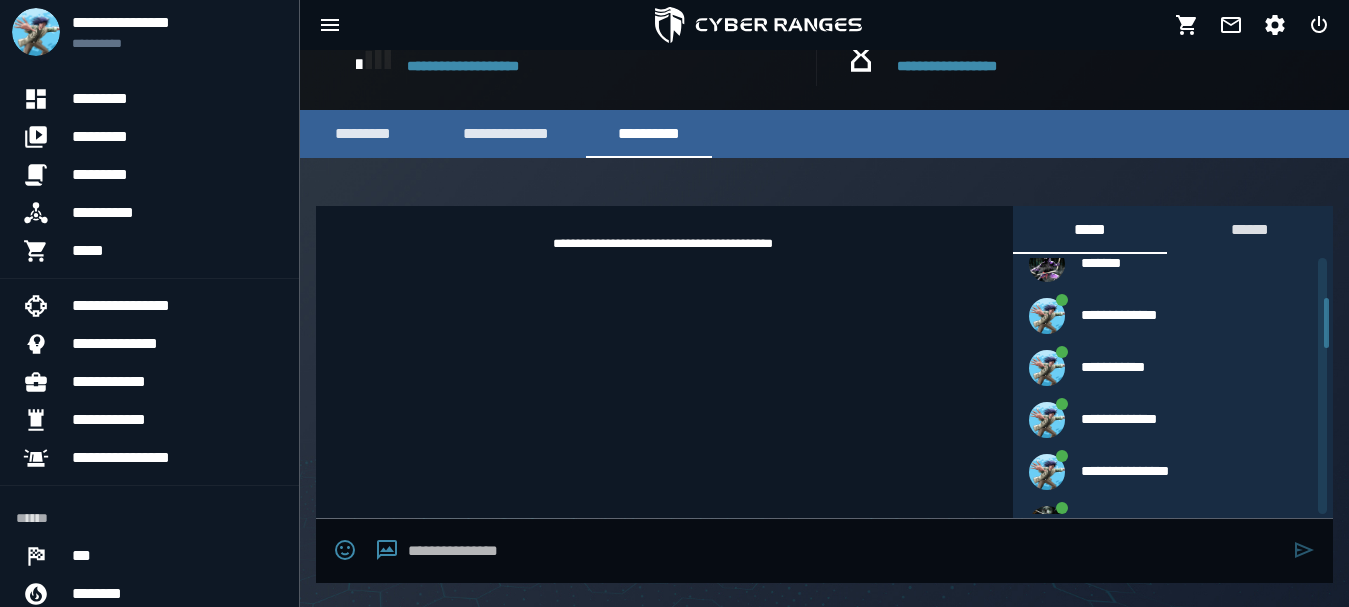 scroll, scrollTop: 394, scrollLeft: 0, axis: vertical 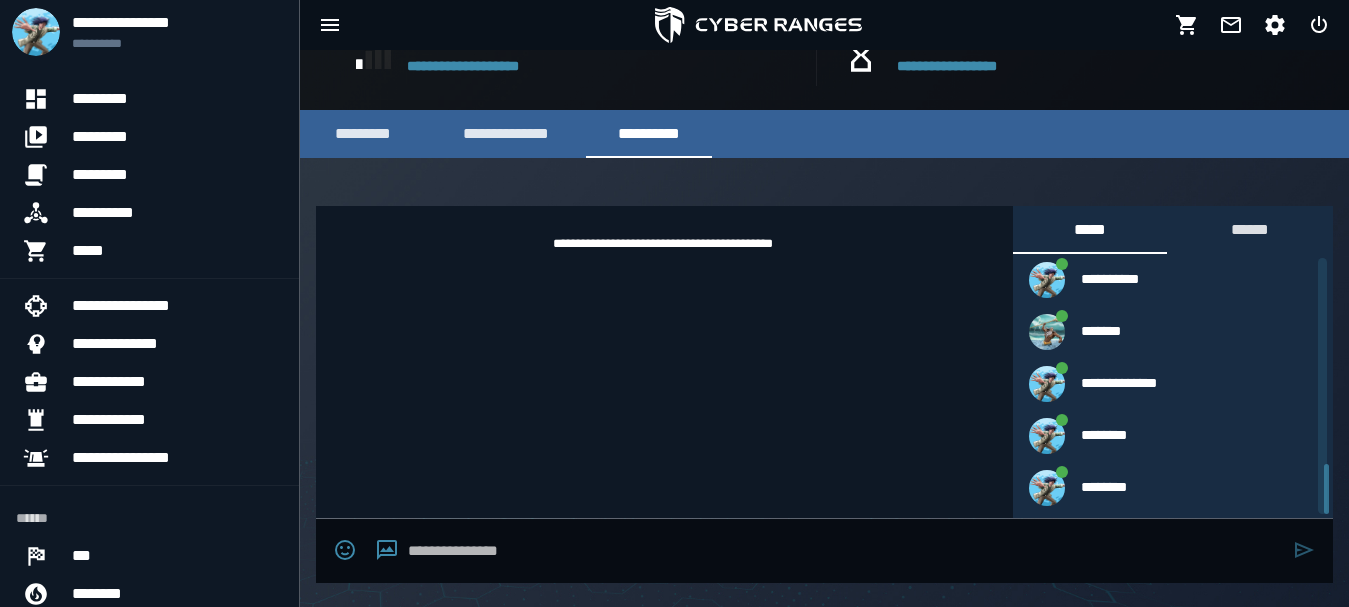 drag, startPoint x: 1327, startPoint y: 344, endPoint x: 1322, endPoint y: 527, distance: 183.0683 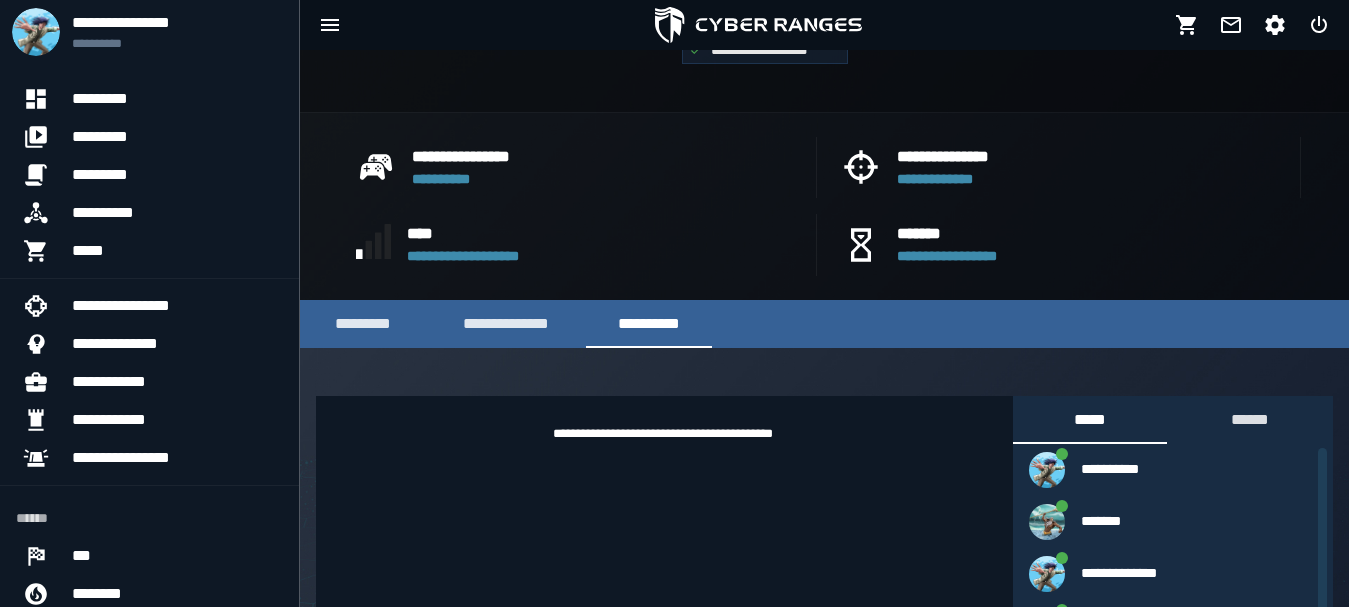 scroll, scrollTop: 467, scrollLeft: 0, axis: vertical 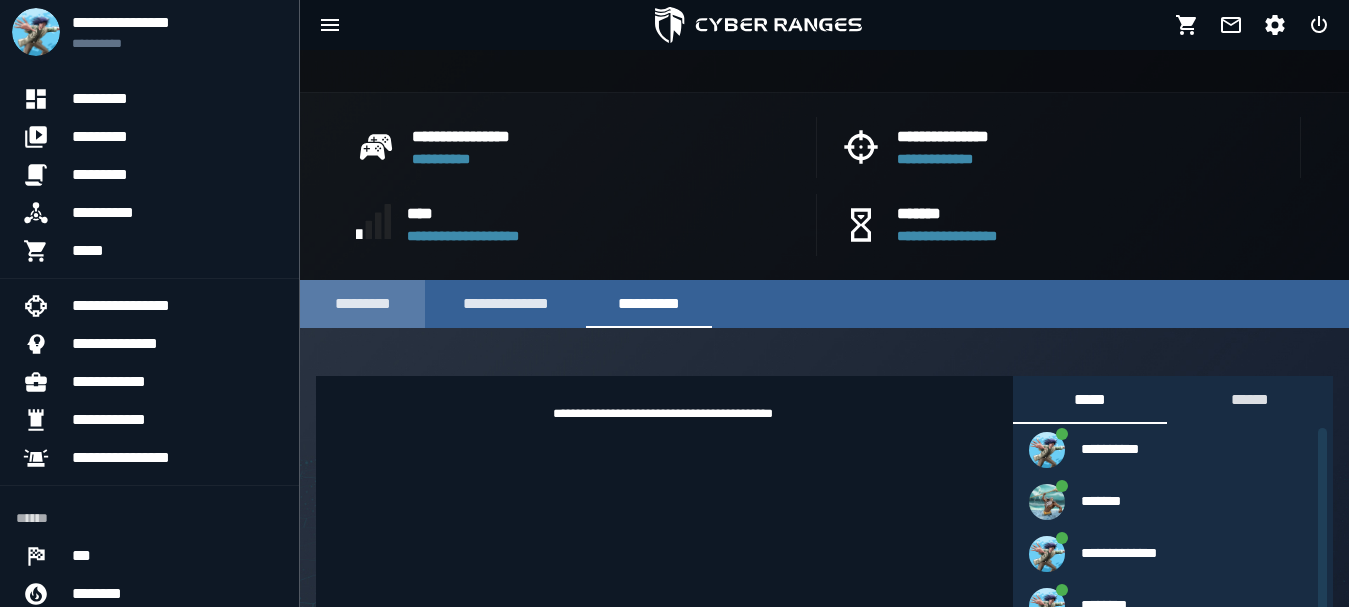 click on "*********" at bounding box center (362, 304) 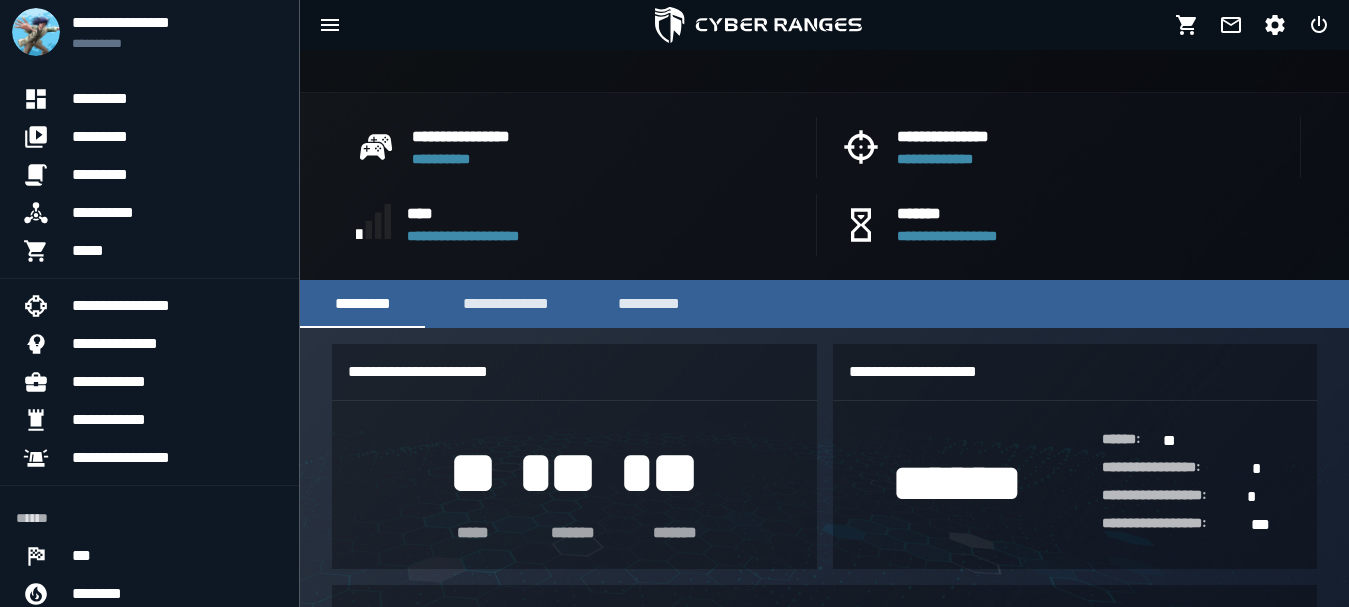 scroll, scrollTop: 0, scrollLeft: 0, axis: both 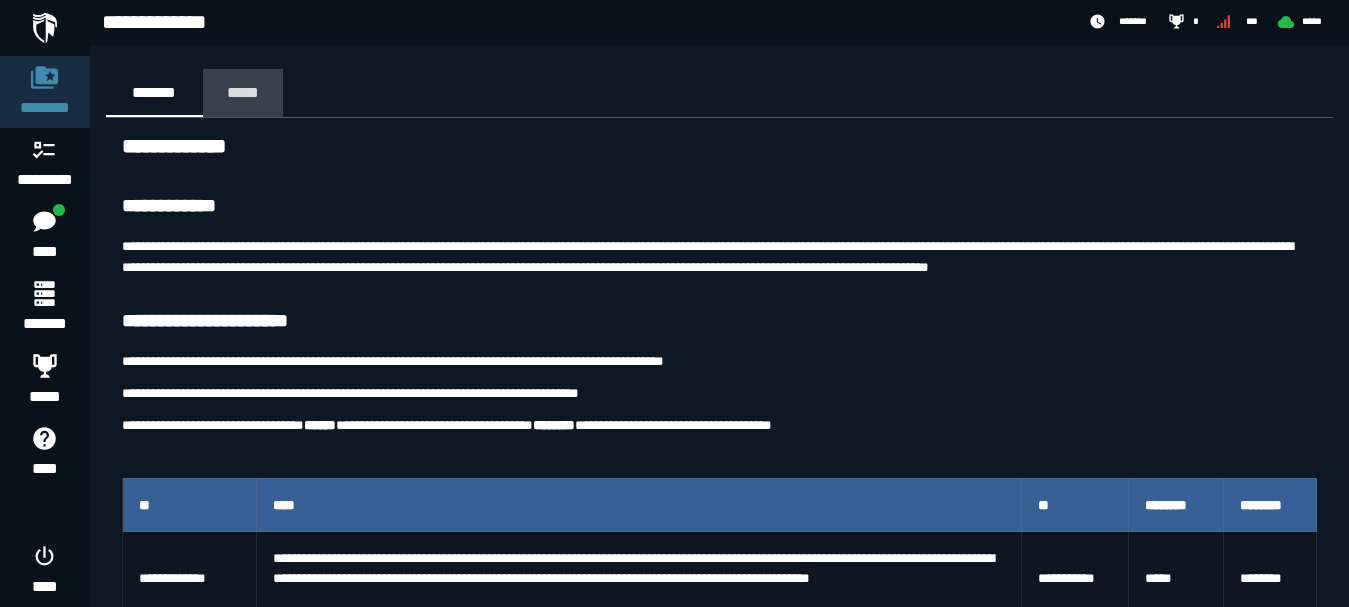 click on "*****" at bounding box center (243, 93) 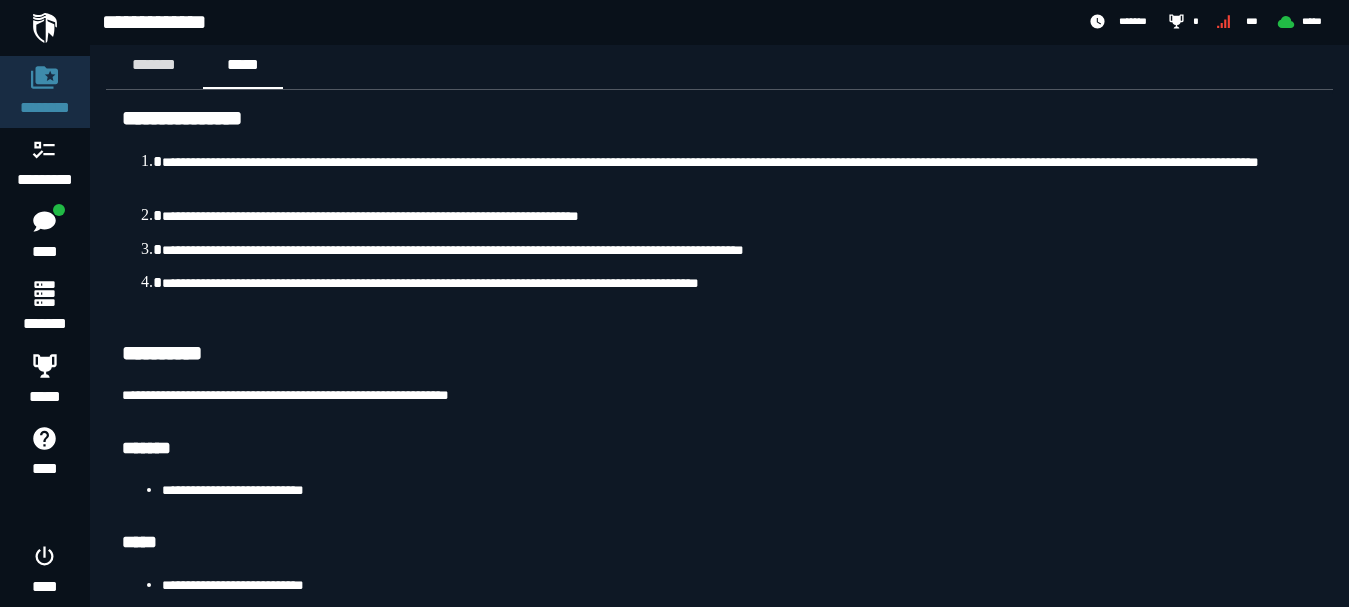 scroll, scrollTop: 0, scrollLeft: 0, axis: both 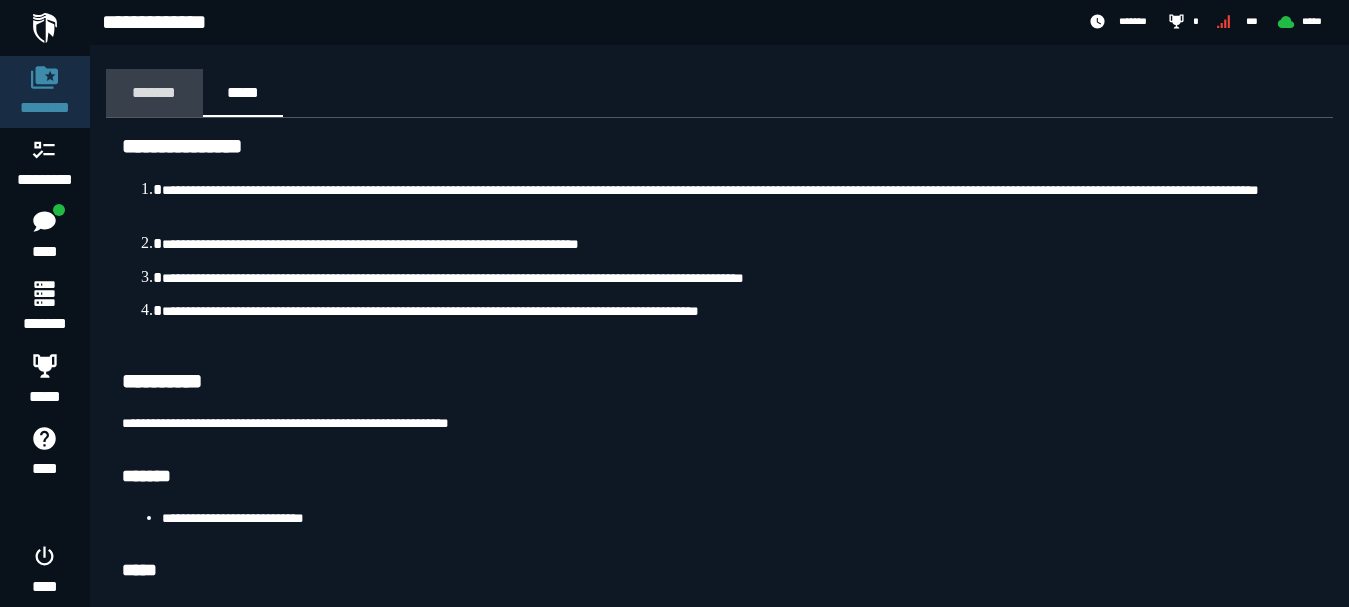 click on "*******" at bounding box center [154, 92] 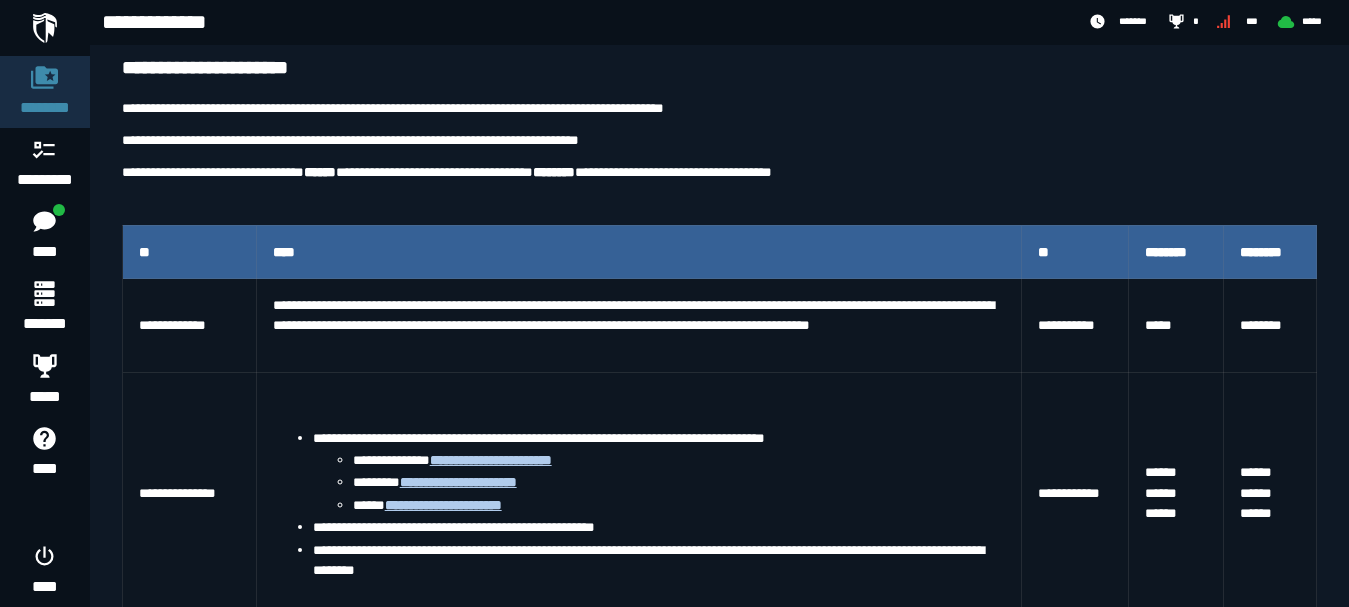 scroll, scrollTop: 233, scrollLeft: 0, axis: vertical 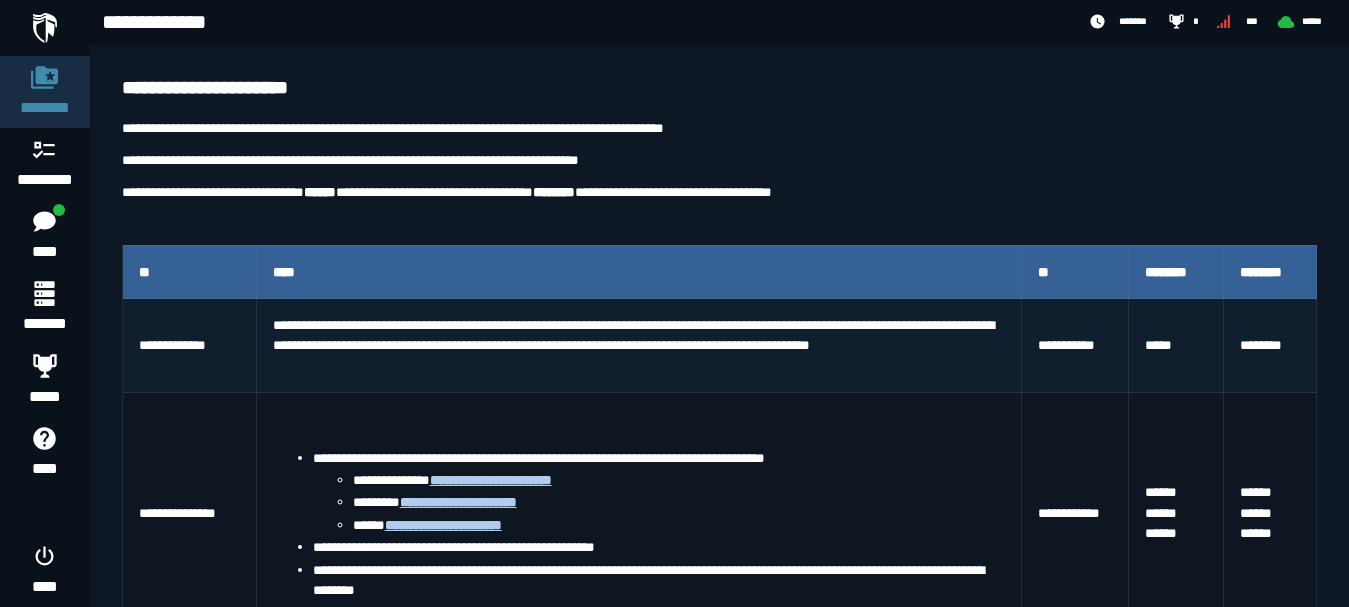 click on "**********" at bounding box center [639, 345] 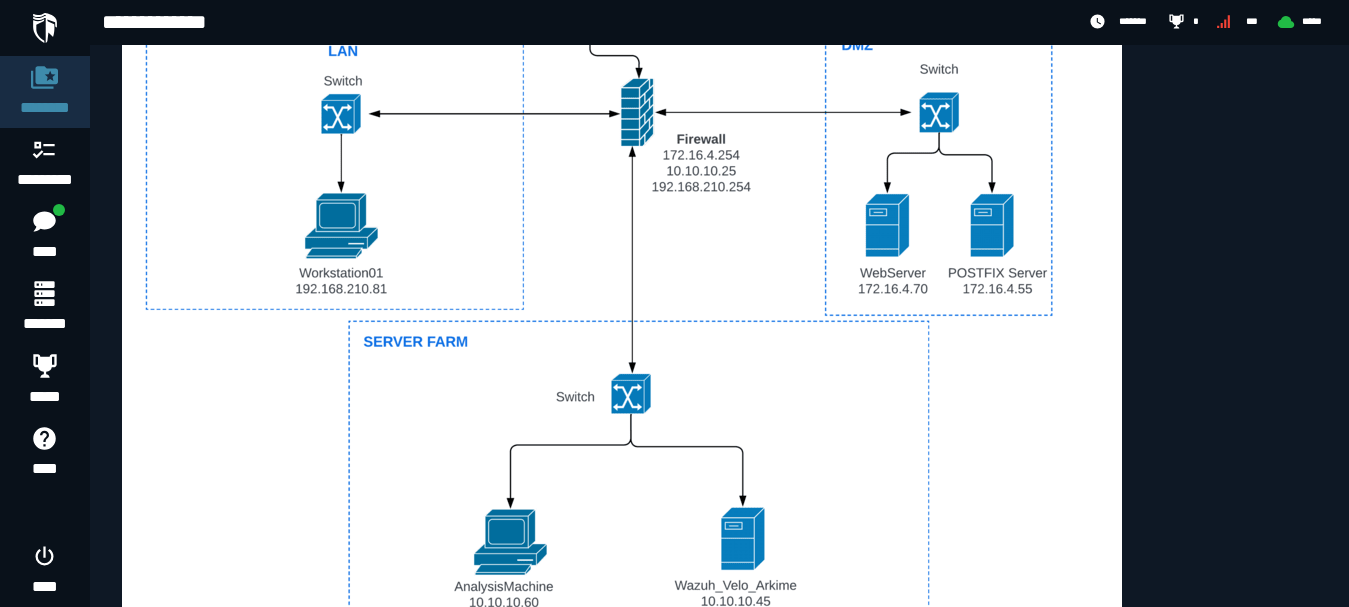 scroll, scrollTop: 916, scrollLeft: 0, axis: vertical 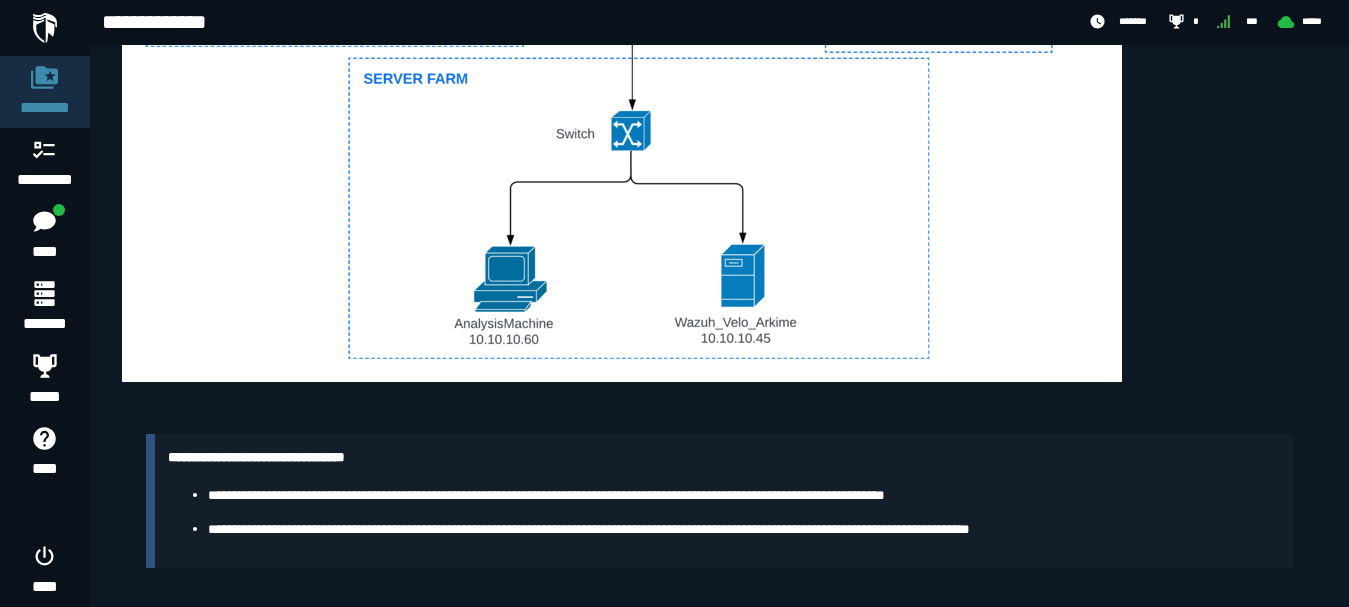 drag, startPoint x: 1175, startPoint y: 252, endPoint x: 1162, endPoint y: 252, distance: 13 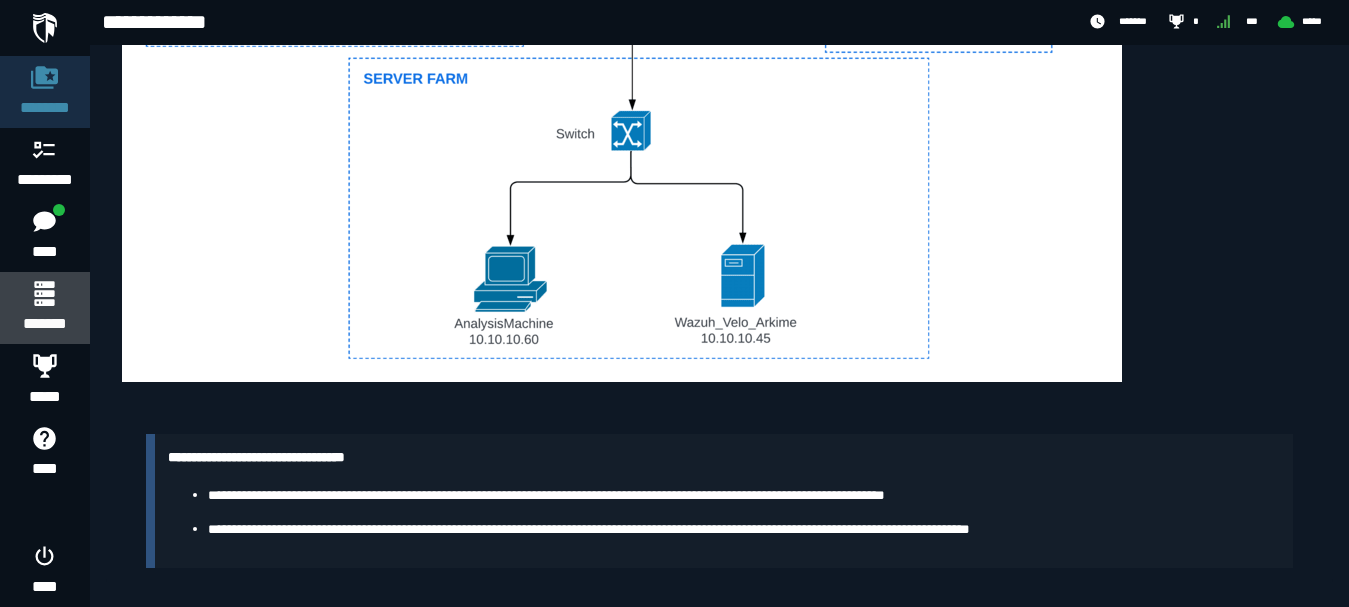 click on "*******" at bounding box center (44, 308) 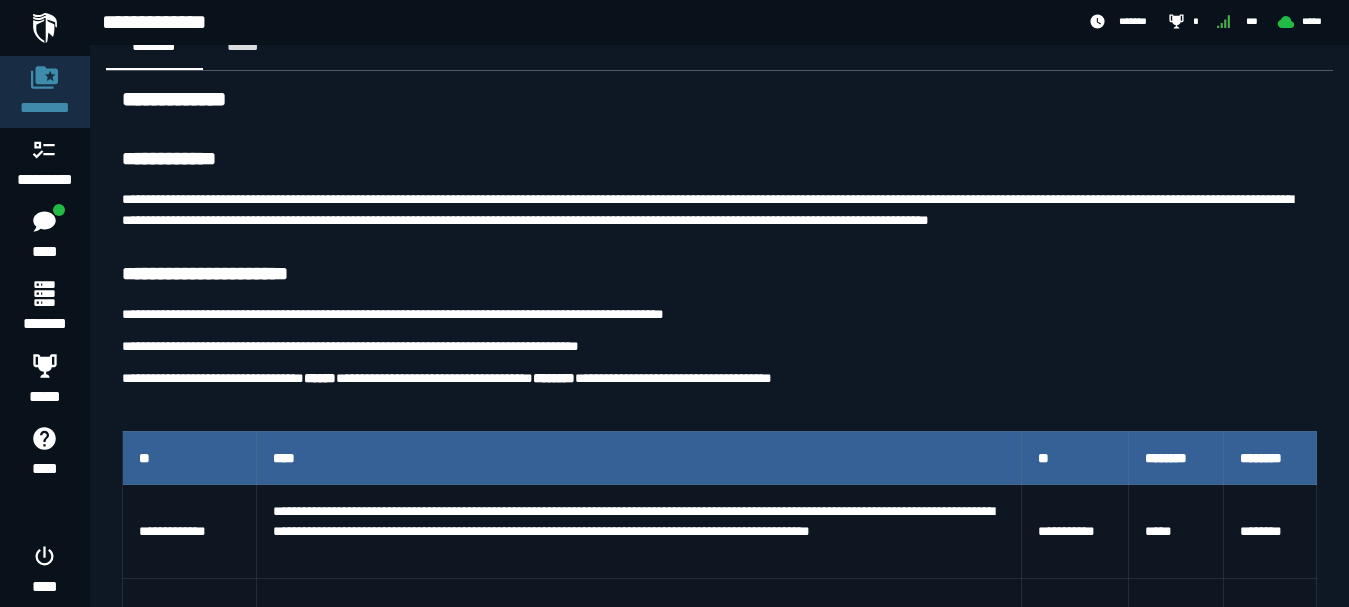 scroll, scrollTop: 0, scrollLeft: 0, axis: both 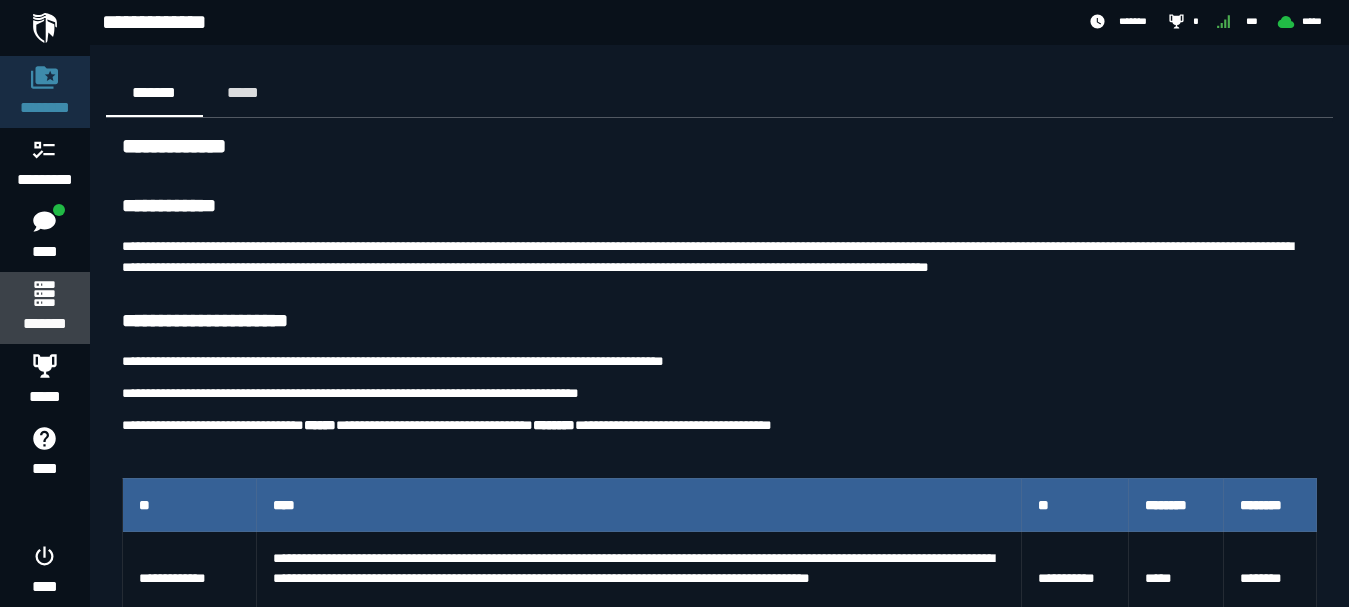 click 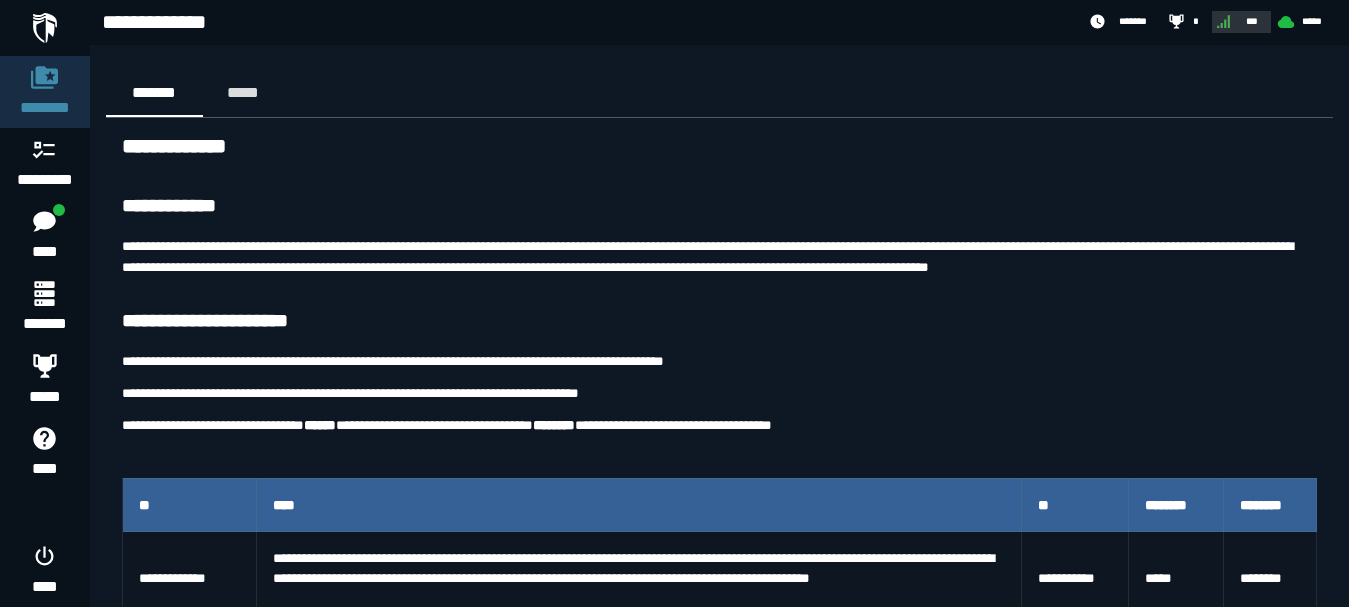click on "***" at bounding box center [1252, 21] 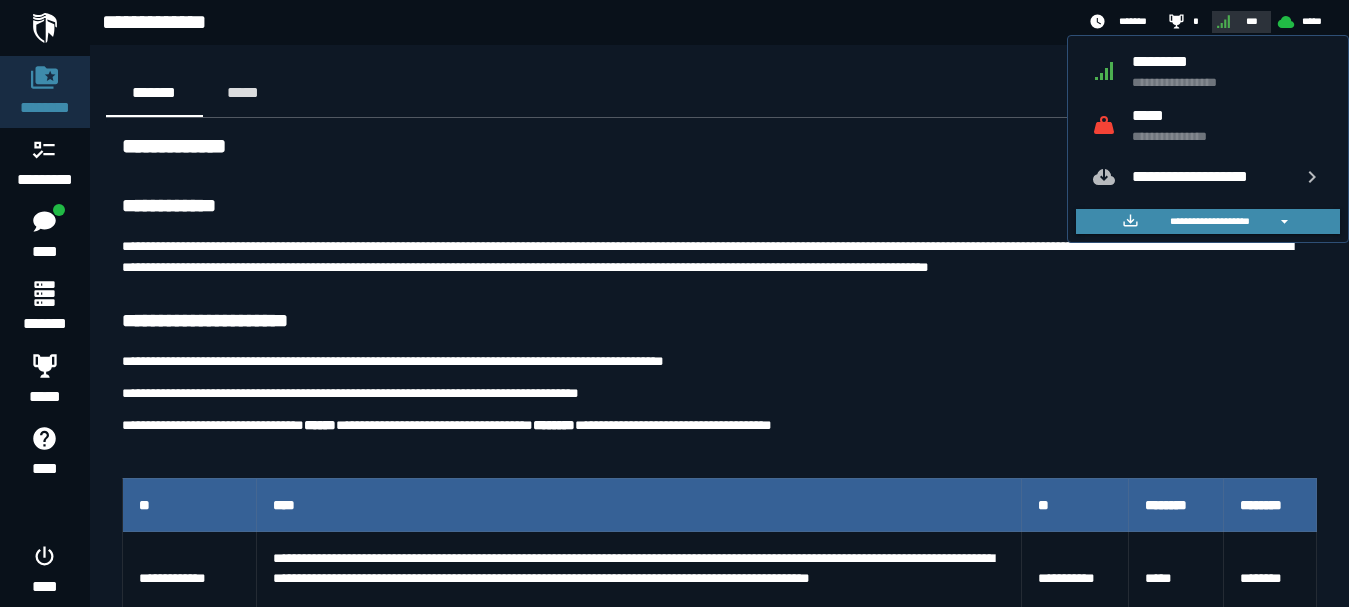 click on "***" at bounding box center (1252, 21) 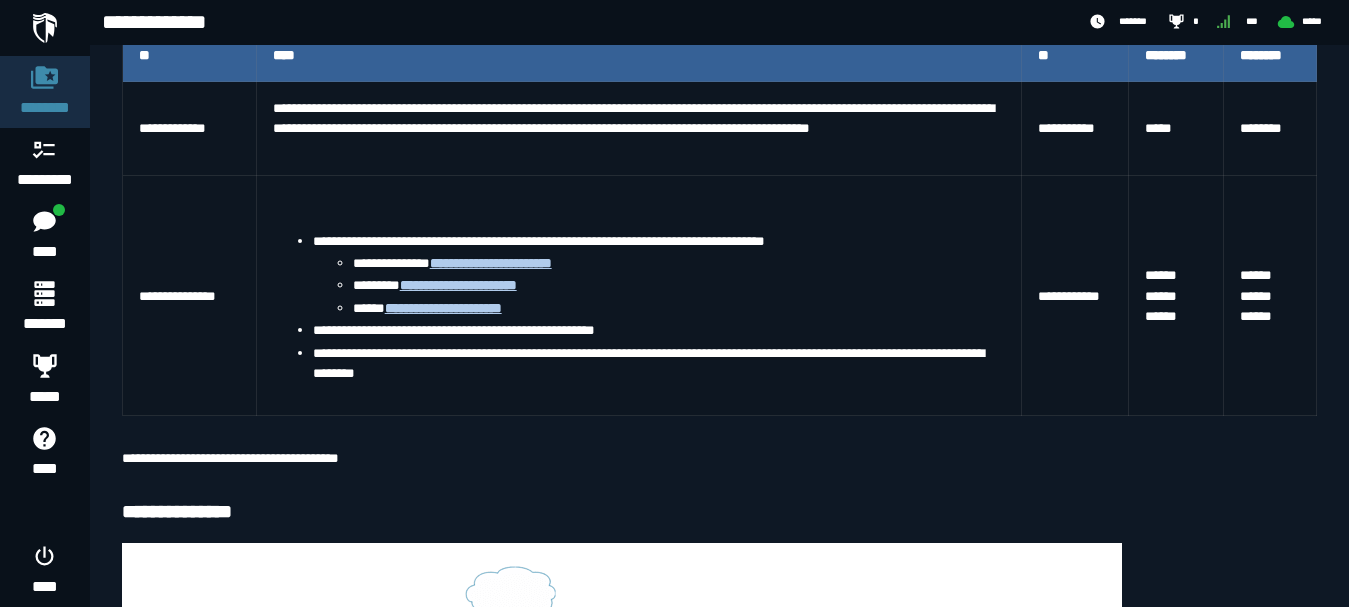 scroll, scrollTop: 0, scrollLeft: 0, axis: both 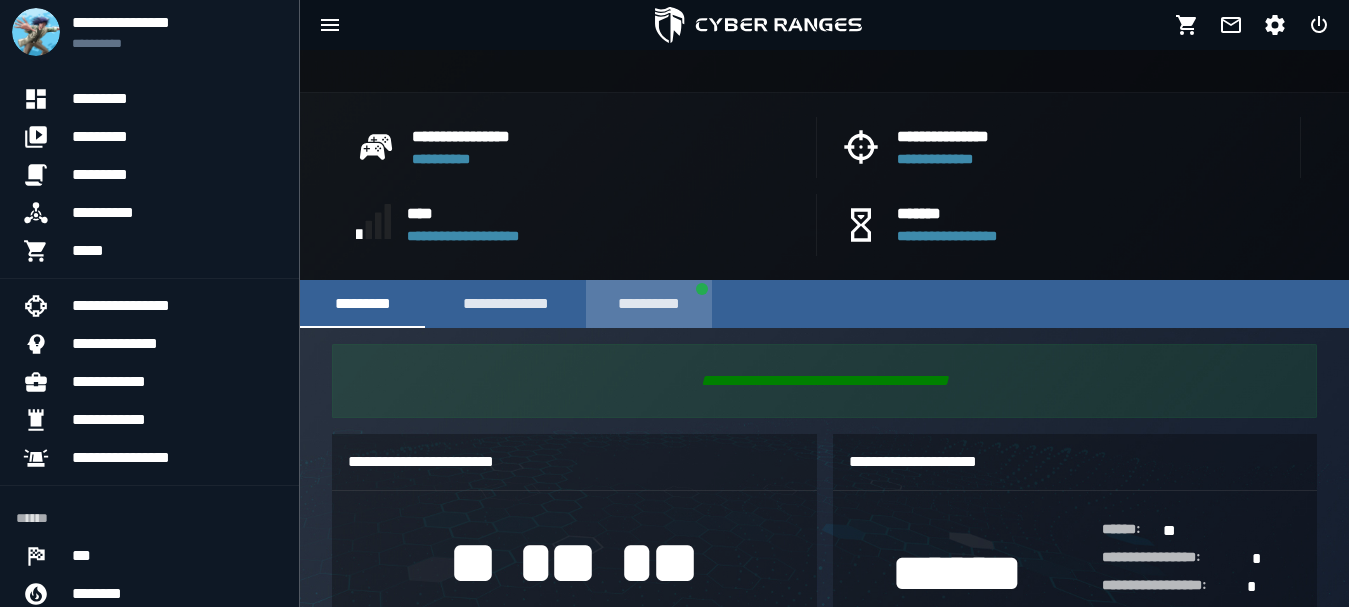 click on "**********" 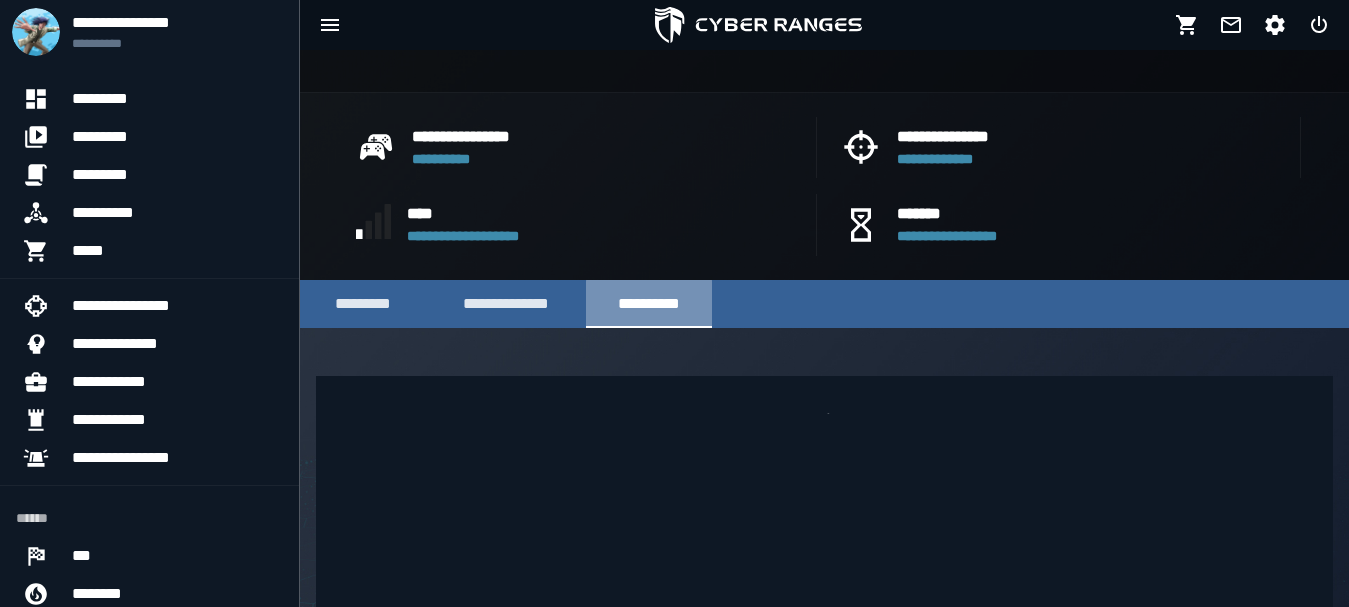 scroll, scrollTop: 212, scrollLeft: 0, axis: vertical 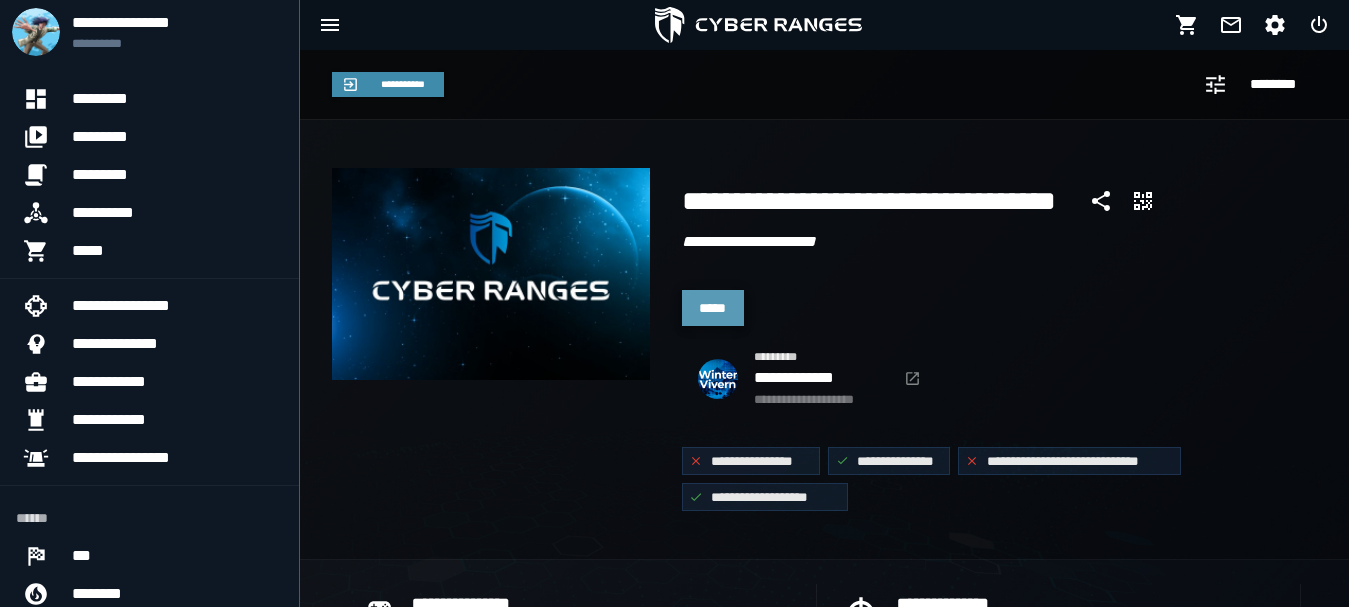 click on "*****" at bounding box center [713, 308] 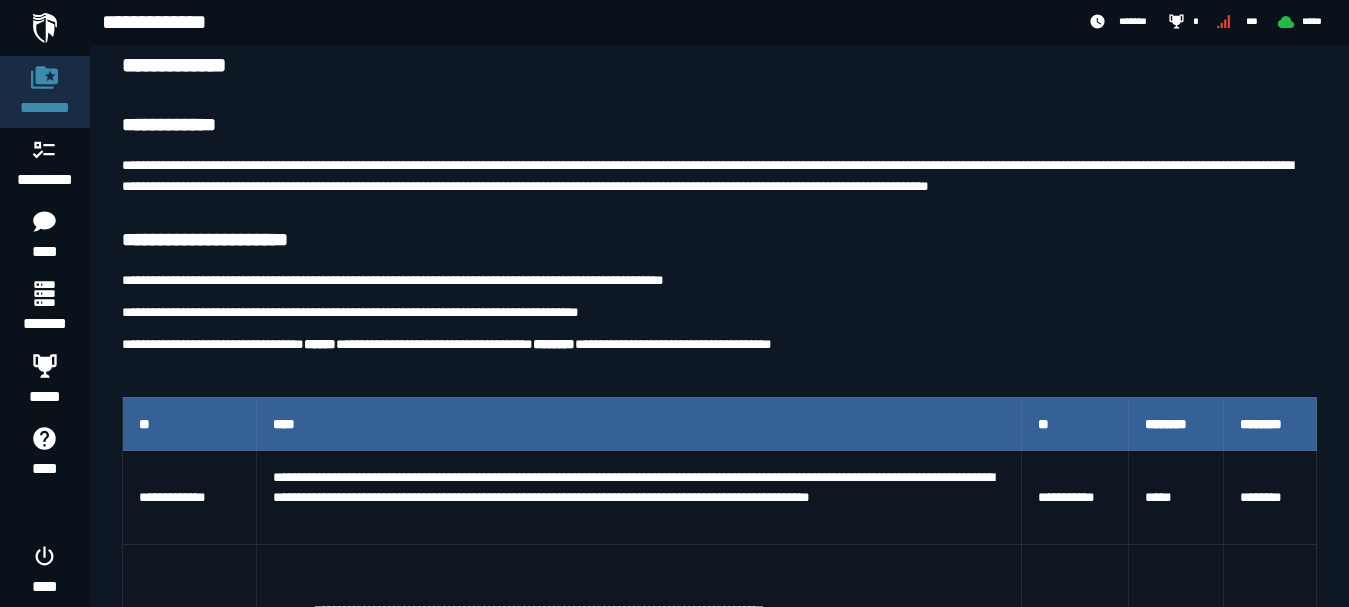 scroll, scrollTop: 0, scrollLeft: 0, axis: both 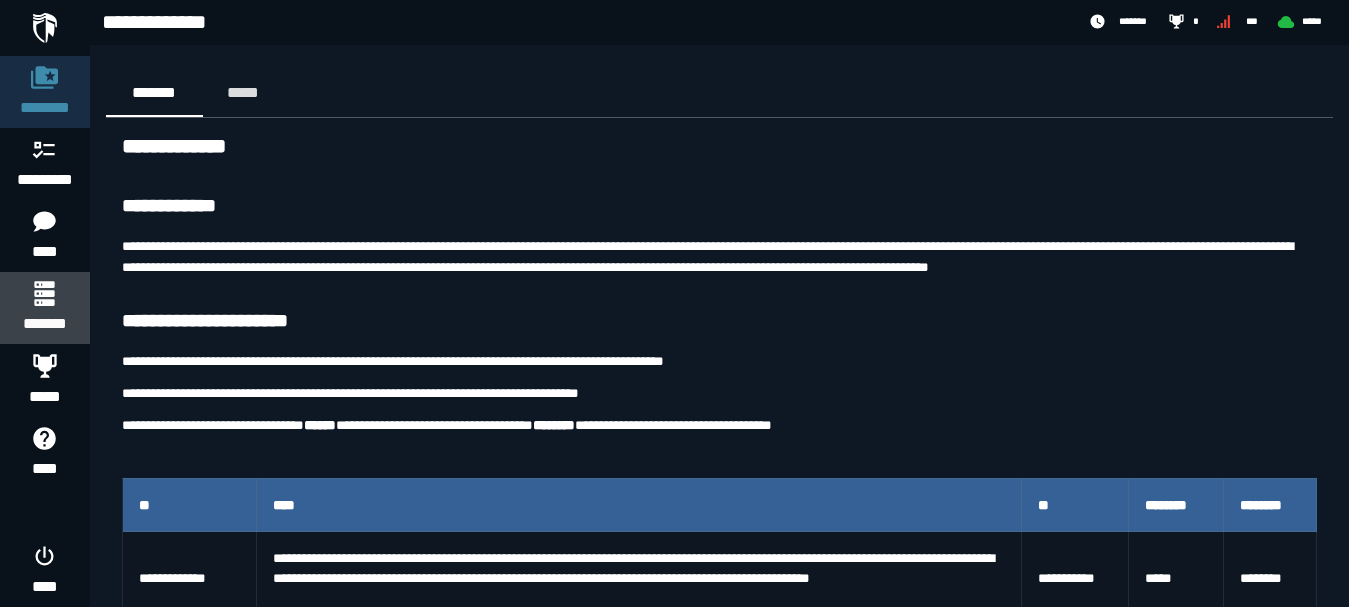 click 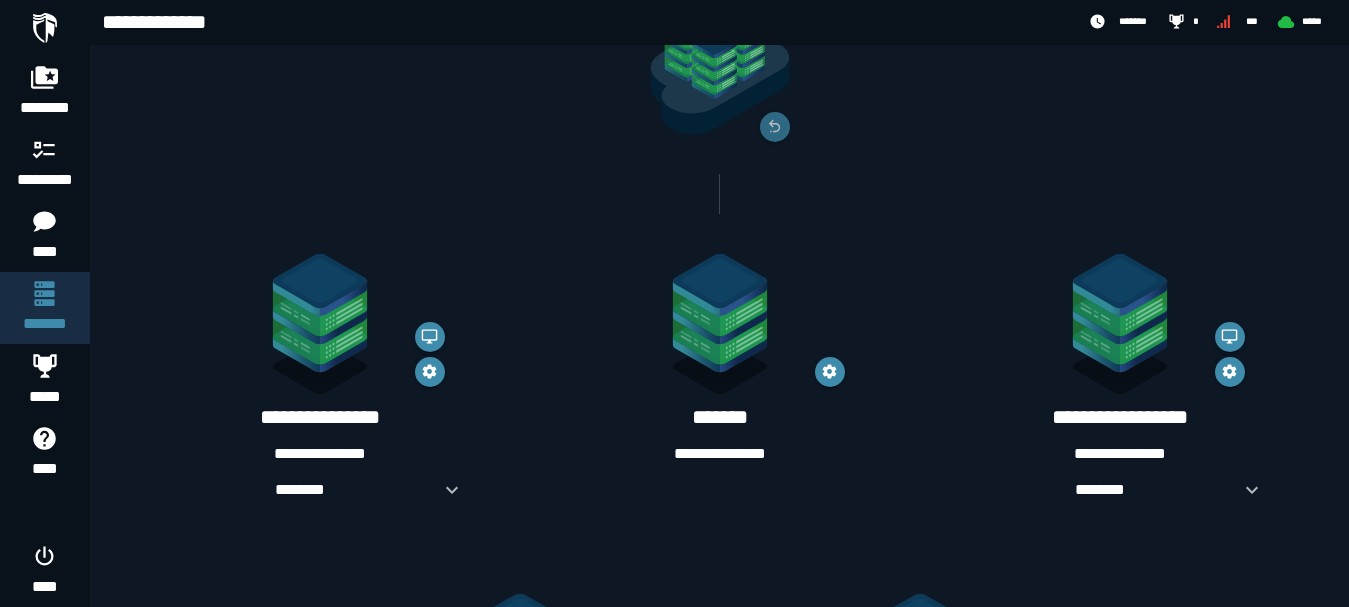 scroll, scrollTop: 233, scrollLeft: 0, axis: vertical 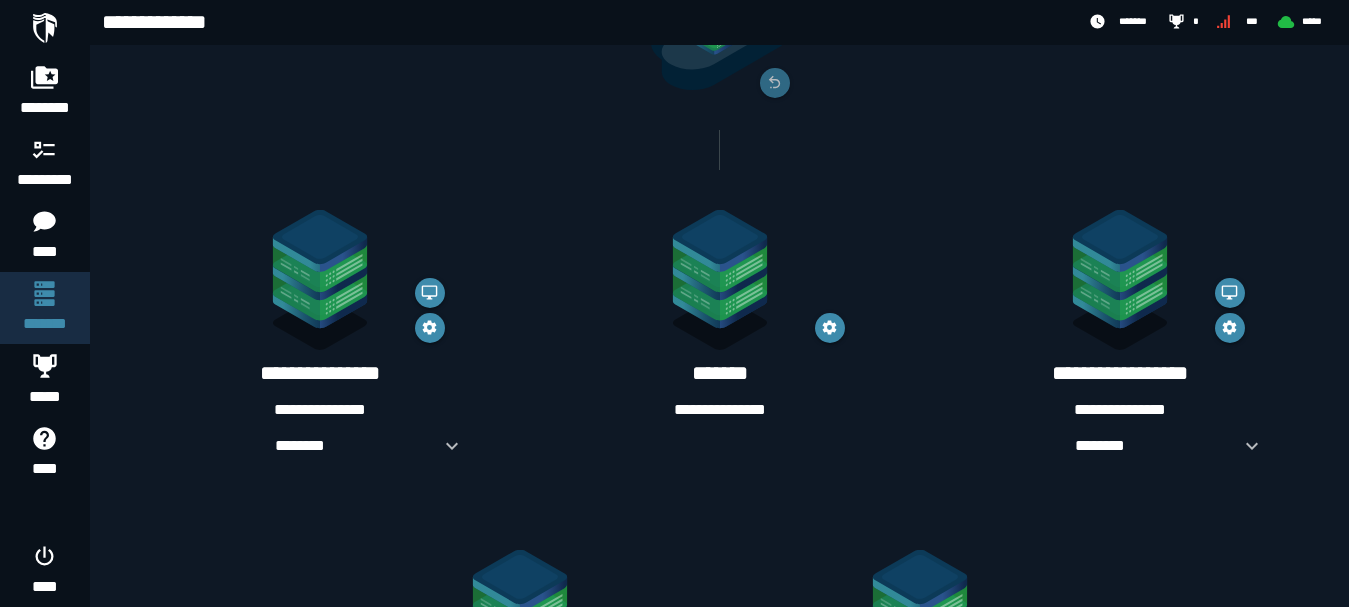 click on "*******" at bounding box center (720, 373) 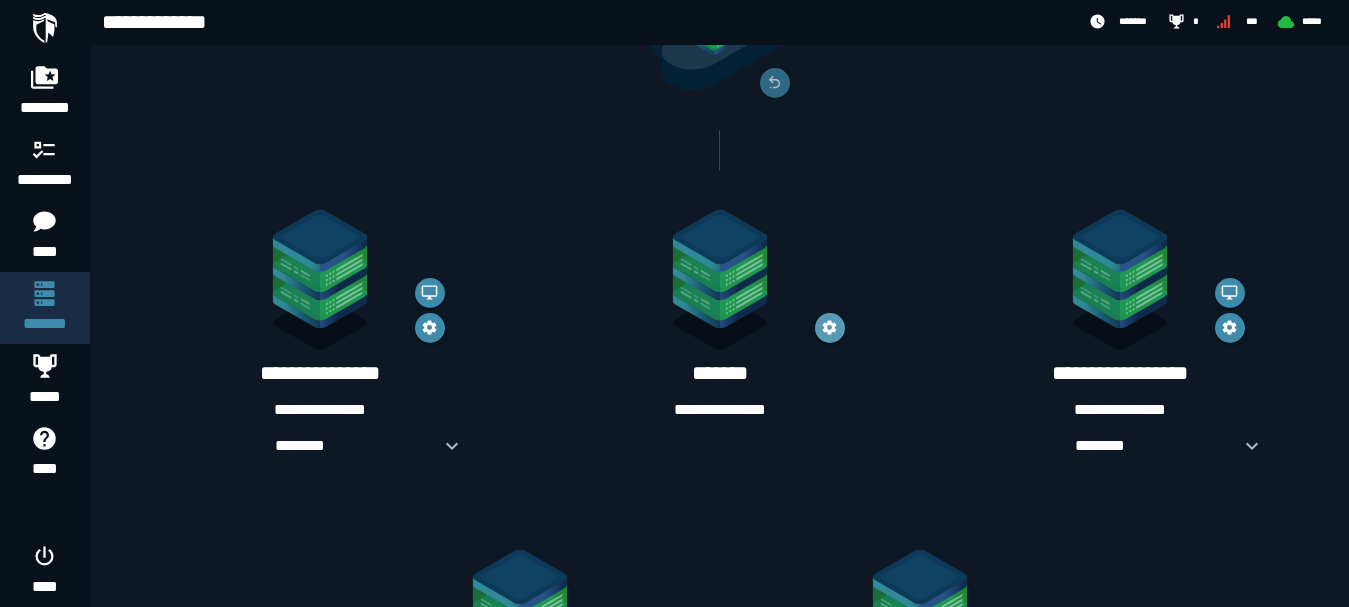 click 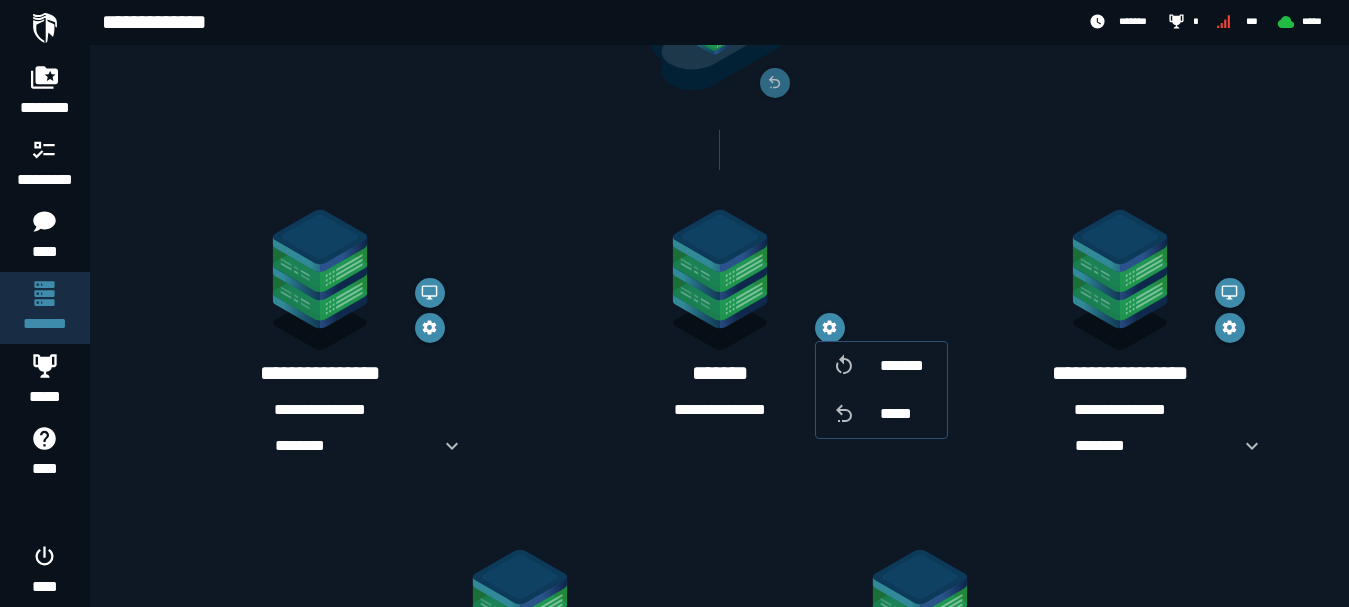 click on "**********" at bounding box center (720, 390) 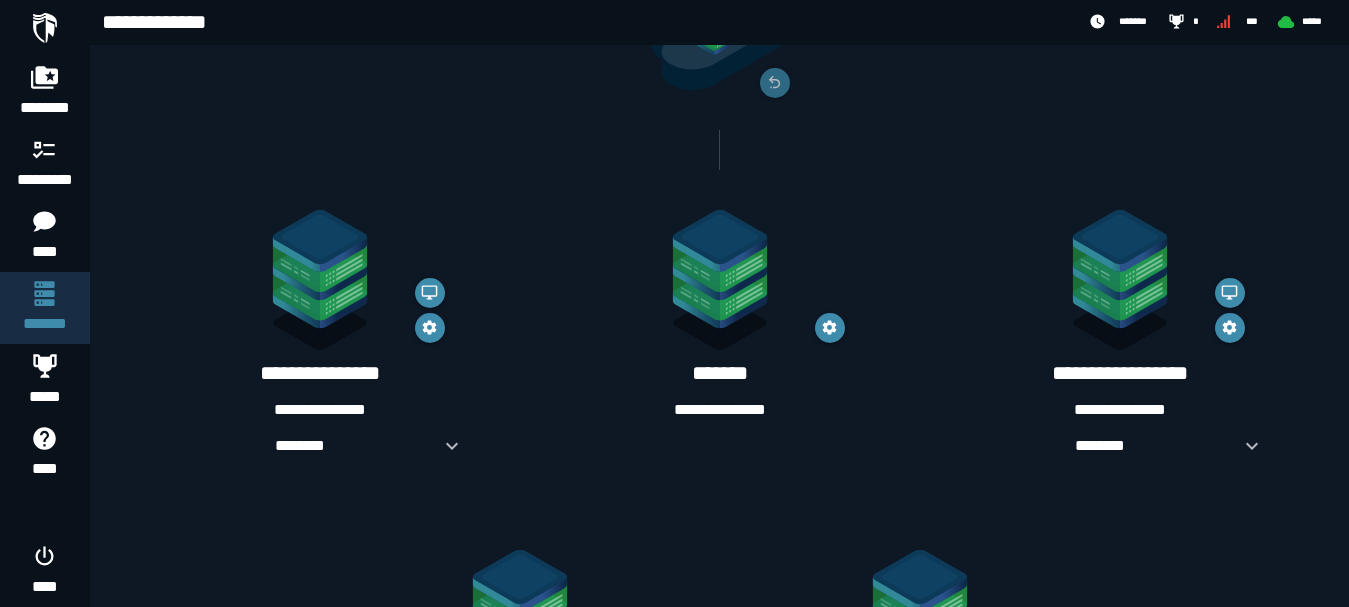 click on "*******" at bounding box center [720, 373] 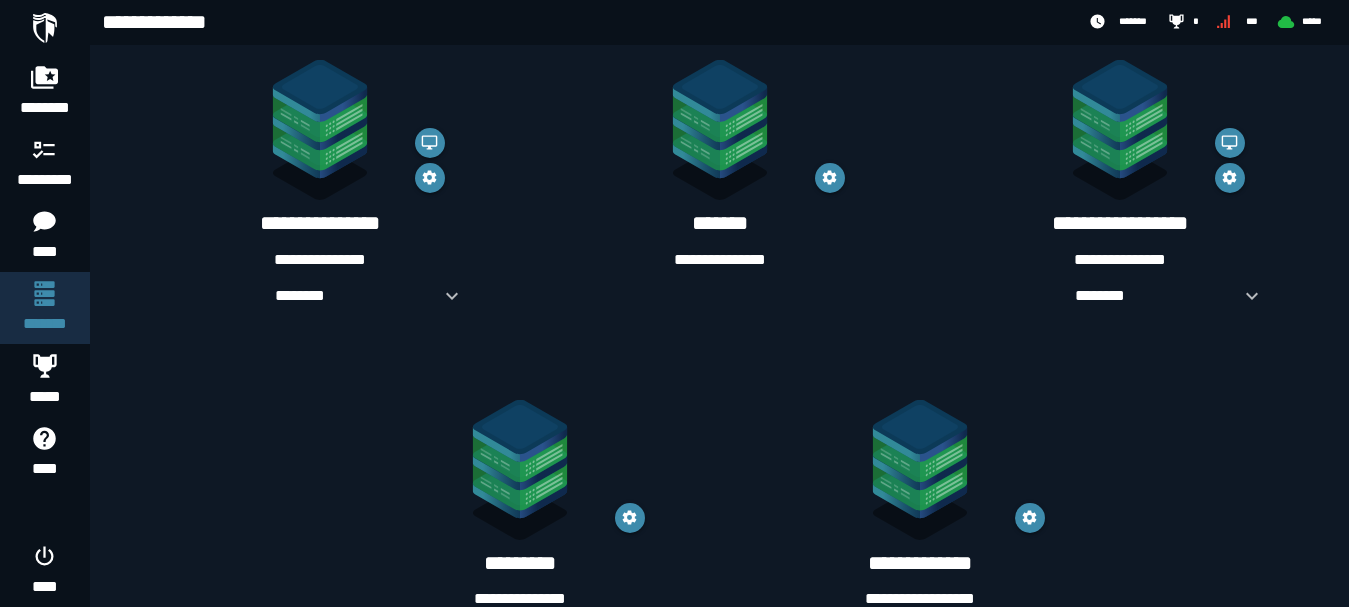 scroll, scrollTop: 432, scrollLeft: 0, axis: vertical 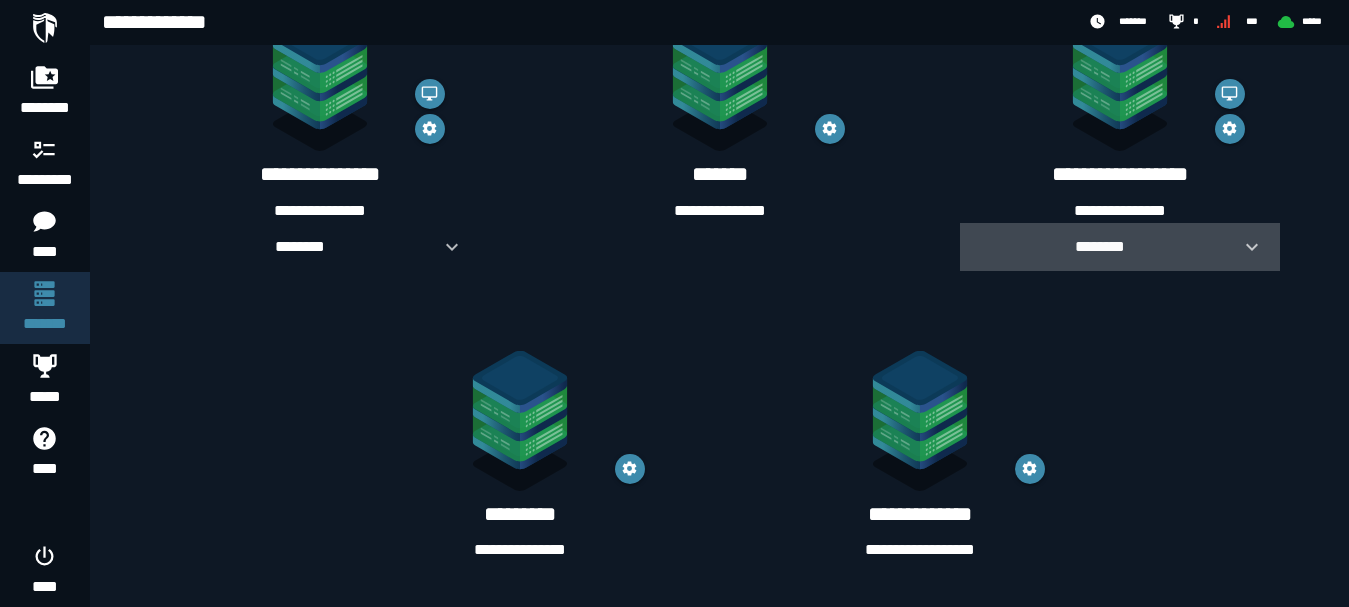 click on "********" at bounding box center [1100, 246] 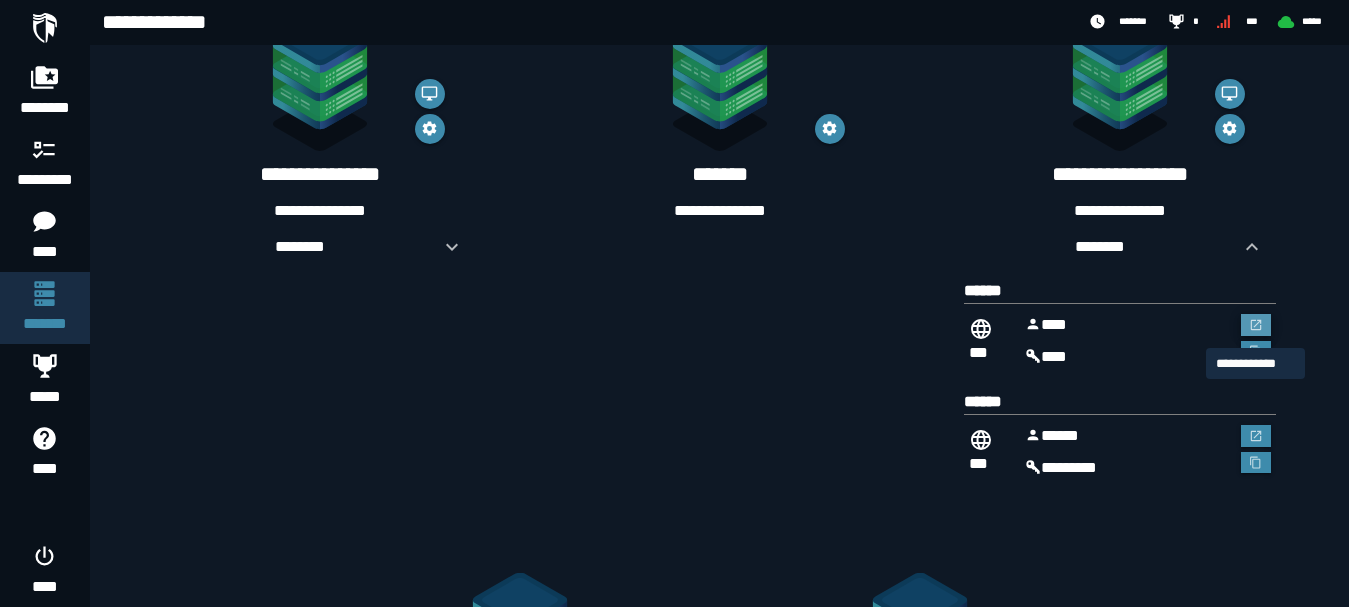 click 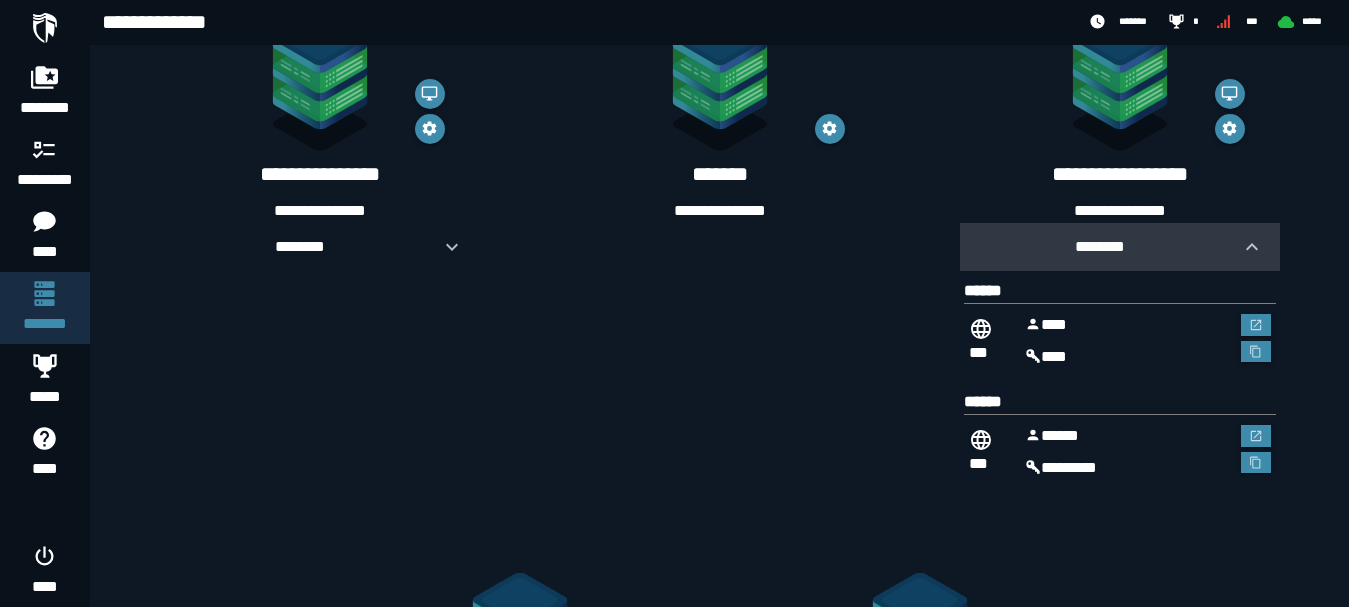 scroll, scrollTop: 432, scrollLeft: 0, axis: vertical 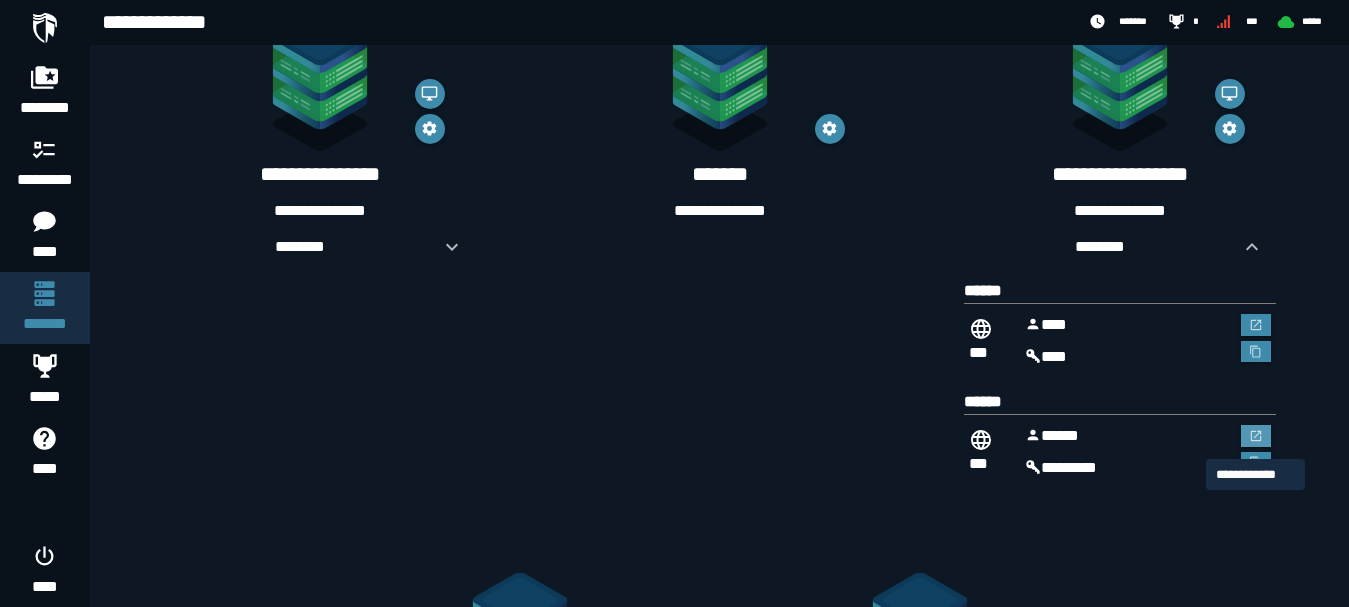 click 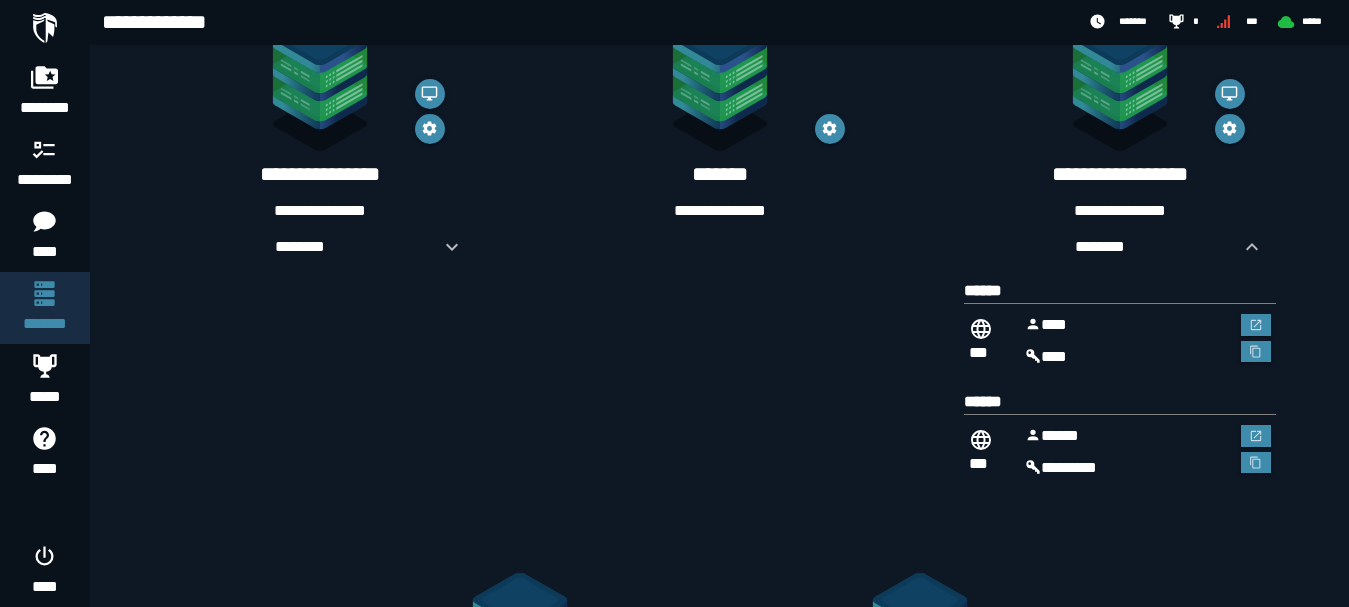 scroll, scrollTop: 432, scrollLeft: 0, axis: vertical 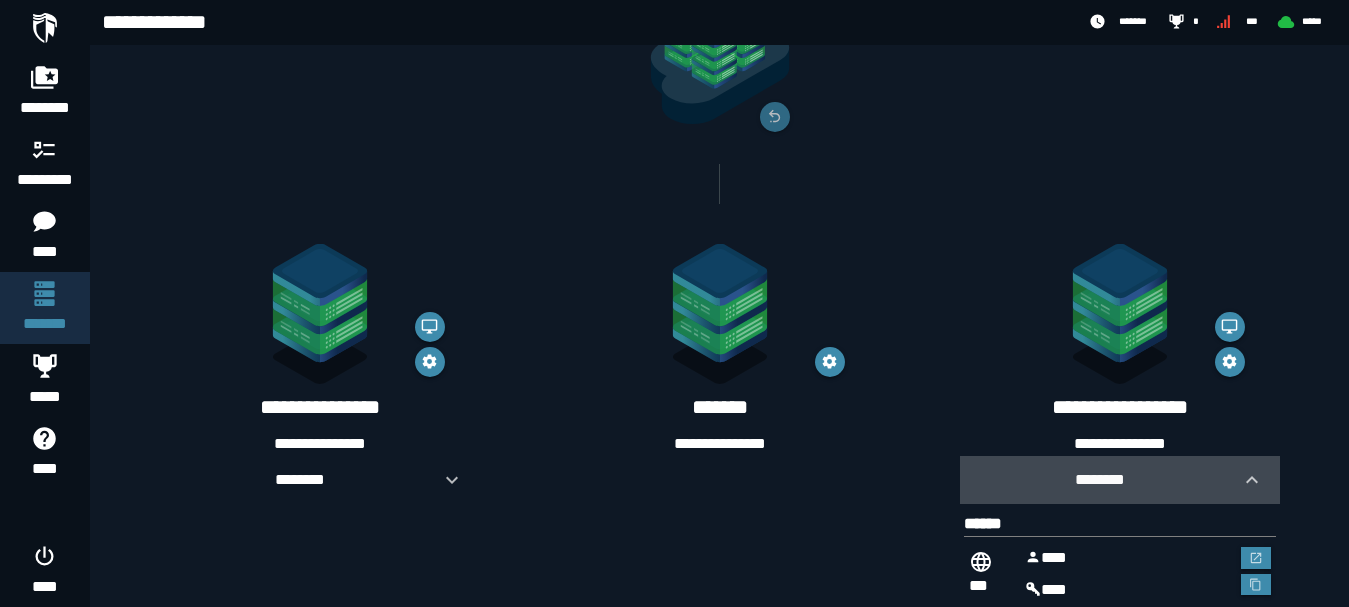 click at bounding box center (1244, 480) 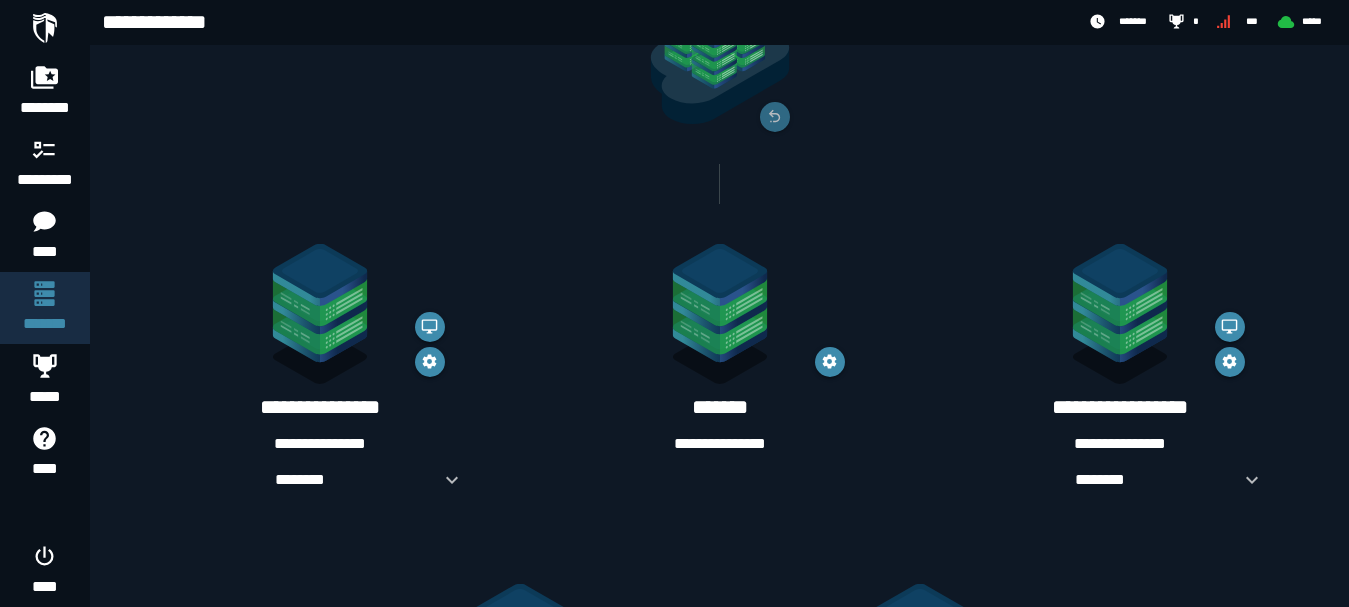 scroll, scrollTop: 432, scrollLeft: 0, axis: vertical 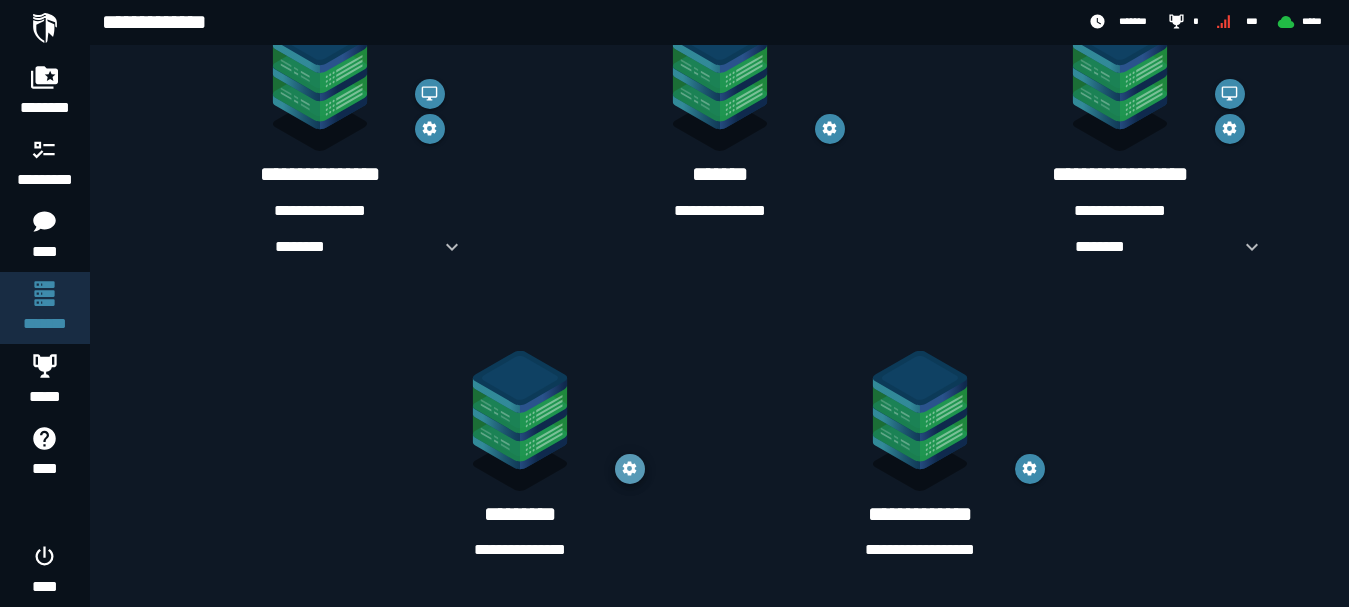 click 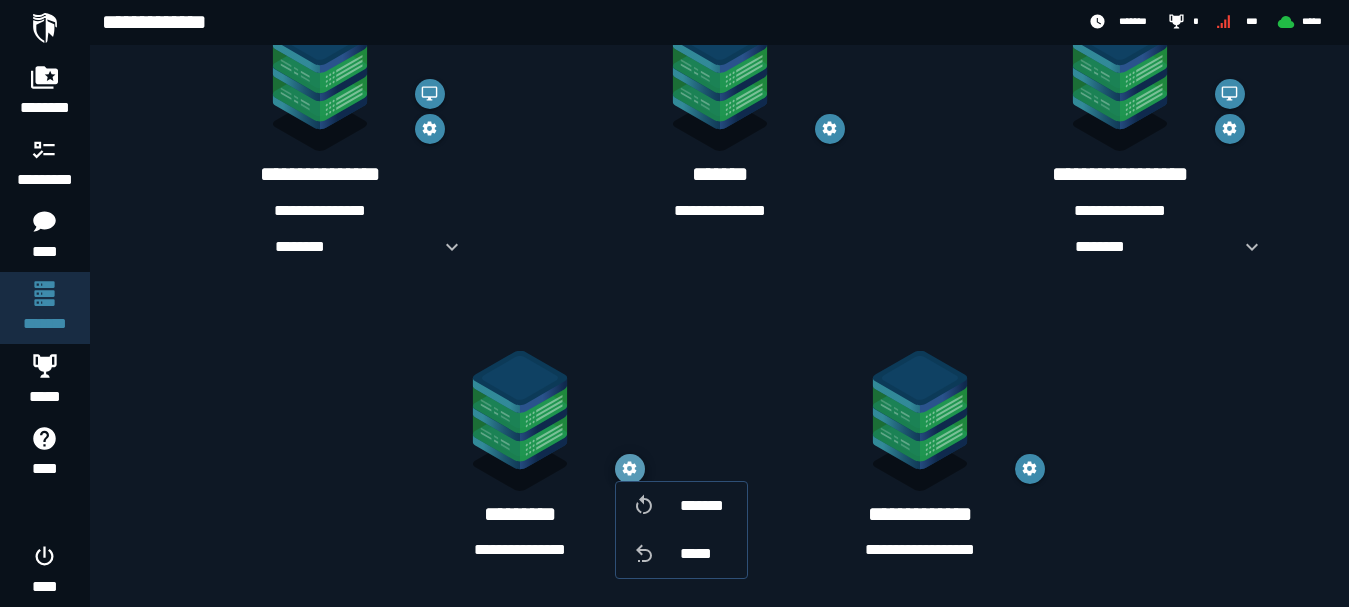 click 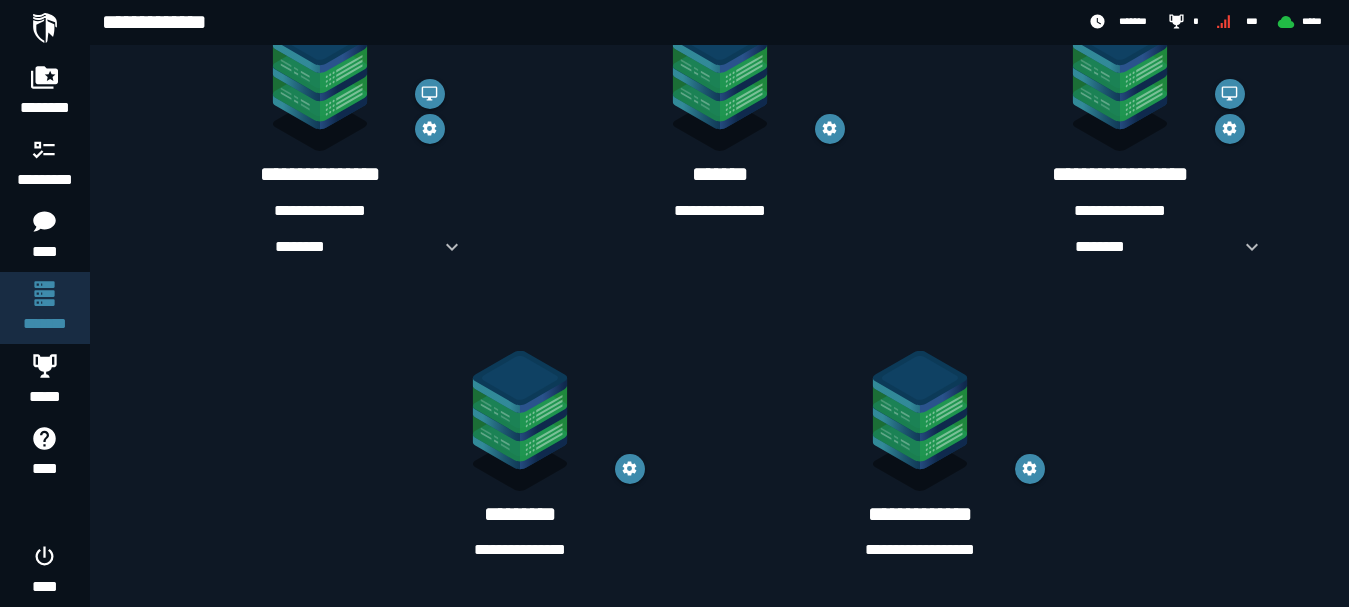 click on "**********" at bounding box center [520, 550] 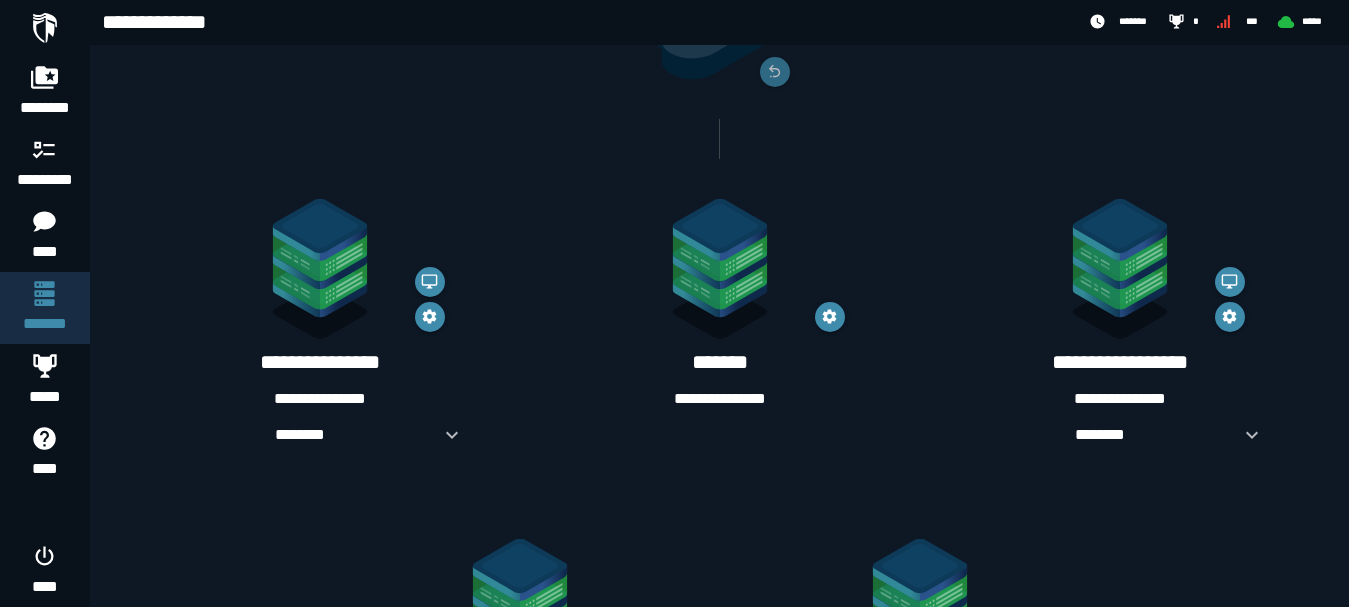 scroll, scrollTop: 199, scrollLeft: 0, axis: vertical 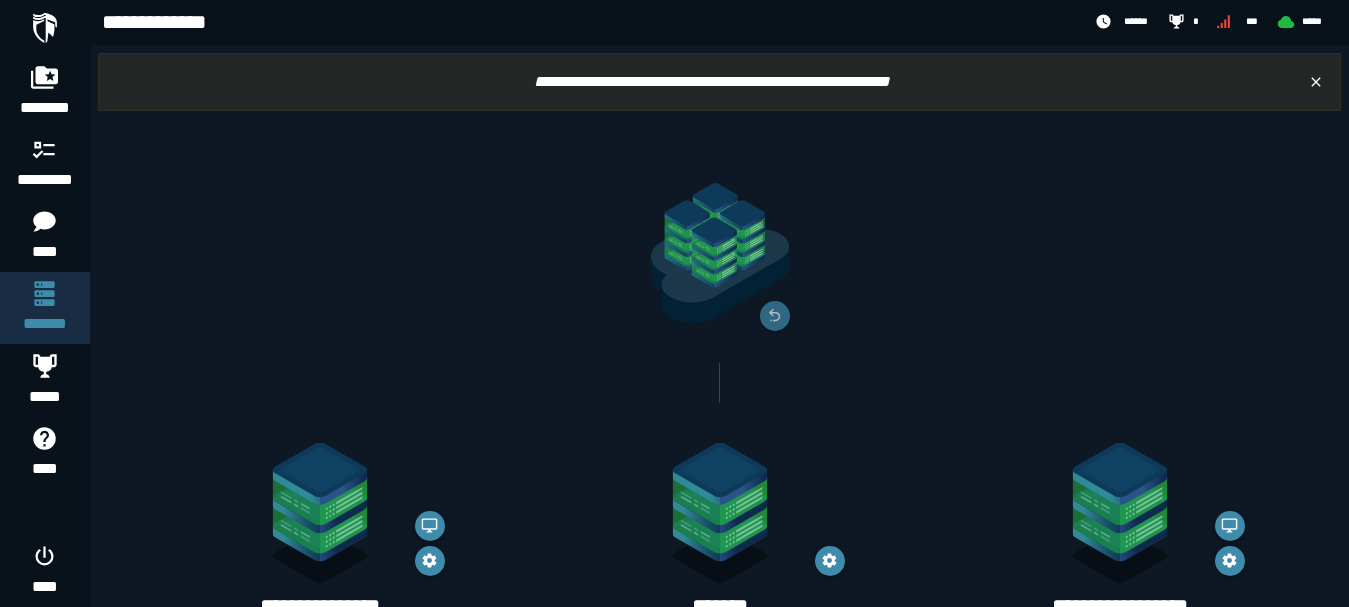 click 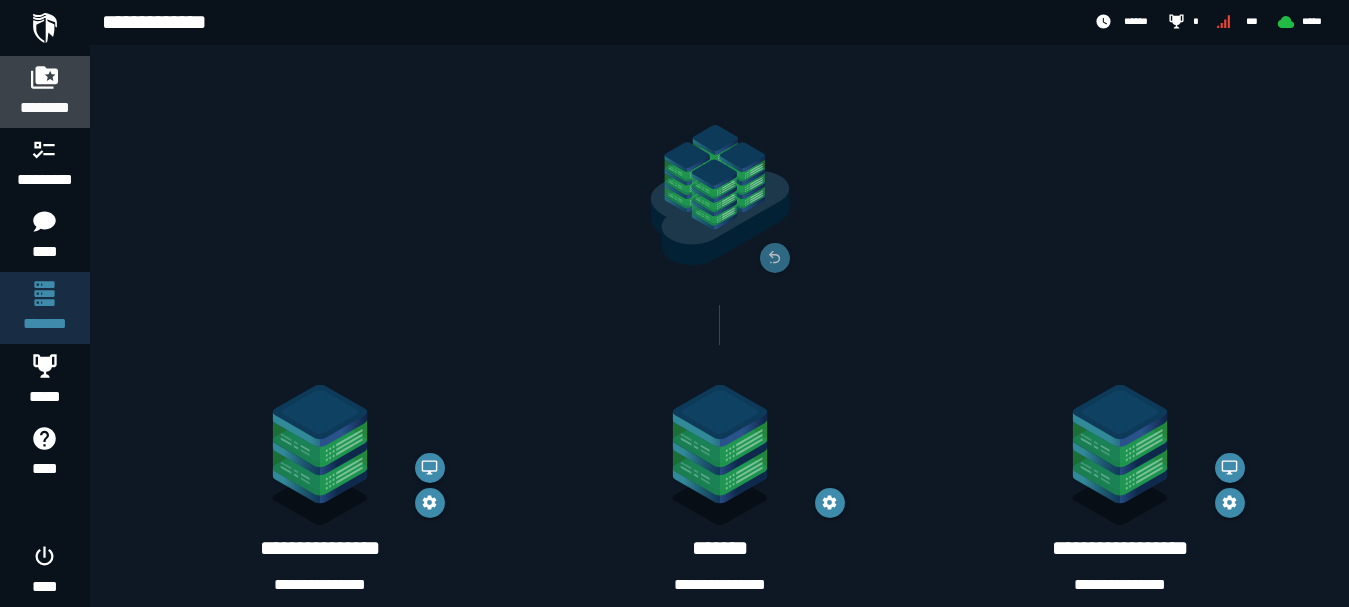 click on "********" at bounding box center [45, 108] 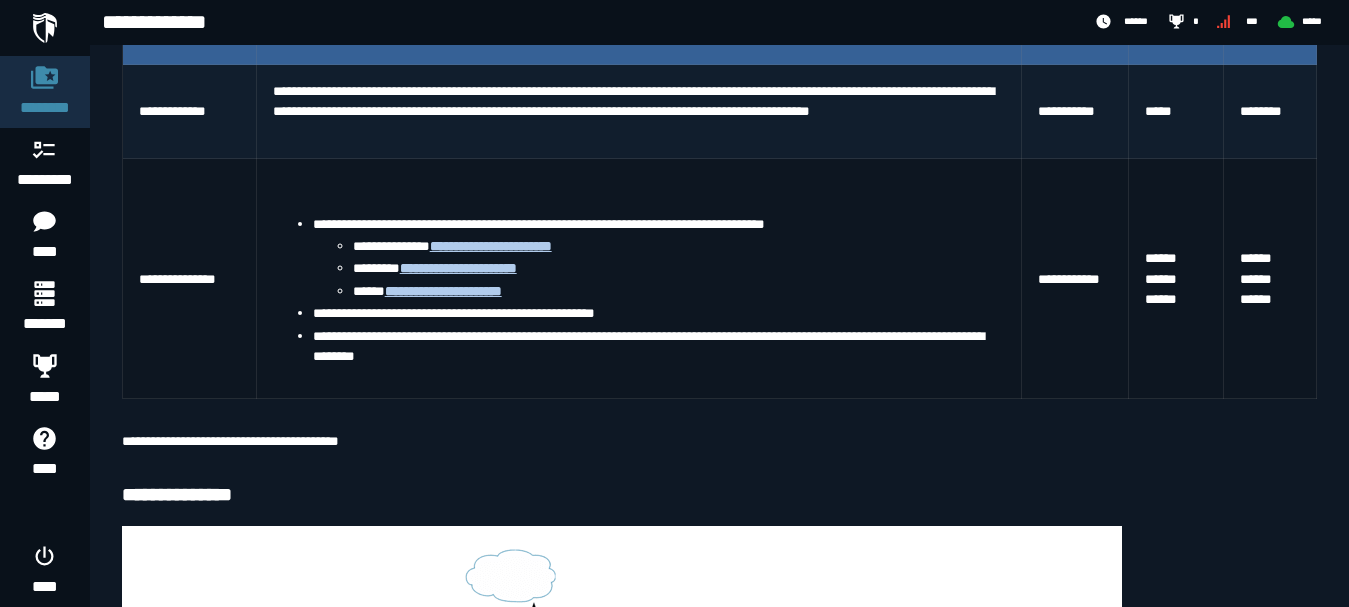 scroll, scrollTop: 233, scrollLeft: 0, axis: vertical 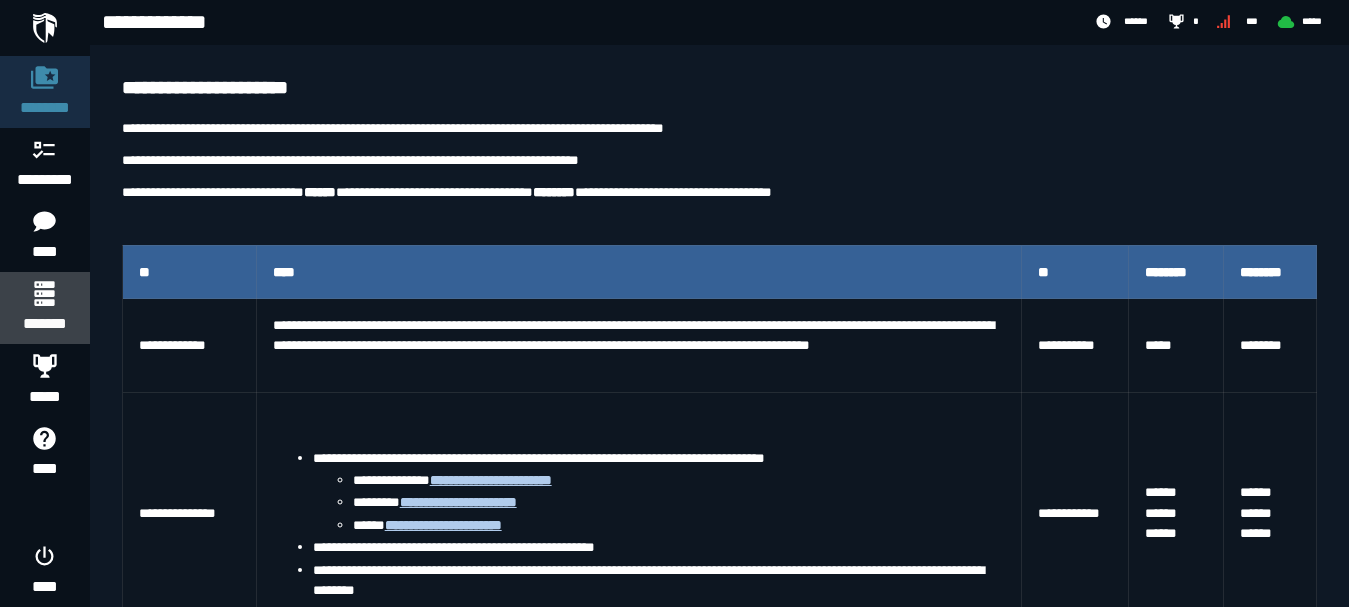 click at bounding box center [44, 293] 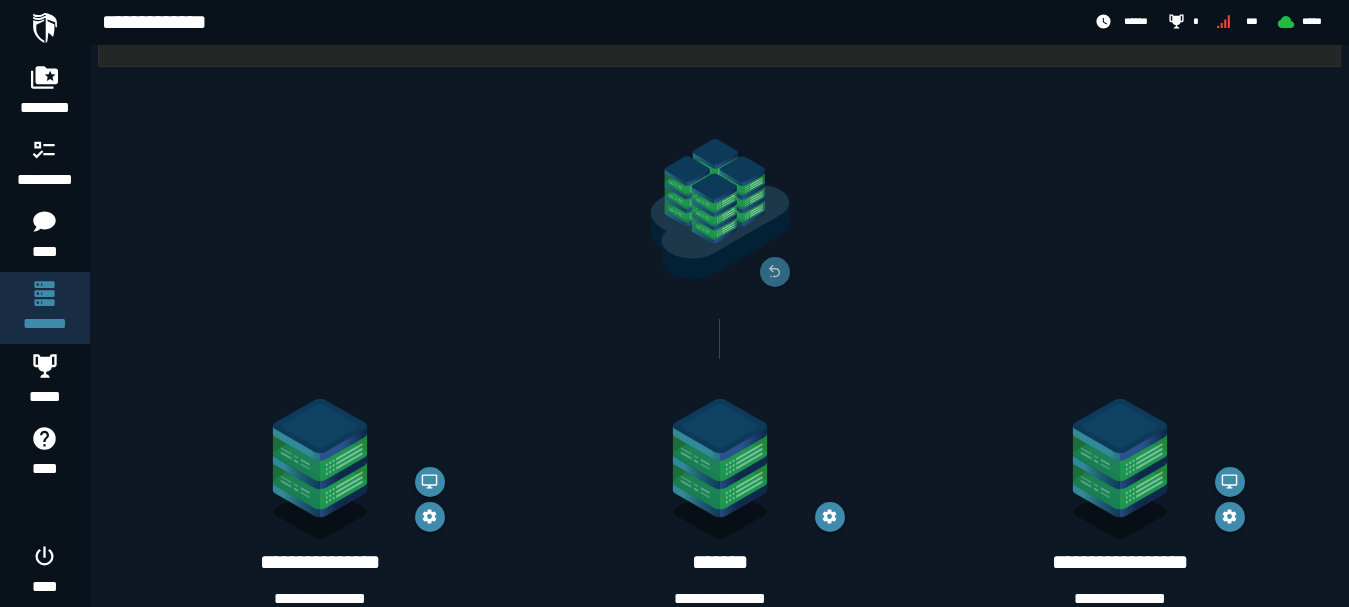 scroll, scrollTop: 234, scrollLeft: 0, axis: vertical 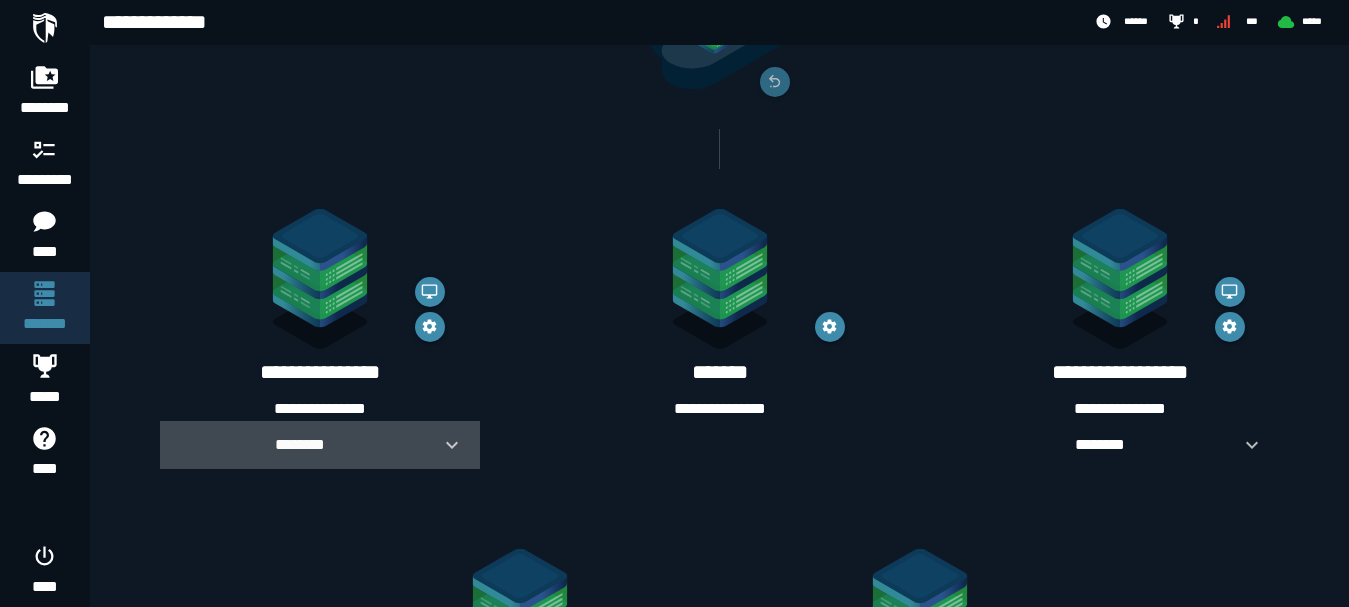 click 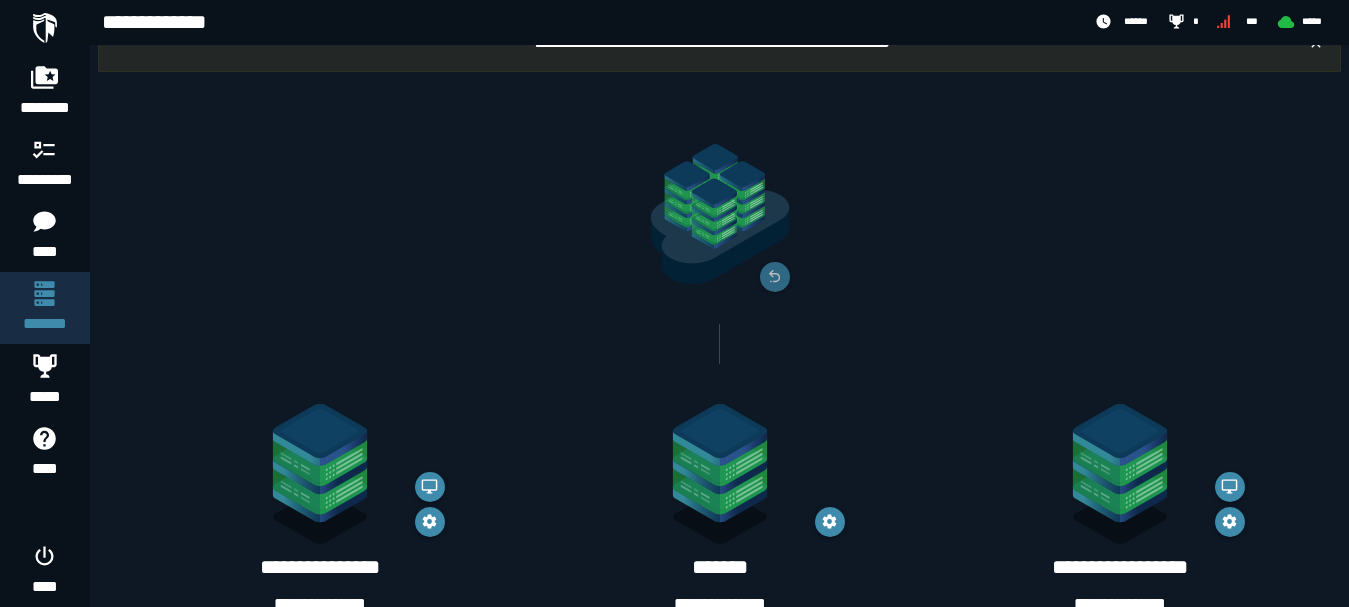 scroll, scrollTop: 0, scrollLeft: 0, axis: both 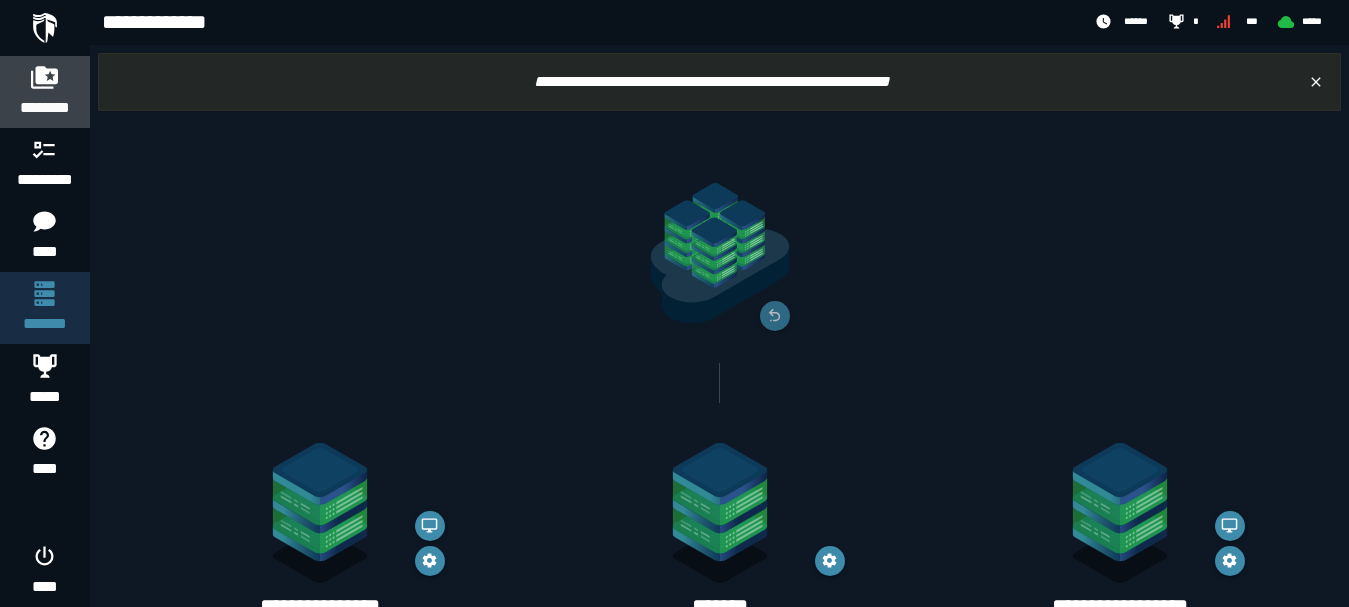 click on "********" at bounding box center (45, 108) 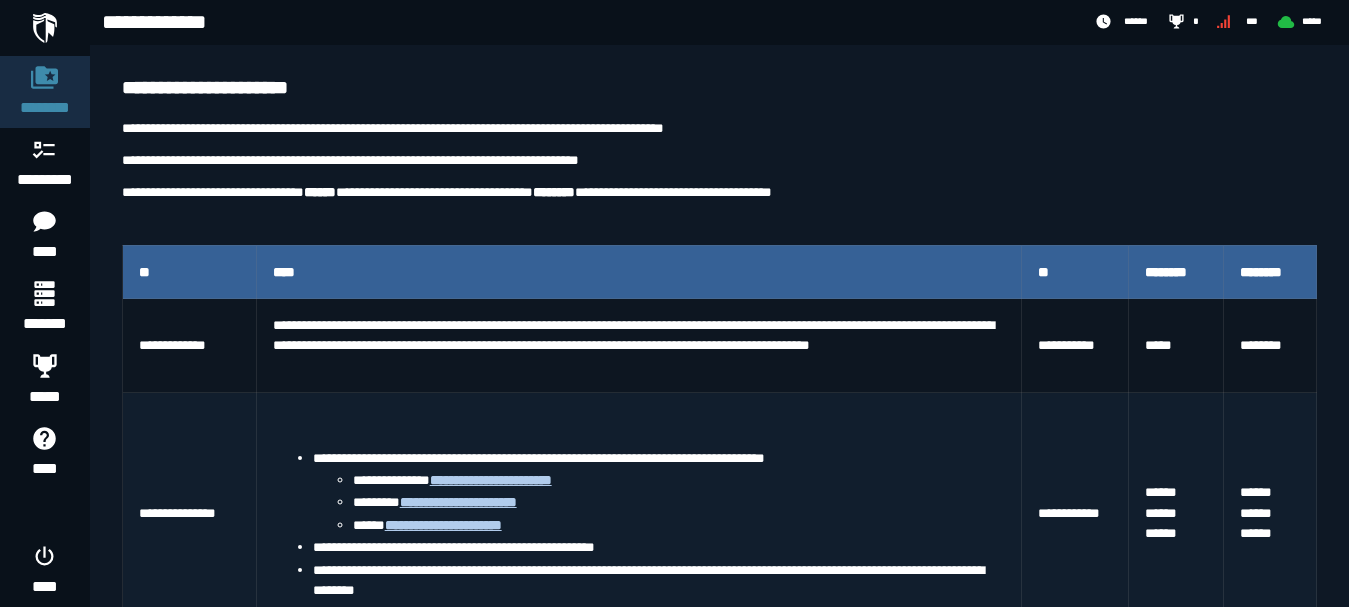 scroll, scrollTop: 467, scrollLeft: 0, axis: vertical 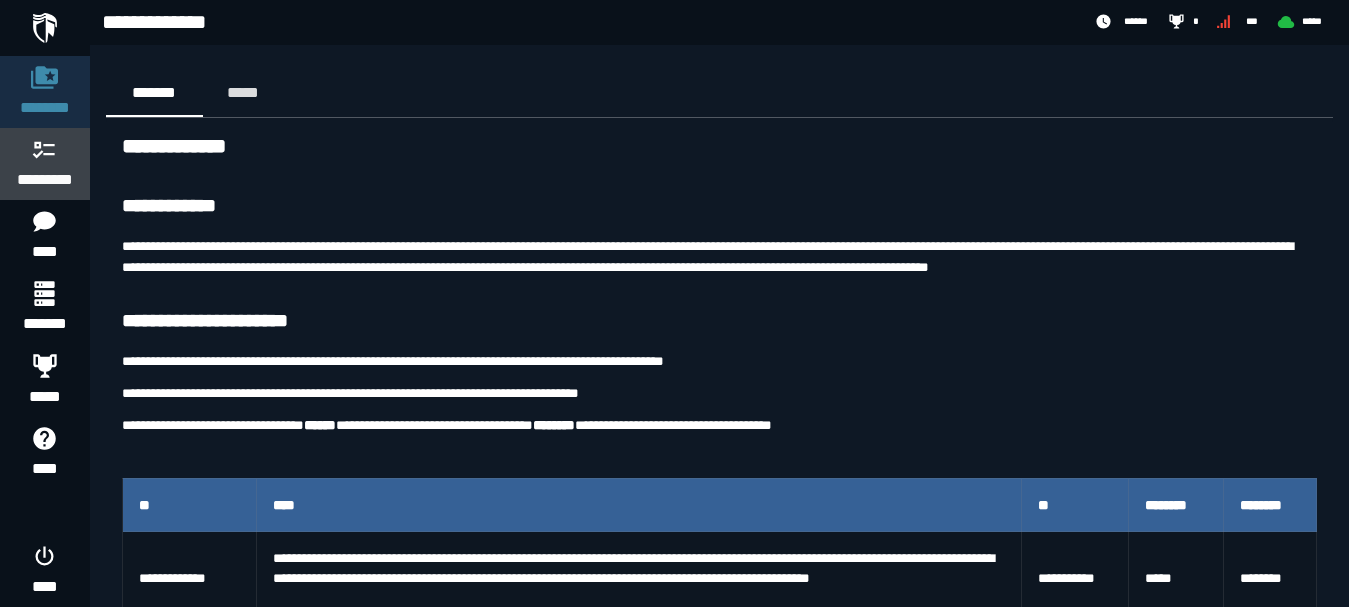 click on "*********" at bounding box center (45, 180) 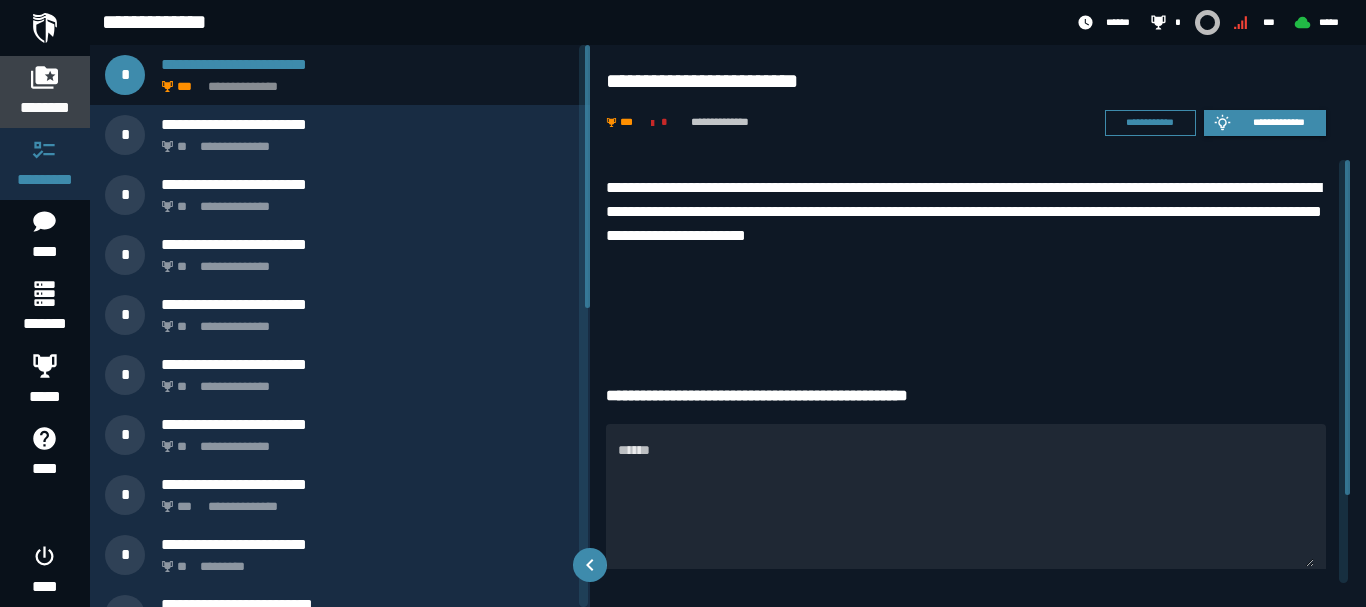 click on "********" at bounding box center (45, 108) 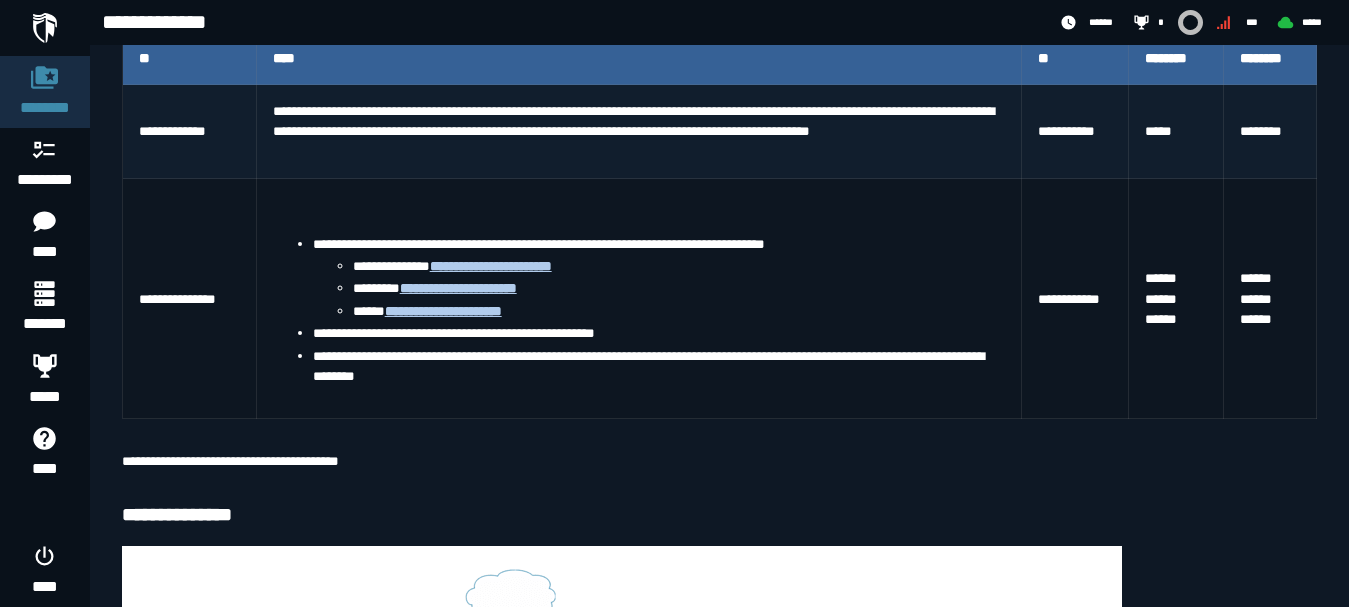 scroll, scrollTop: 467, scrollLeft: 0, axis: vertical 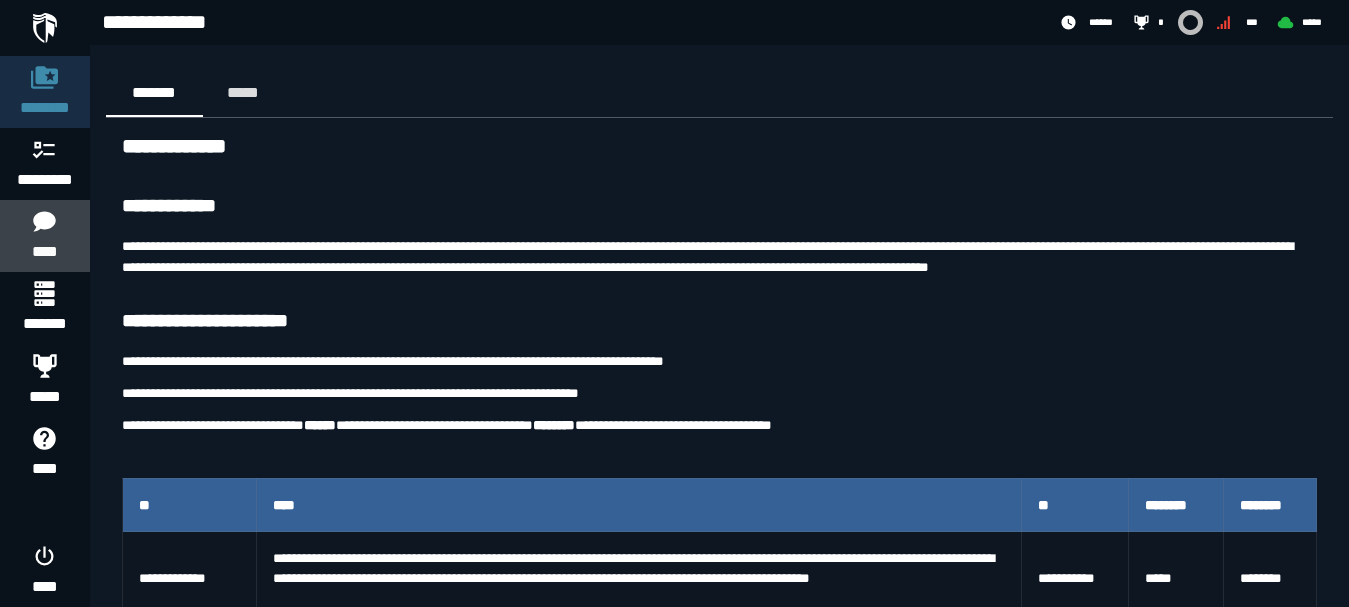 click on "****" 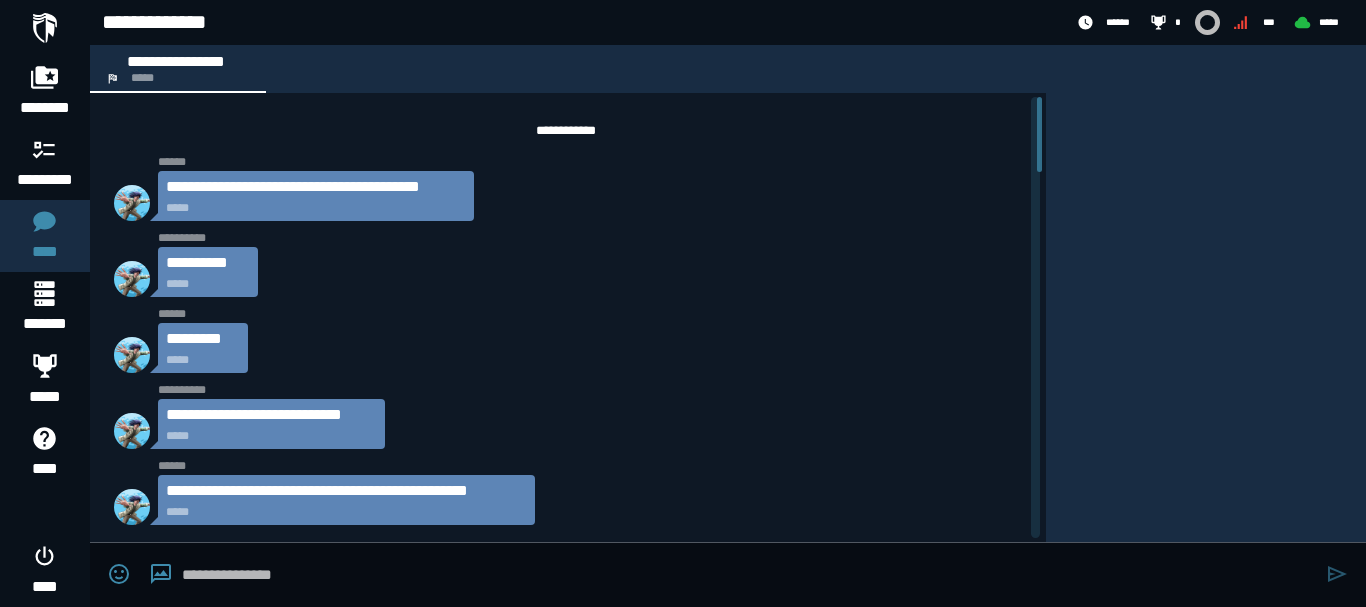 scroll, scrollTop: 2147, scrollLeft: 0, axis: vertical 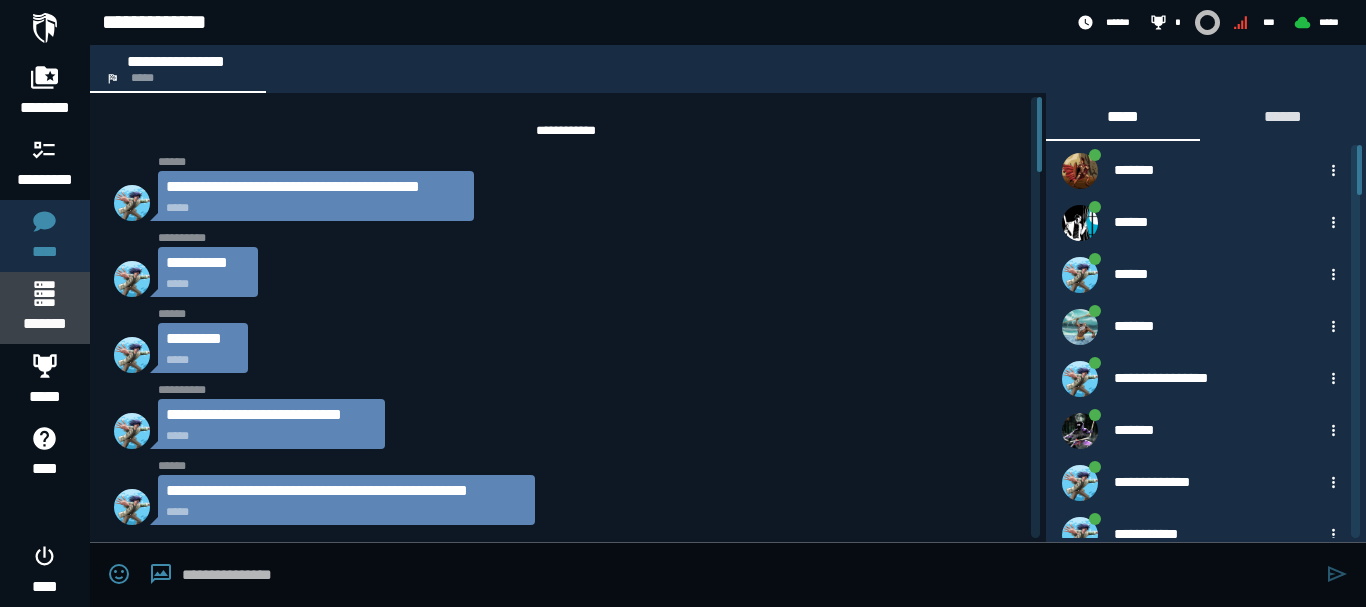 click at bounding box center (44, 293) 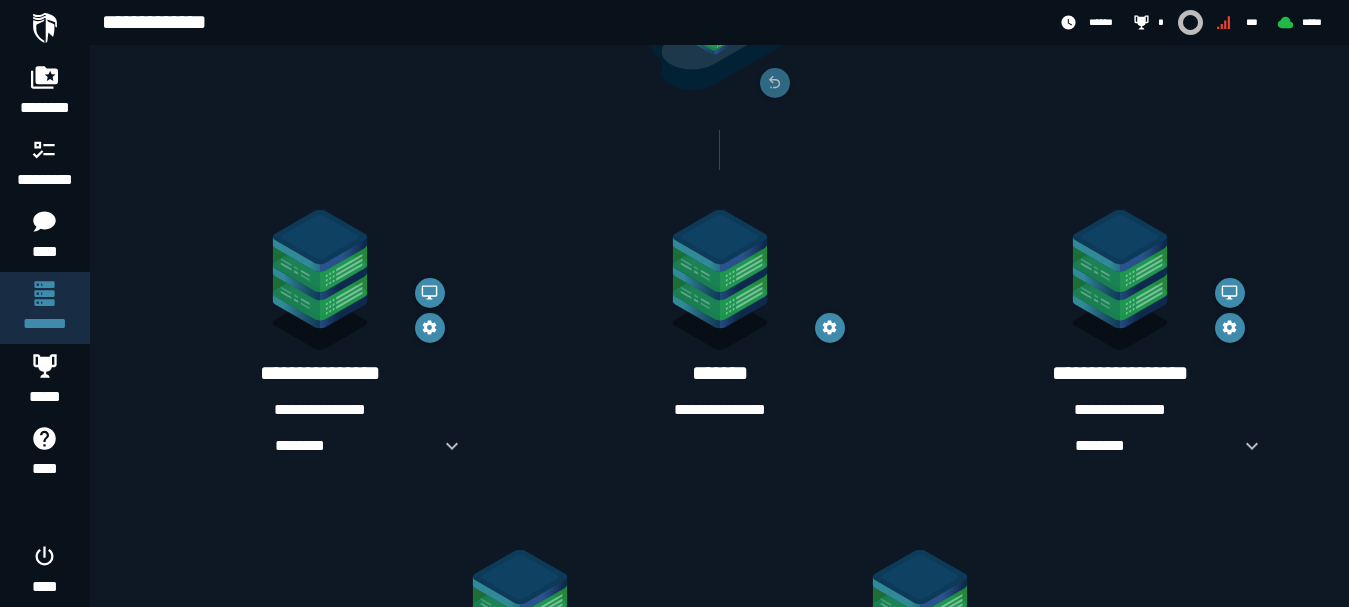 scroll, scrollTop: 432, scrollLeft: 0, axis: vertical 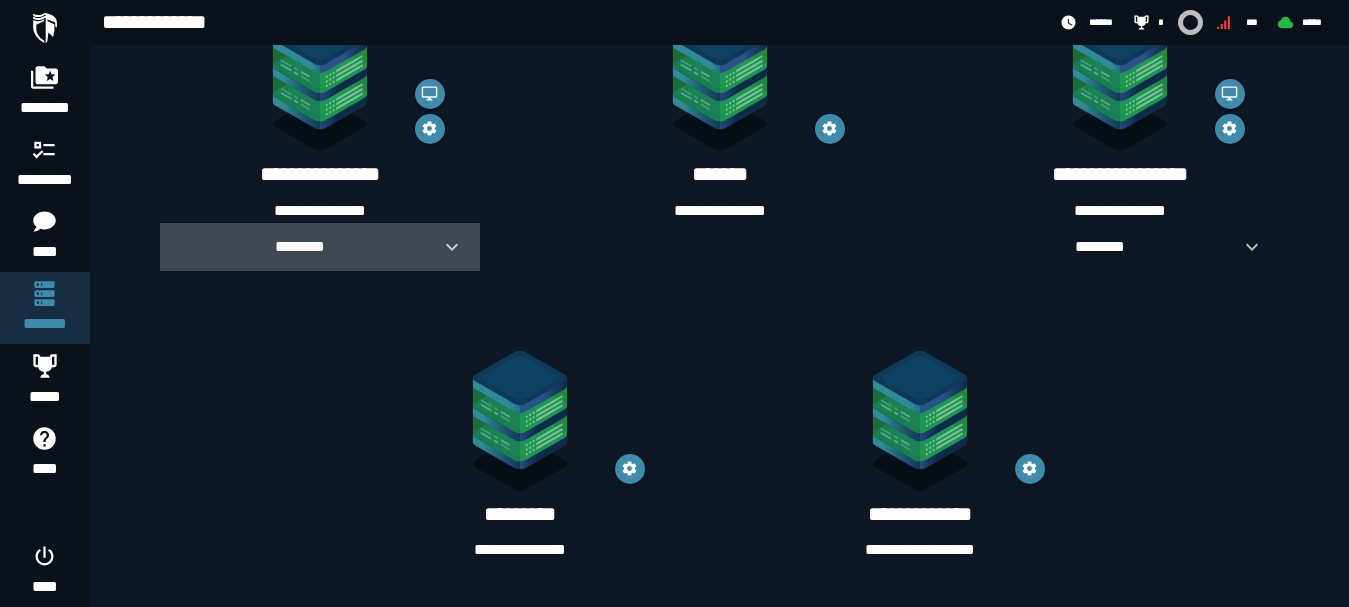click 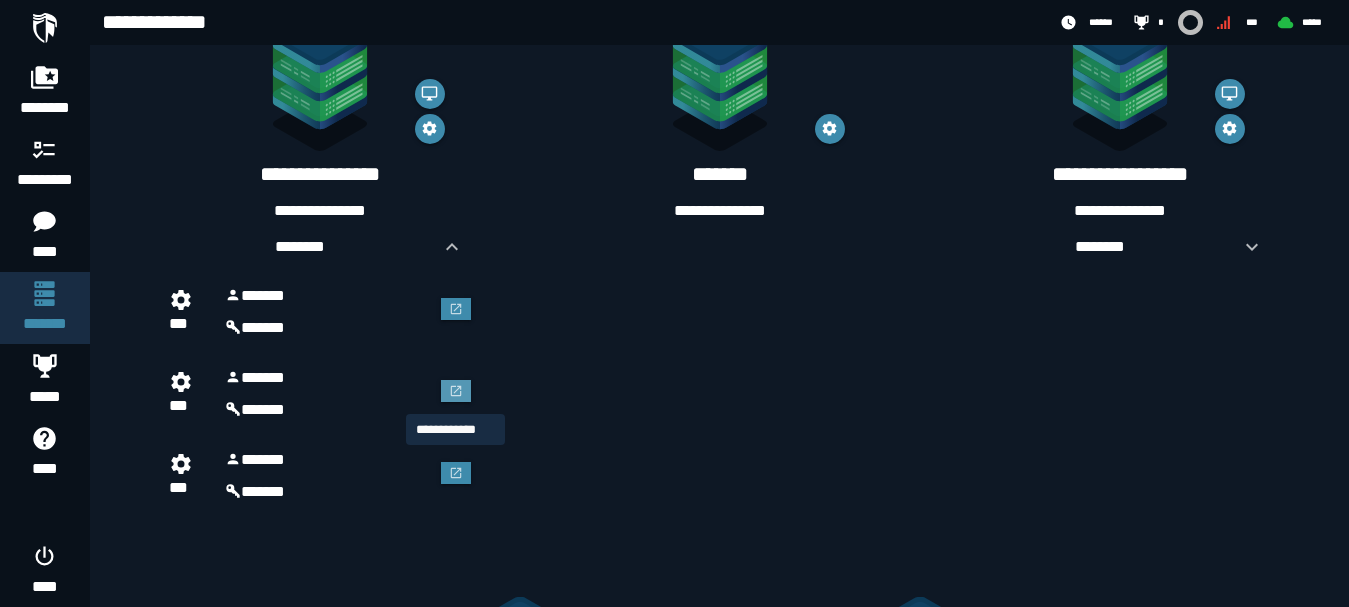 click 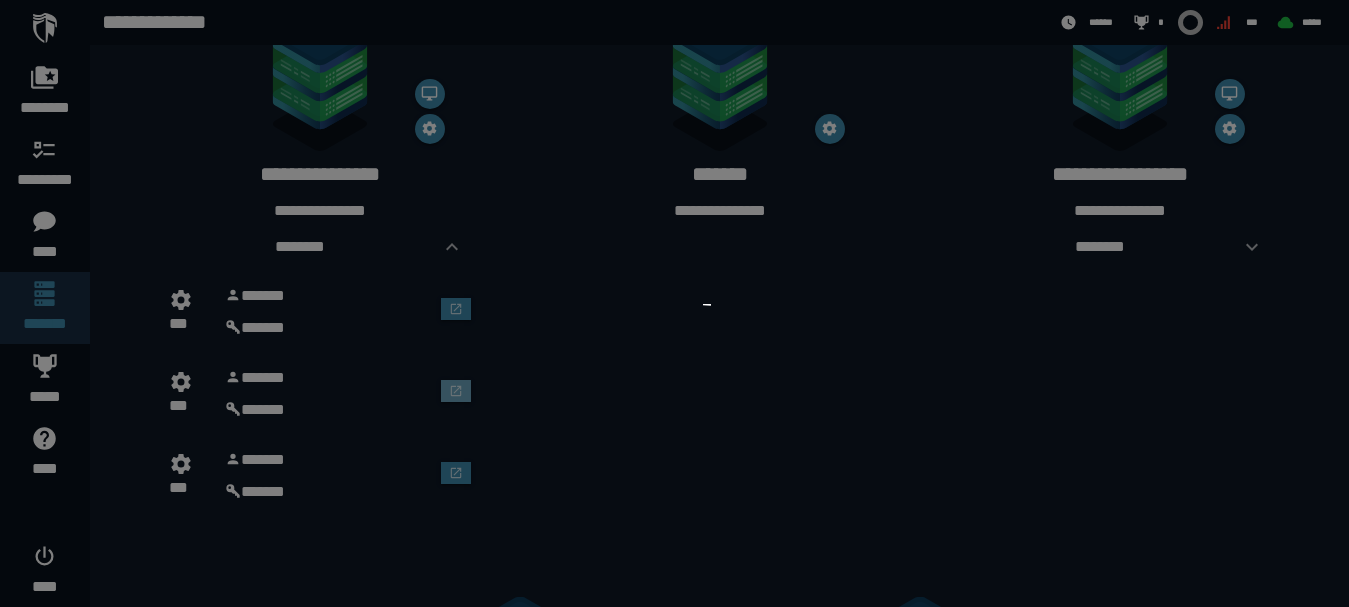 scroll, scrollTop: 0, scrollLeft: 0, axis: both 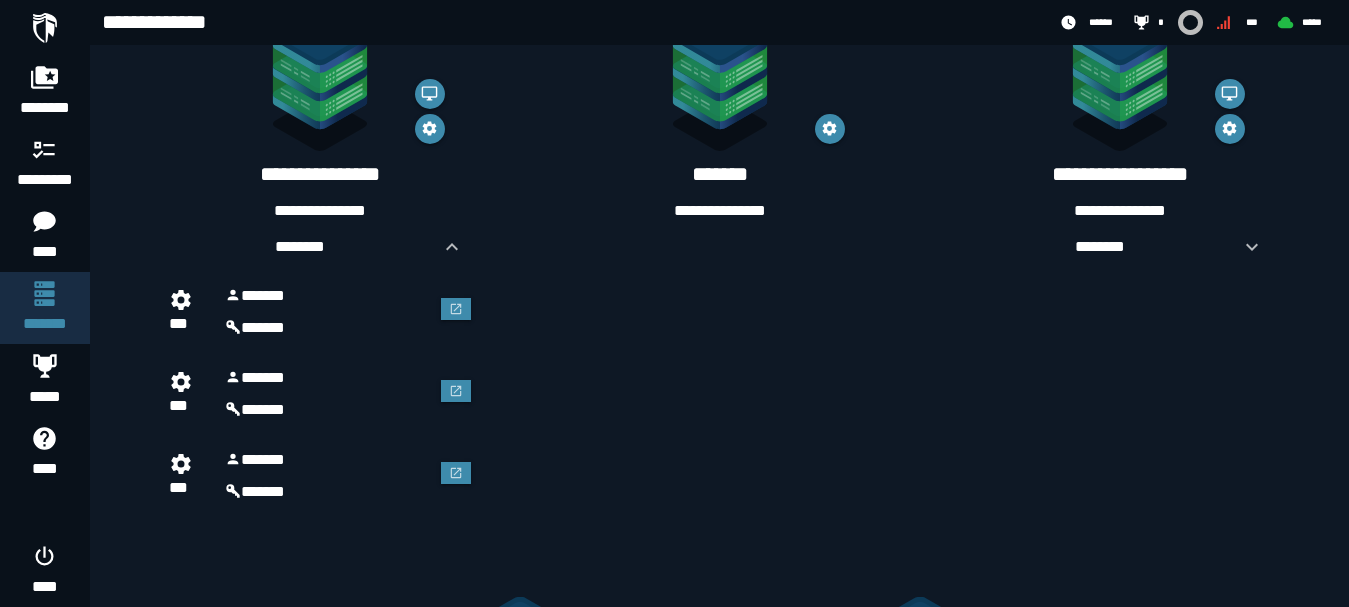 click on "******" at bounding box center (328, 296) 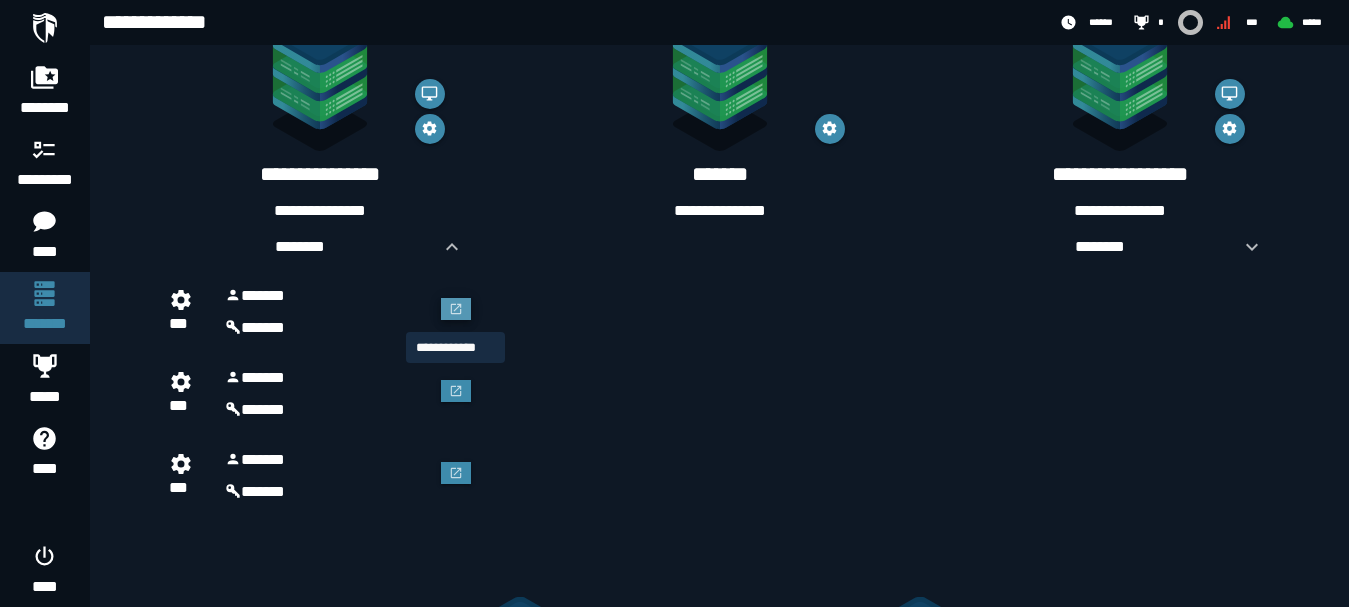click 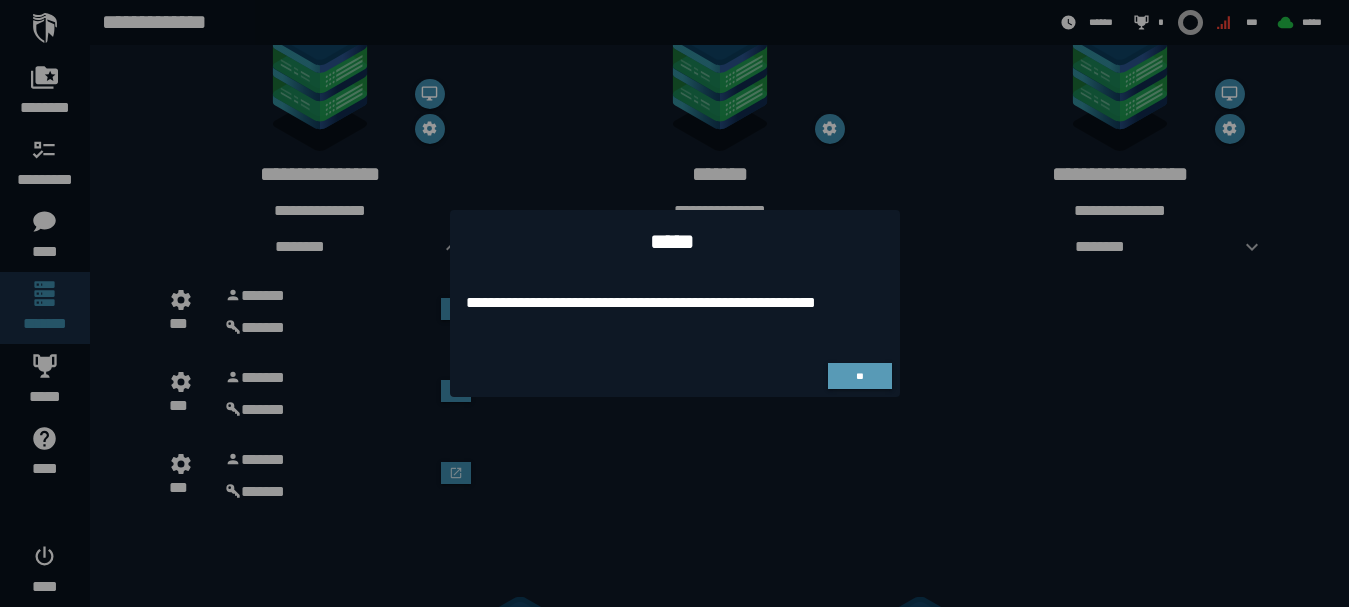 click on "**" at bounding box center (860, 376) 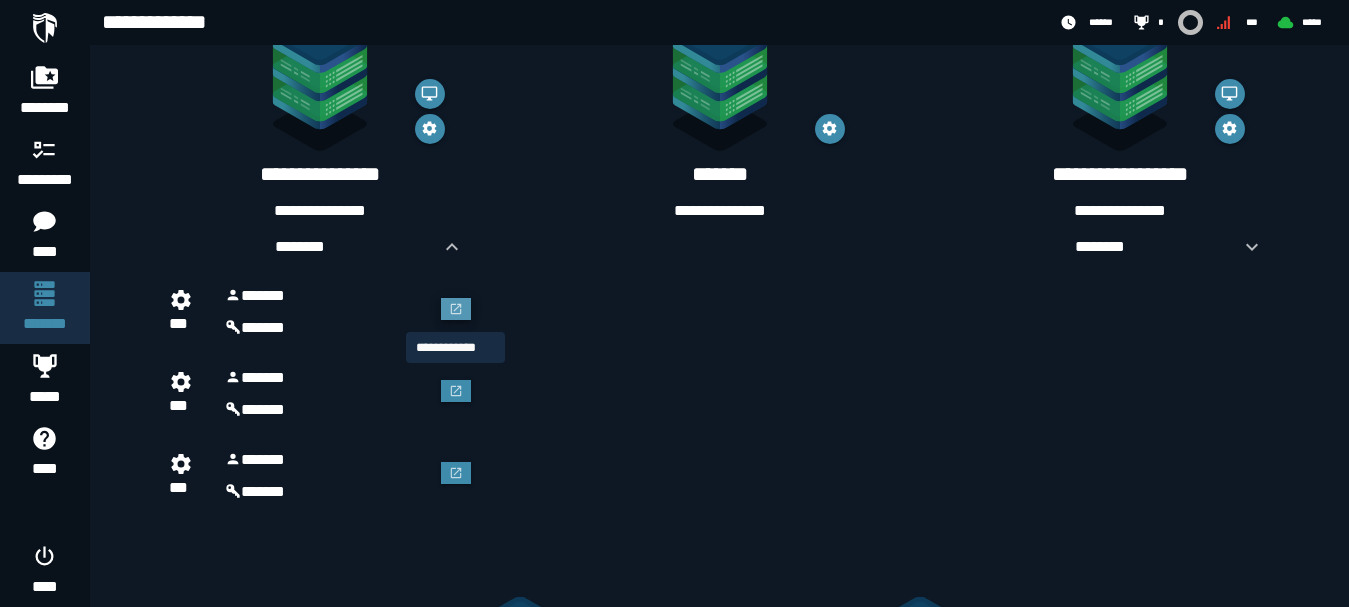 click at bounding box center [456, 309] 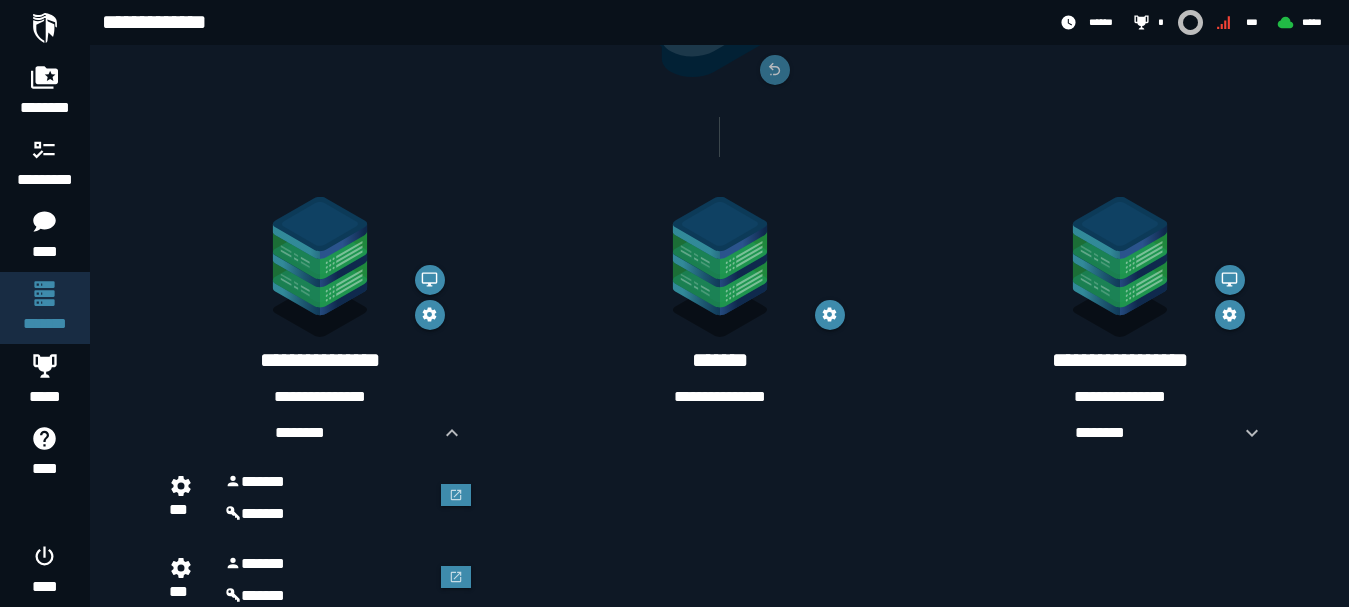 scroll, scrollTop: 0, scrollLeft: 0, axis: both 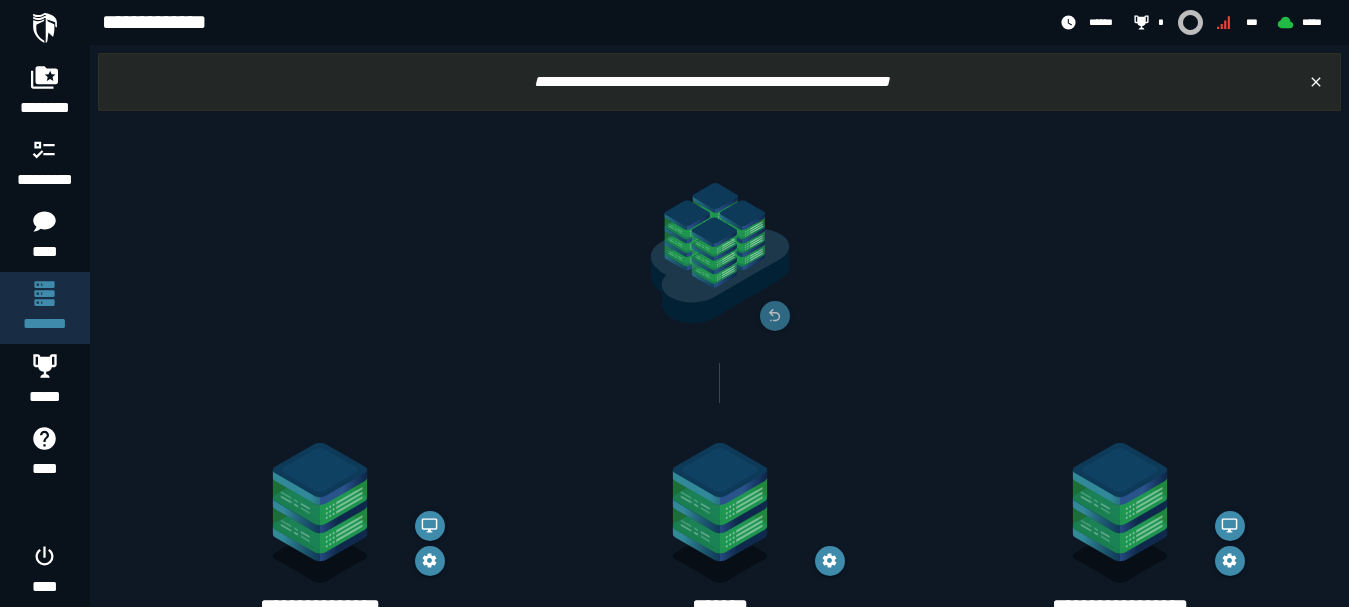 click 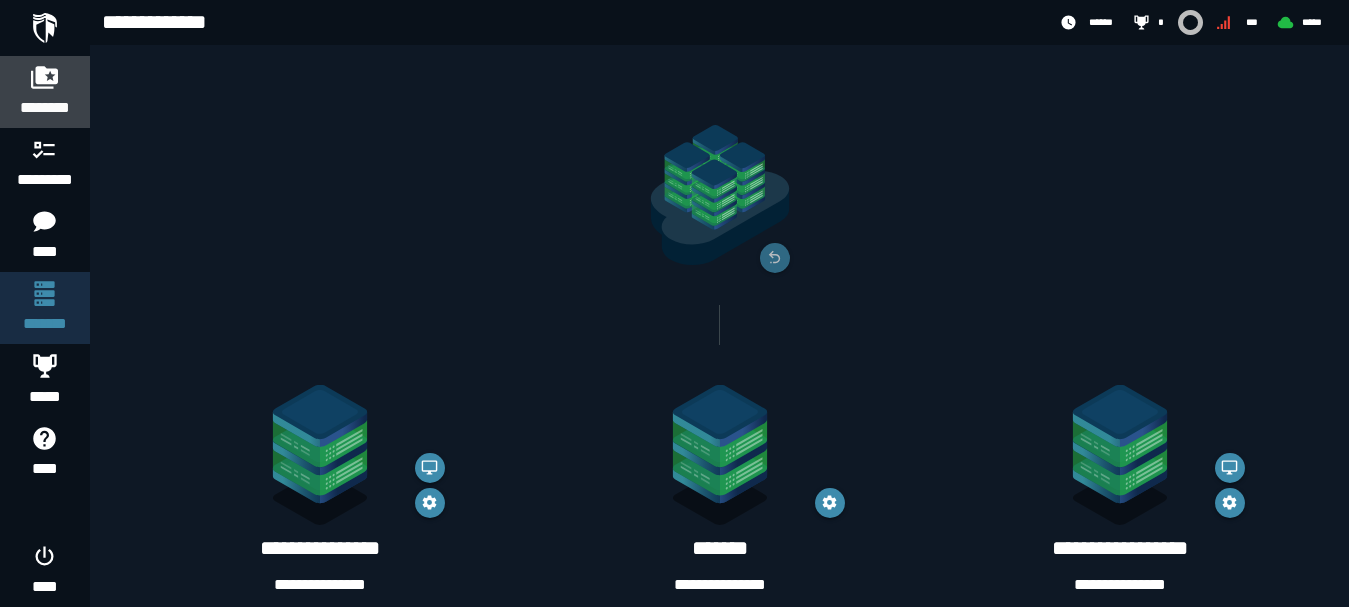 click 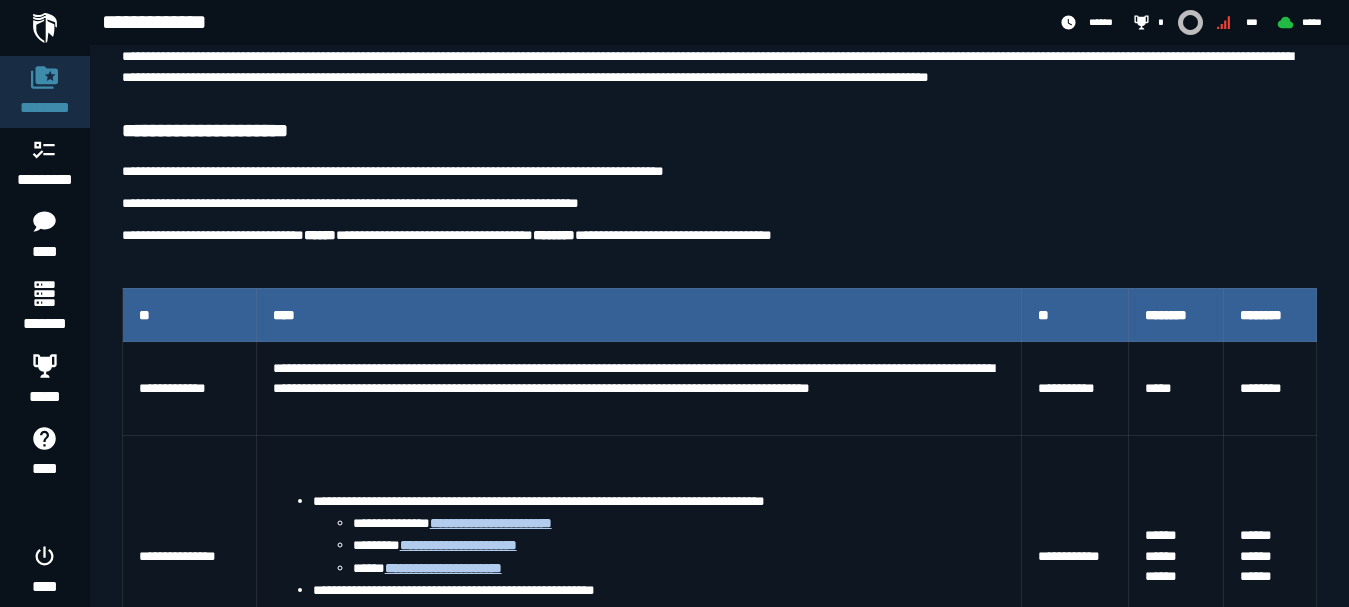 scroll, scrollTop: 233, scrollLeft: 0, axis: vertical 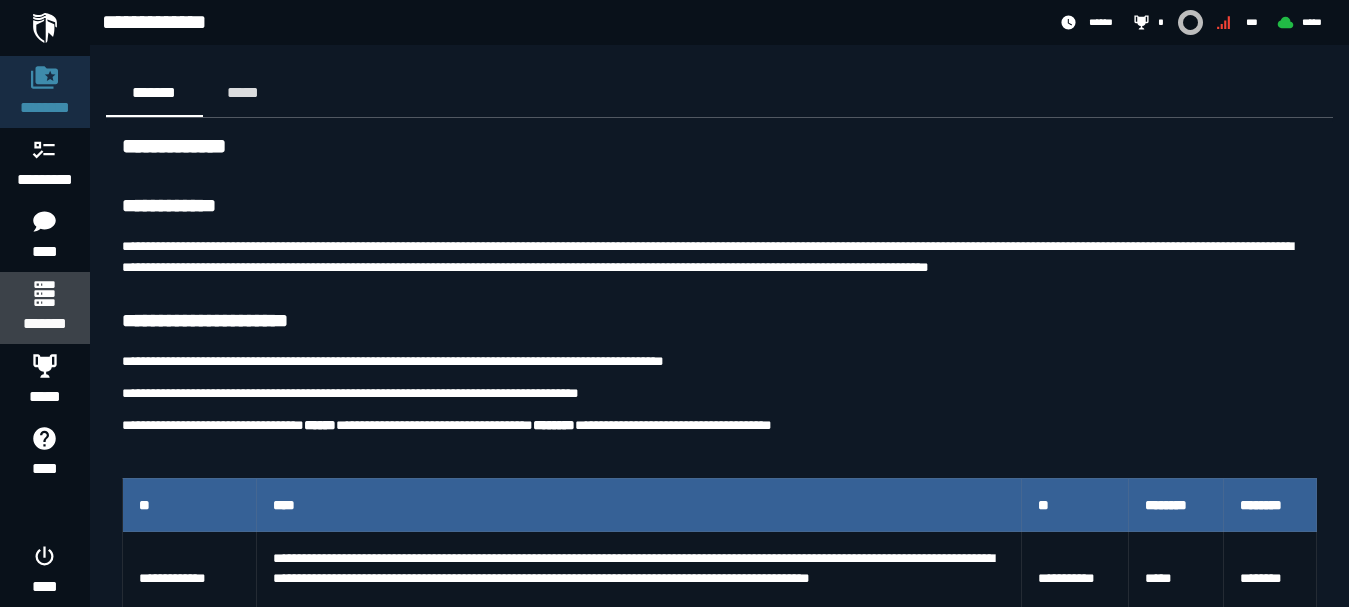 click on "*******" at bounding box center [44, 324] 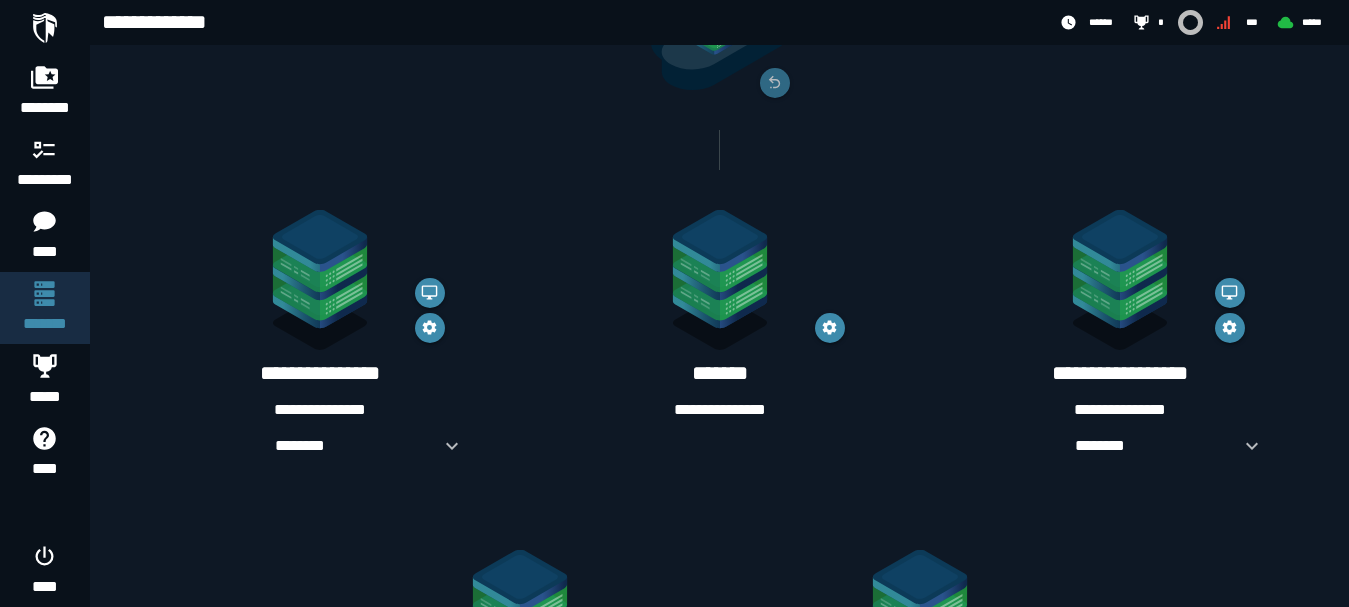 scroll, scrollTop: 0, scrollLeft: 0, axis: both 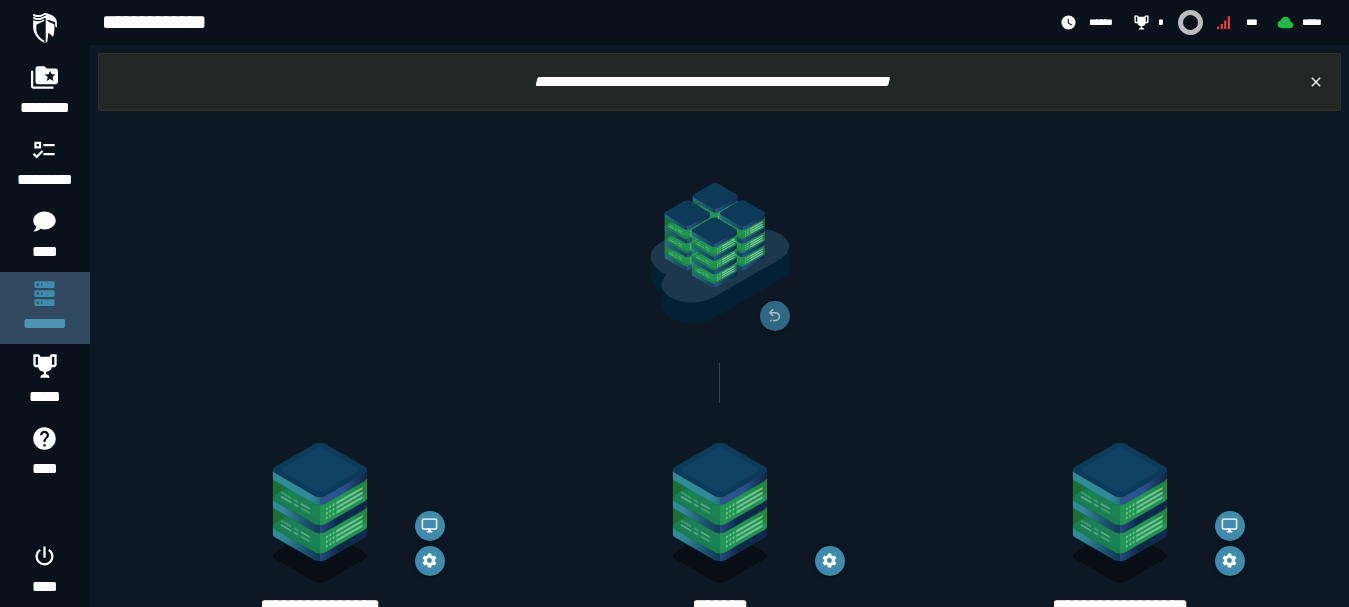 click at bounding box center [44, 293] 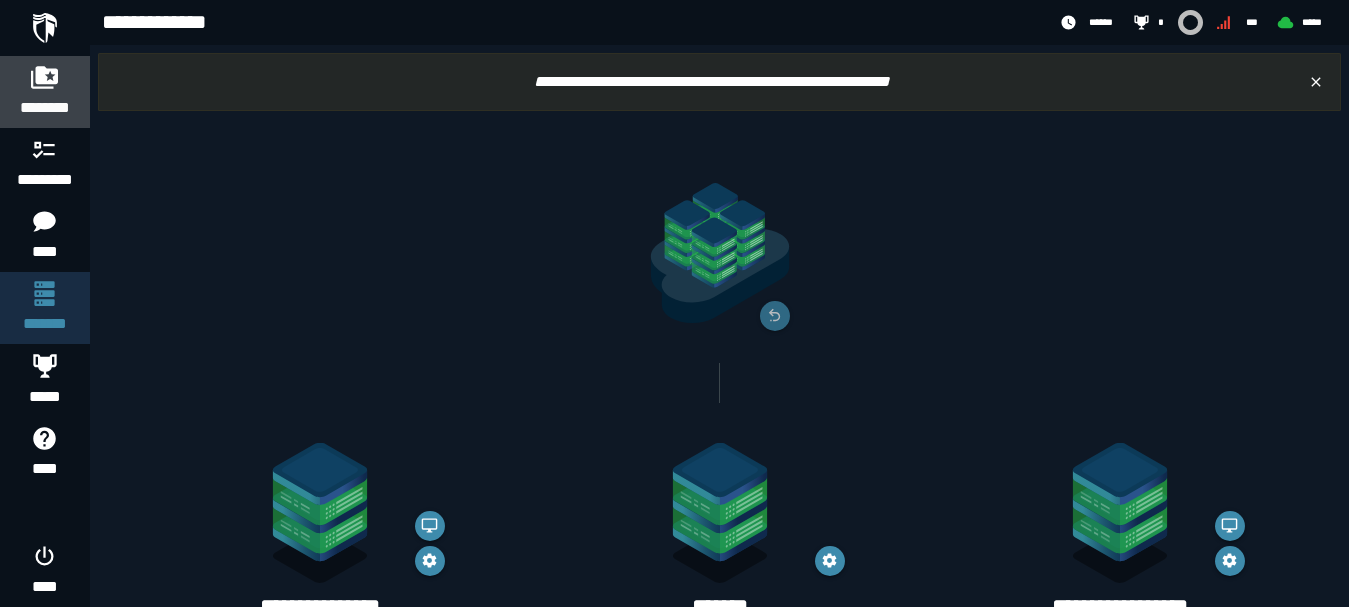 click on "********" at bounding box center (45, 92) 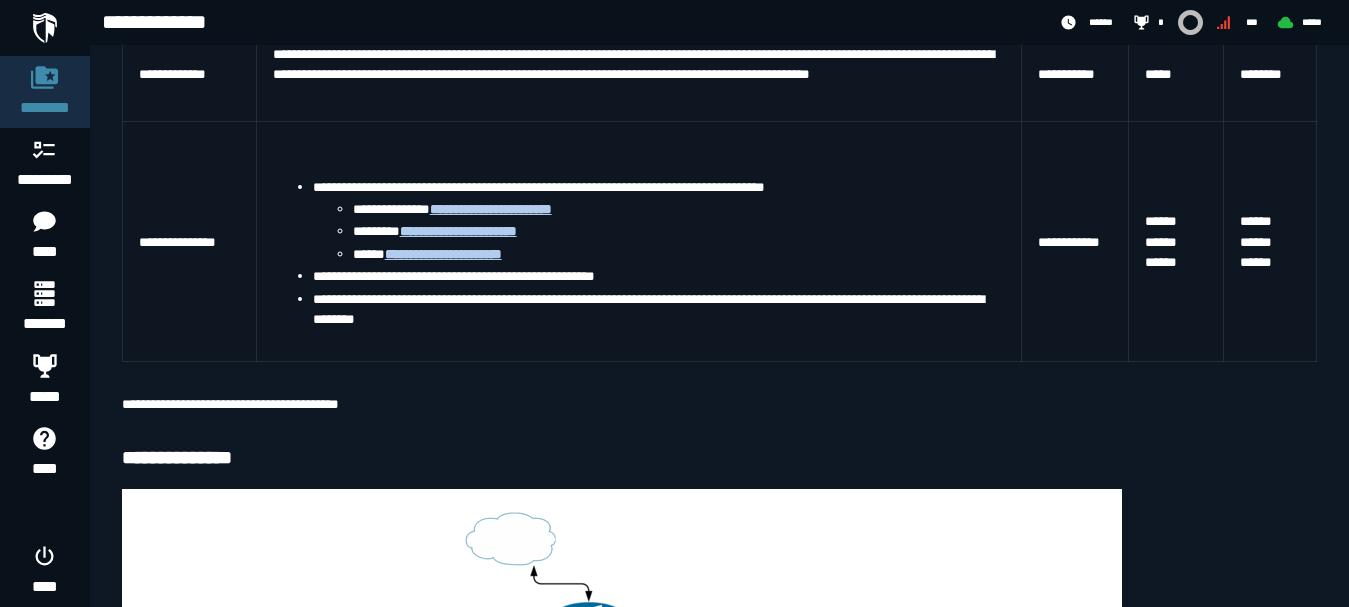 scroll, scrollTop: 467, scrollLeft: 0, axis: vertical 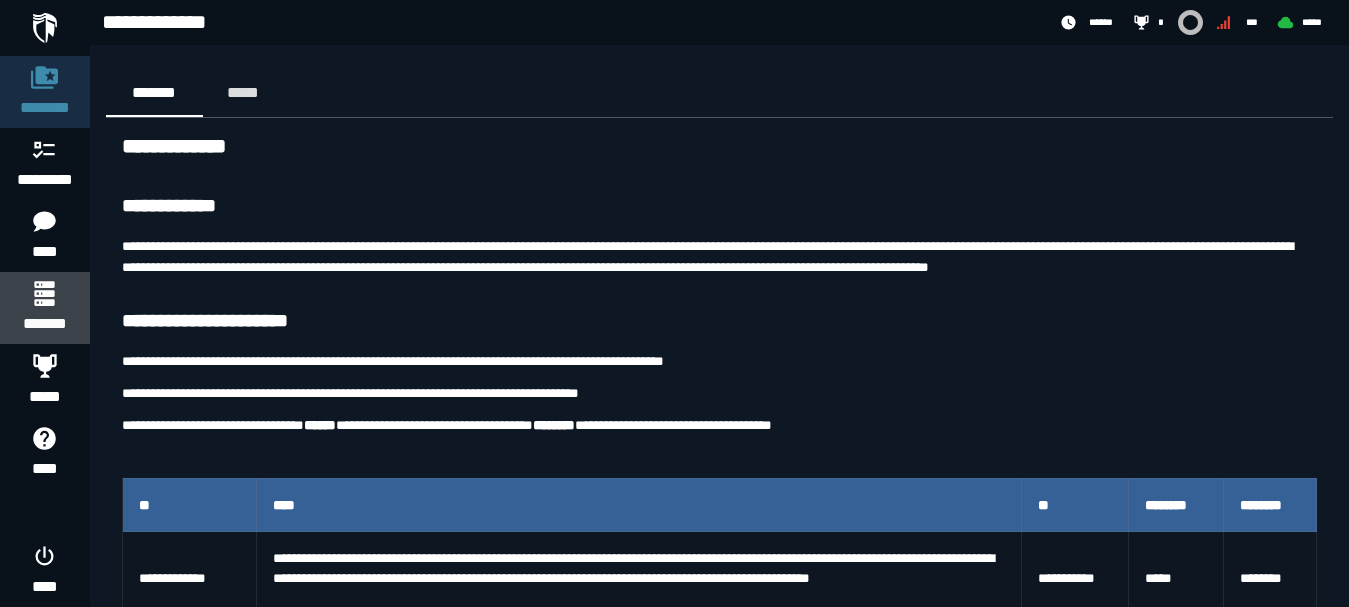 click 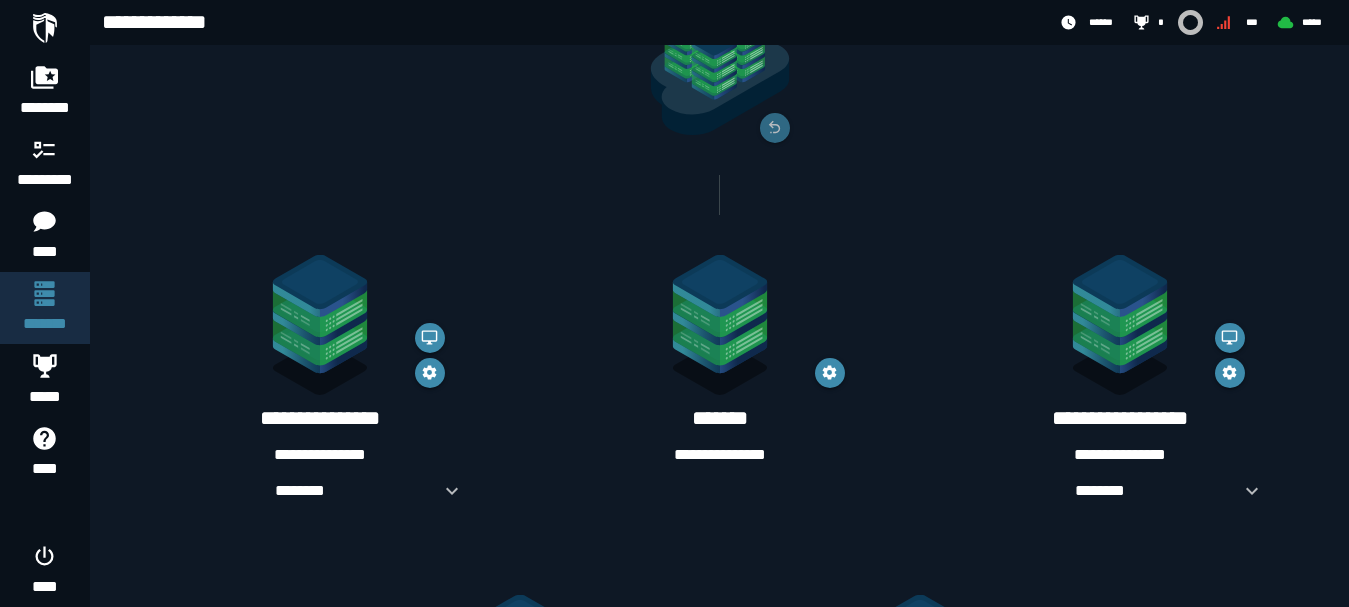 scroll, scrollTop: 233, scrollLeft: 0, axis: vertical 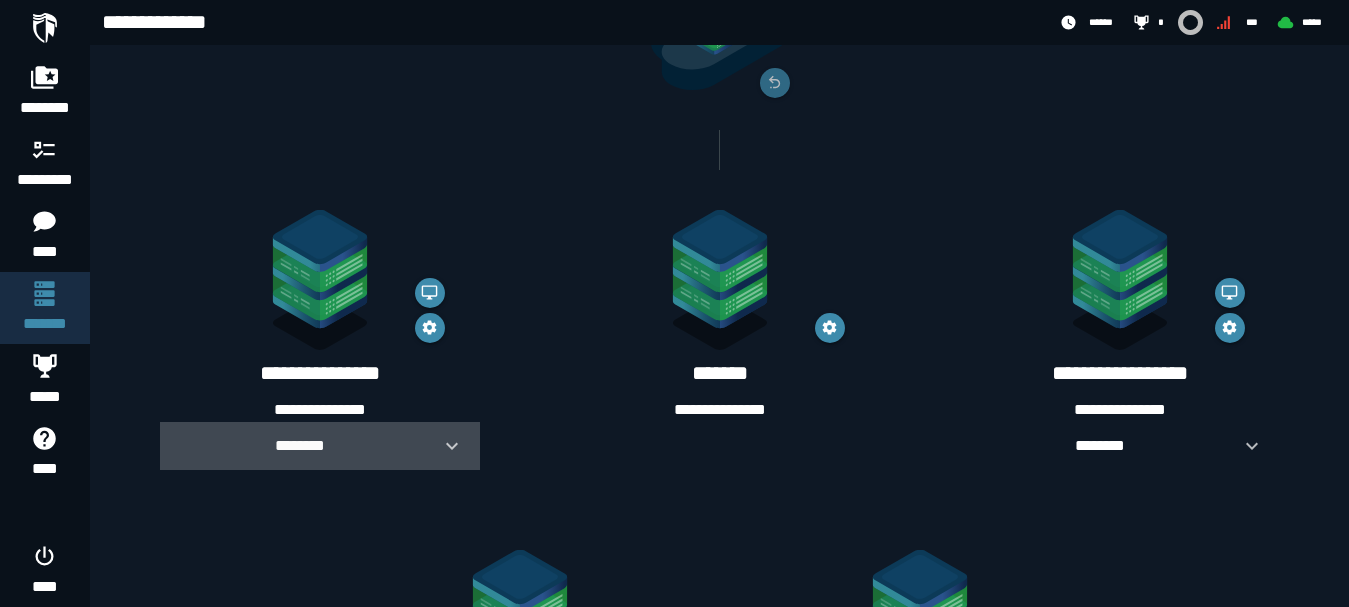 click 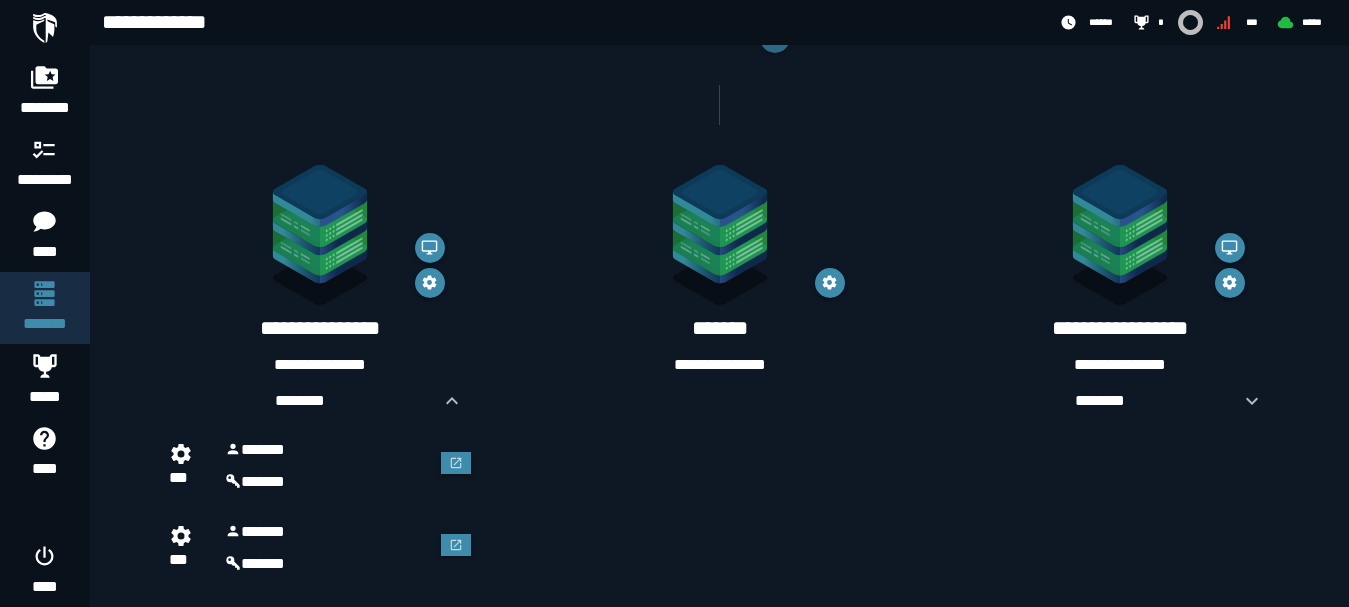 scroll, scrollTop: 233, scrollLeft: 0, axis: vertical 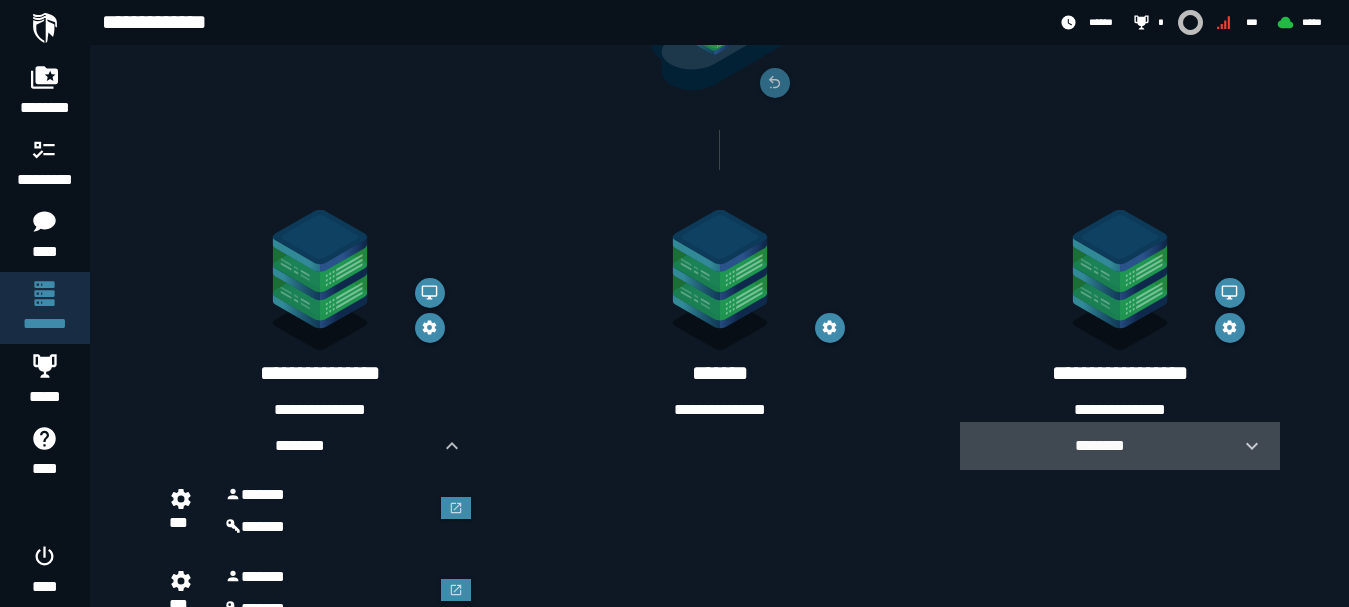 click 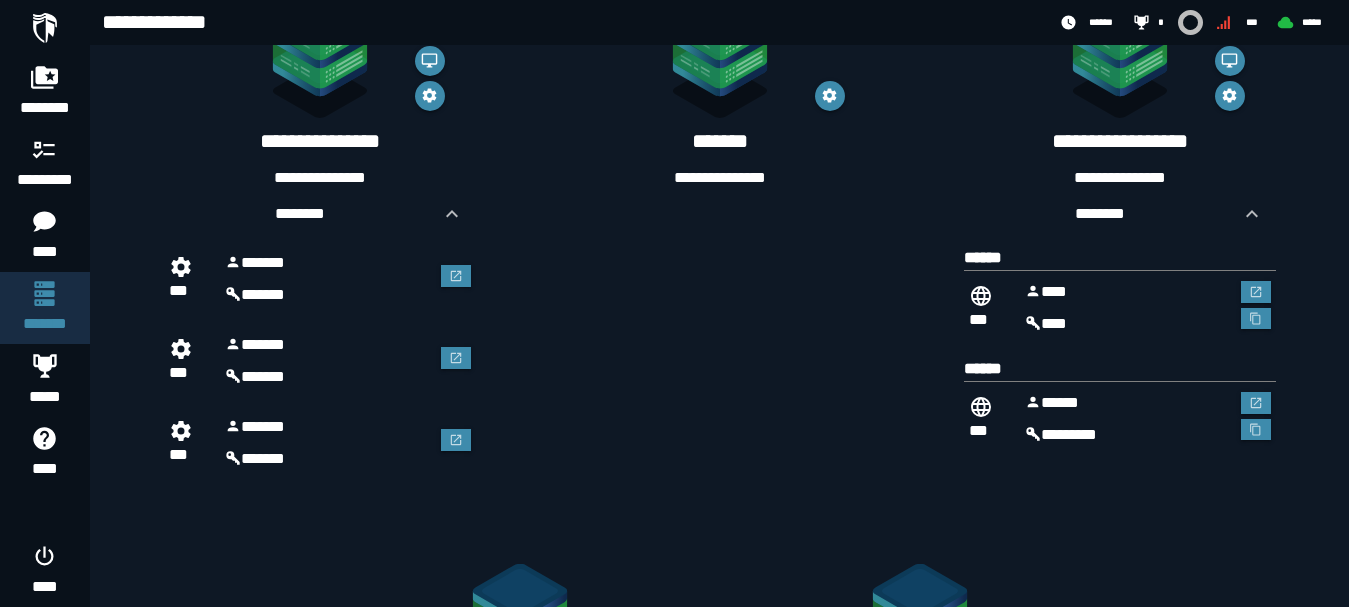 scroll, scrollTop: 445, scrollLeft: 0, axis: vertical 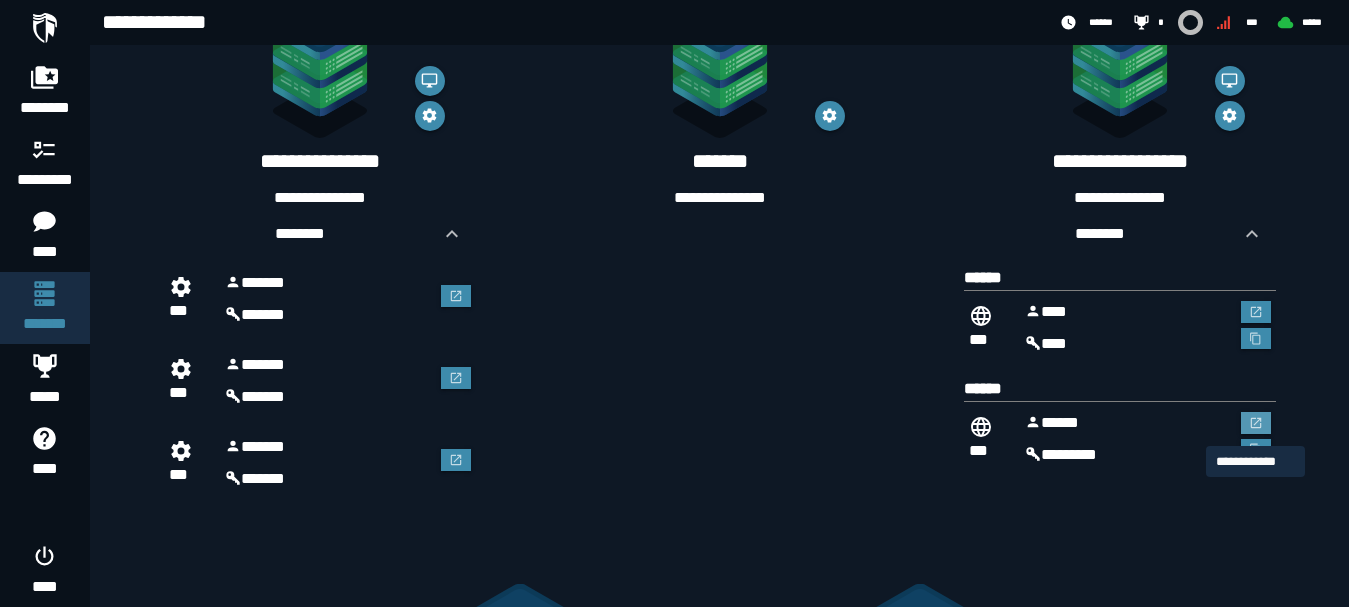 click 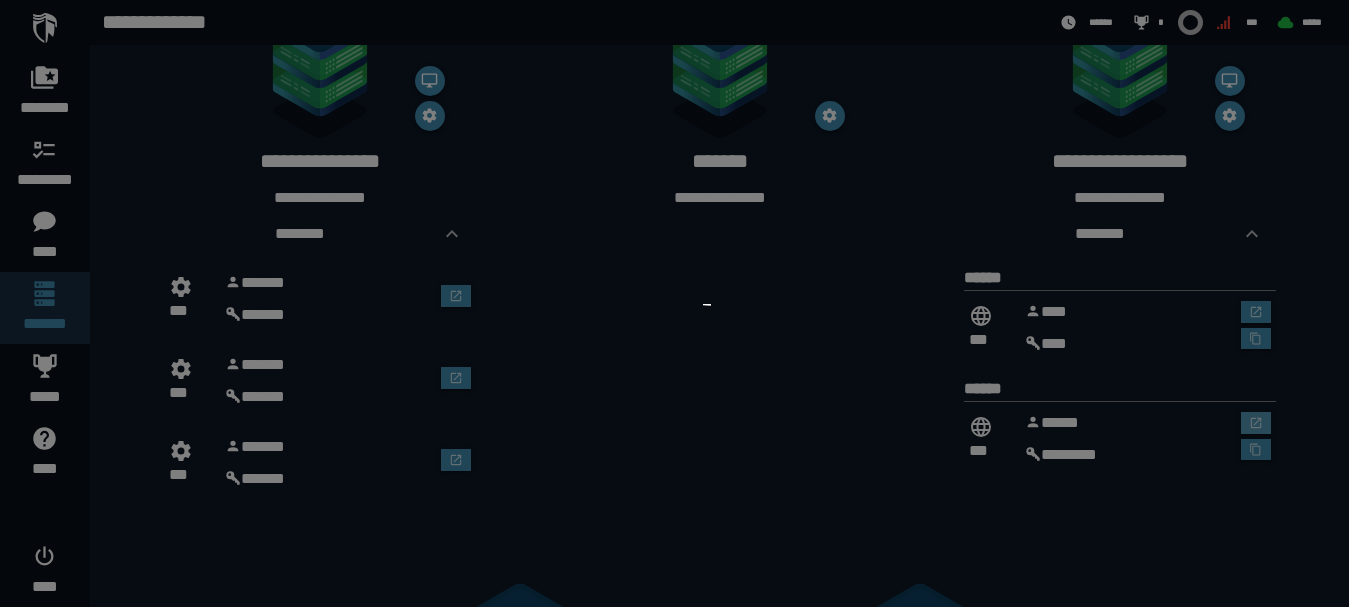 scroll, scrollTop: 0, scrollLeft: 0, axis: both 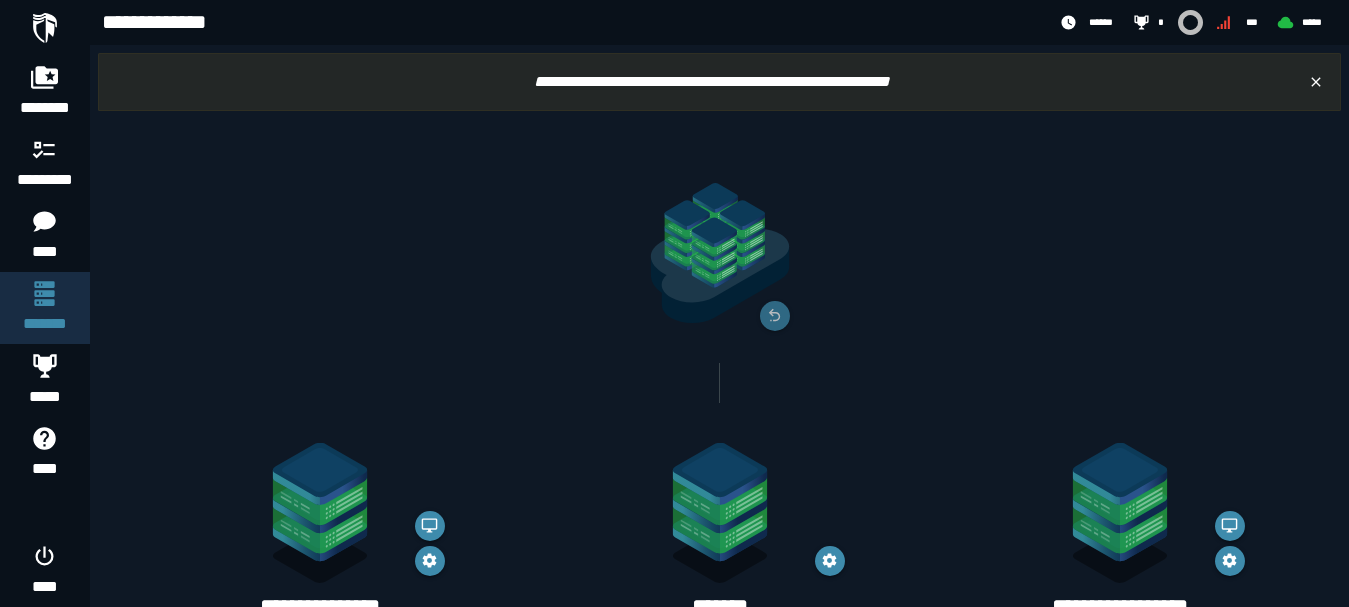 click 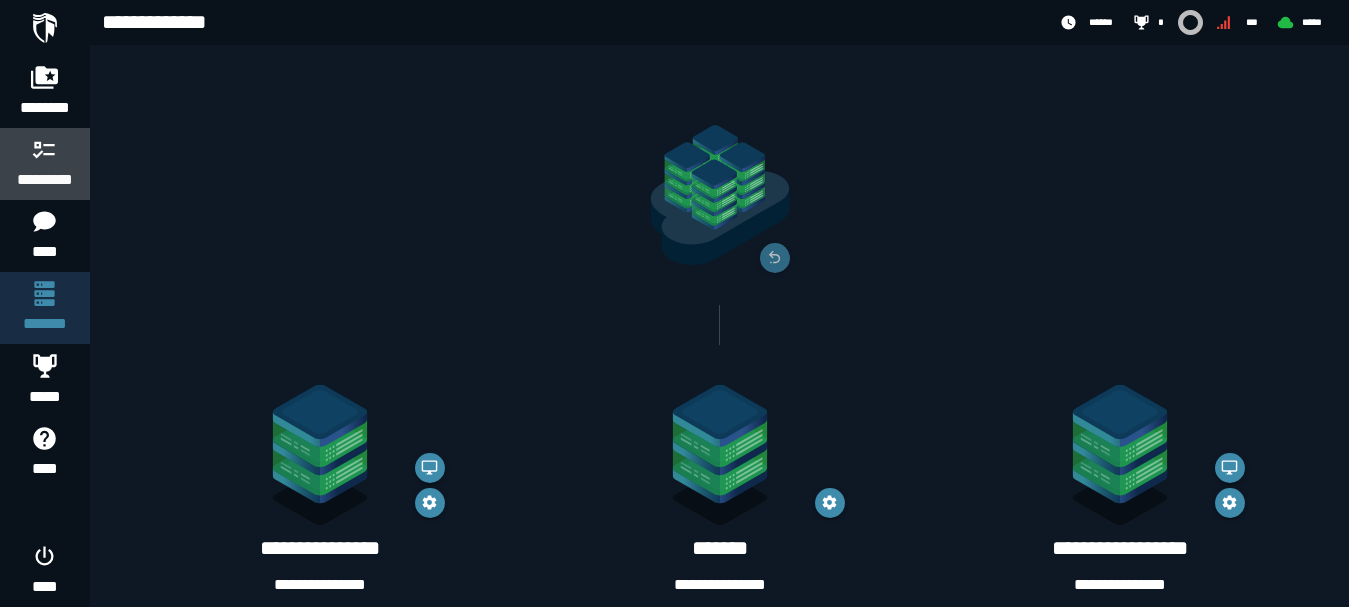 click on "*********" at bounding box center (45, 180) 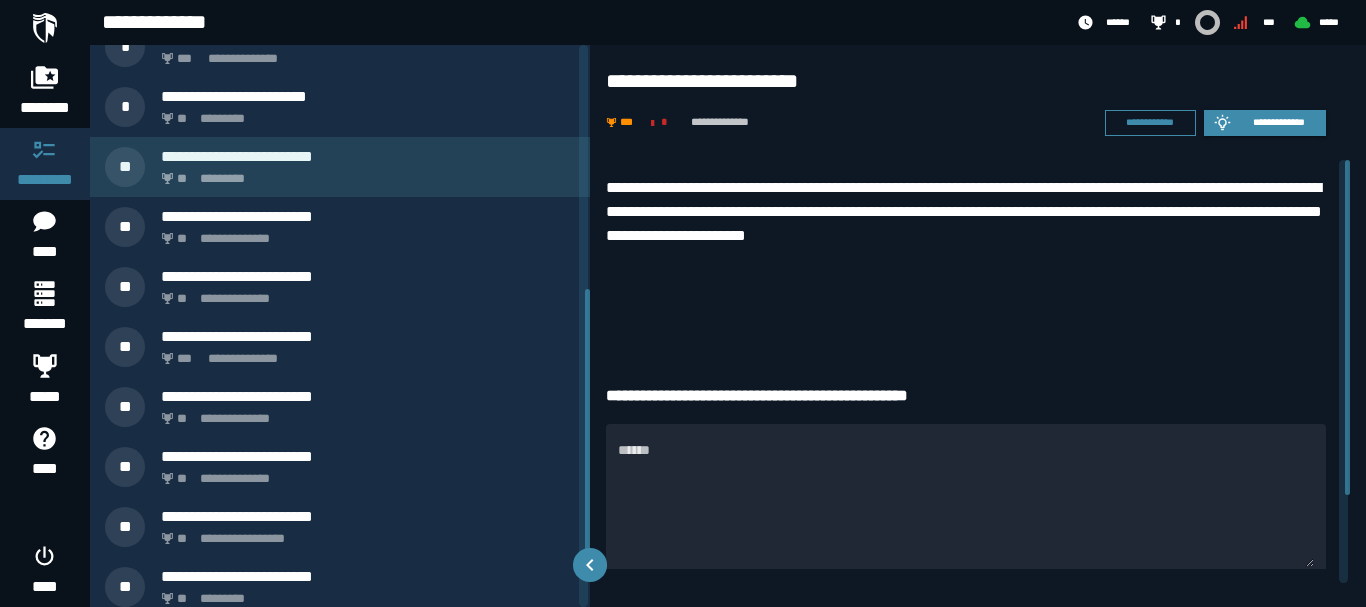 scroll, scrollTop: 405, scrollLeft: 0, axis: vertical 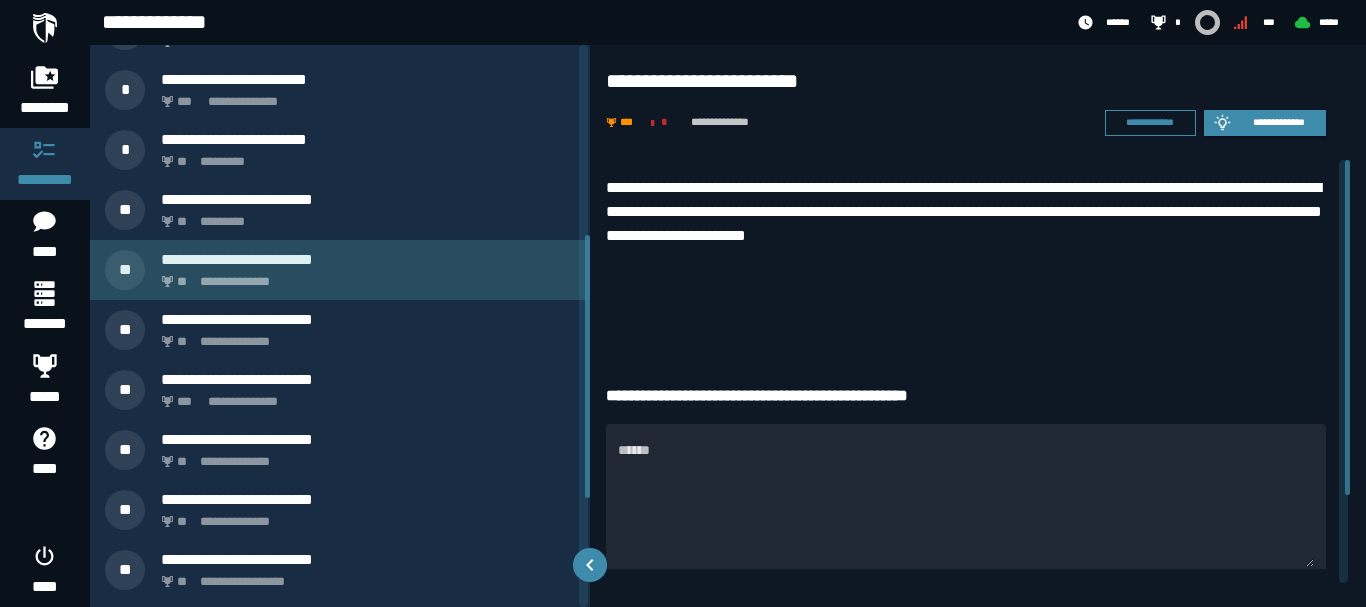 click on "**********" at bounding box center [340, 270] 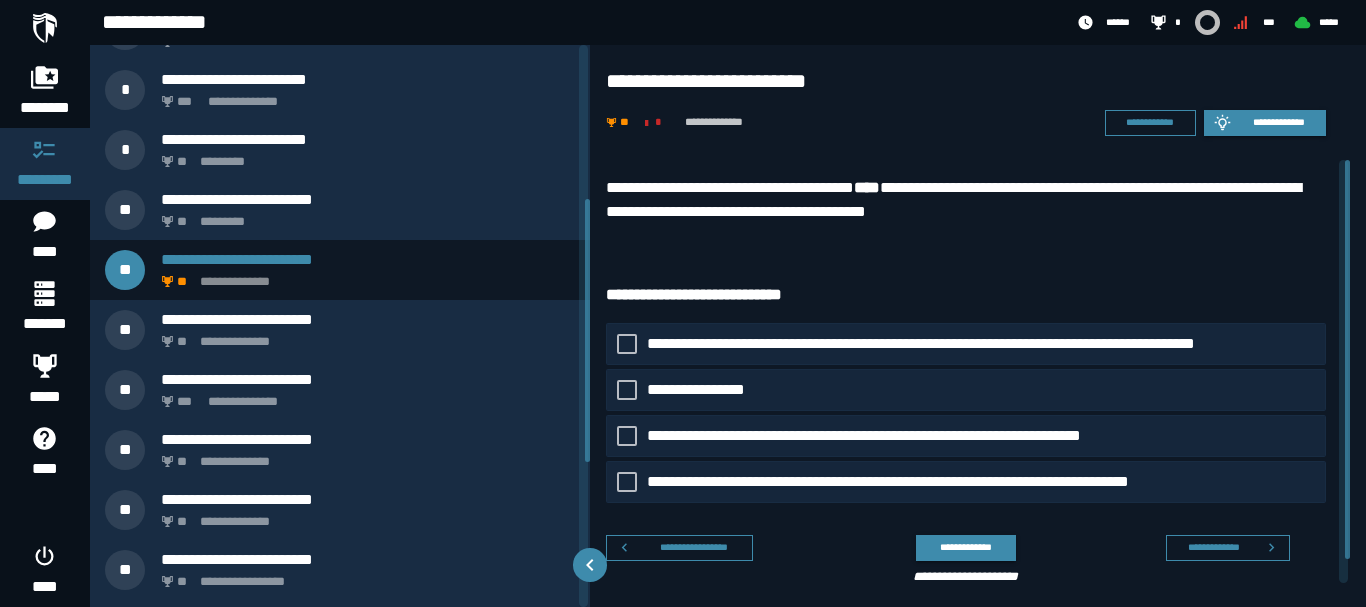 scroll, scrollTop: 98, scrollLeft: 0, axis: vertical 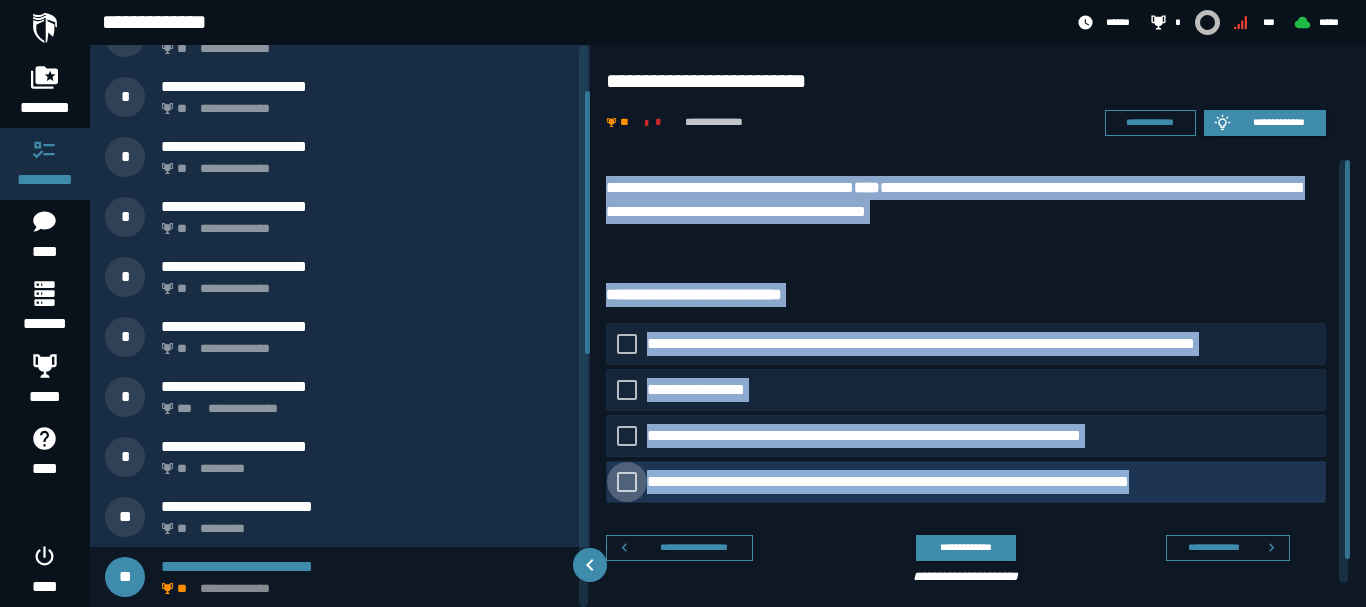 drag, startPoint x: 605, startPoint y: 173, endPoint x: 1198, endPoint y: 488, distance: 671.4715 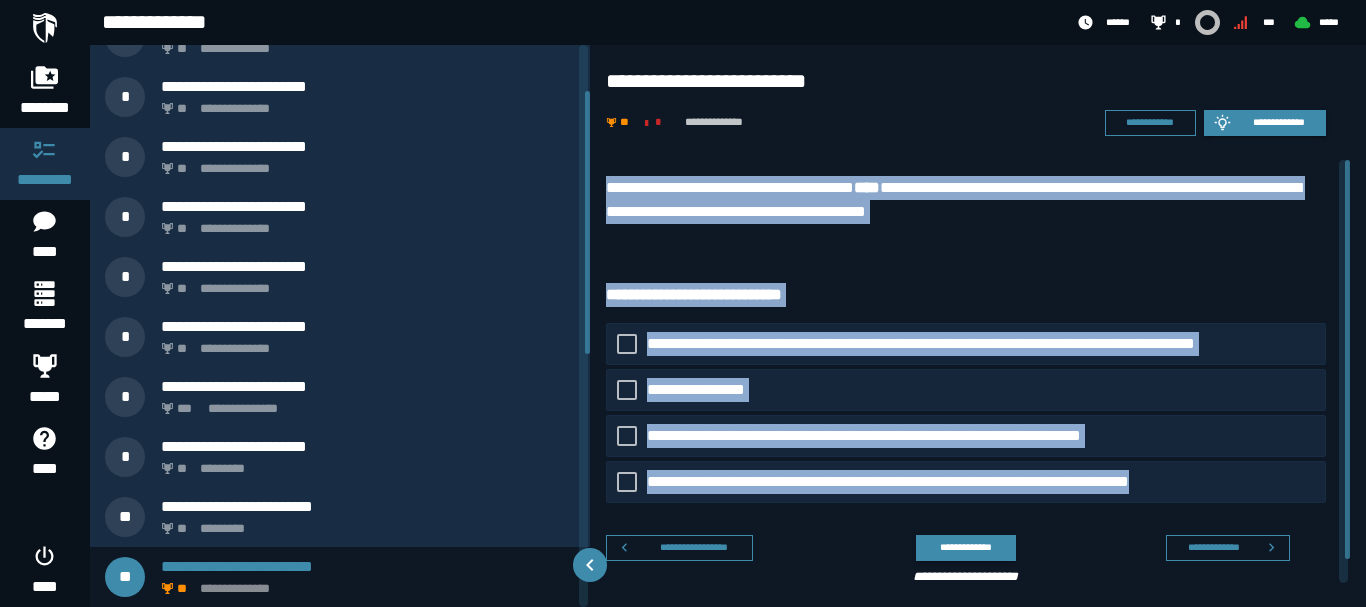 copy on "**********" 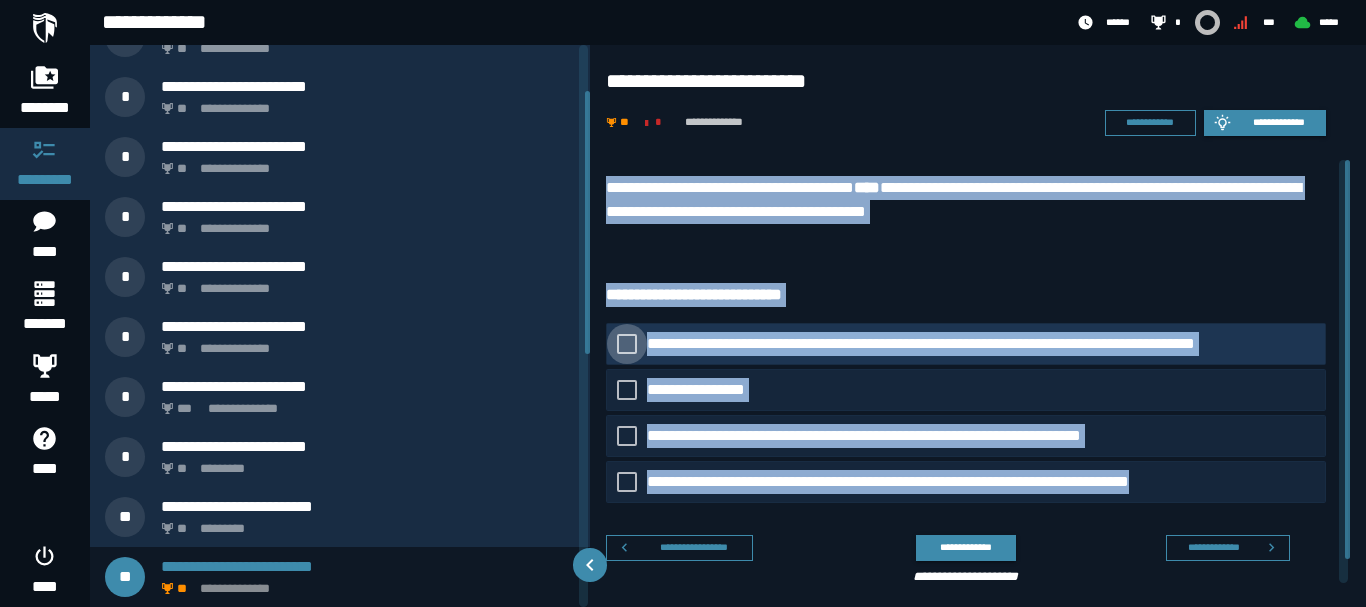 click 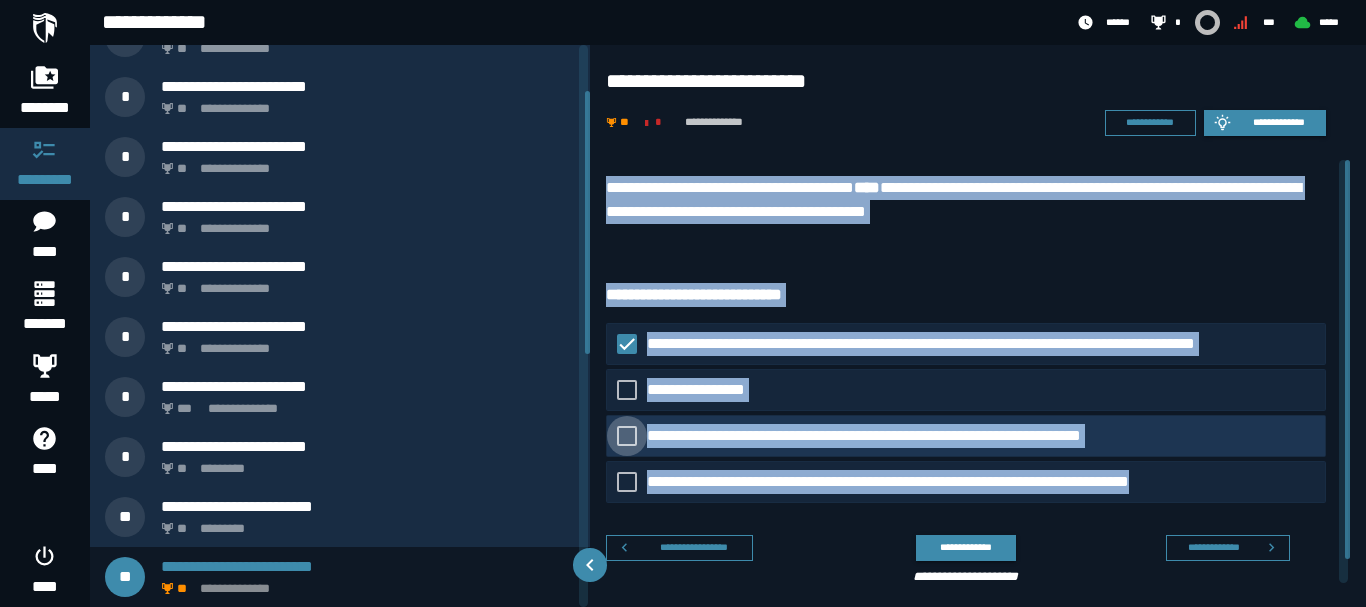 click 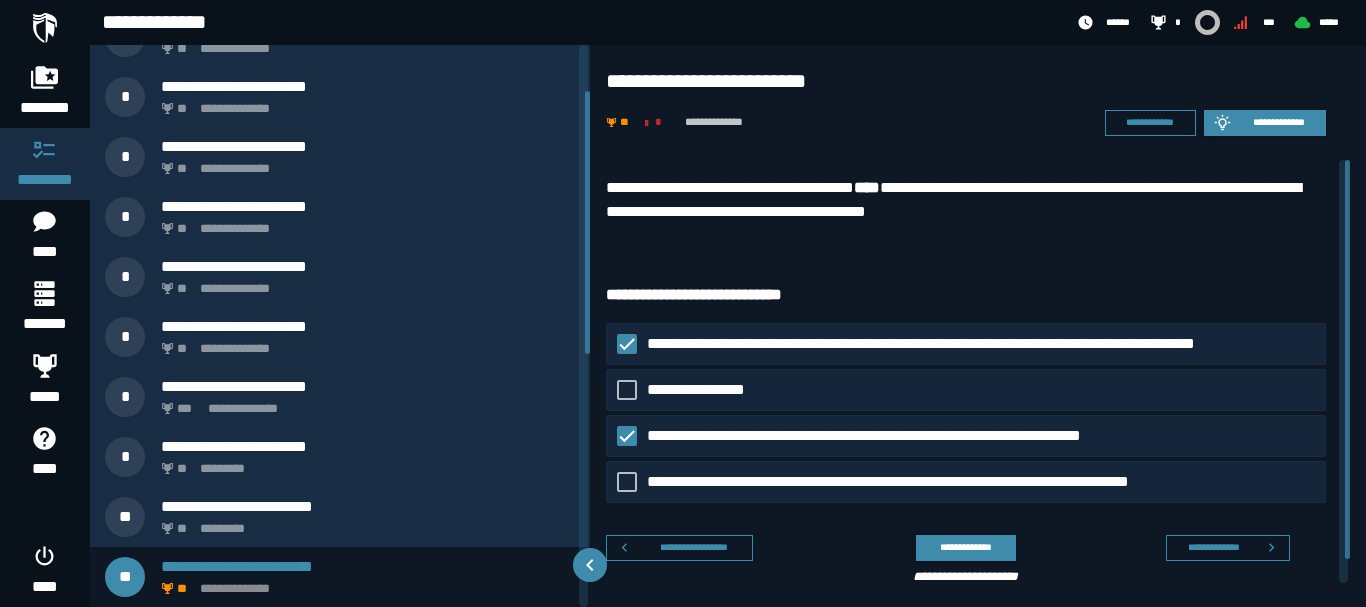 click on "**********" at bounding box center (958, 556) 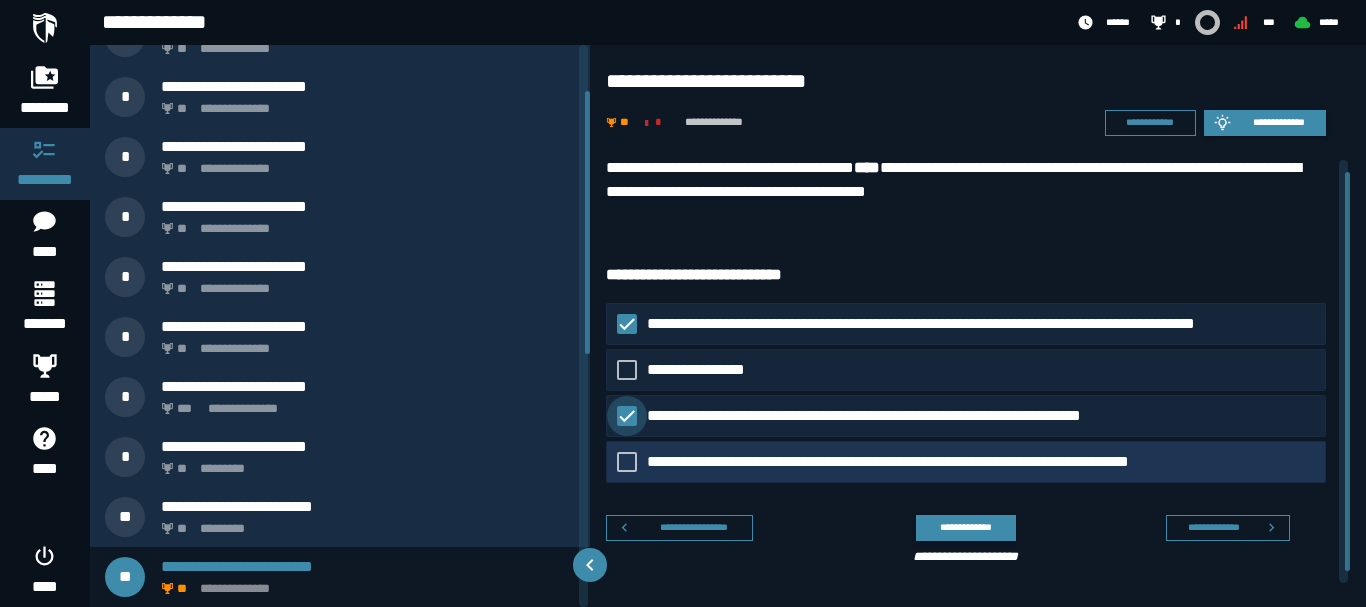 scroll, scrollTop: 26, scrollLeft: 0, axis: vertical 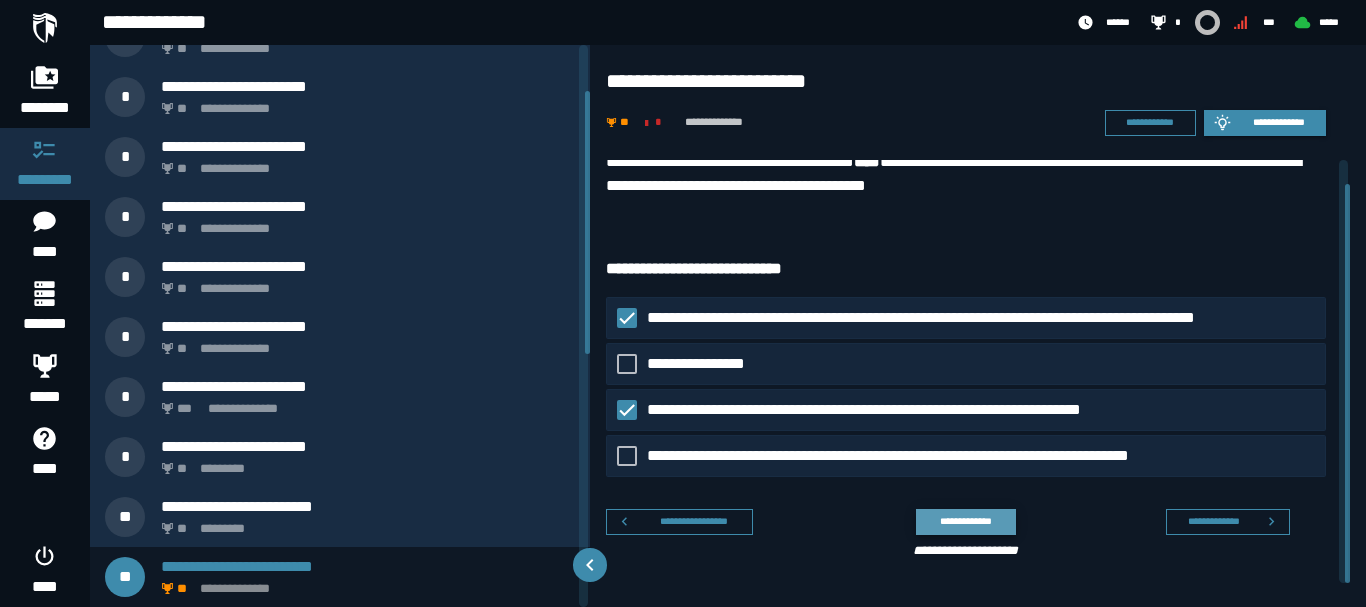 click on "**********" at bounding box center [965, 521] 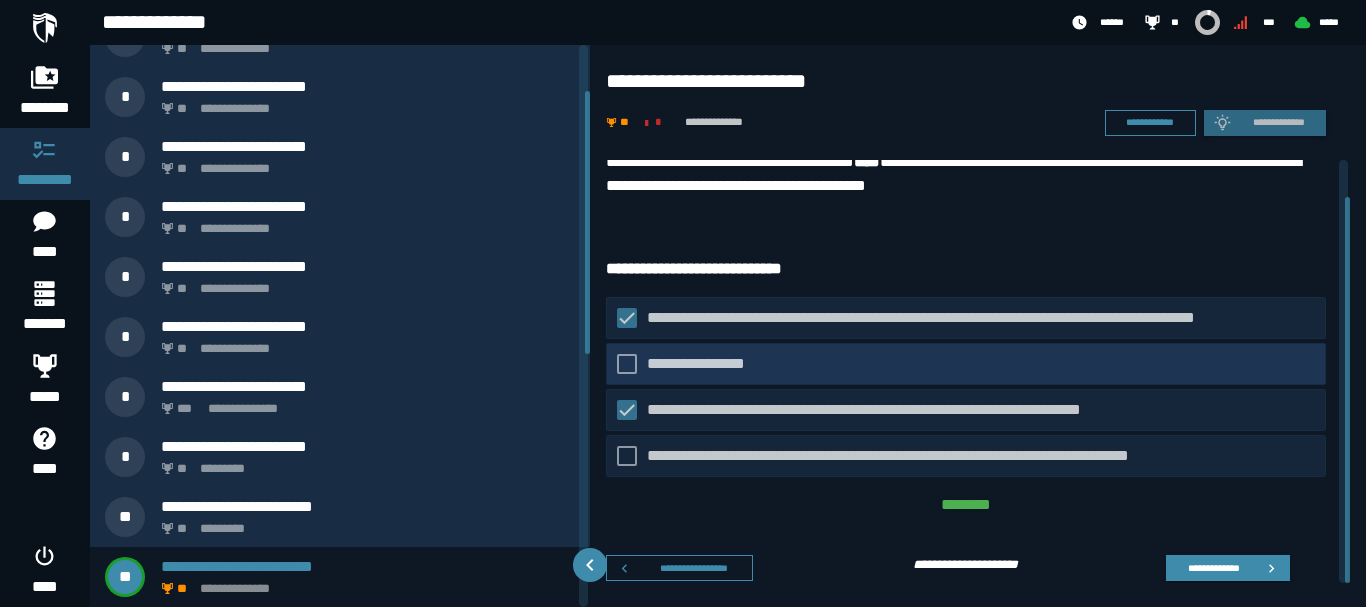 scroll, scrollTop: 40, scrollLeft: 0, axis: vertical 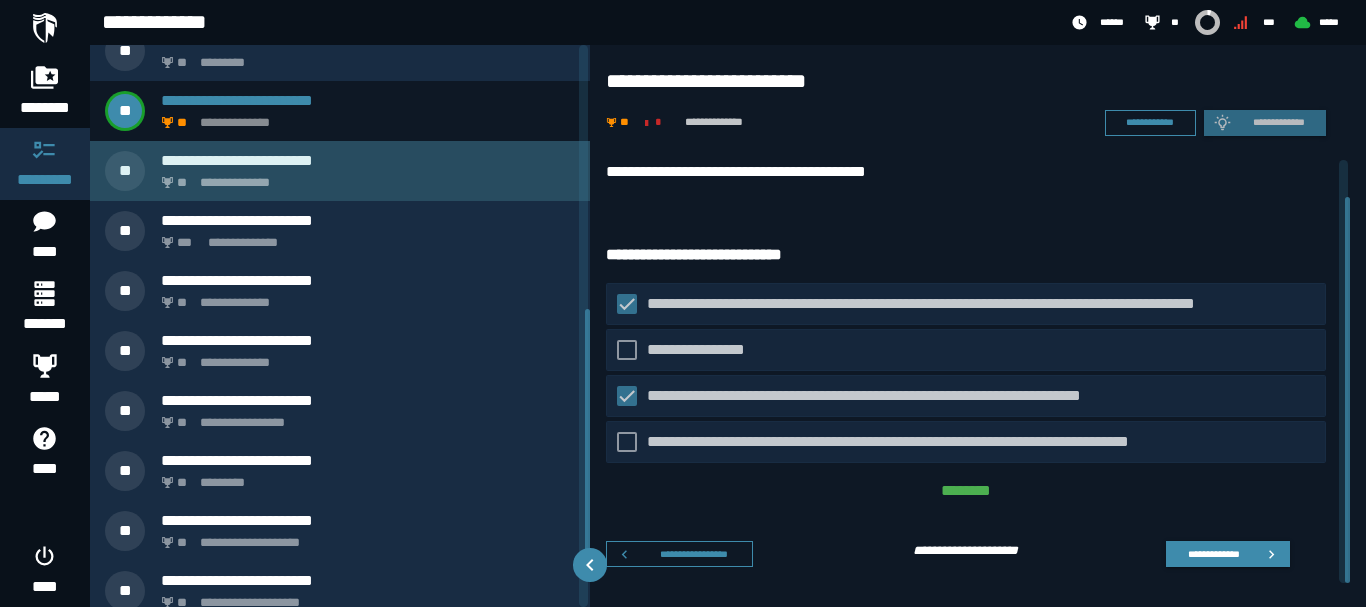 click on "**********" at bounding box center [364, 177] 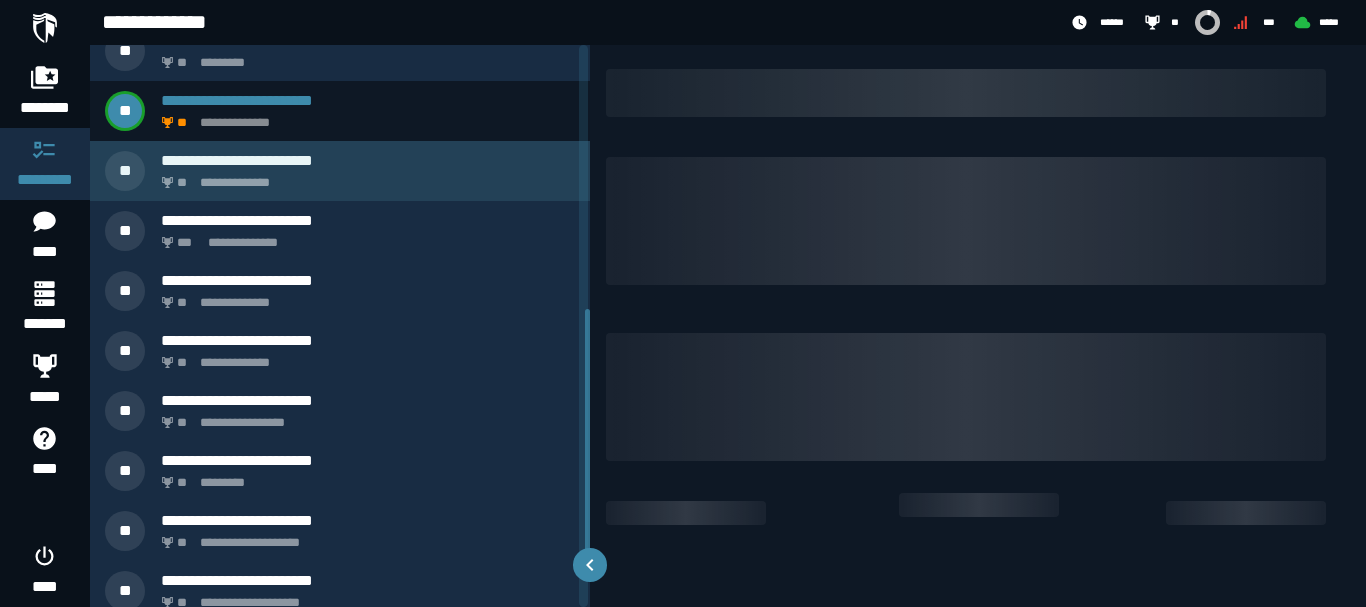 scroll, scrollTop: 0, scrollLeft: 0, axis: both 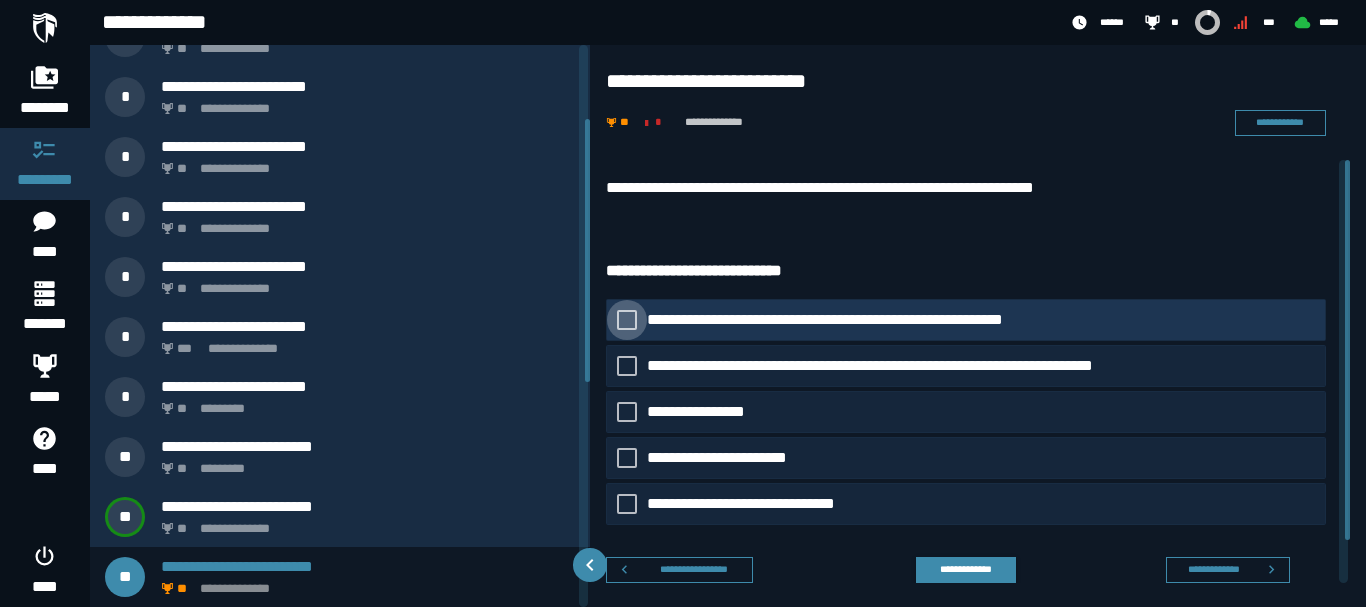 click at bounding box center [627, 320] 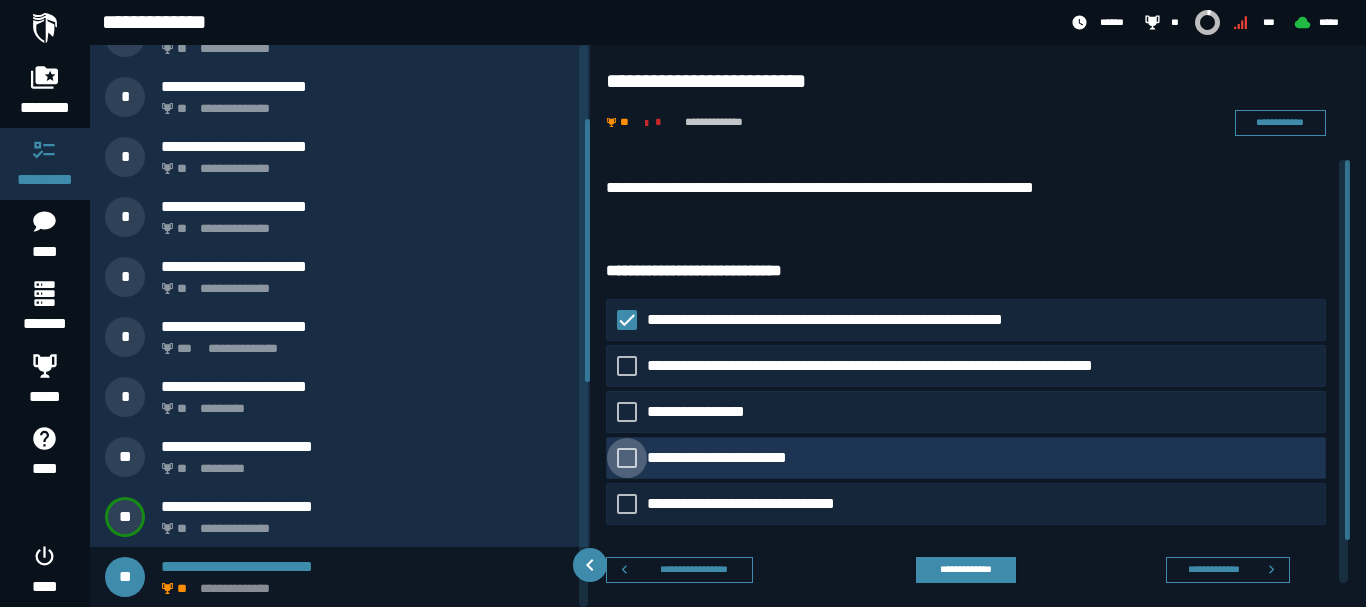 click 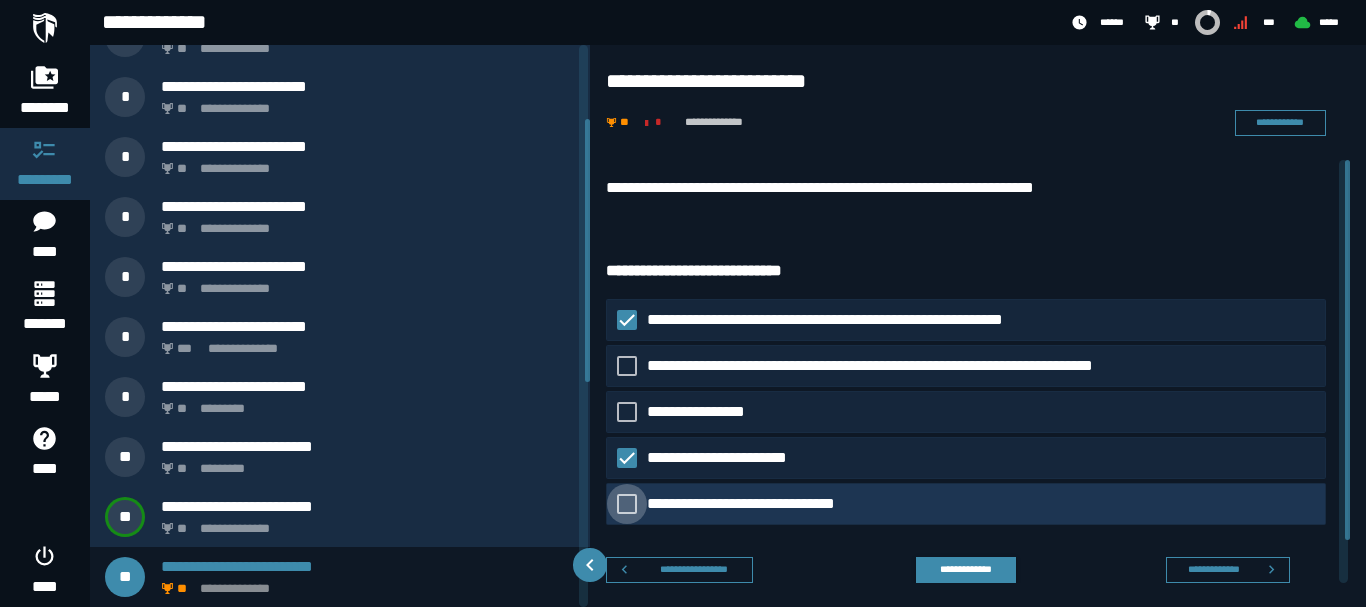 click 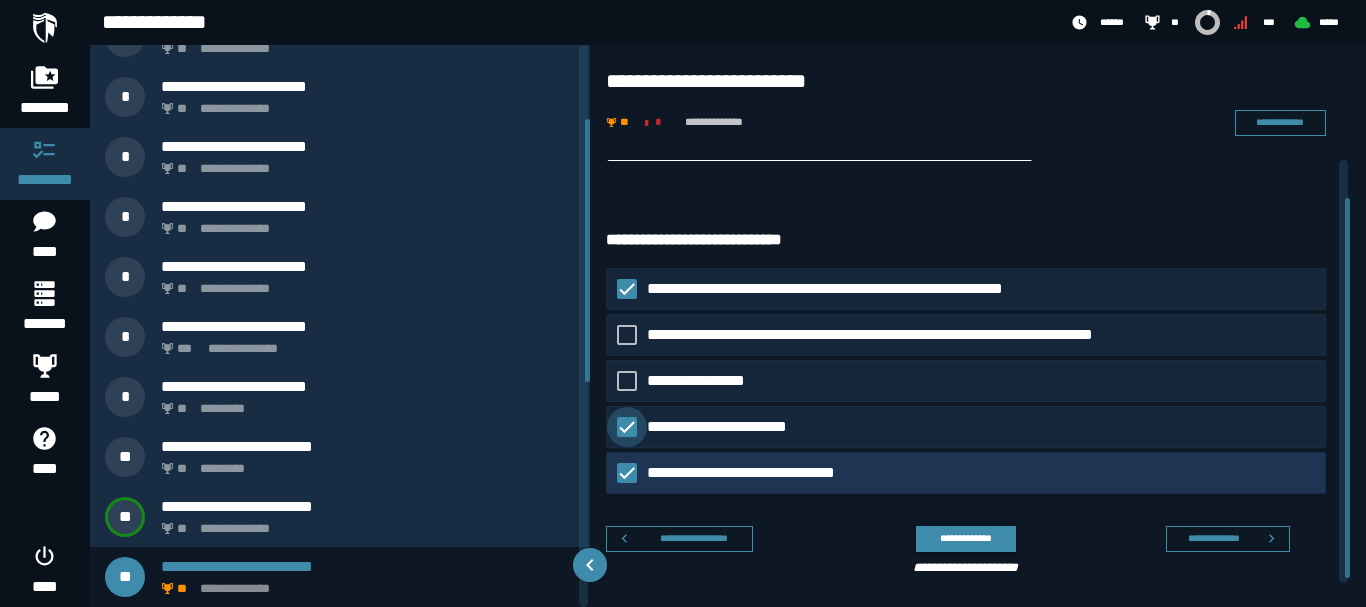 scroll, scrollTop: 48, scrollLeft: 0, axis: vertical 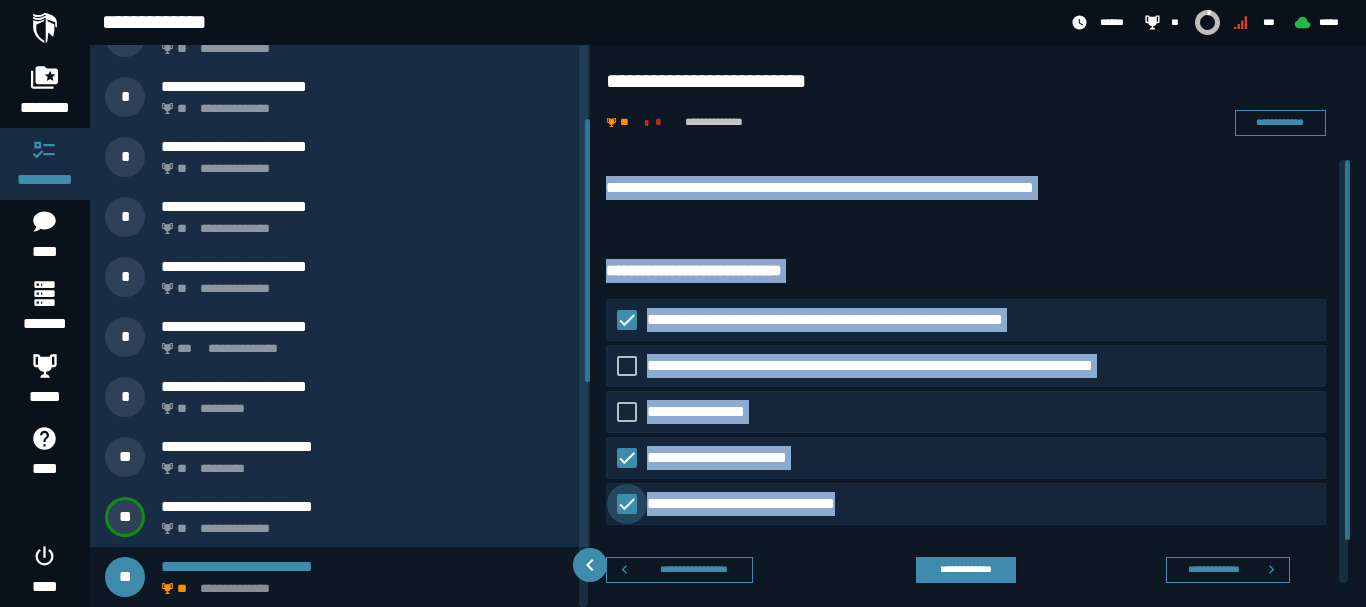 drag, startPoint x: 885, startPoint y: 456, endPoint x: 603, endPoint y: 178, distance: 395.9899 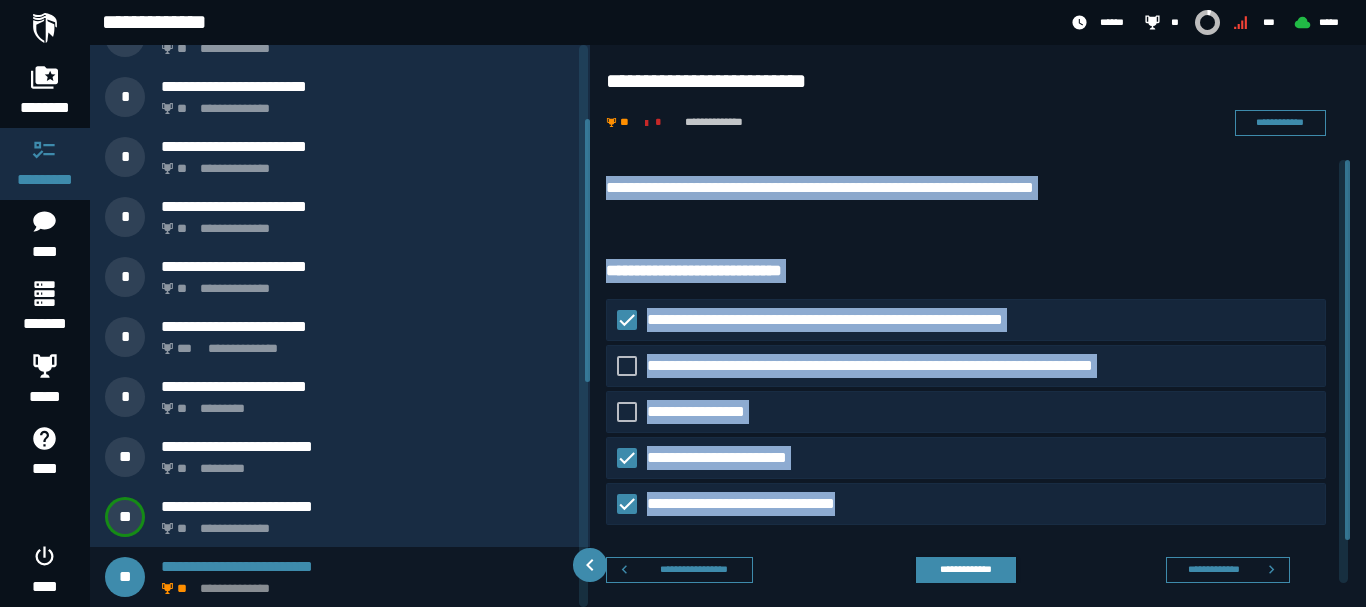 copy on "**********" 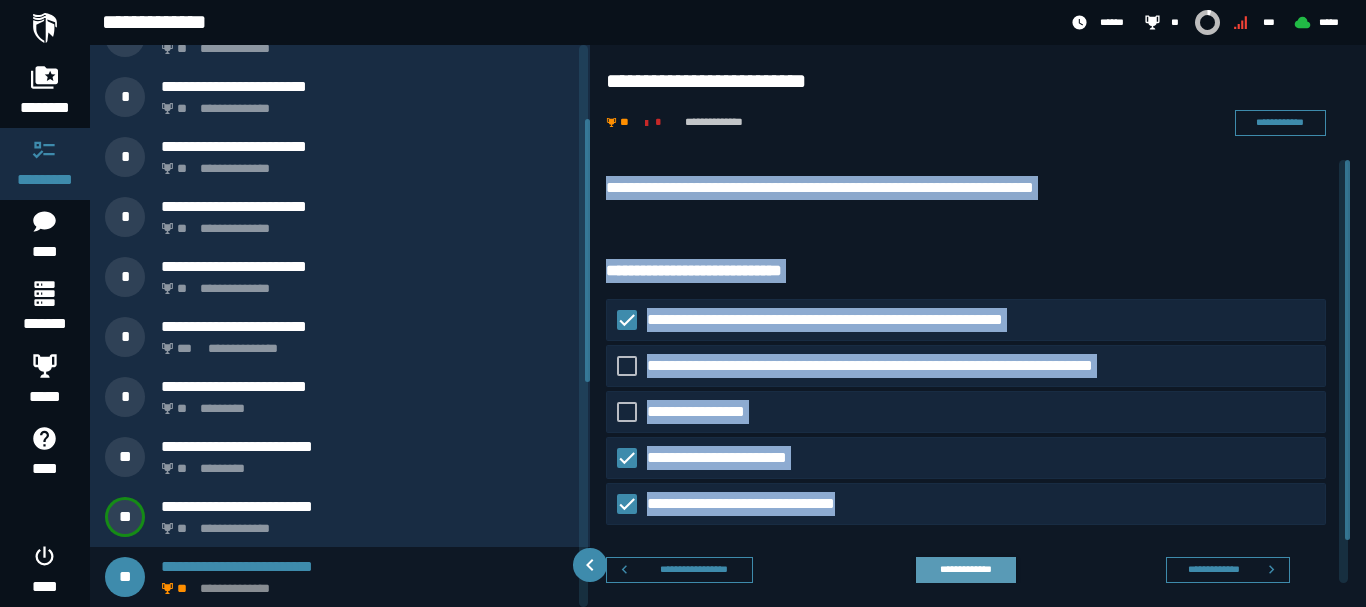 click on "**********" at bounding box center [965, 569] 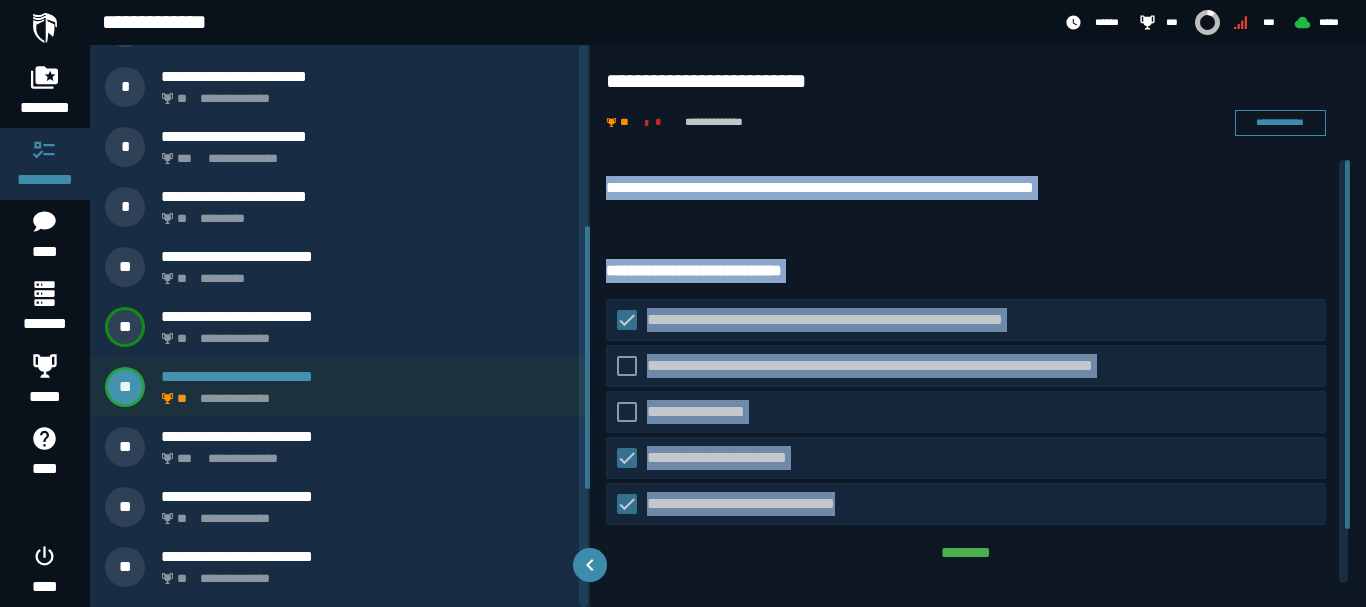 scroll, scrollTop: 392, scrollLeft: 0, axis: vertical 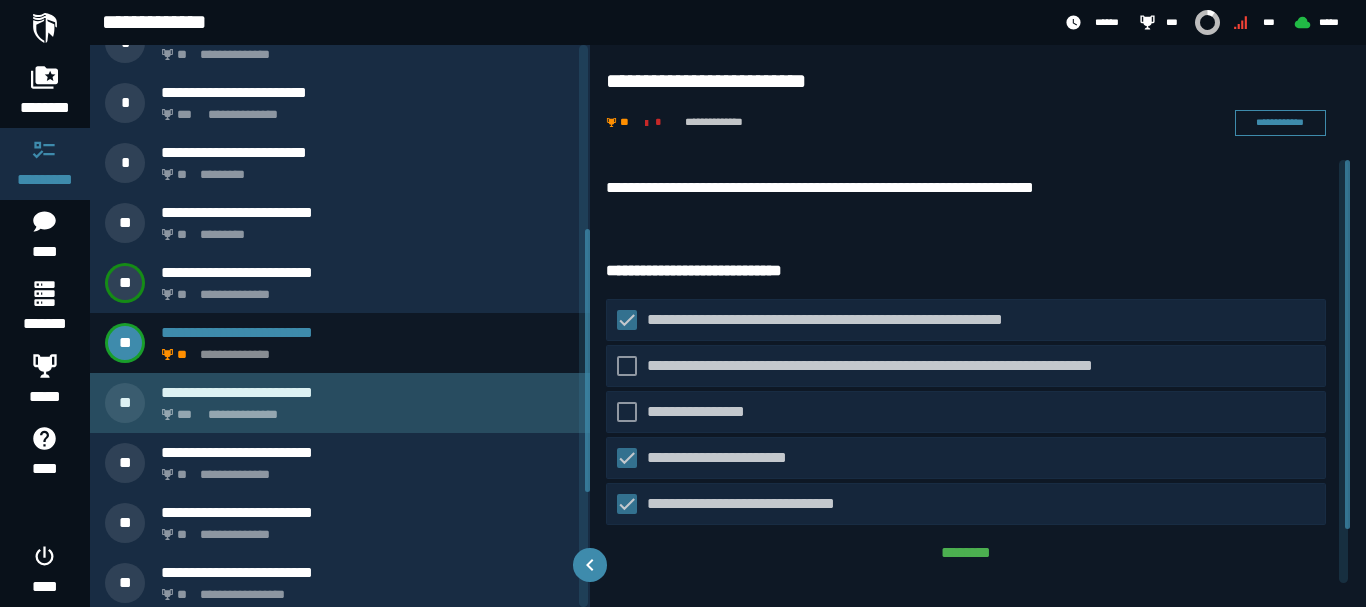 click on "**********" at bounding box center [364, 409] 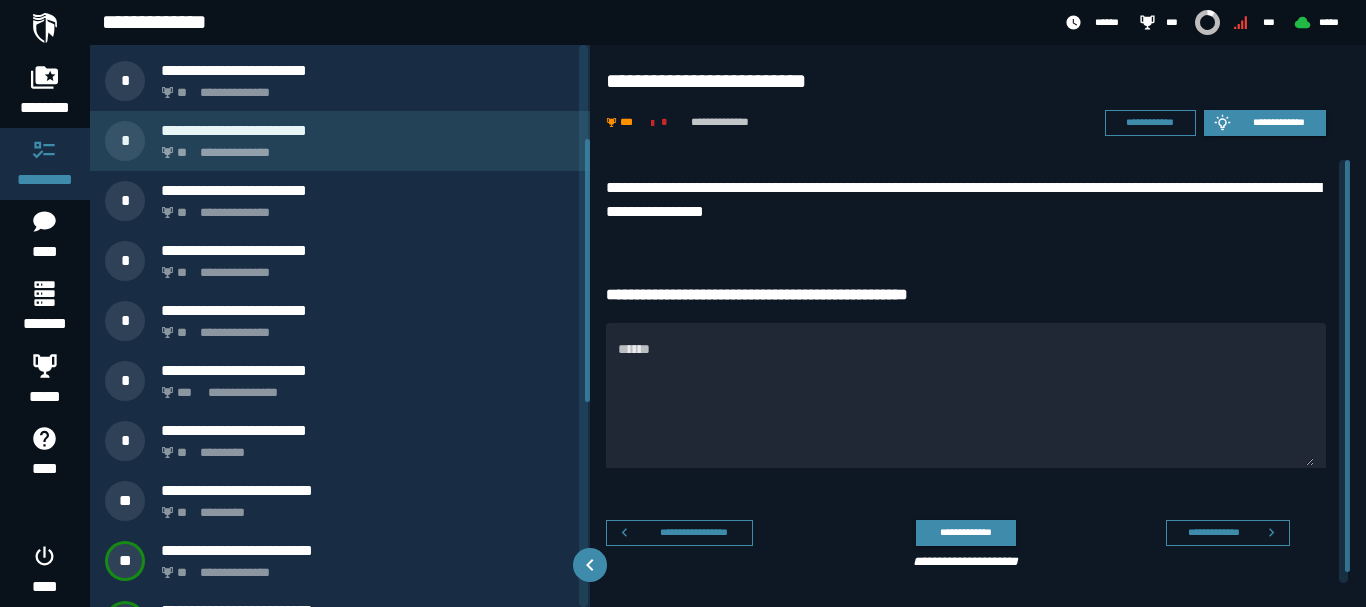 scroll, scrollTop: 0, scrollLeft: 0, axis: both 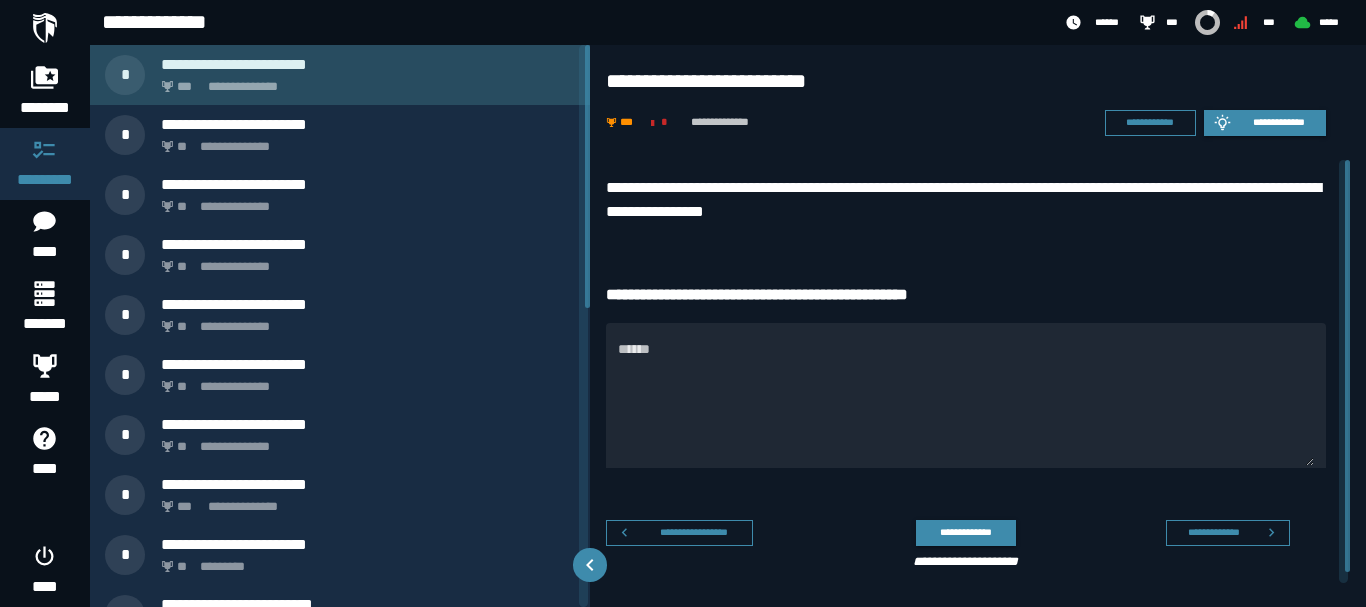 click on "**********" 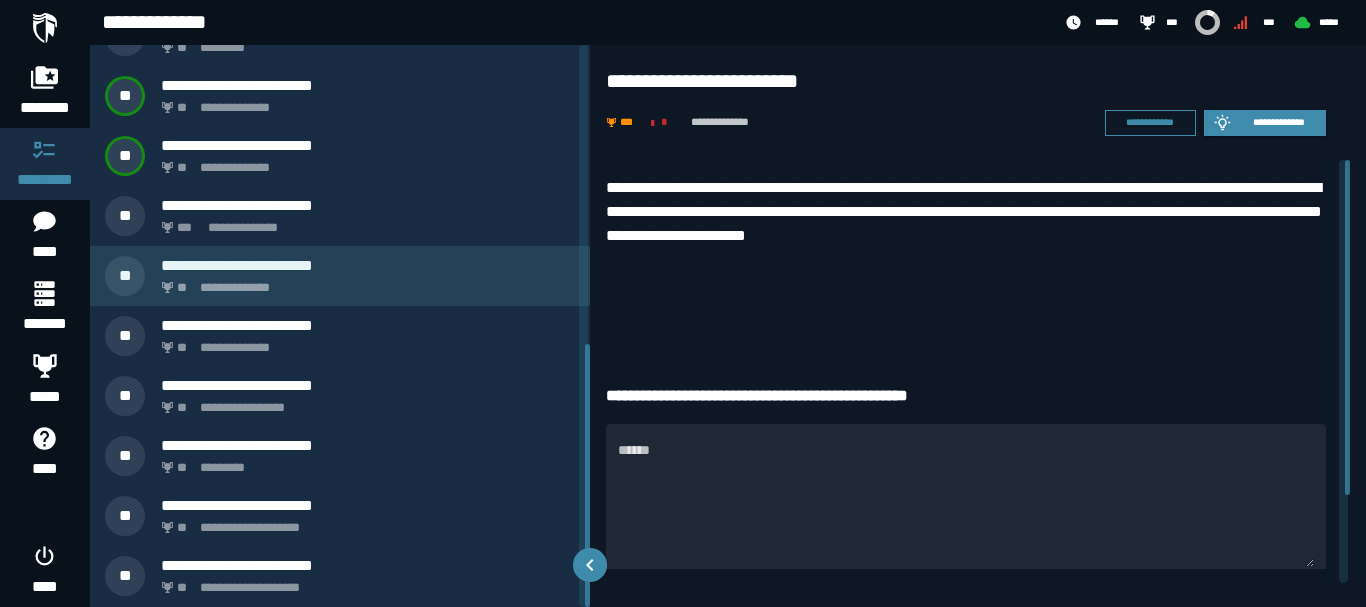 scroll, scrollTop: 638, scrollLeft: 0, axis: vertical 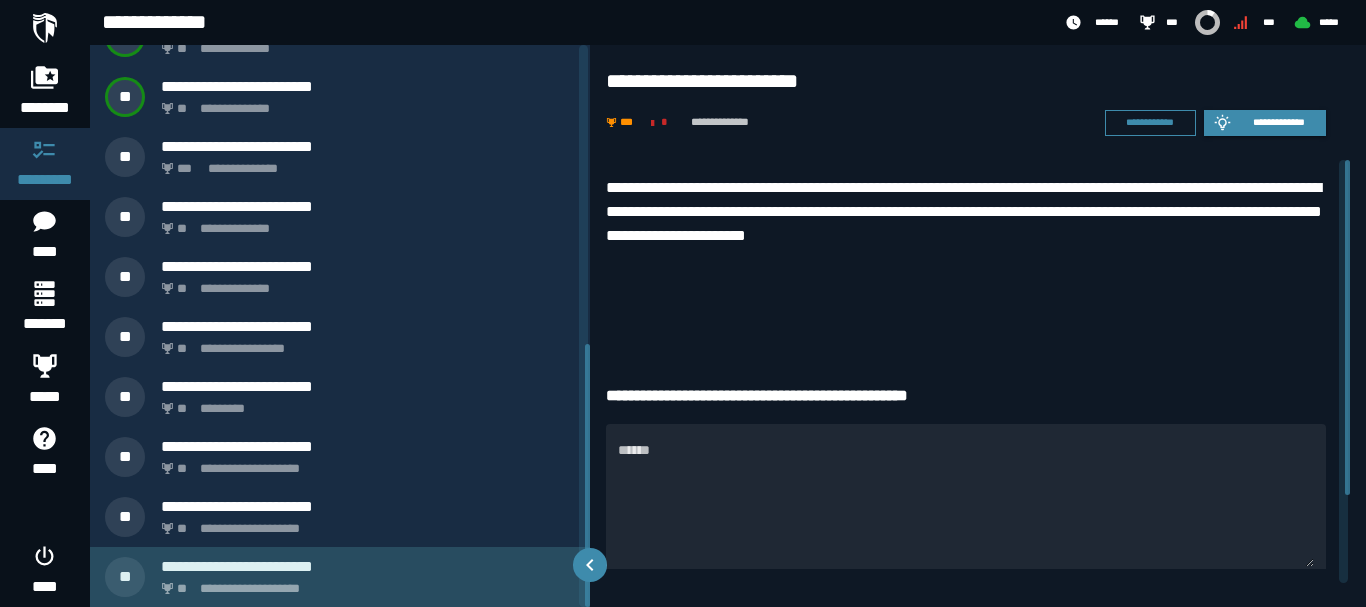 click on "**********" at bounding box center (368, 566) 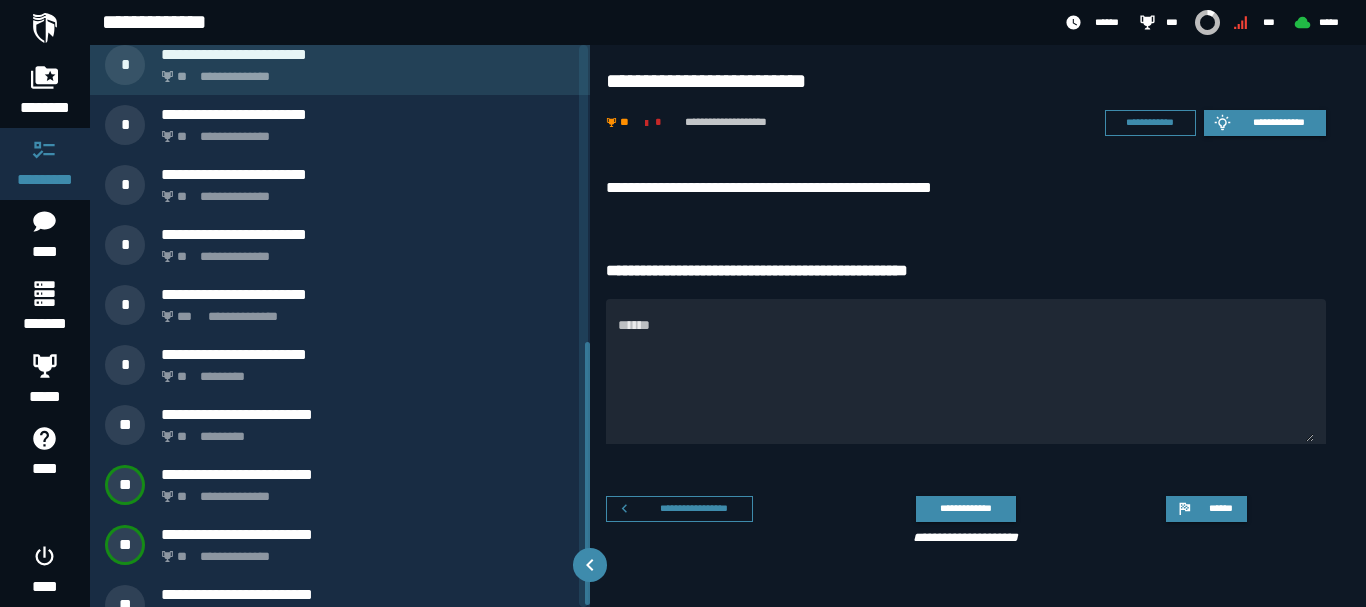 scroll, scrollTop: 0, scrollLeft: 0, axis: both 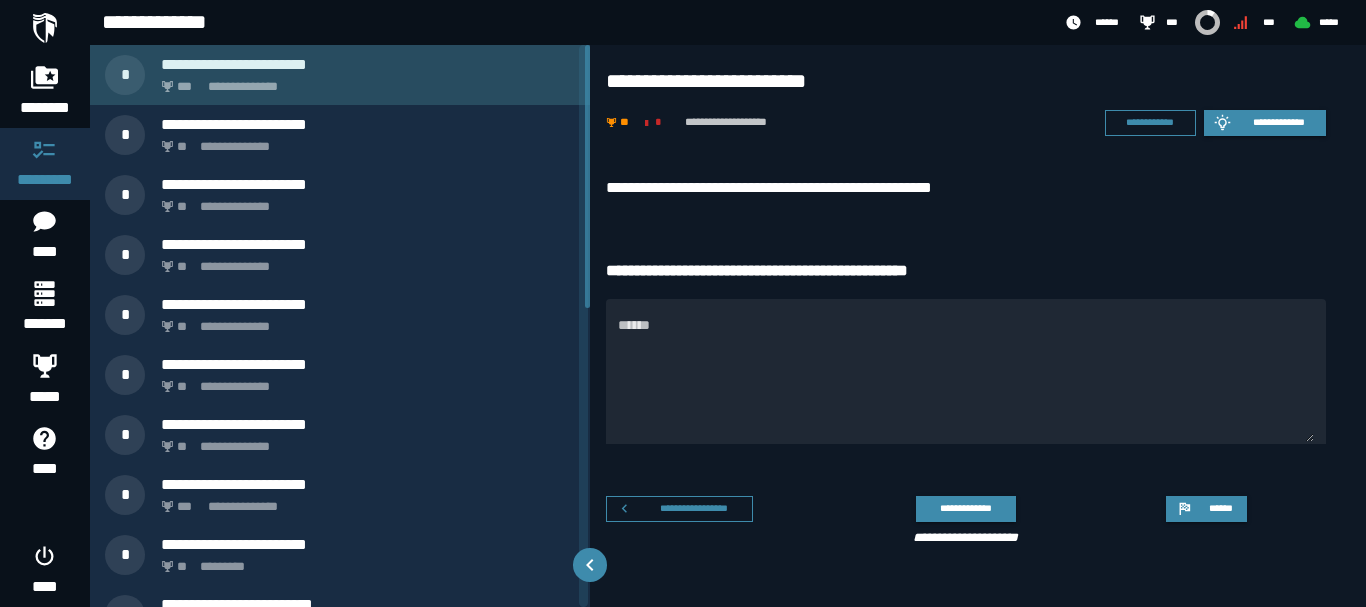 click on "**********" 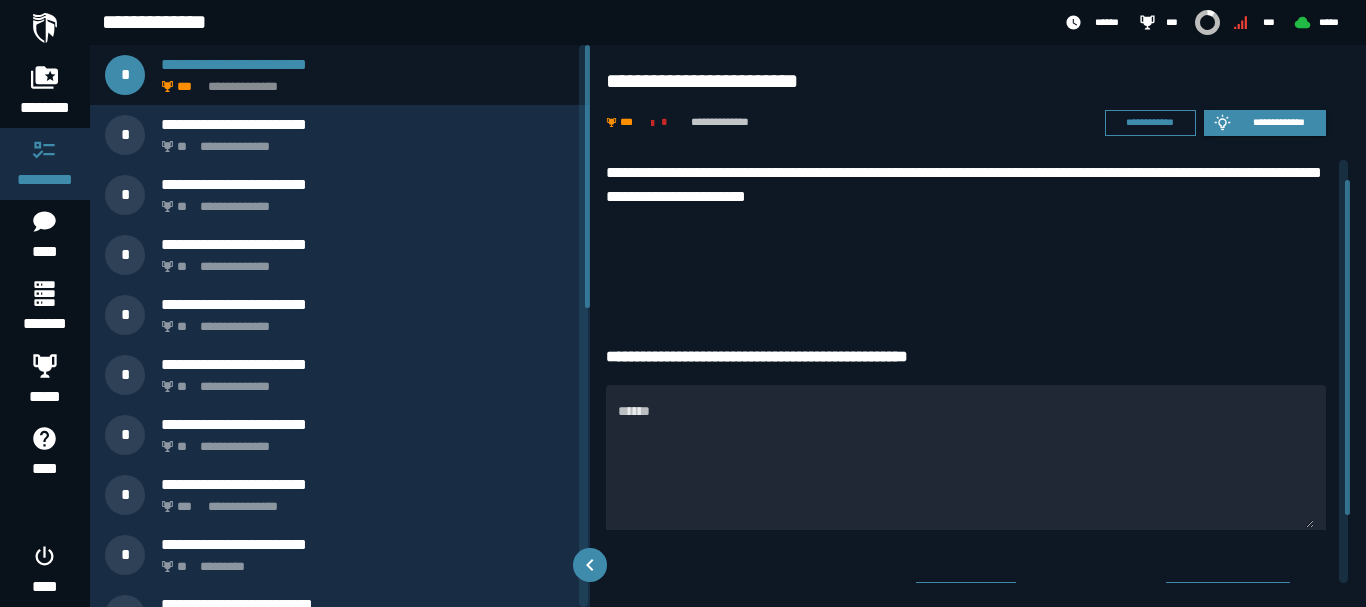 scroll, scrollTop: 0, scrollLeft: 0, axis: both 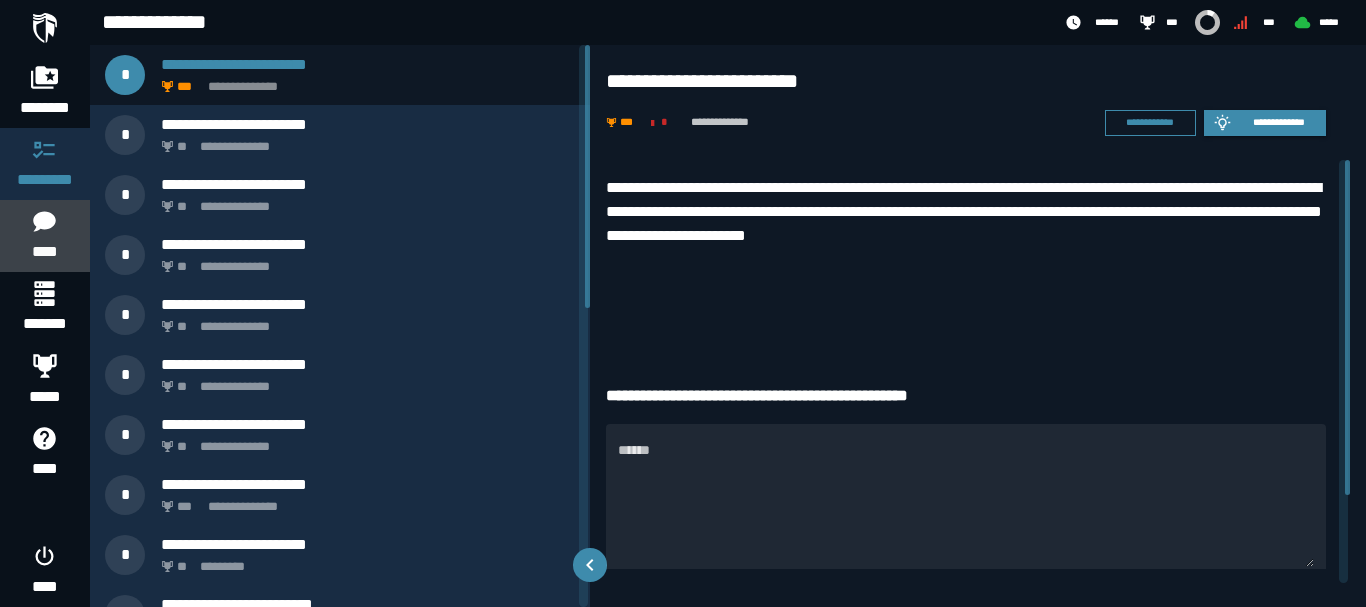 click 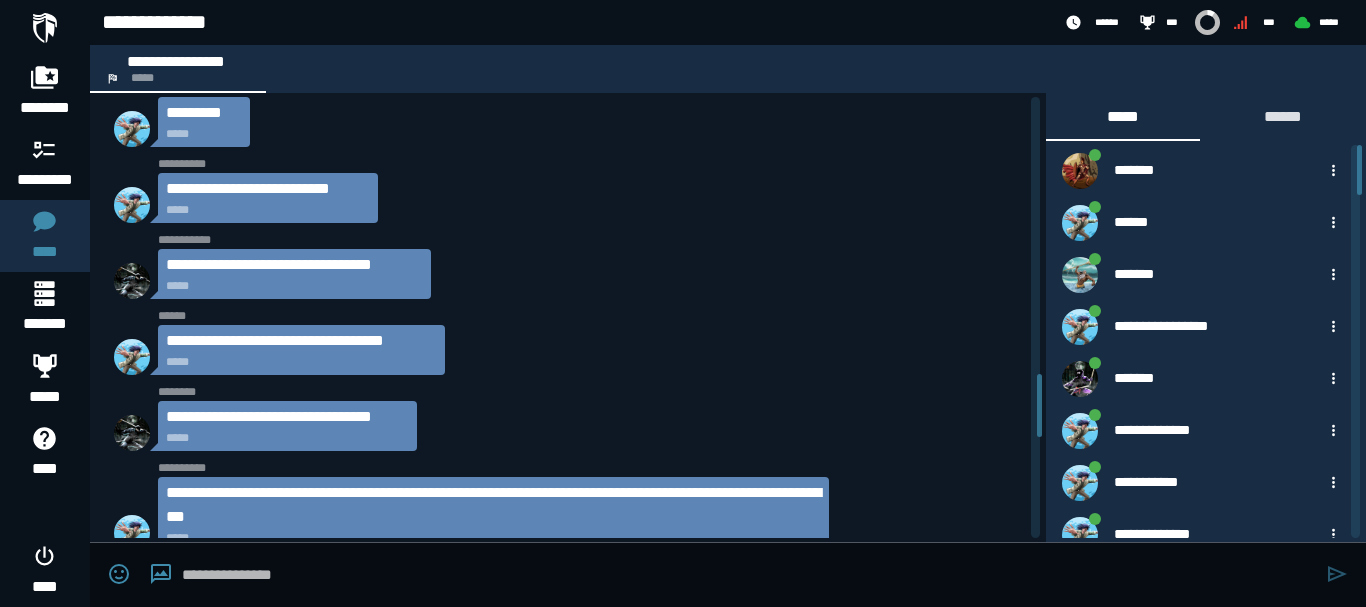 scroll, scrollTop: 1927, scrollLeft: 0, axis: vertical 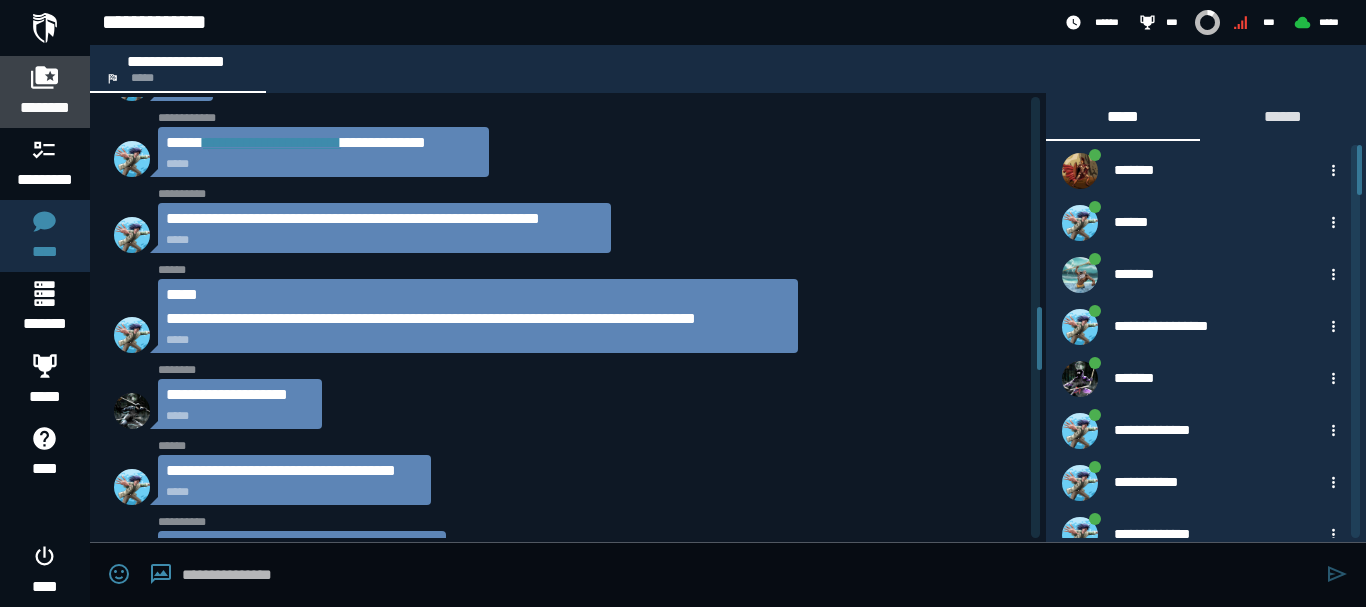 click on "********" at bounding box center [45, 92] 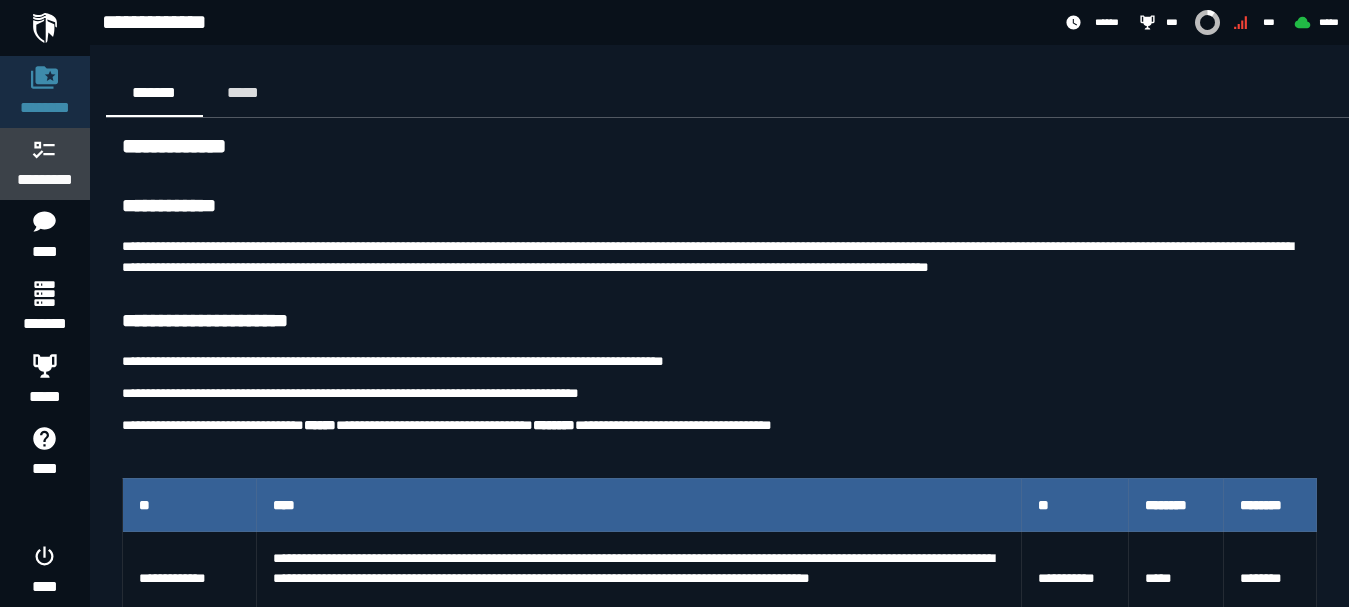 click on "*********" at bounding box center [45, 180] 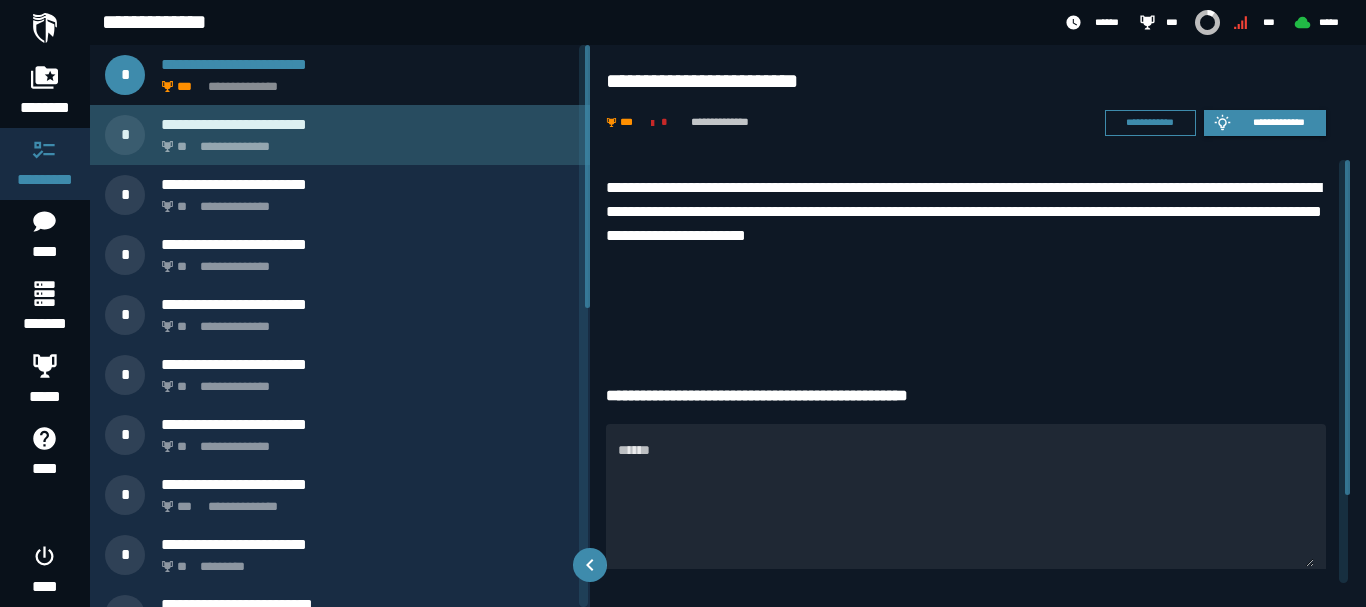 click on "**********" at bounding box center [368, 124] 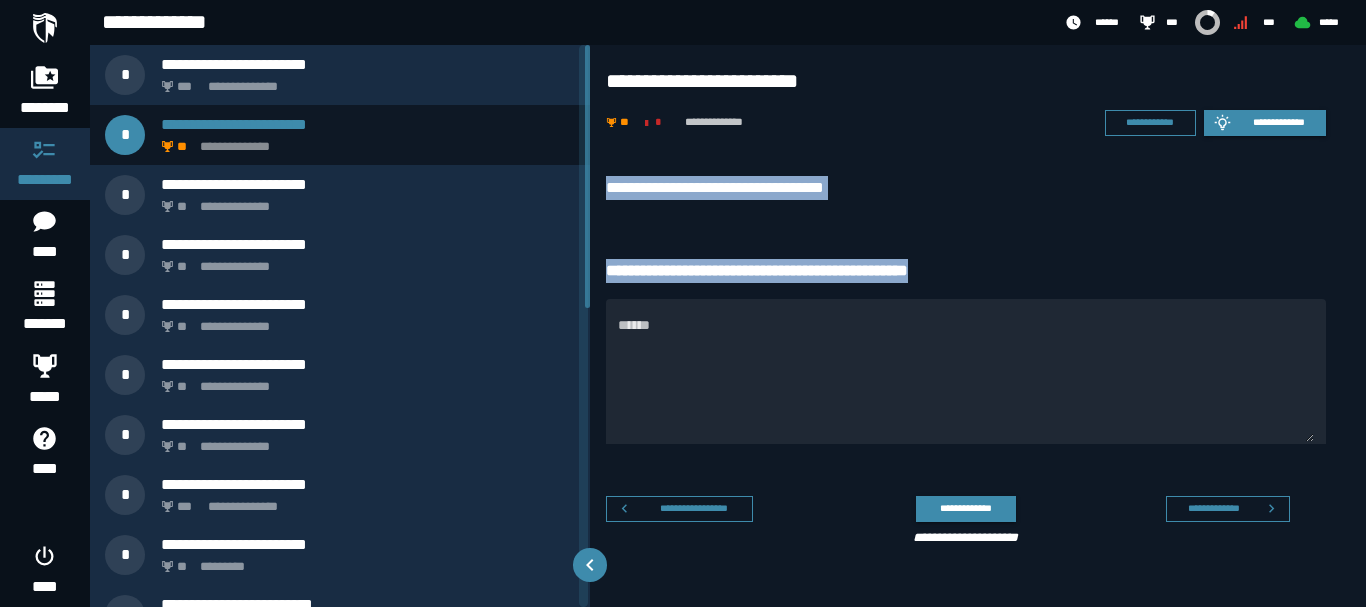 drag, startPoint x: 979, startPoint y: 280, endPoint x: 607, endPoint y: 184, distance: 384.18747 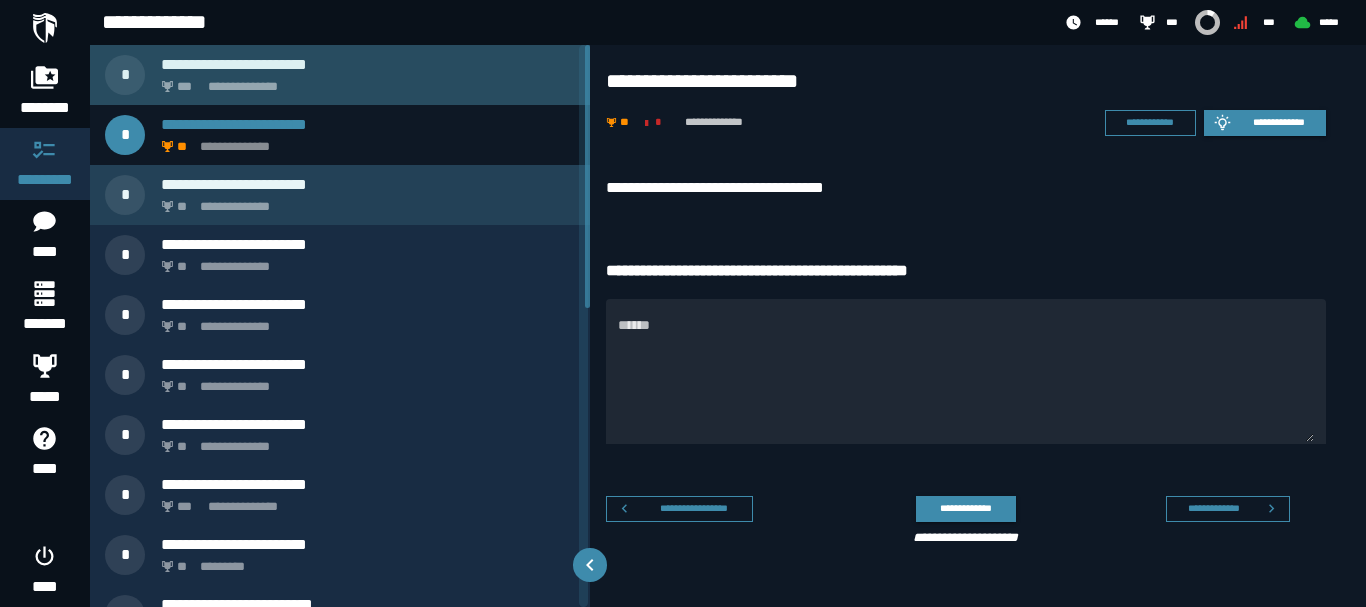 click on "**********" at bounding box center (364, 81) 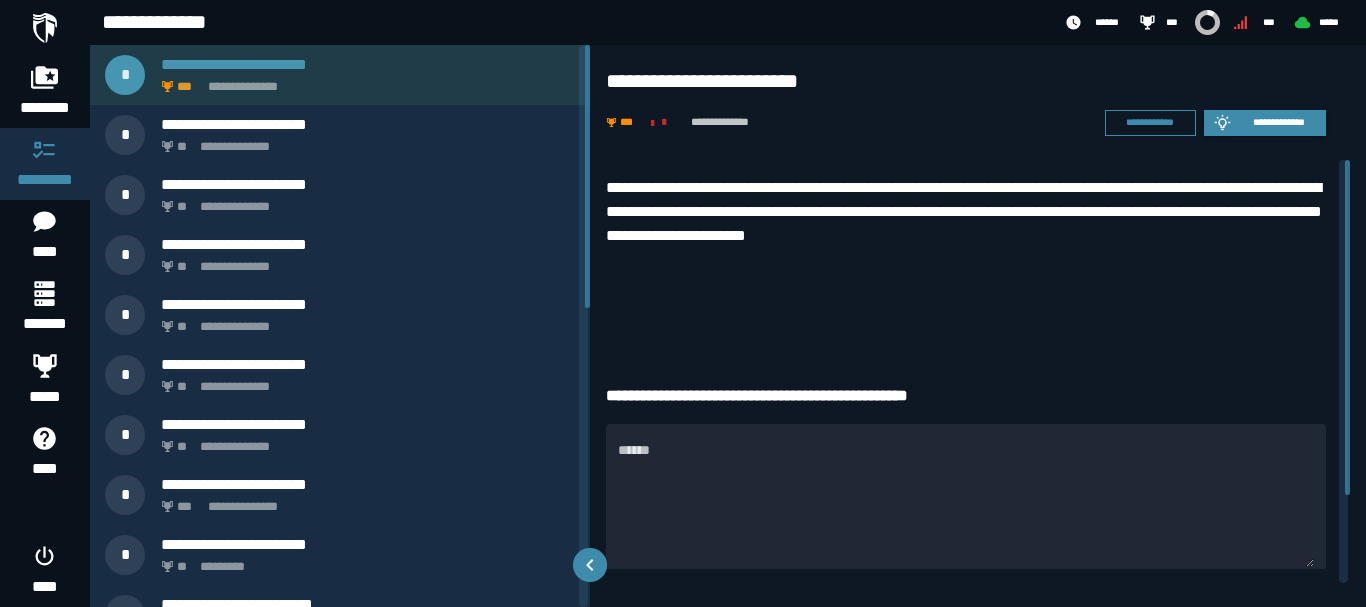 click on "**********" 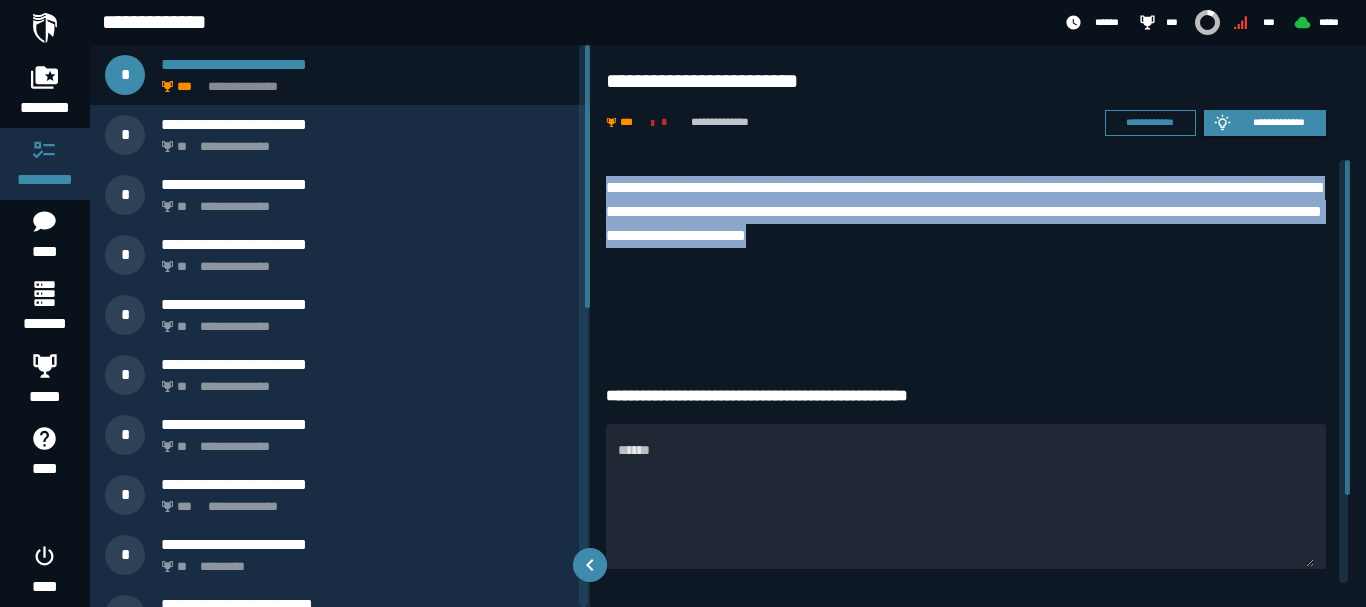 drag, startPoint x: 1102, startPoint y: 265, endPoint x: 601, endPoint y: 183, distance: 507.66623 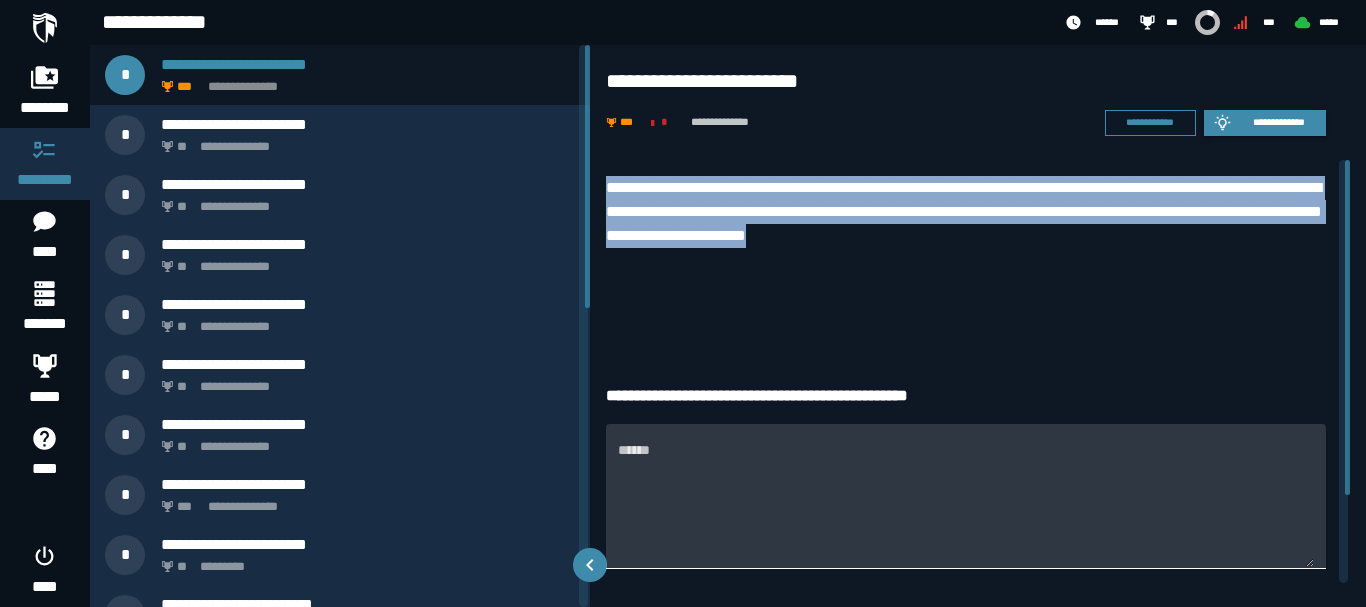 click on "******" at bounding box center [966, 507] 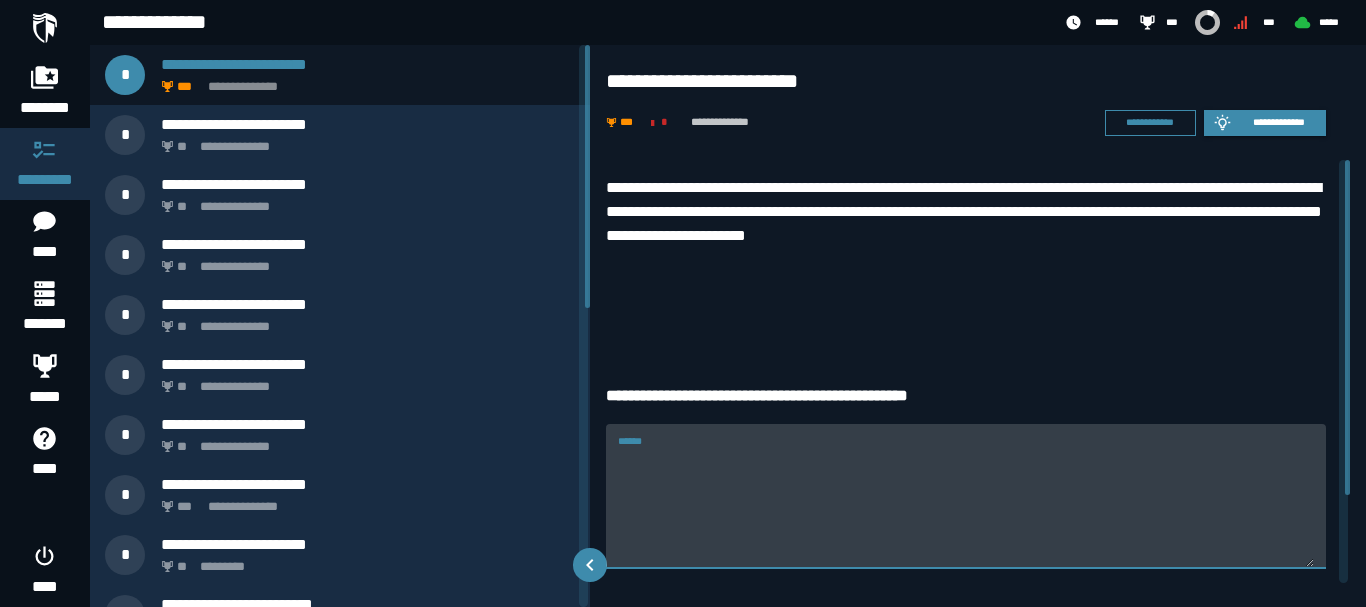 click on "******" at bounding box center (966, 507) 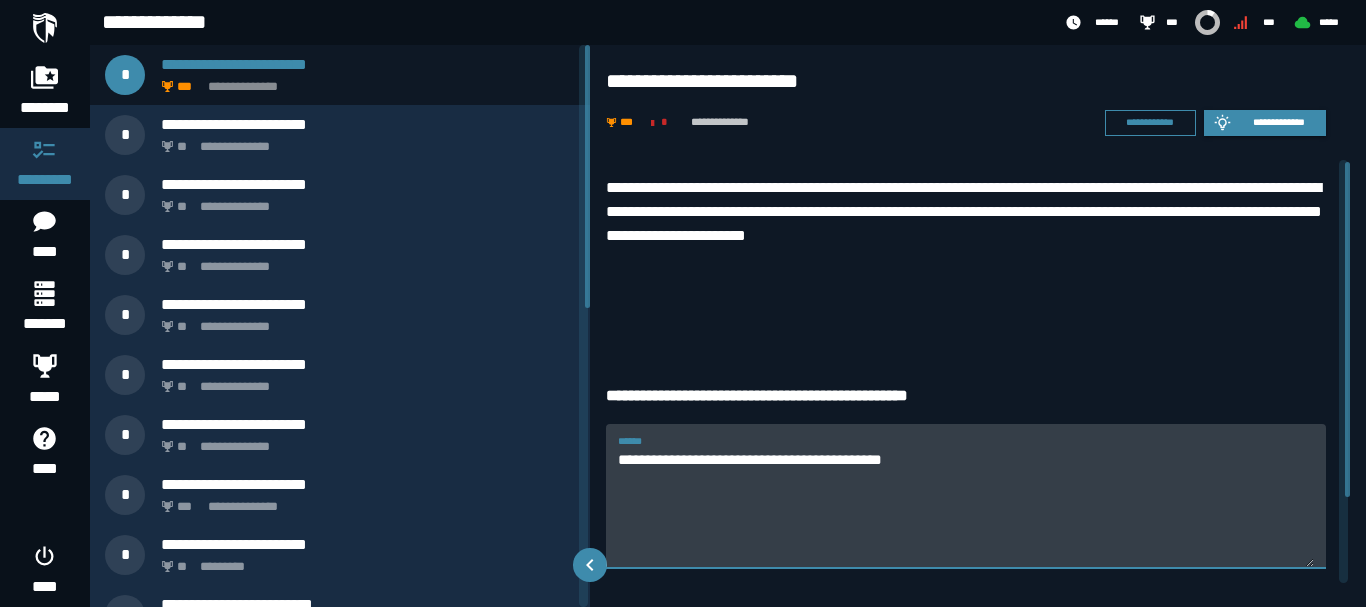 scroll, scrollTop: 111, scrollLeft: 0, axis: vertical 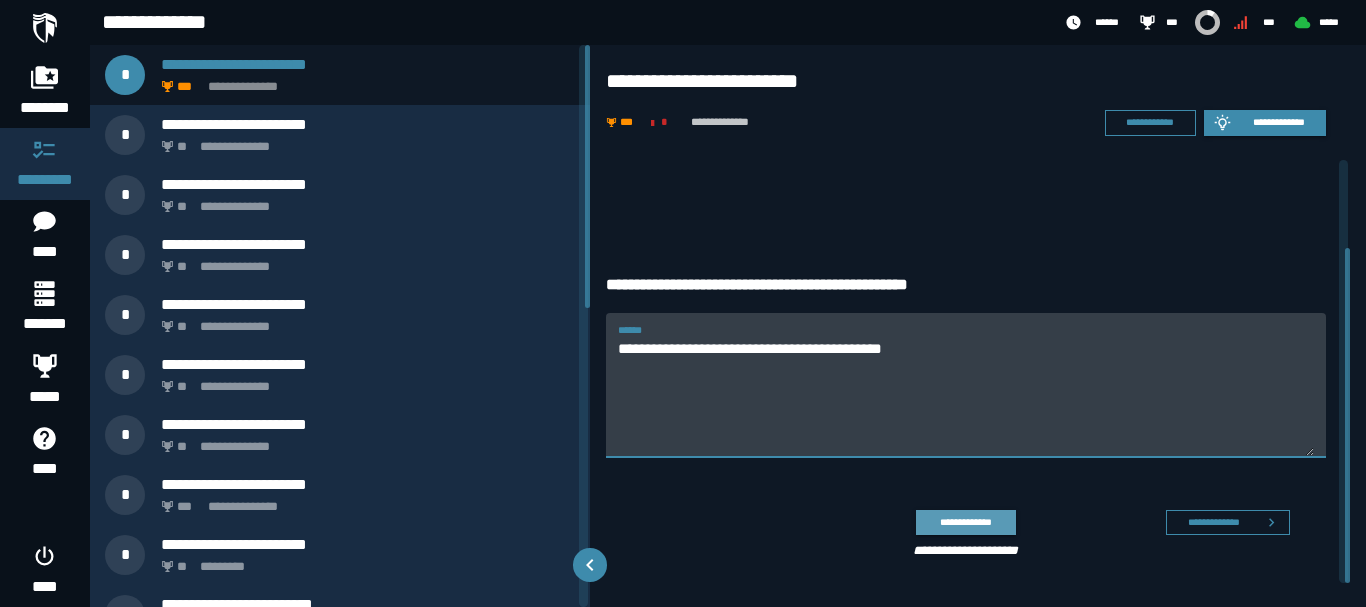 type on "**********" 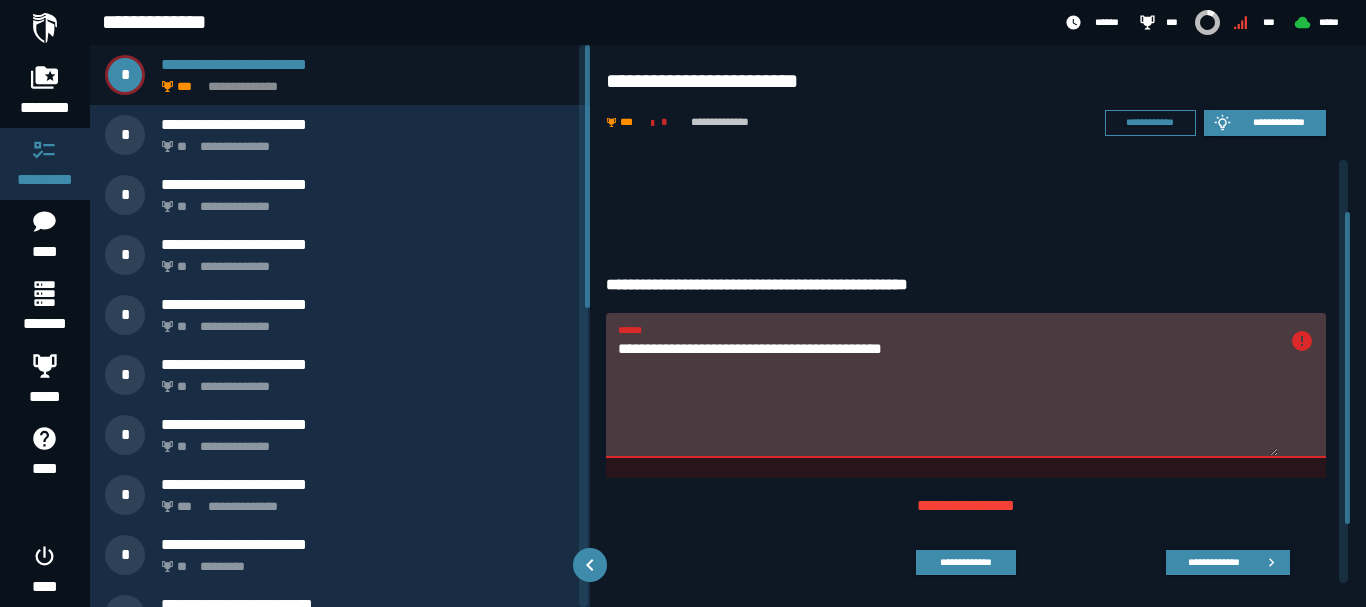 scroll, scrollTop: 0, scrollLeft: 0, axis: both 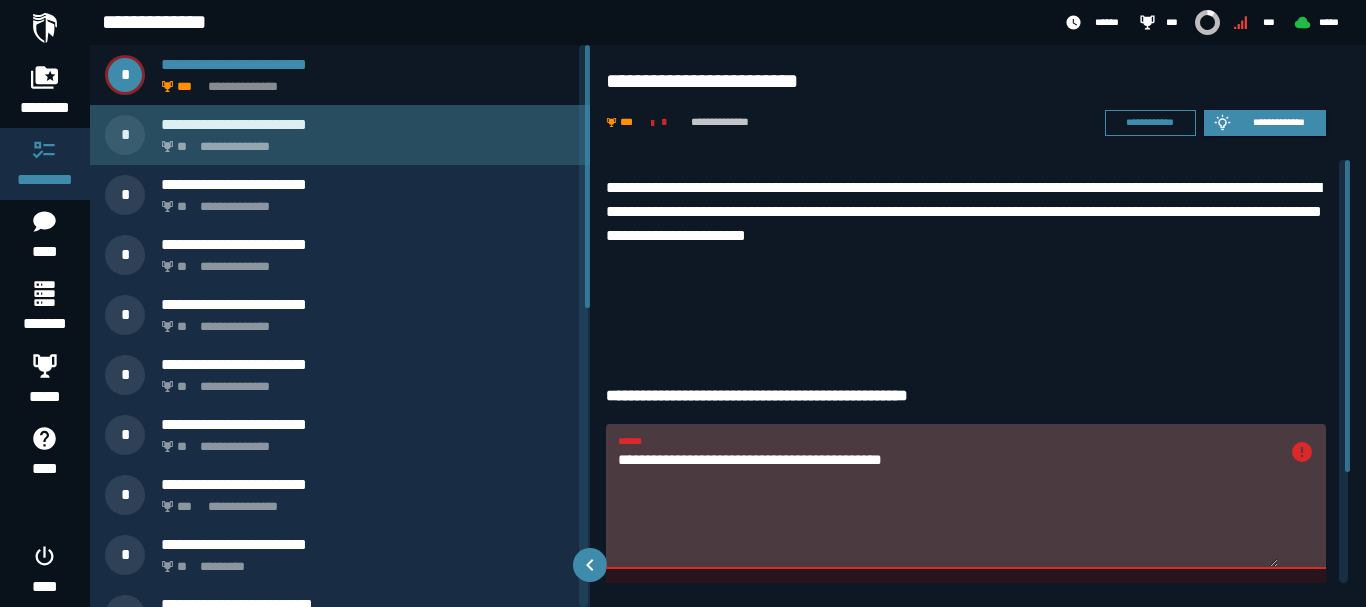 click on "**********" 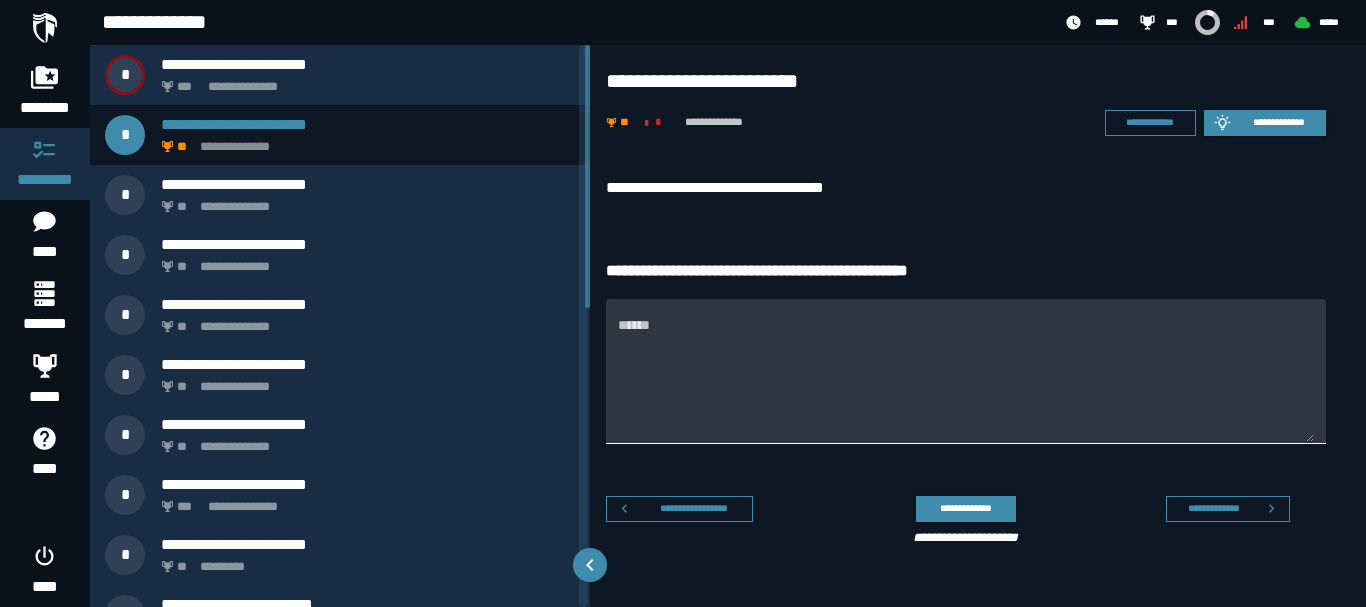 click on "******" at bounding box center [966, 383] 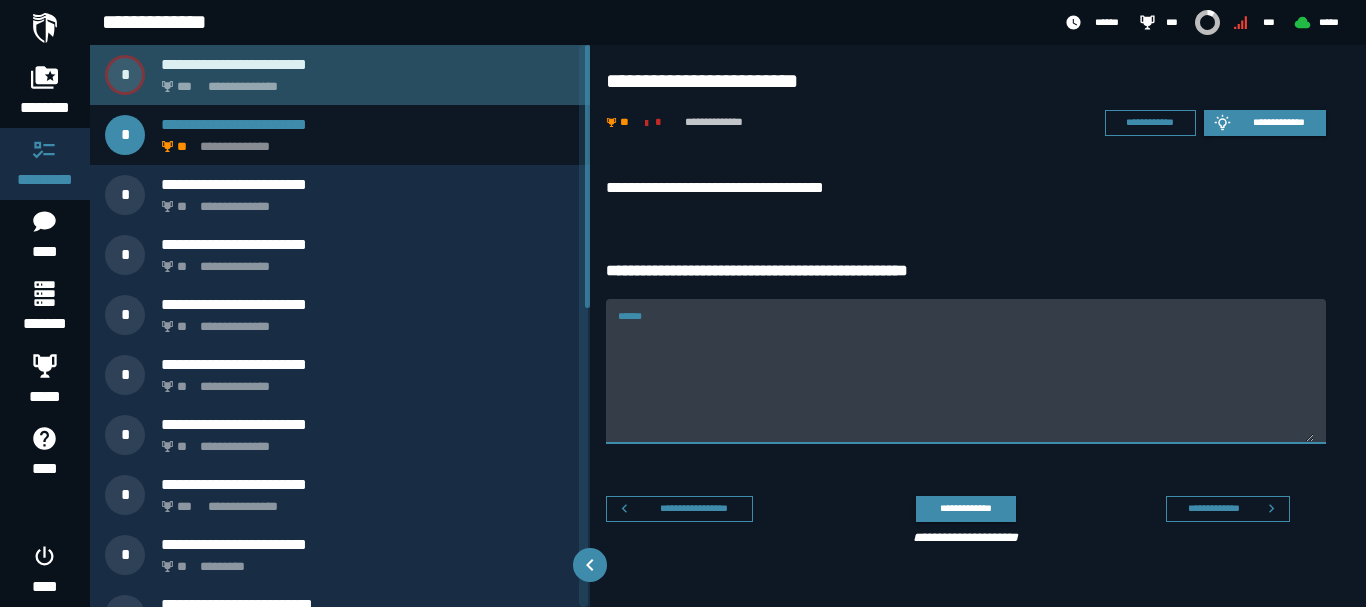click on "**********" 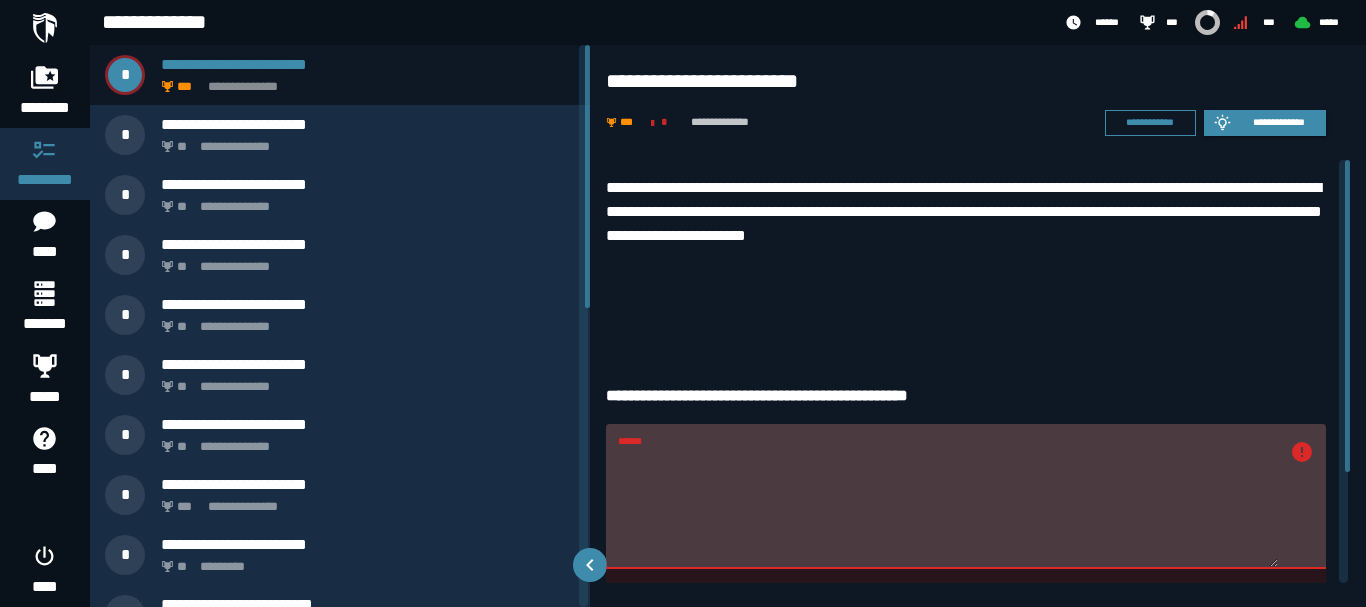 scroll, scrollTop: 151, scrollLeft: 0, axis: vertical 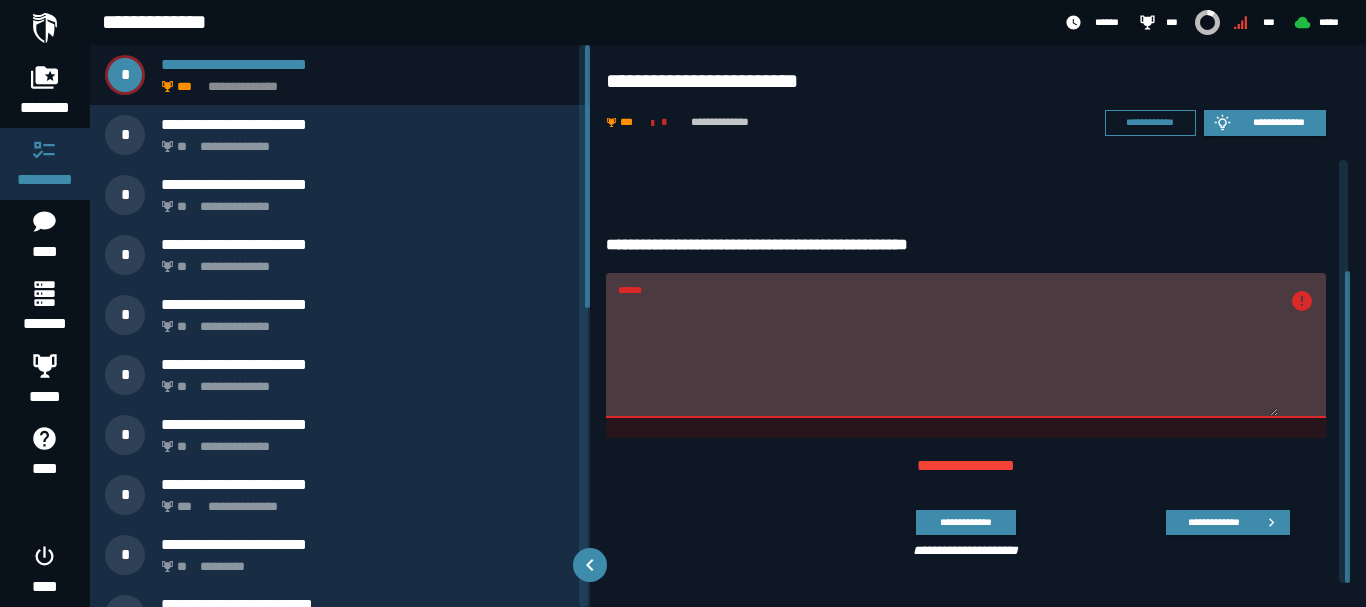 drag, startPoint x: 691, startPoint y: 296, endPoint x: 606, endPoint y: 308, distance: 85.84288 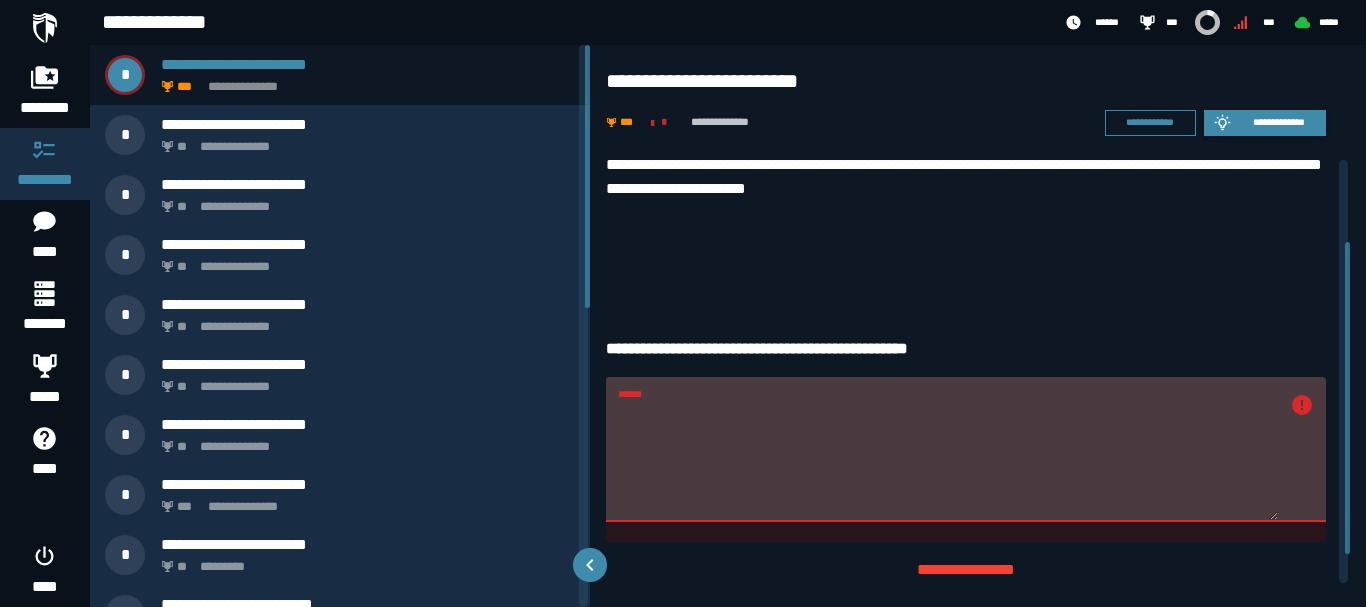 scroll, scrollTop: 0, scrollLeft: 0, axis: both 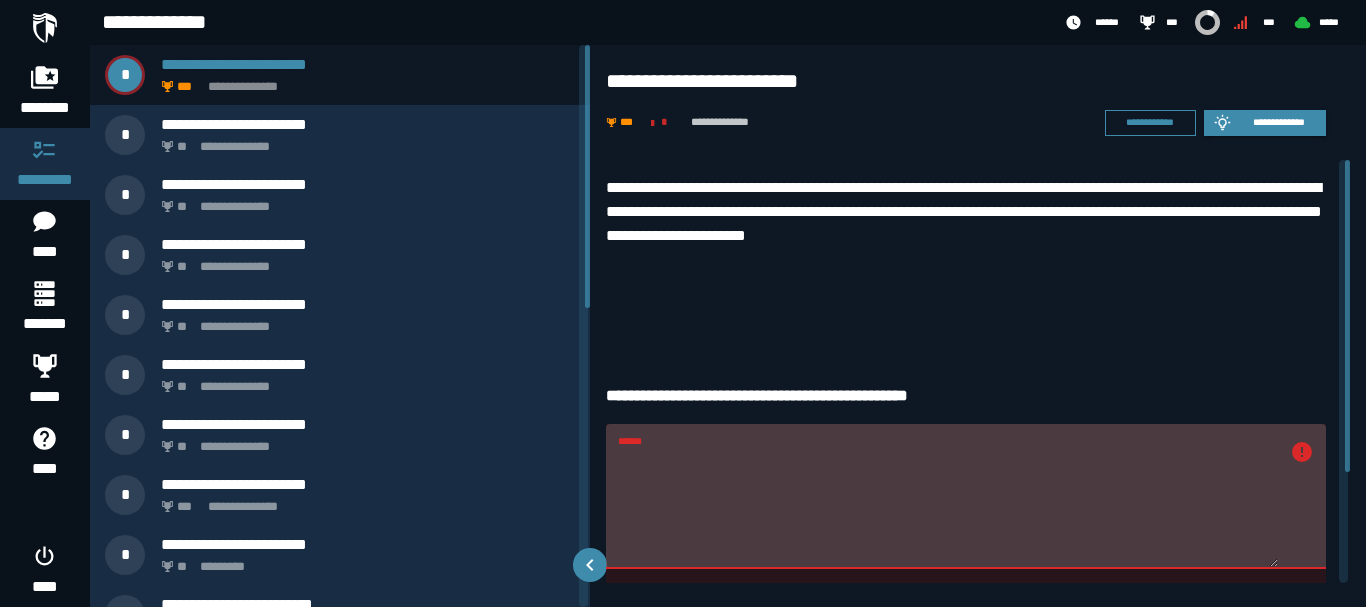 drag, startPoint x: 807, startPoint y: 444, endPoint x: 585, endPoint y: 438, distance: 222.08107 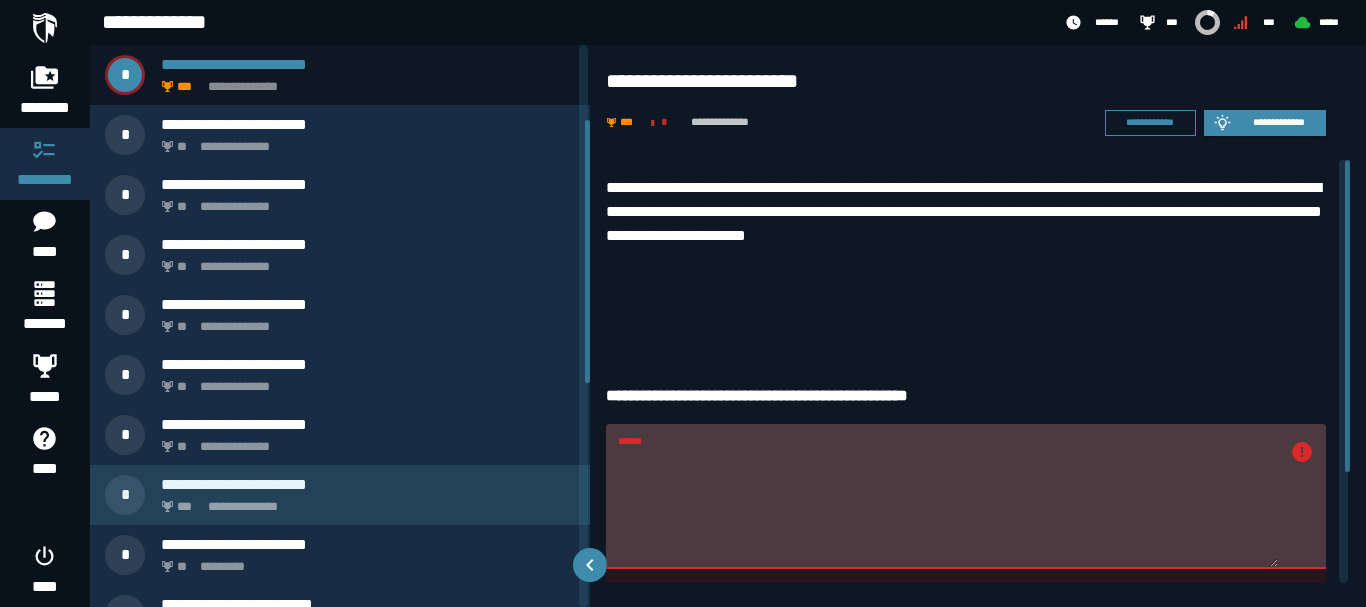 scroll, scrollTop: 467, scrollLeft: 0, axis: vertical 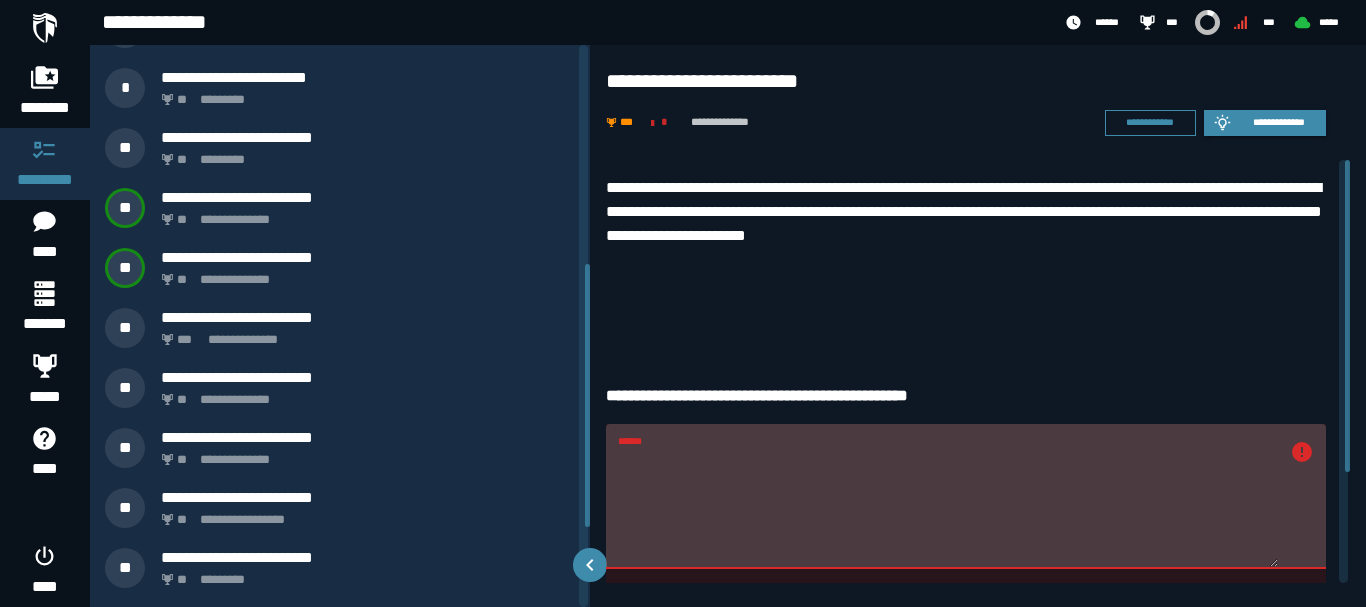 click on "******" at bounding box center [948, 507] 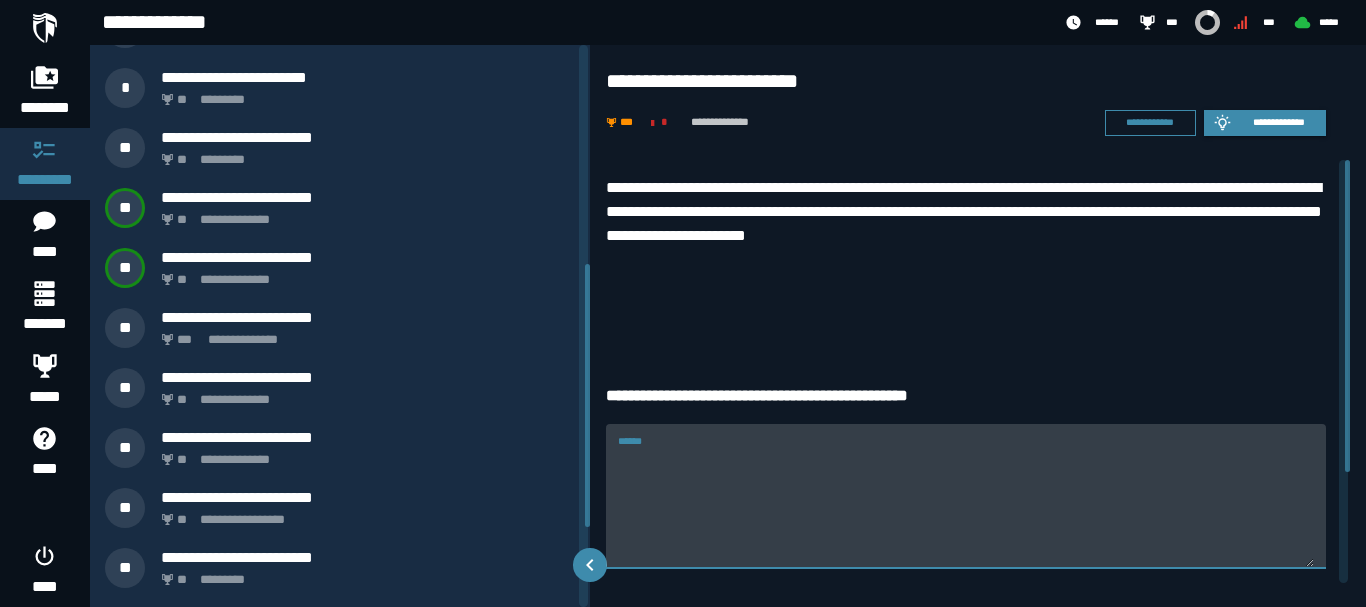 paste on "**********" 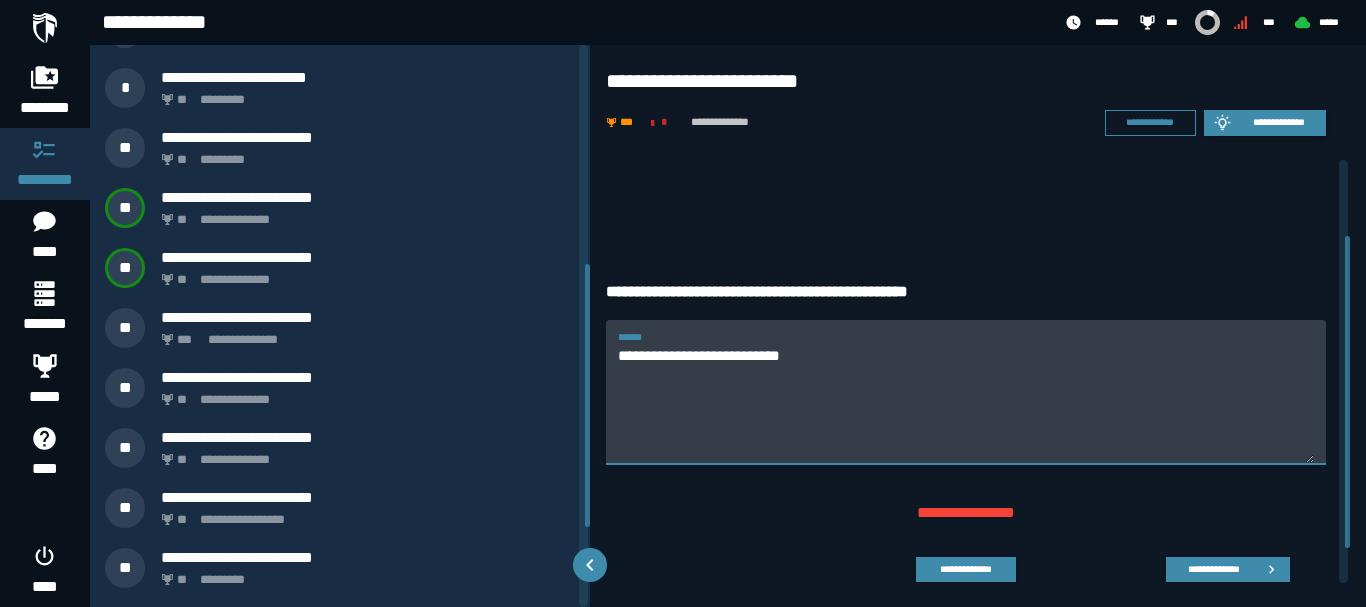 scroll, scrollTop: 151, scrollLeft: 0, axis: vertical 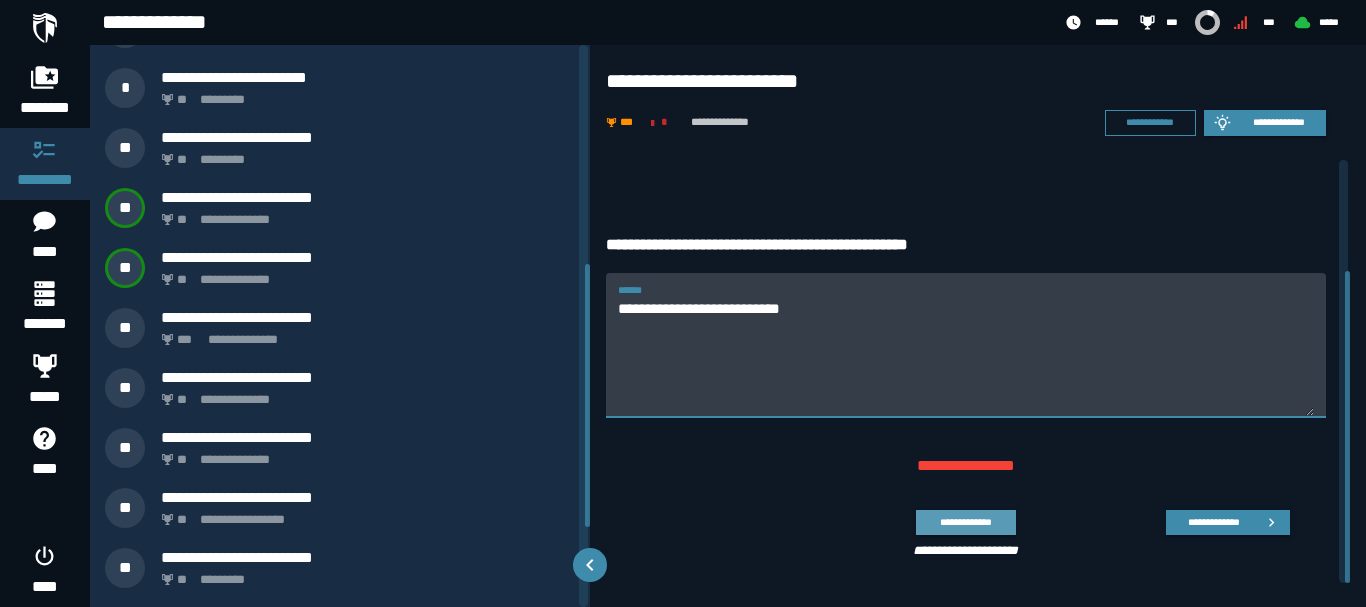 type on "**********" 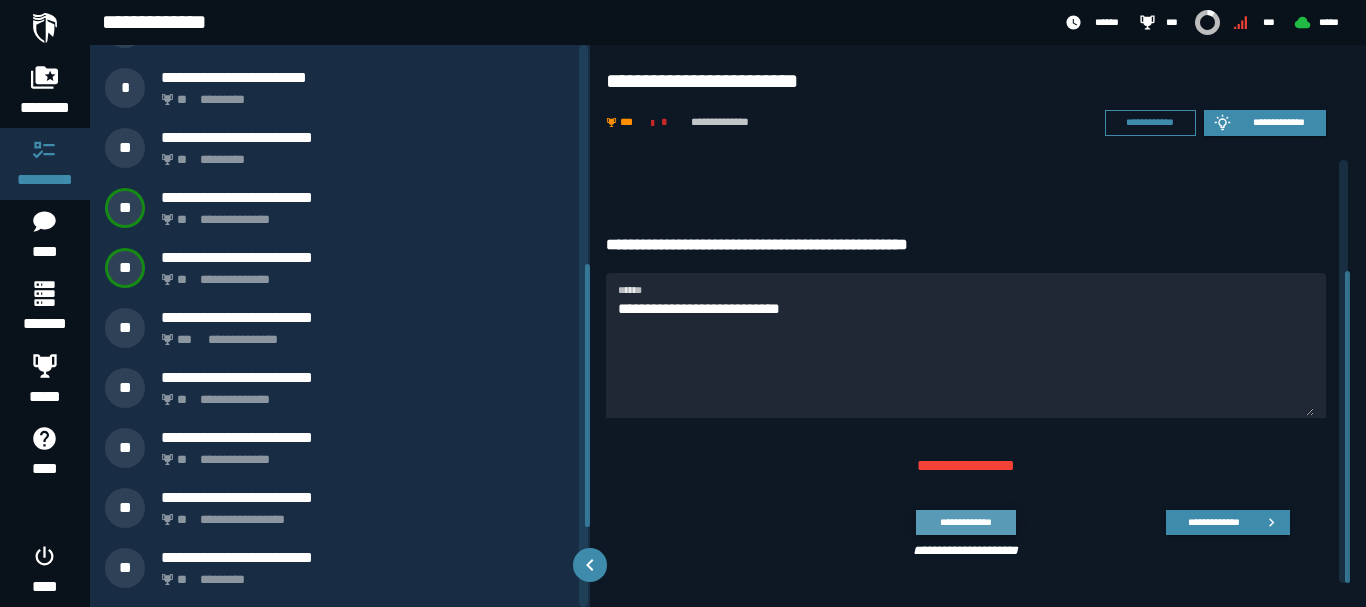 click on "**********" at bounding box center [965, 522] 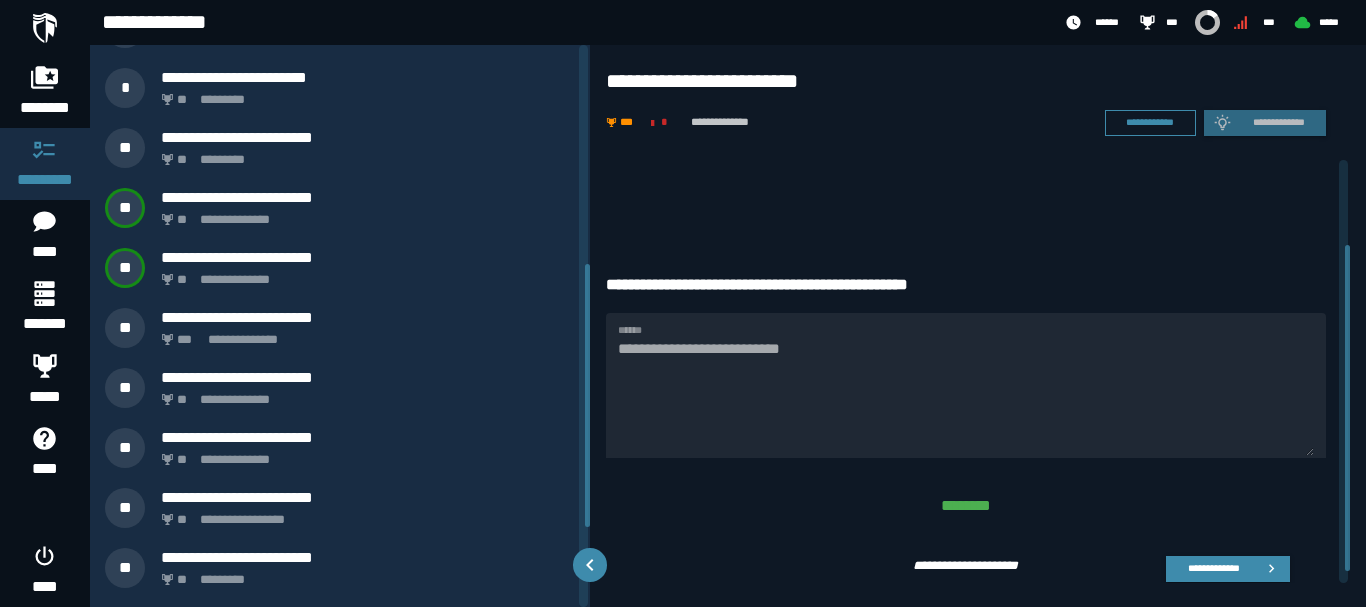 scroll, scrollTop: 0, scrollLeft: 0, axis: both 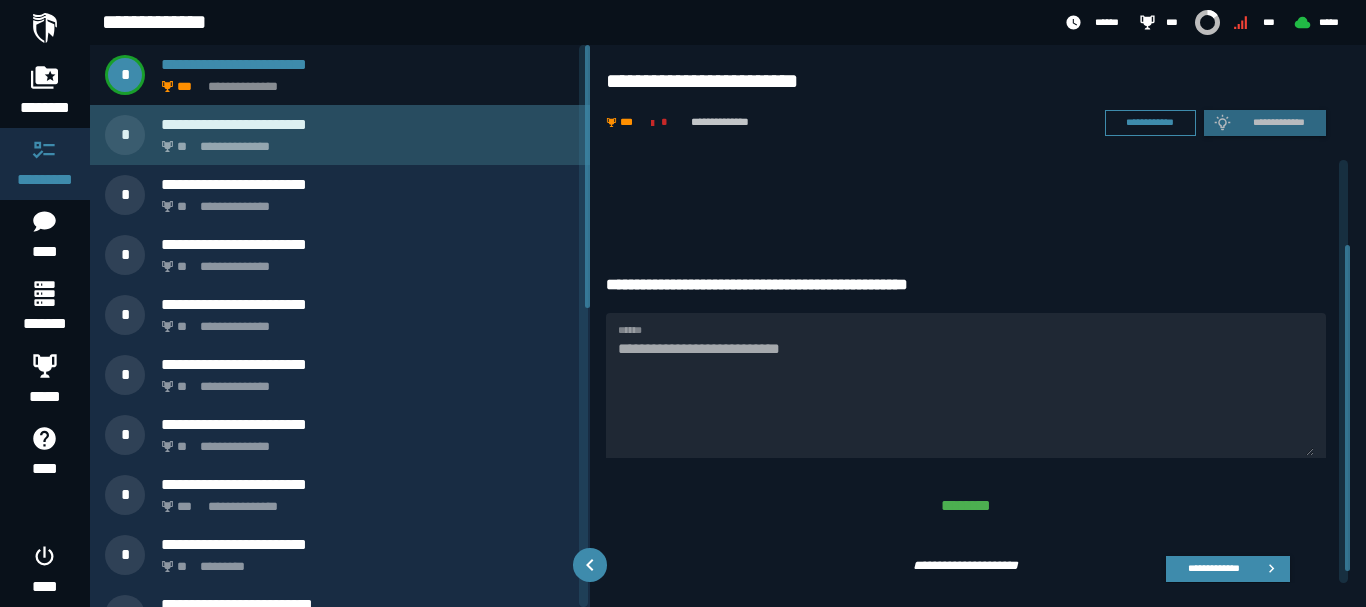 click on "**********" 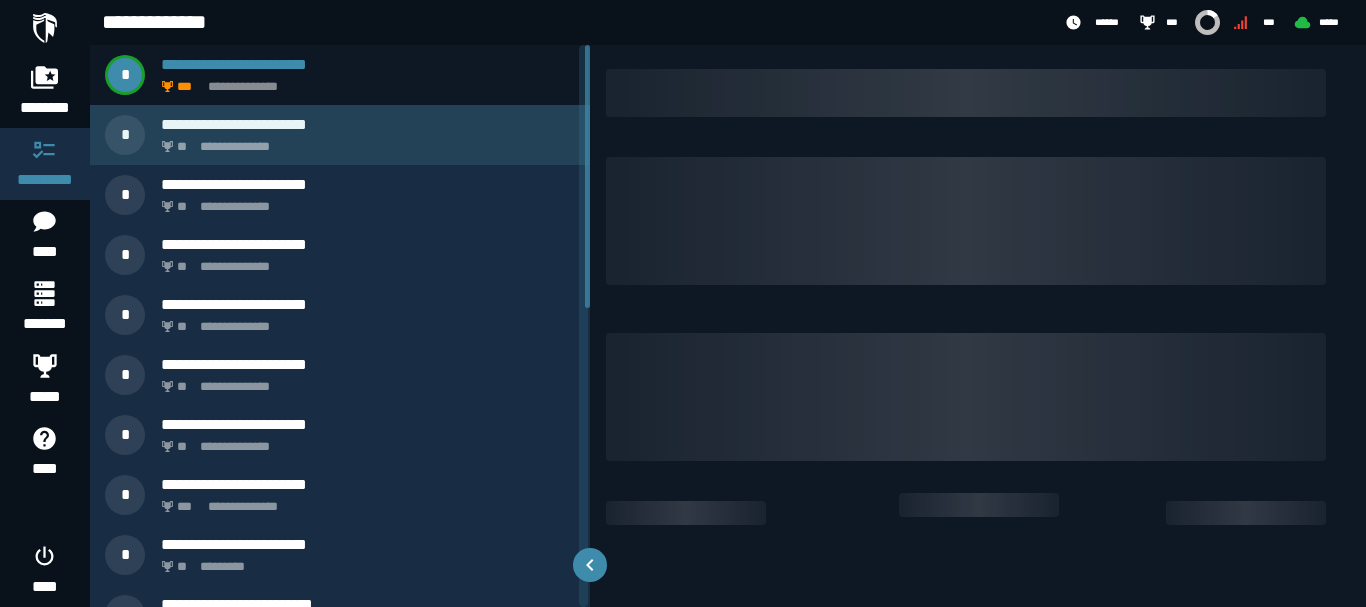 scroll, scrollTop: 0, scrollLeft: 0, axis: both 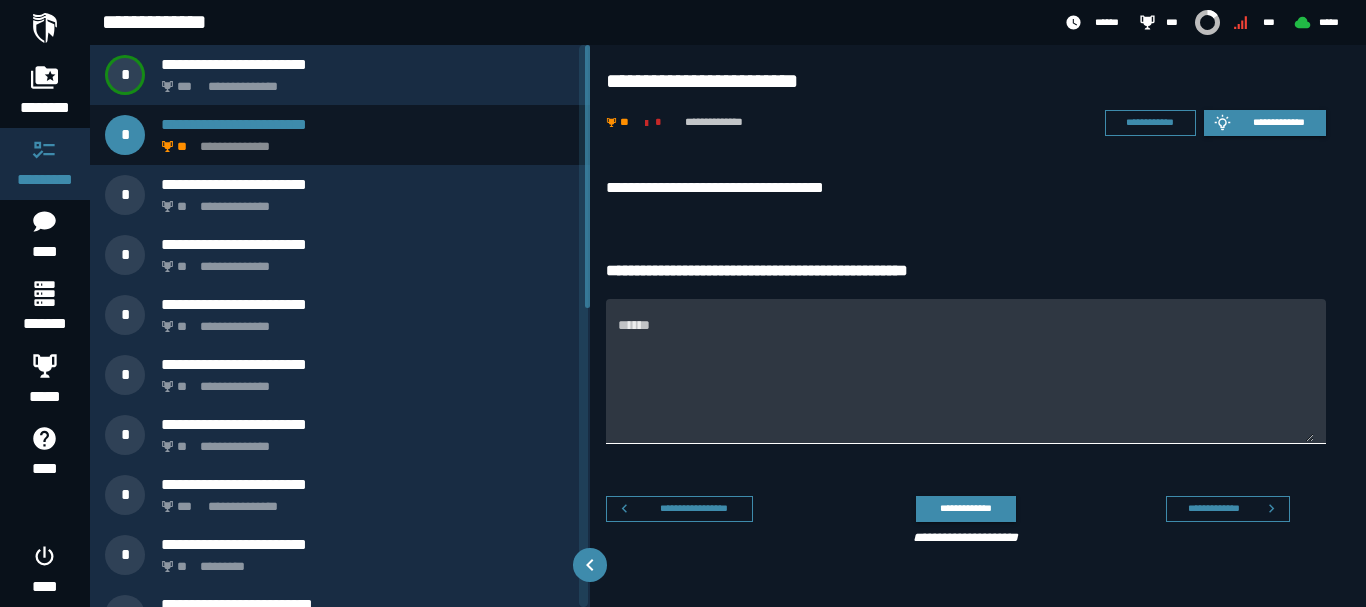 click on "******" at bounding box center [966, 383] 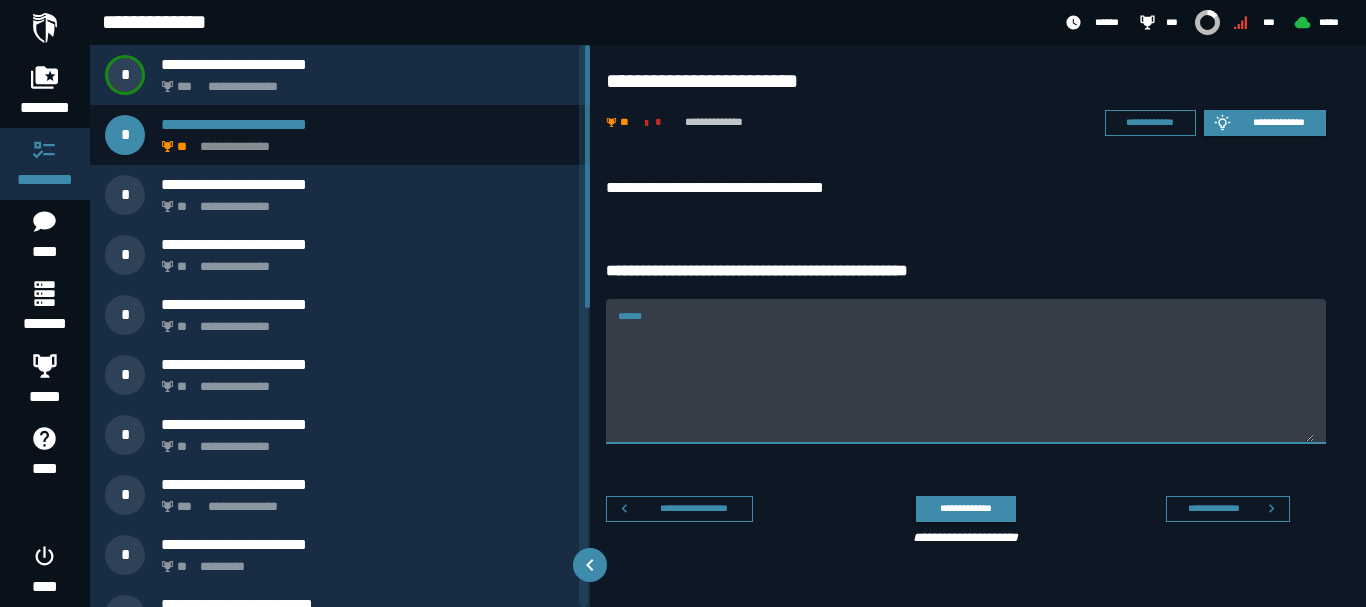 click on "******" at bounding box center (966, 383) 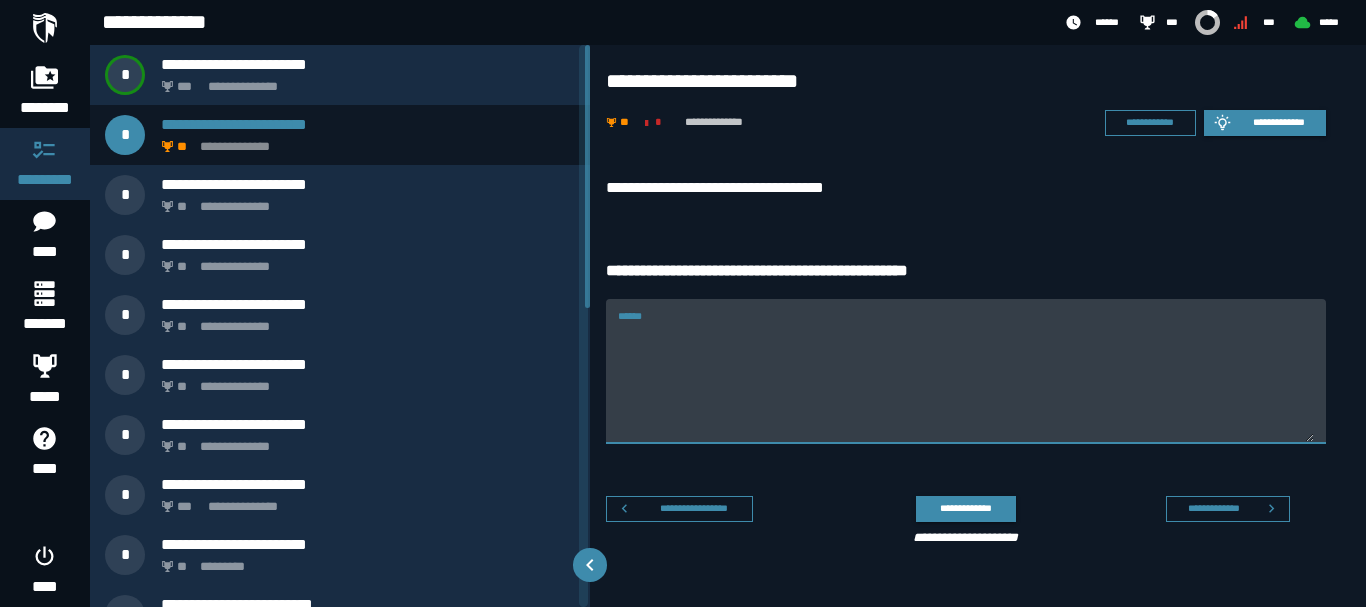 paste on "**********" 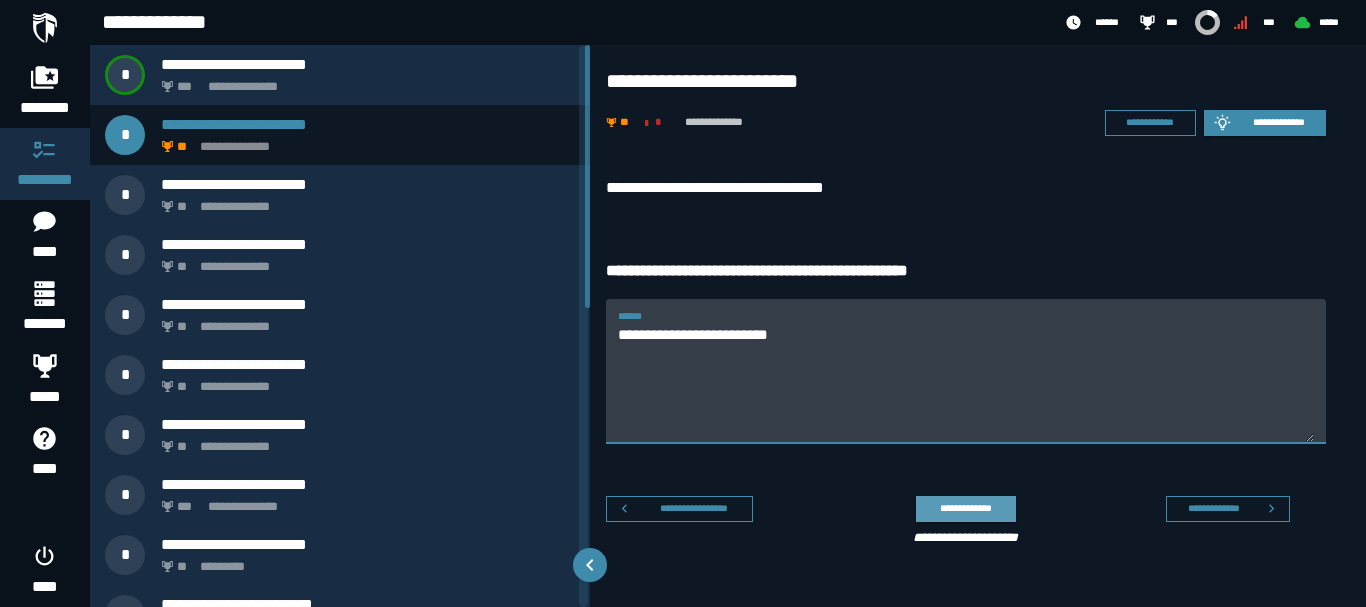 type on "**********" 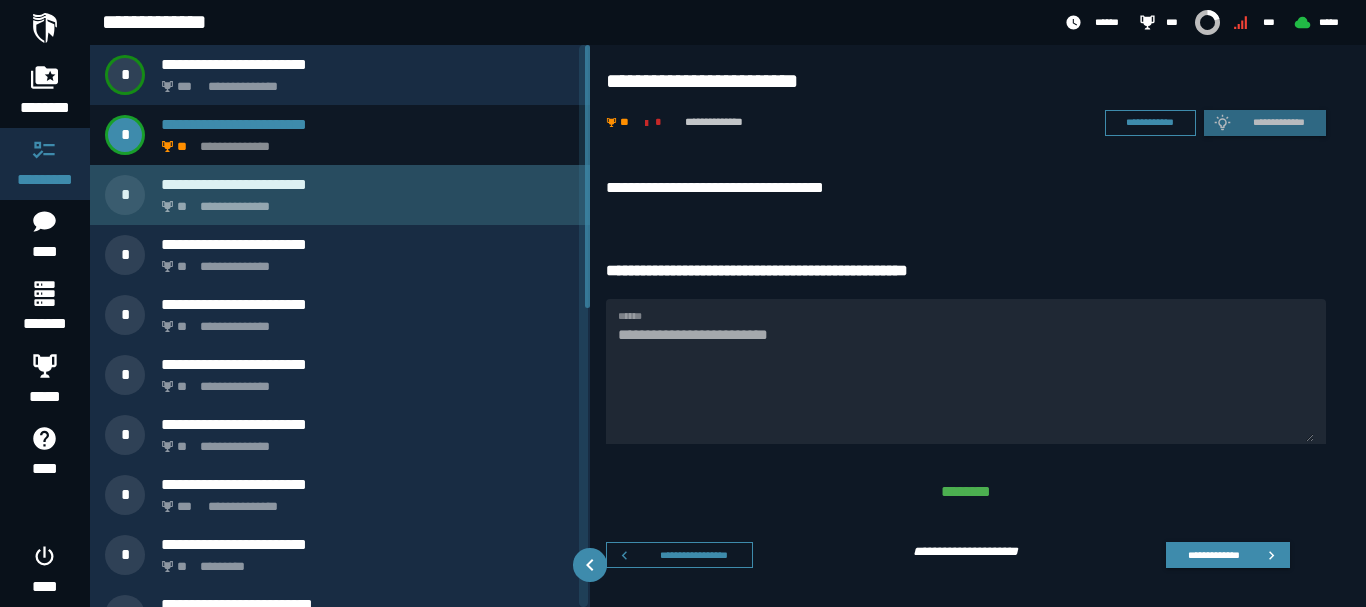 click on "**********" 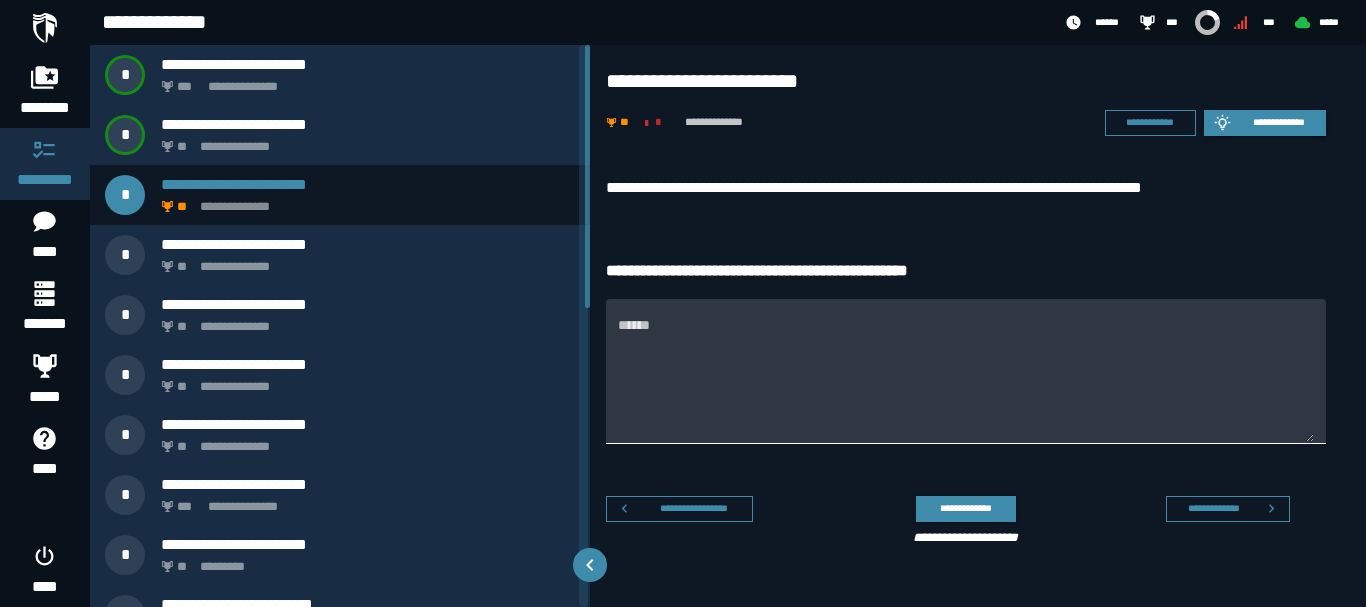 click on "******" at bounding box center [966, 383] 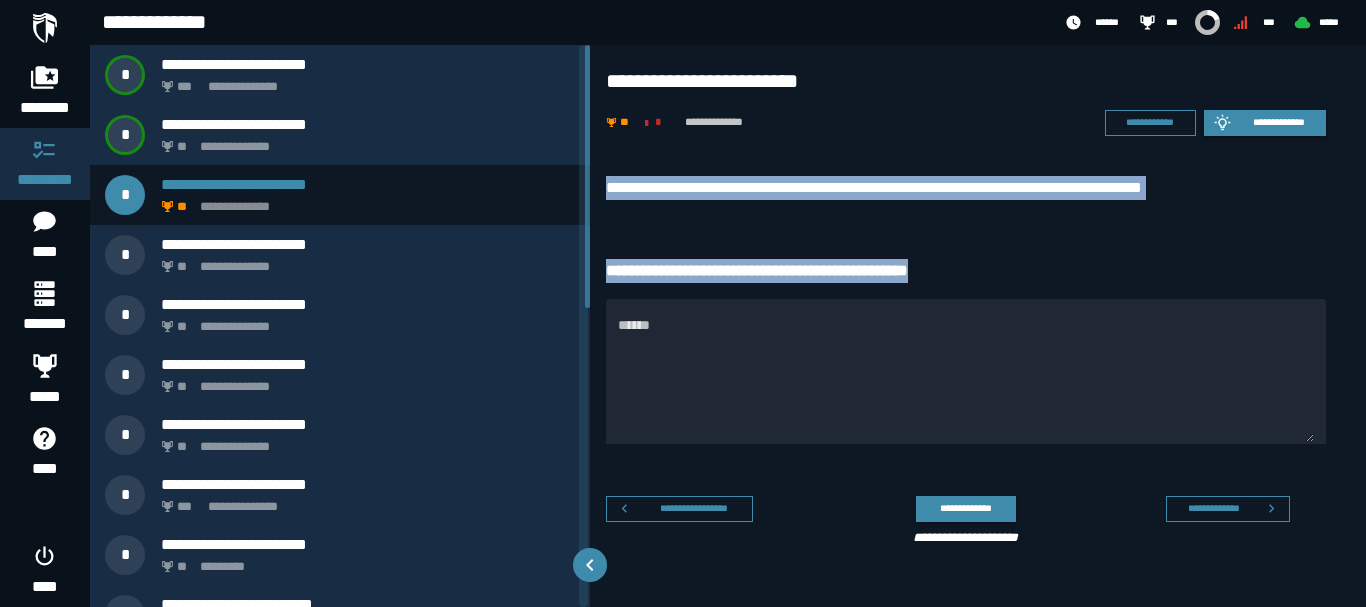 drag, startPoint x: 977, startPoint y: 278, endPoint x: 607, endPoint y: 206, distance: 376.9403 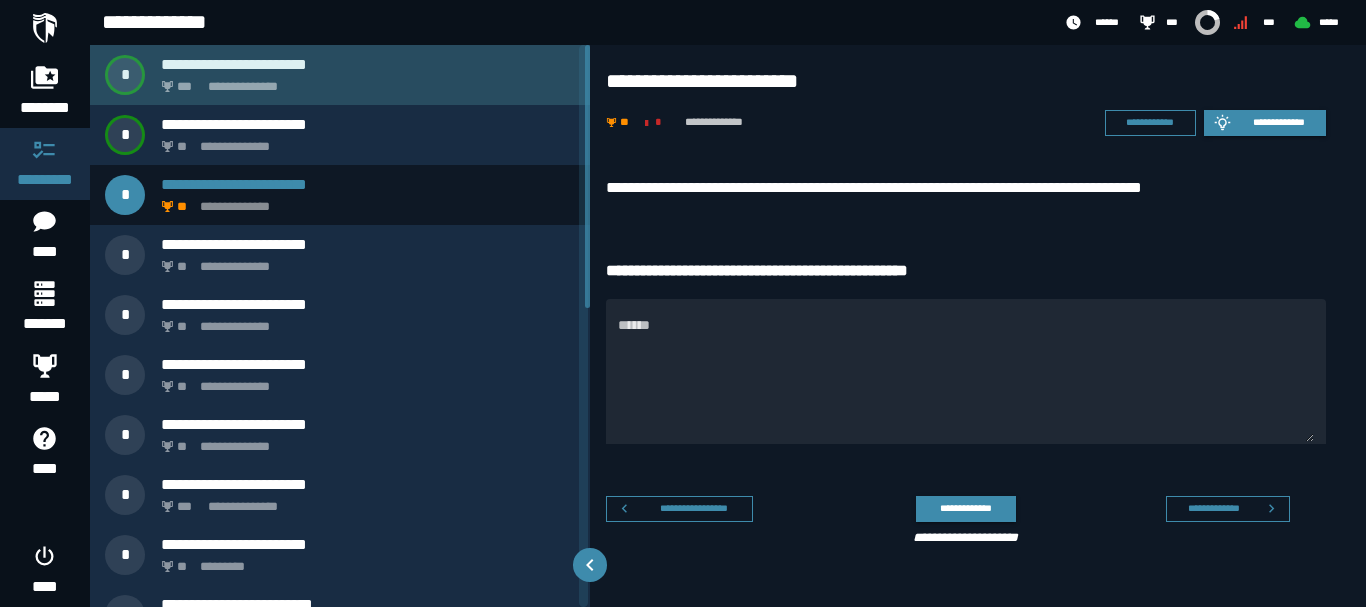 click on "**********" 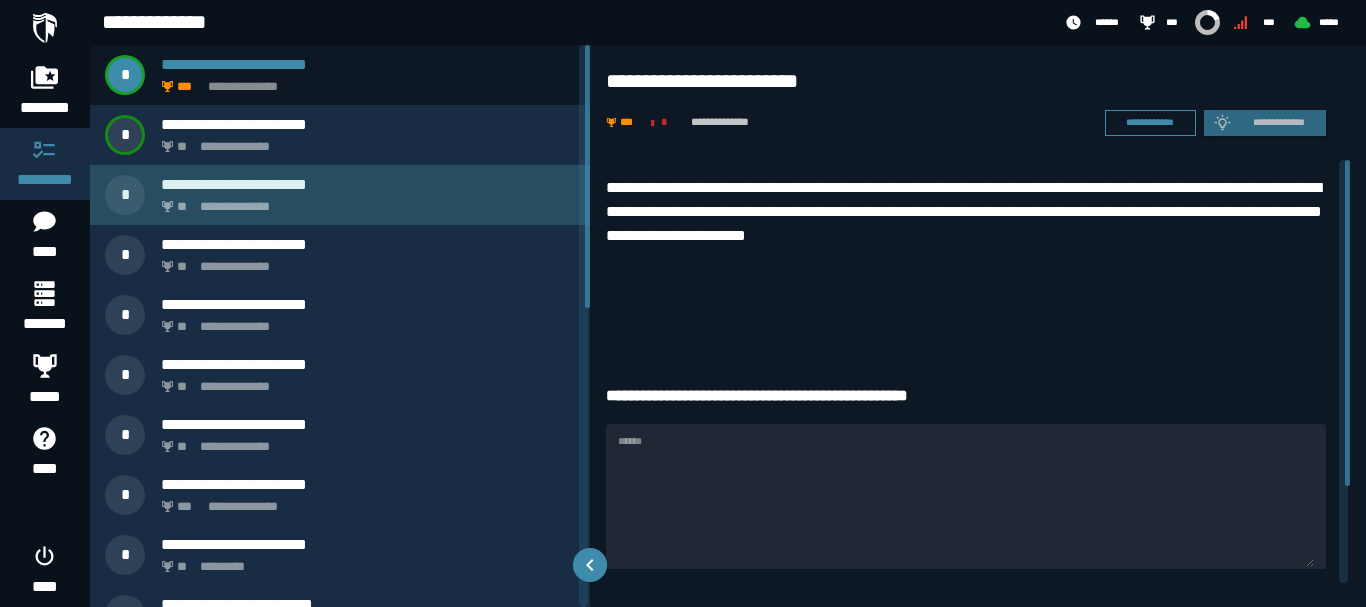 click on "**********" 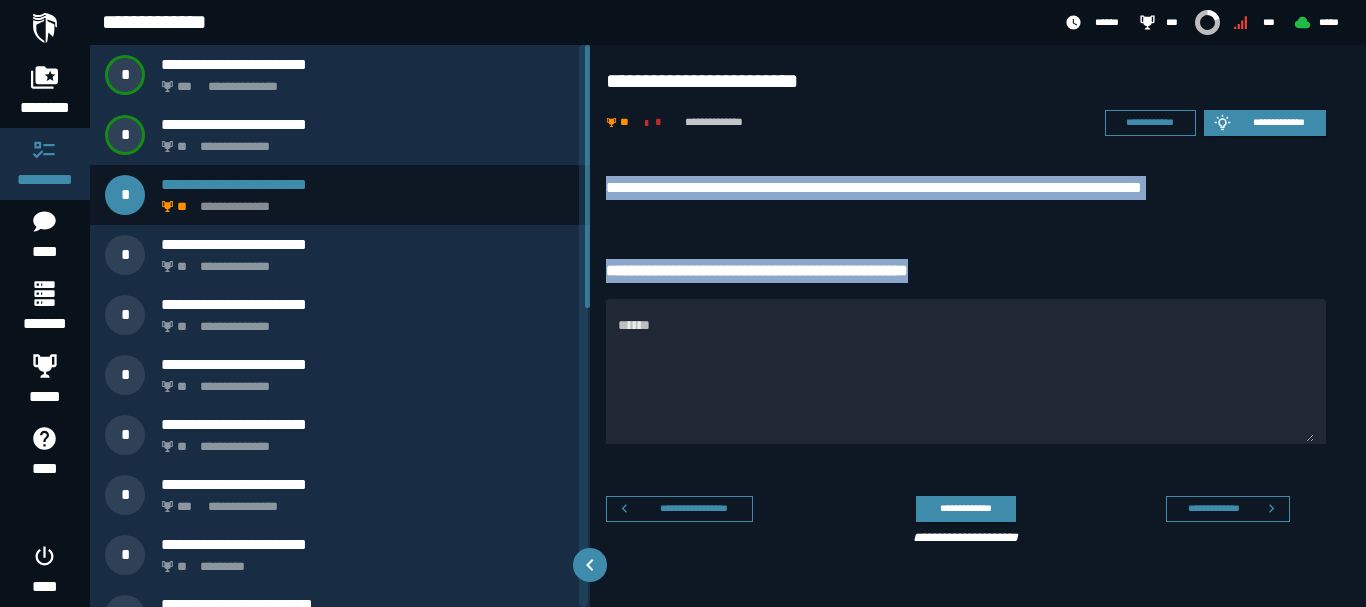 drag, startPoint x: 1000, startPoint y: 279, endPoint x: 596, endPoint y: 202, distance: 411.27243 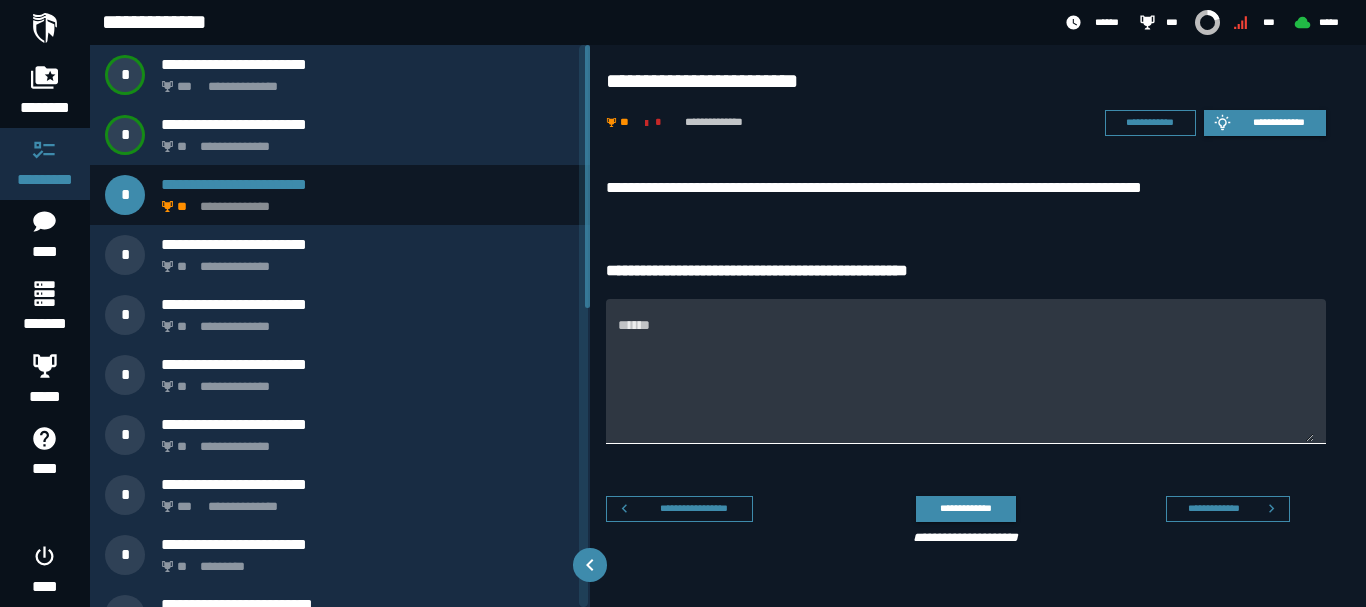 click on "******" at bounding box center (966, 383) 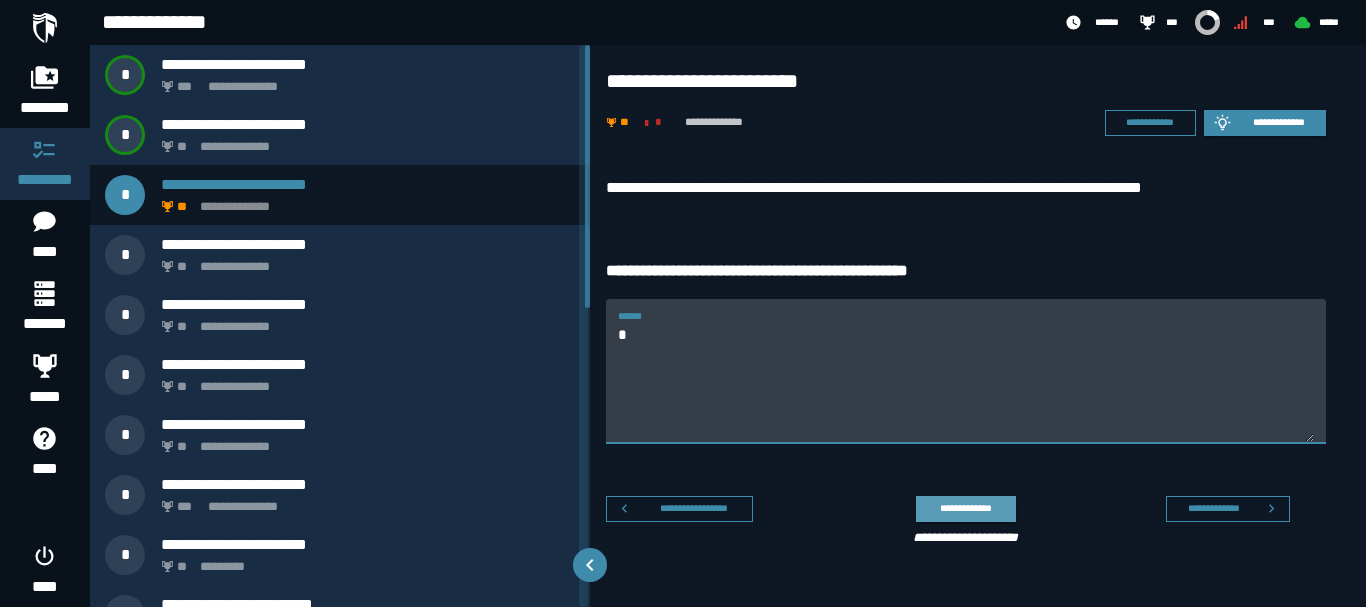type on "*" 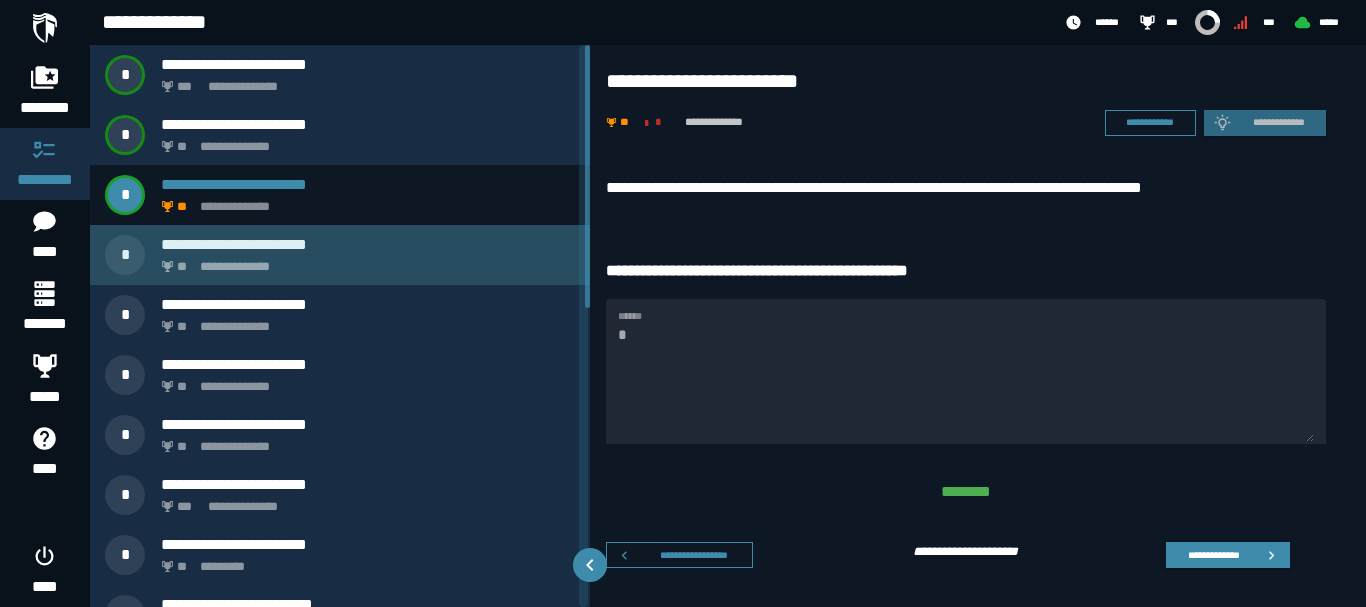 click on "**********" at bounding box center [364, 261] 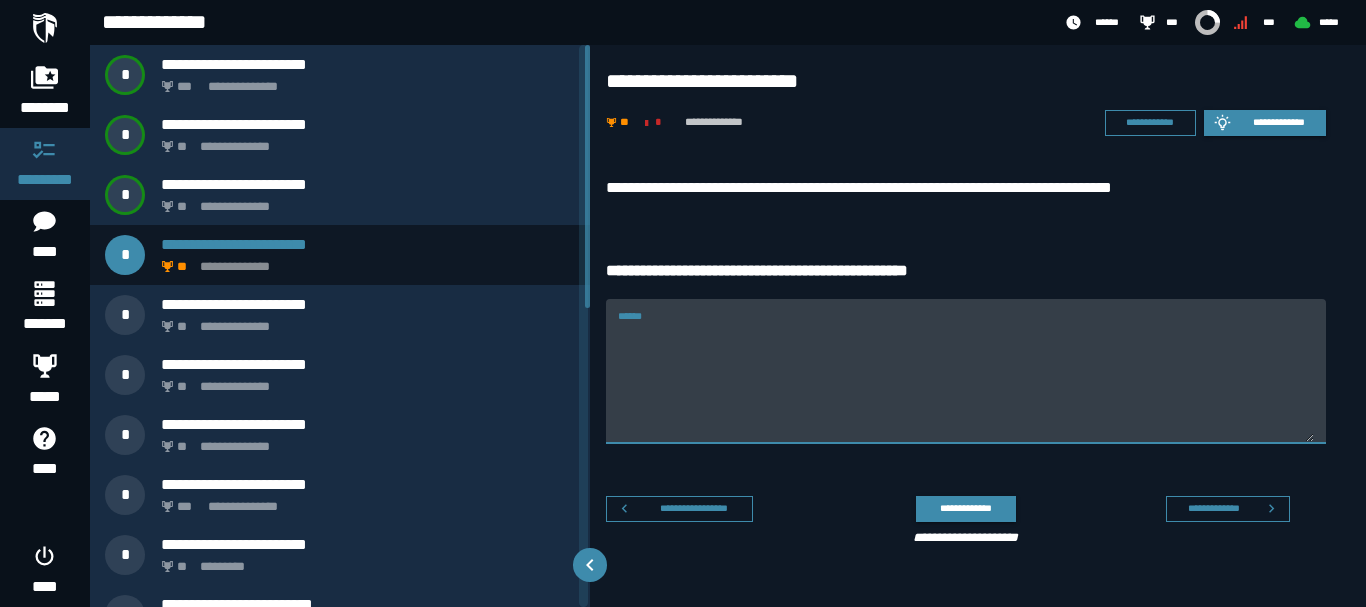 click on "******" at bounding box center (966, 383) 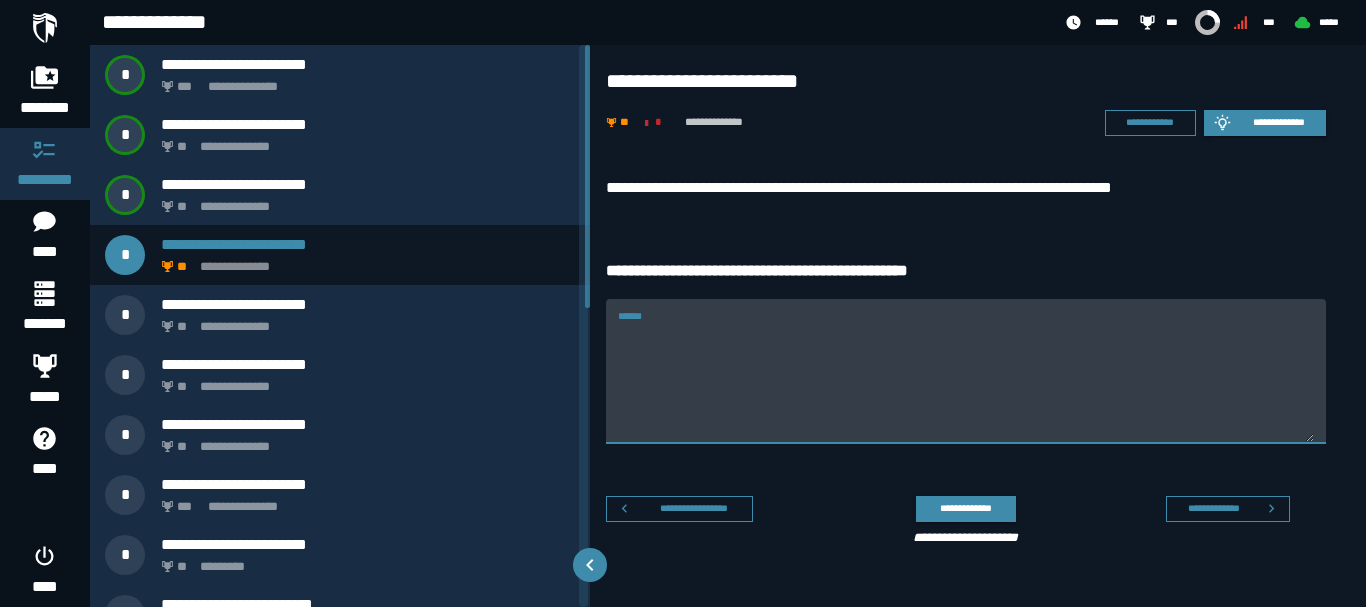 click on "******" at bounding box center (966, 383) 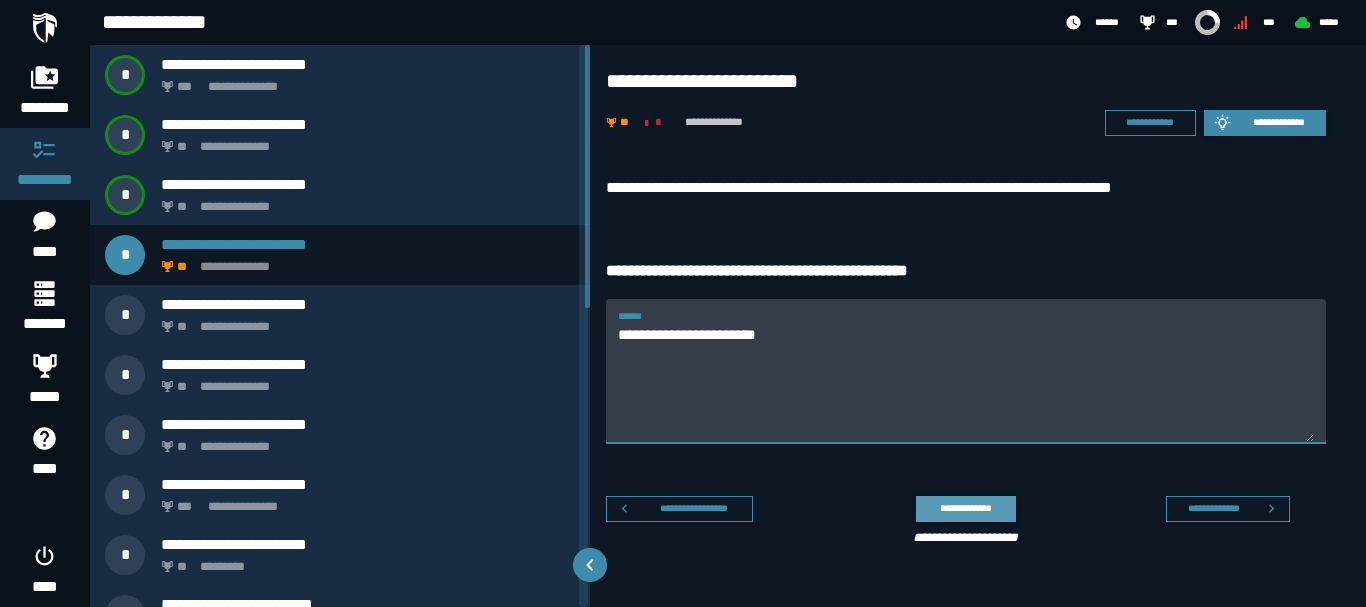 type on "**********" 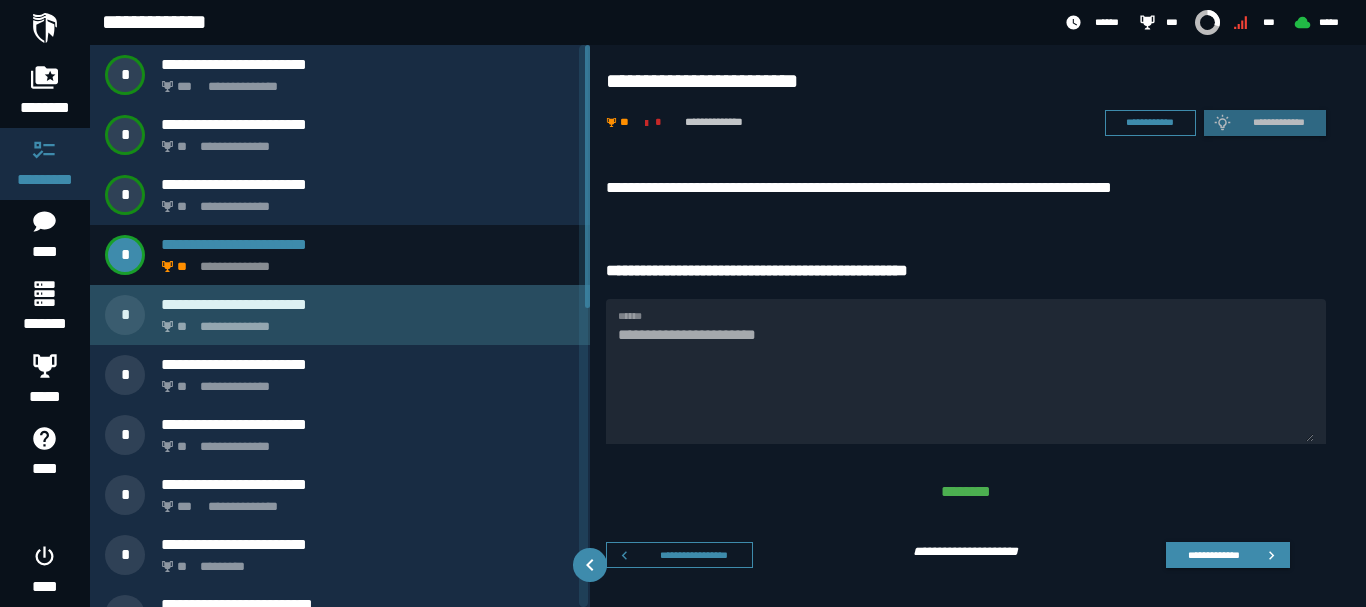 click on "**********" at bounding box center (368, 304) 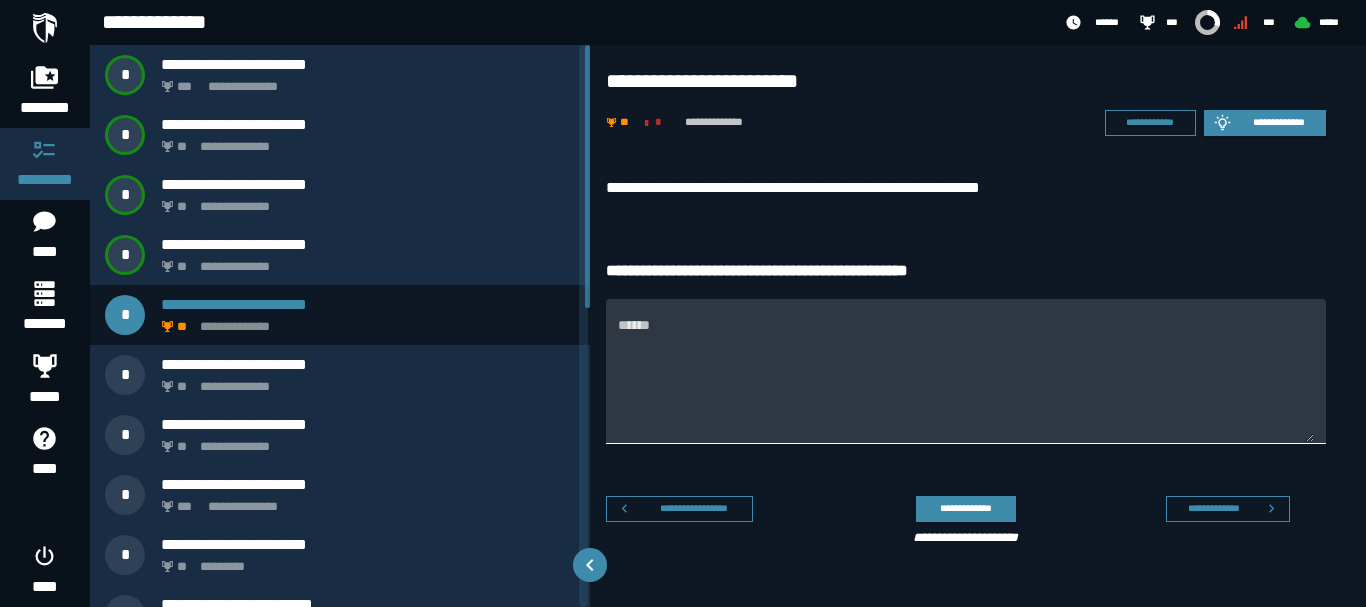click on "******" at bounding box center (966, 383) 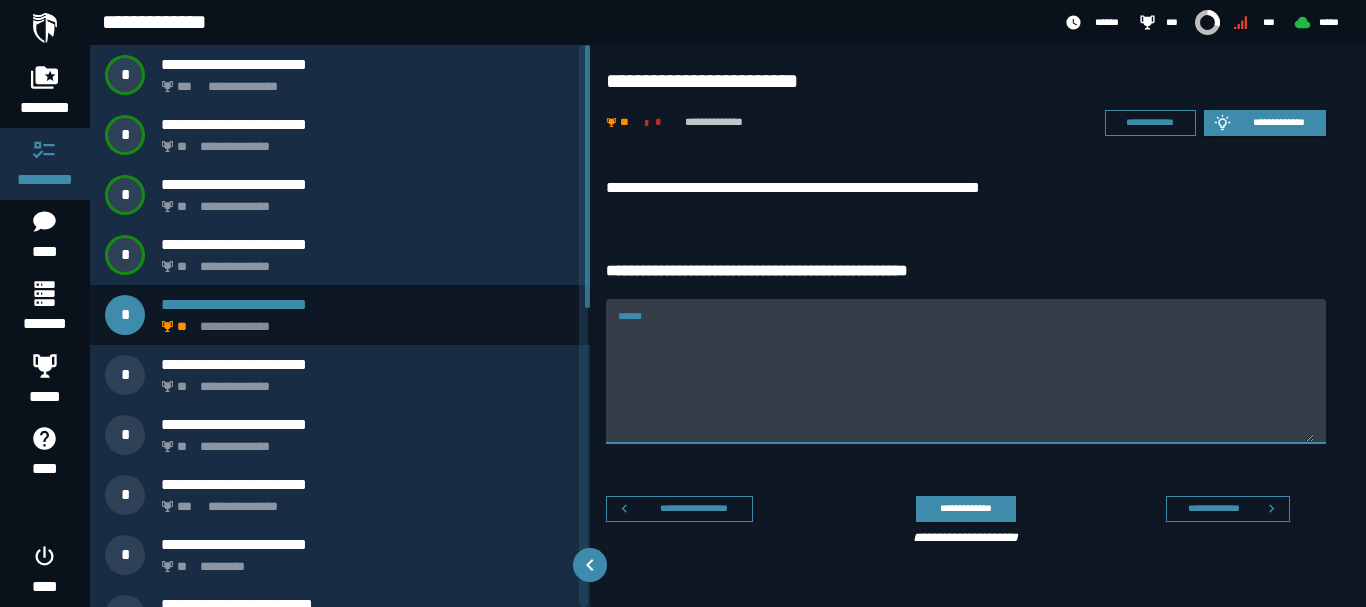 paste on "**********" 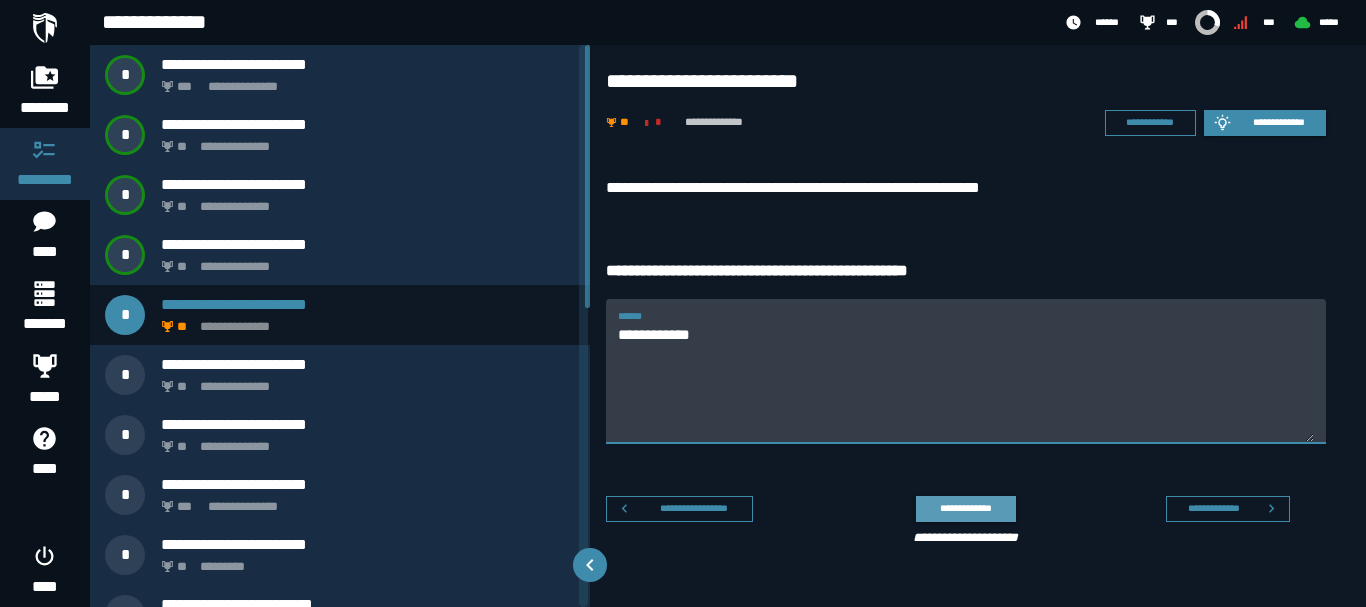 type on "**********" 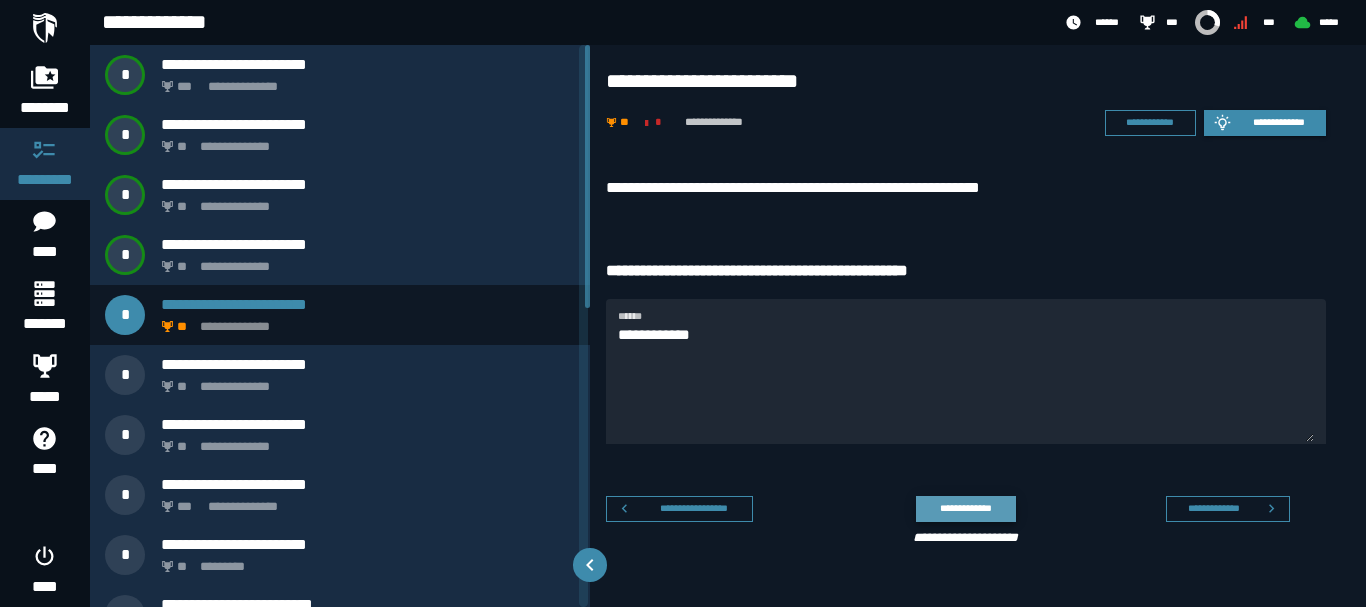 click on "**********" at bounding box center (965, 508) 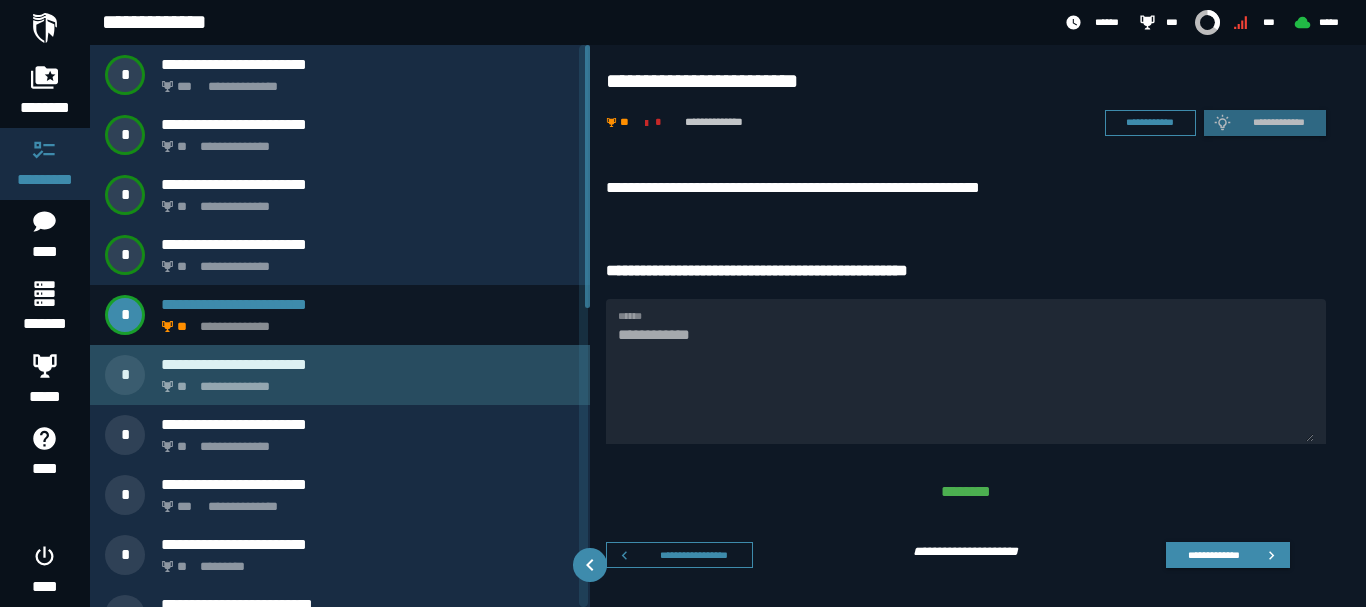 click on "**********" at bounding box center (368, 364) 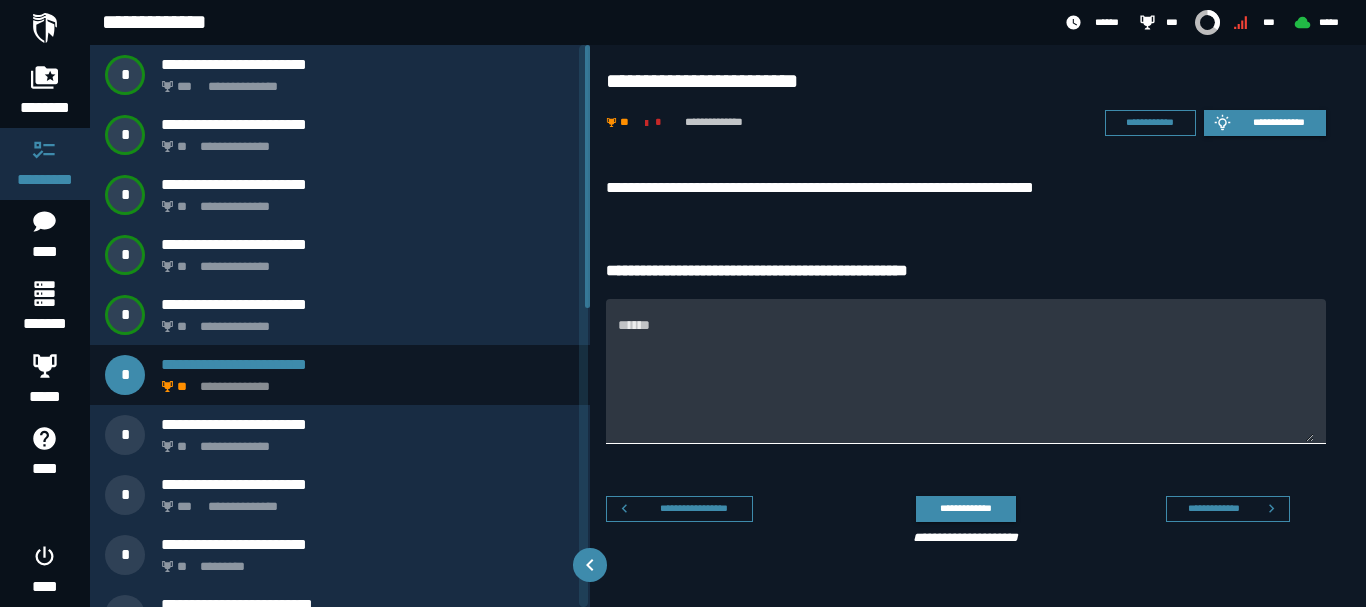 click on "******" at bounding box center [966, 383] 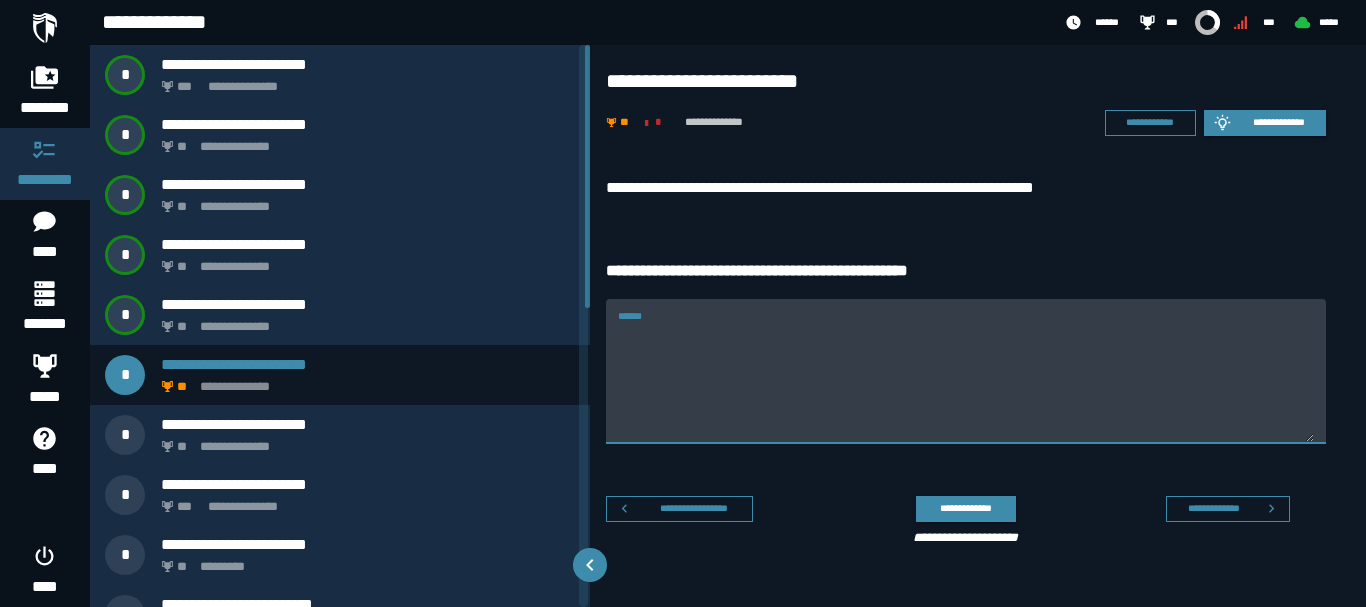 paste on "**********" 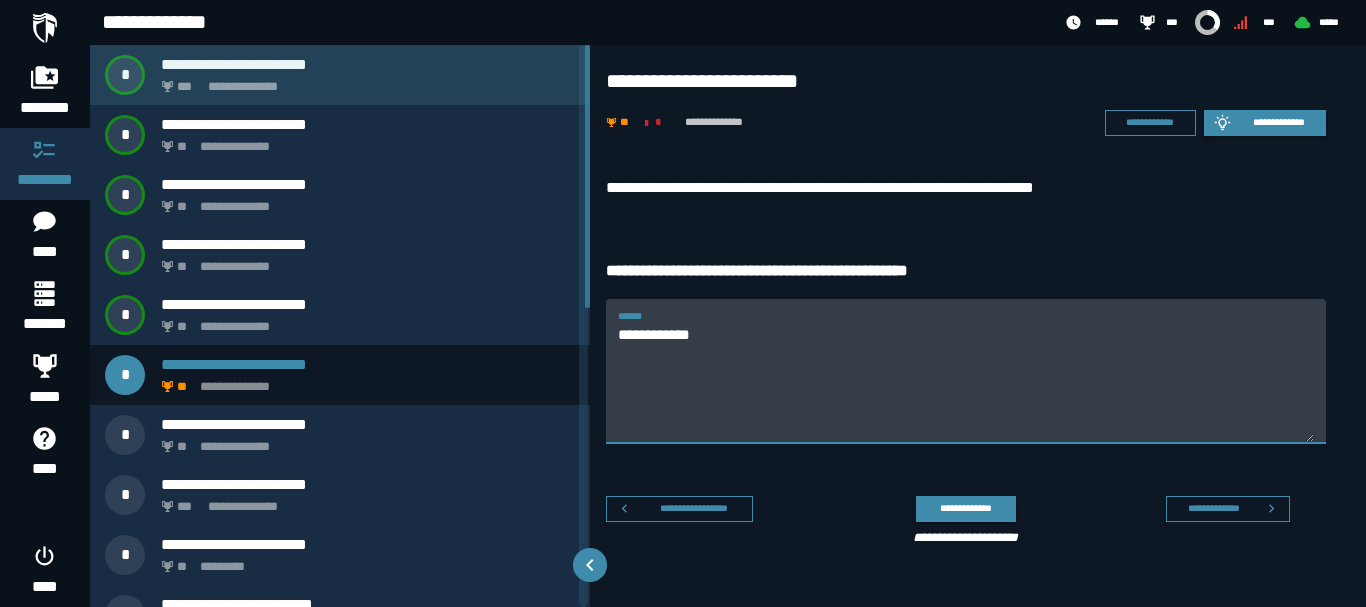 type on "**********" 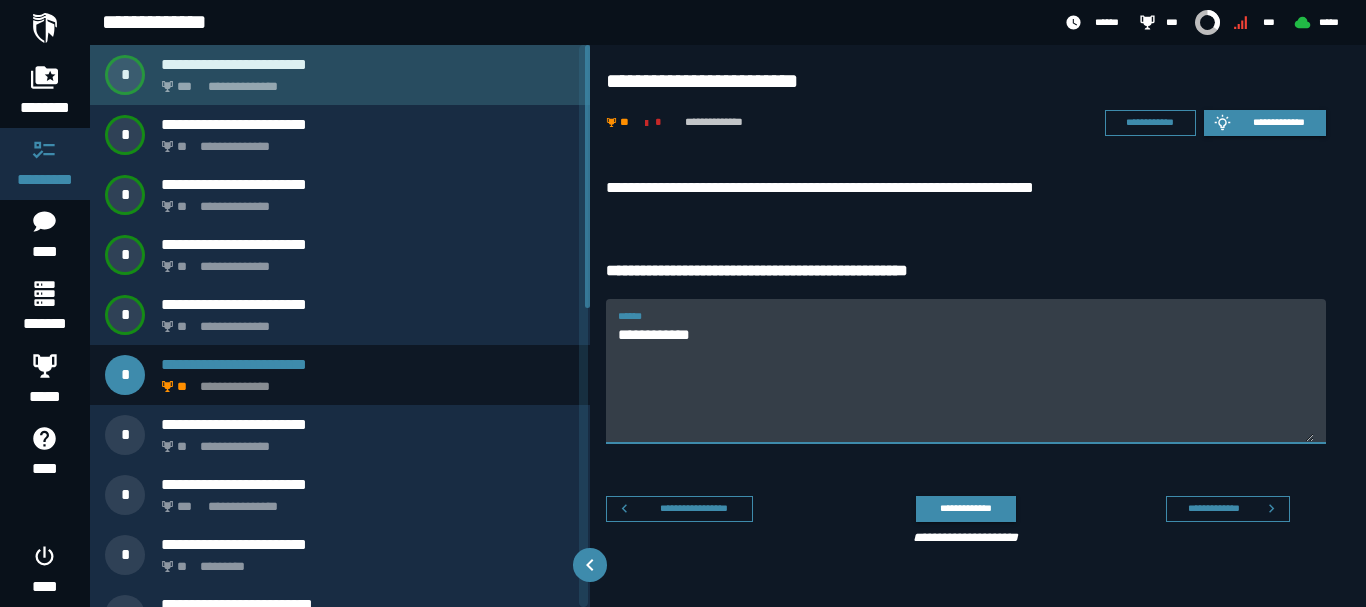 click on "**********" 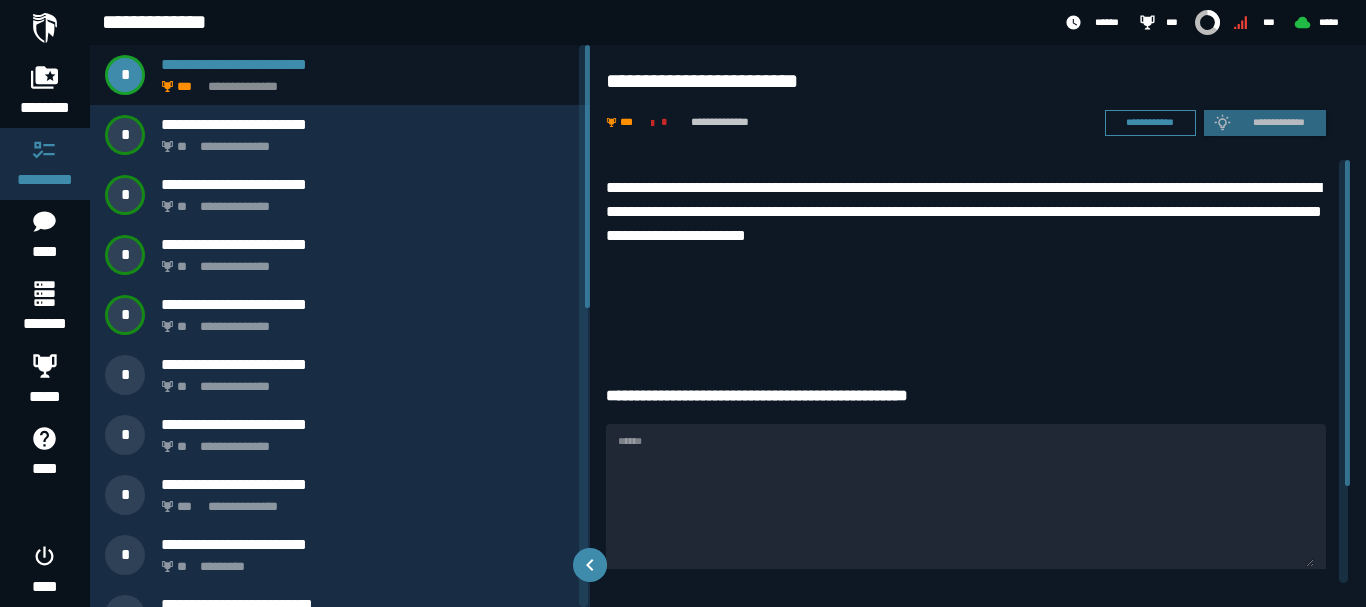 click on "******" at bounding box center (966, 495) 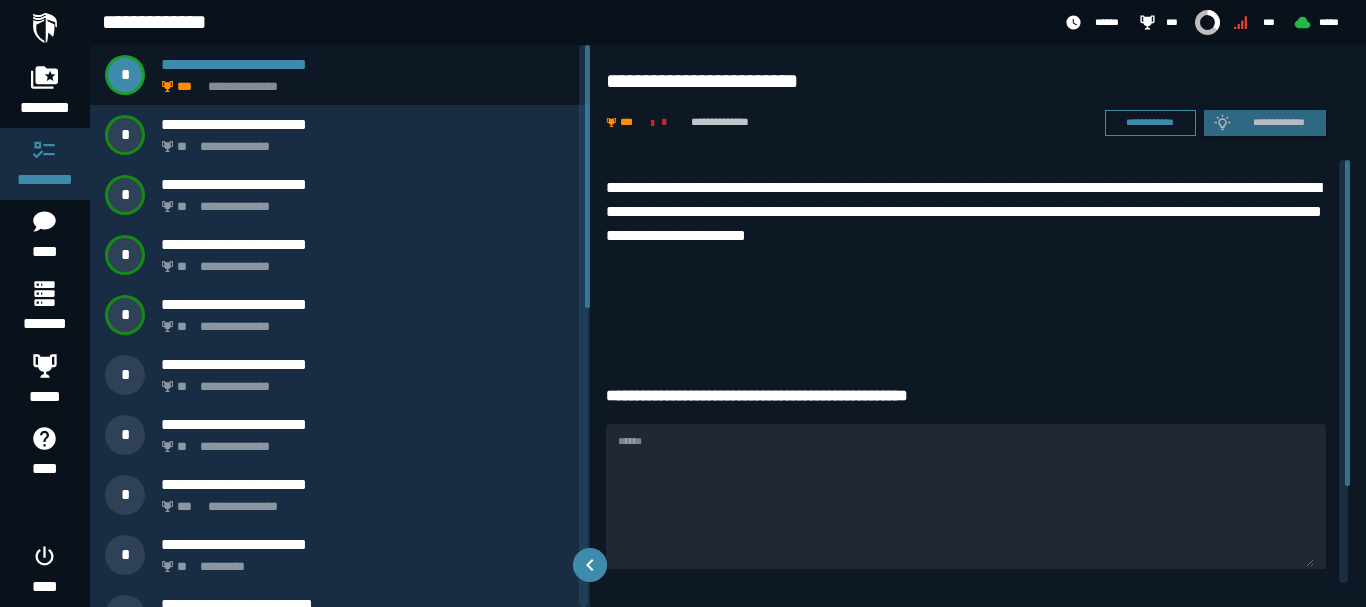 click on "******" at bounding box center [966, 495] 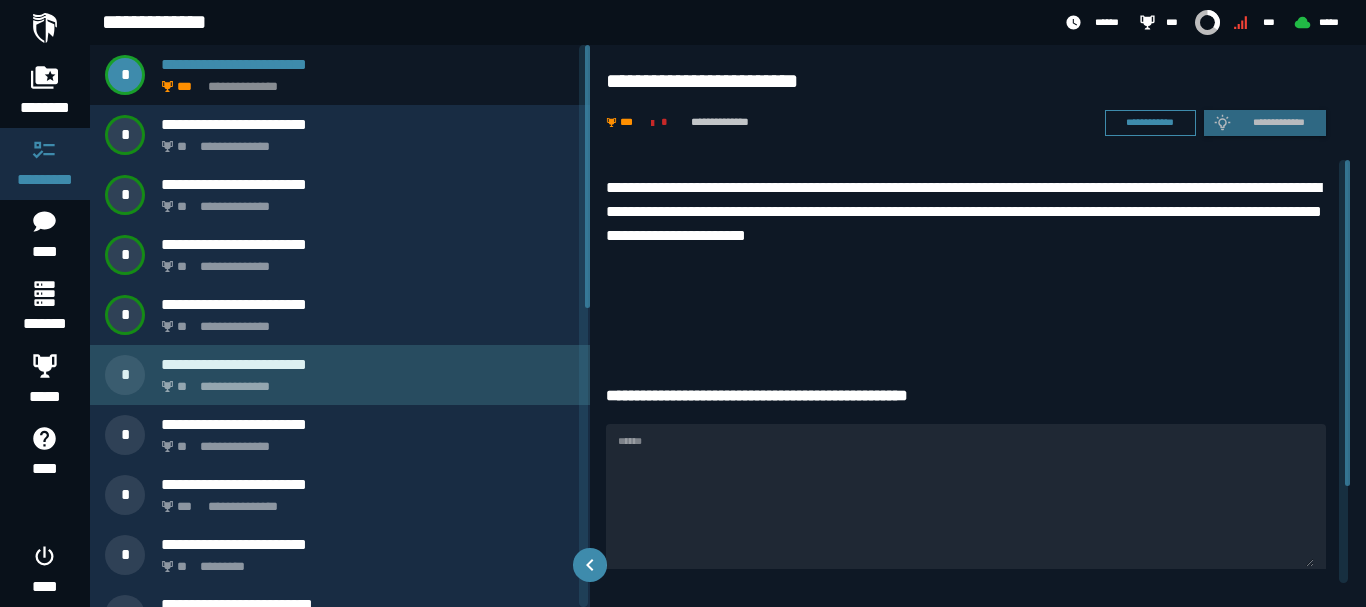 click on "**********" at bounding box center (364, 381) 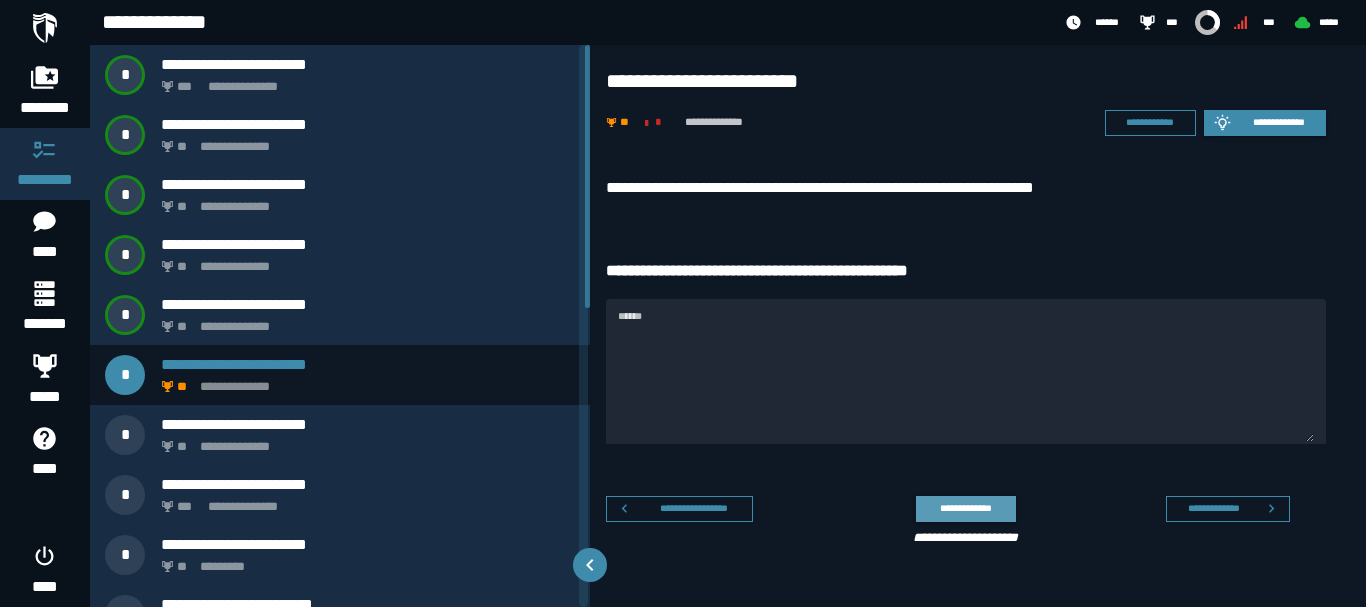click on "**********" at bounding box center (965, 508) 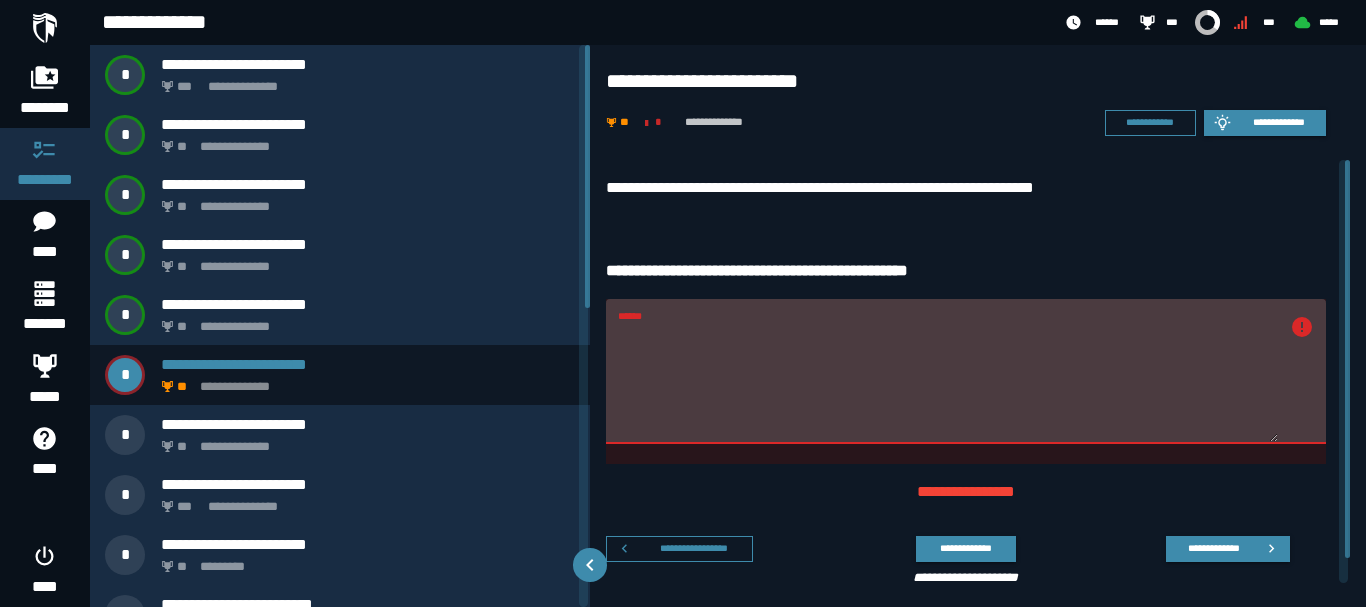 click on "******" at bounding box center (948, 383) 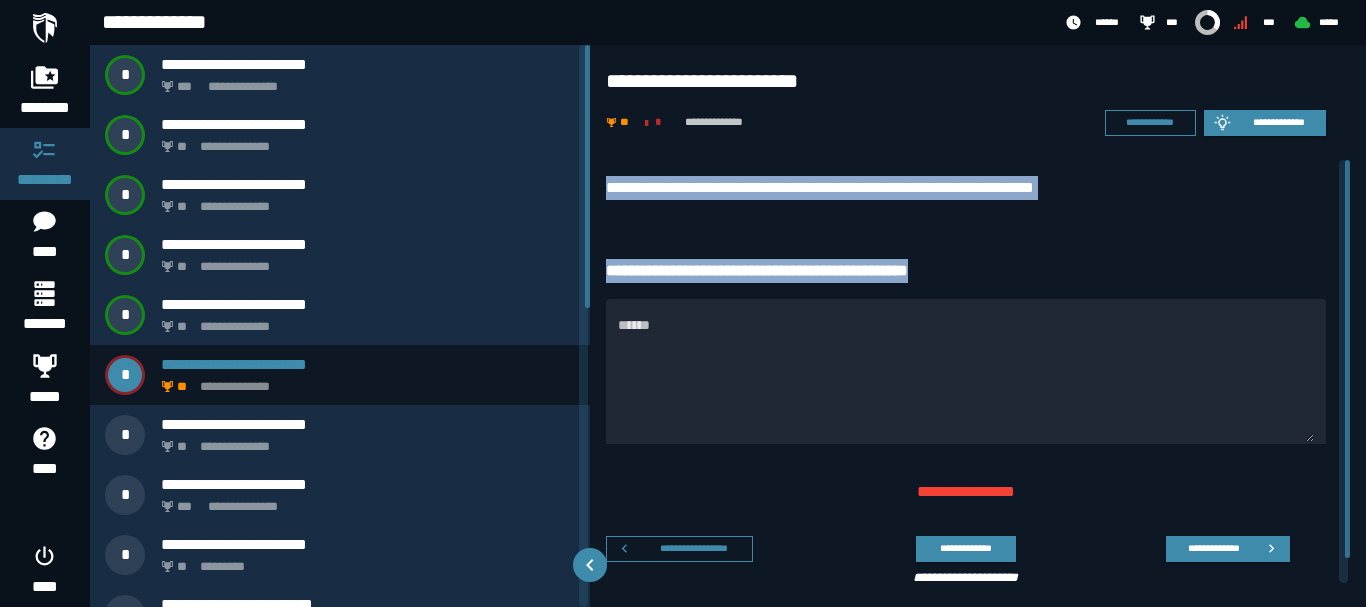 drag, startPoint x: 964, startPoint y: 272, endPoint x: 602, endPoint y: 182, distance: 373.0201 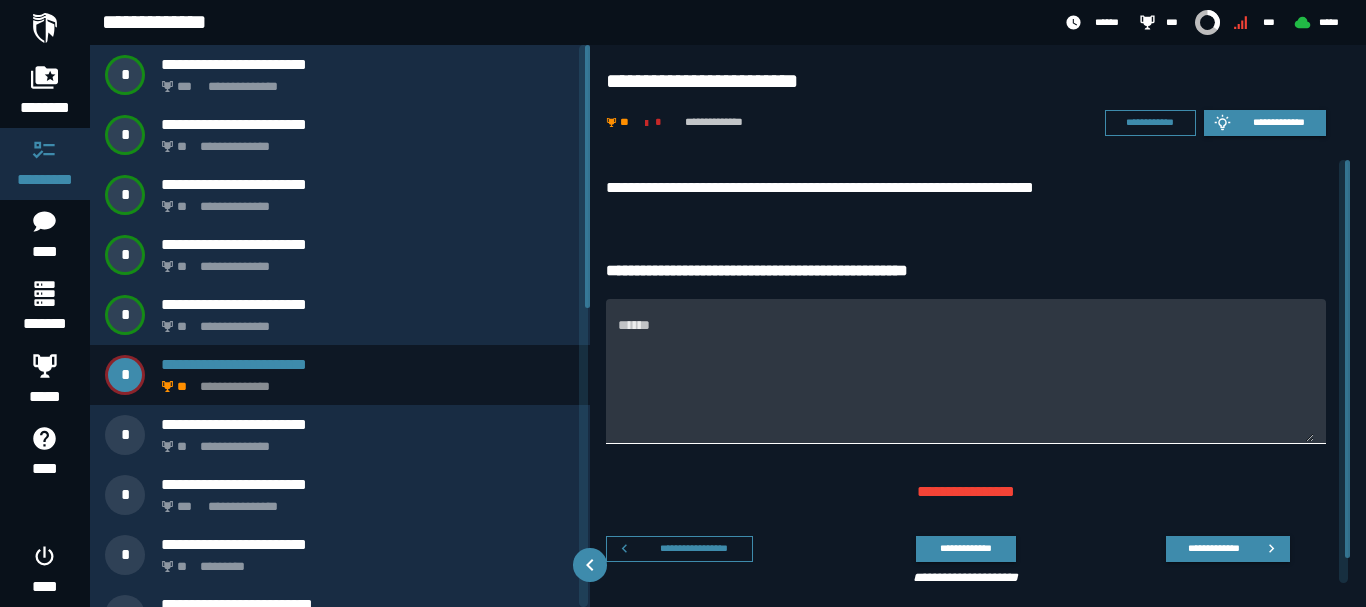 click on "******" at bounding box center (966, 383) 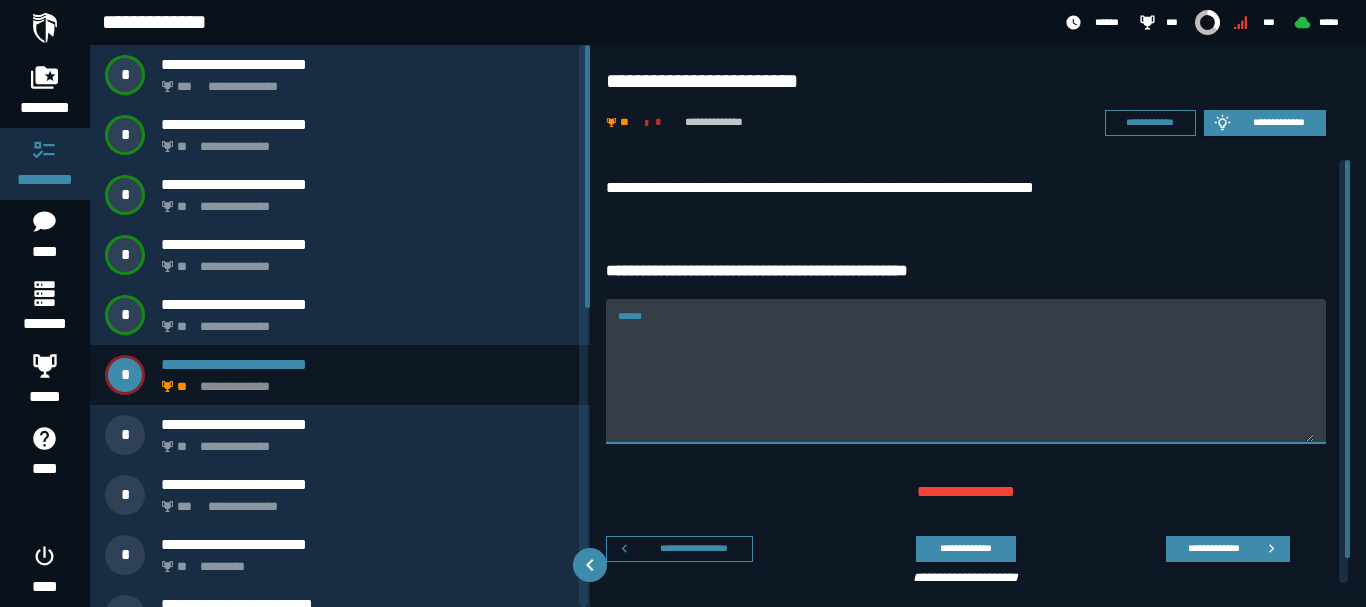 paste on "********" 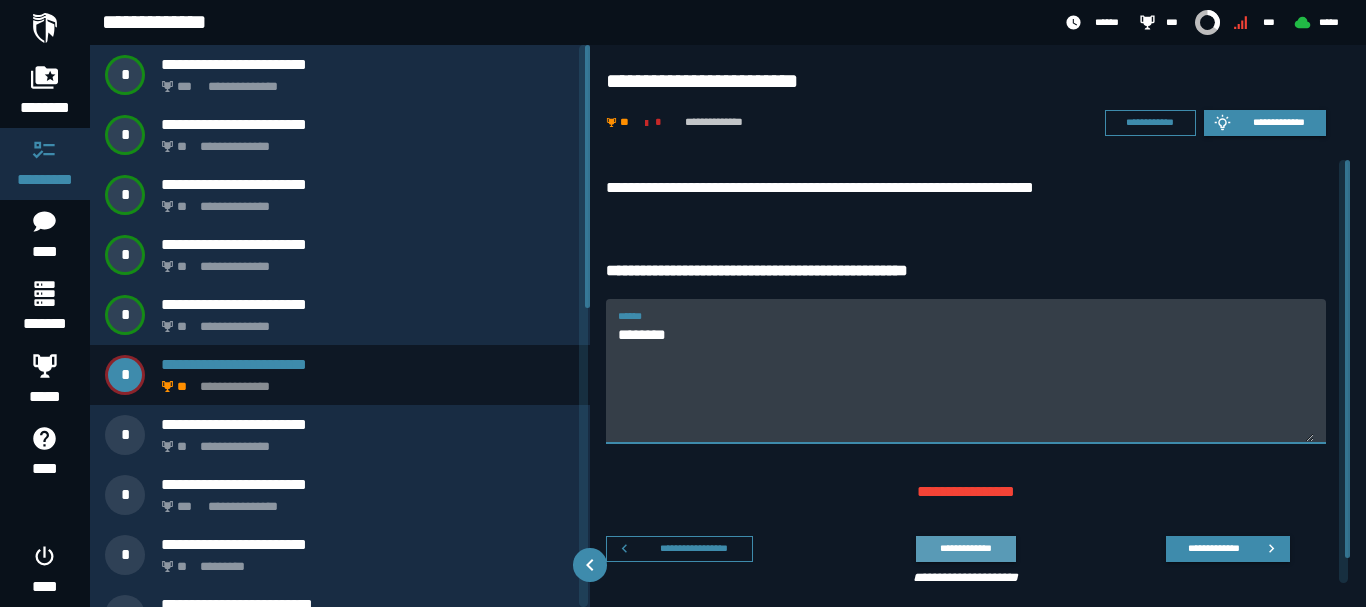 click on "**********" at bounding box center (965, 548) 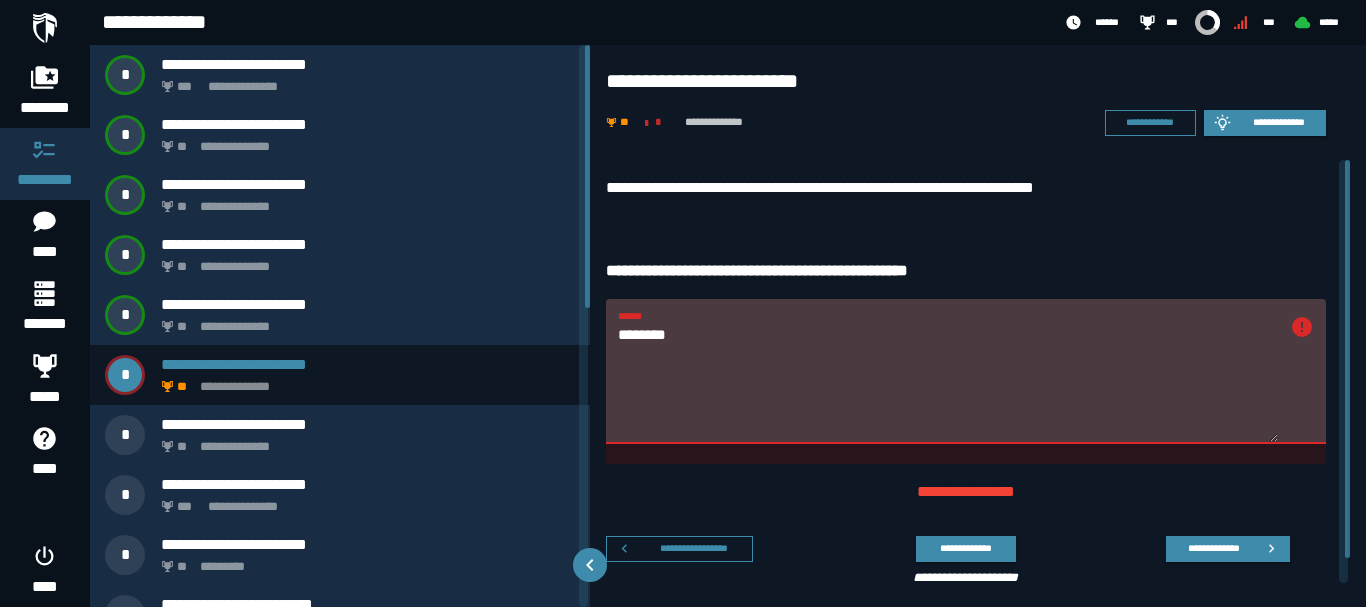 click on "********" at bounding box center (948, 383) 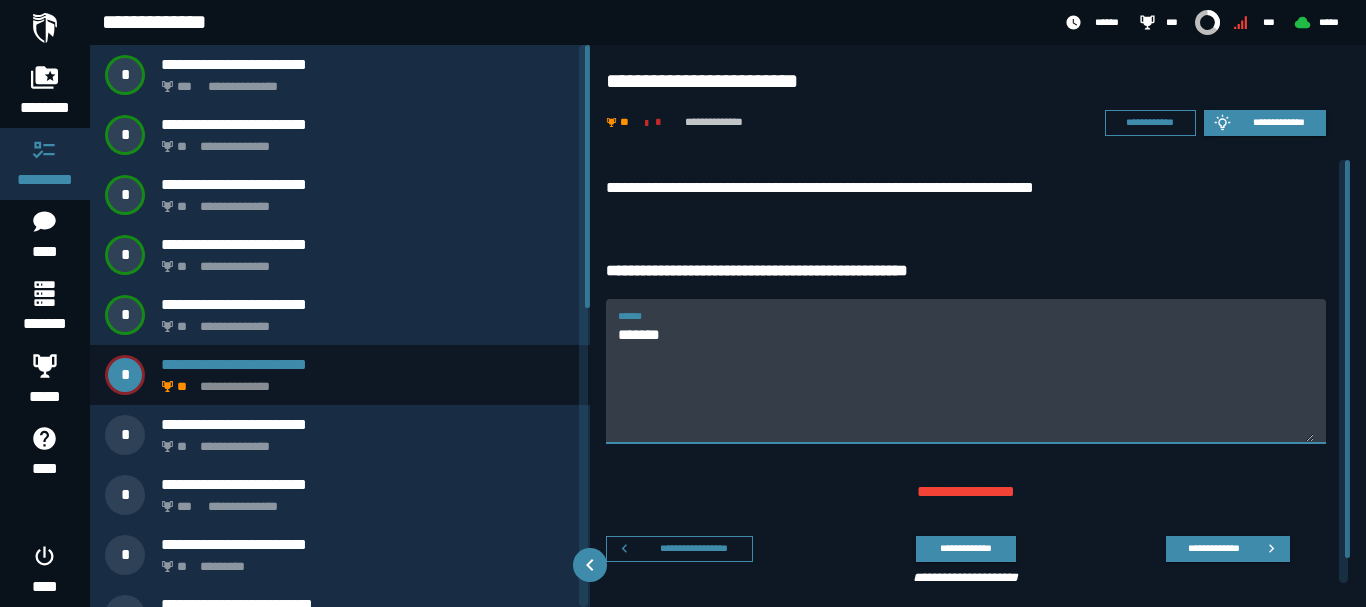 type on "********" 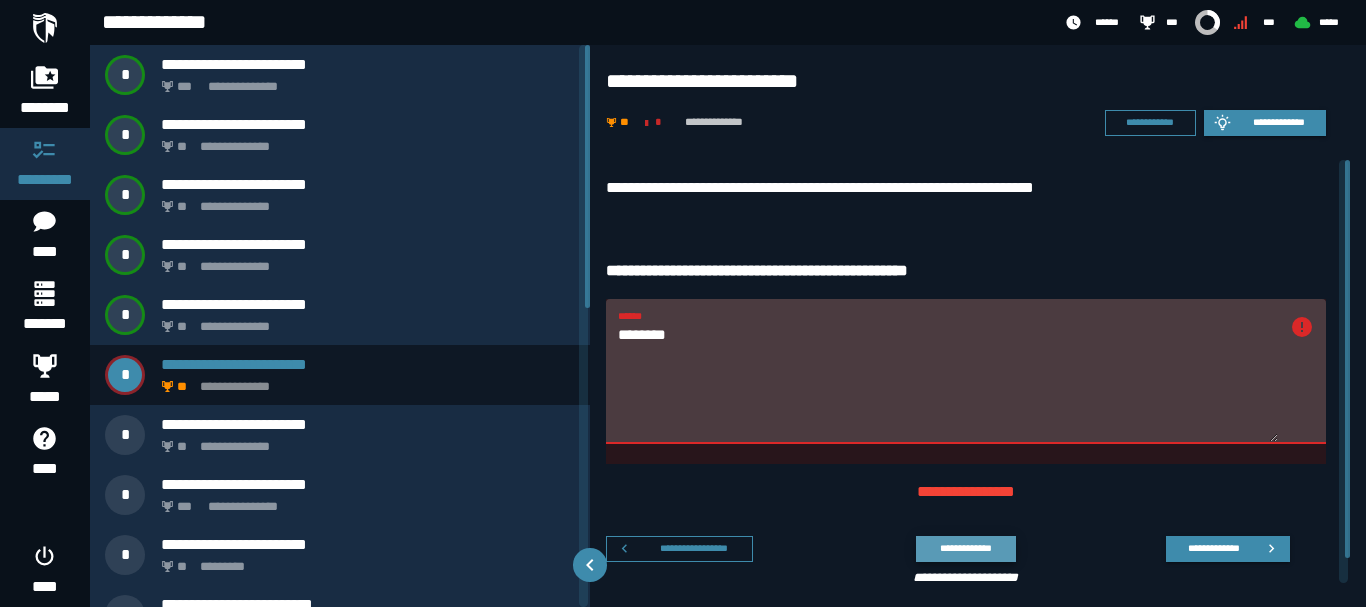 click on "**********" at bounding box center [965, 548] 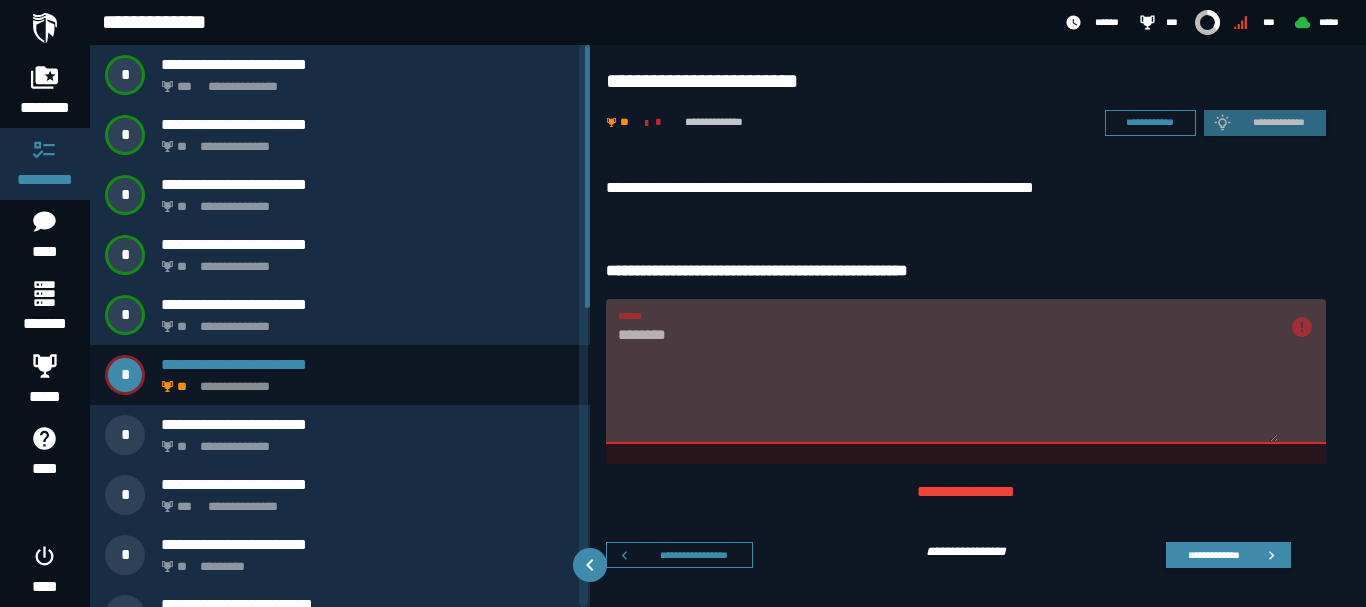 click on "******** ******" at bounding box center (966, 371) 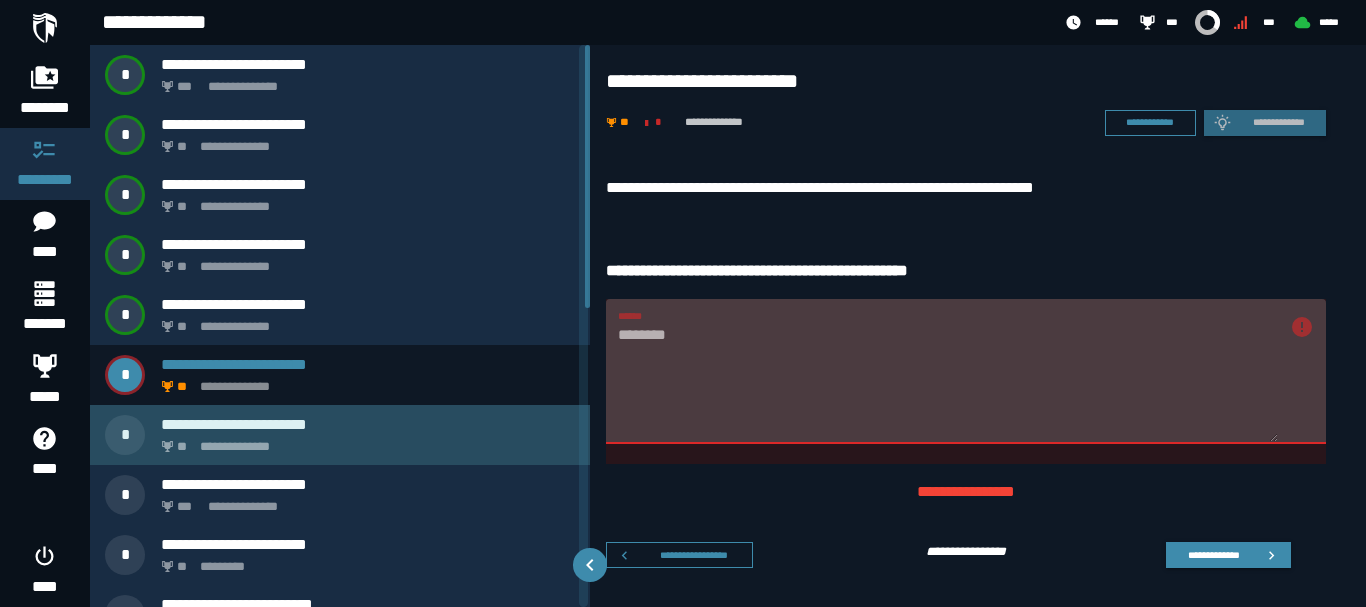 click on "**********" at bounding box center (368, 424) 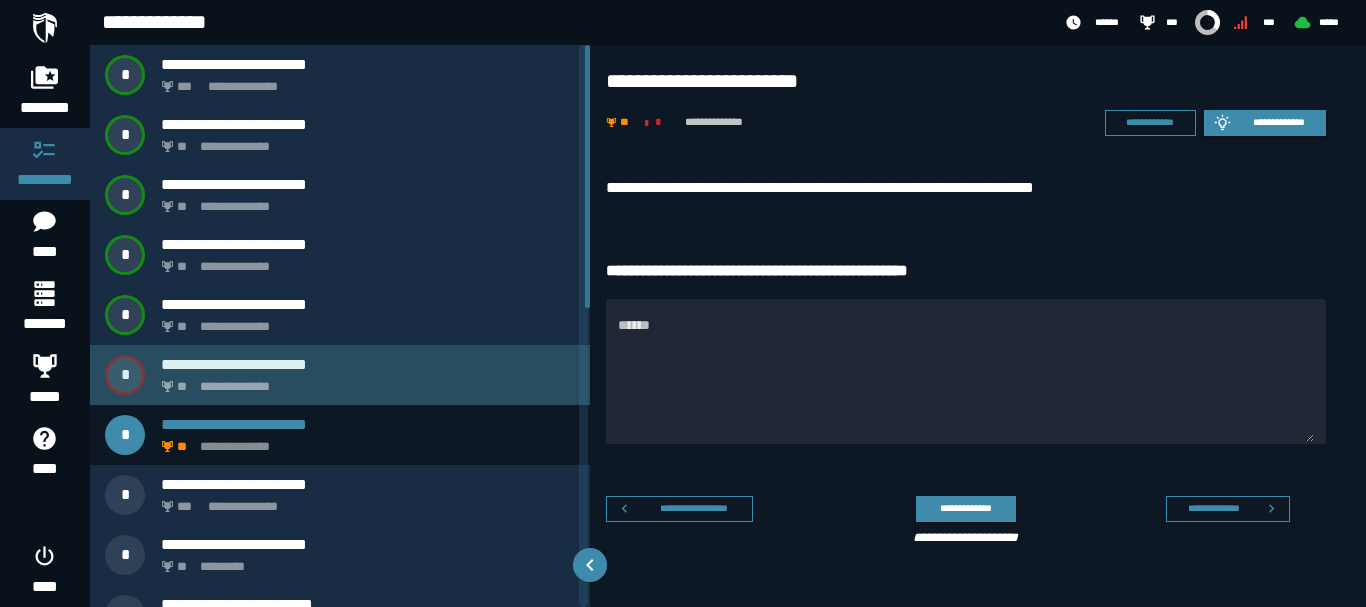 click on "**********" at bounding box center (340, 375) 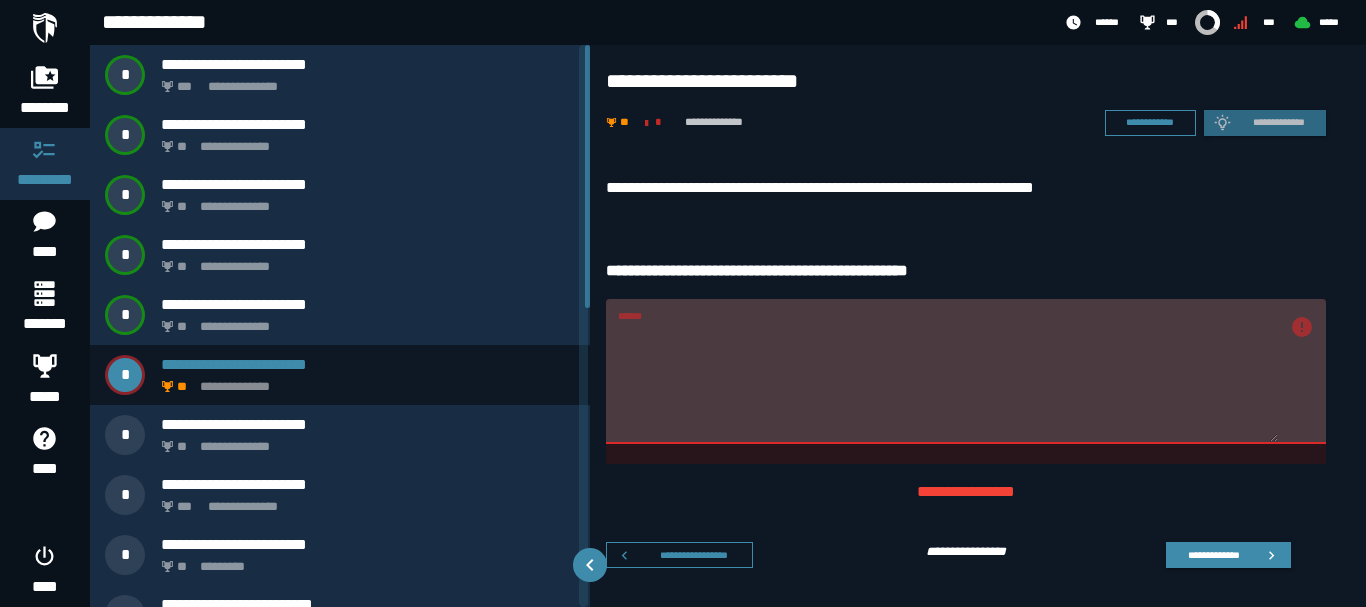 click on "******" at bounding box center (966, 371) 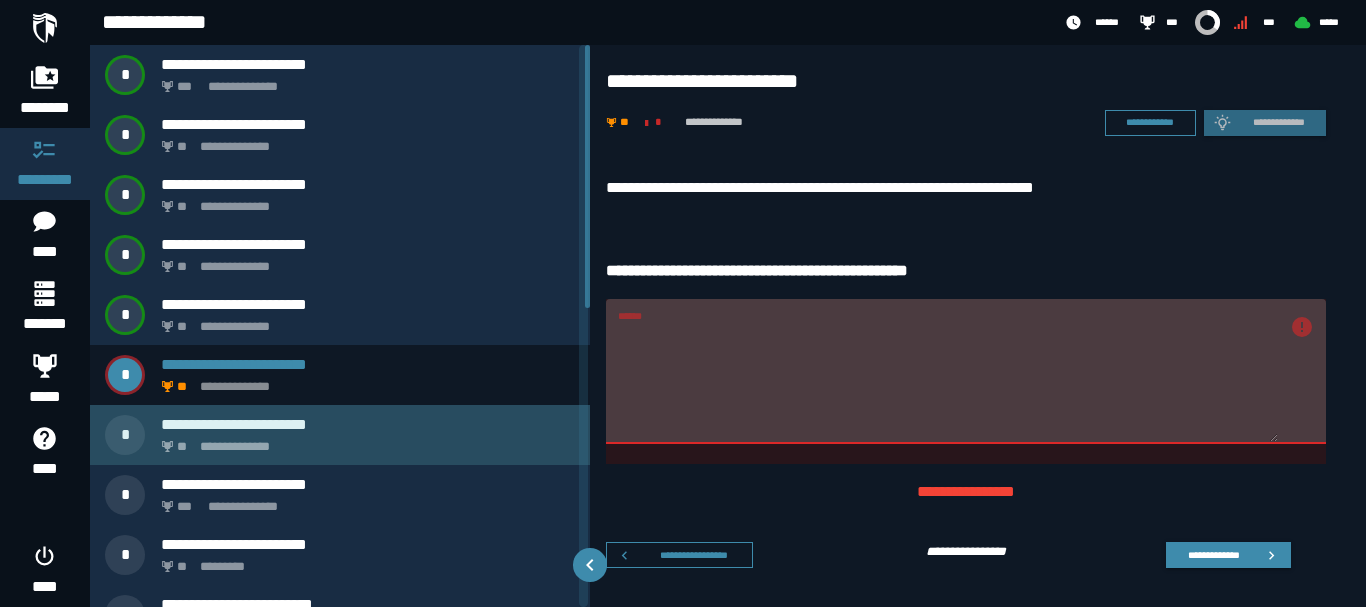 click on "**********" at bounding box center (368, 424) 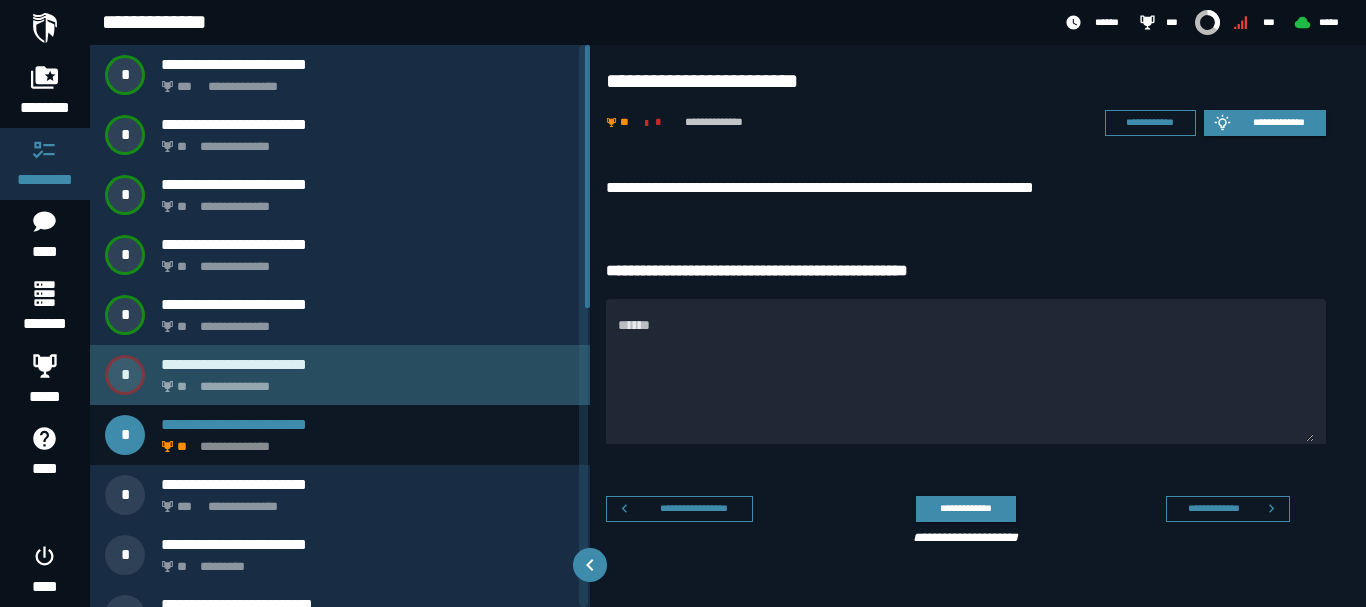 click on "**********" at bounding box center [368, 364] 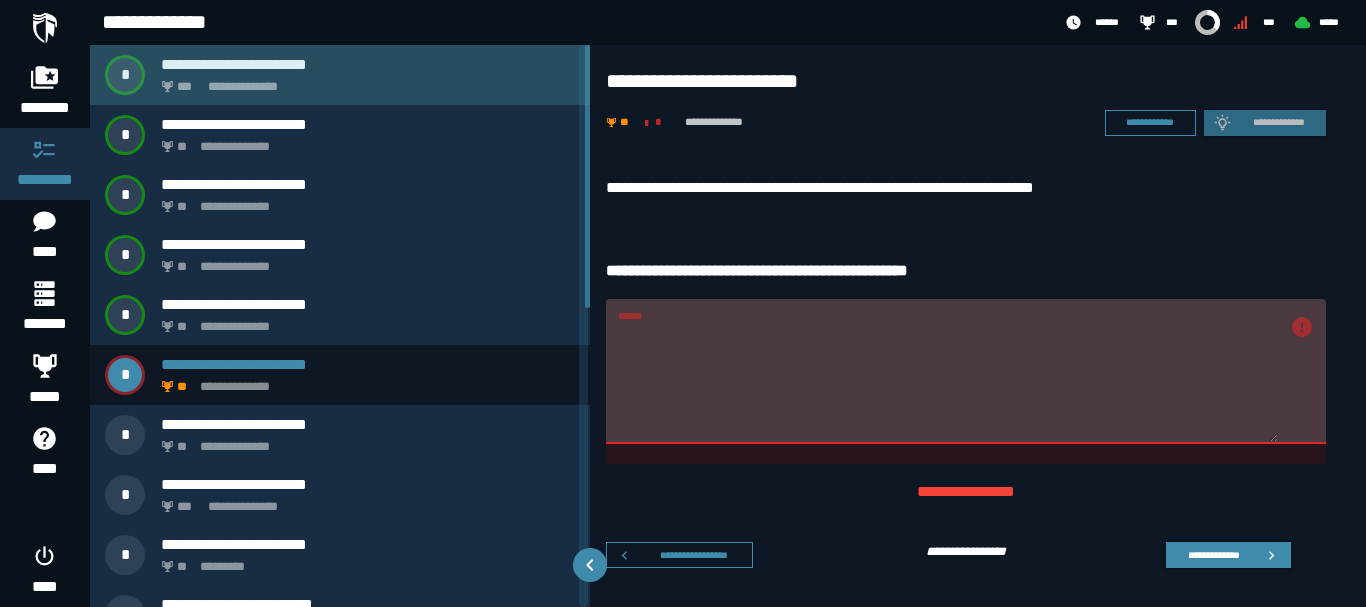click on "**********" 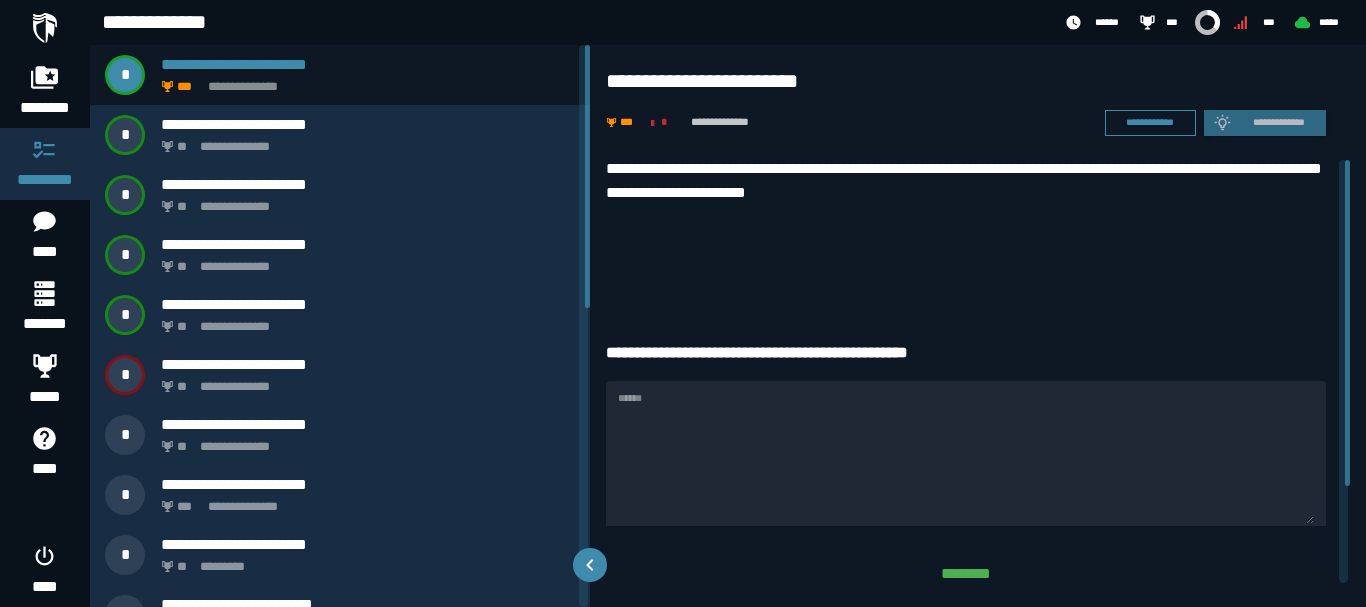 scroll, scrollTop: 0, scrollLeft: 0, axis: both 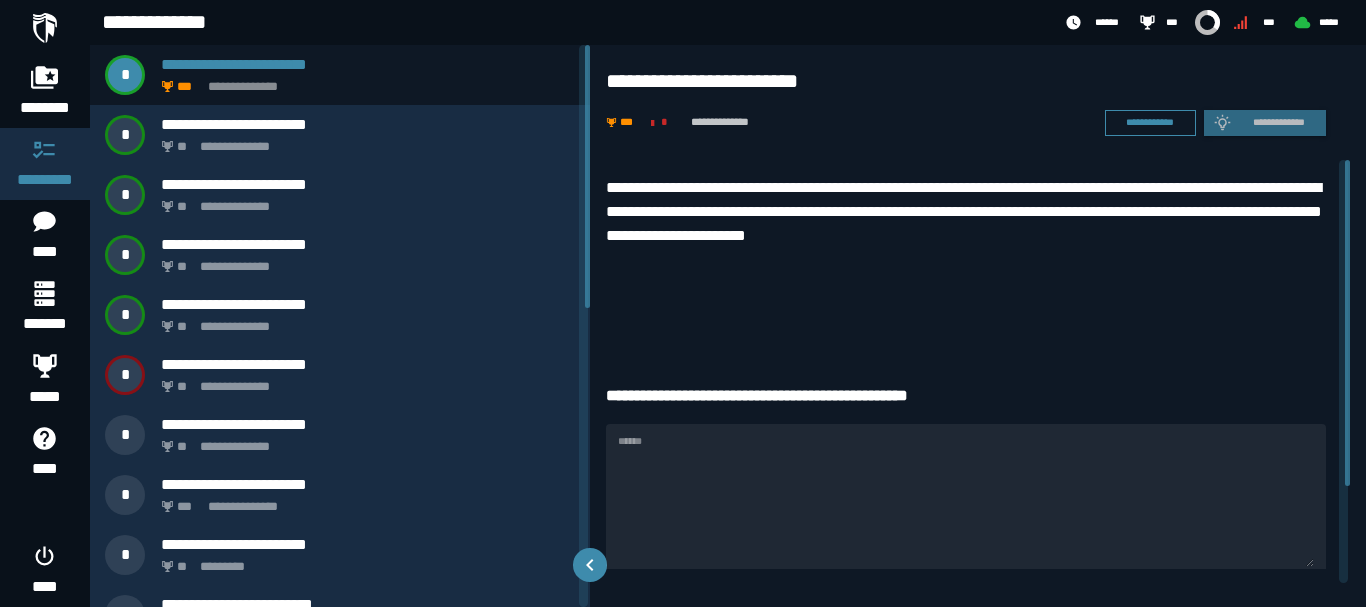 drag, startPoint x: 814, startPoint y: 463, endPoint x: 672, endPoint y: 452, distance: 142.42542 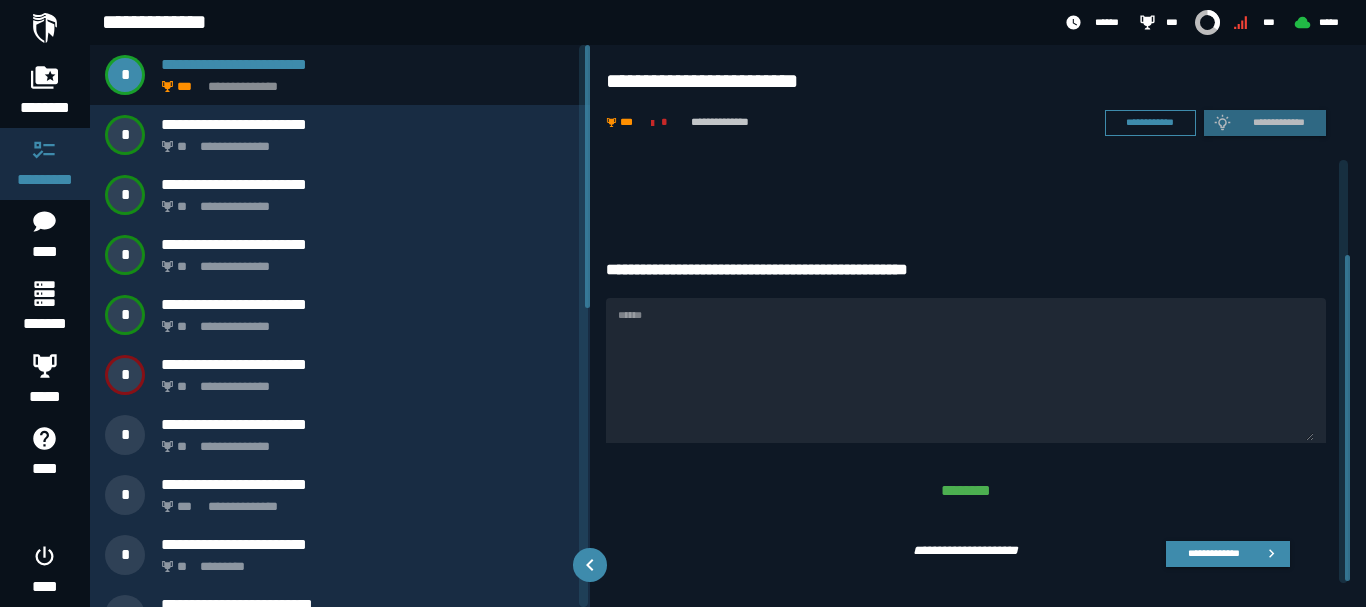 scroll, scrollTop: 0, scrollLeft: 0, axis: both 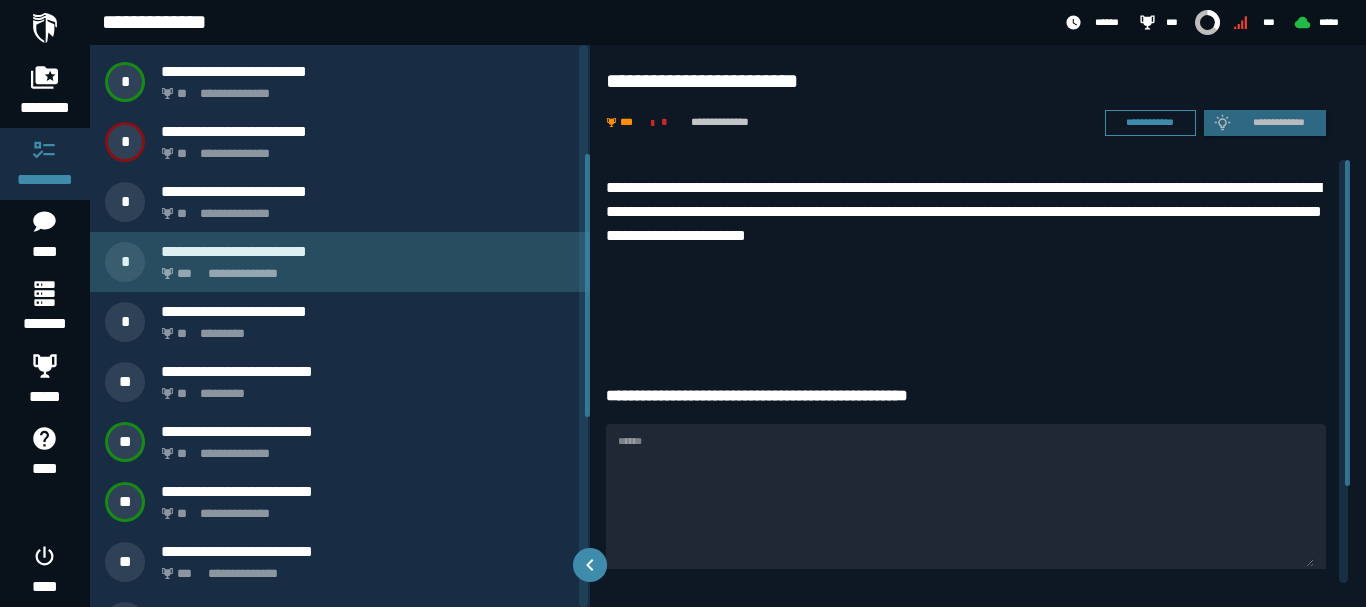 click on "**********" at bounding box center [368, 251] 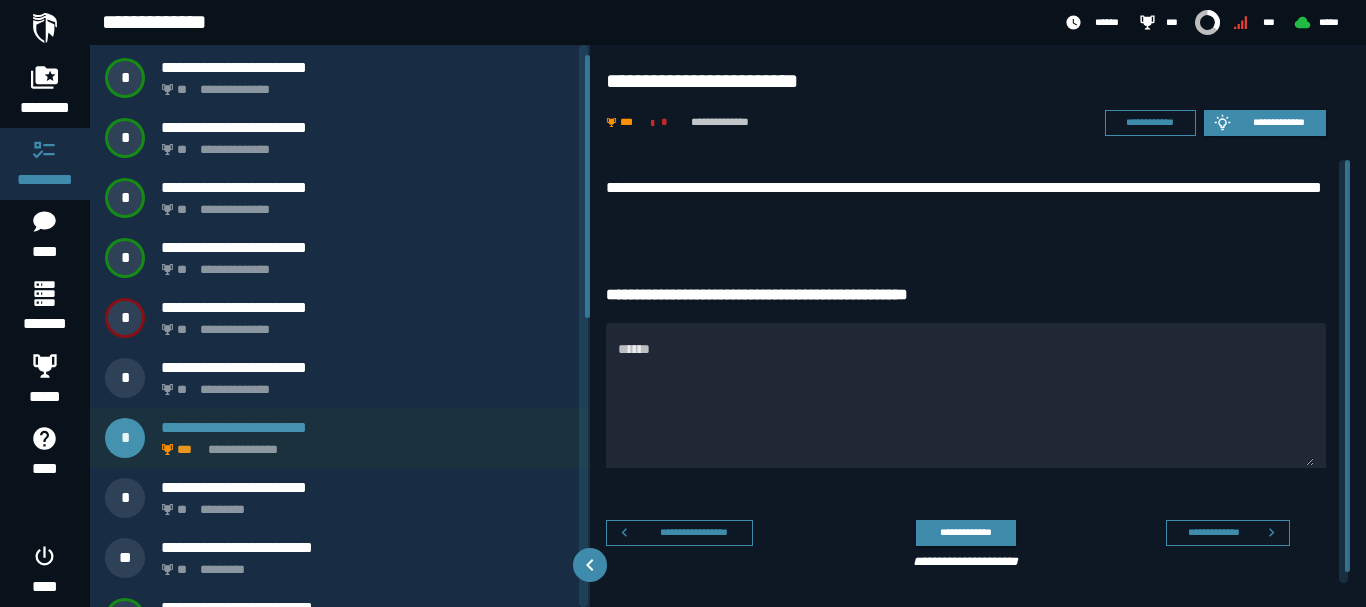 scroll, scrollTop: 0, scrollLeft: 0, axis: both 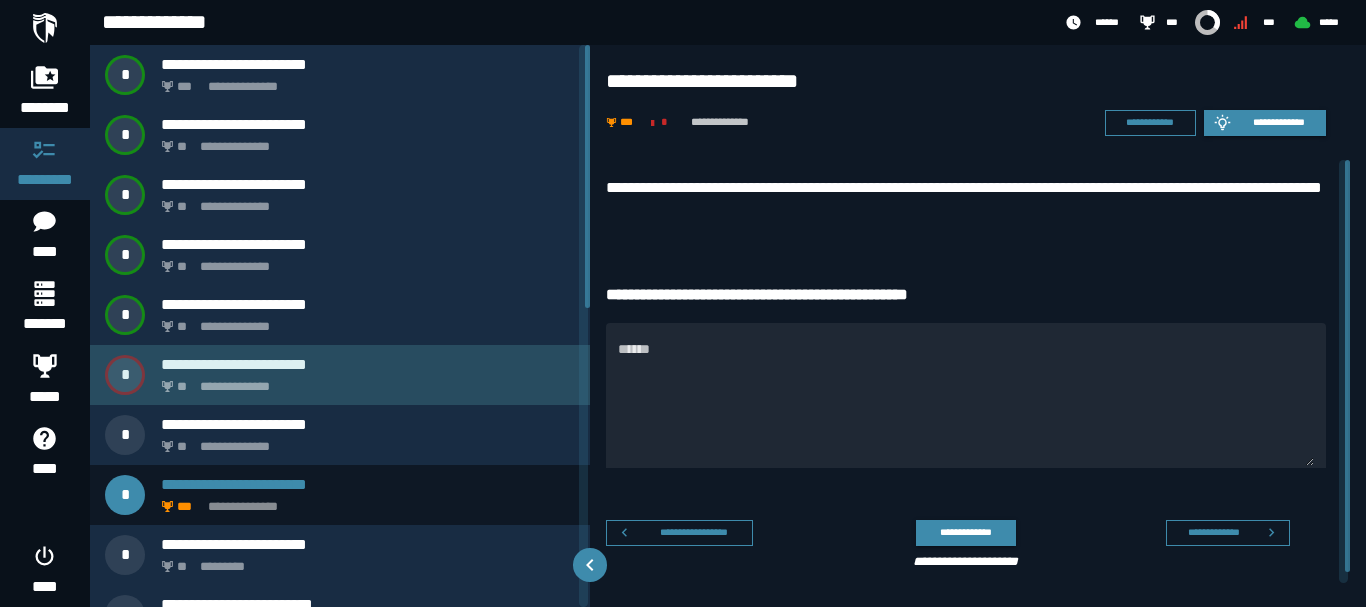 click on "**********" at bounding box center [364, 381] 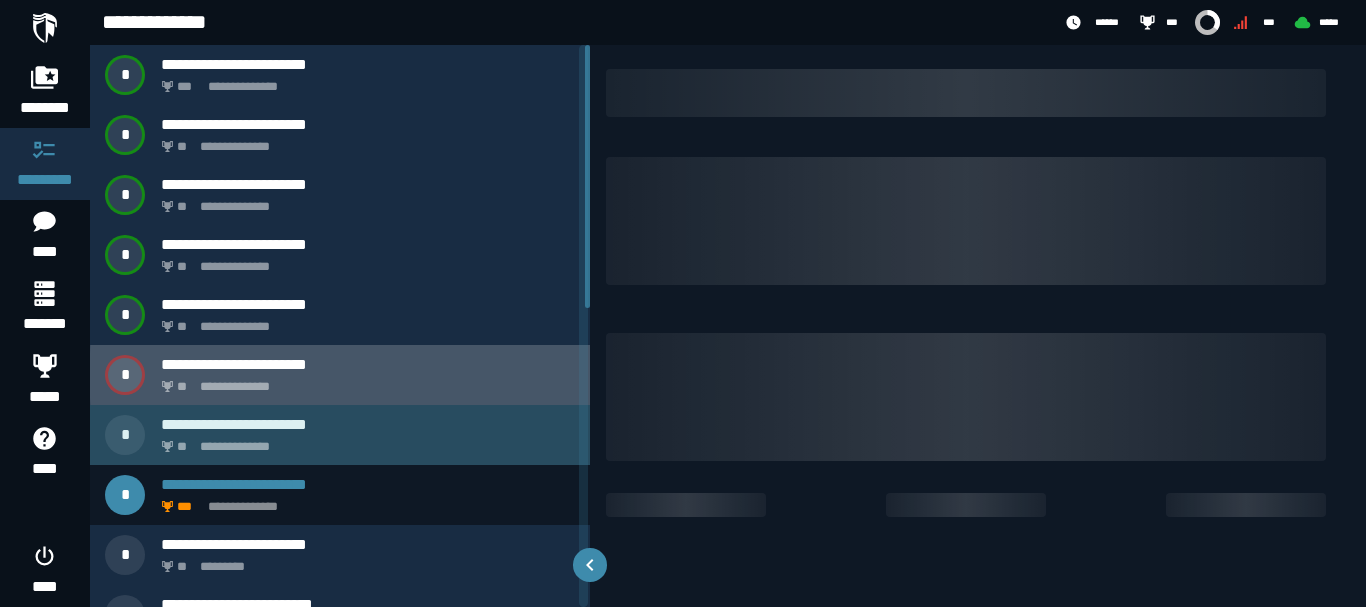 click on "**********" at bounding box center (368, 424) 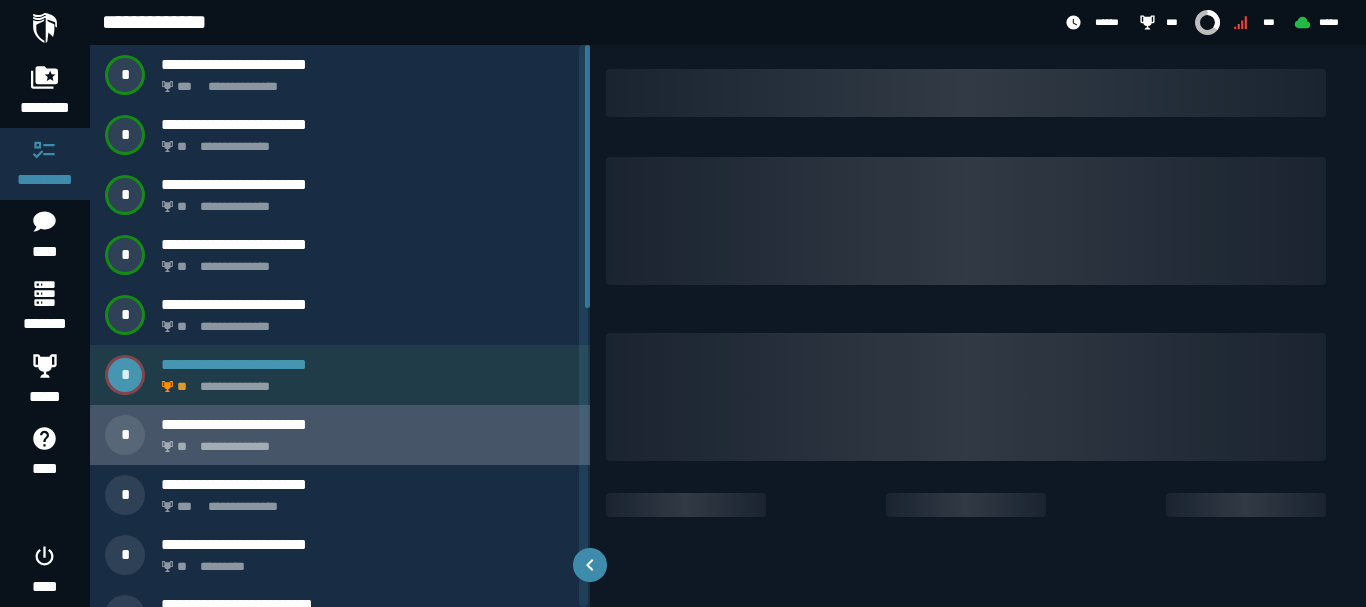 click on "**********" at bounding box center (364, 381) 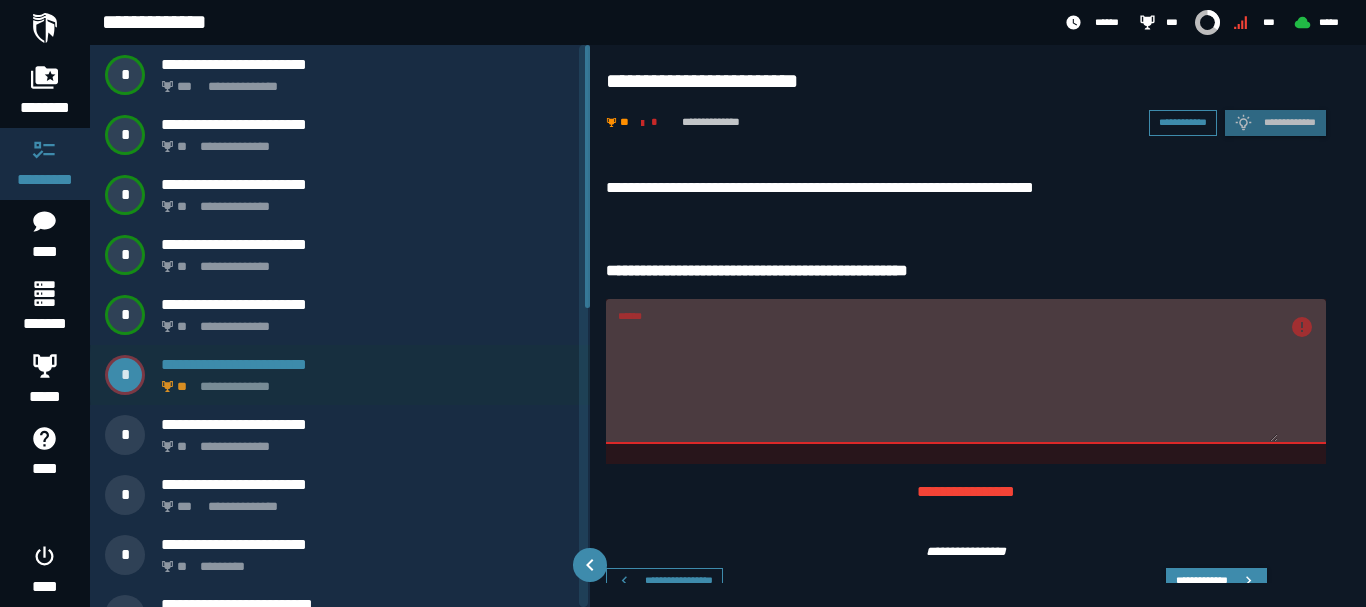 type on "********" 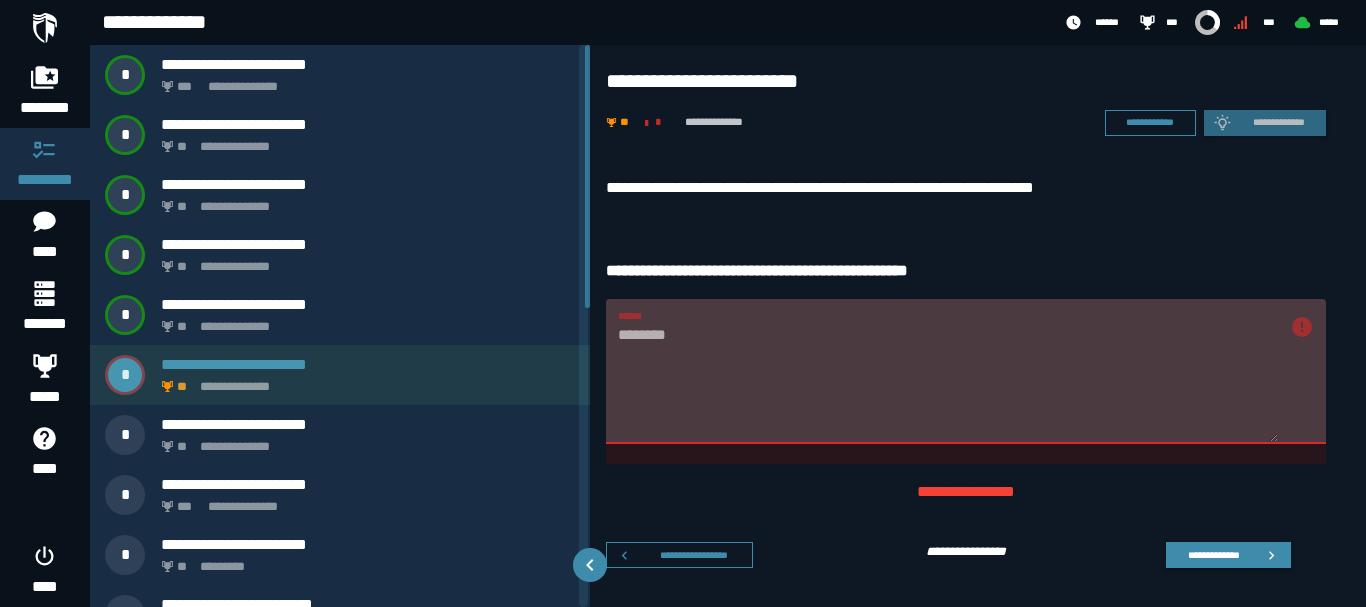 click on "**********" 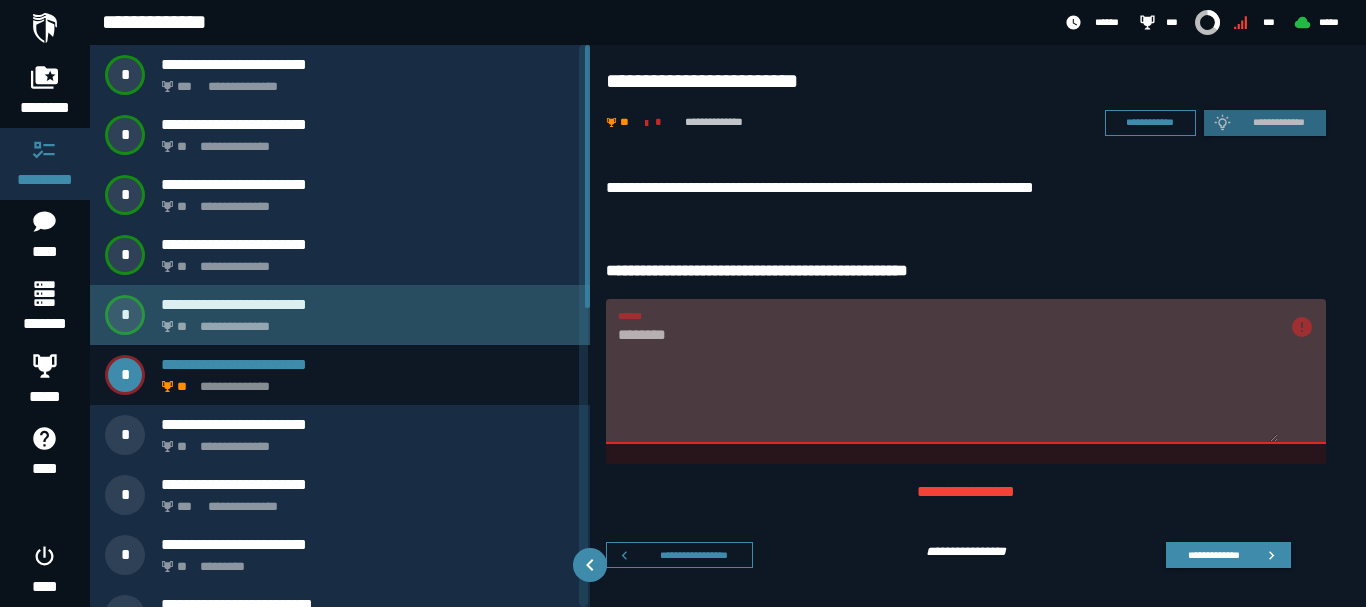 click on "**********" at bounding box center (364, 321) 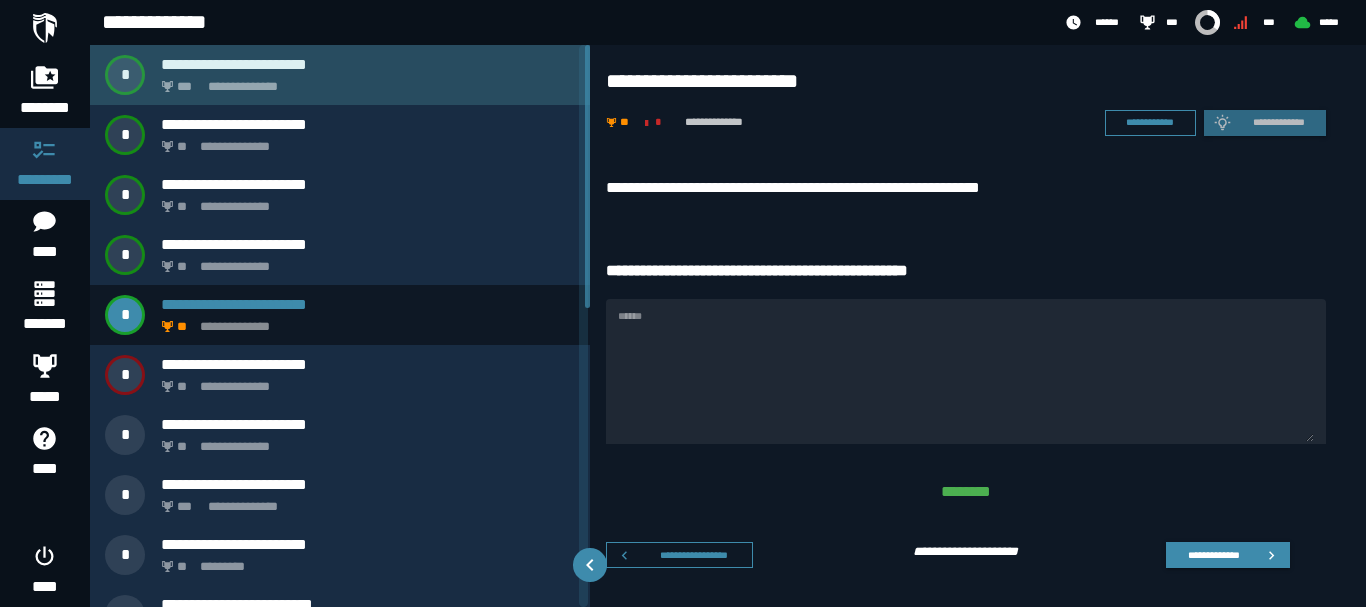 click on "**********" 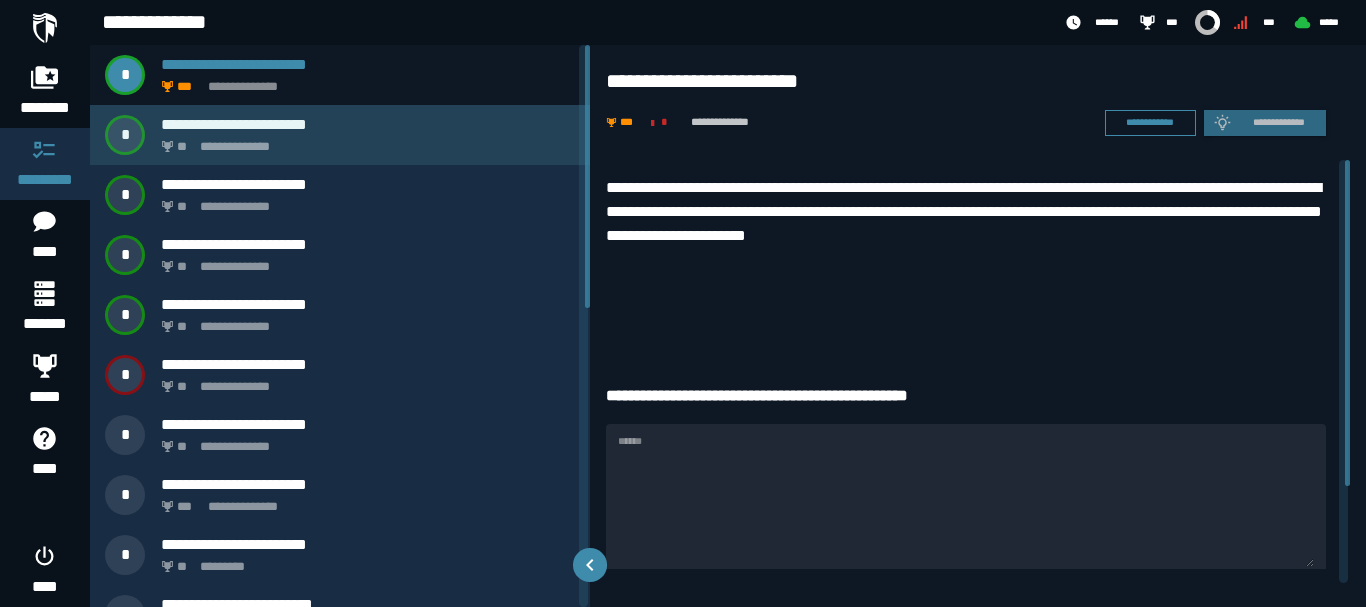 drag, startPoint x: 812, startPoint y: 474, endPoint x: 323, endPoint y: 148, distance: 587.70483 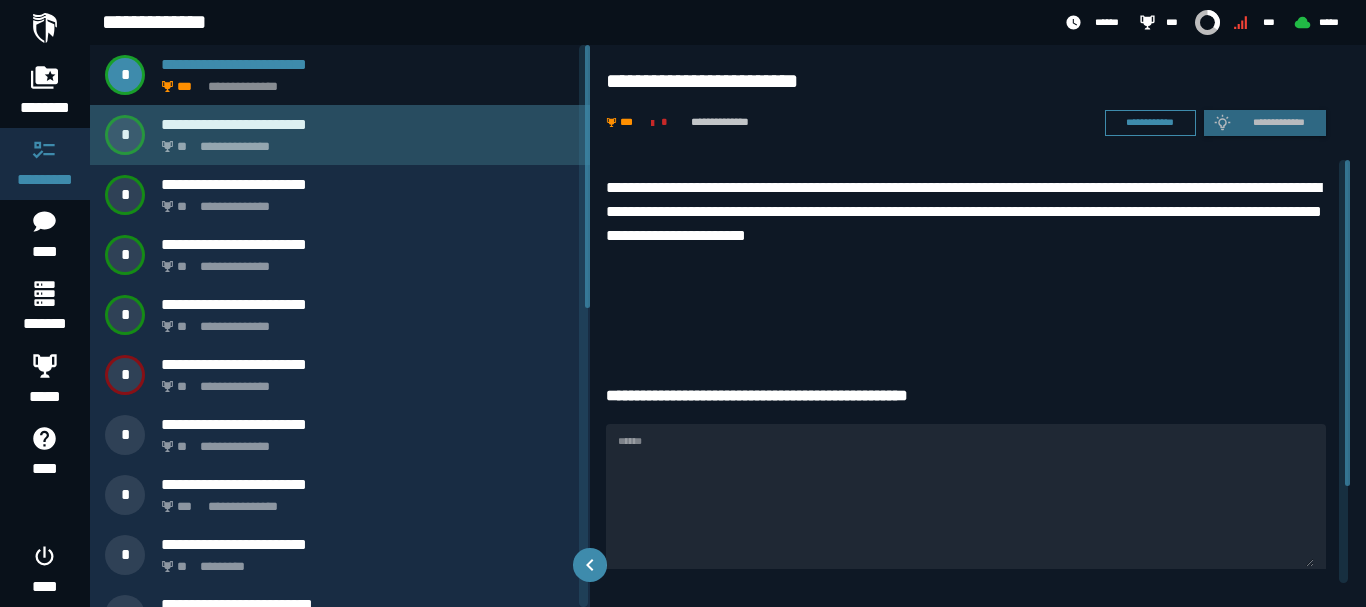 click on "**********" 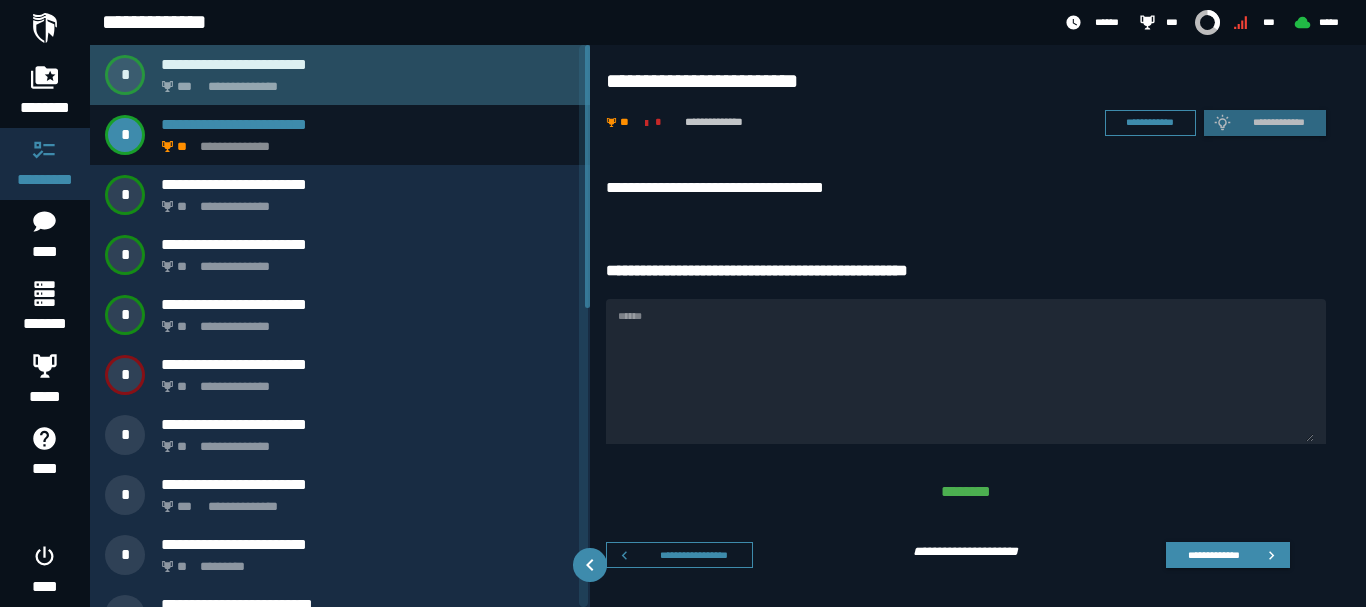 click on "**********" at bounding box center [364, 81] 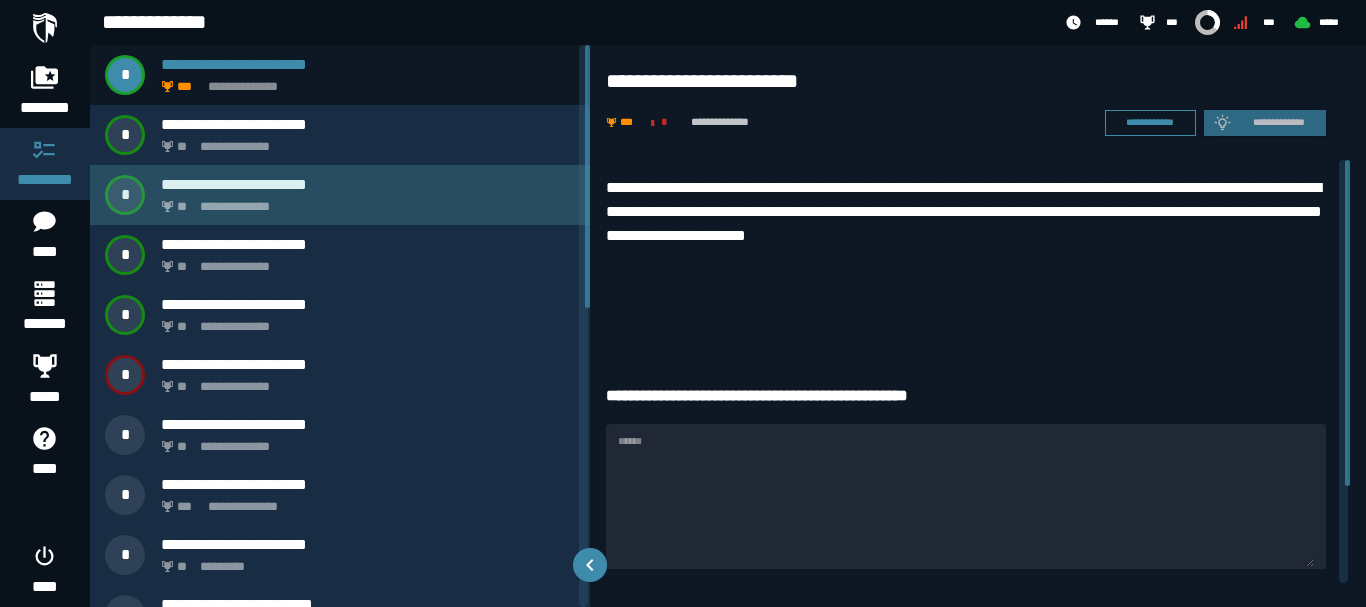 click on "**********" at bounding box center (364, 201) 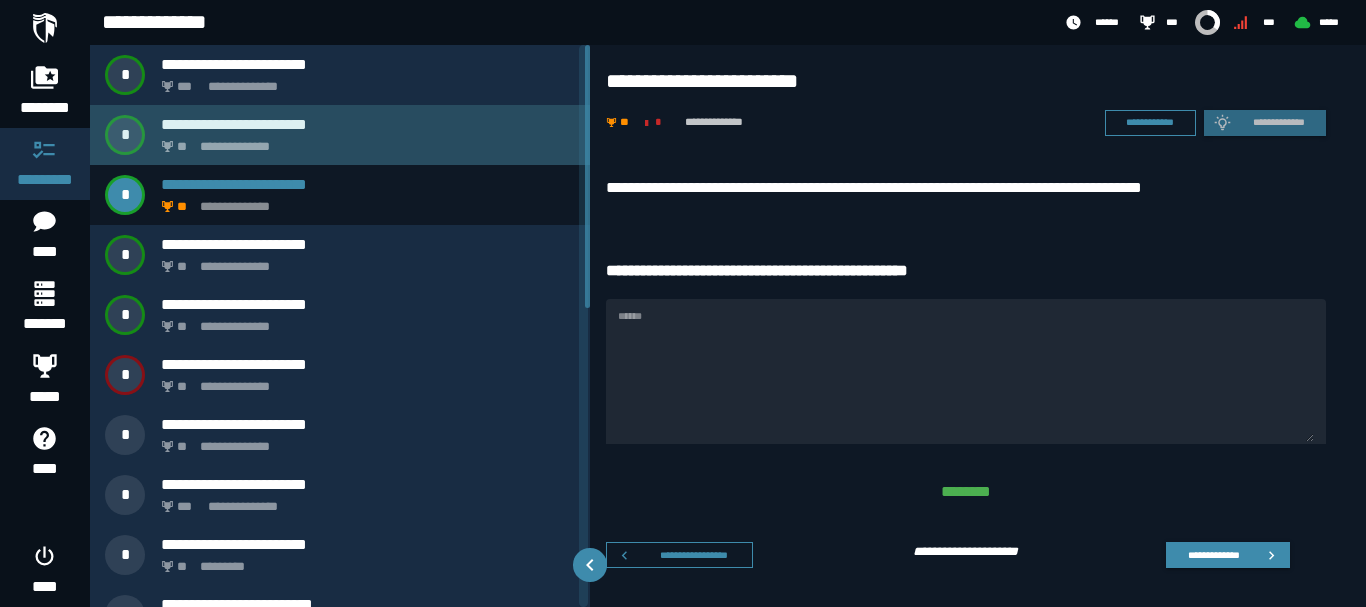 click on "**********" at bounding box center [340, 135] 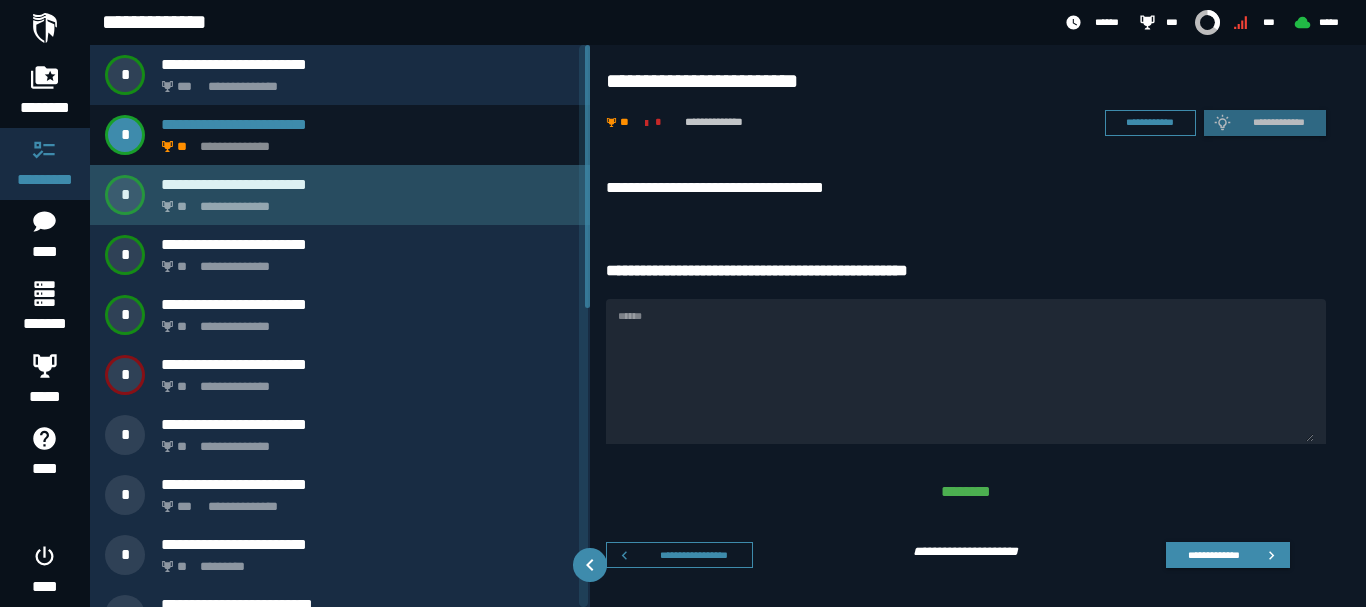 click on "**********" at bounding box center (364, 201) 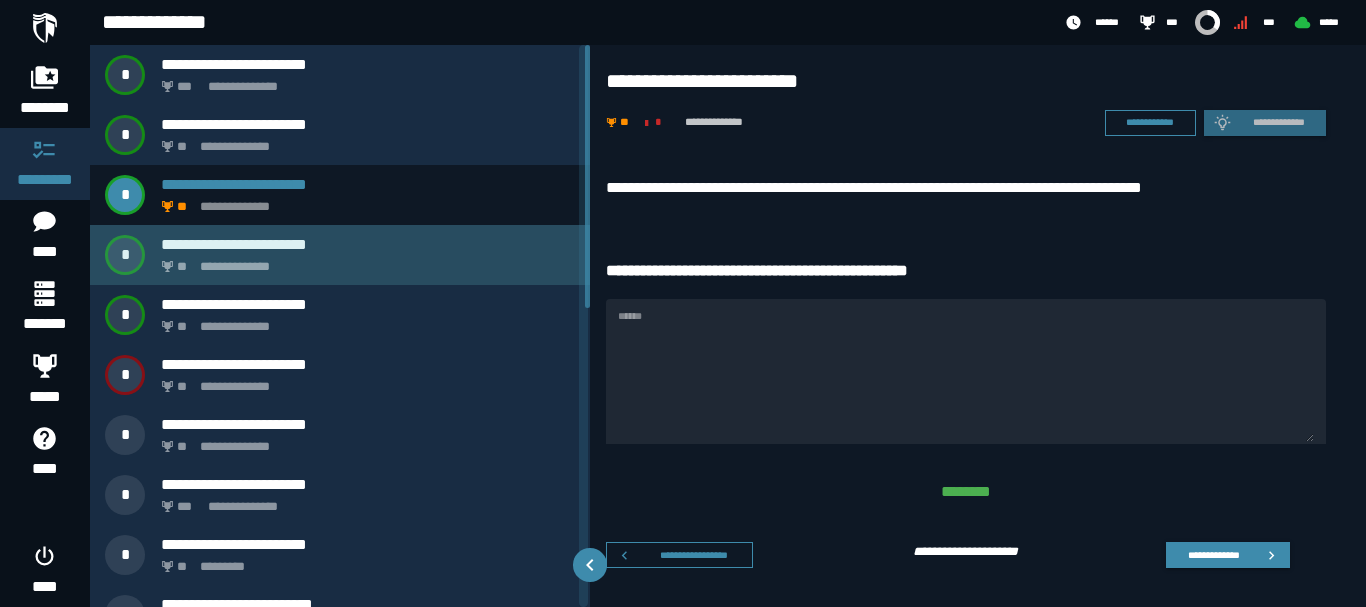 click on "**********" at bounding box center (364, 261) 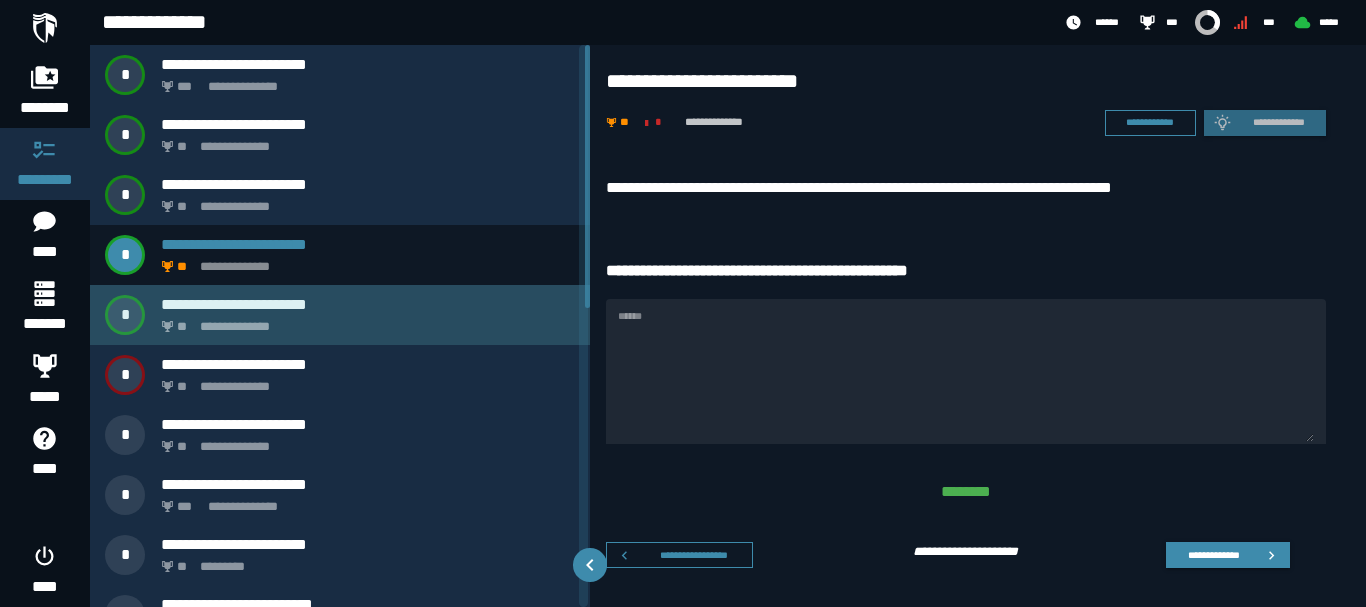 click on "**********" 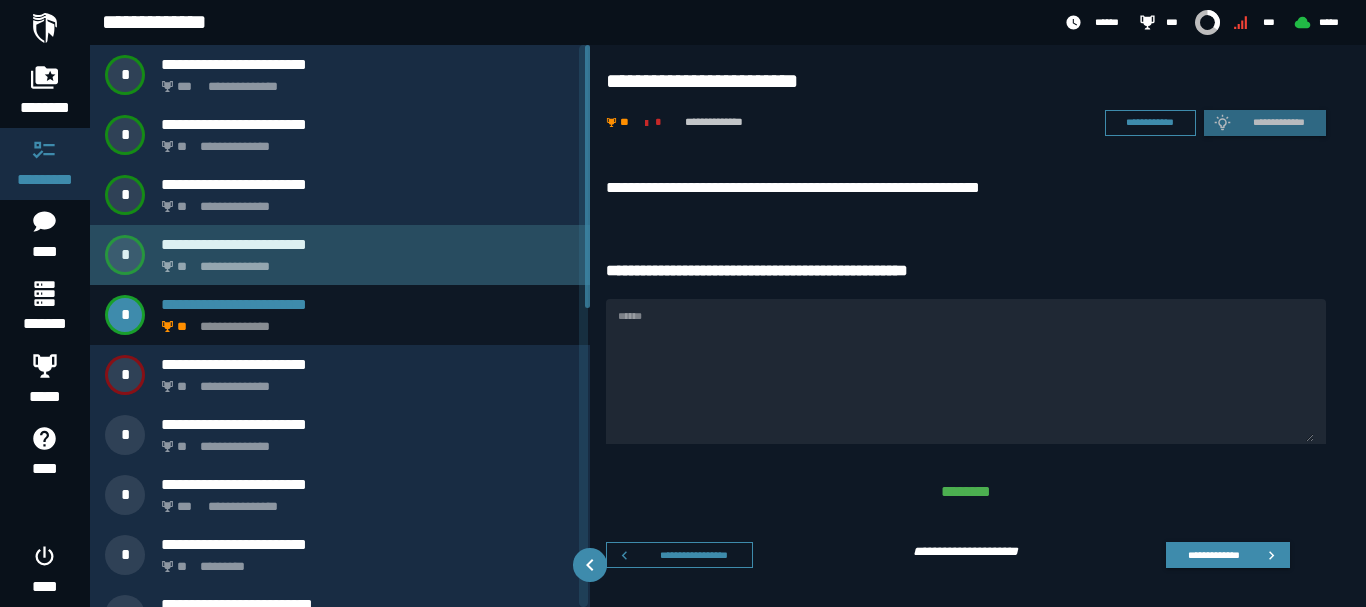click on "**********" at bounding box center (364, 261) 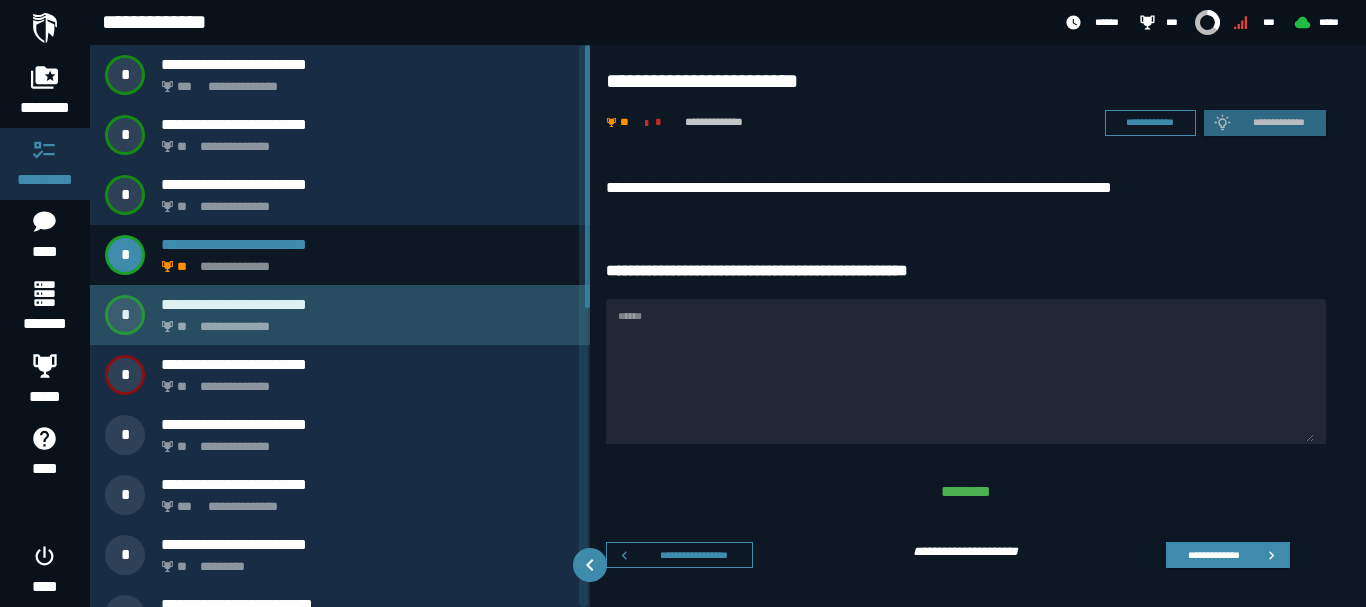 click on "**********" at bounding box center (364, 321) 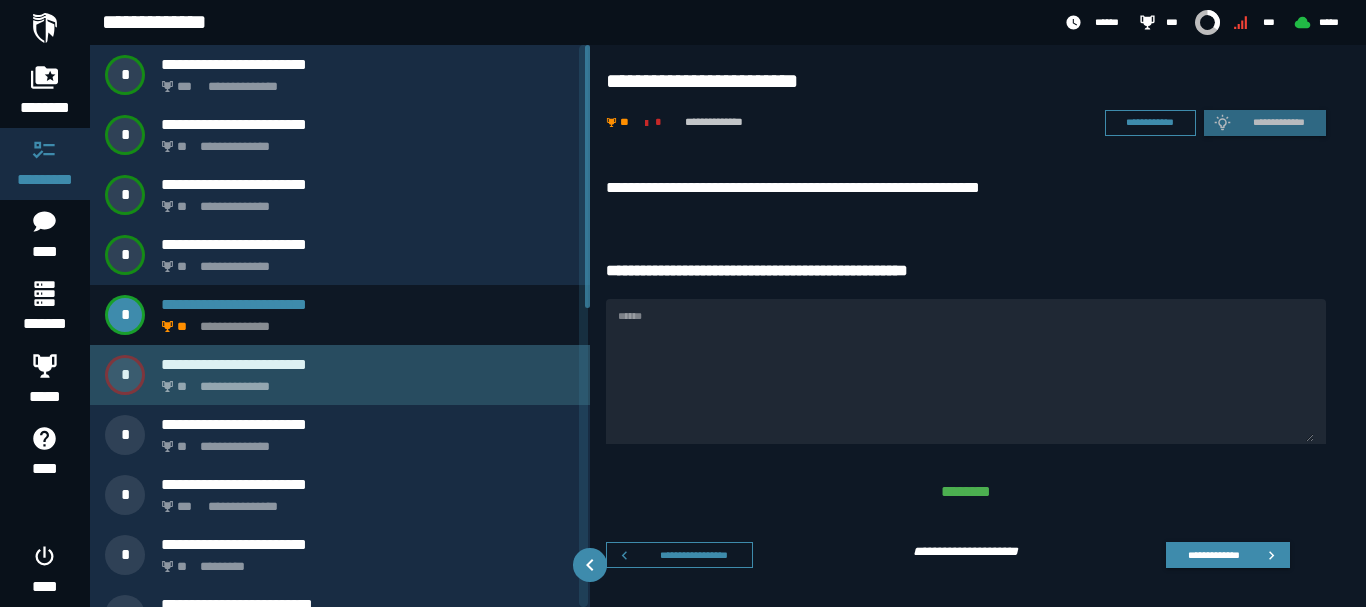 click on "**********" at bounding box center (364, 381) 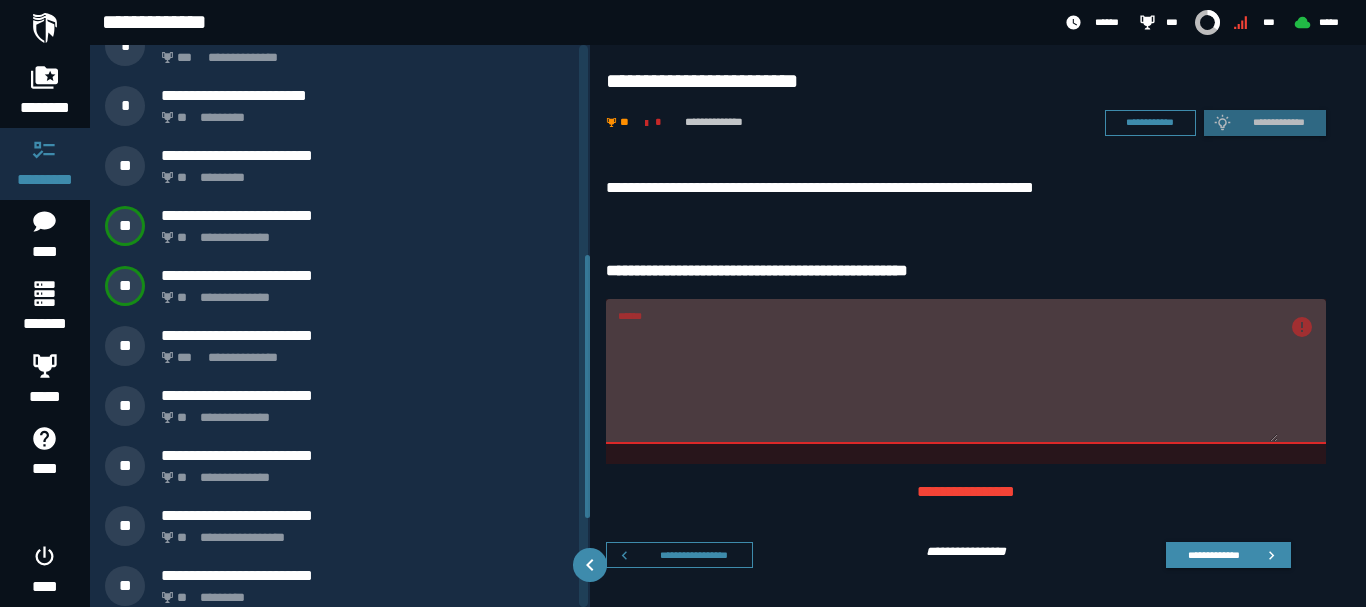 scroll, scrollTop: 405, scrollLeft: 0, axis: vertical 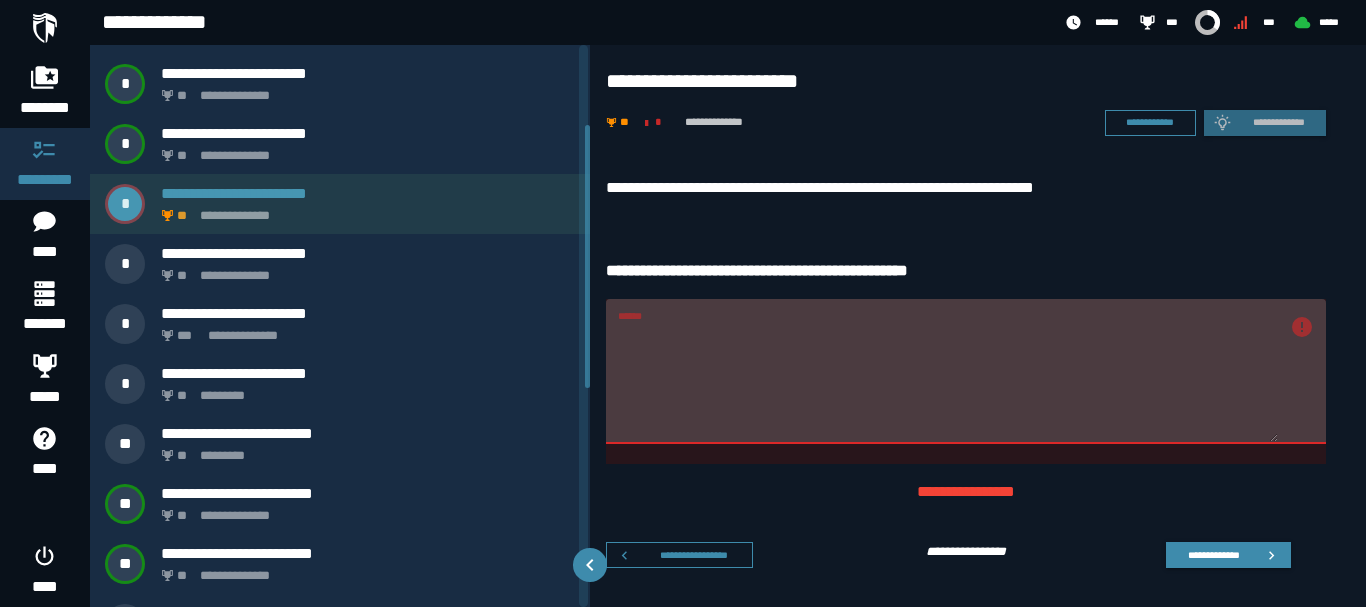 click on "**********" 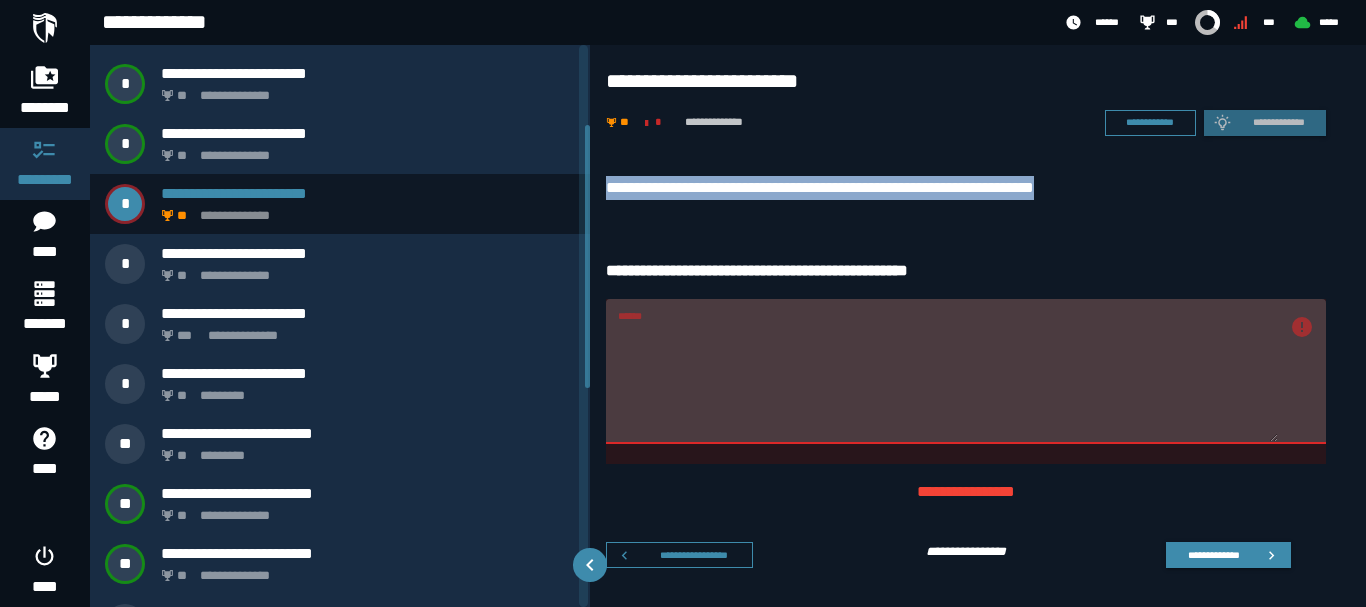 drag, startPoint x: 1129, startPoint y: 188, endPoint x: 604, endPoint y: 181, distance: 525.0467 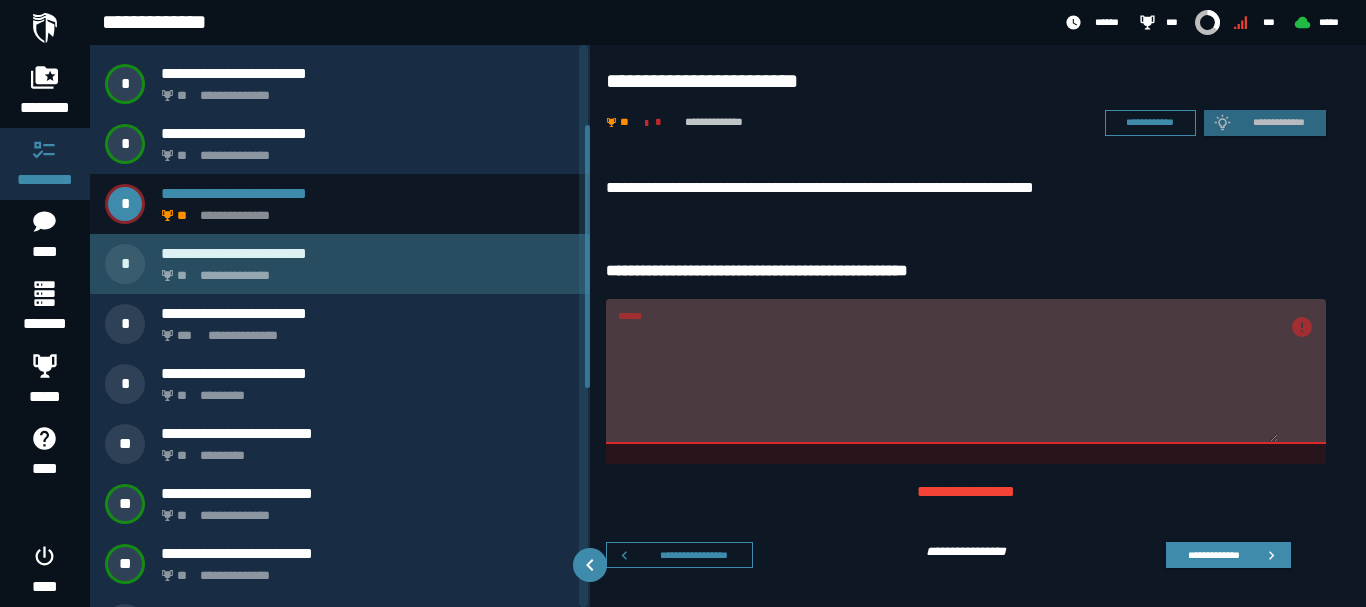 click on "**********" 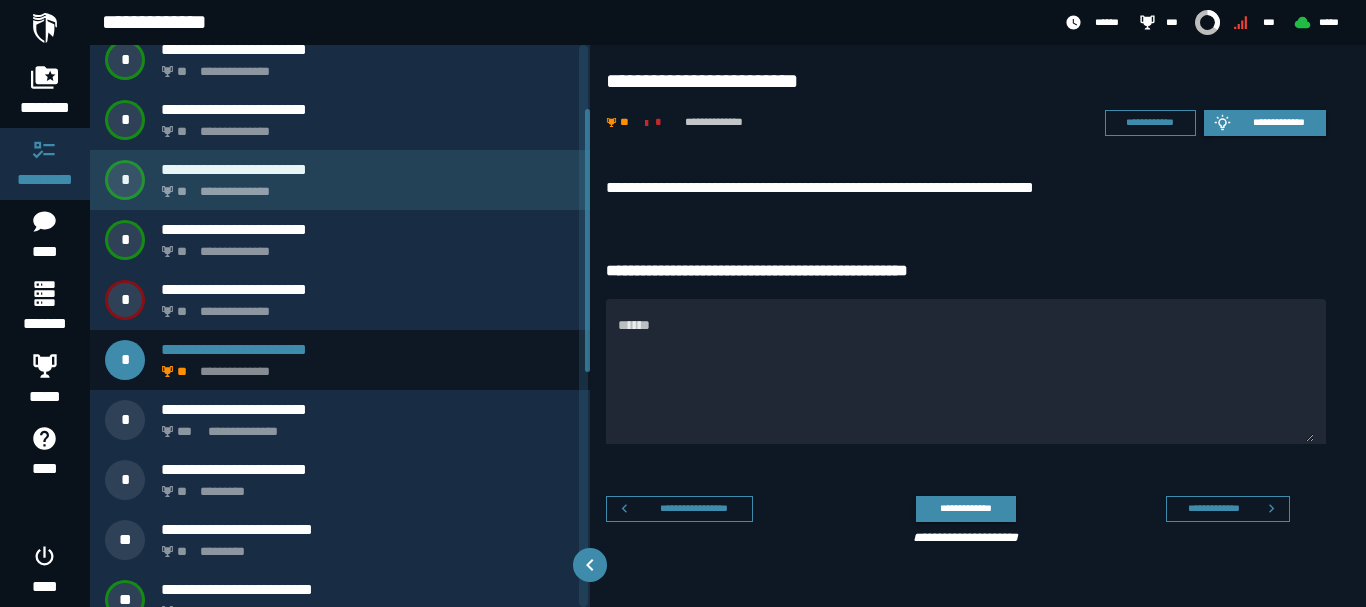 scroll, scrollTop: 0, scrollLeft: 0, axis: both 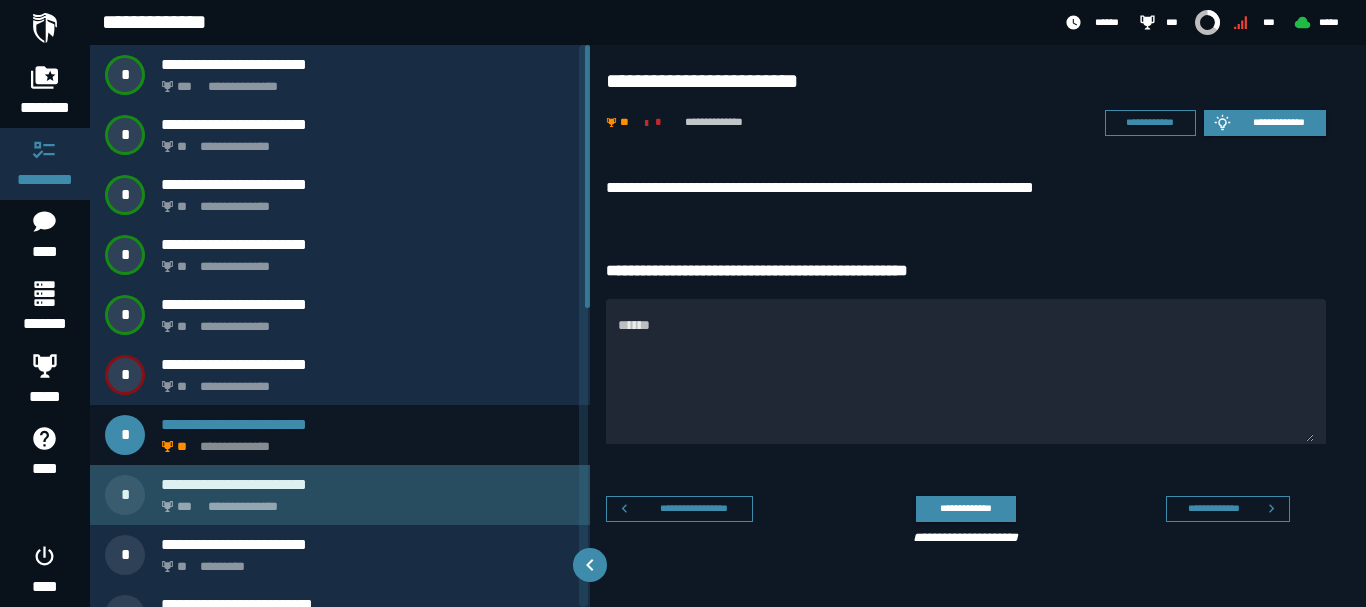 click on "**********" at bounding box center [364, 501] 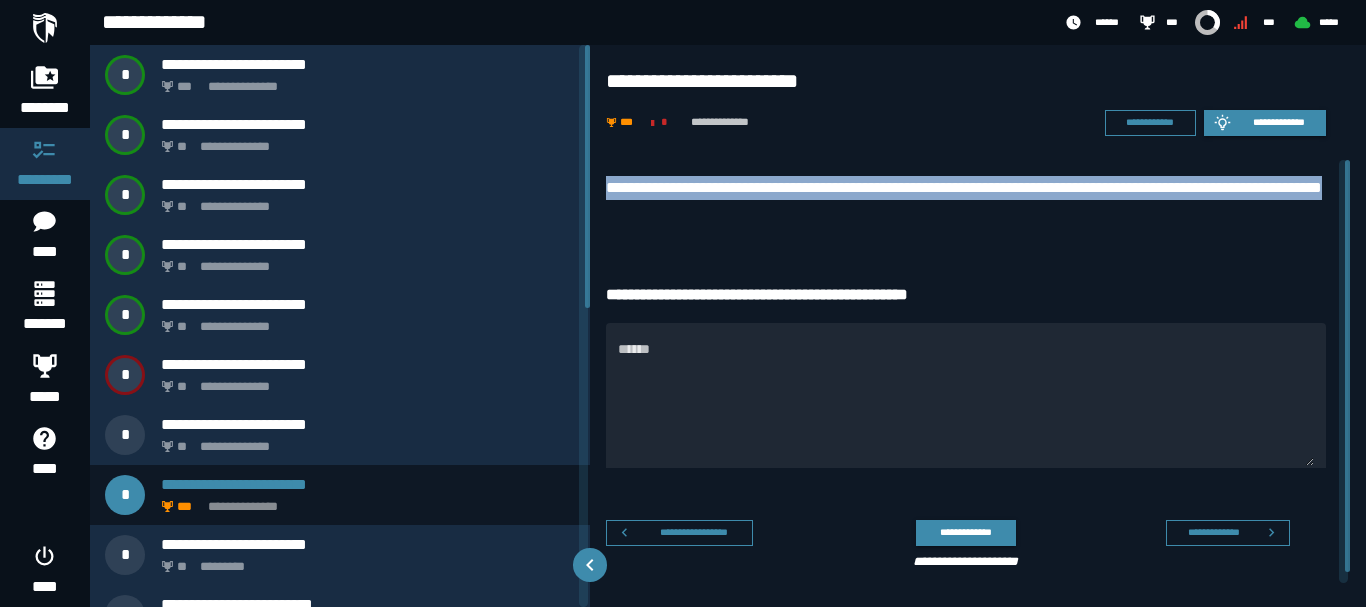 drag, startPoint x: 613, startPoint y: 189, endPoint x: 788, endPoint y: 216, distance: 177.0706 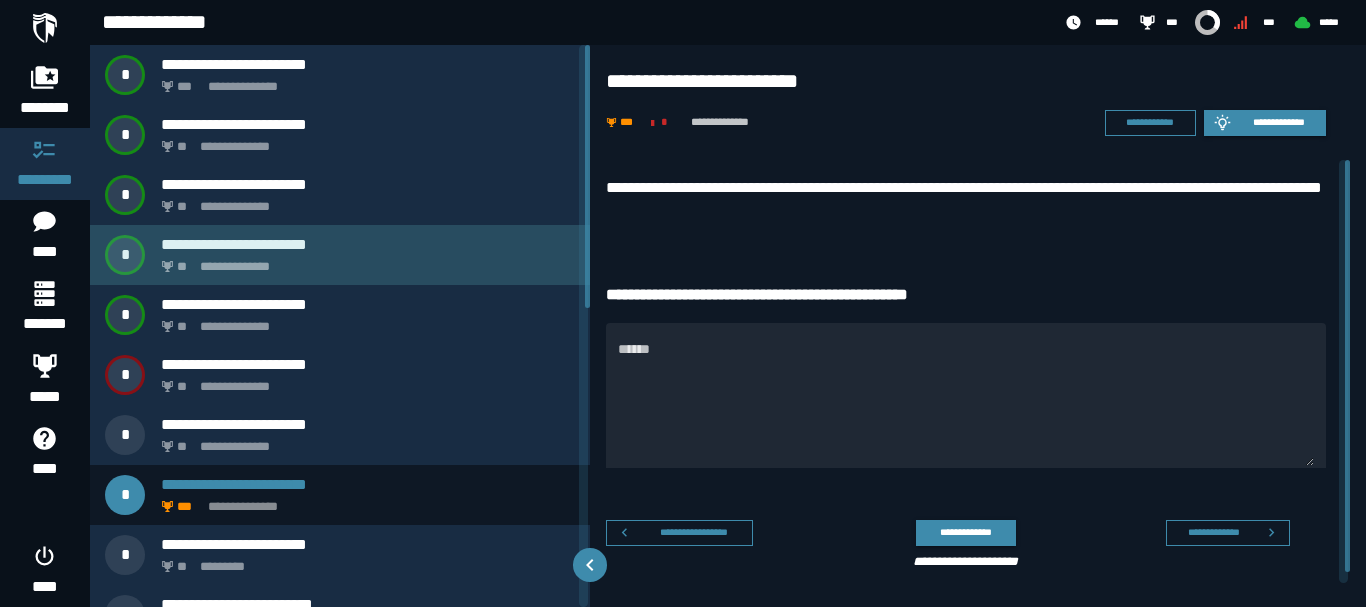 click on "**********" at bounding box center [340, 255] 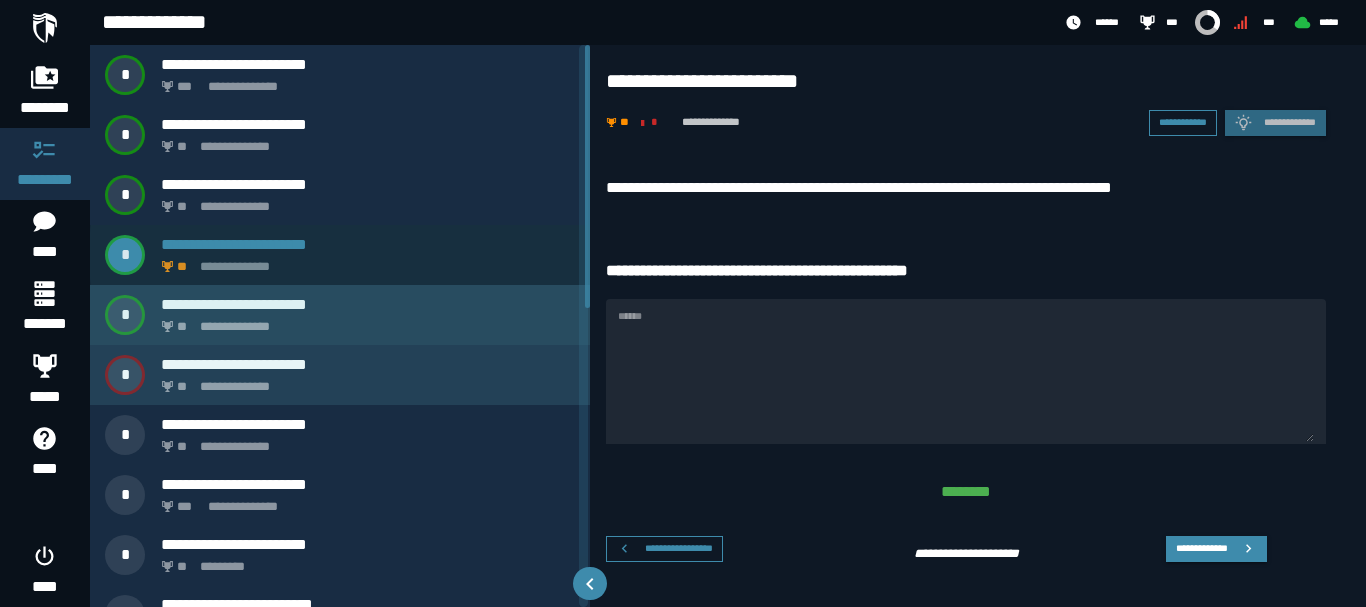 drag, startPoint x: 256, startPoint y: 316, endPoint x: 239, endPoint y: 391, distance: 76.902534 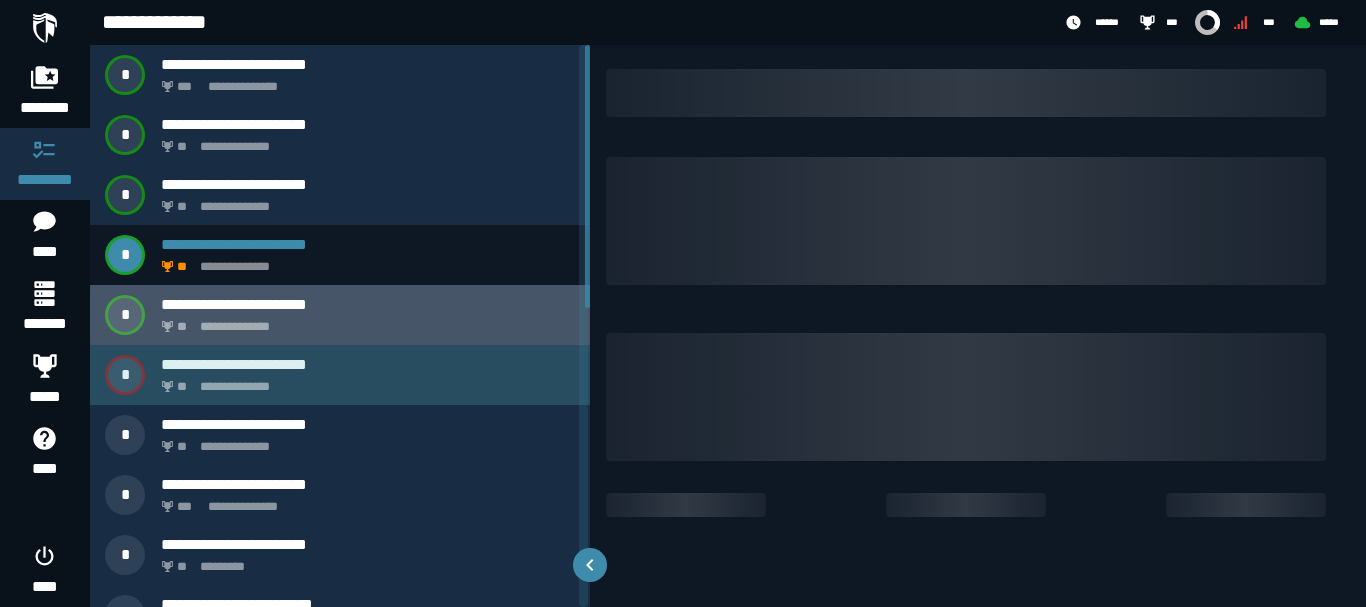 click on "**********" 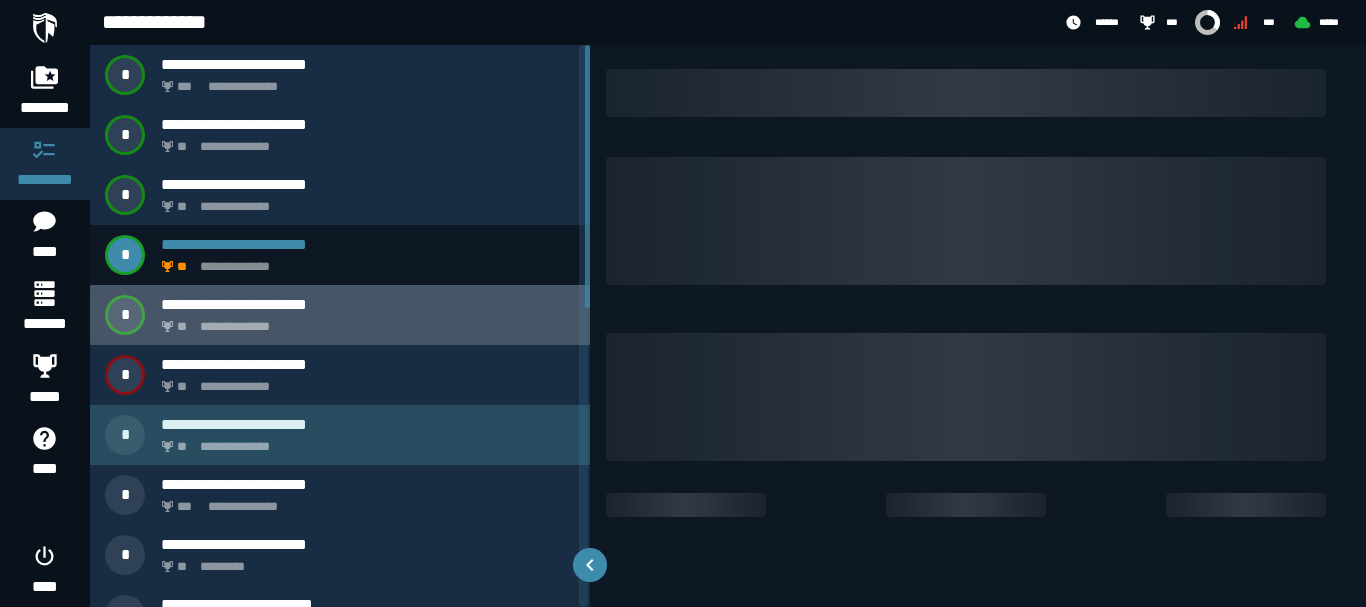 click on "**********" at bounding box center [368, 424] 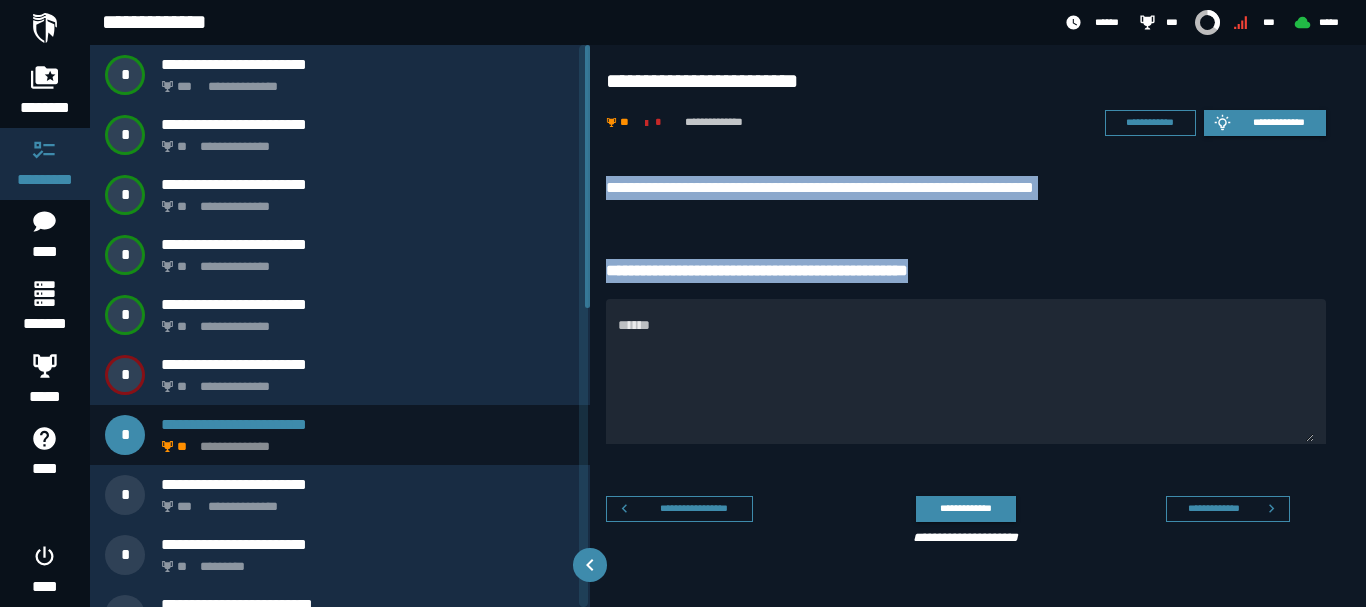 copy on "**********" 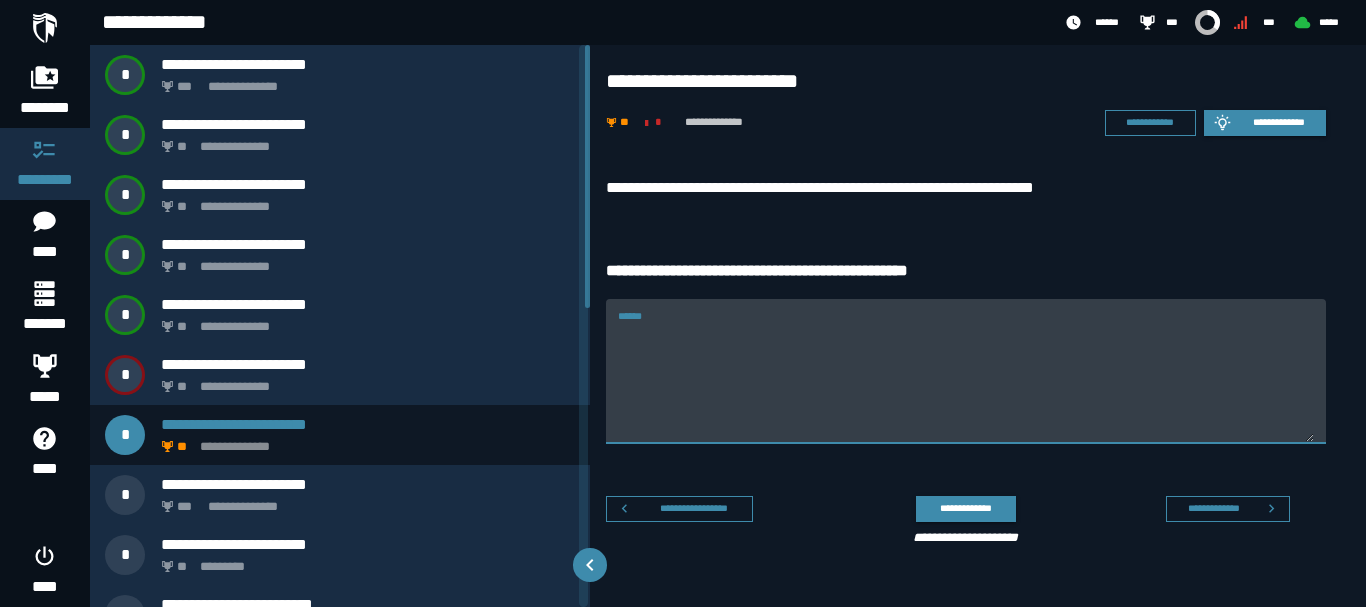 click on "******" at bounding box center [966, 383] 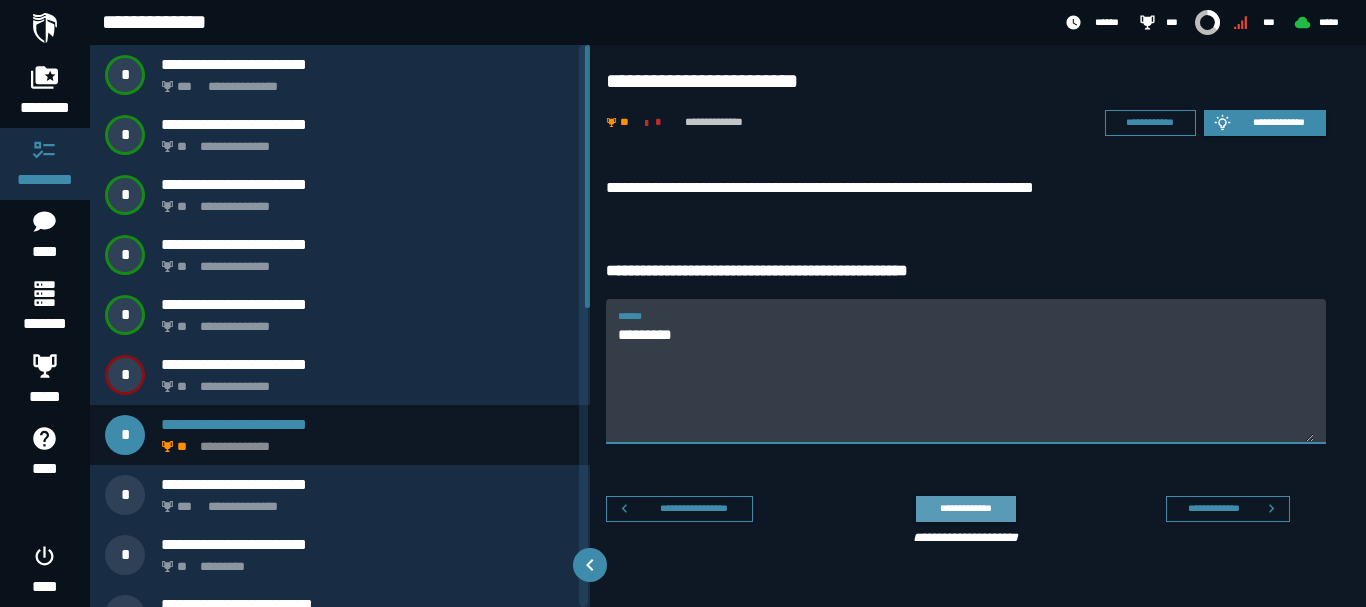 type on "*********" 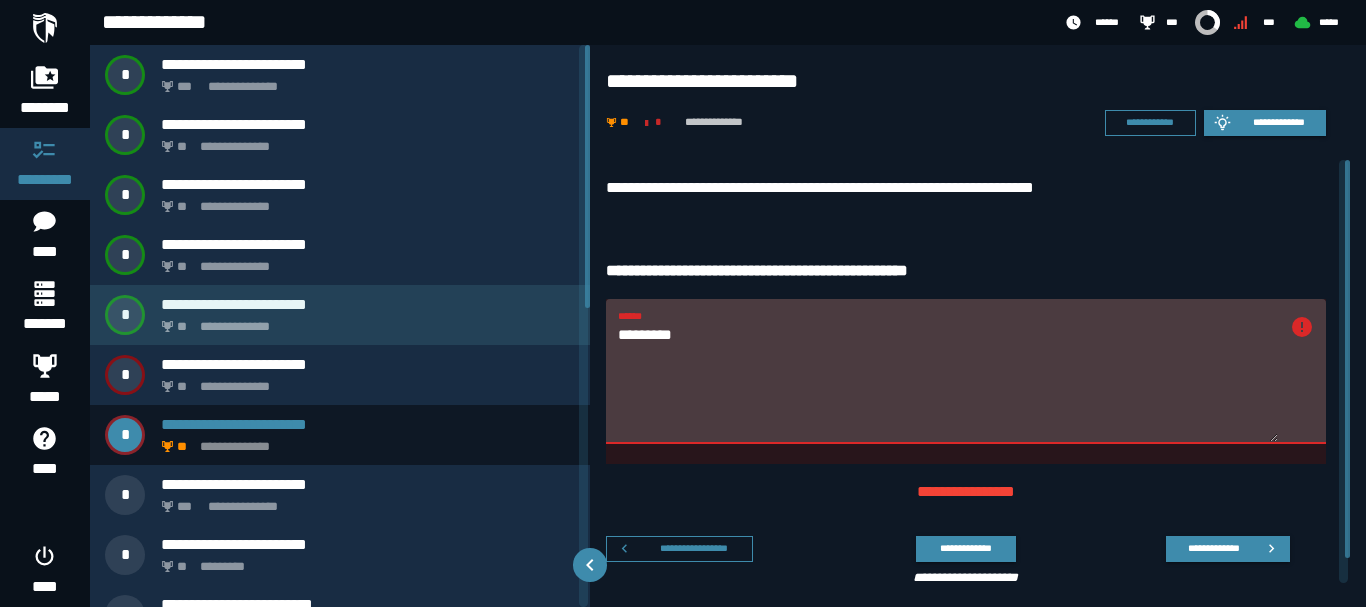 drag, startPoint x: 696, startPoint y: 339, endPoint x: 566, endPoint y: 314, distance: 132.38202 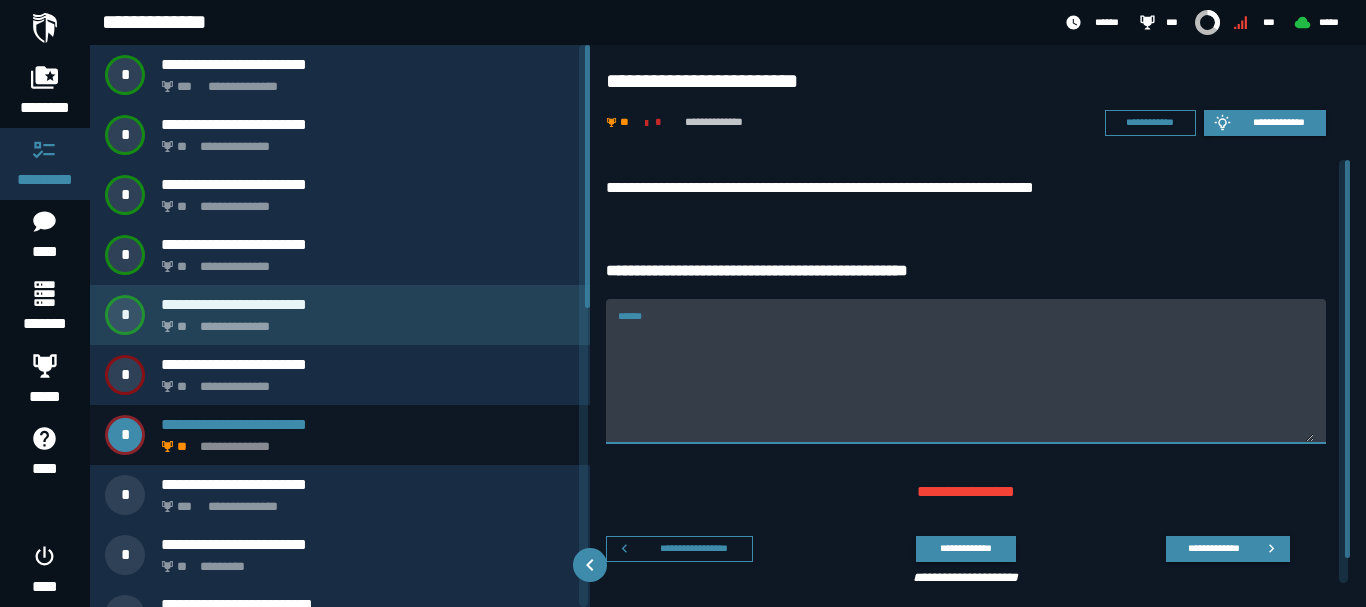 paste on "*****" 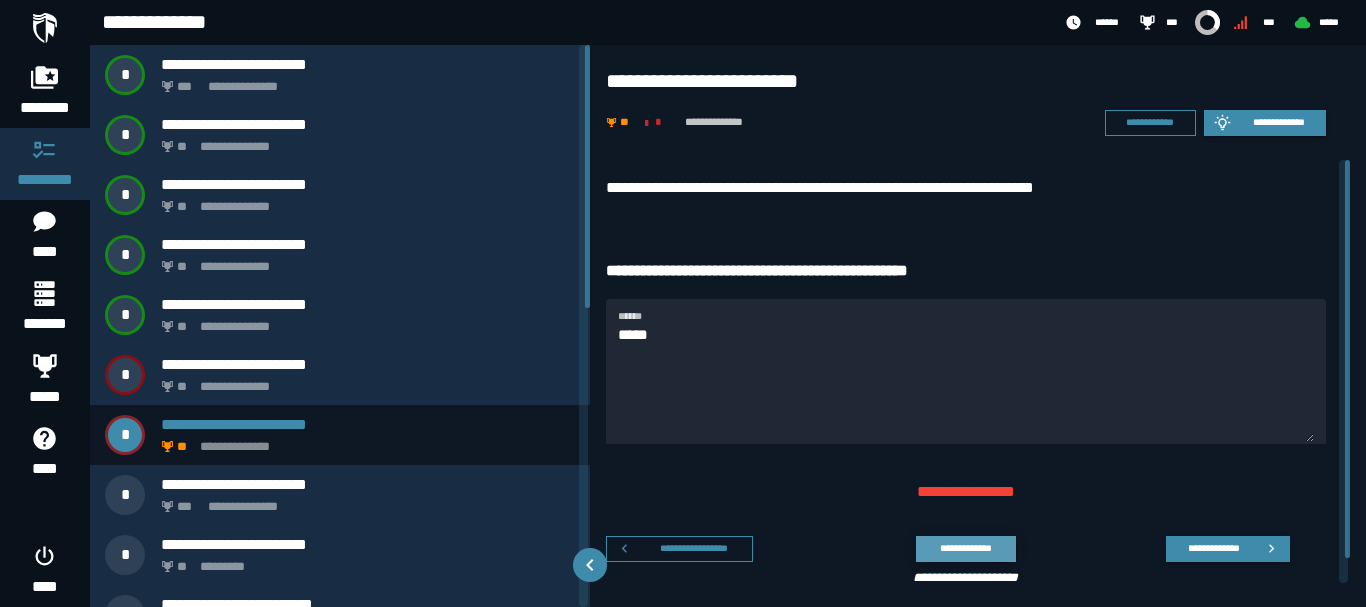 click on "**********" at bounding box center (965, 548) 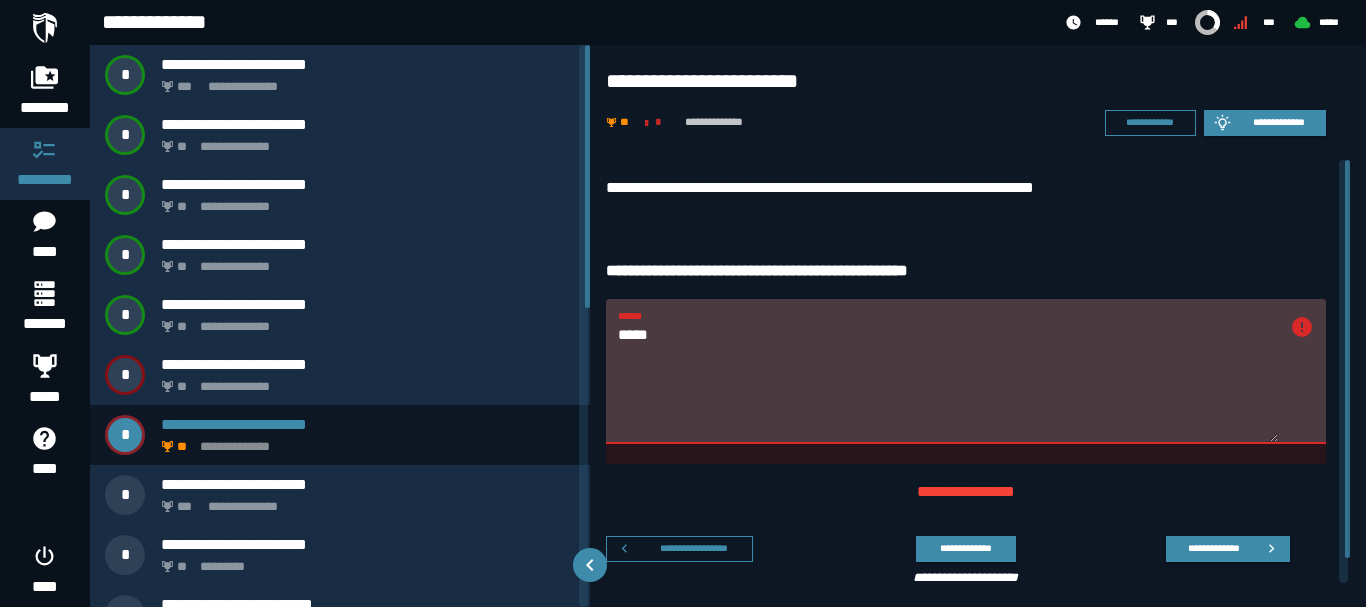 click on "*****" at bounding box center [948, 383] 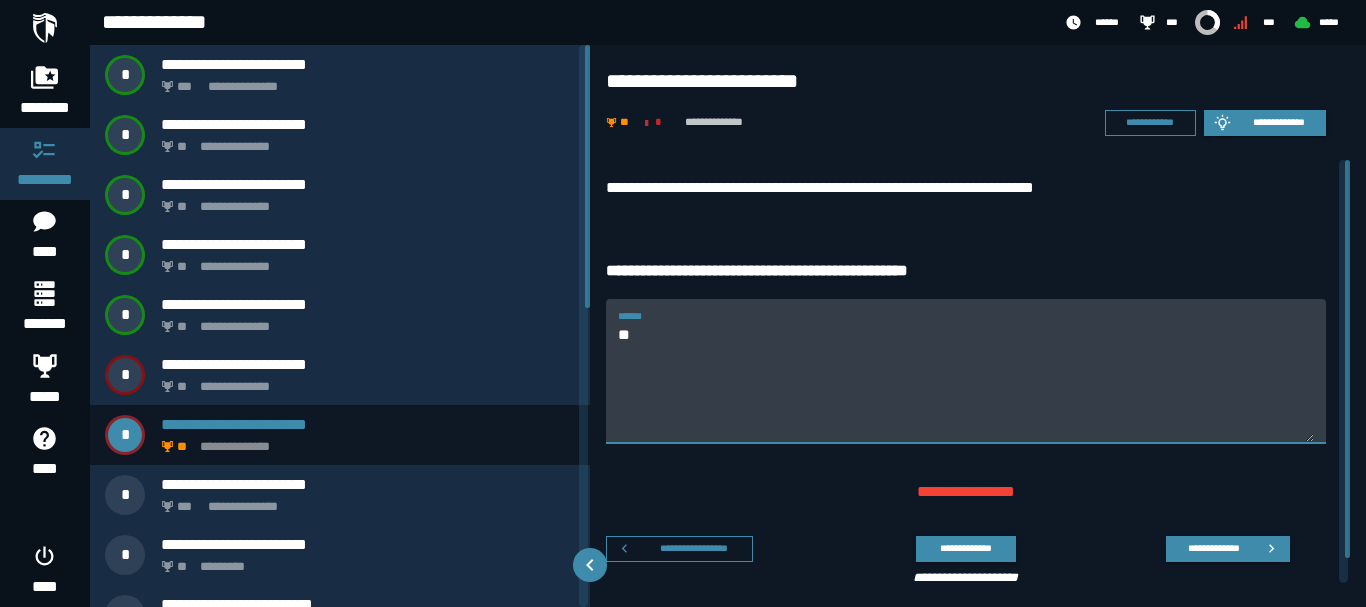 type on "*" 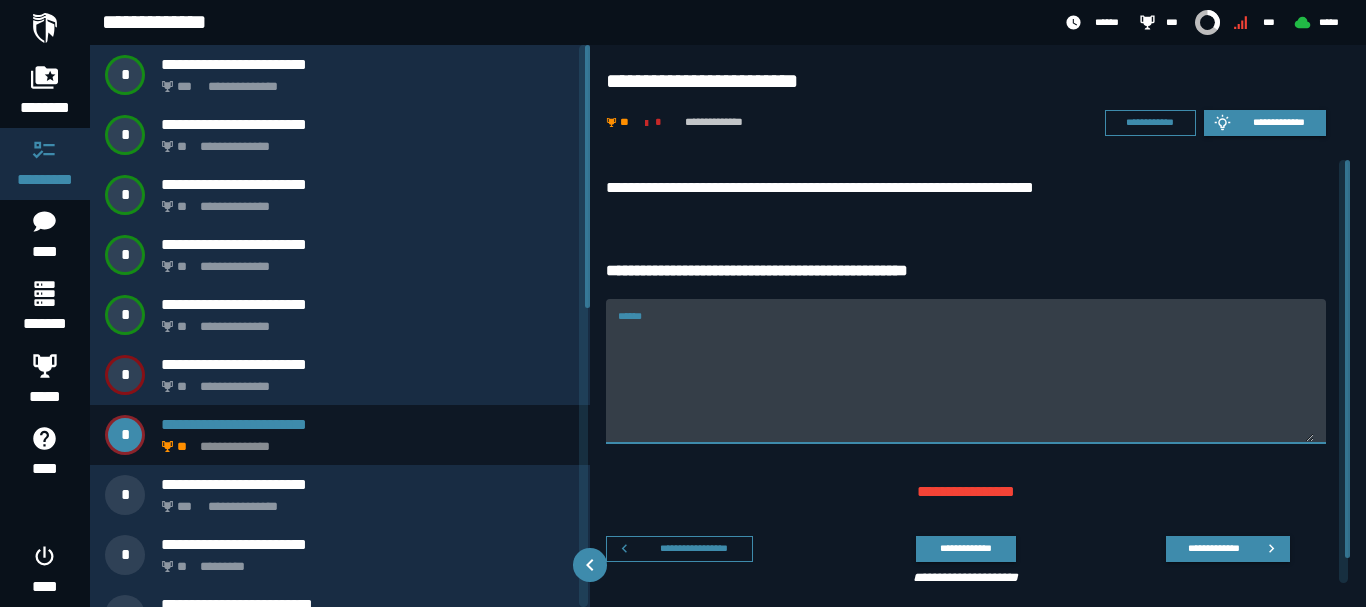 paste on "*********" 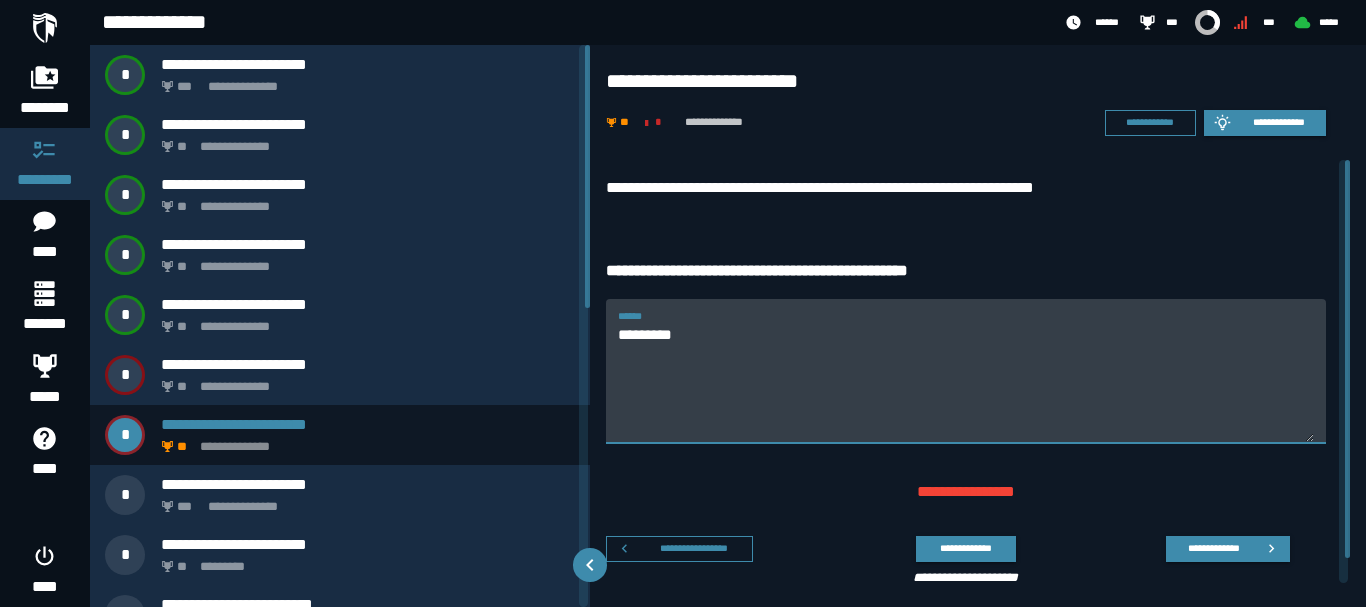 type on "*********" 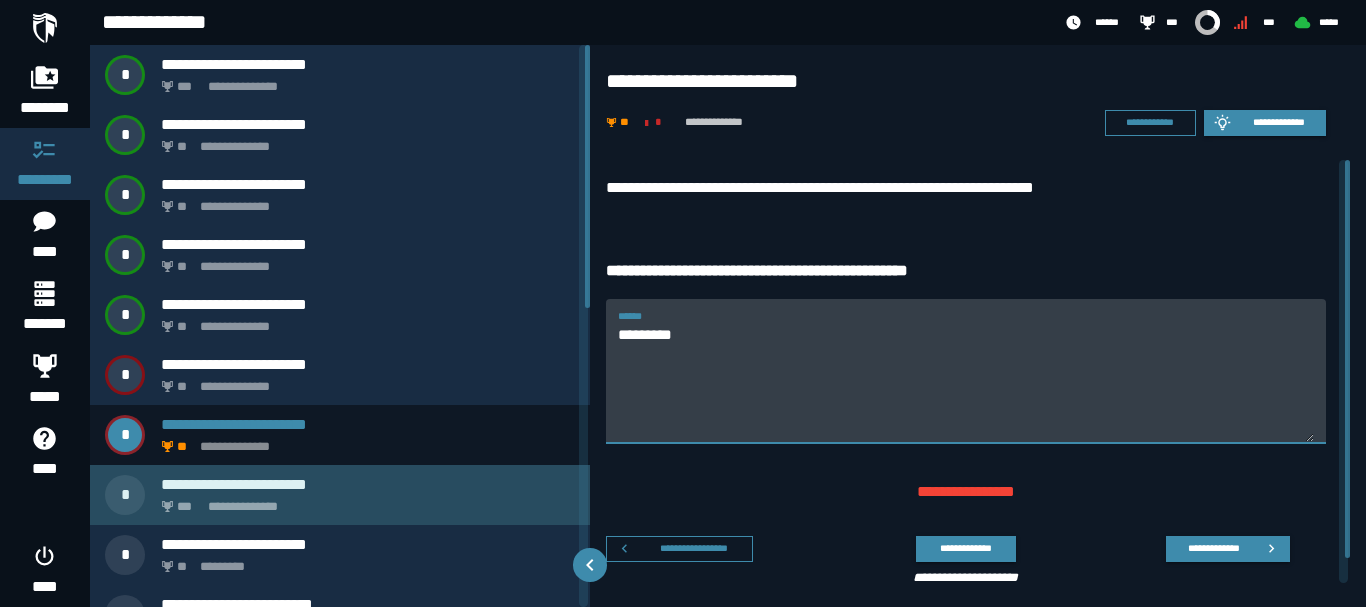 click on "**********" at bounding box center (340, 495) 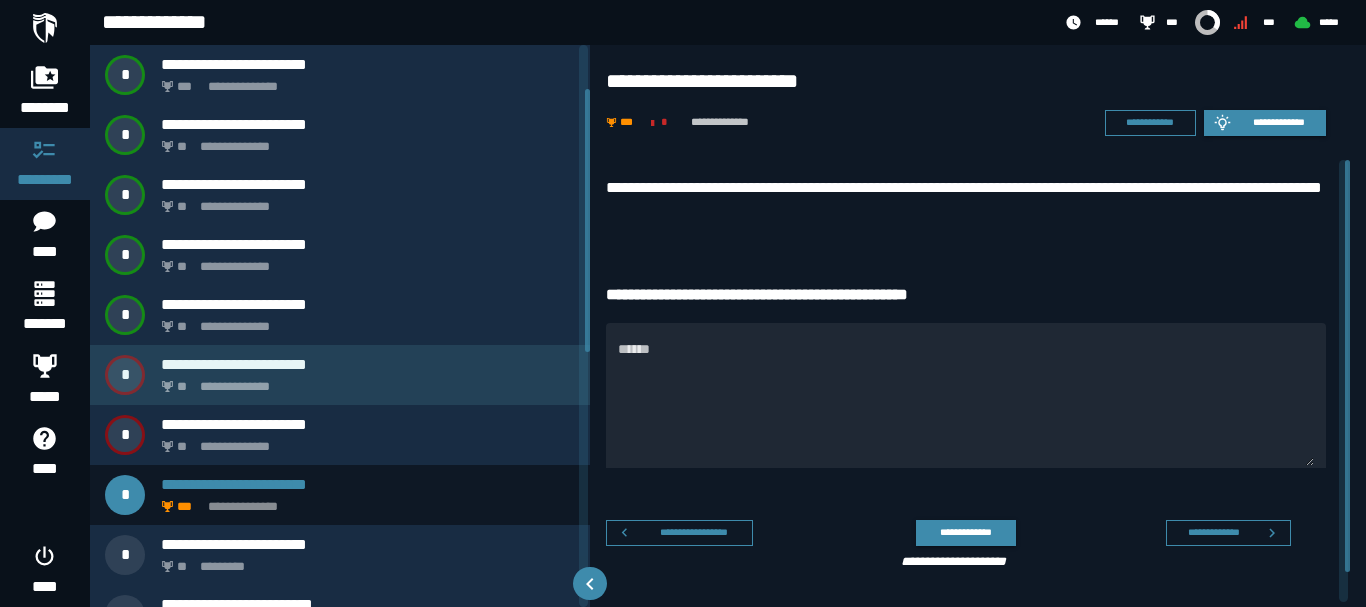 scroll, scrollTop: 234, scrollLeft: 0, axis: vertical 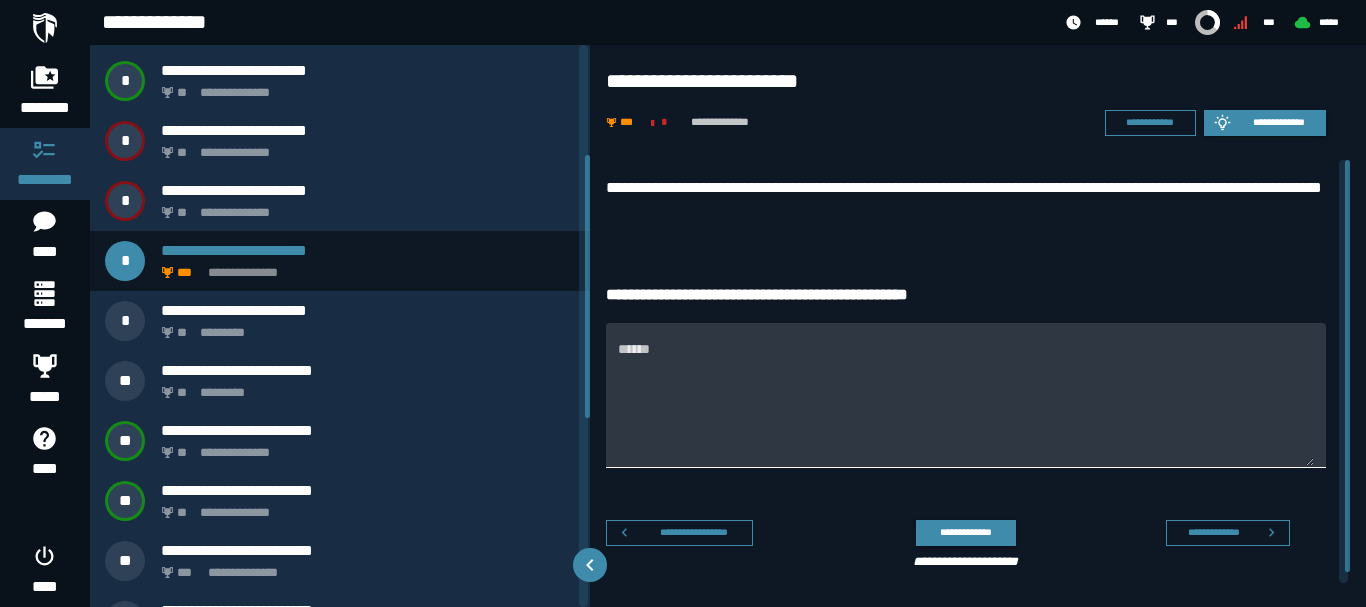 click on "******" at bounding box center [966, 407] 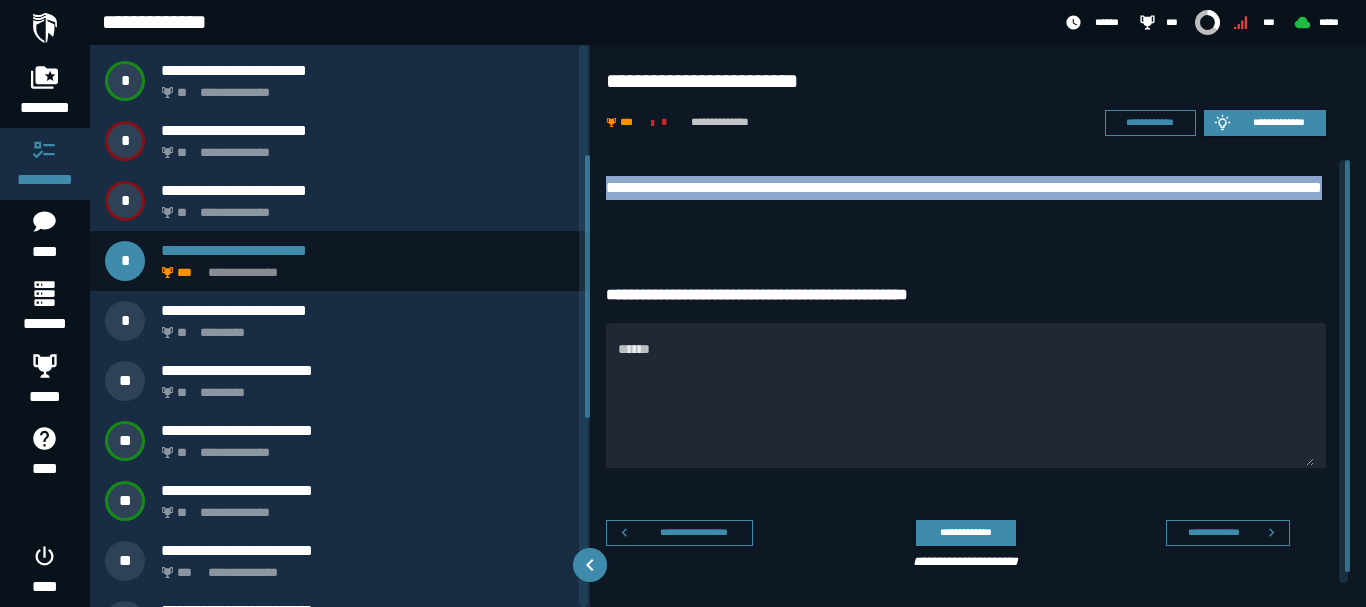 drag, startPoint x: 793, startPoint y: 220, endPoint x: 603, endPoint y: 183, distance: 193.5691 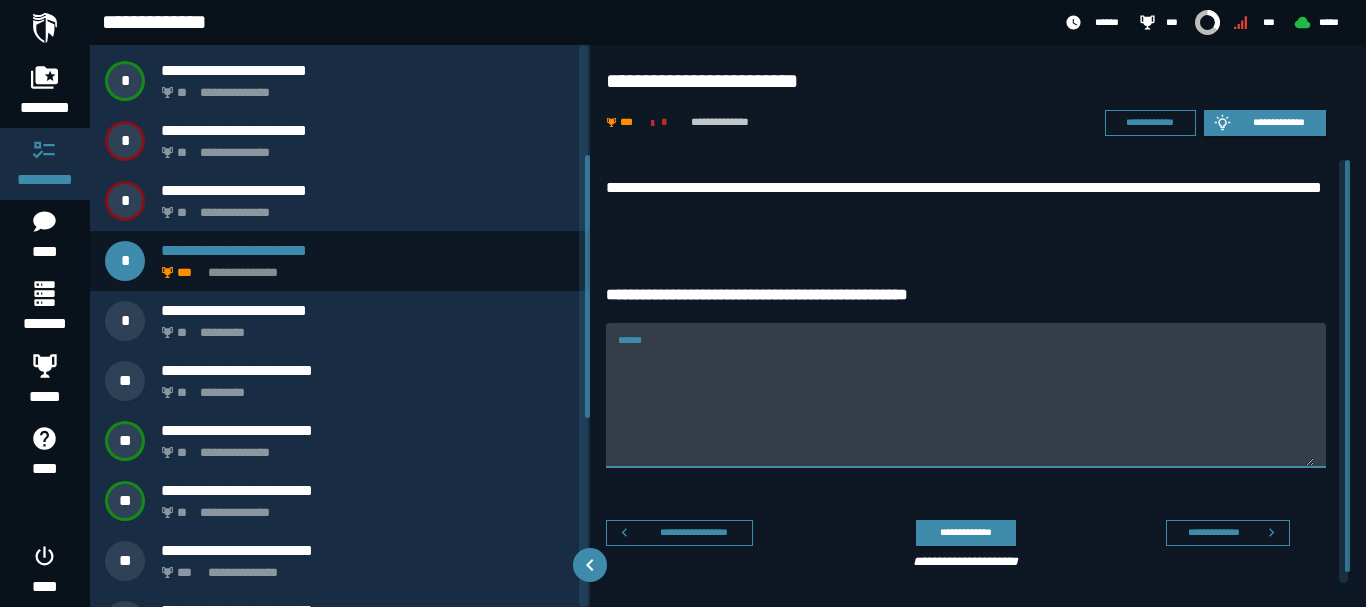 click on "******" at bounding box center (966, 407) 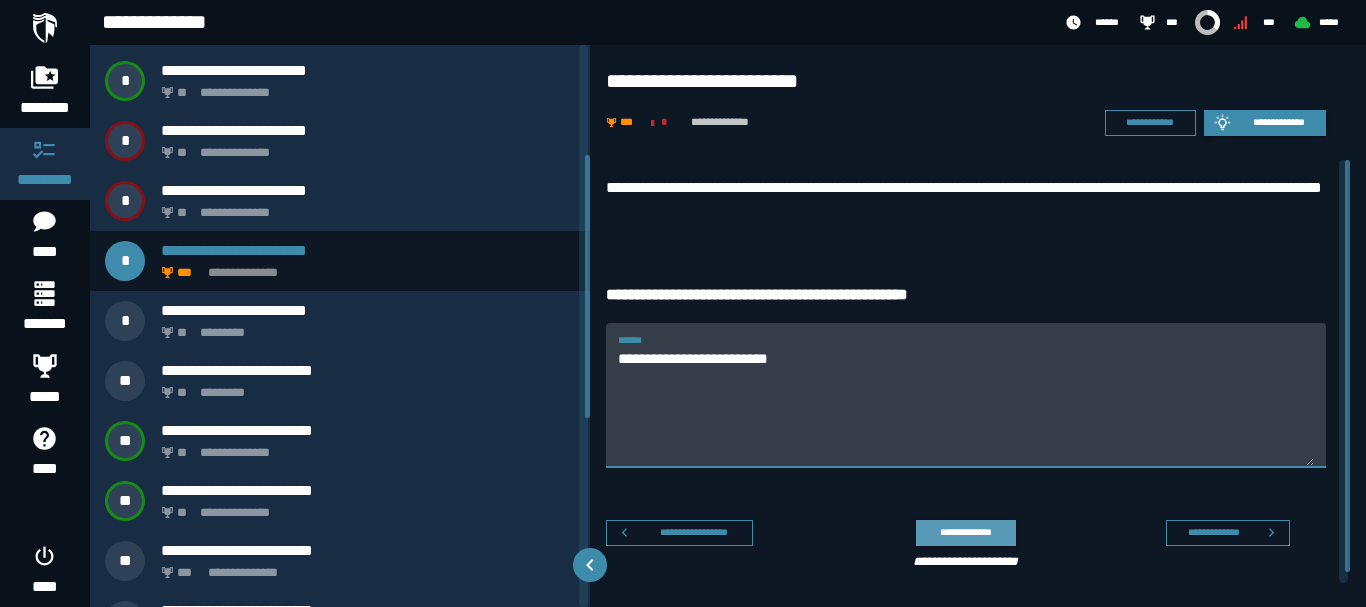 type on "**********" 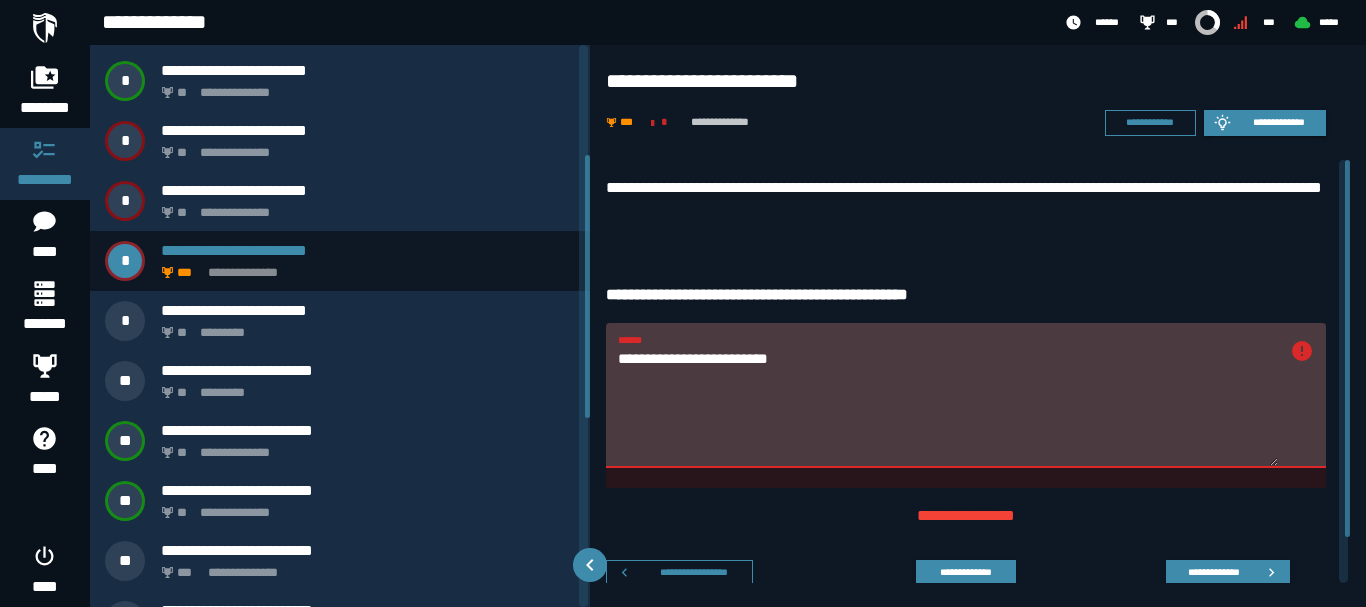 click on "**********" at bounding box center (948, 407) 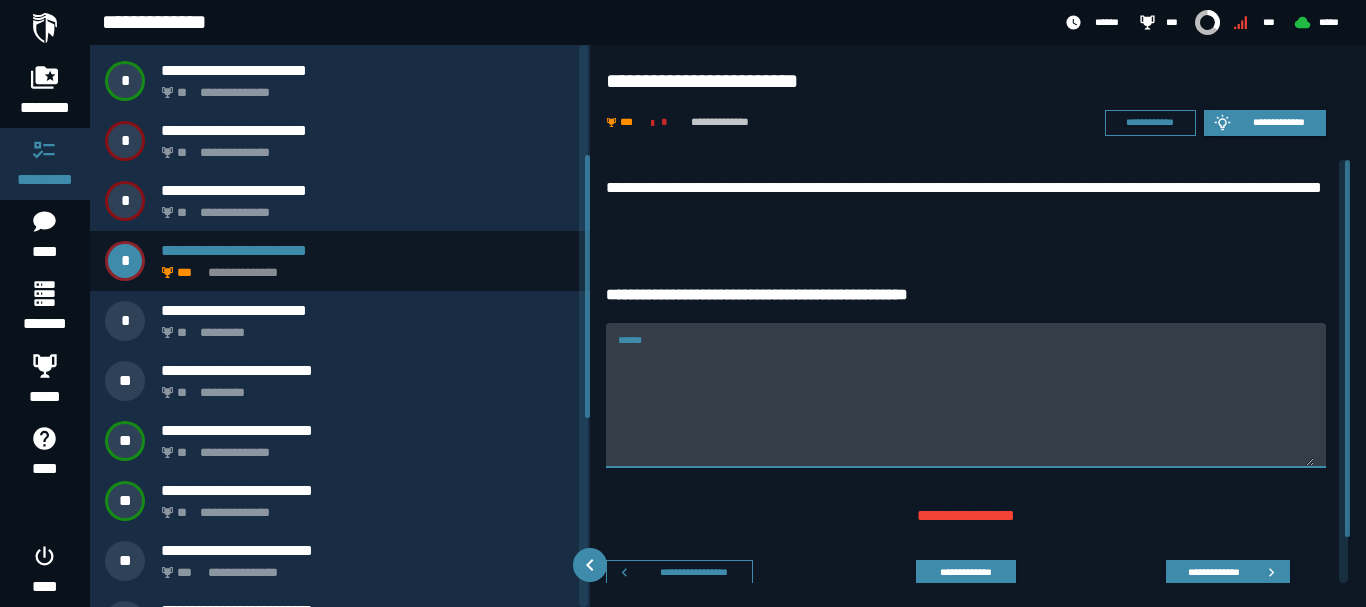 click on "******" at bounding box center [966, 407] 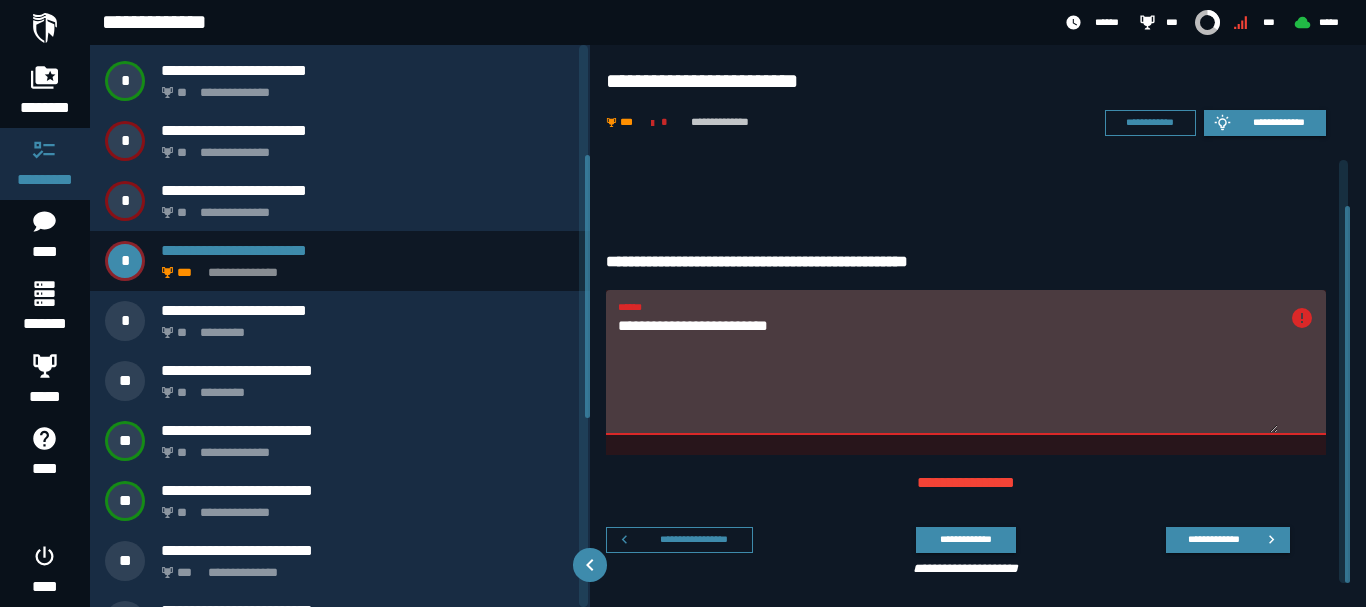 scroll, scrollTop: 51, scrollLeft: 0, axis: vertical 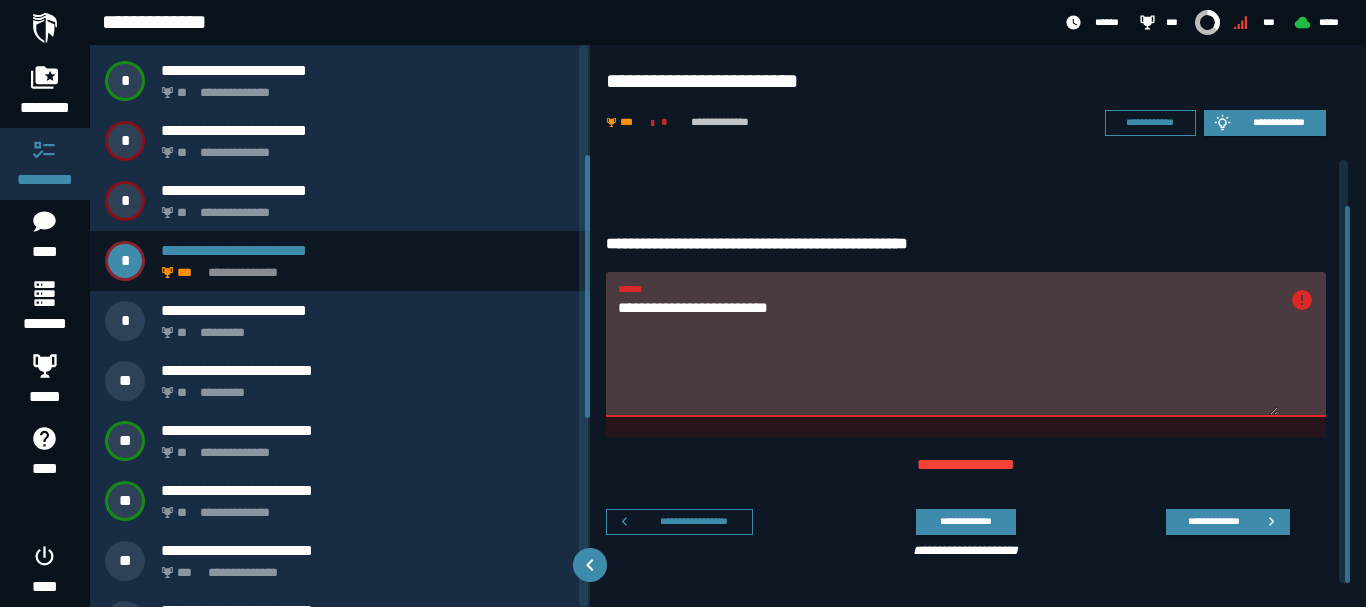 click on "**********" at bounding box center [966, 344] 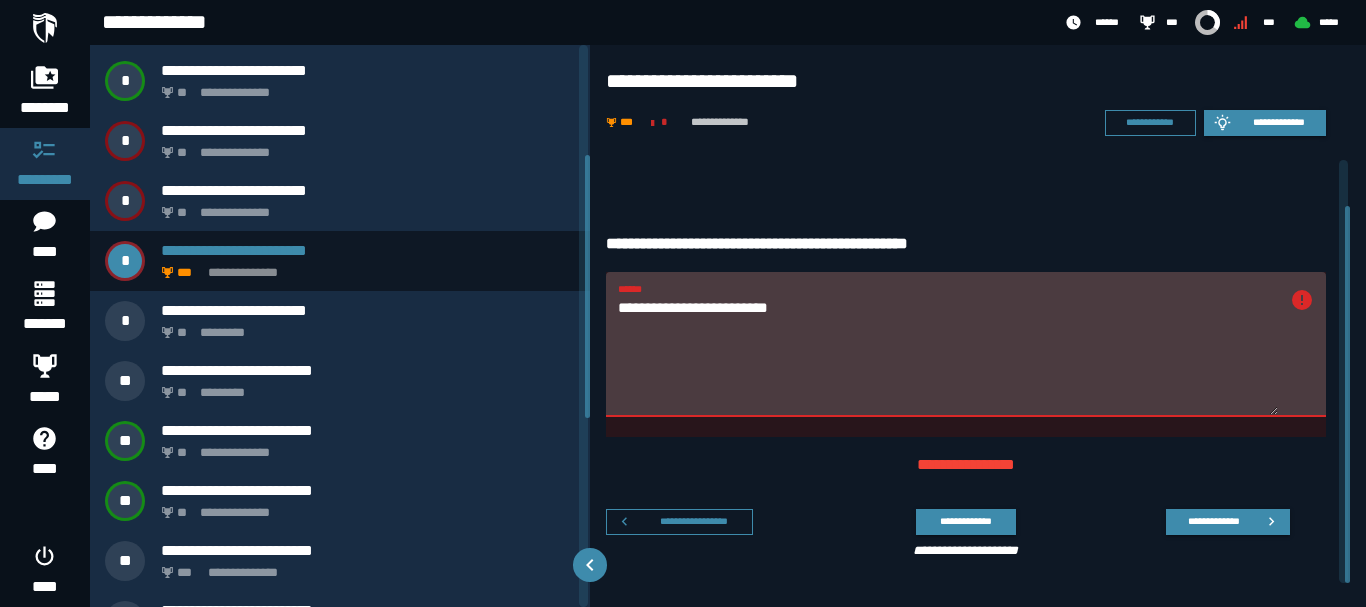 click on "**********" at bounding box center (948, 356) 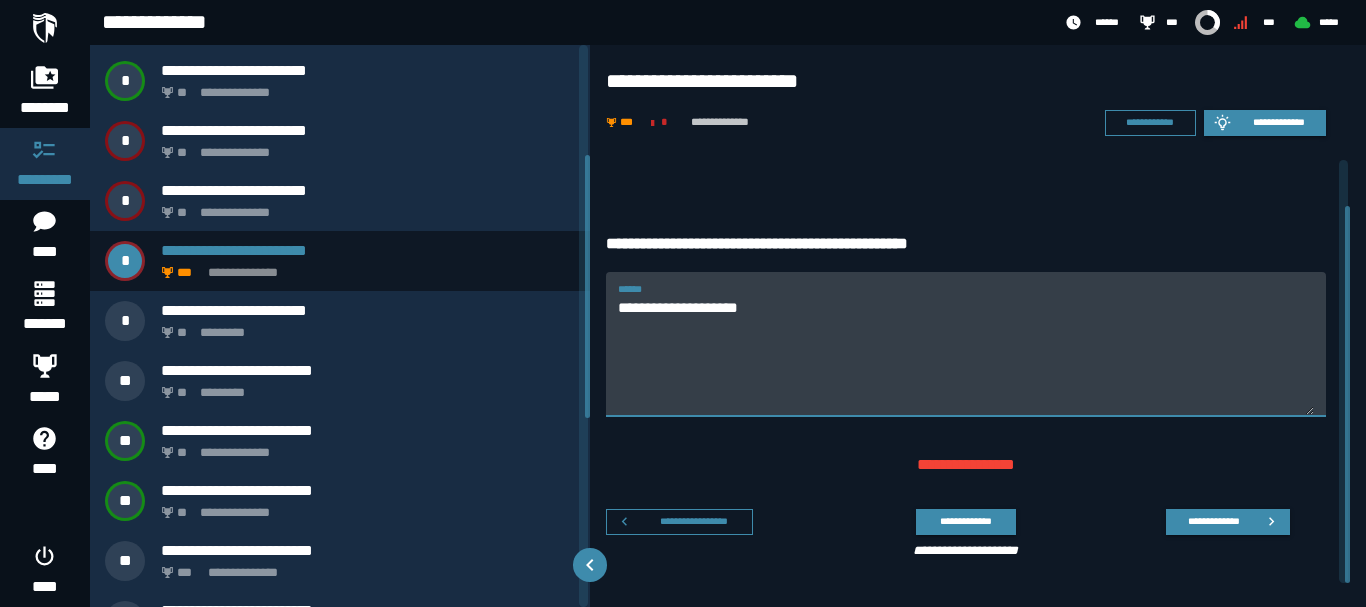 paste on "*****" 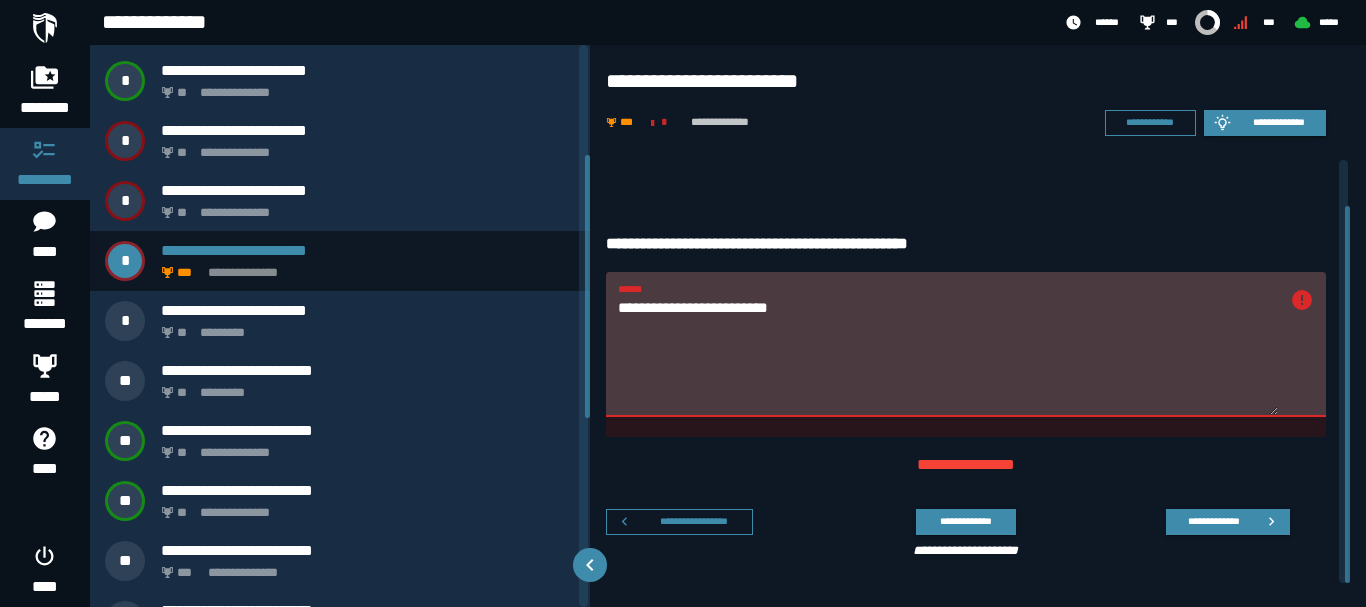 click on "**********" at bounding box center (948, 356) 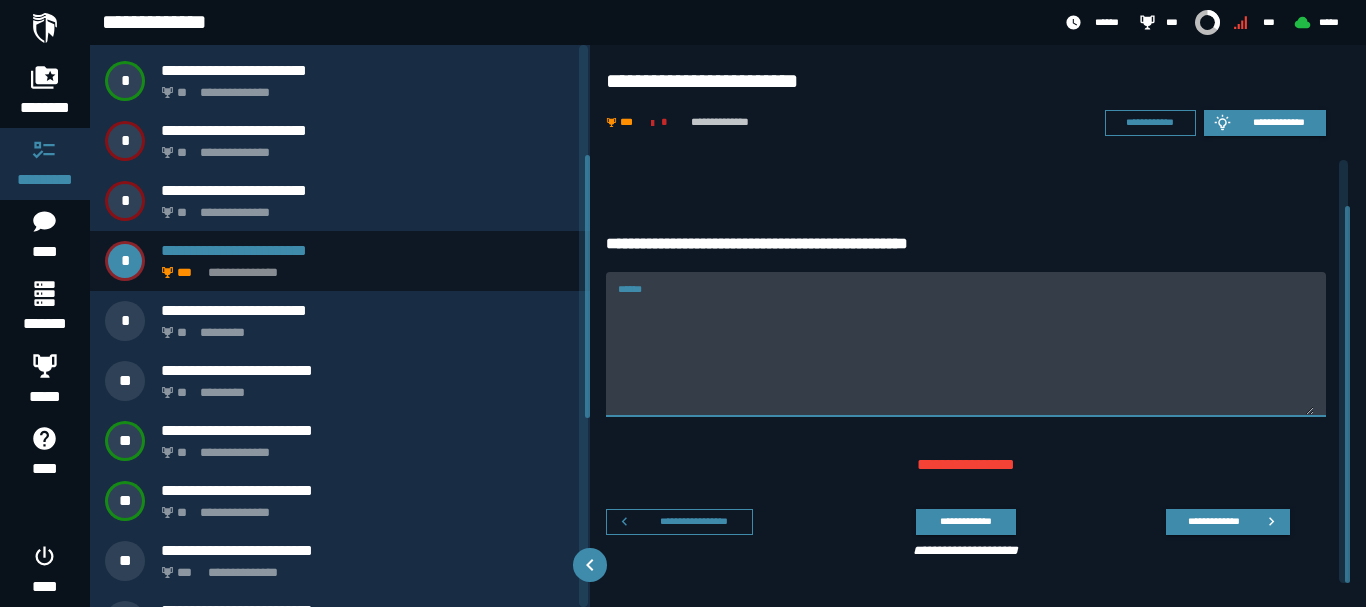 paste on "**********" 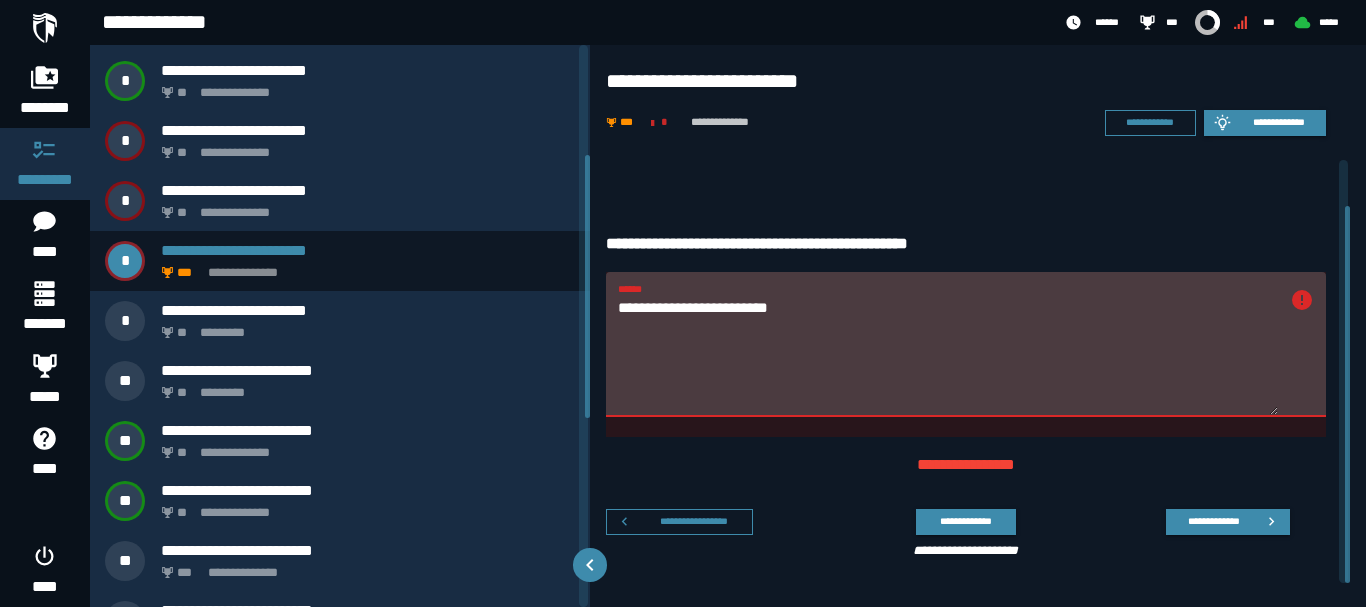 click 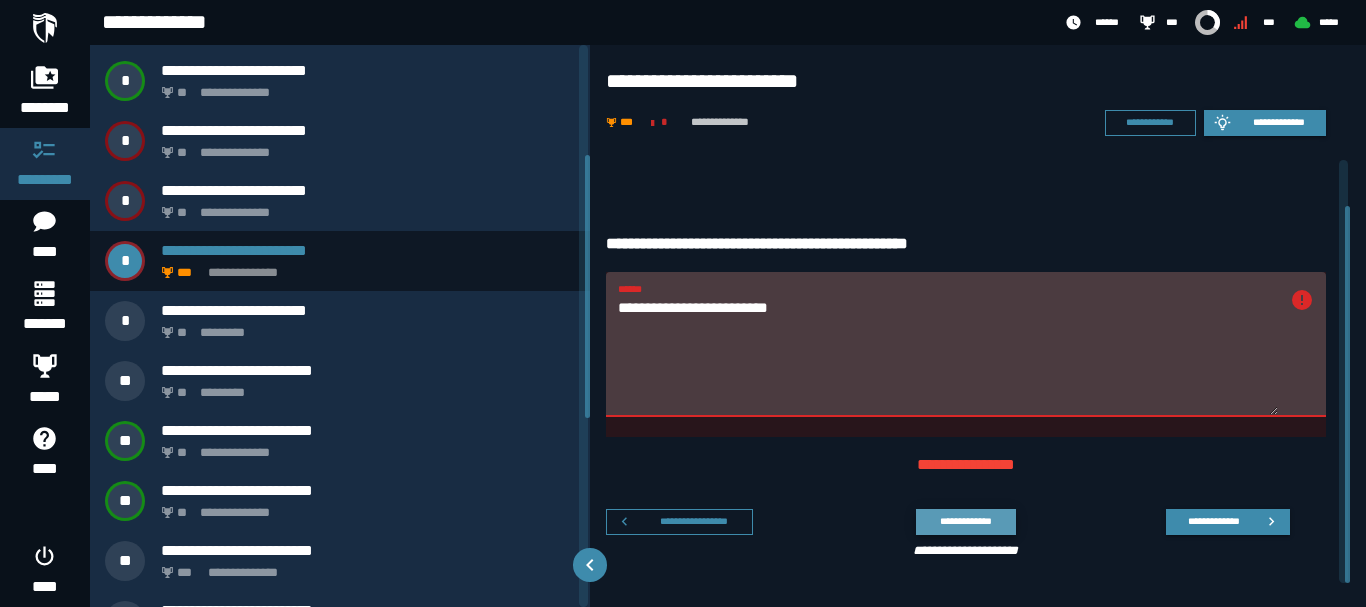 click on "**********" at bounding box center [965, 521] 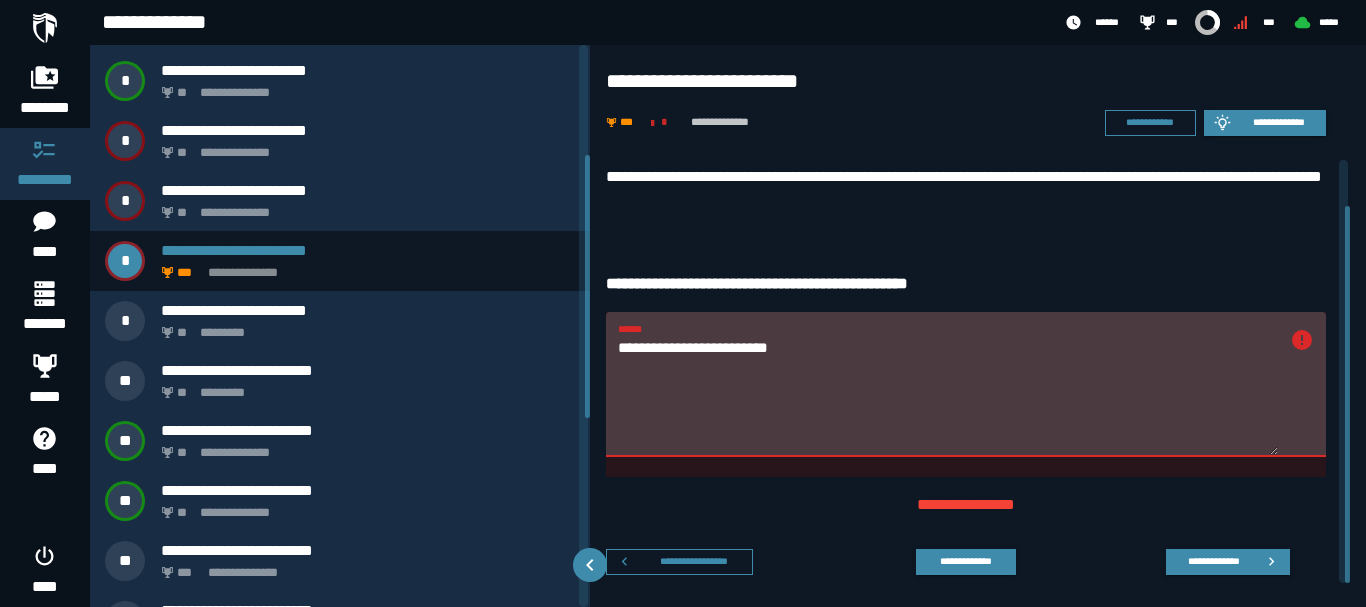 scroll, scrollTop: 51, scrollLeft: 0, axis: vertical 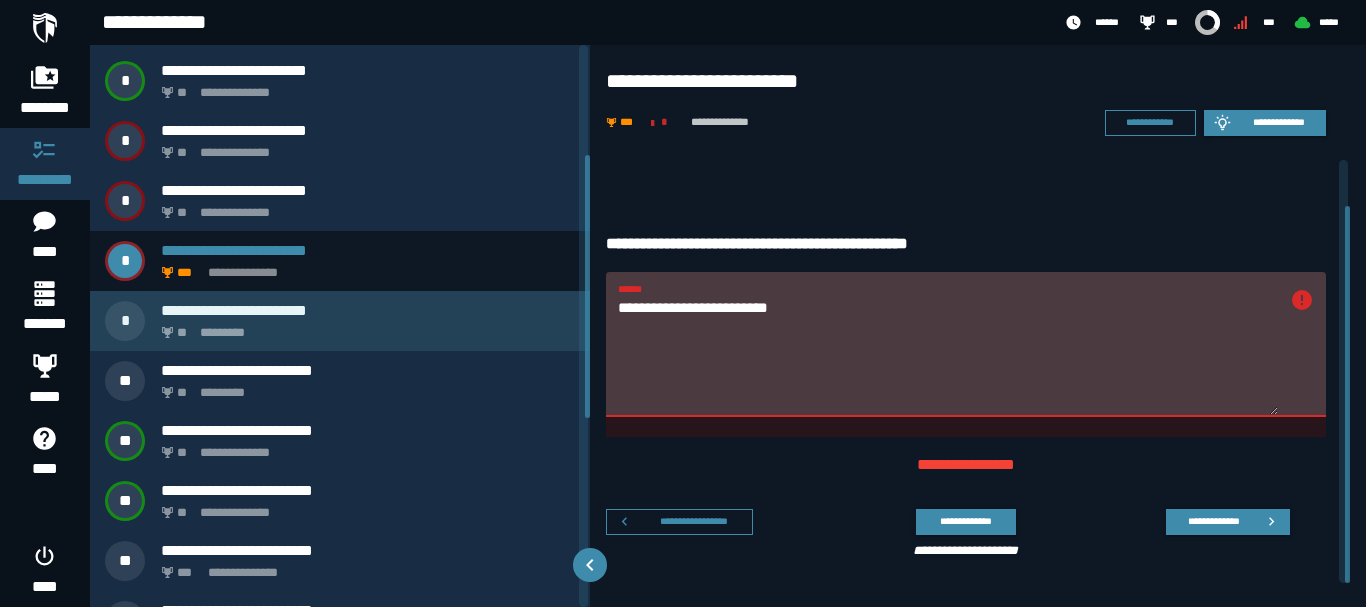 drag, startPoint x: 766, startPoint y: 306, endPoint x: 535, endPoint y: 293, distance: 231.36551 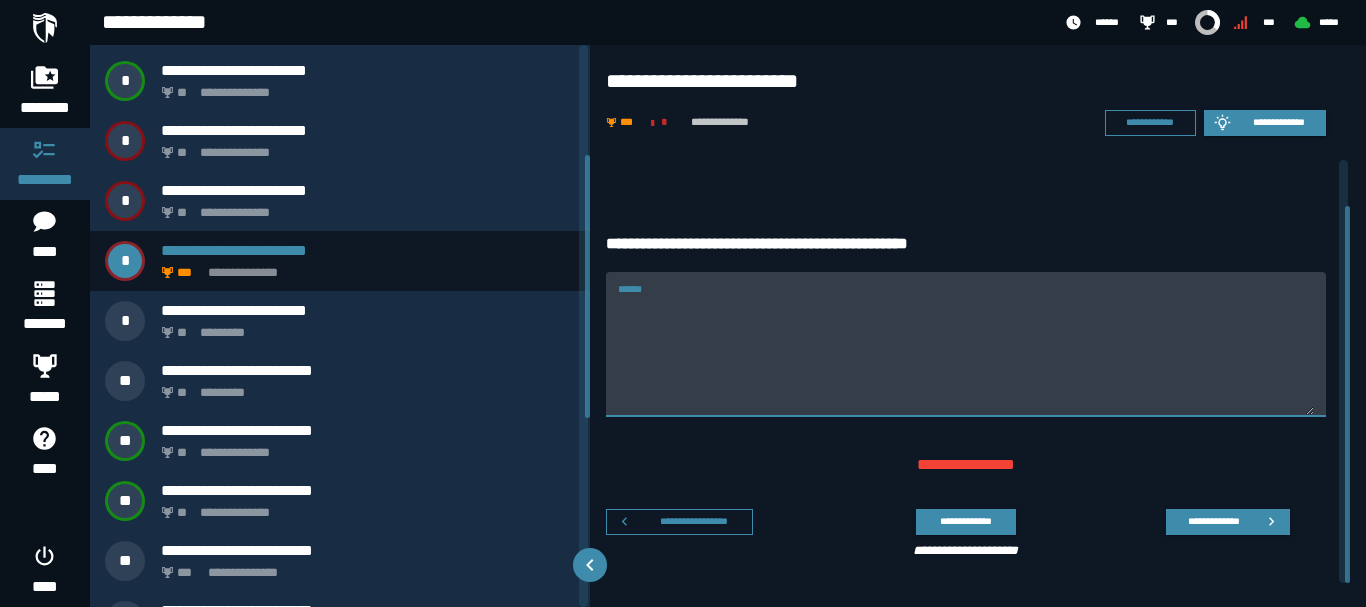click on "******" at bounding box center (966, 356) 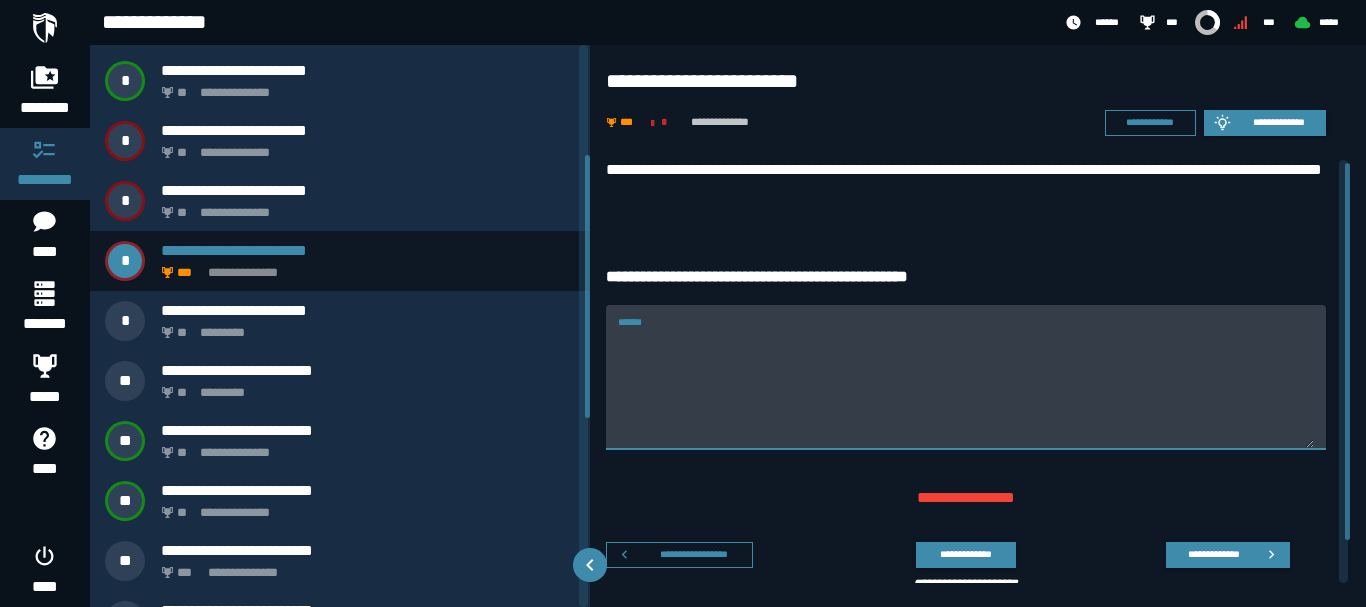 scroll, scrollTop: 0, scrollLeft: 0, axis: both 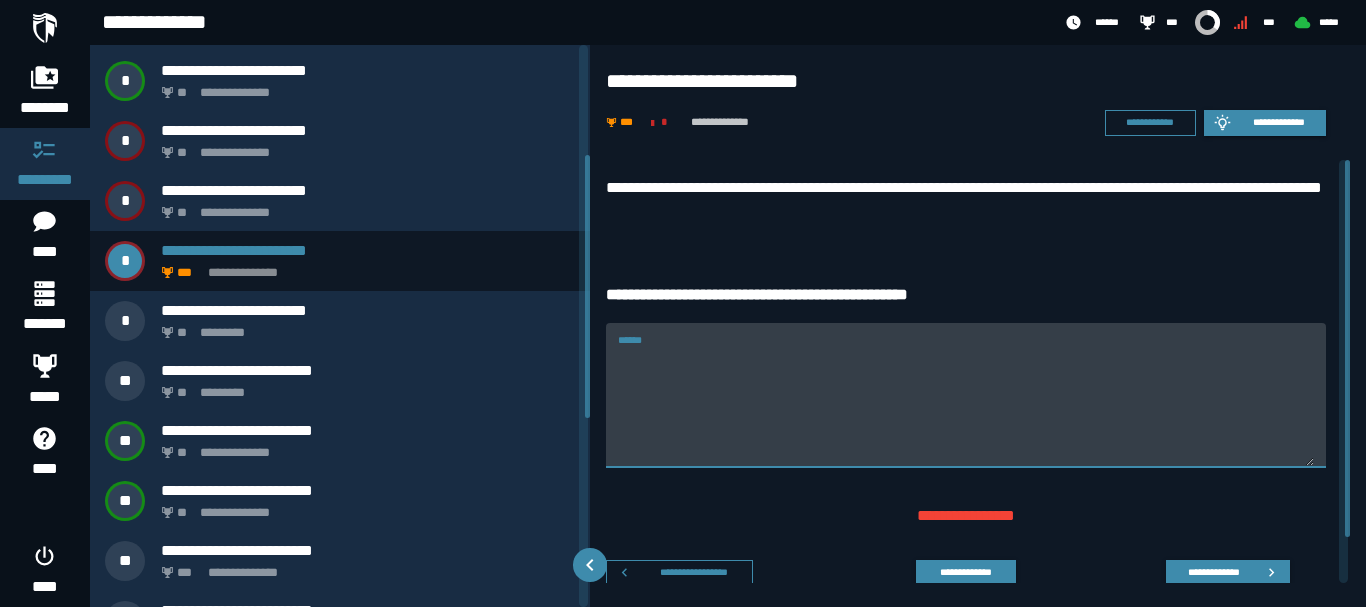 type 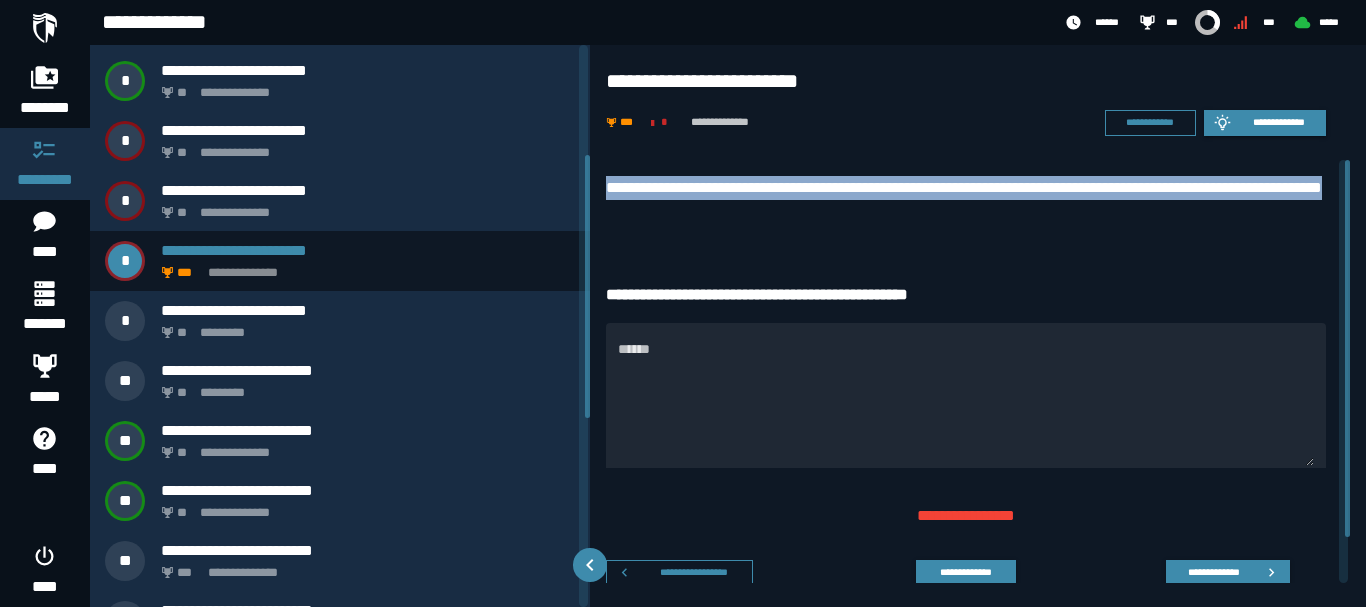 drag, startPoint x: 797, startPoint y: 213, endPoint x: 606, endPoint y: 177, distance: 194.36307 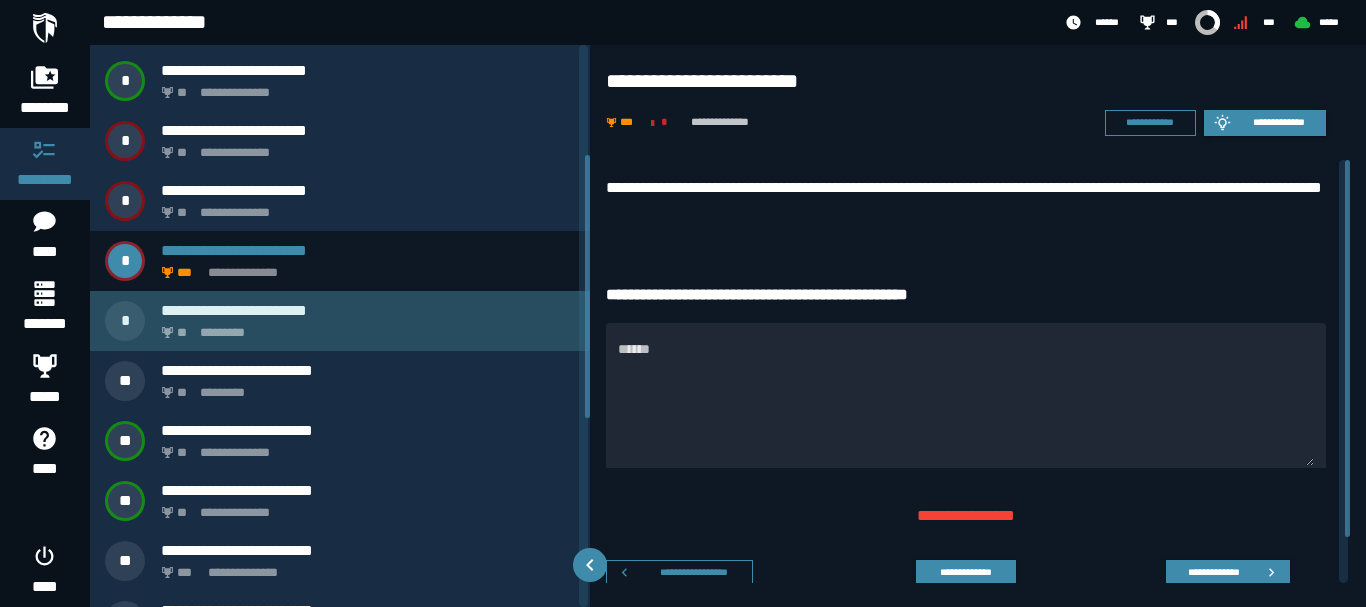 click on "** *********" at bounding box center [364, 327] 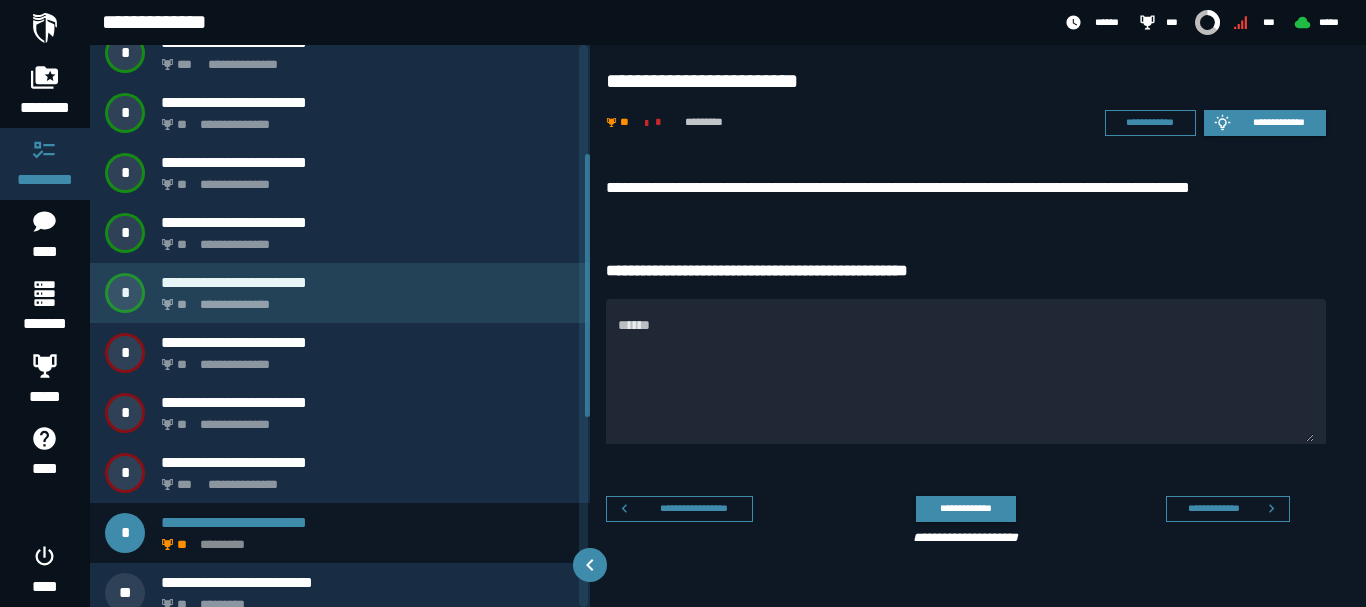 scroll, scrollTop: 0, scrollLeft: 0, axis: both 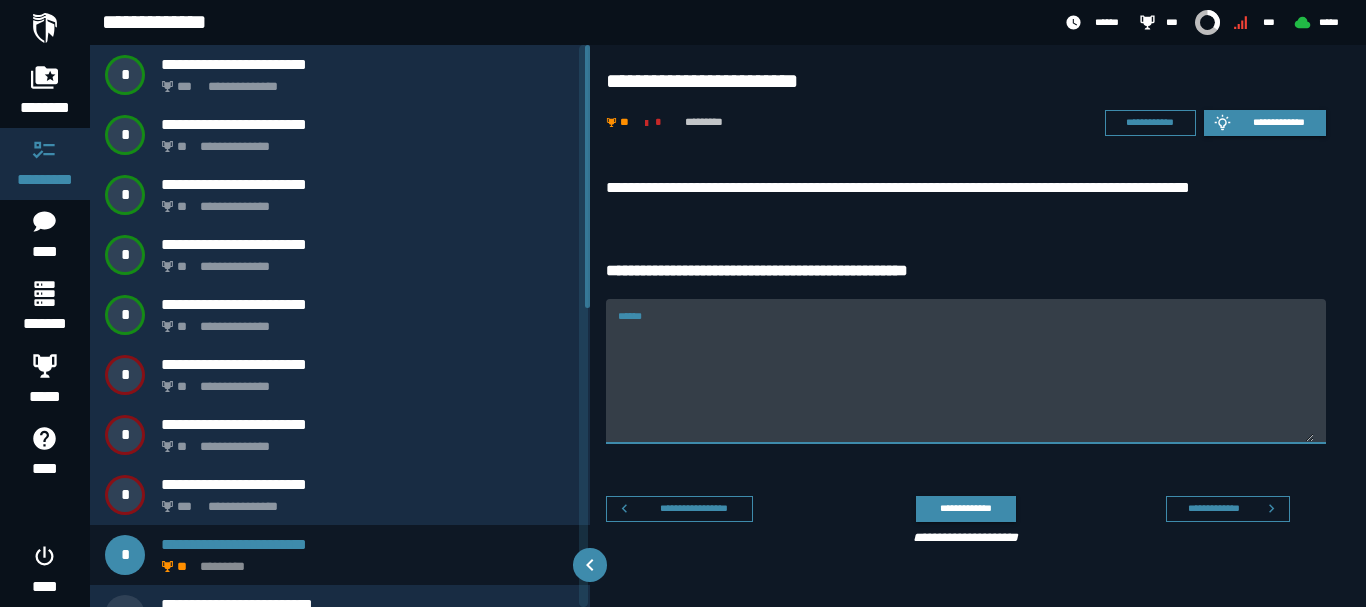 click on "******" at bounding box center [966, 371] 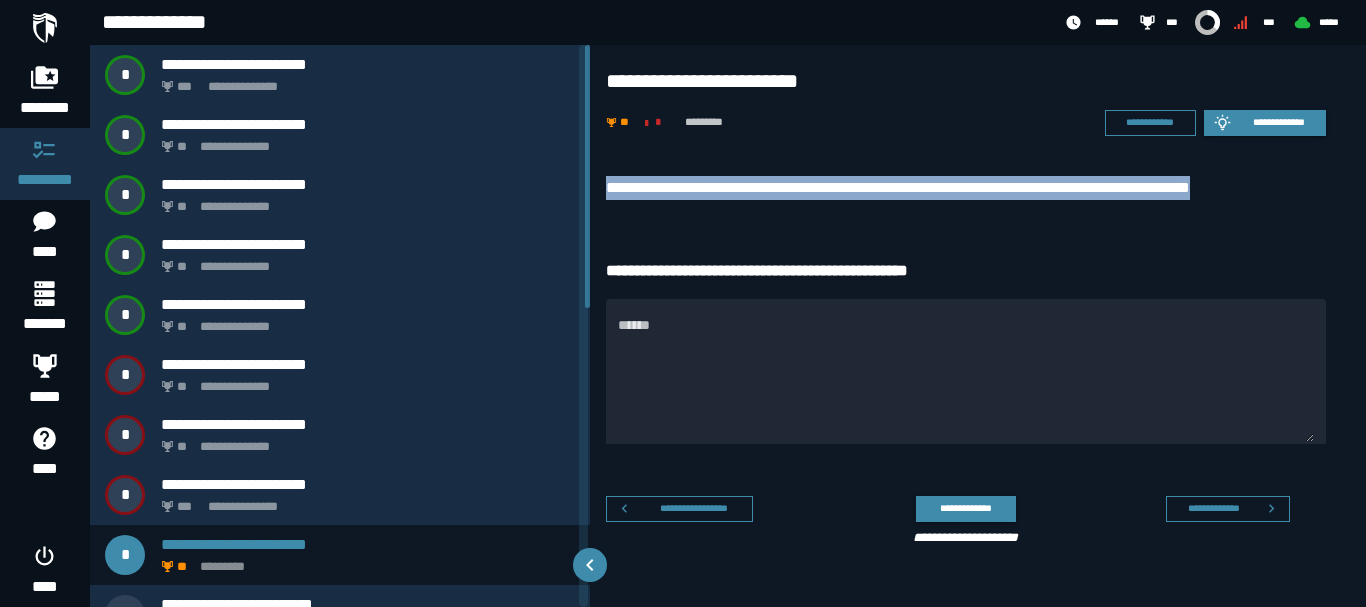 drag, startPoint x: 1317, startPoint y: 190, endPoint x: 600, endPoint y: 183, distance: 717.0342 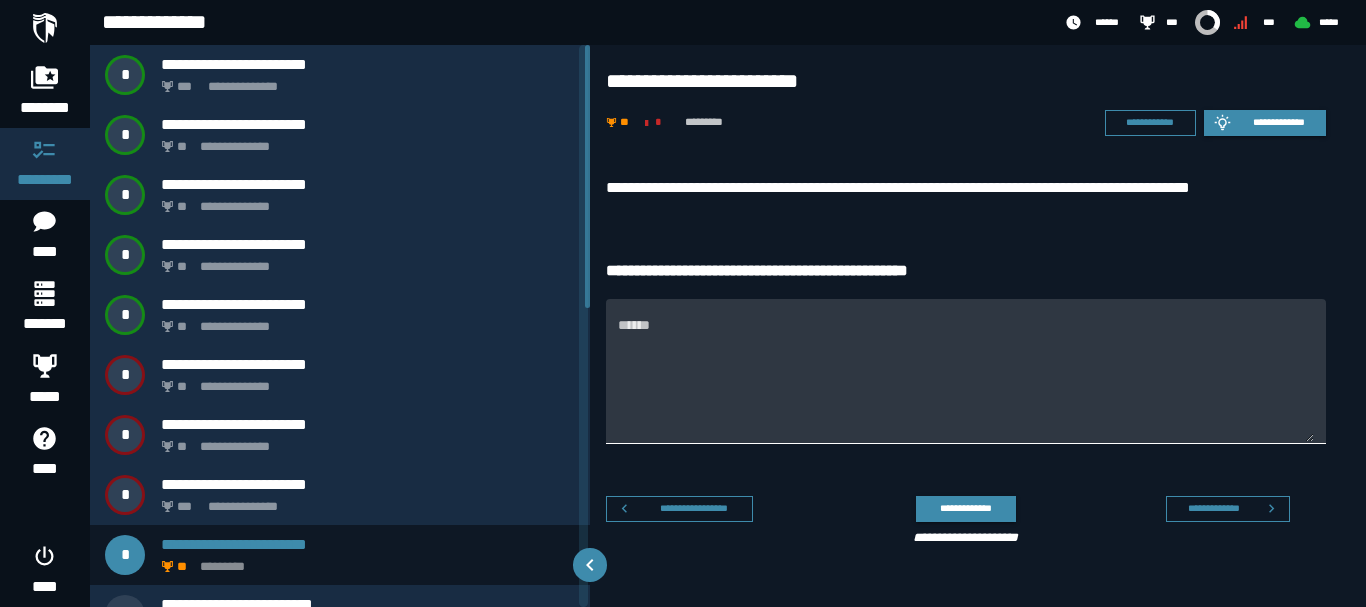click on "******" at bounding box center [966, 383] 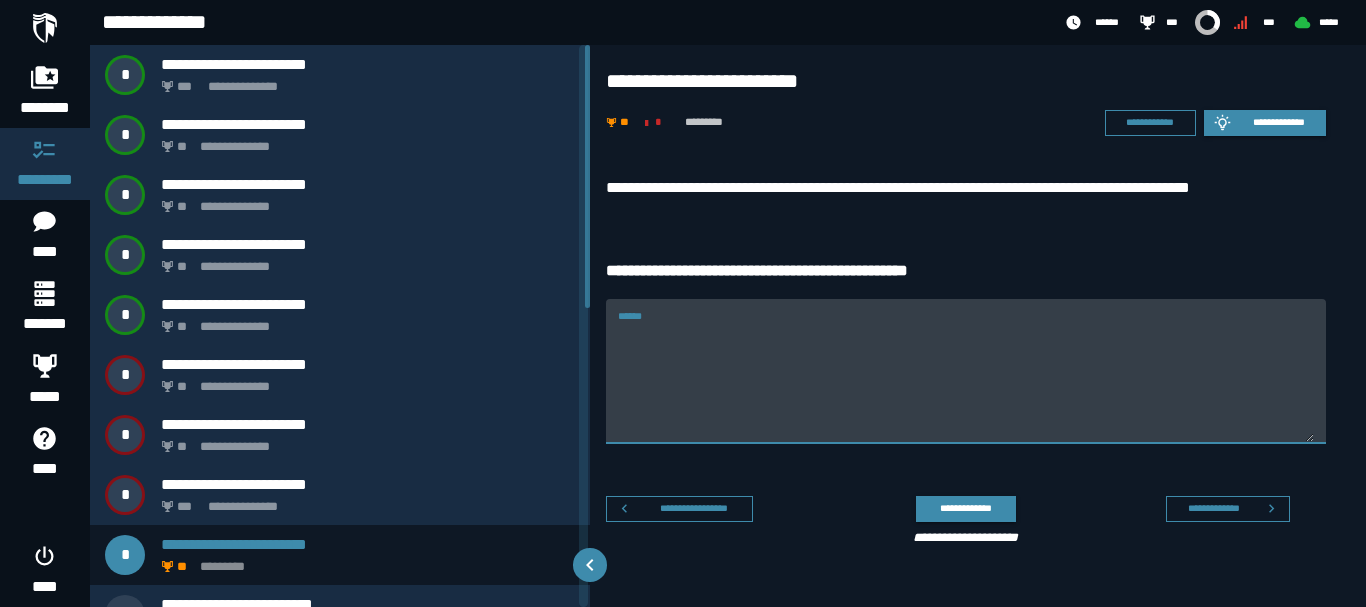 paste on "***" 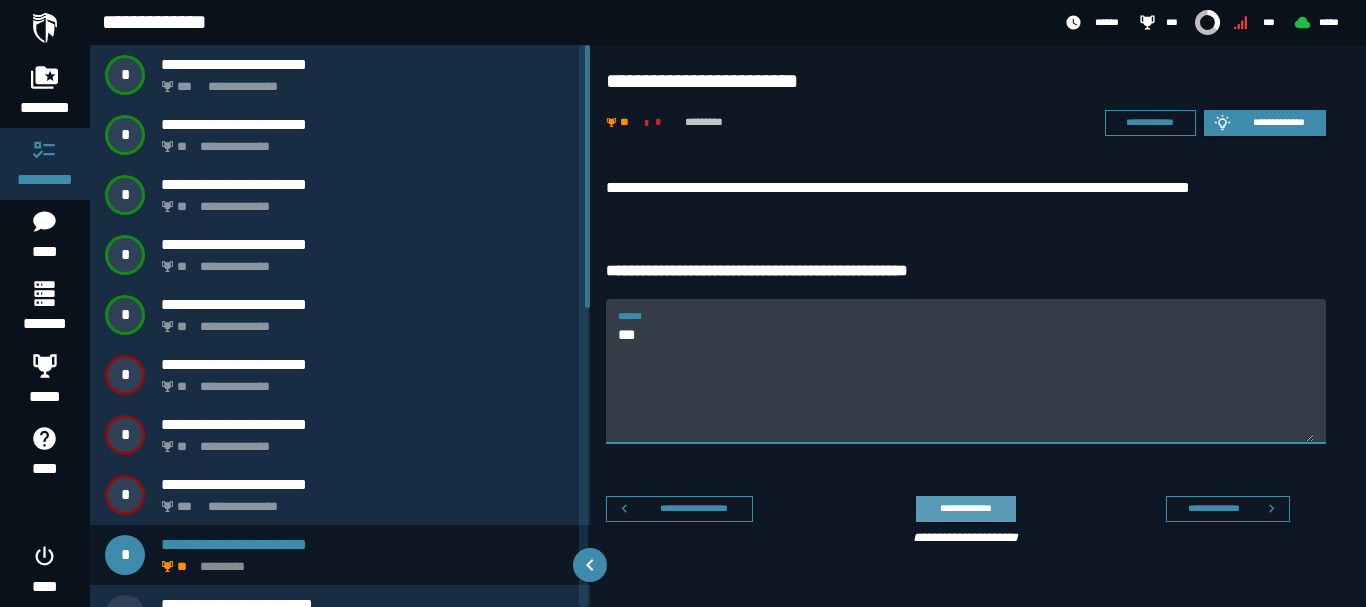 click on "**********" at bounding box center (965, 508) 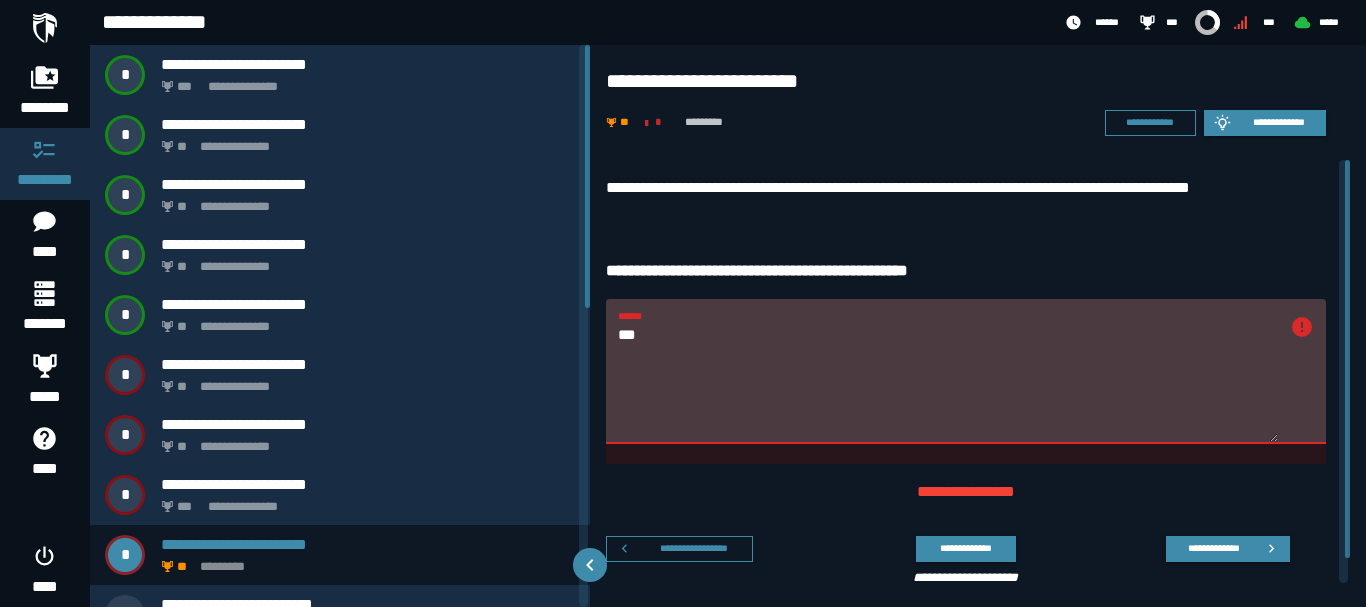 click on "***" at bounding box center [948, 383] 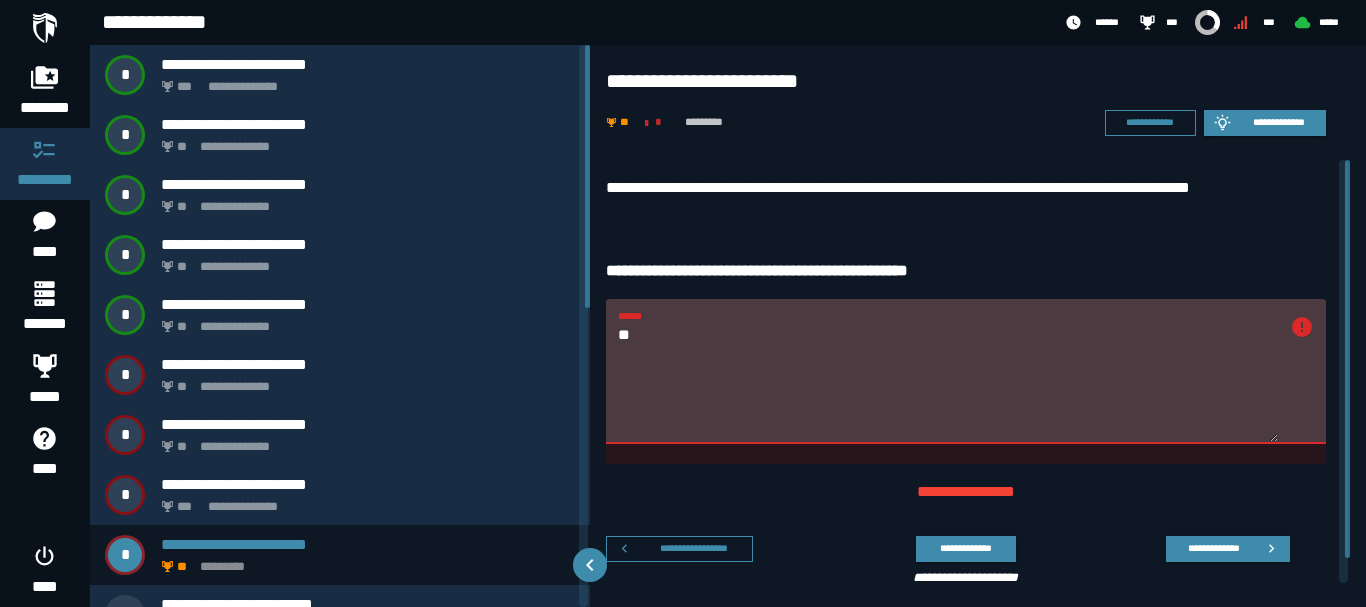 type on "*" 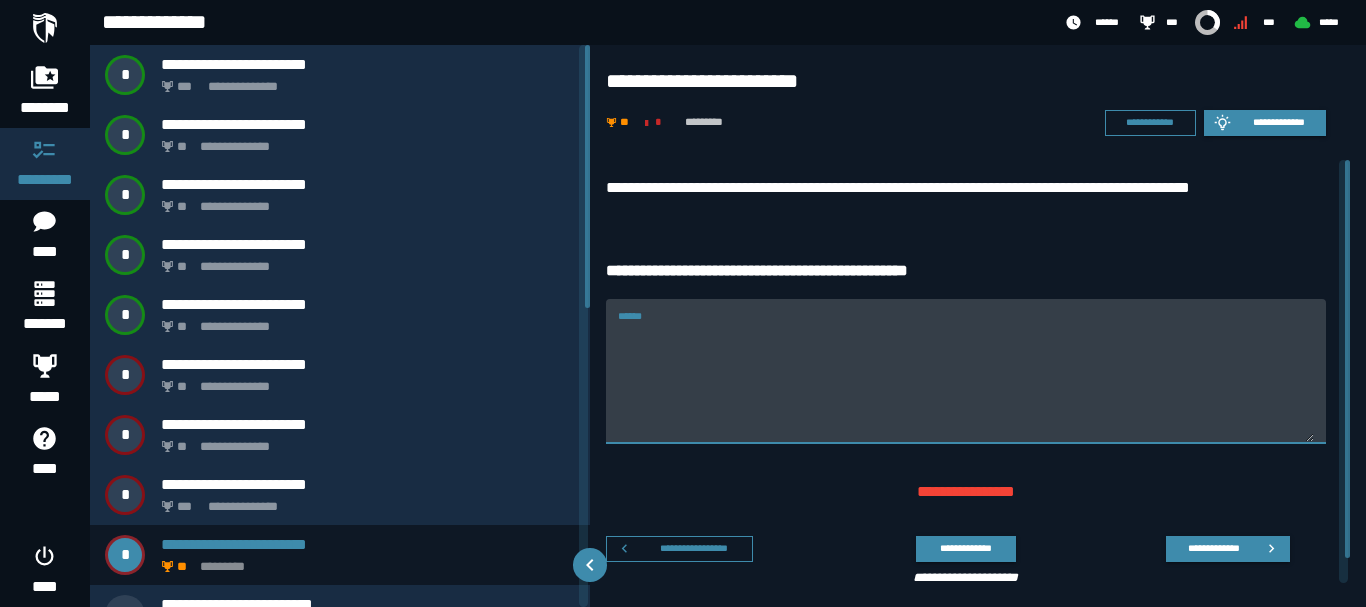 click on "******" at bounding box center (966, 383) 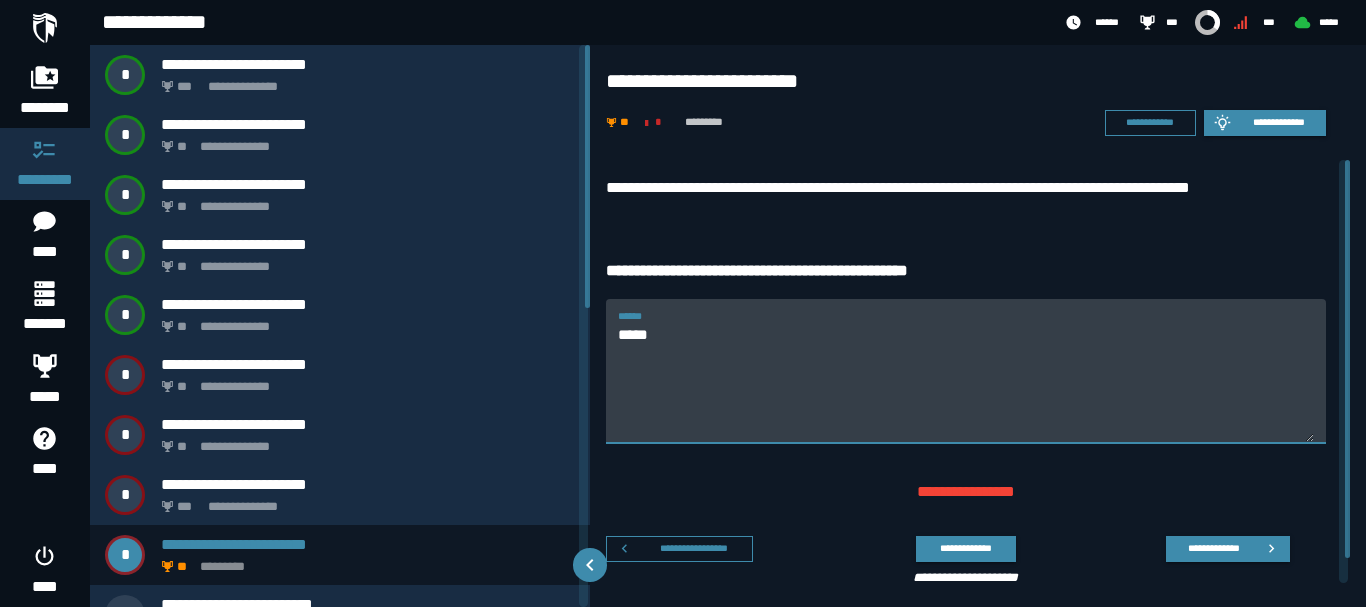 type on "*****" 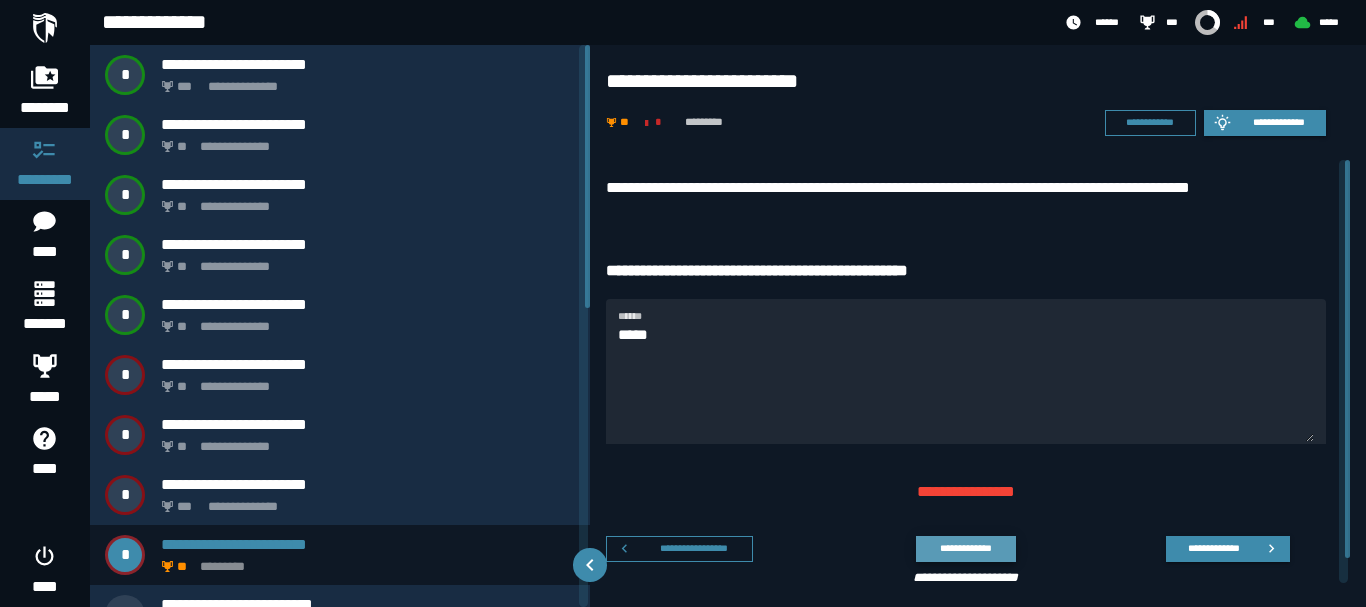 click on "**********" at bounding box center (965, 548) 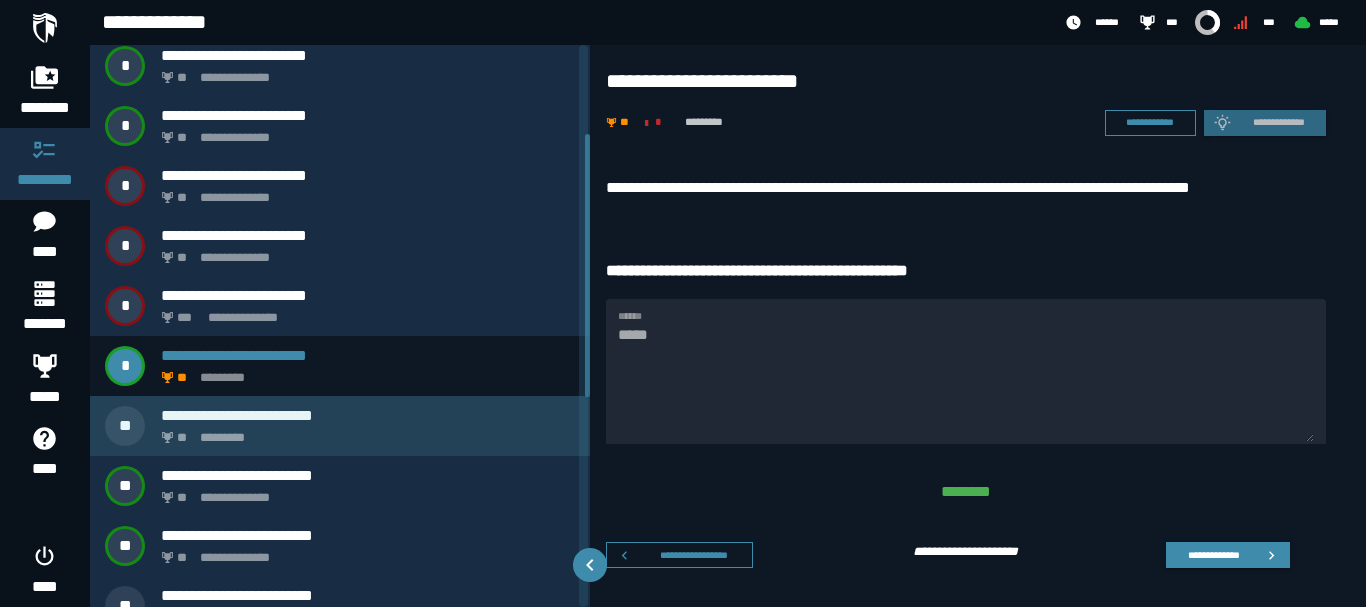 scroll, scrollTop: 233, scrollLeft: 0, axis: vertical 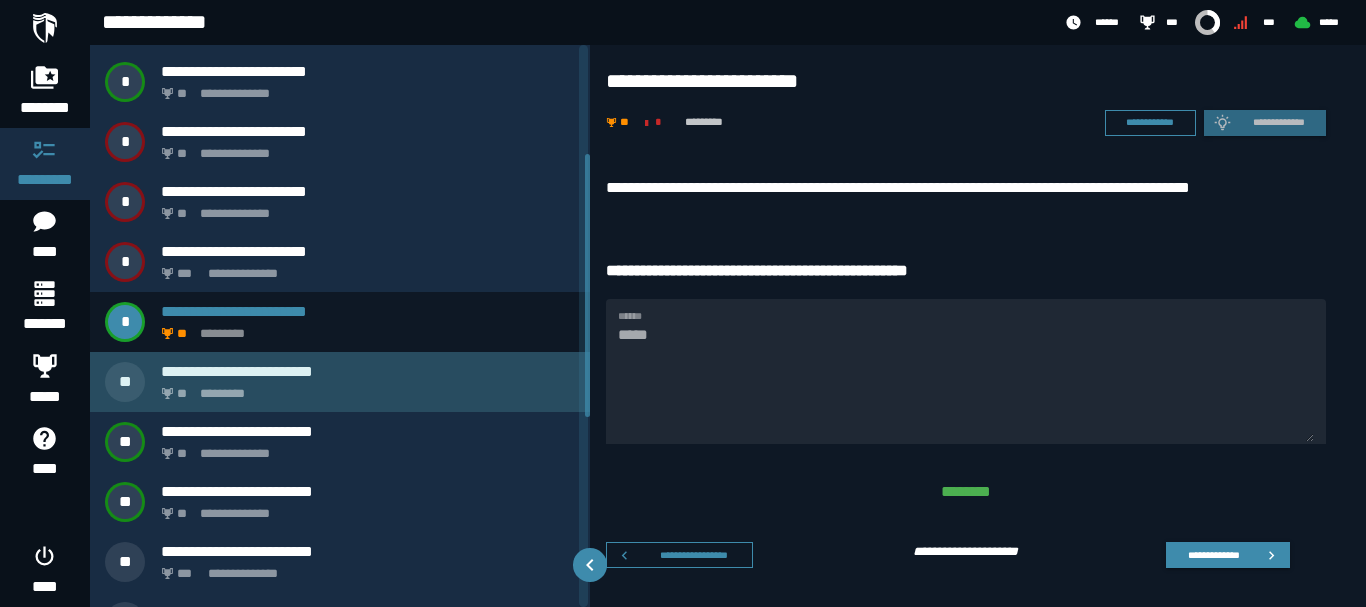 click on "** *********" at bounding box center (364, 388) 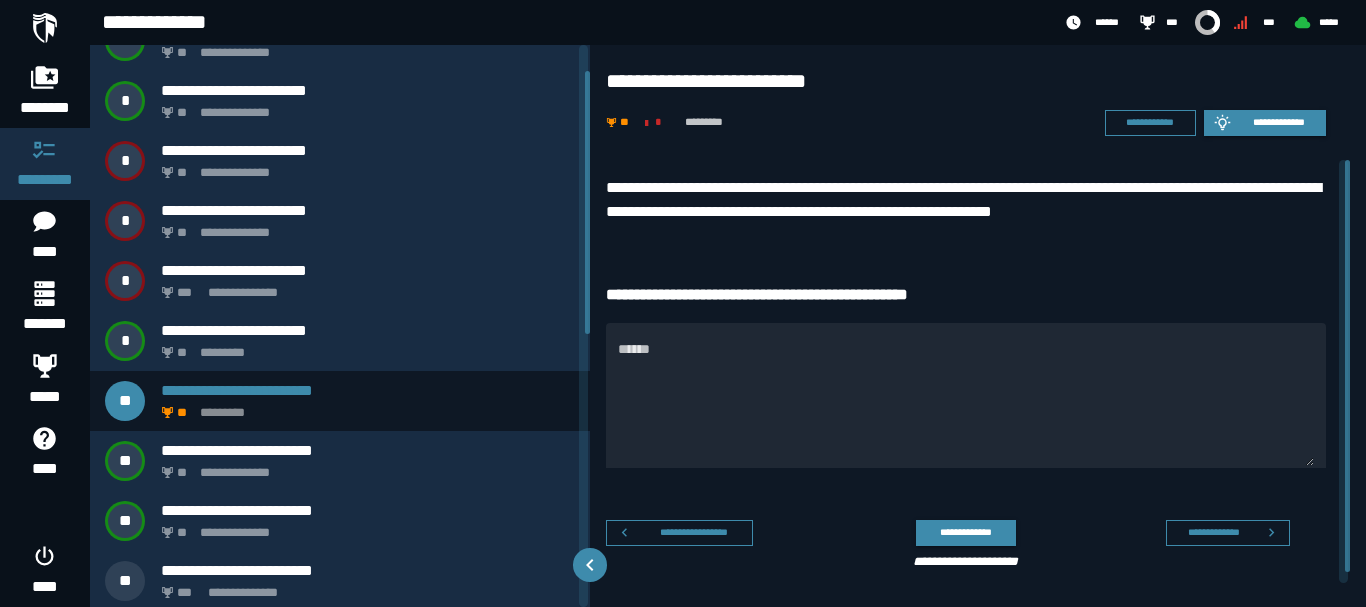 scroll, scrollTop: 38, scrollLeft: 0, axis: vertical 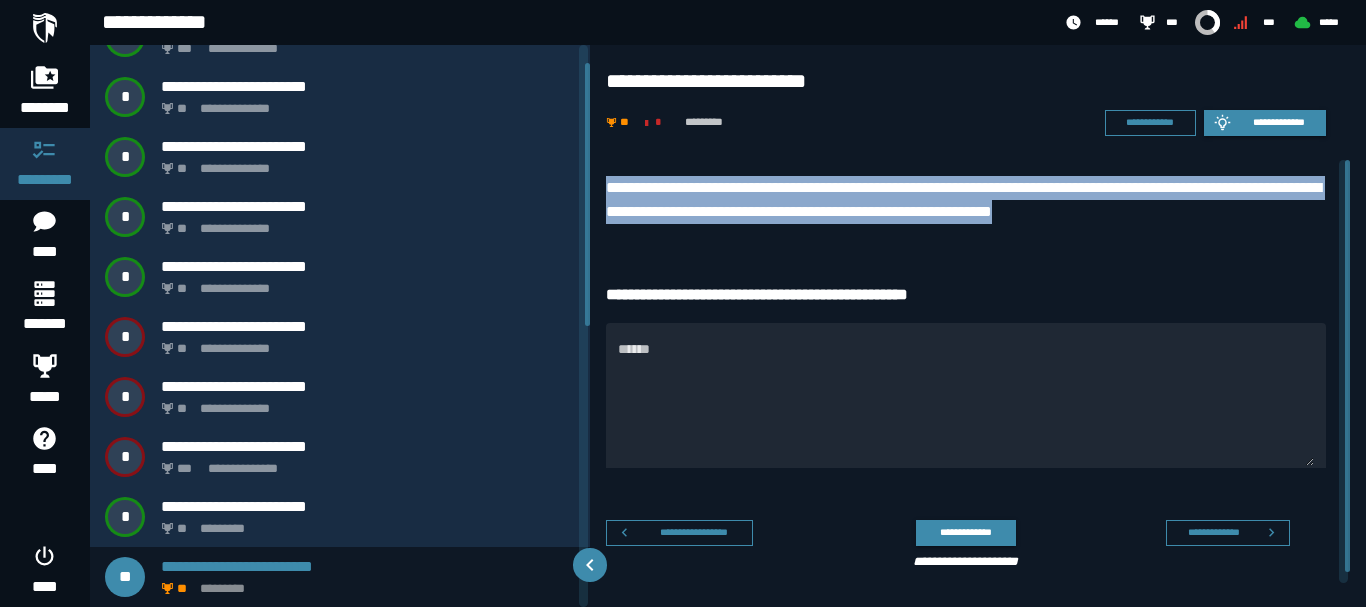 drag, startPoint x: 1195, startPoint y: 212, endPoint x: 602, endPoint y: 179, distance: 593.9175 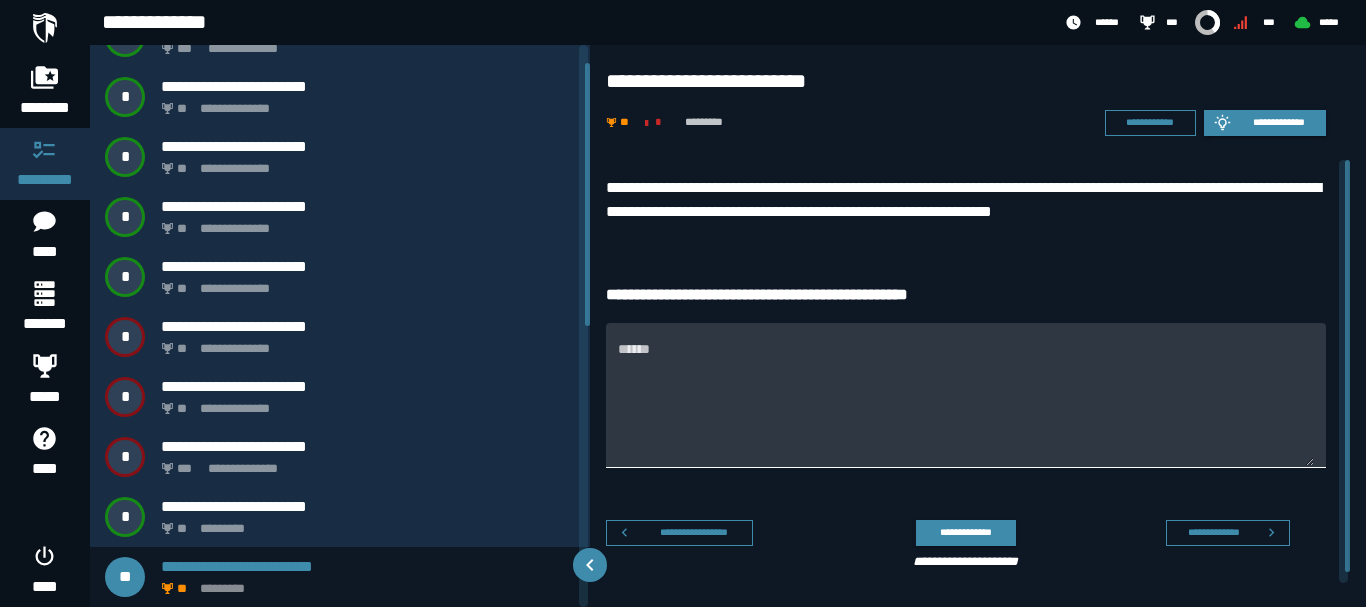click on "******" at bounding box center (966, 407) 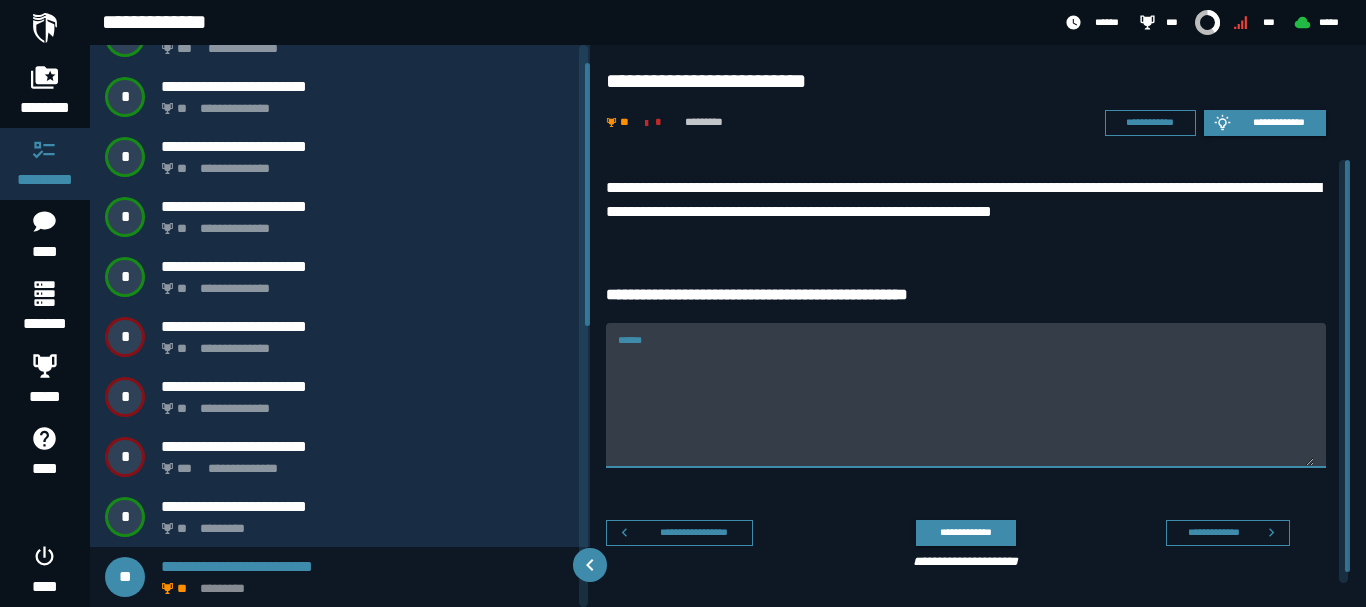 paste on "**********" 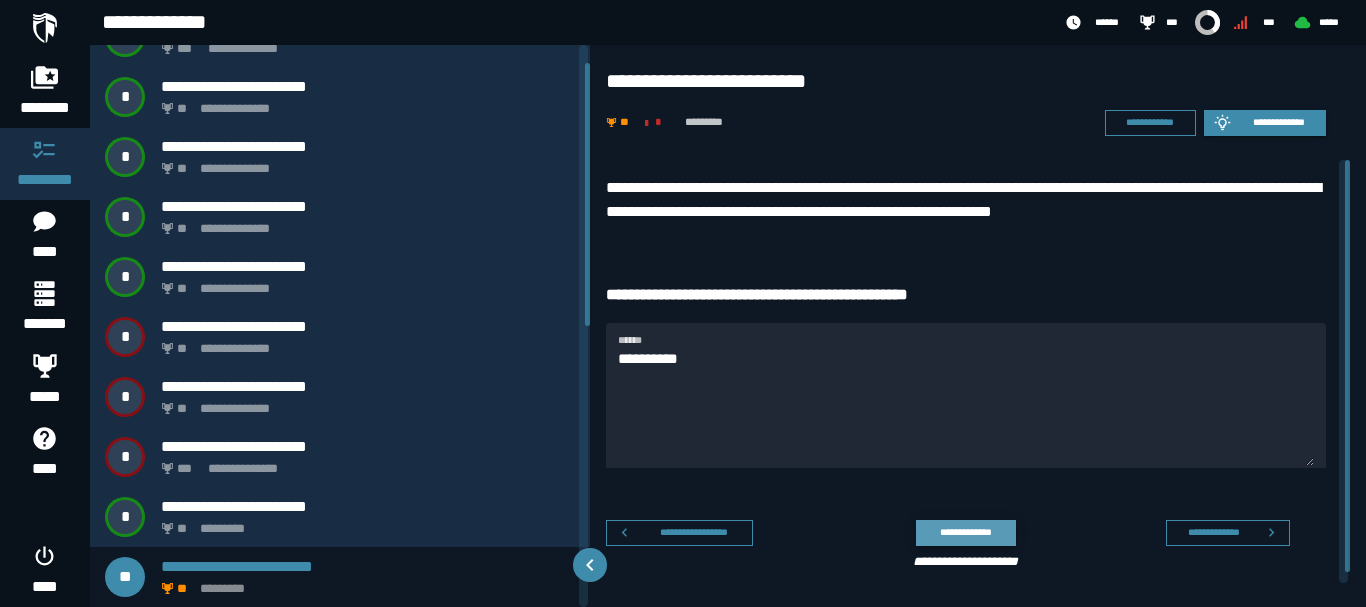 click on "**********" at bounding box center [965, 532] 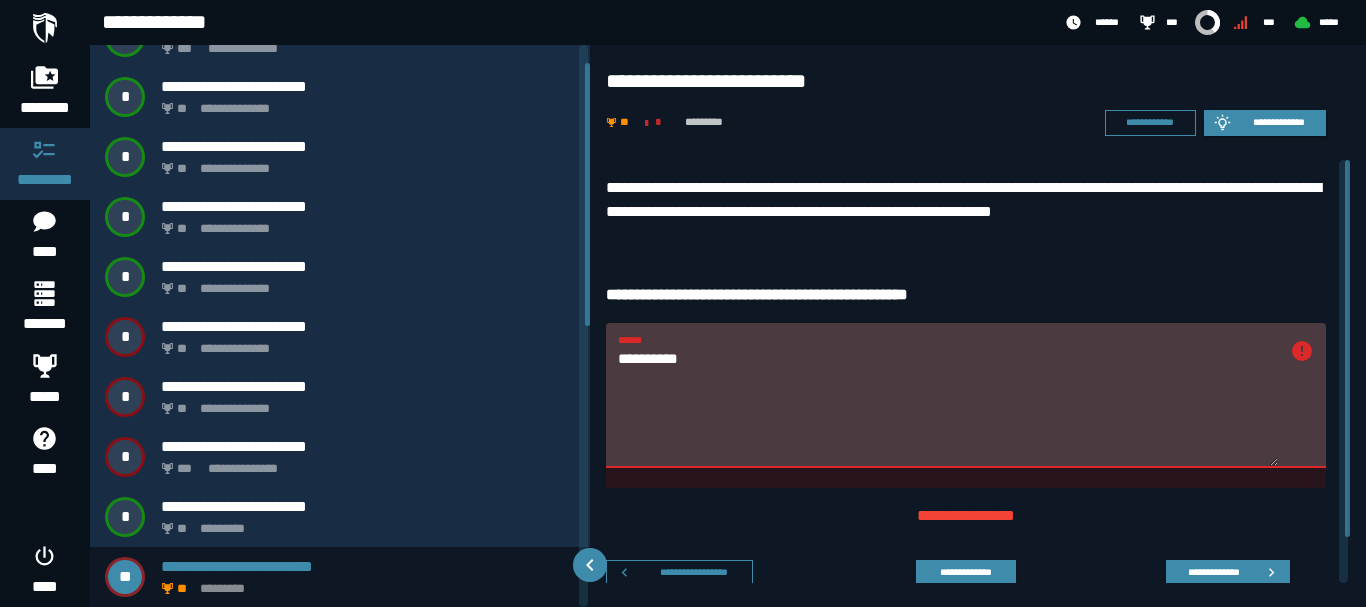 click on "**********" at bounding box center (948, 407) 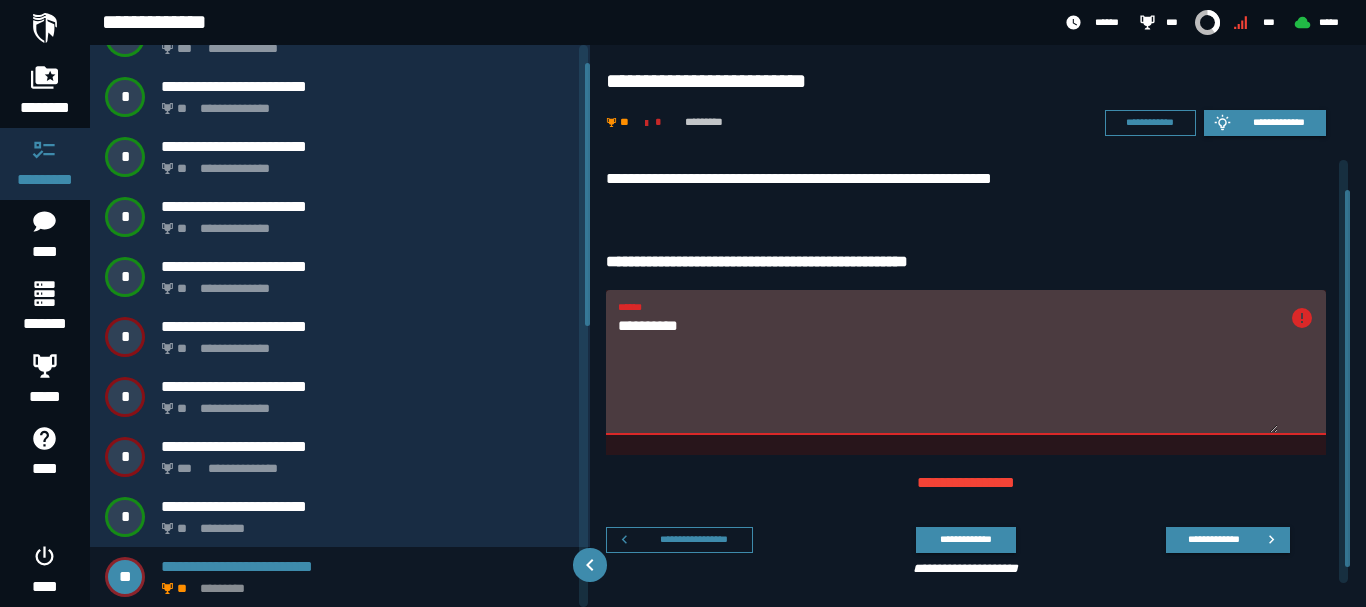 scroll, scrollTop: 51, scrollLeft: 0, axis: vertical 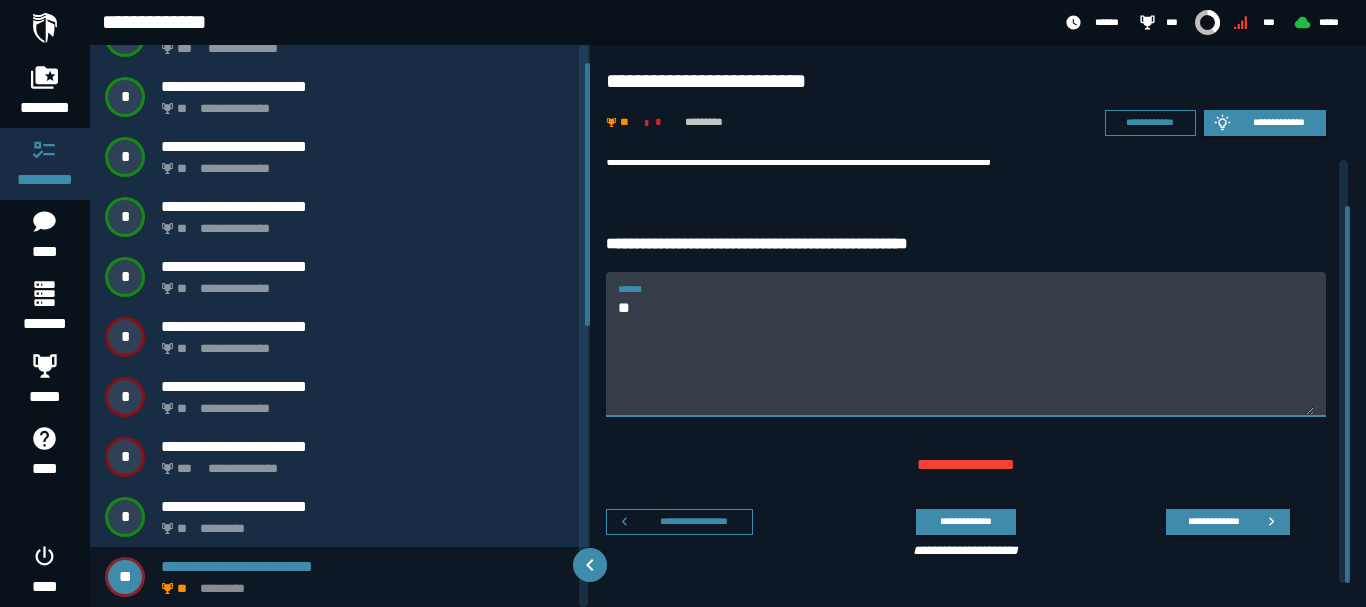 type on "*" 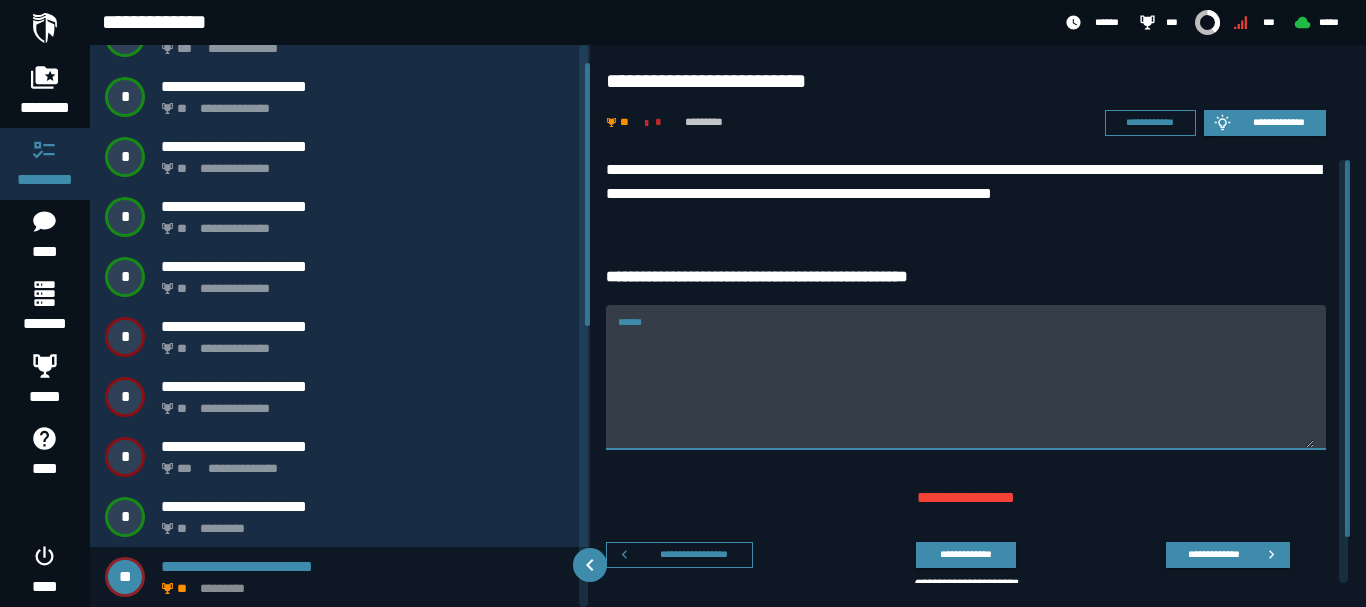 scroll, scrollTop: 0, scrollLeft: 0, axis: both 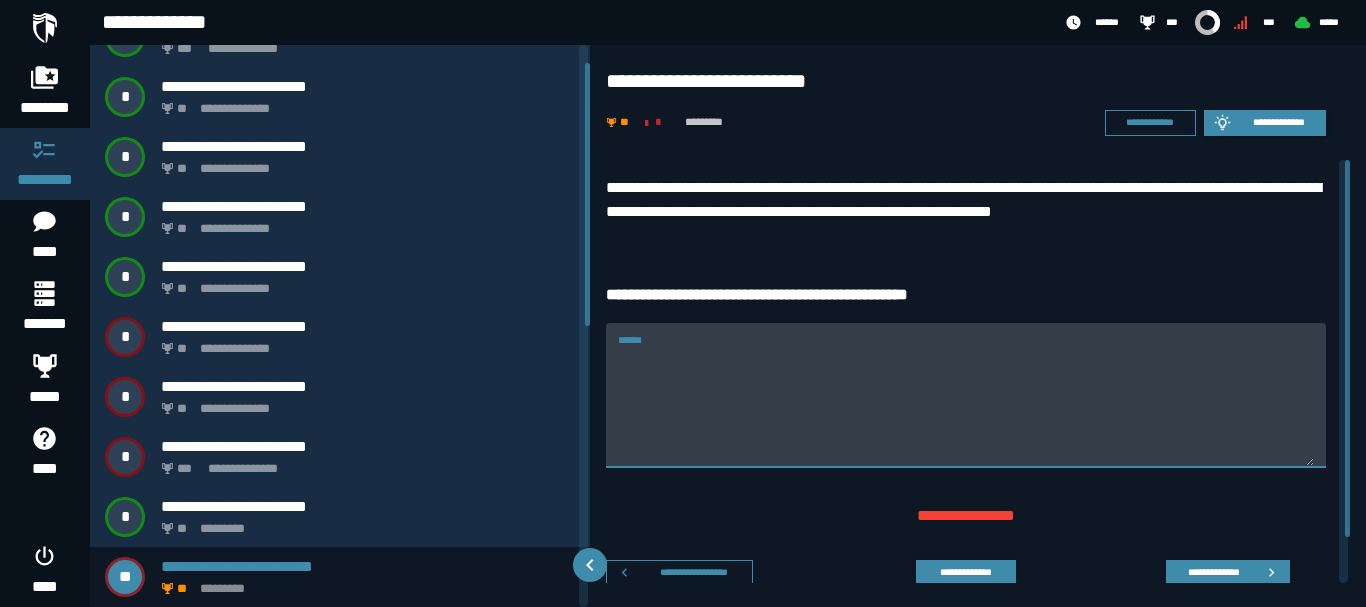 type 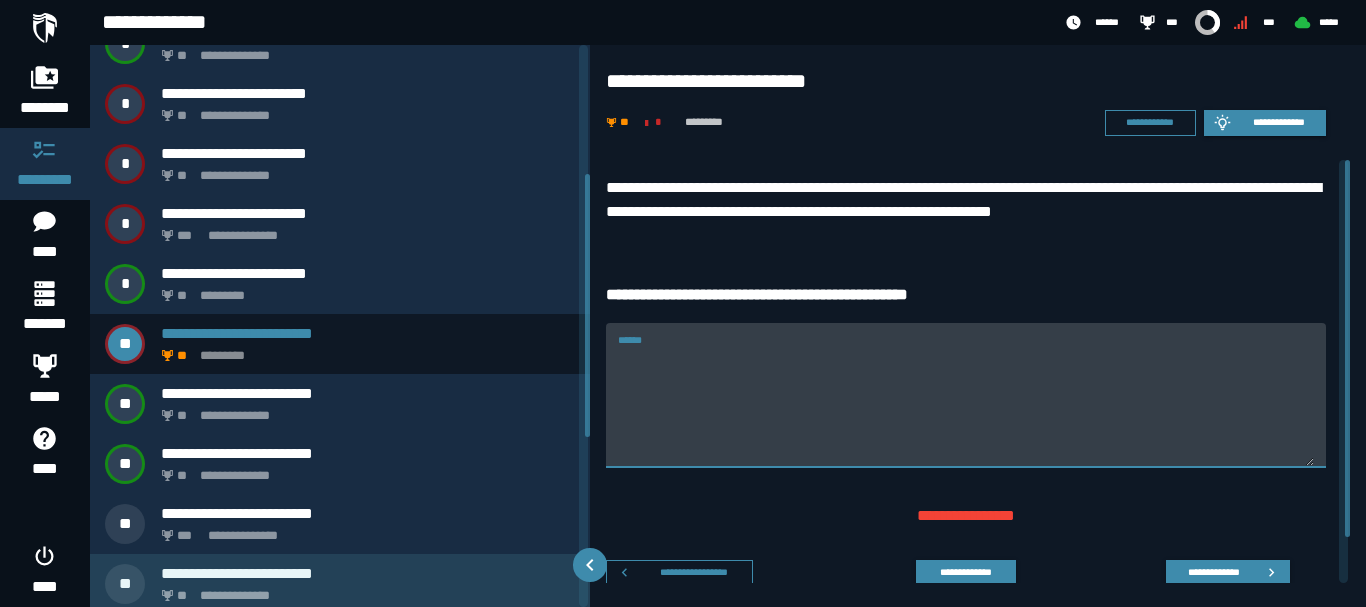 scroll, scrollTop: 505, scrollLeft: 0, axis: vertical 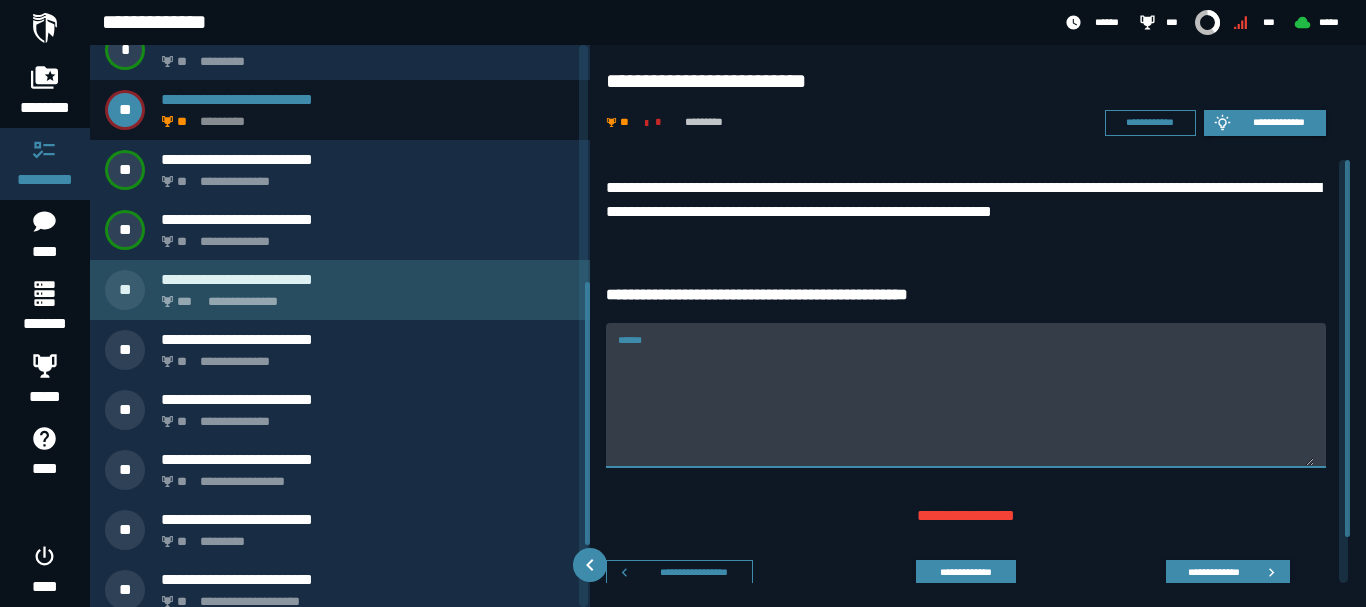 click on "**********" at bounding box center (364, 296) 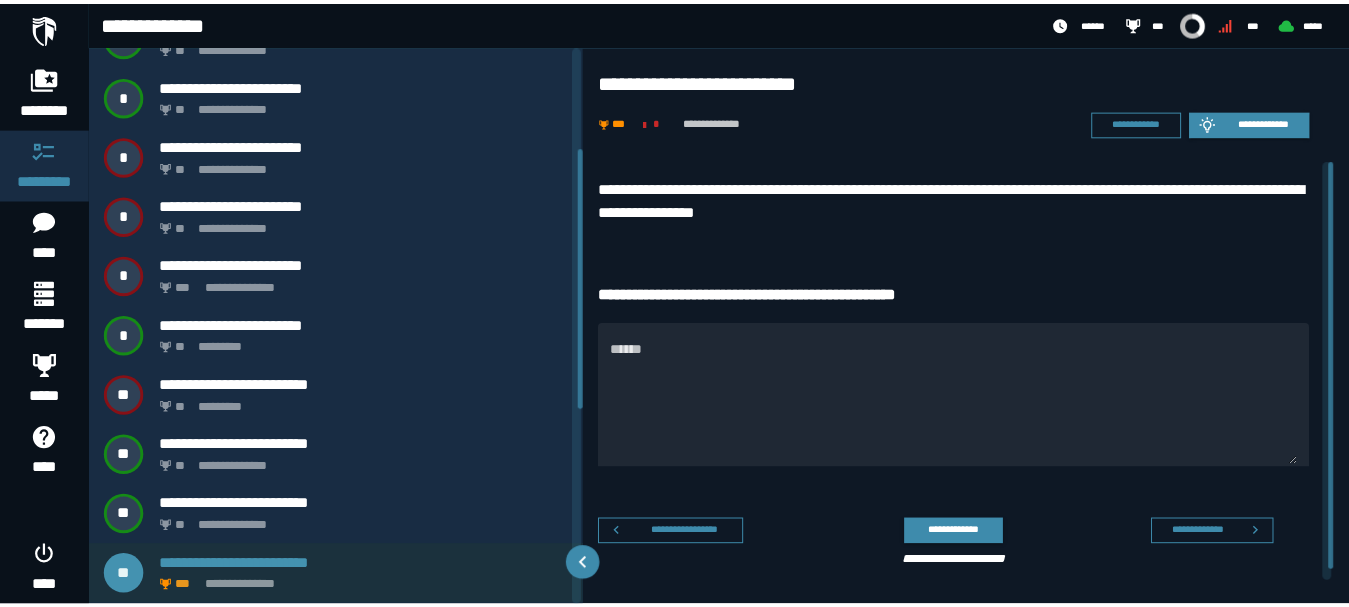 scroll, scrollTop: 218, scrollLeft: 0, axis: vertical 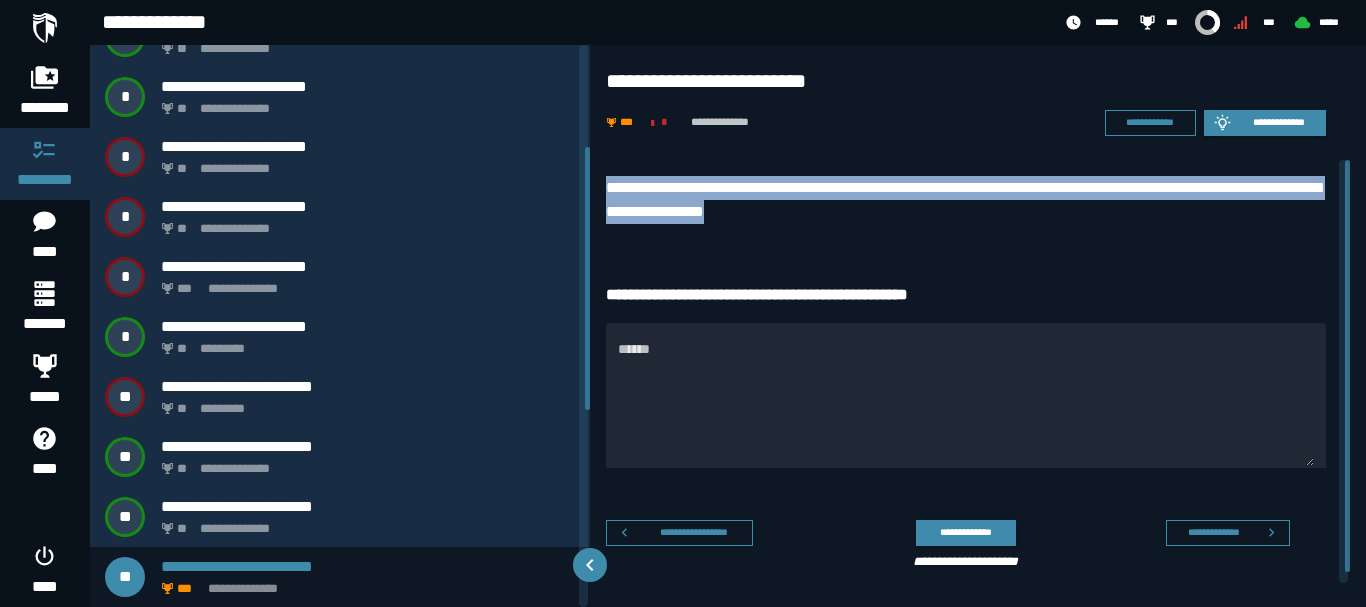 drag, startPoint x: 817, startPoint y: 221, endPoint x: 604, endPoint y: 193, distance: 214.83249 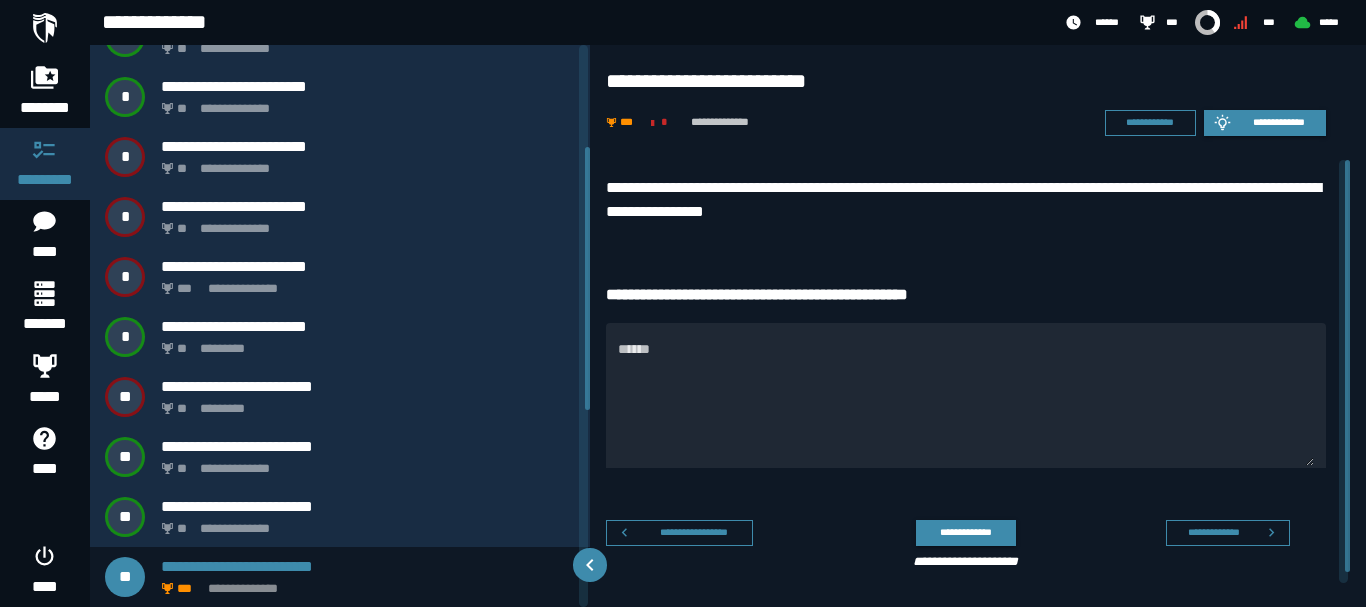 click on "**********" at bounding box center [978, 377] 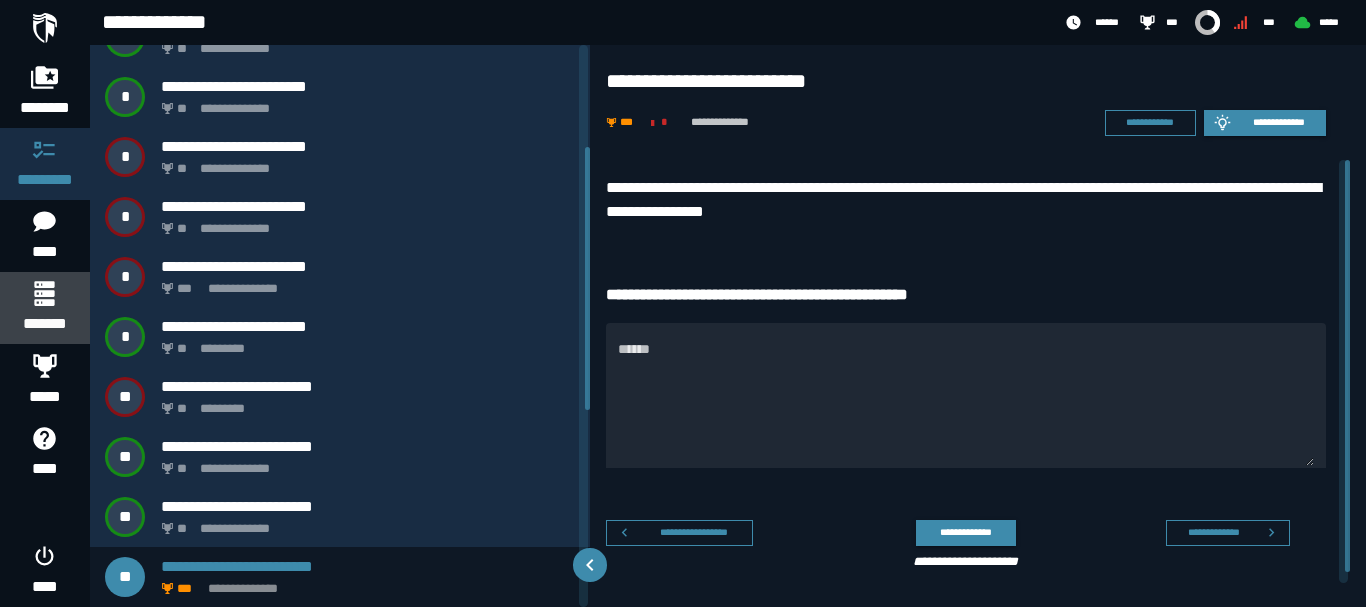click on "*******" at bounding box center (44, 324) 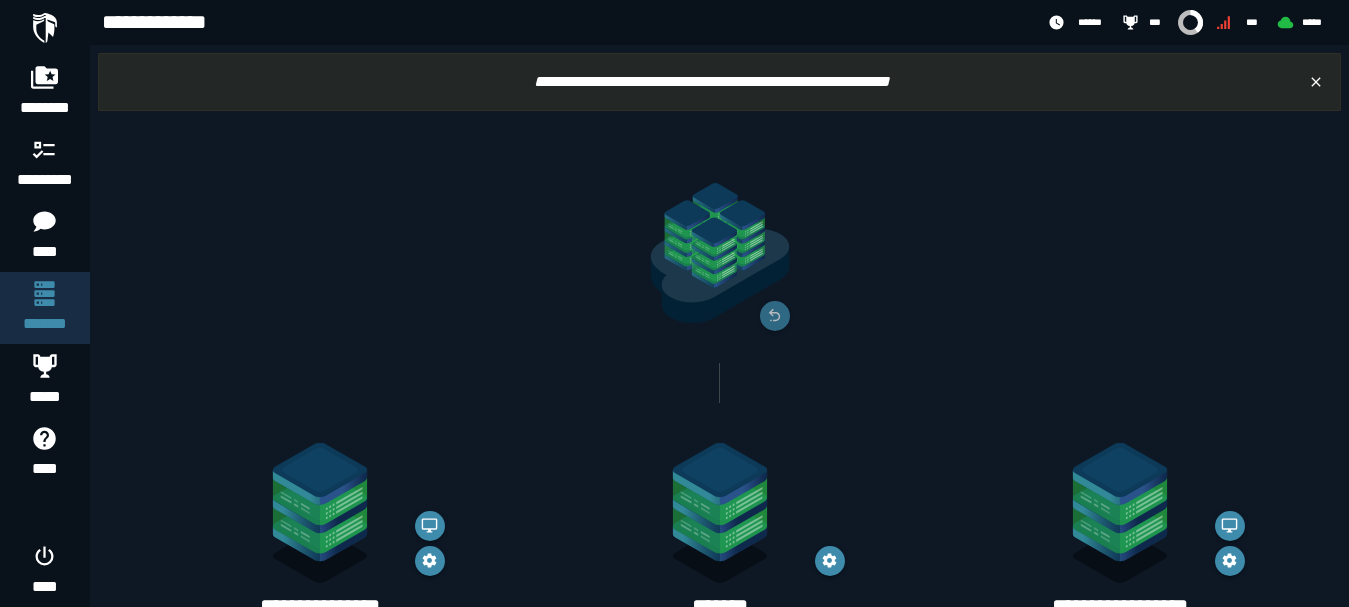 scroll, scrollTop: 432, scrollLeft: 0, axis: vertical 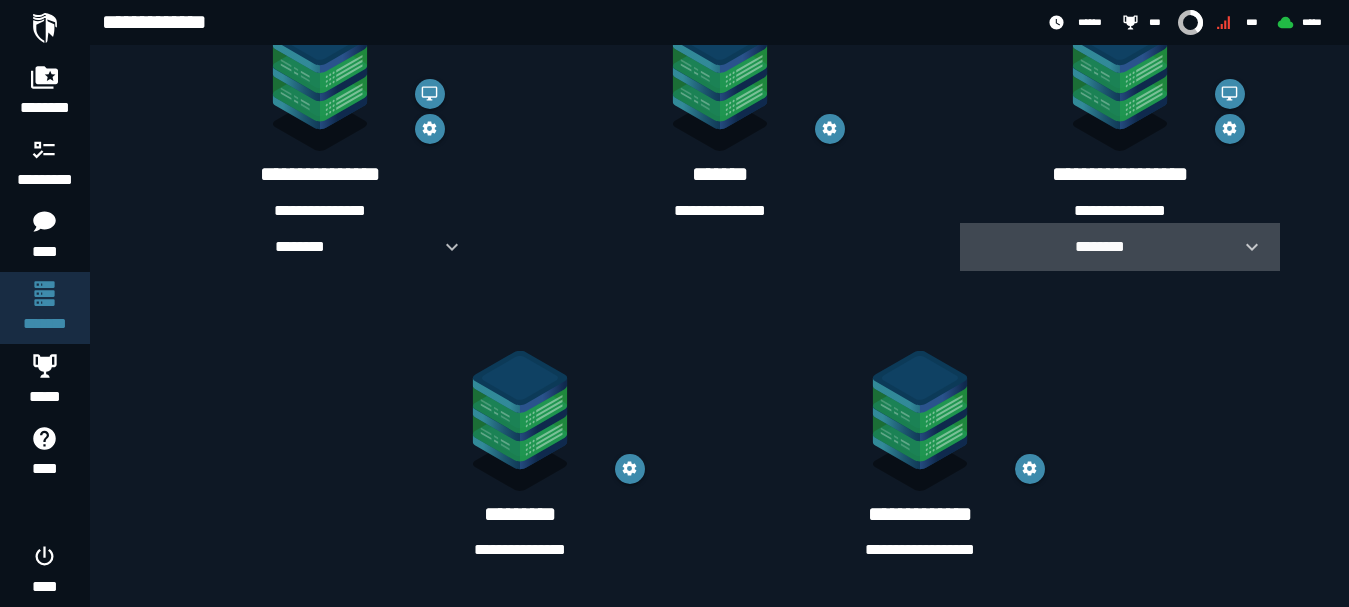 click 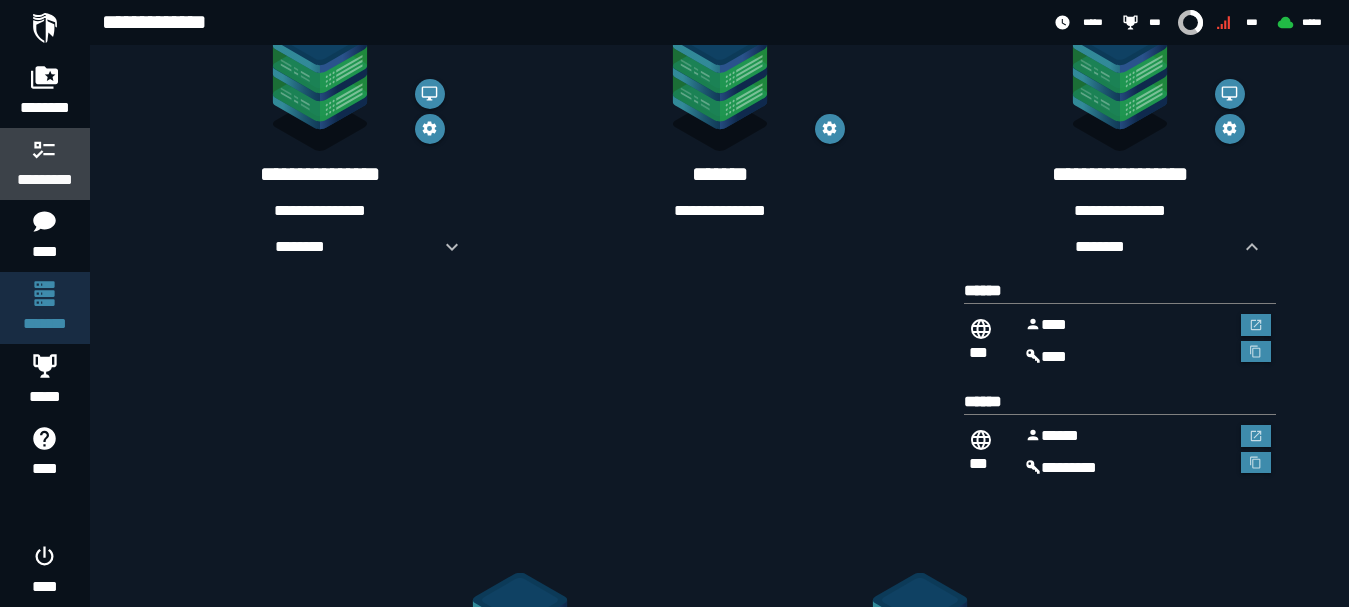 click on "*********" at bounding box center (45, 164) 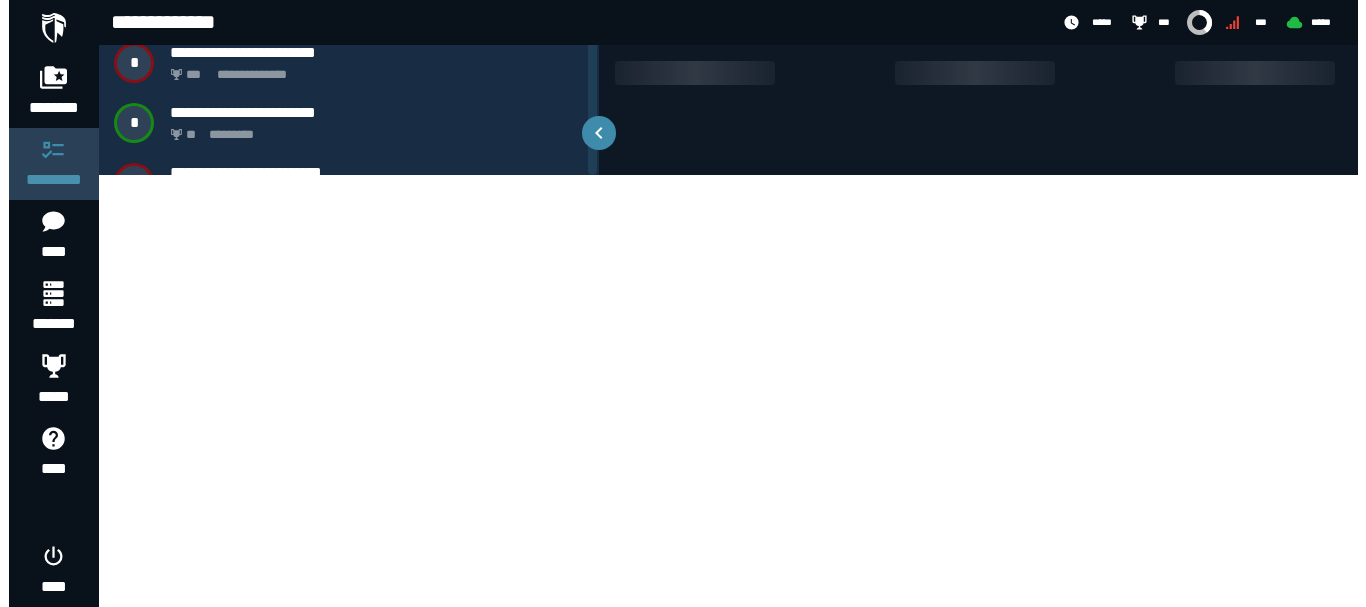 scroll, scrollTop: 0, scrollLeft: 0, axis: both 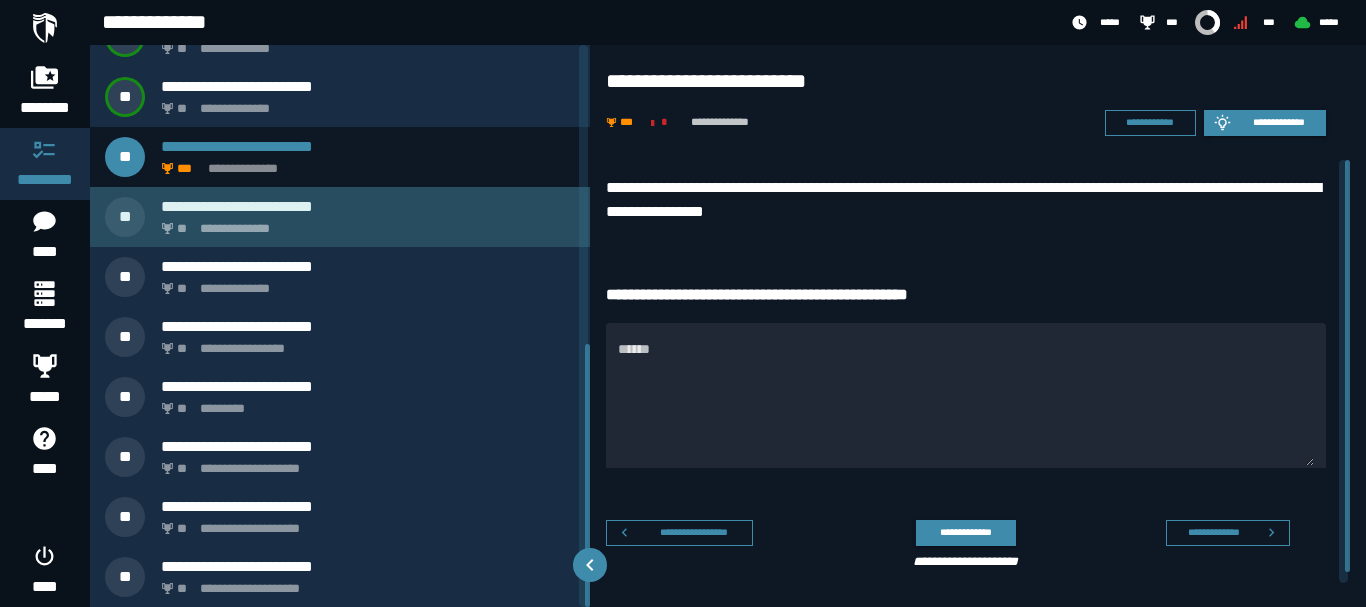 click on "**********" at bounding box center (364, 223) 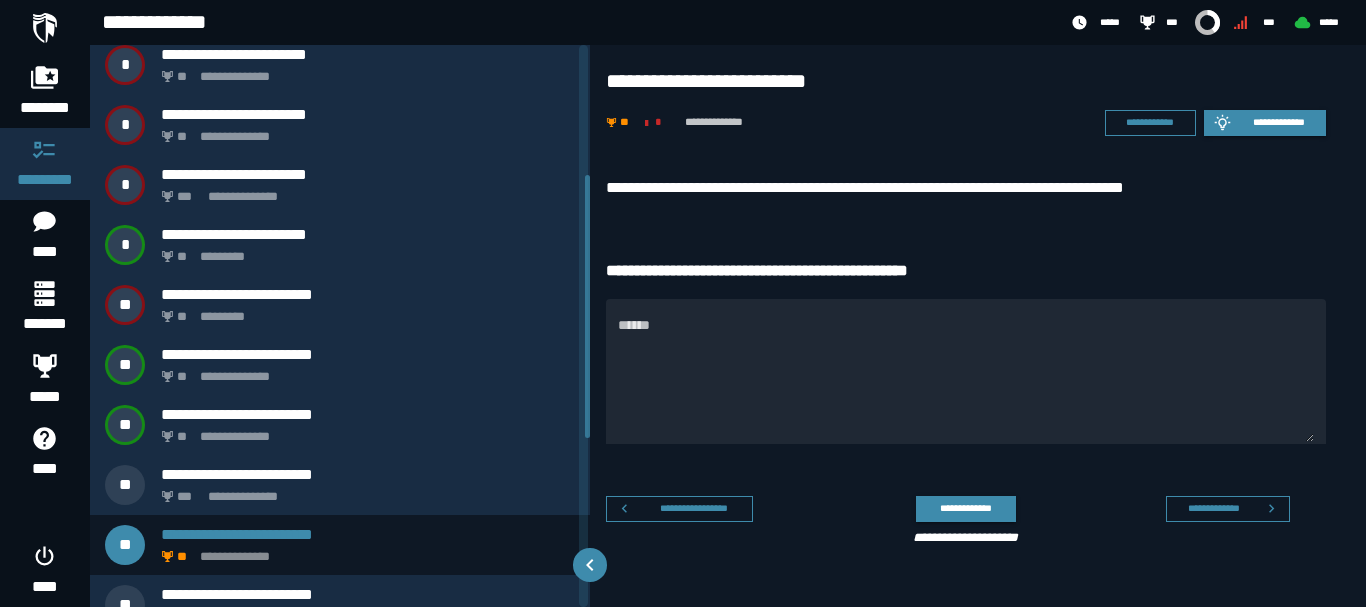 scroll, scrollTop: 278, scrollLeft: 0, axis: vertical 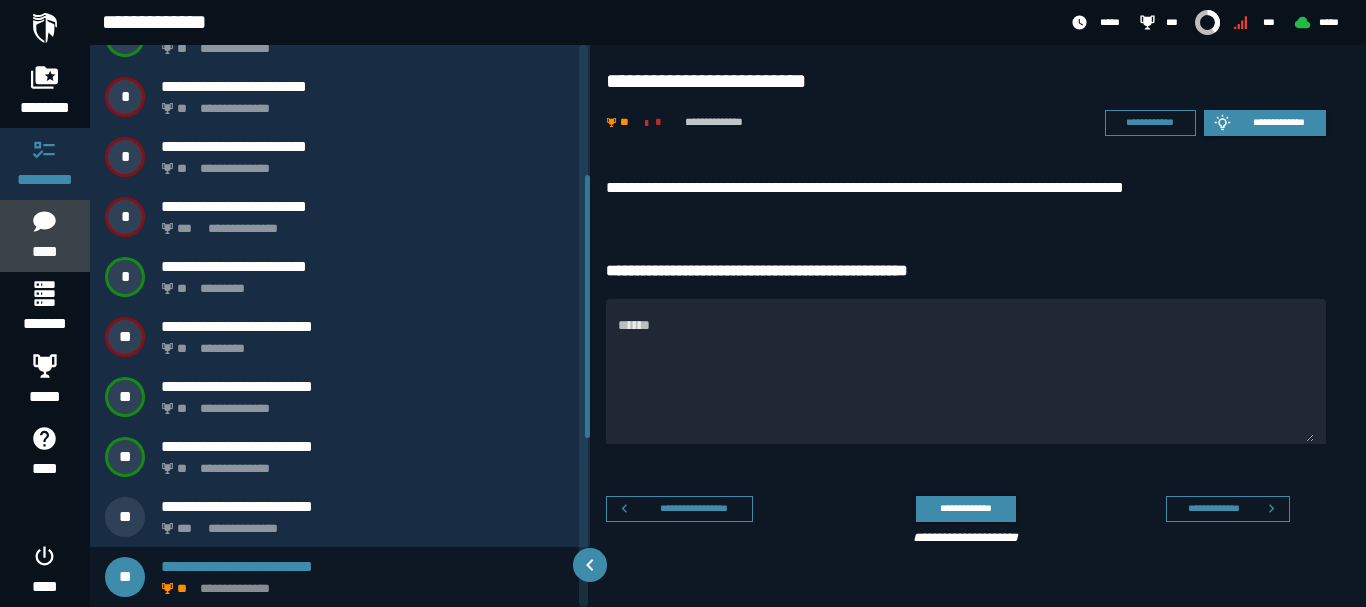 click on "****" at bounding box center [44, 252] 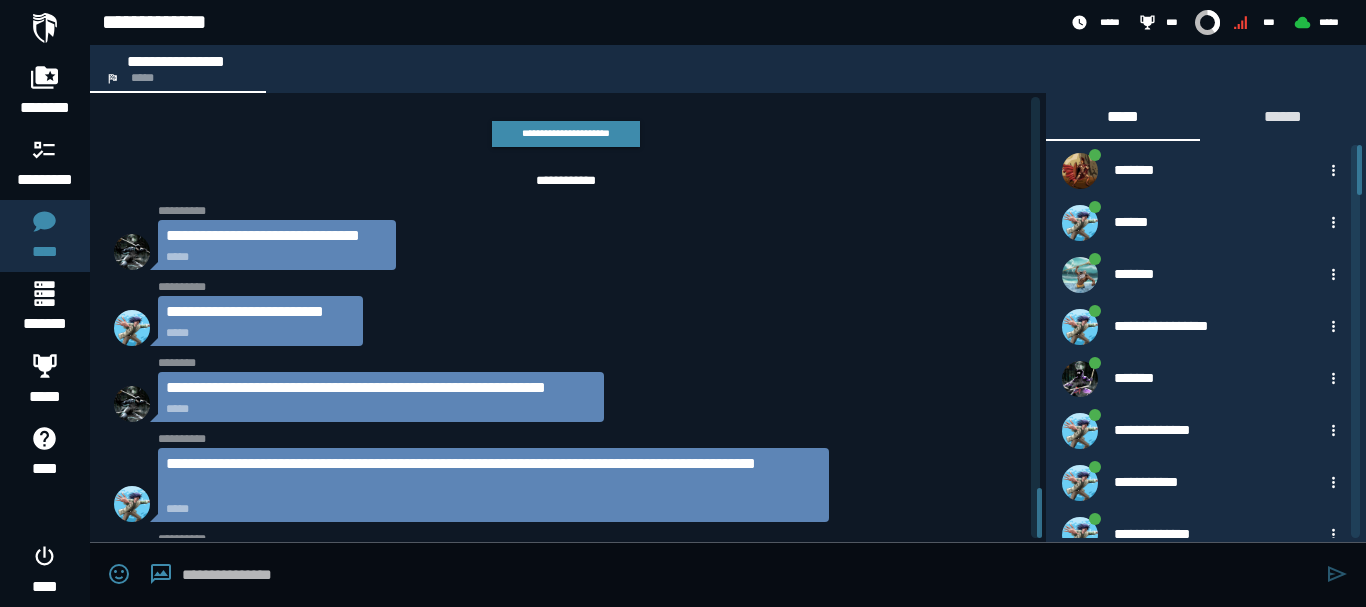 scroll, scrollTop: 3756, scrollLeft: 0, axis: vertical 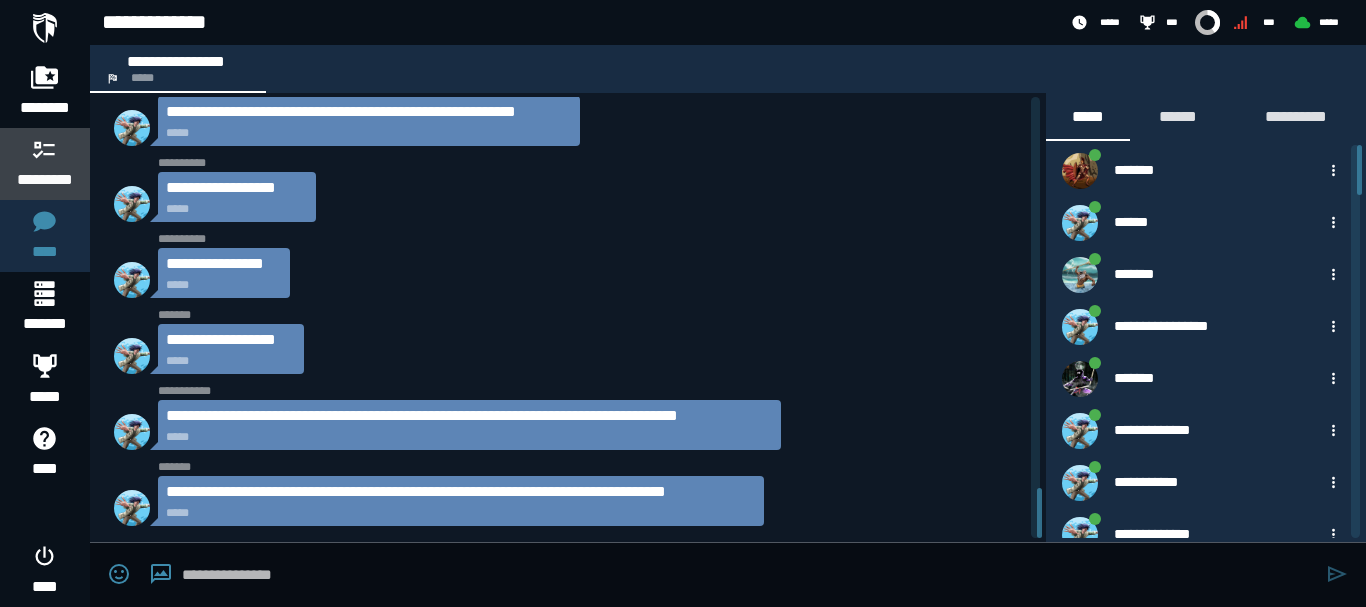click on "*********" at bounding box center [45, 164] 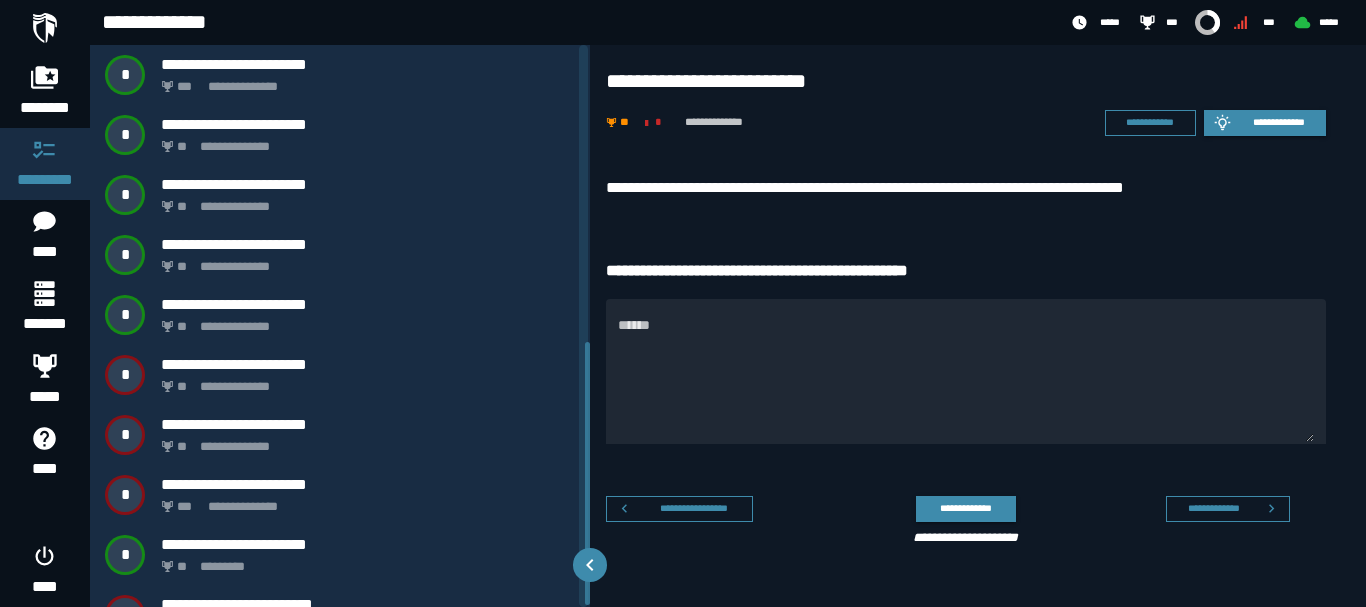 scroll, scrollTop: 638, scrollLeft: 0, axis: vertical 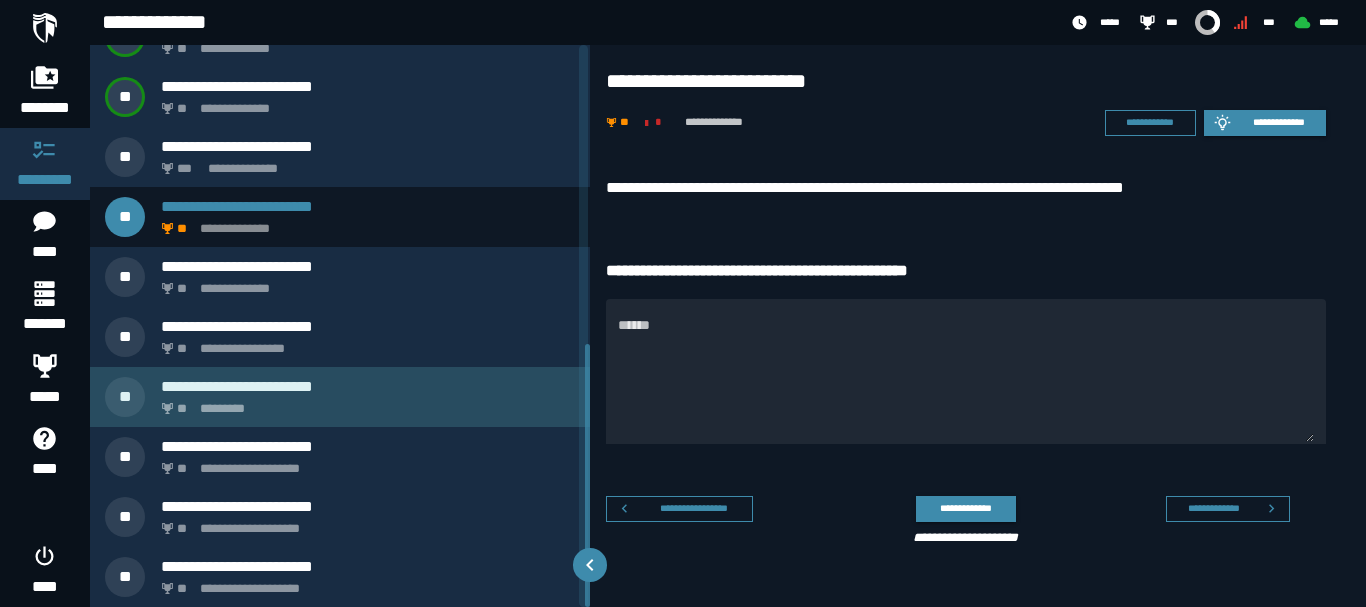 click on "** *********" at bounding box center [364, 403] 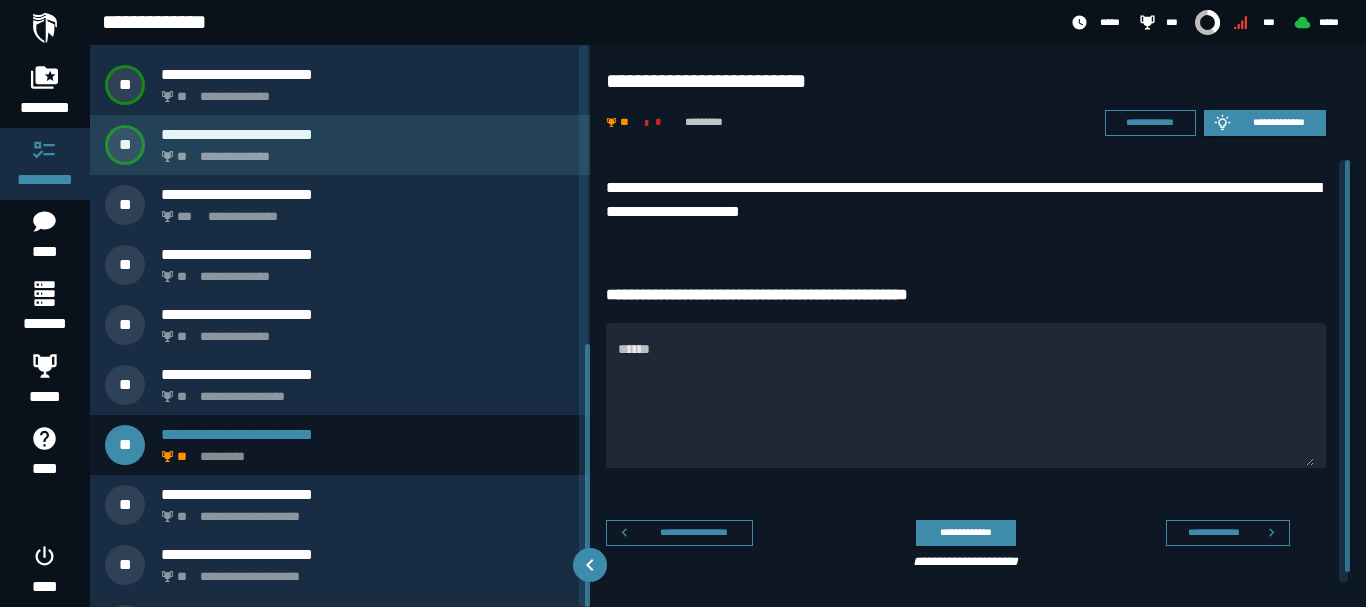 scroll, scrollTop: 638, scrollLeft: 0, axis: vertical 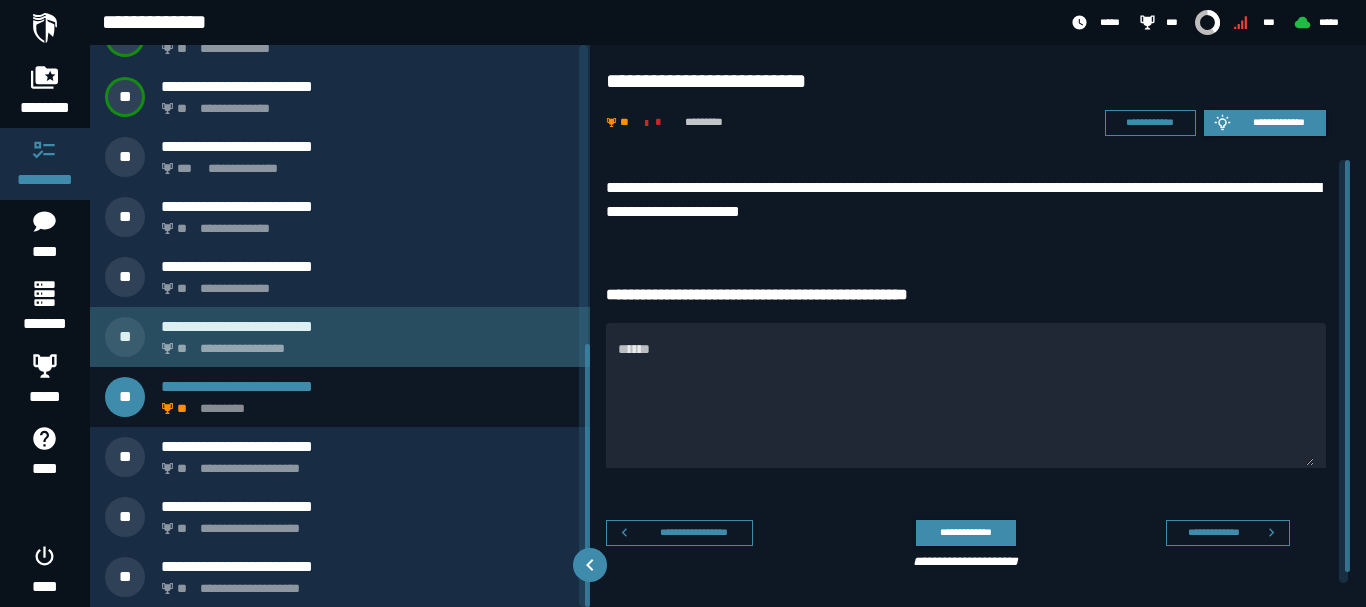 click on "**********" 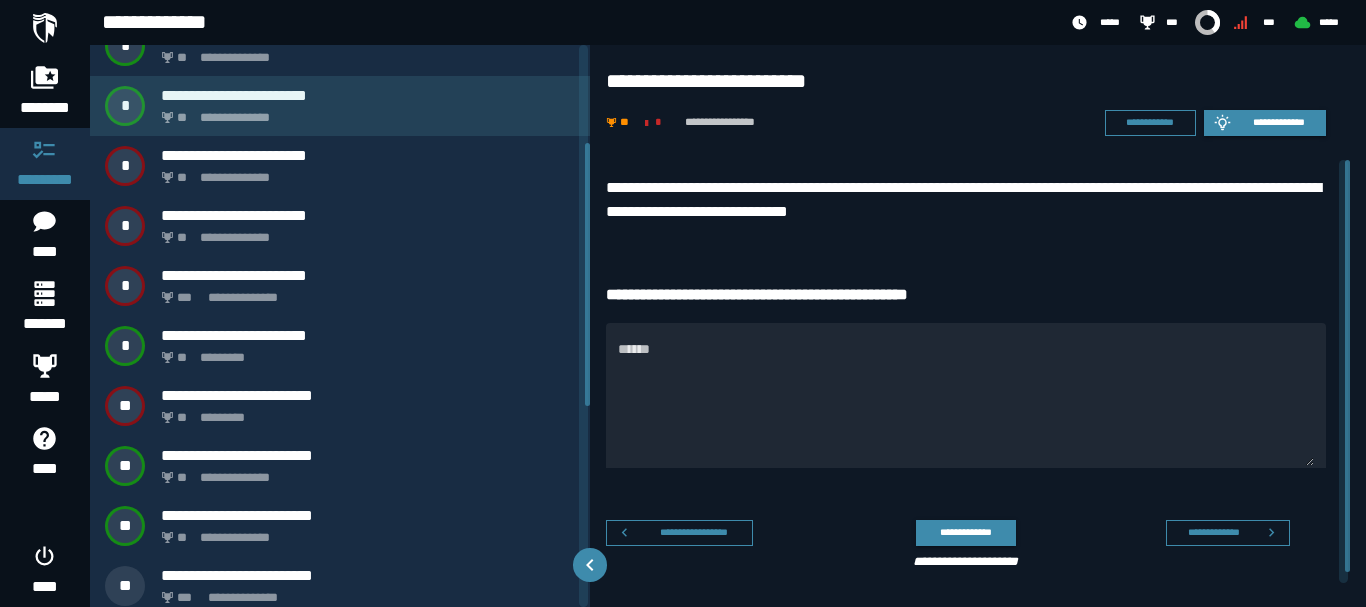 scroll, scrollTop: 165, scrollLeft: 0, axis: vertical 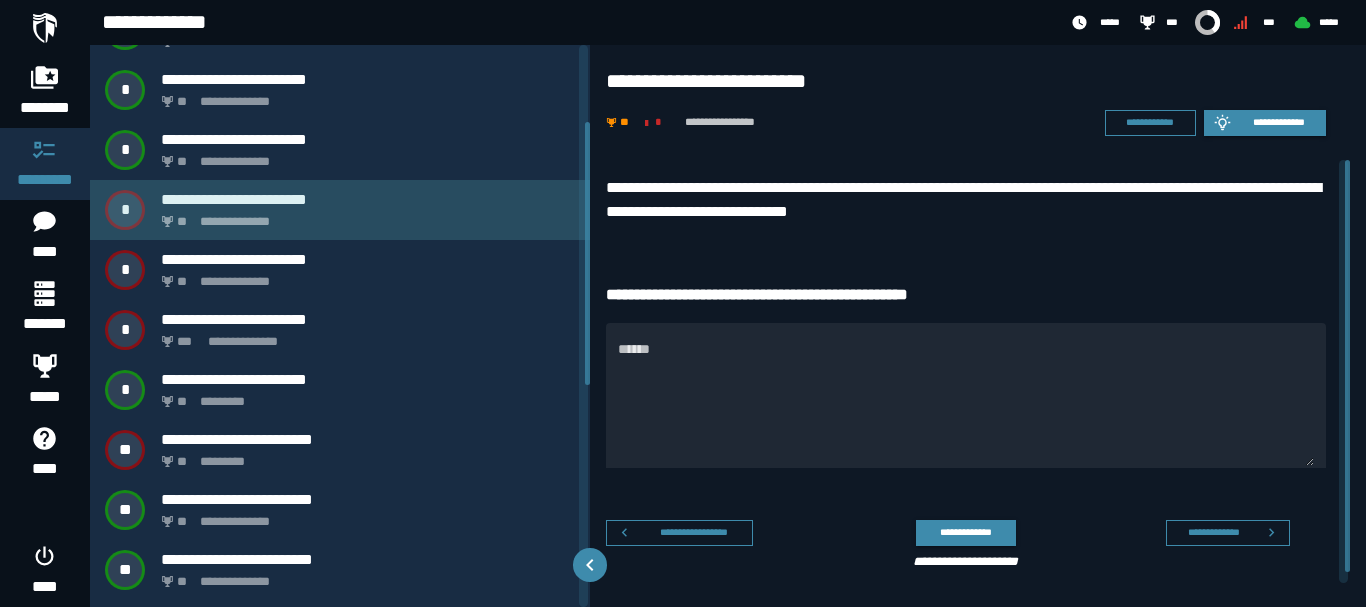click on "**********" at bounding box center [364, 216] 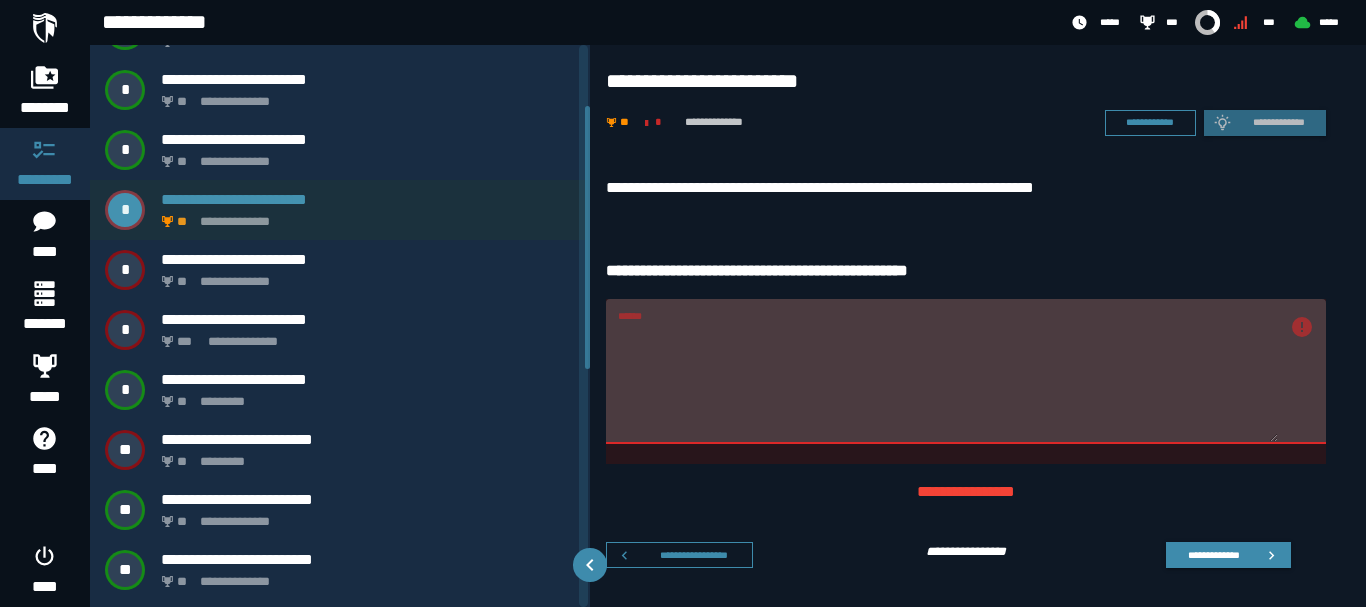 scroll, scrollTop: 0, scrollLeft: 0, axis: both 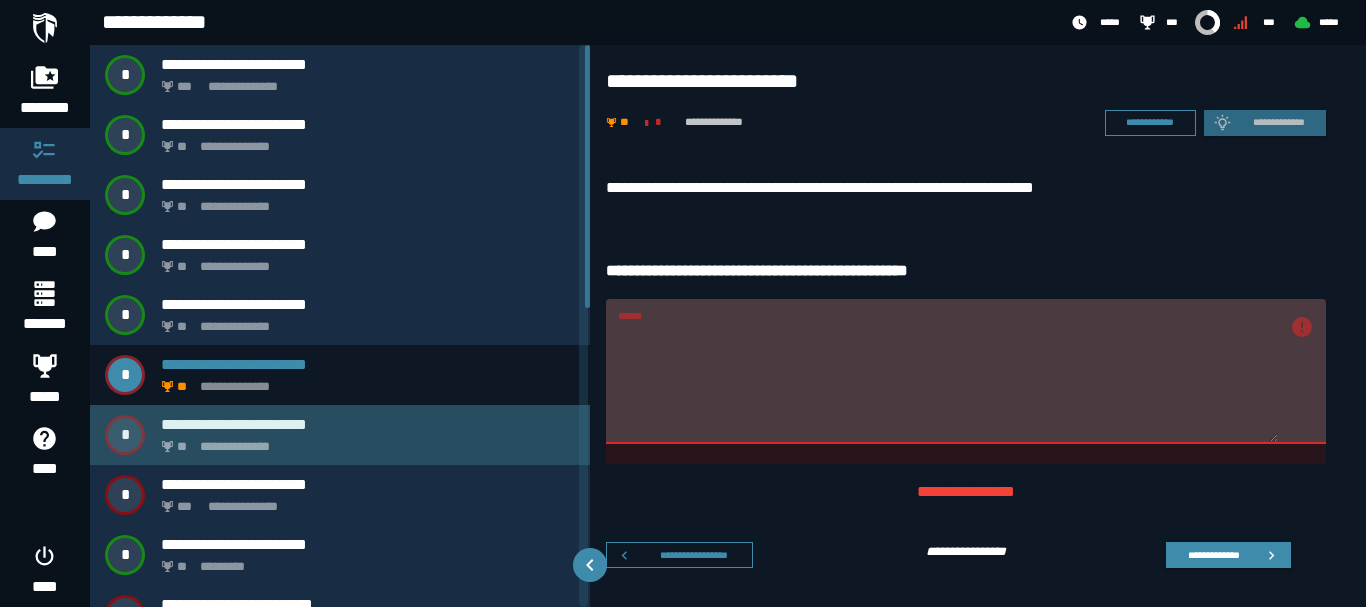 click on "**********" at bounding box center (368, 424) 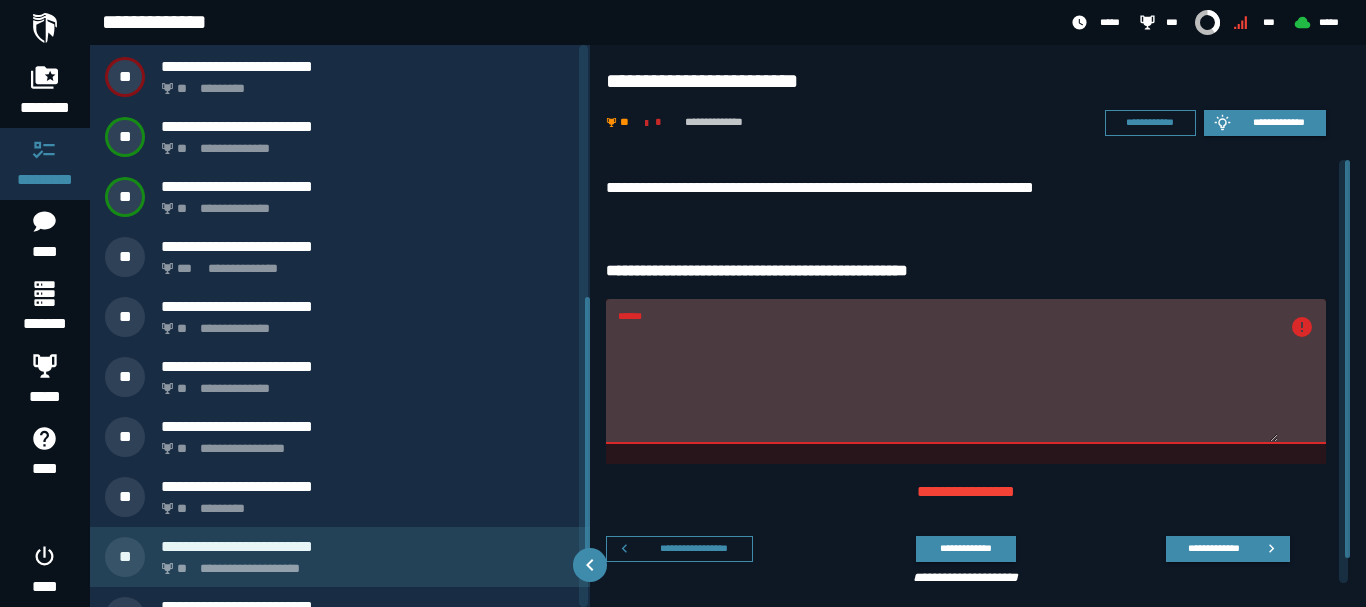 scroll, scrollTop: 638, scrollLeft: 0, axis: vertical 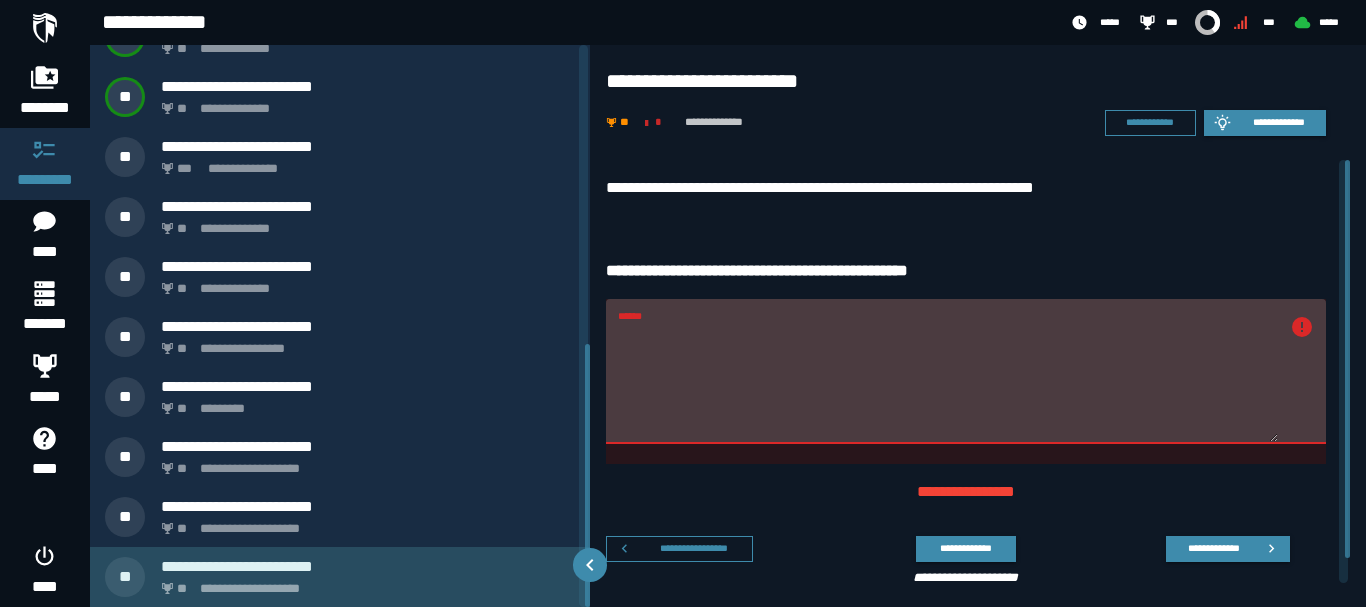 click on "**********" at bounding box center [368, 566] 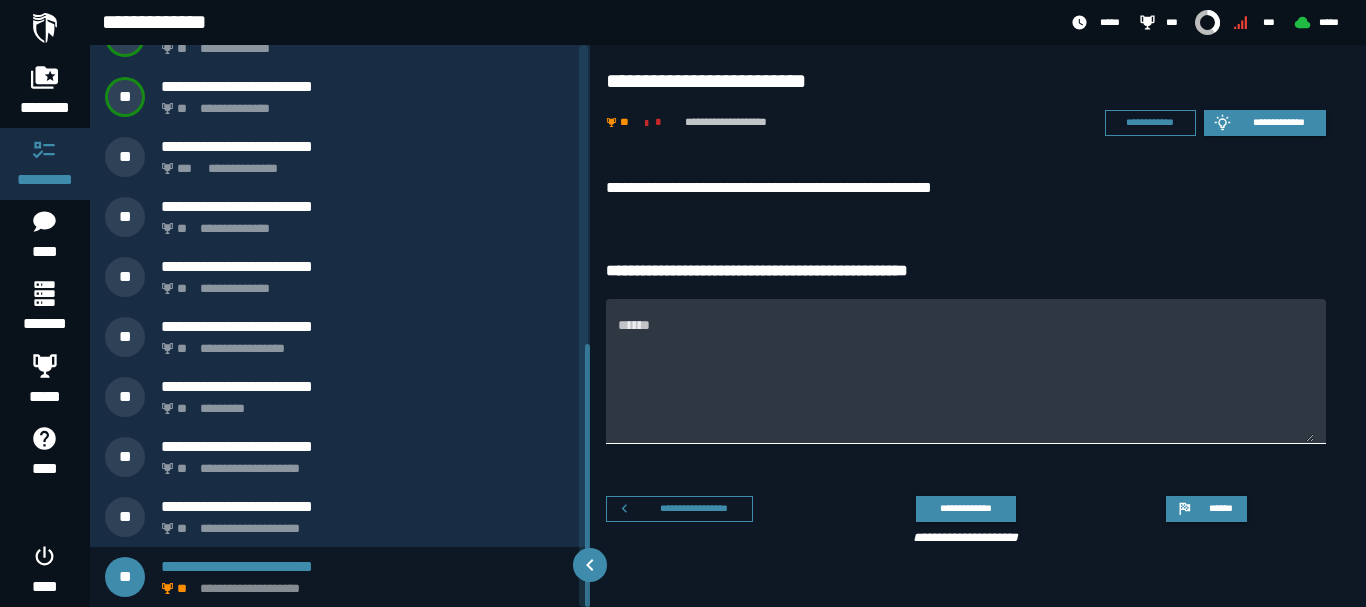 click on "******" at bounding box center [966, 383] 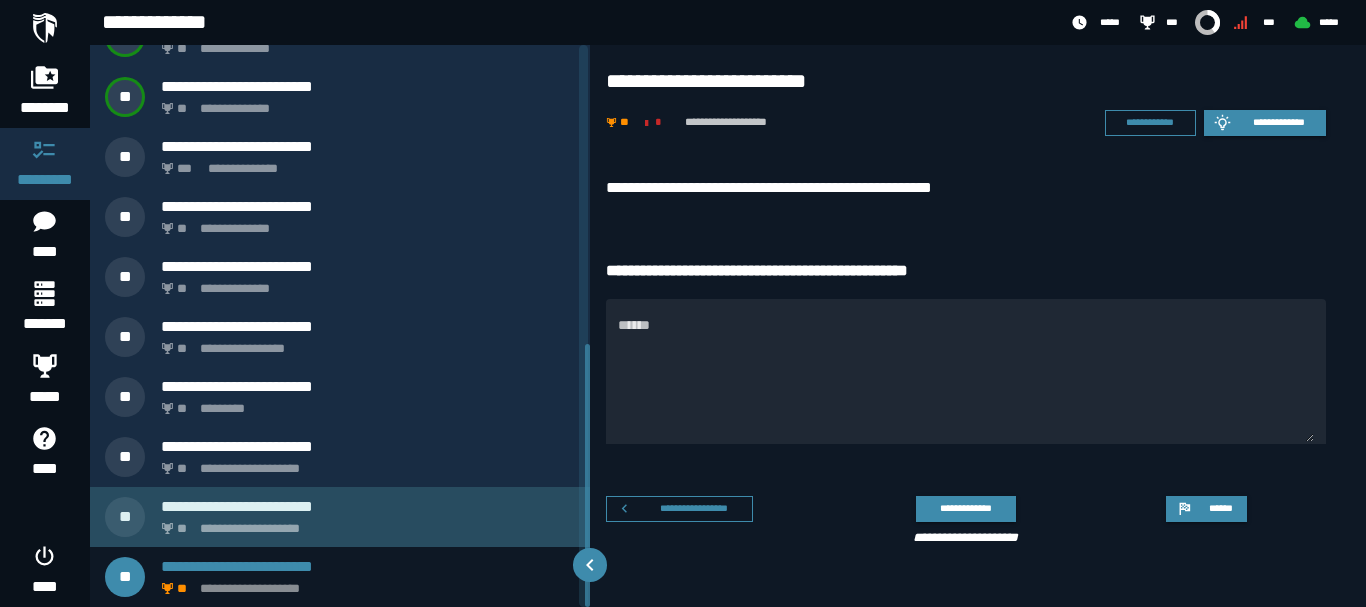 click on "**********" at bounding box center (364, 523) 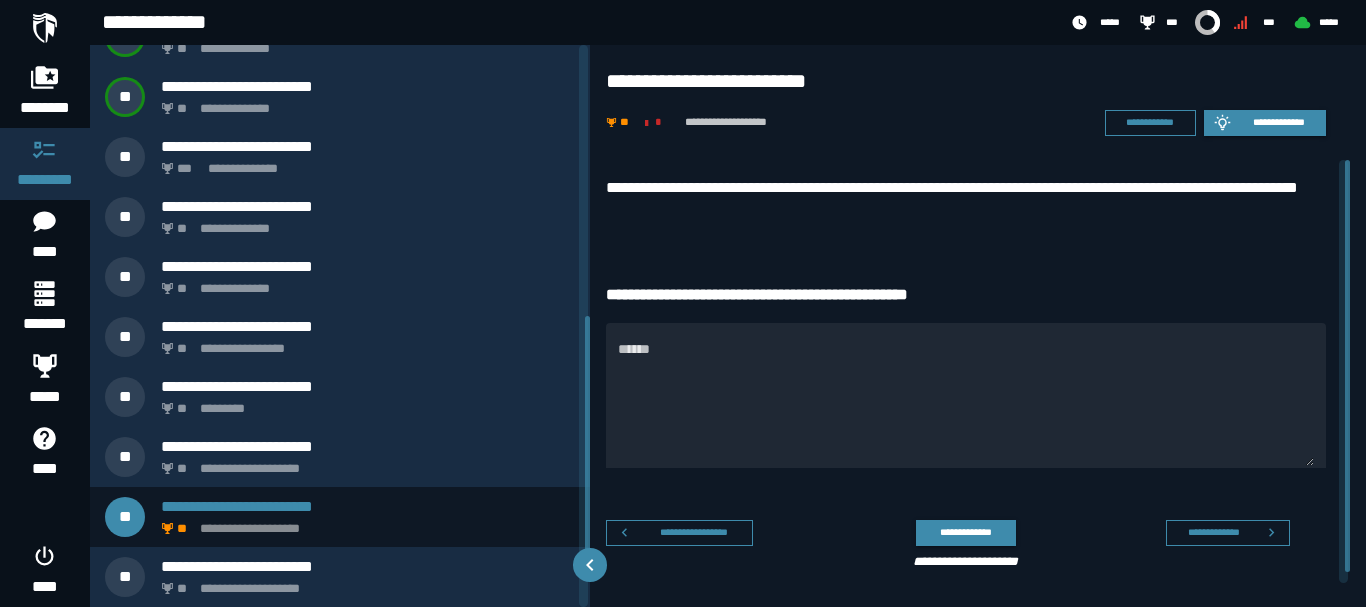 scroll, scrollTop: 578, scrollLeft: 0, axis: vertical 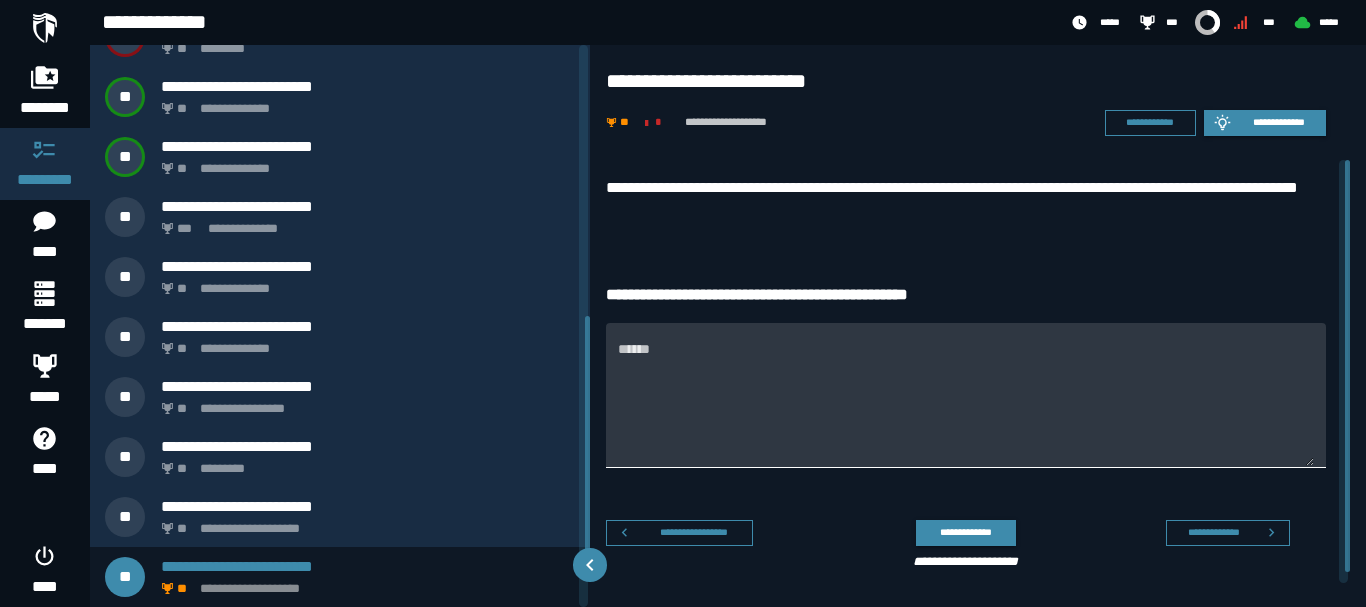 click on "******" at bounding box center (966, 395) 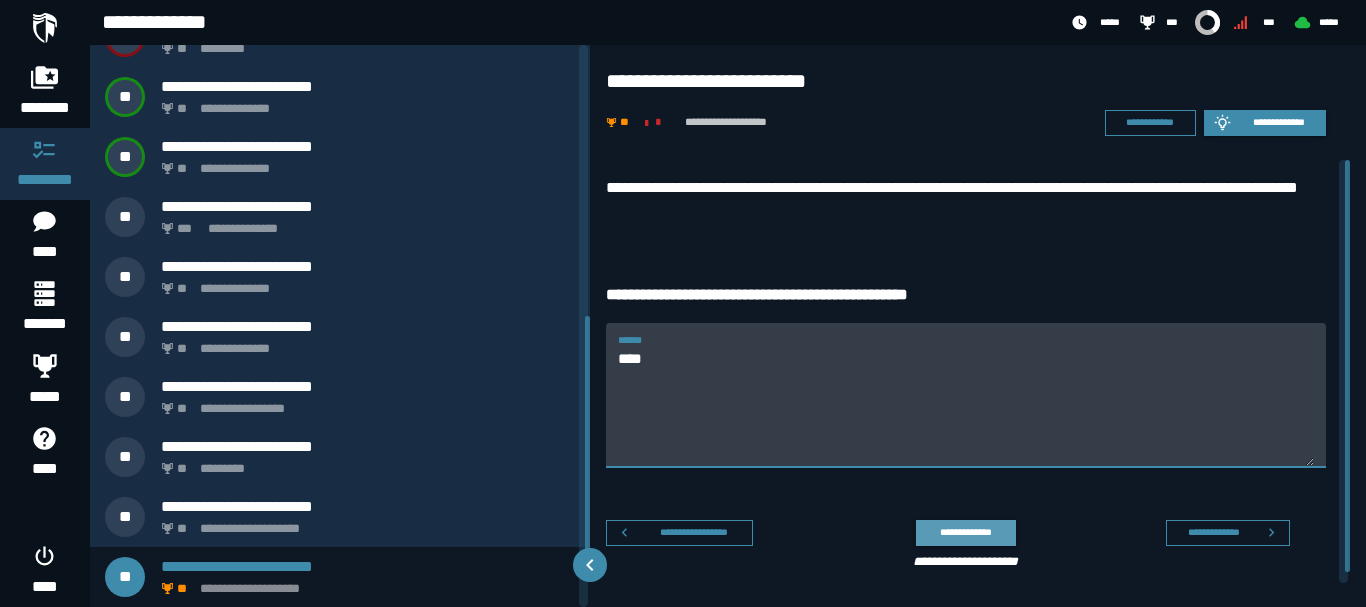 type on "****" 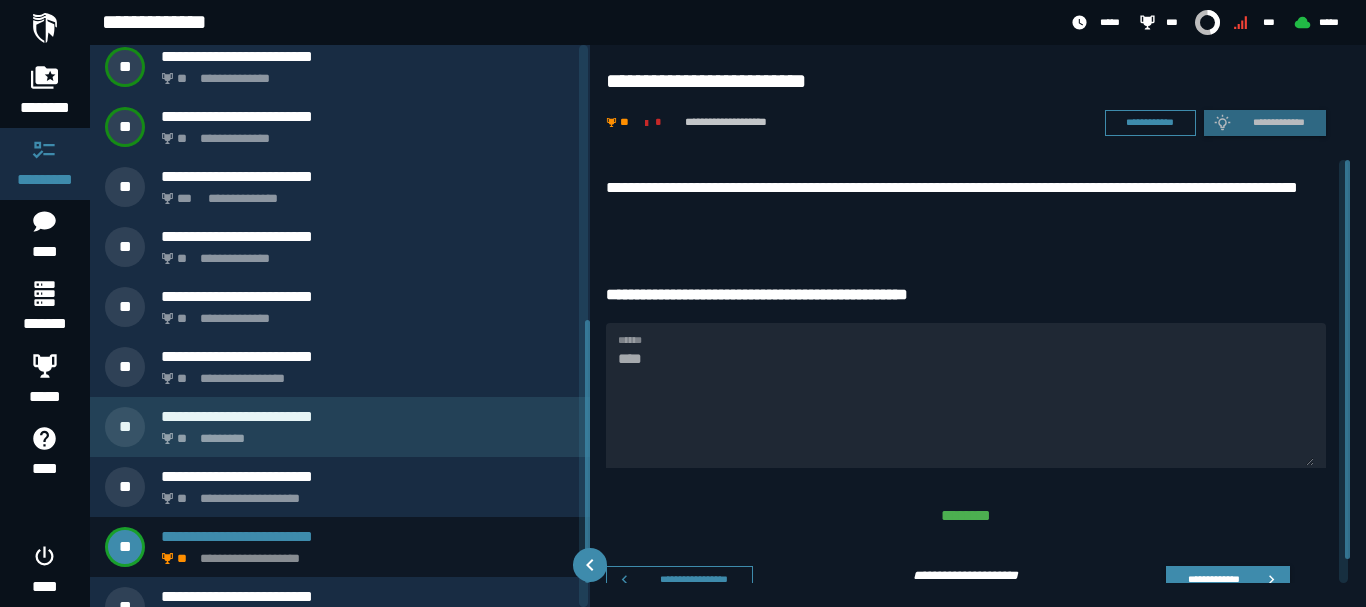 scroll, scrollTop: 638, scrollLeft: 0, axis: vertical 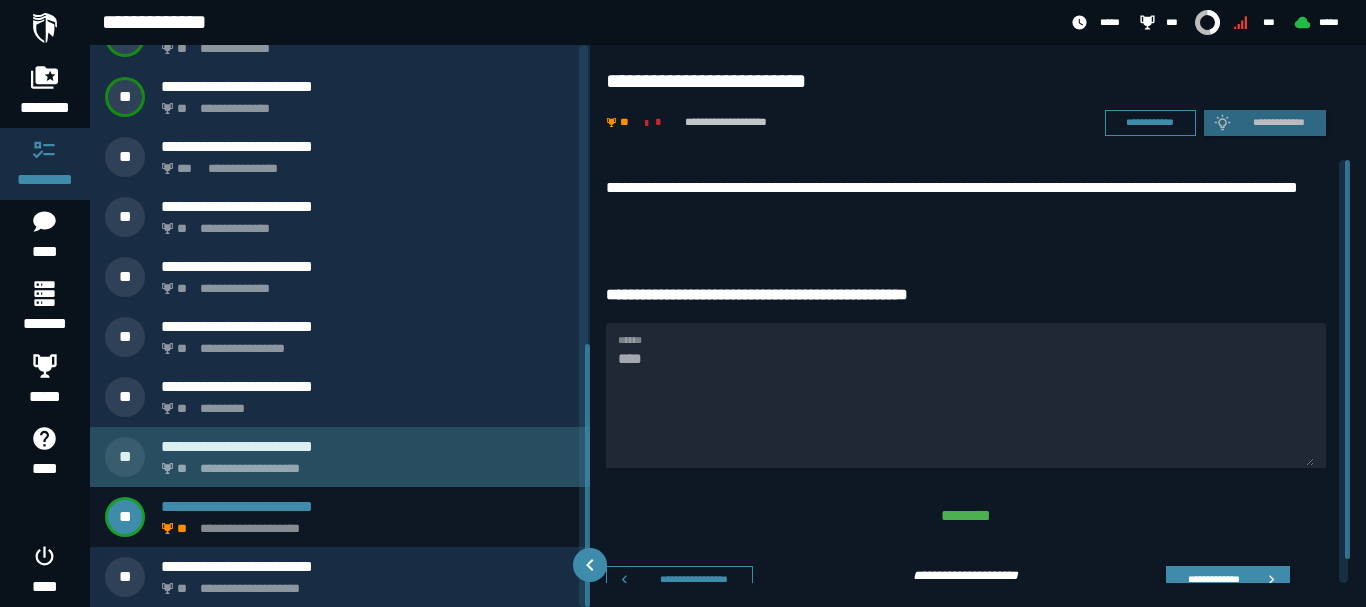 click on "**********" 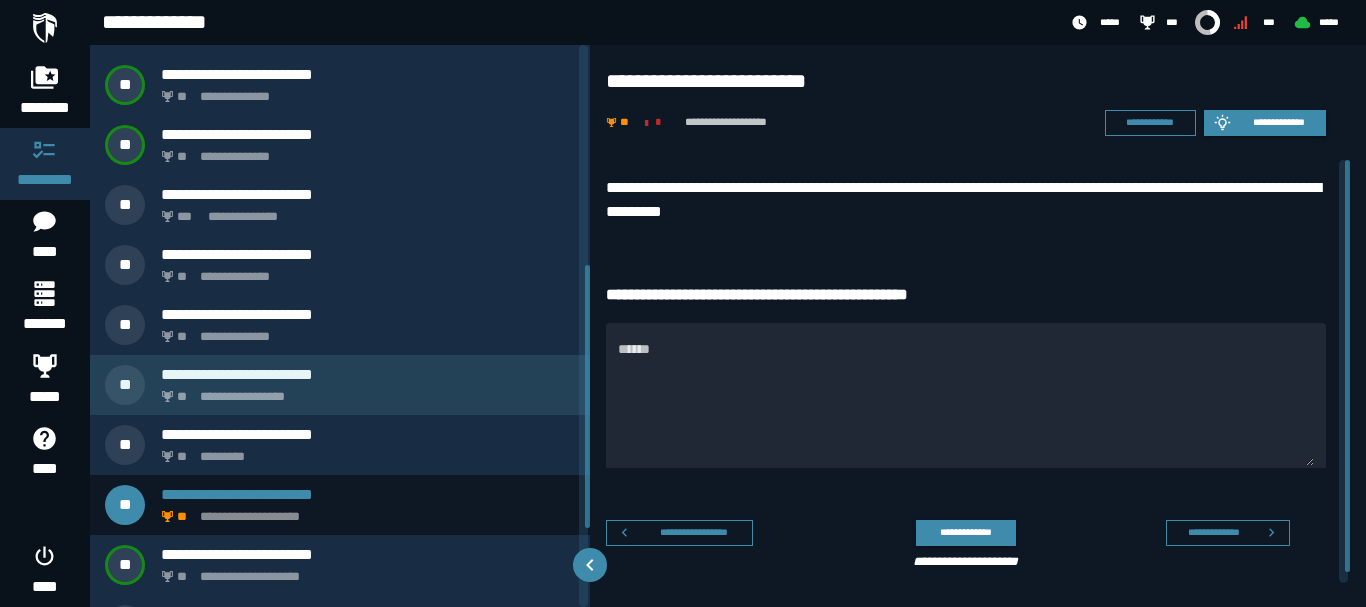 scroll, scrollTop: 638, scrollLeft: 0, axis: vertical 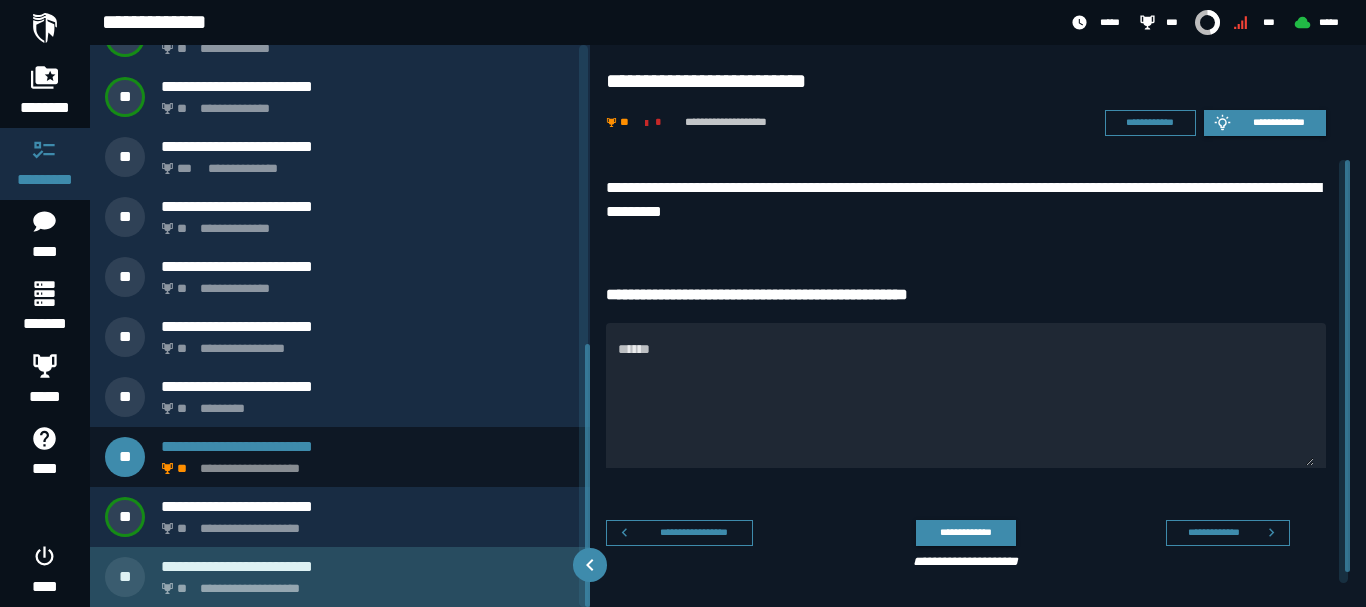 click on "**********" at bounding box center (368, 566) 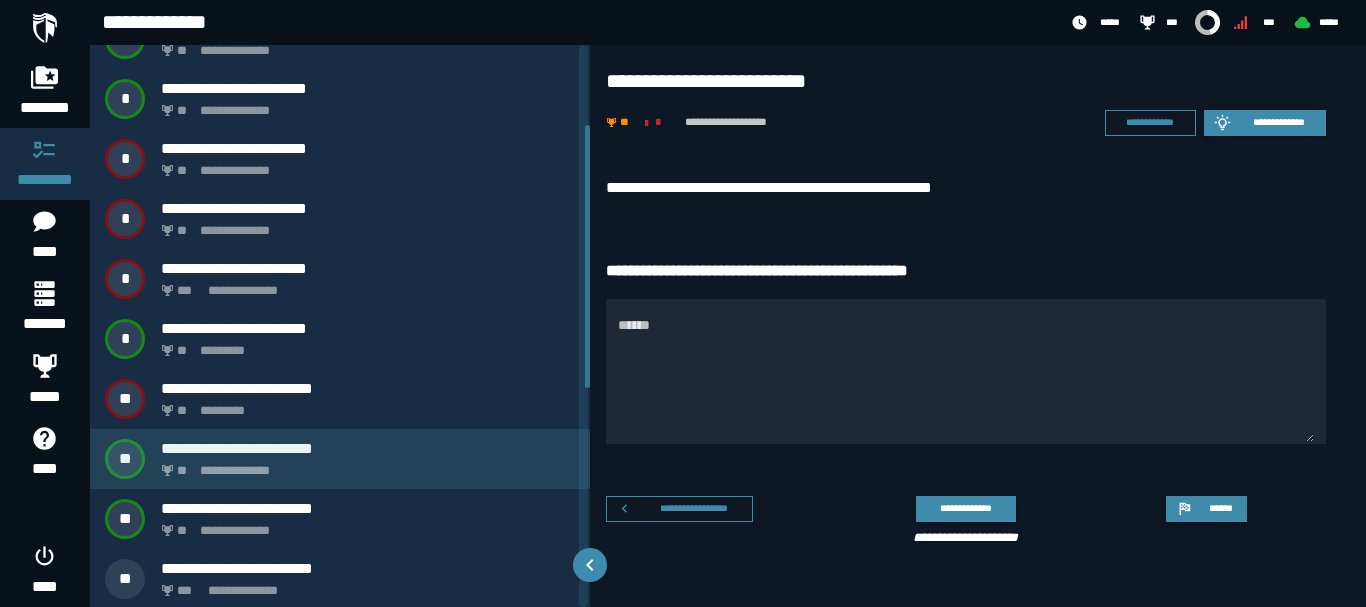 scroll, scrollTop: 171, scrollLeft: 0, axis: vertical 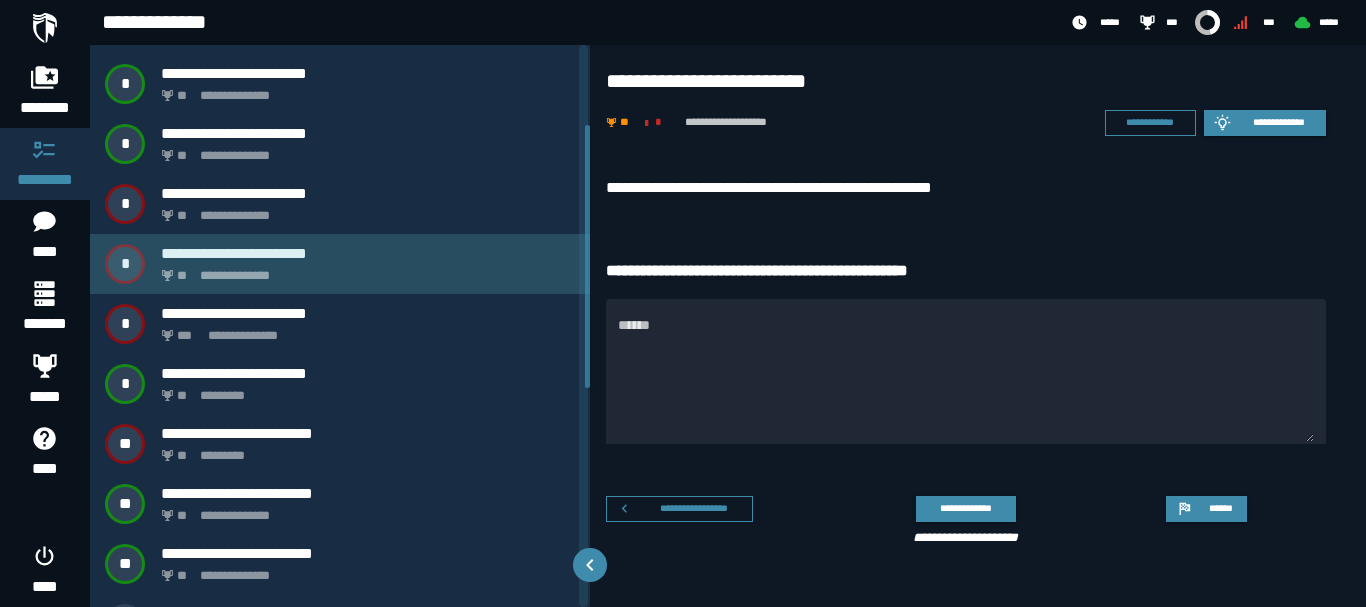 click on "**********" 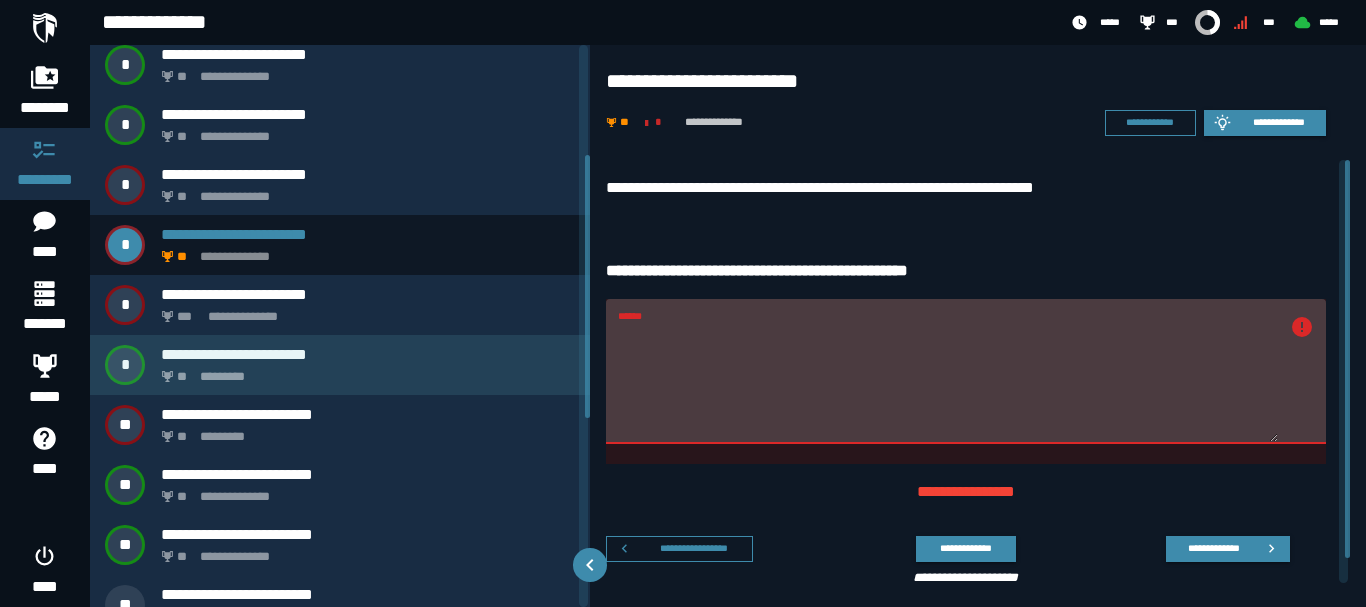 scroll, scrollTop: 234, scrollLeft: 0, axis: vertical 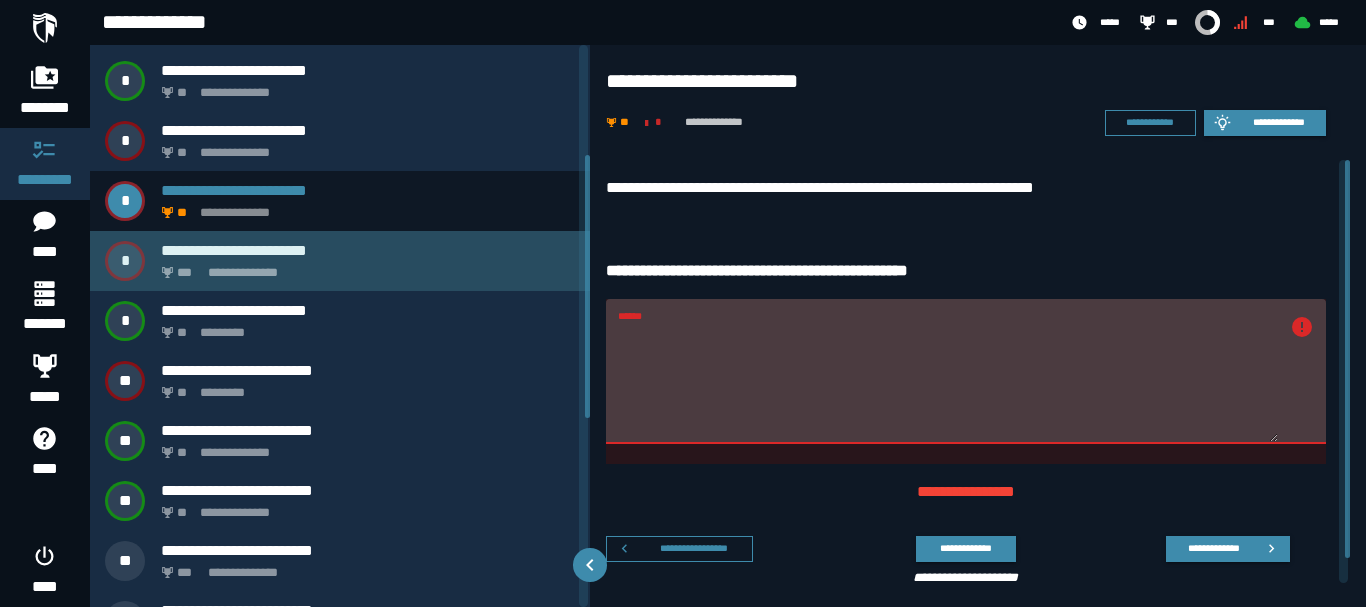 click on "**********" at bounding box center (364, 267) 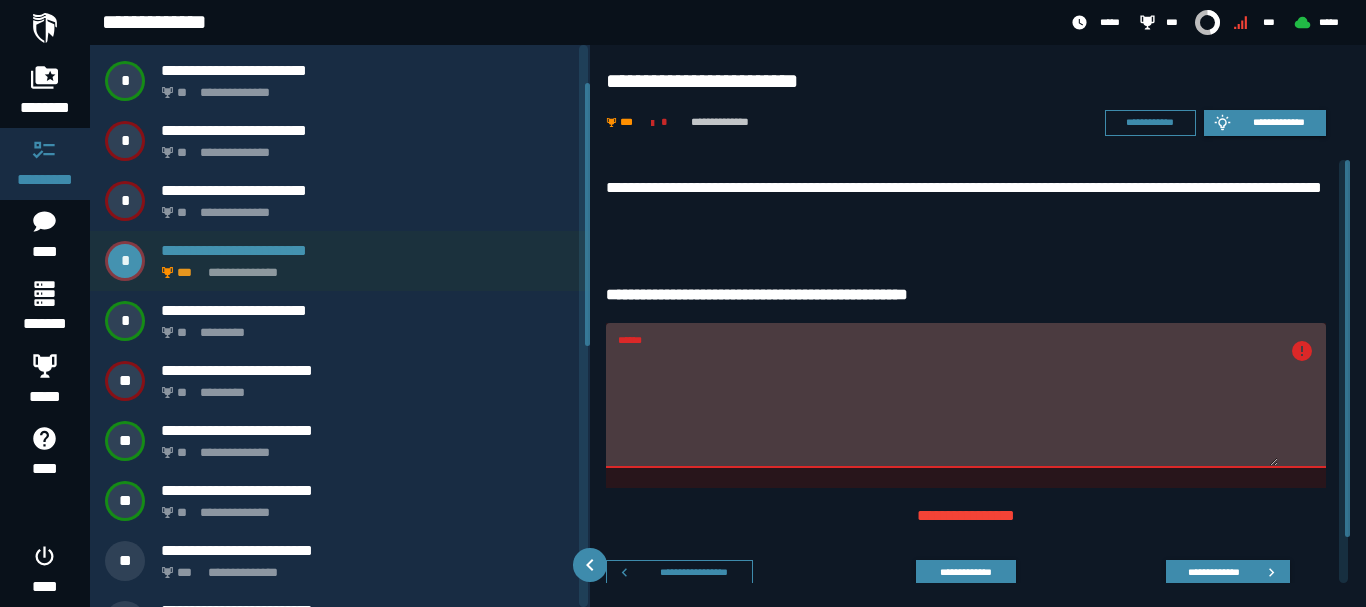 scroll, scrollTop: 0, scrollLeft: 0, axis: both 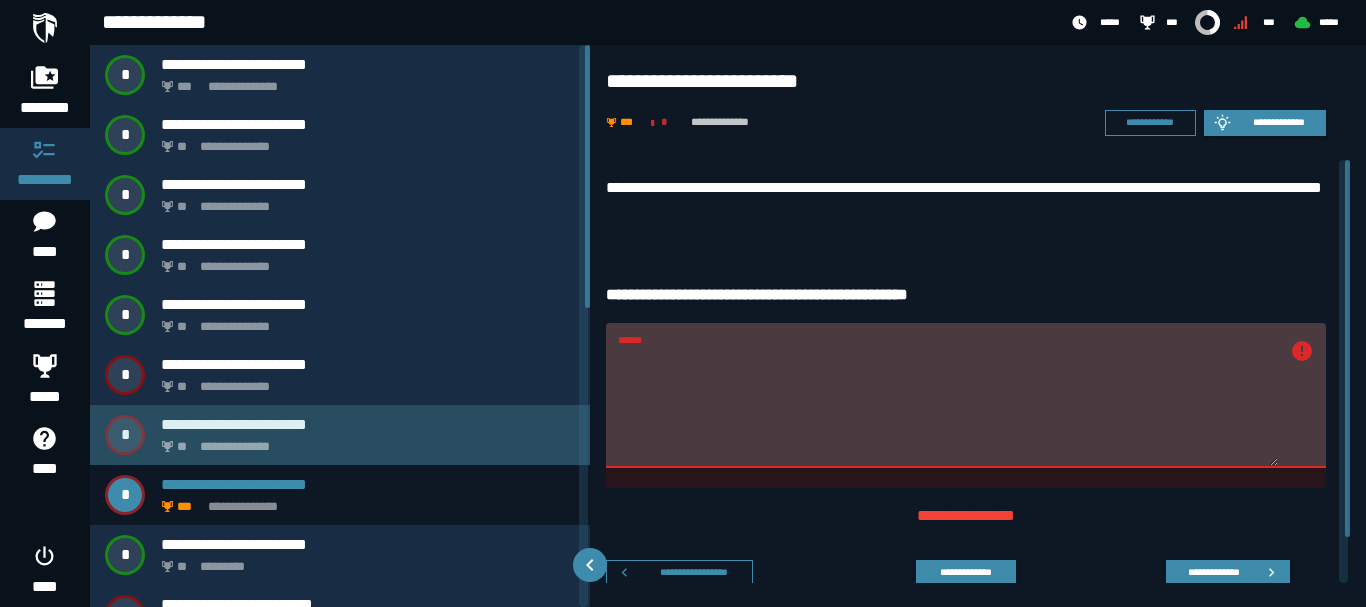 click on "**********" at bounding box center [364, 441] 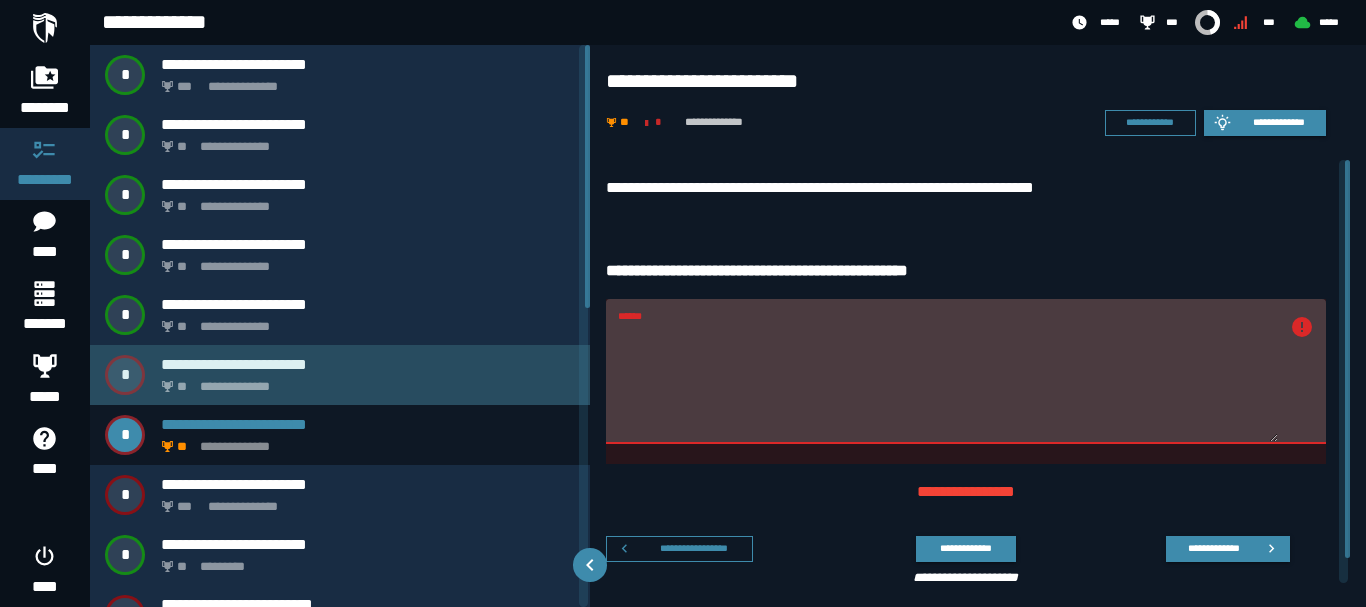 click on "**********" at bounding box center (364, 381) 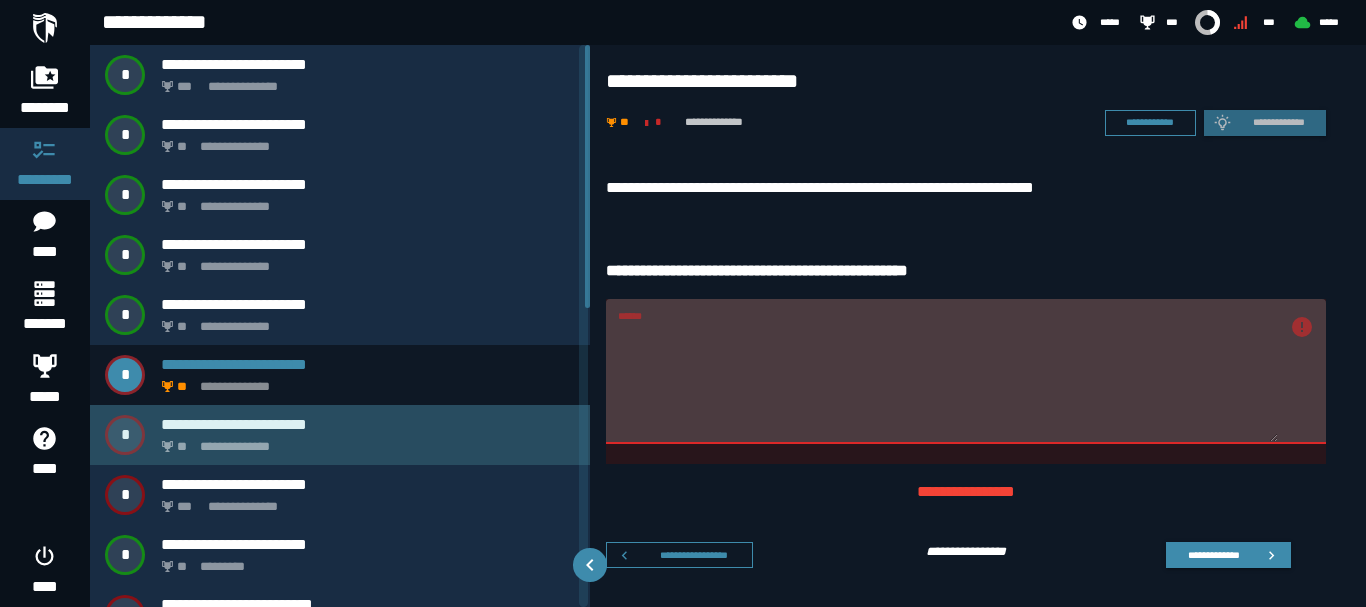 click on "**********" 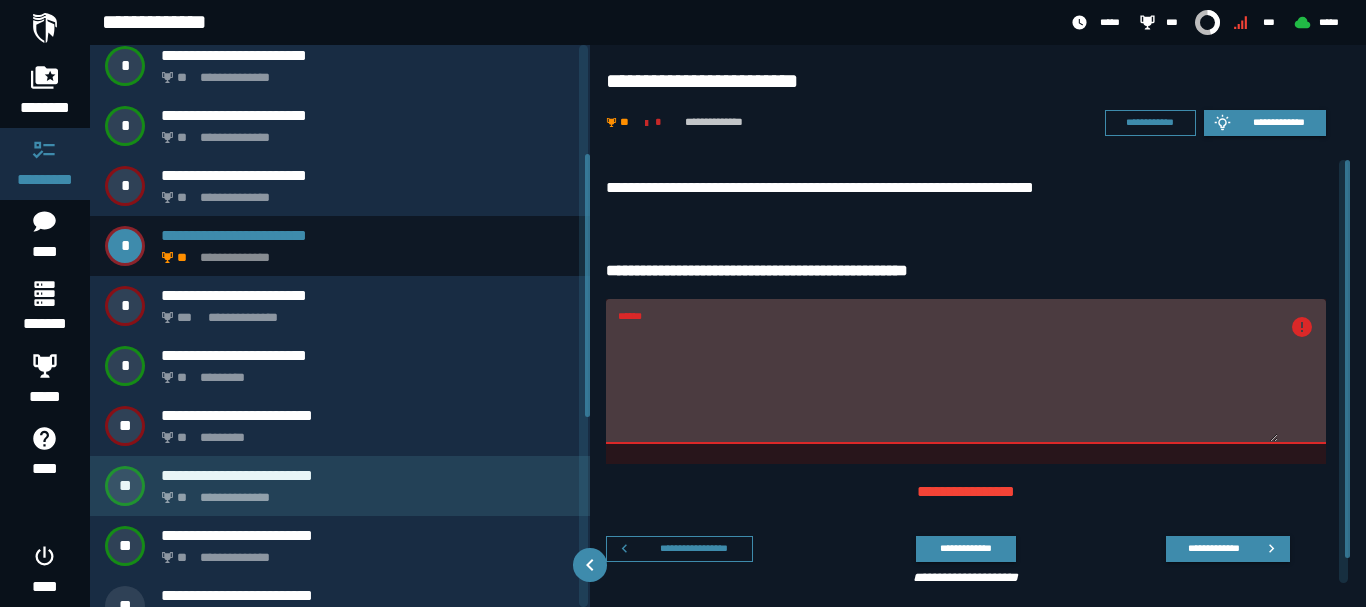 scroll, scrollTop: 233, scrollLeft: 0, axis: vertical 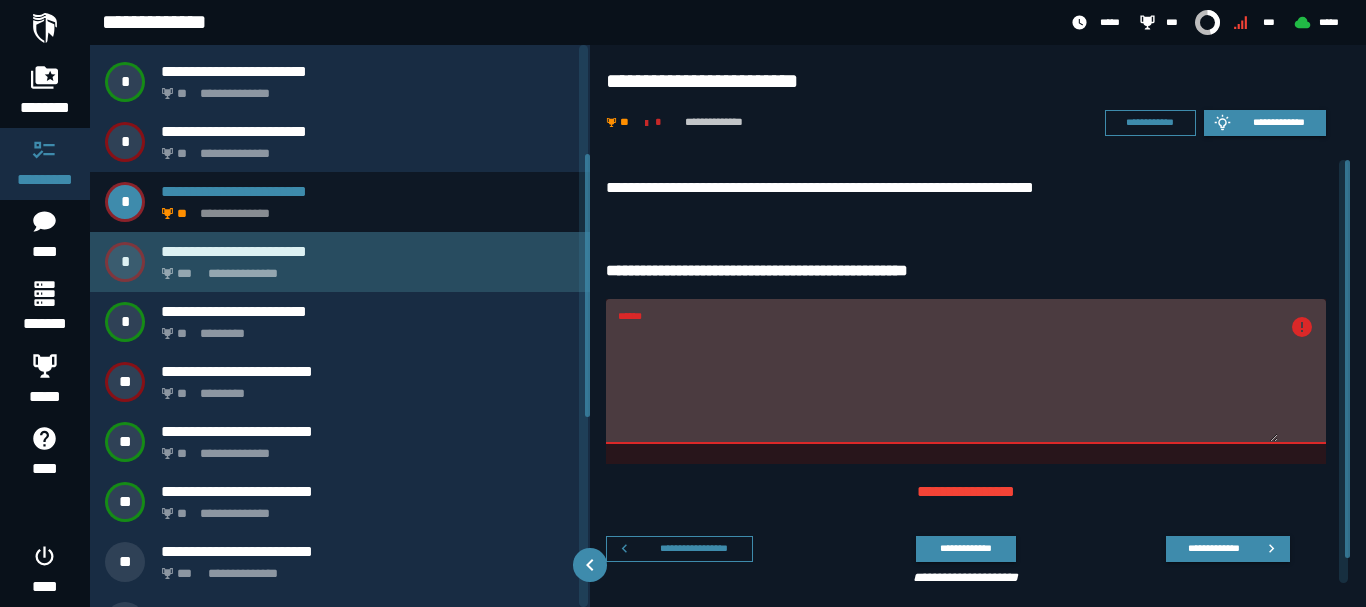 click on "**********" at bounding box center [340, 262] 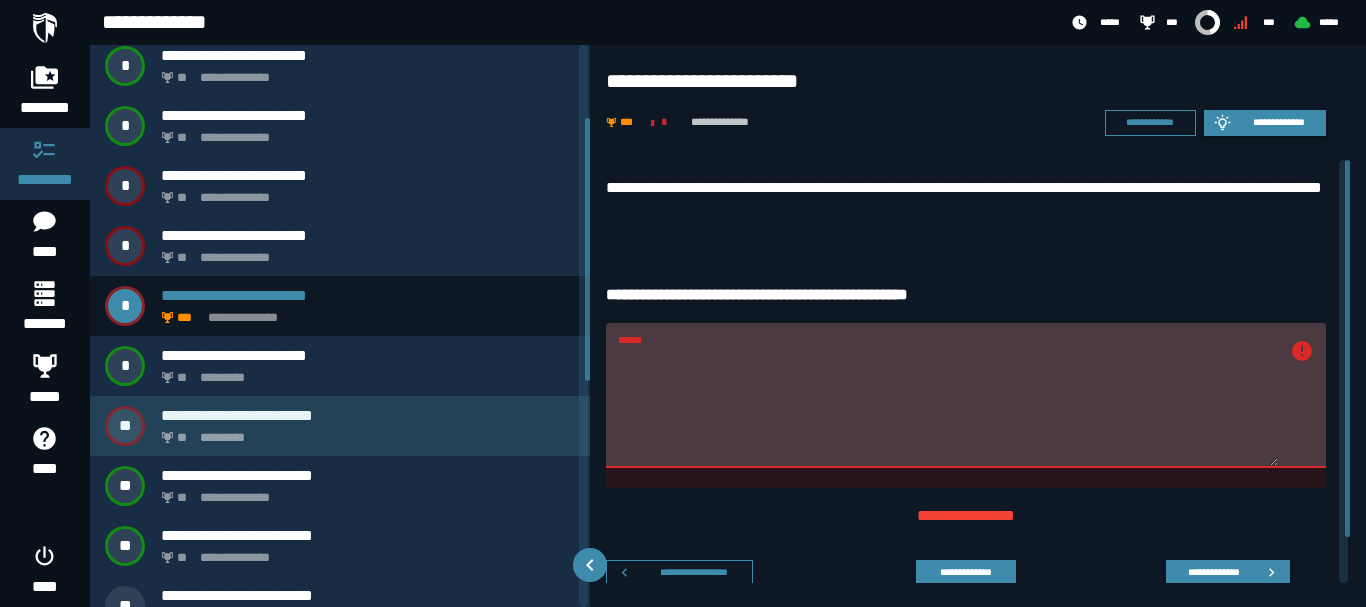 scroll, scrollTop: 233, scrollLeft: 0, axis: vertical 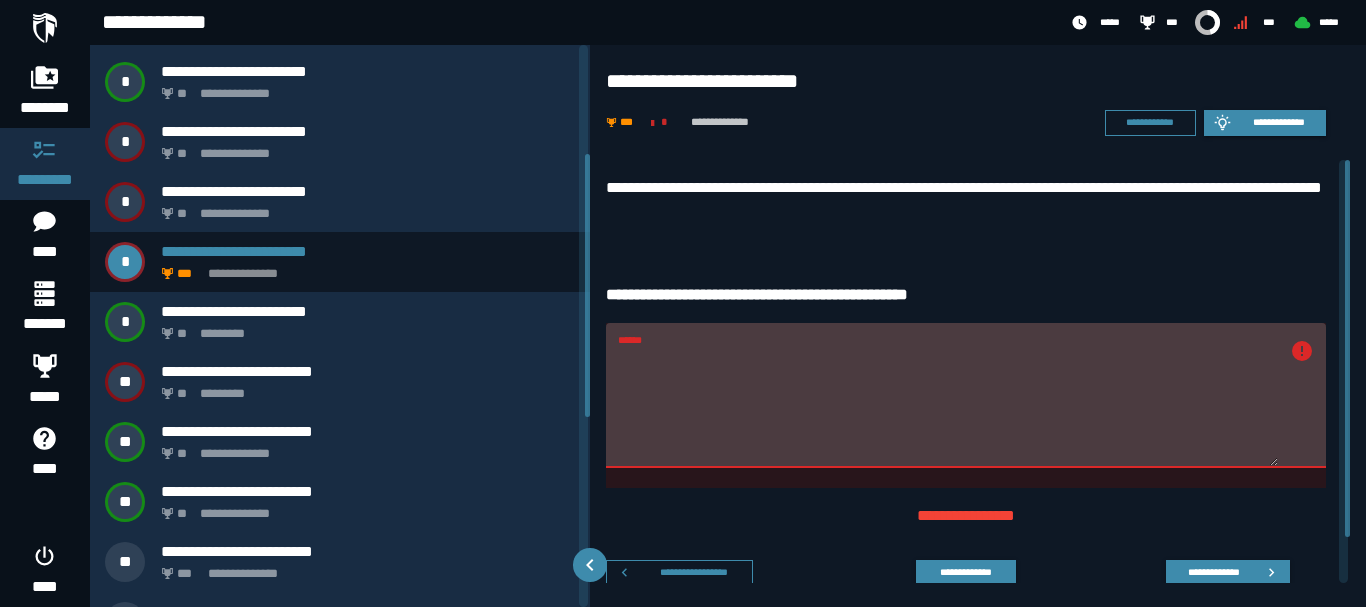 click on "******" at bounding box center (948, 407) 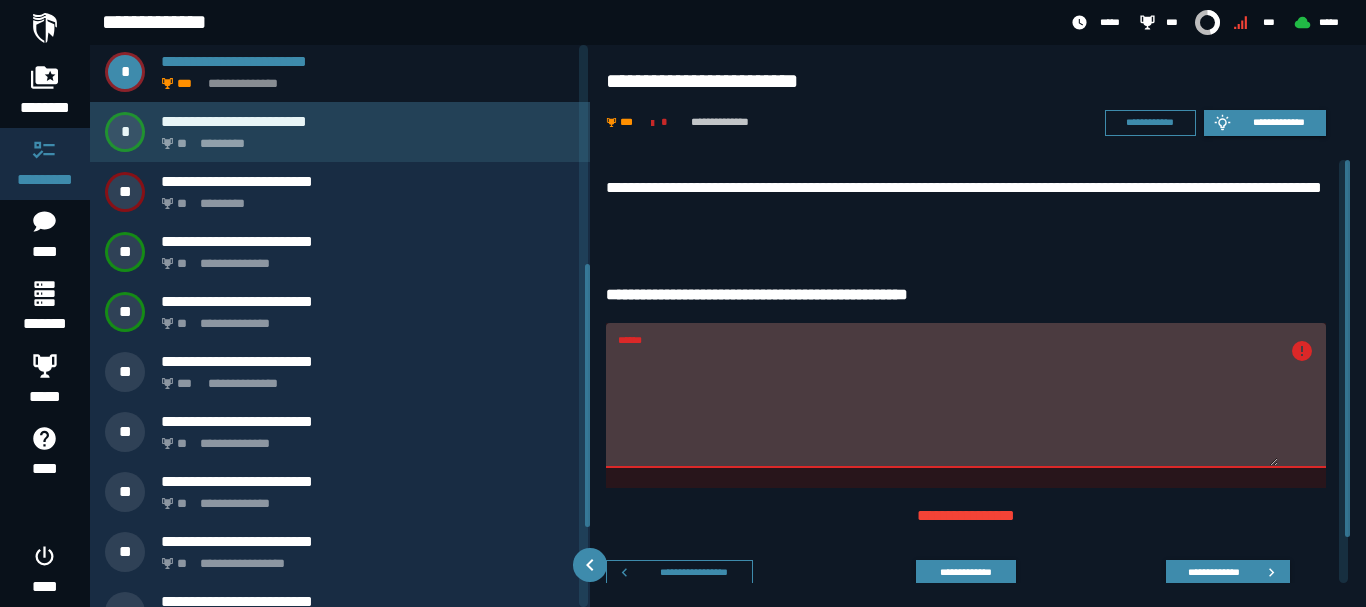 scroll, scrollTop: 467, scrollLeft: 0, axis: vertical 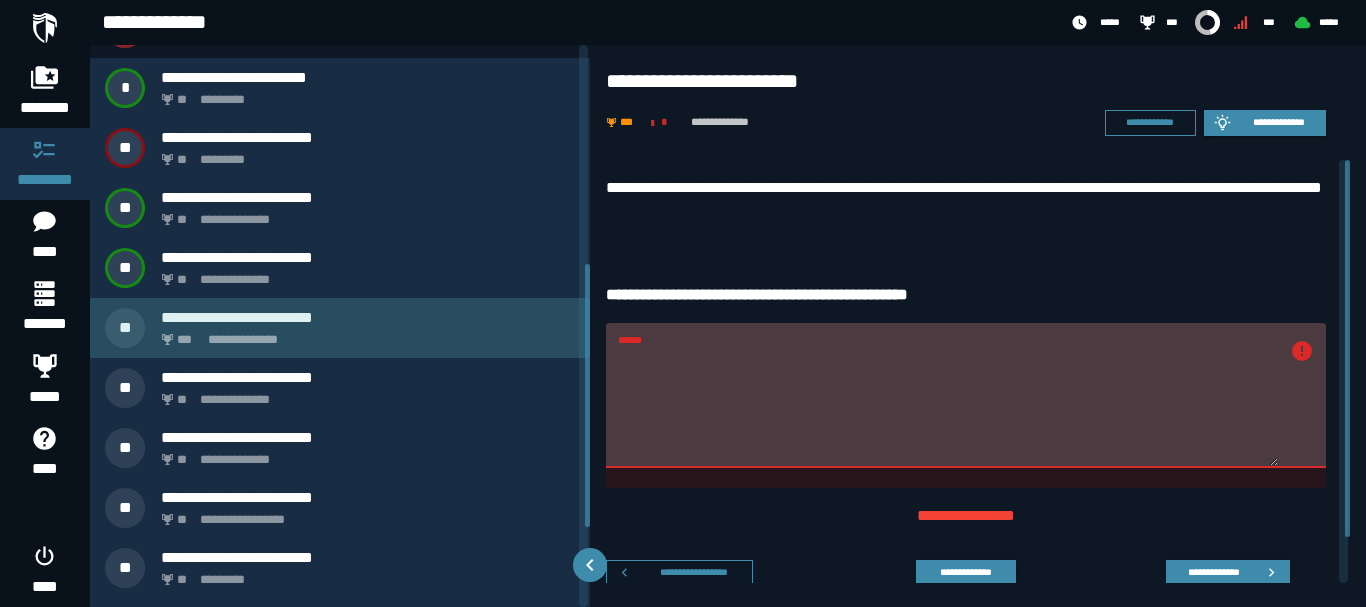 click on "**********" at bounding box center (364, 334) 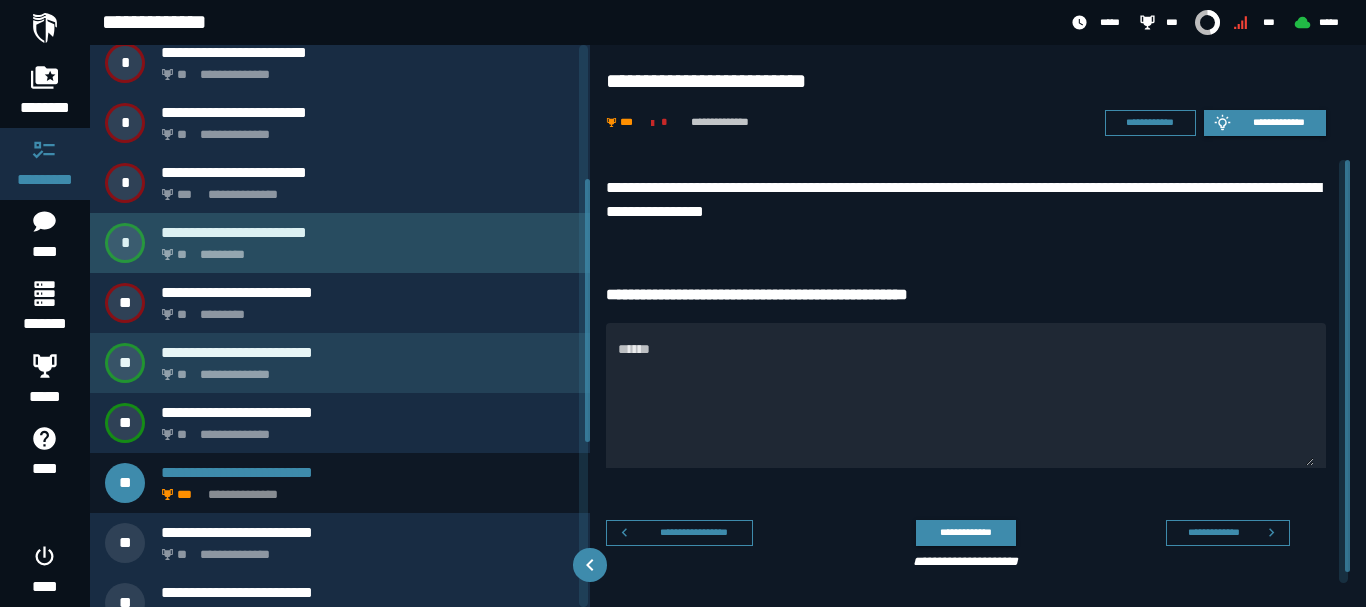click on "**********" at bounding box center [340, 333] 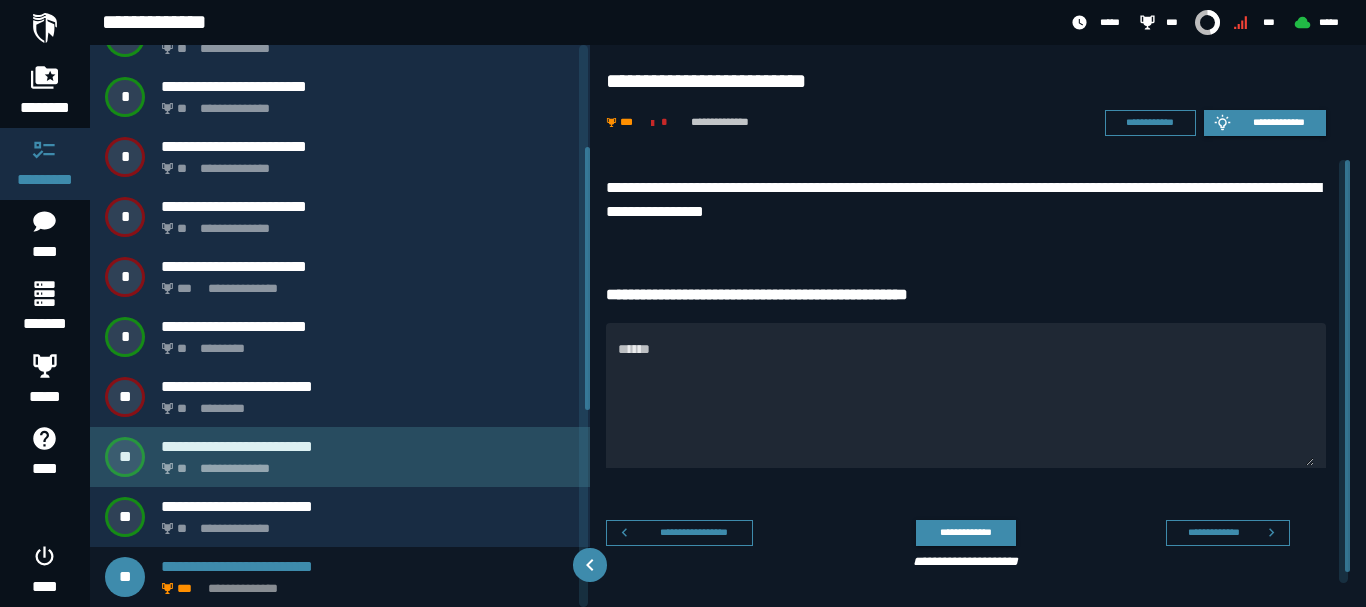 click on "**********" at bounding box center (364, 463) 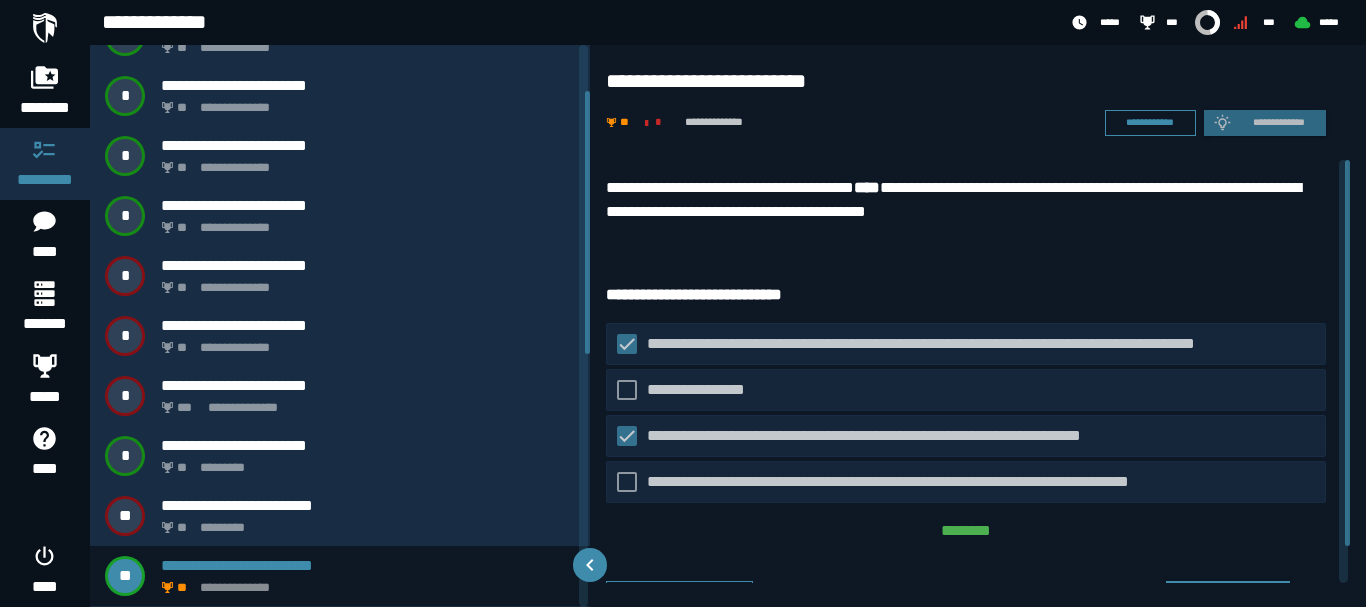 scroll, scrollTop: 98, scrollLeft: 0, axis: vertical 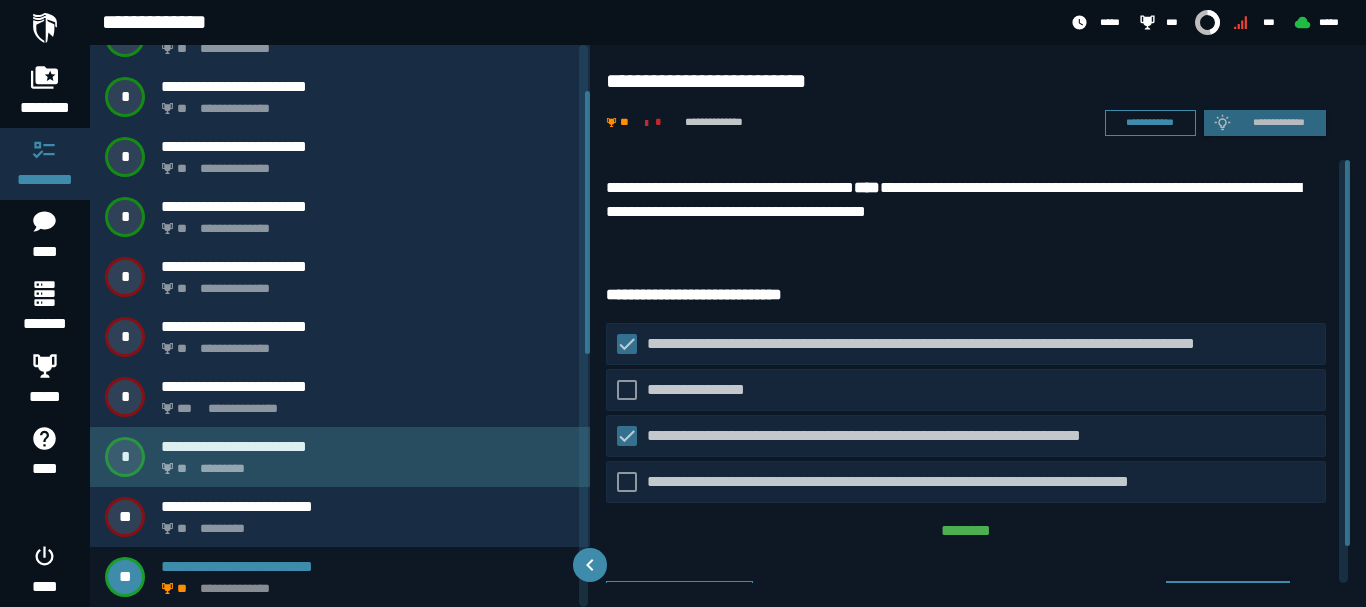 click on "** *********" at bounding box center (364, 463) 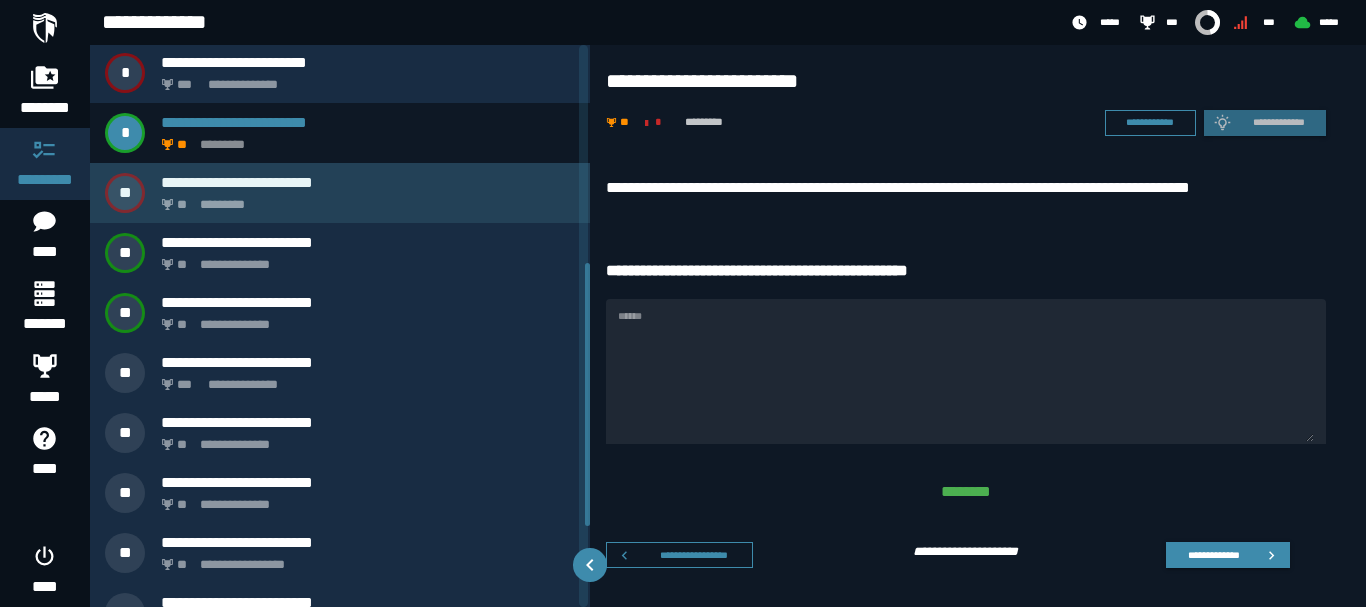 scroll, scrollTop: 466, scrollLeft: 0, axis: vertical 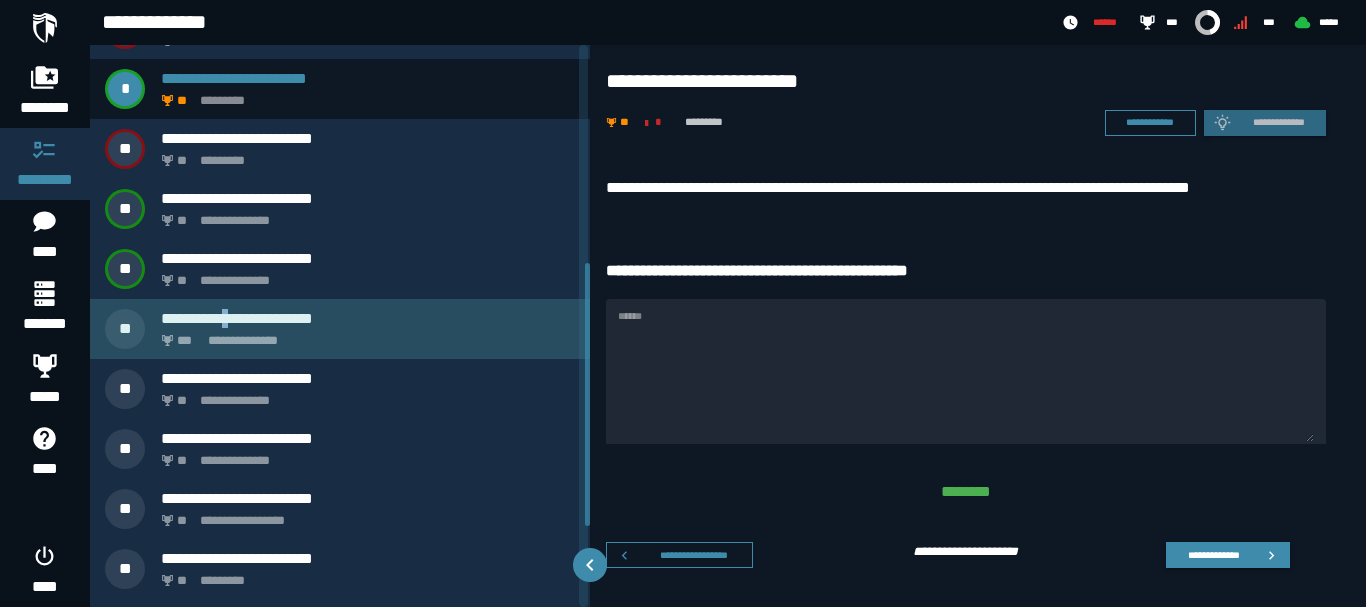 click on "**********" at bounding box center (340, 329) 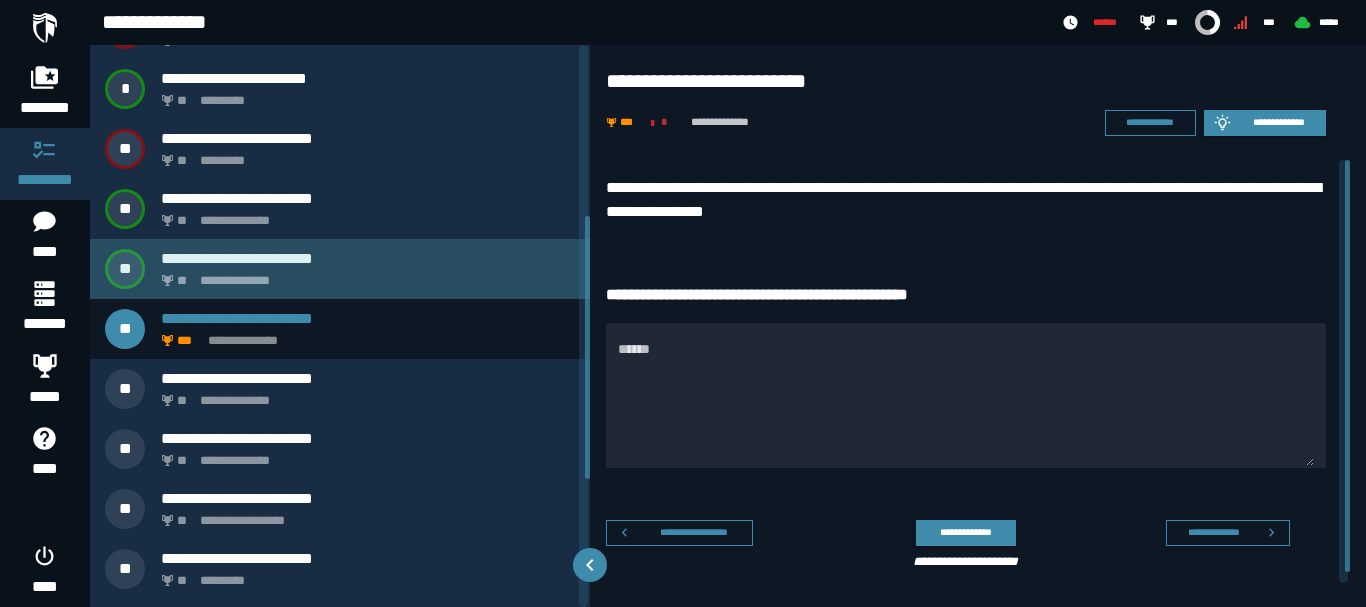 click on "**********" at bounding box center [340, 179] 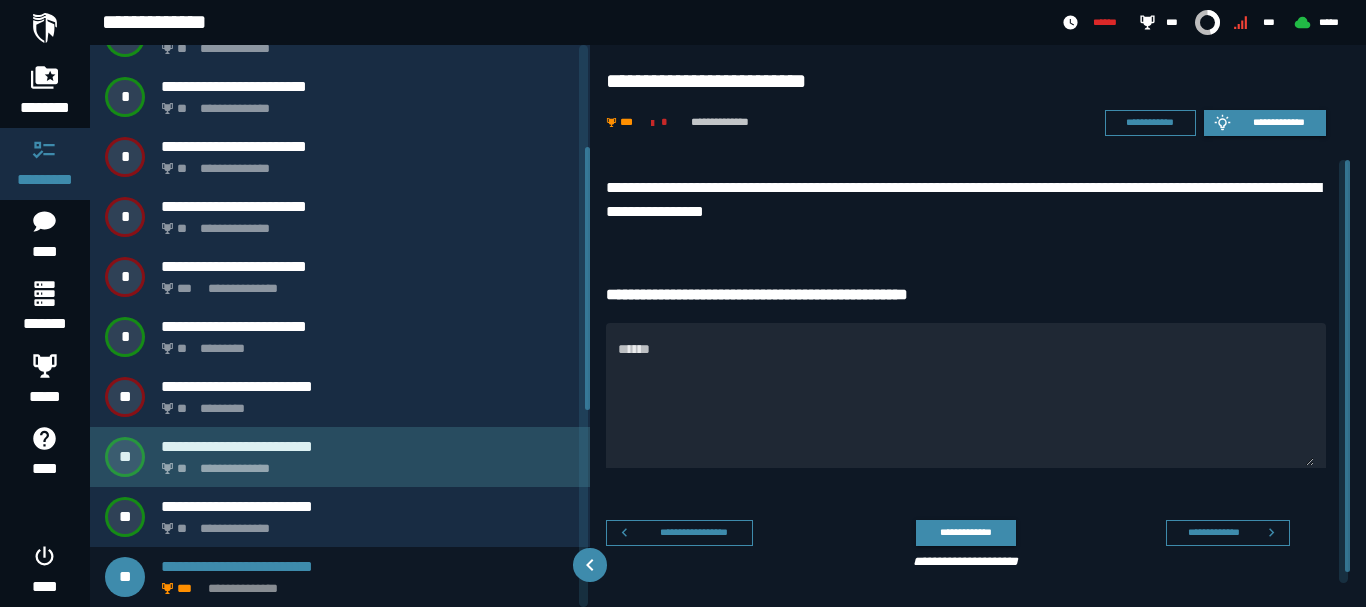 click on "**********" 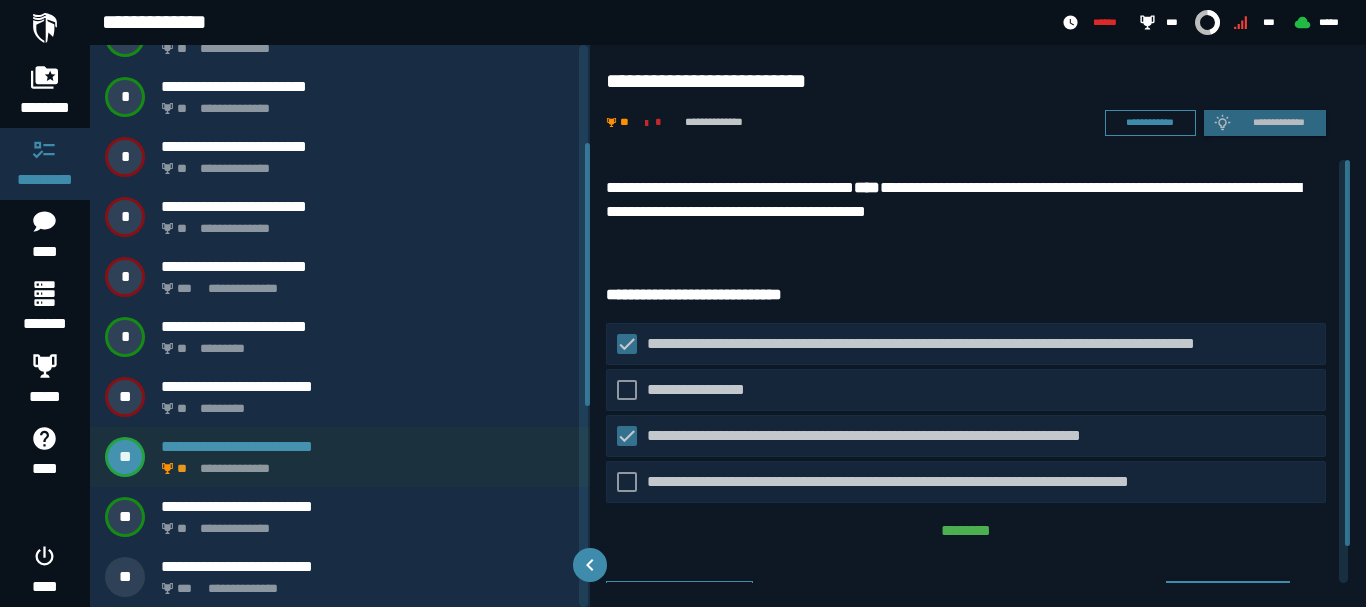 scroll, scrollTop: 98, scrollLeft: 0, axis: vertical 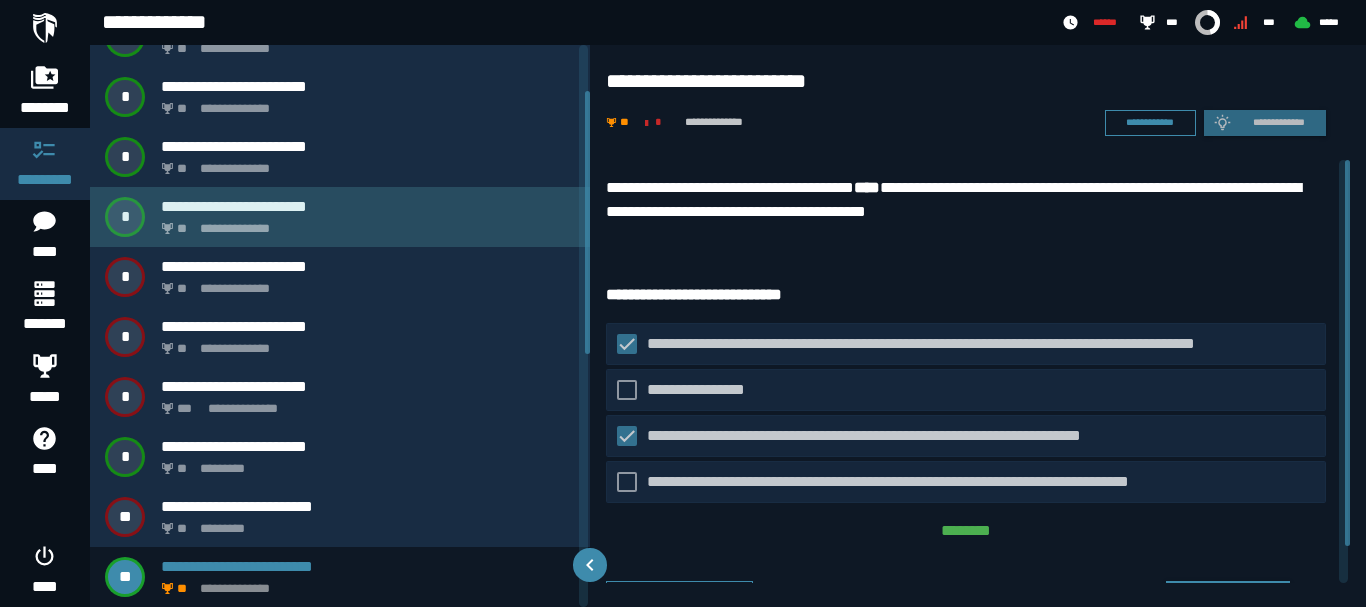 click on "**********" at bounding box center [340, 217] 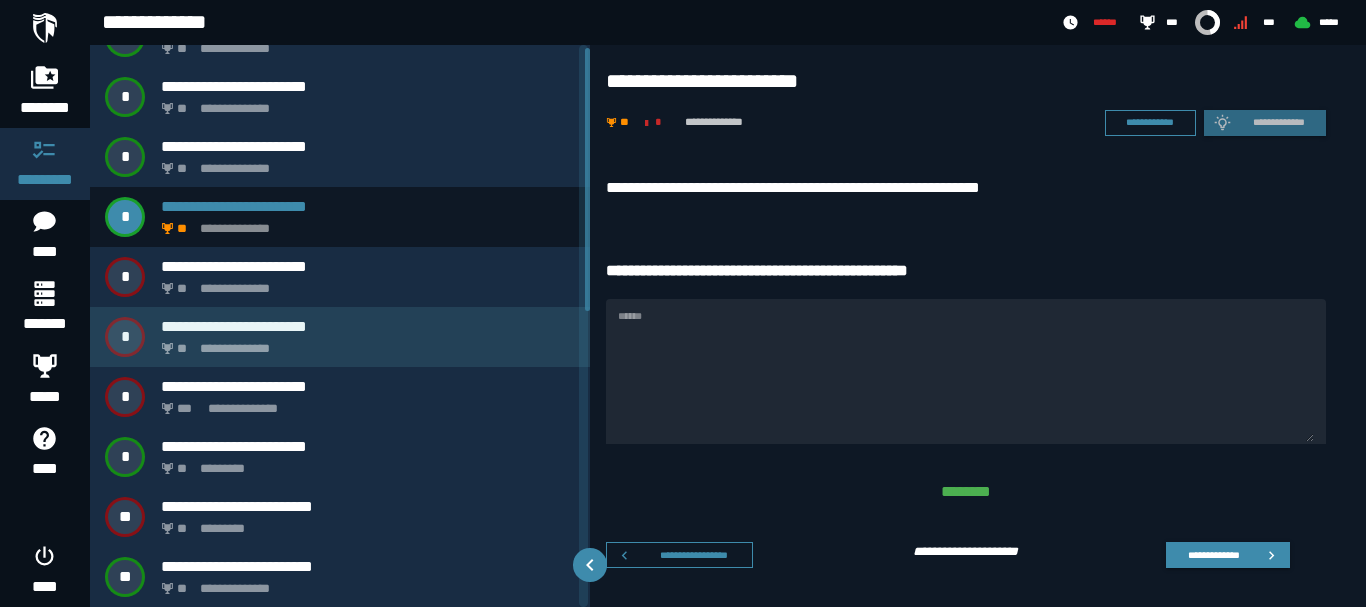 scroll, scrollTop: 0, scrollLeft: 0, axis: both 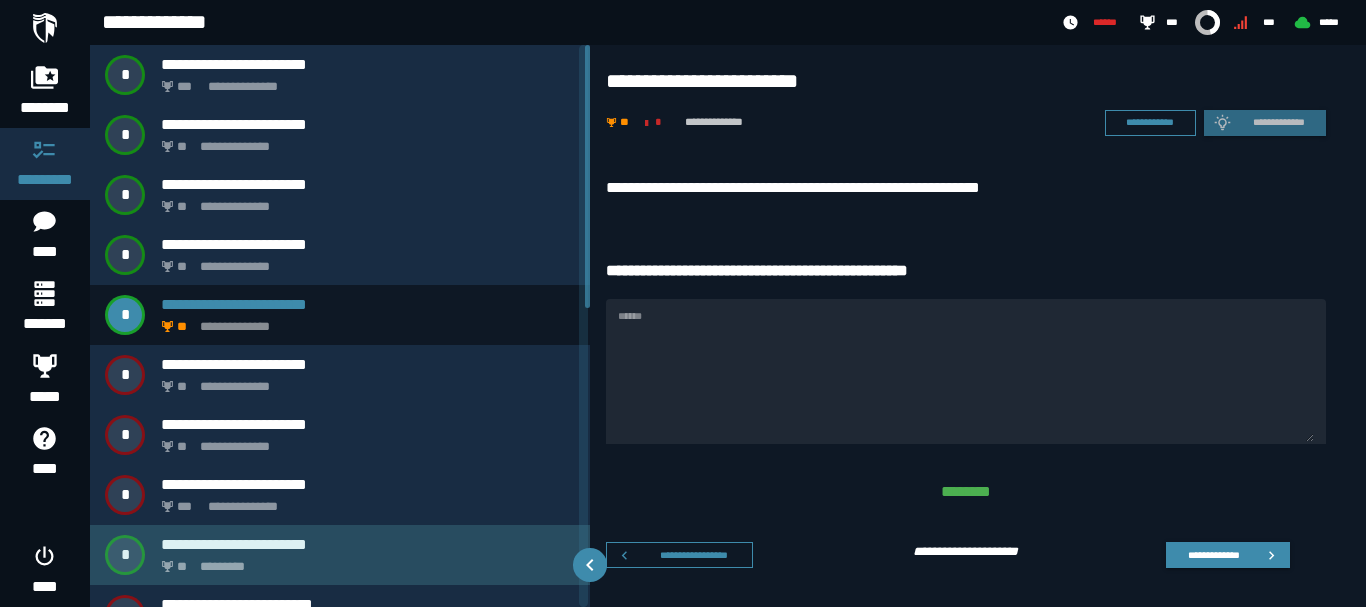 click on "** *********" at bounding box center [364, 561] 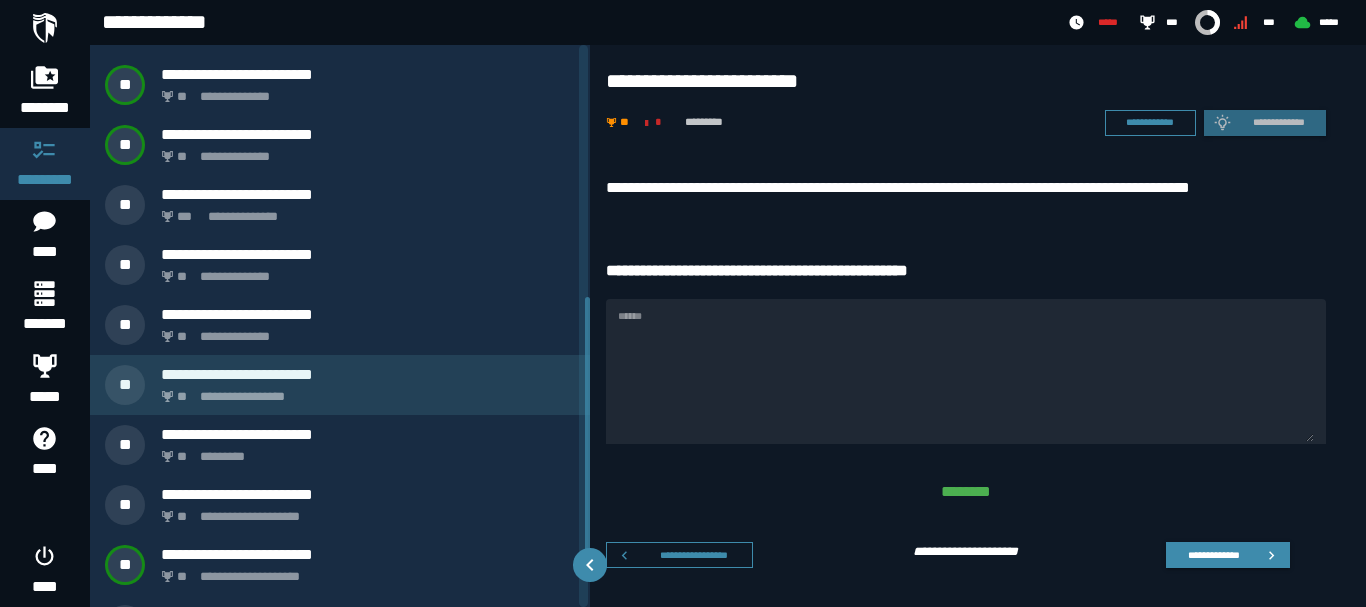 scroll, scrollTop: 638, scrollLeft: 0, axis: vertical 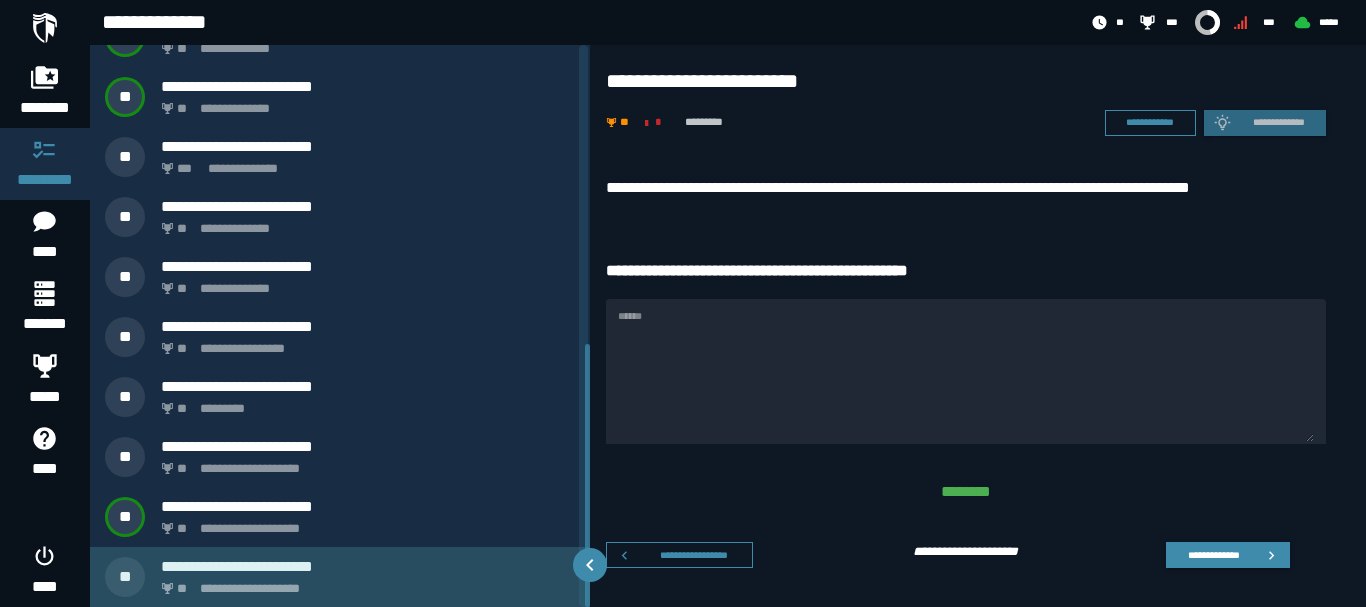 click on "**********" at bounding box center (364, 583) 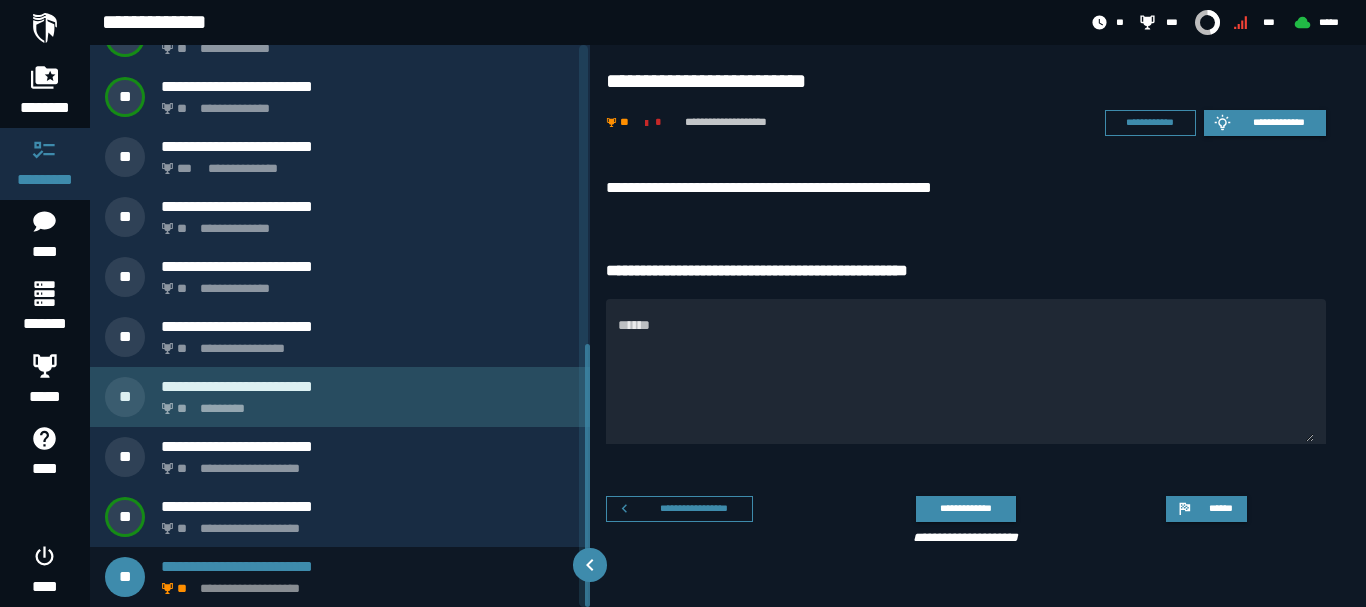 click on "*********" 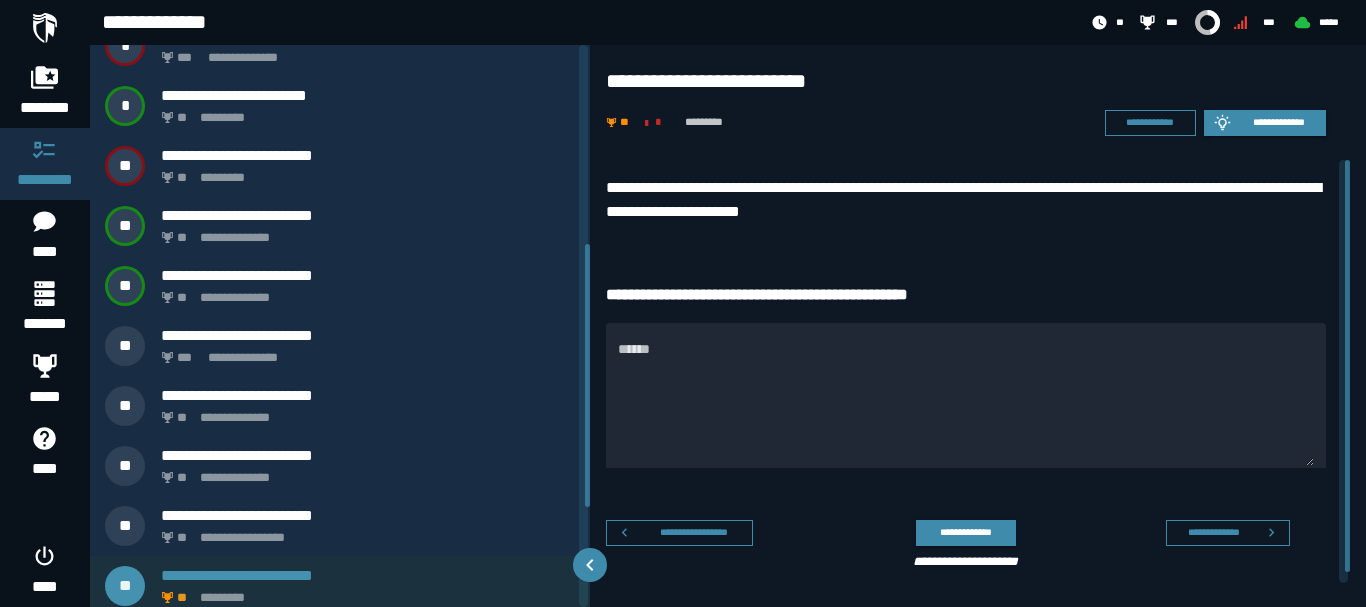 scroll, scrollTop: 405, scrollLeft: 0, axis: vertical 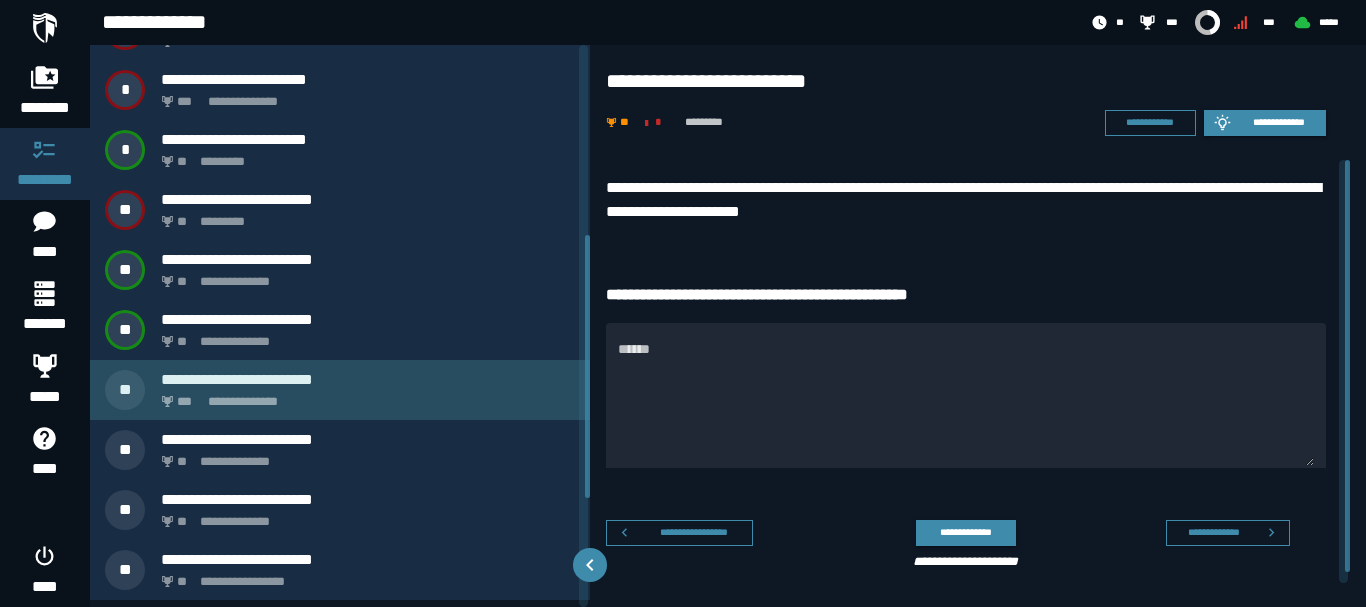 click on "**********" at bounding box center (364, 396) 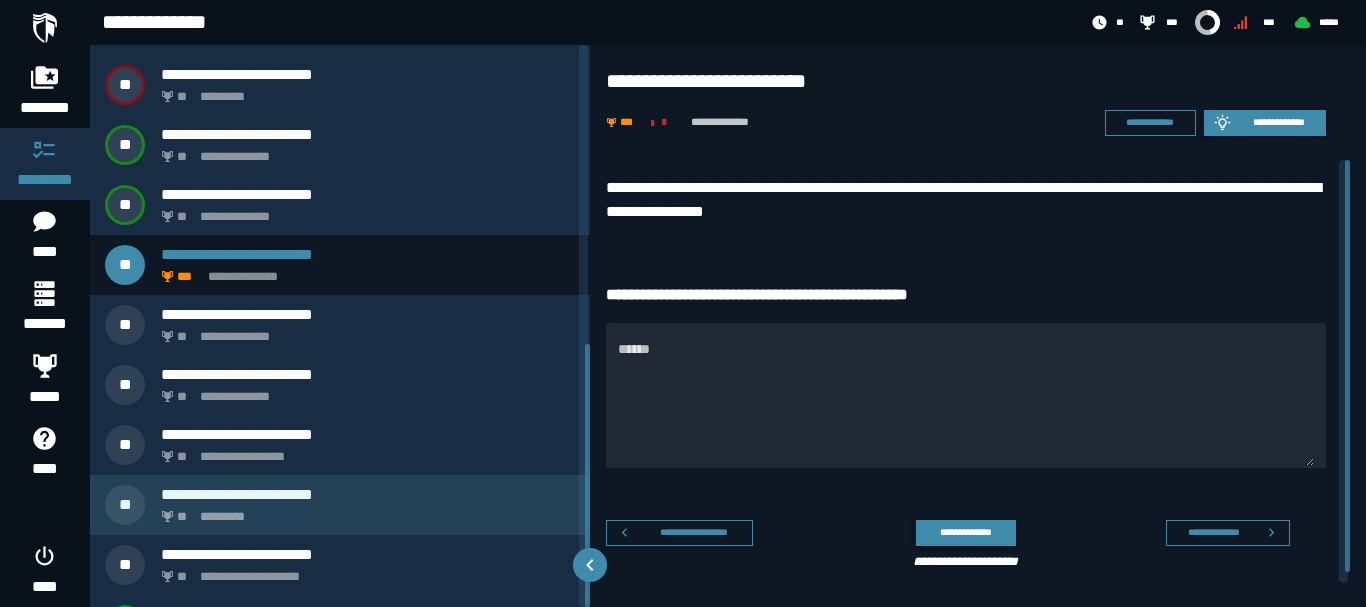 scroll, scrollTop: 638, scrollLeft: 0, axis: vertical 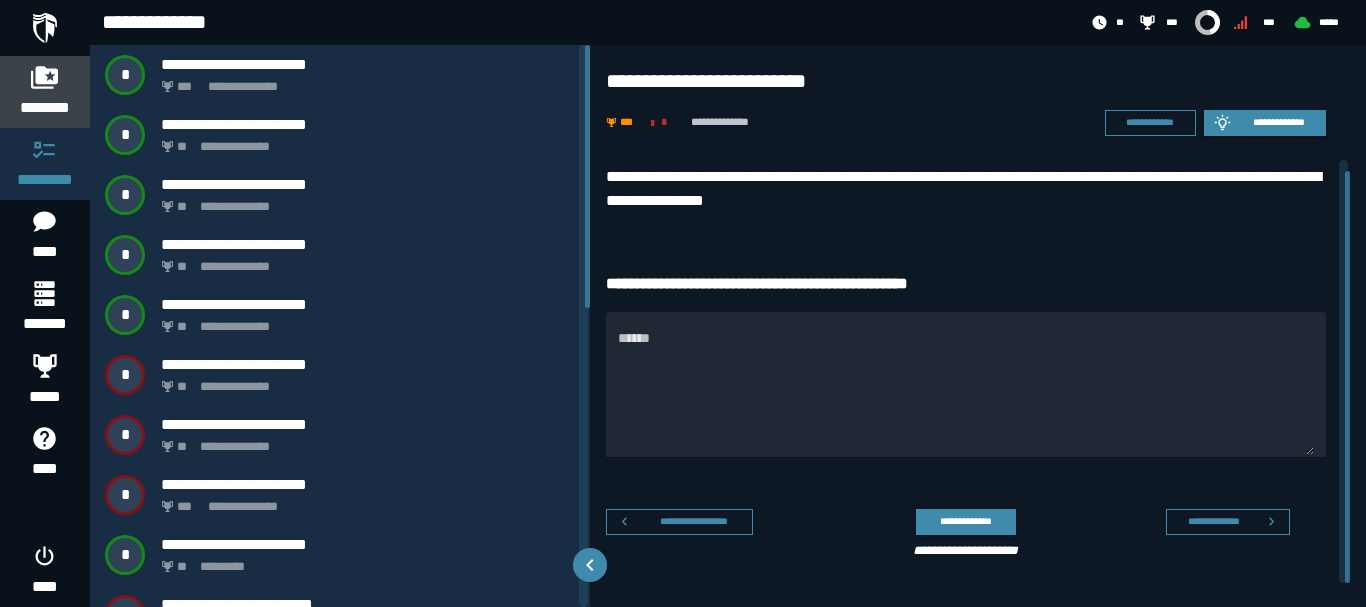 click at bounding box center [45, 77] 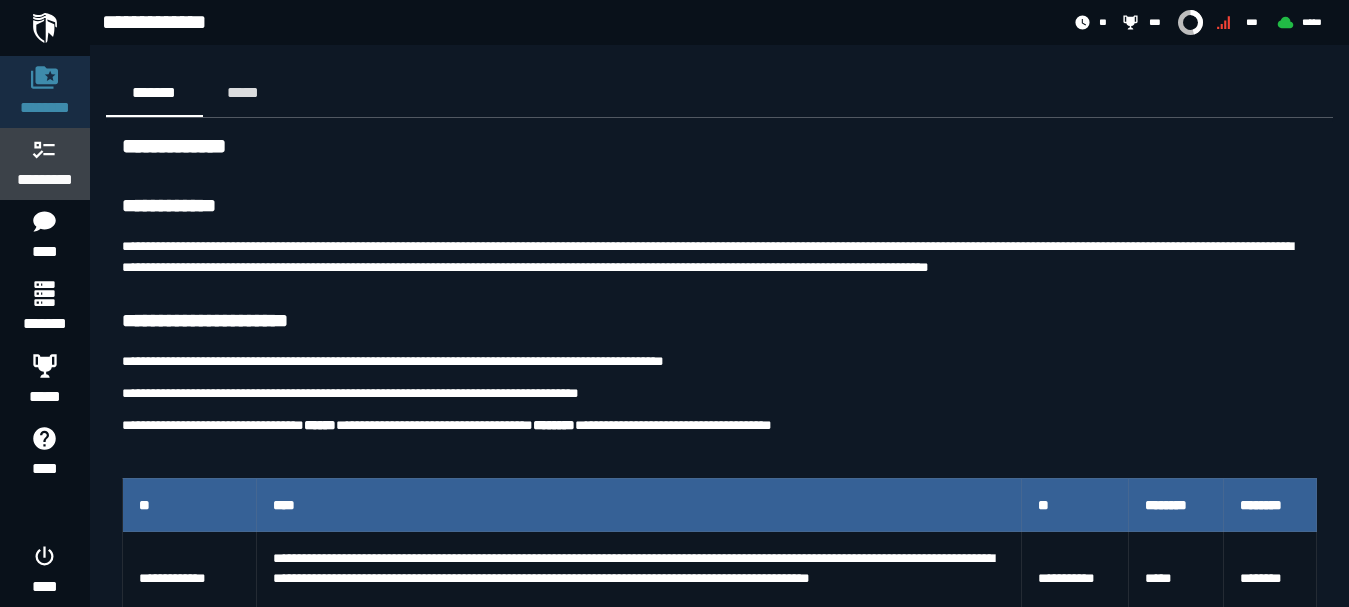 click on "*********" at bounding box center (45, 164) 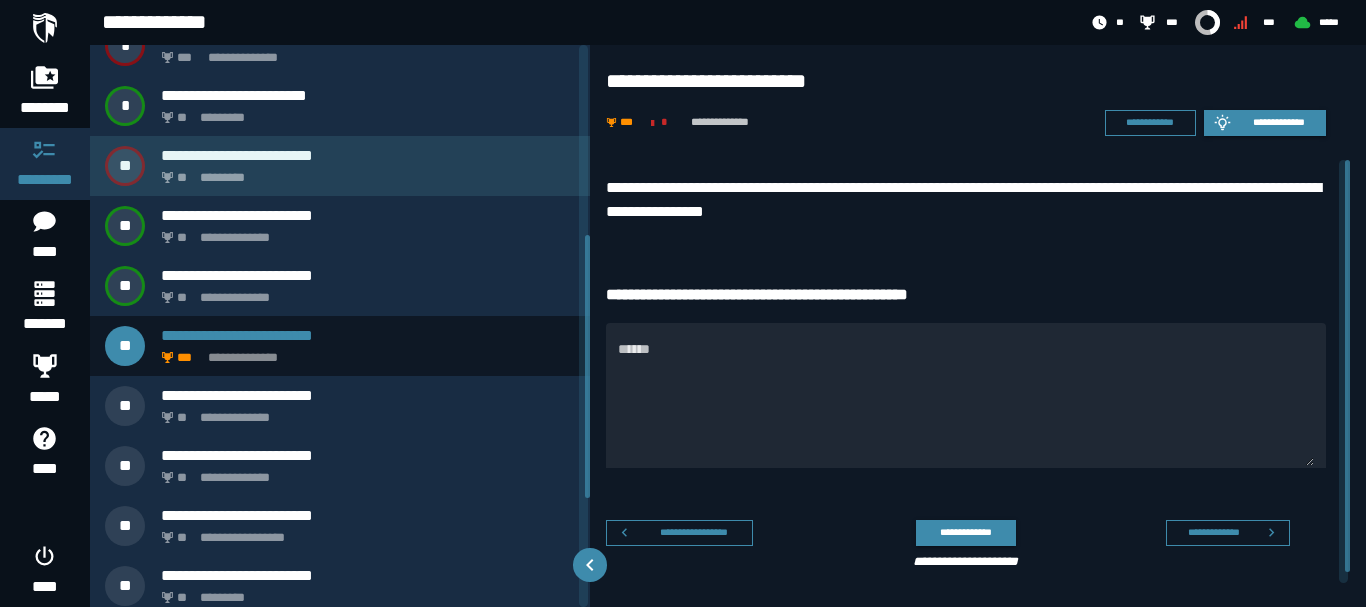 scroll, scrollTop: 405, scrollLeft: 0, axis: vertical 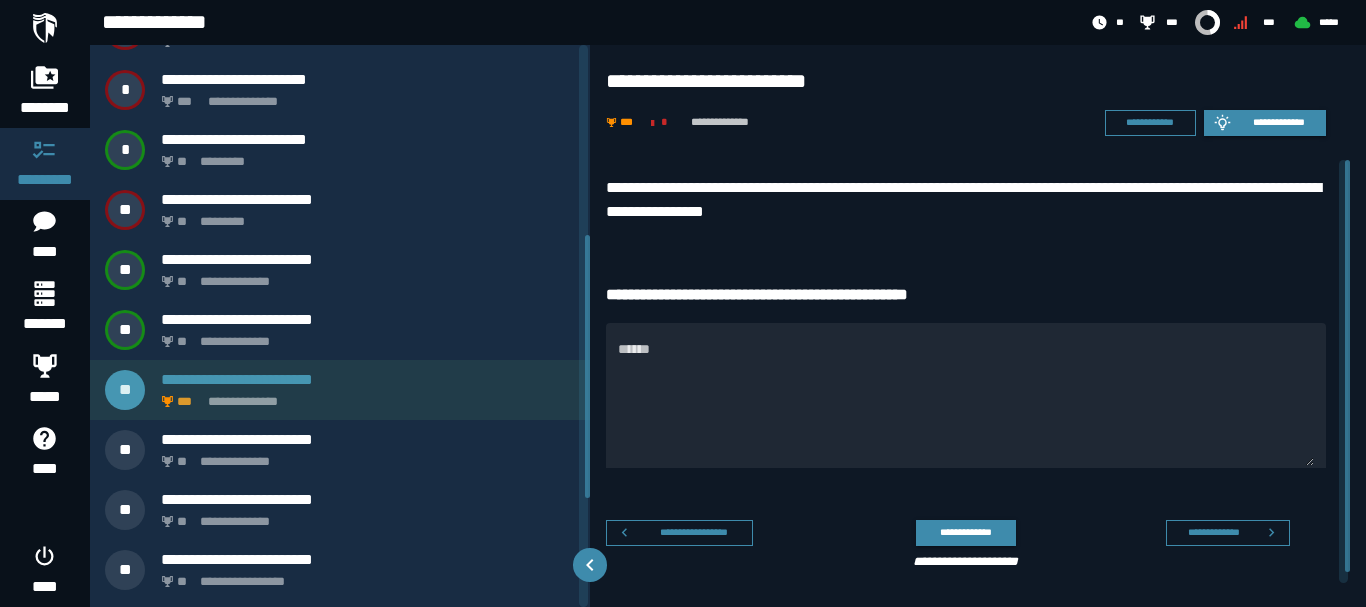 click on "**********" at bounding box center (340, 390) 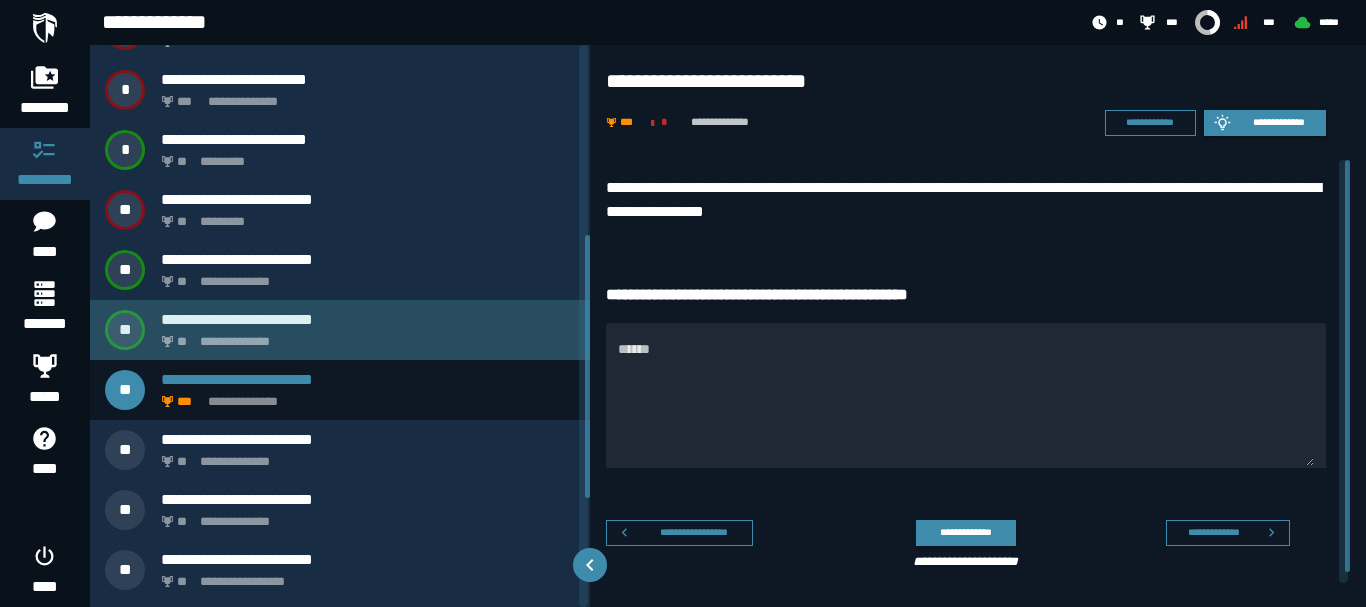 click on "**********" at bounding box center [340, 330] 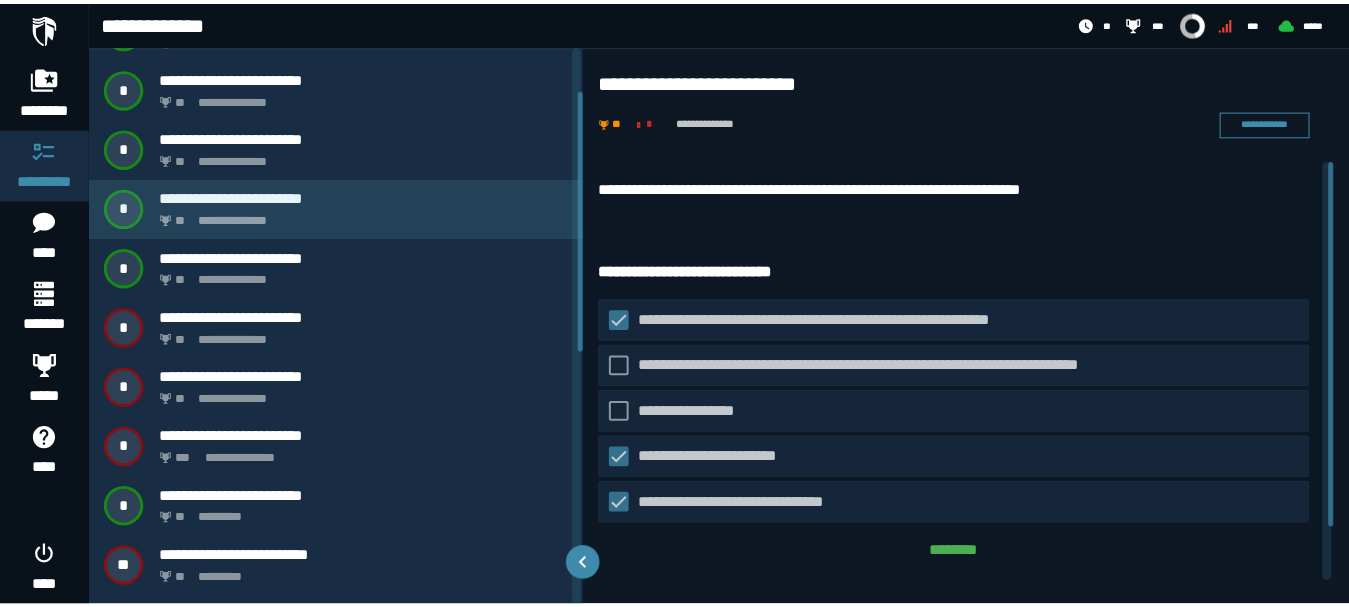 scroll, scrollTop: 0, scrollLeft: 0, axis: both 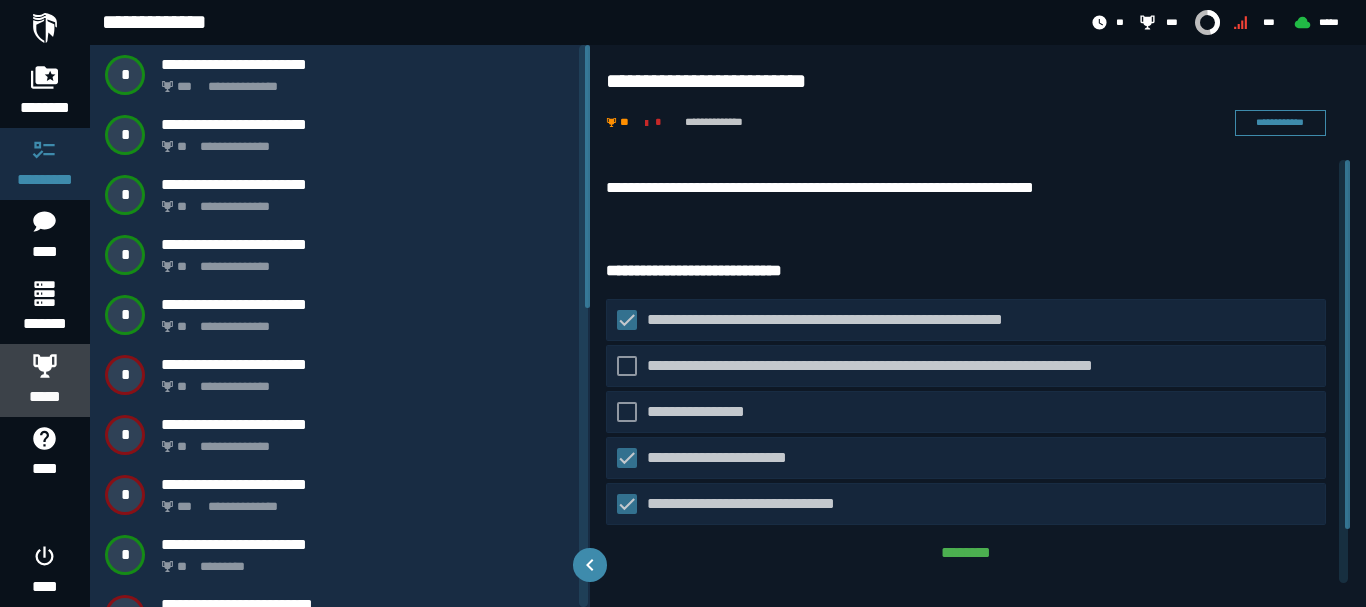 click 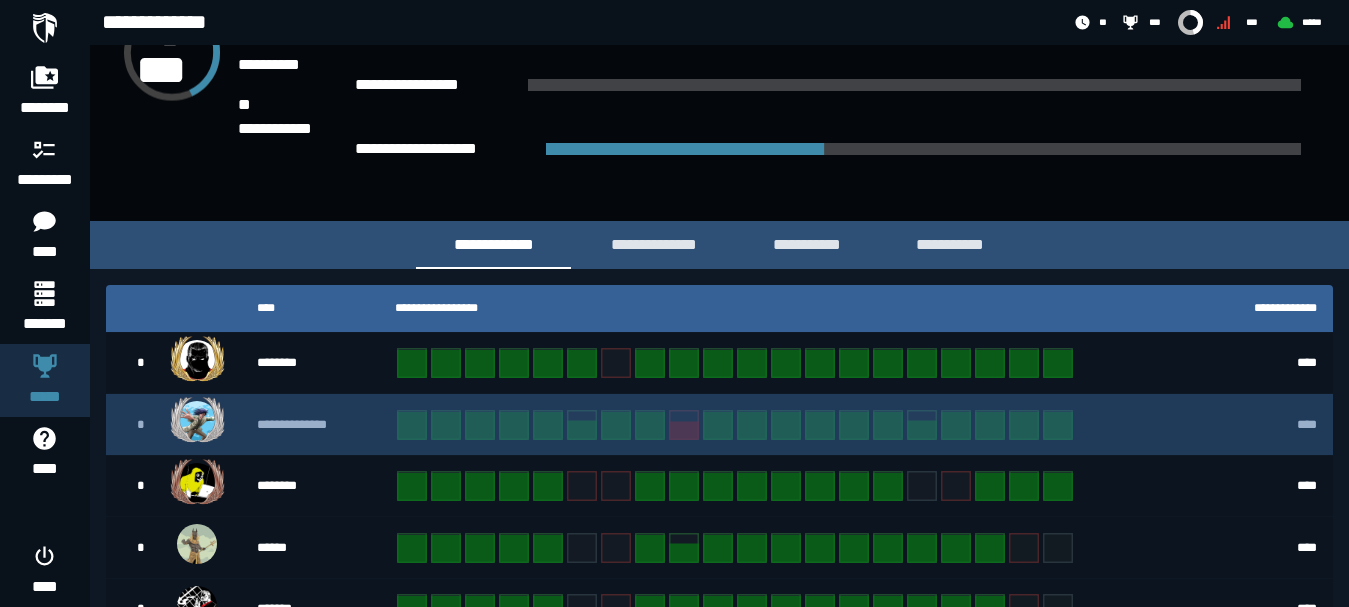 scroll, scrollTop: 233, scrollLeft: 0, axis: vertical 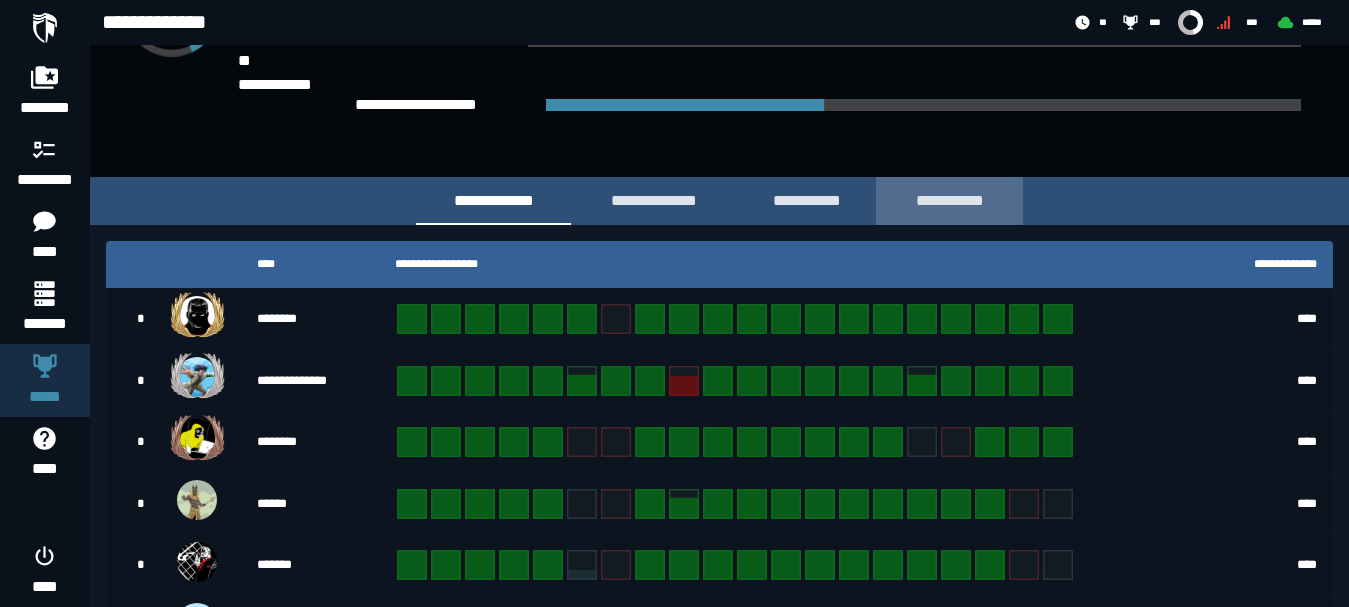 click on "**********" at bounding box center (949, 200) 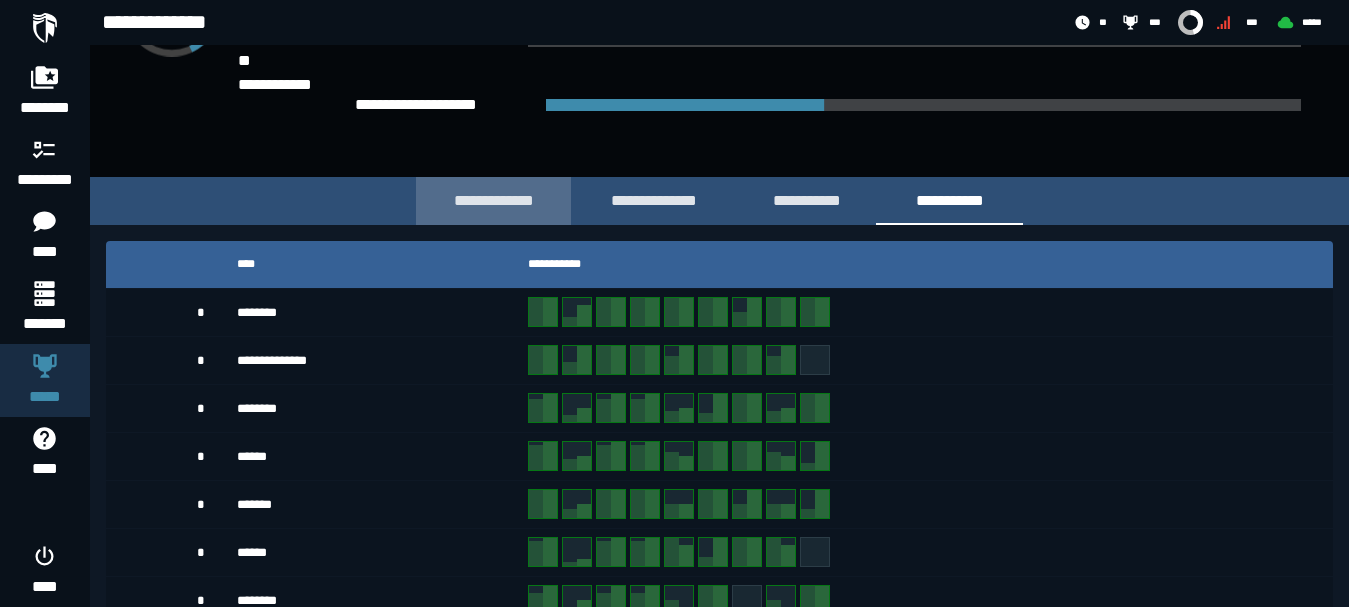 click on "**********" at bounding box center (493, 200) 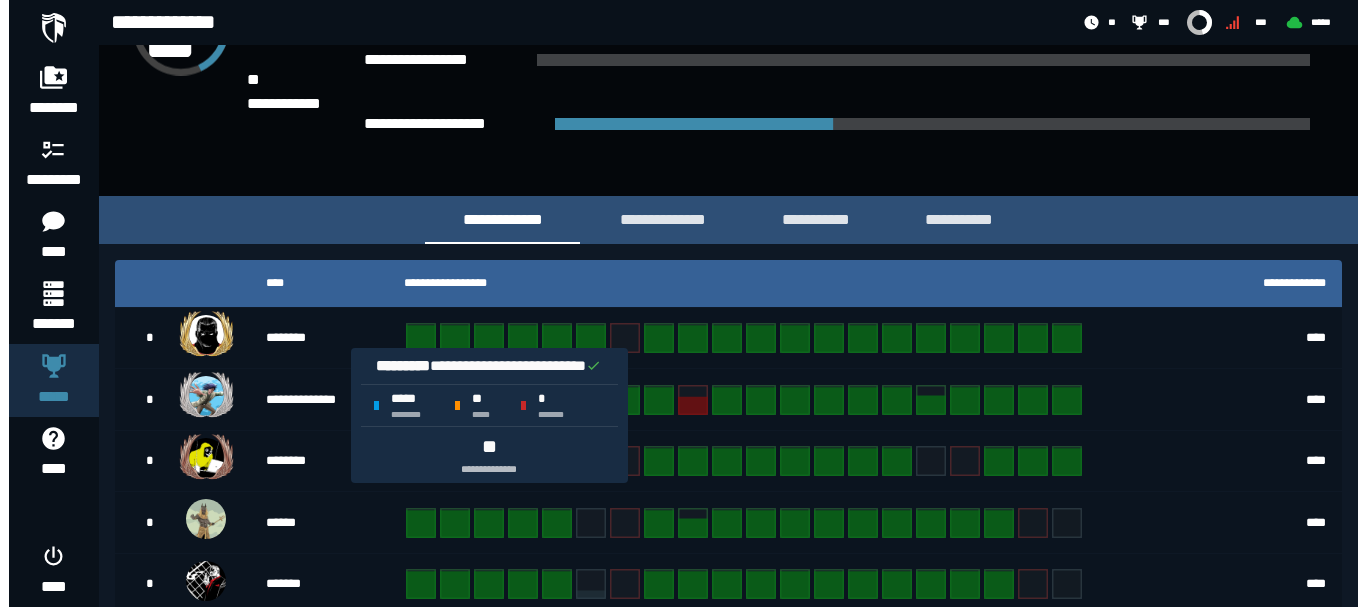 scroll, scrollTop: 0, scrollLeft: 0, axis: both 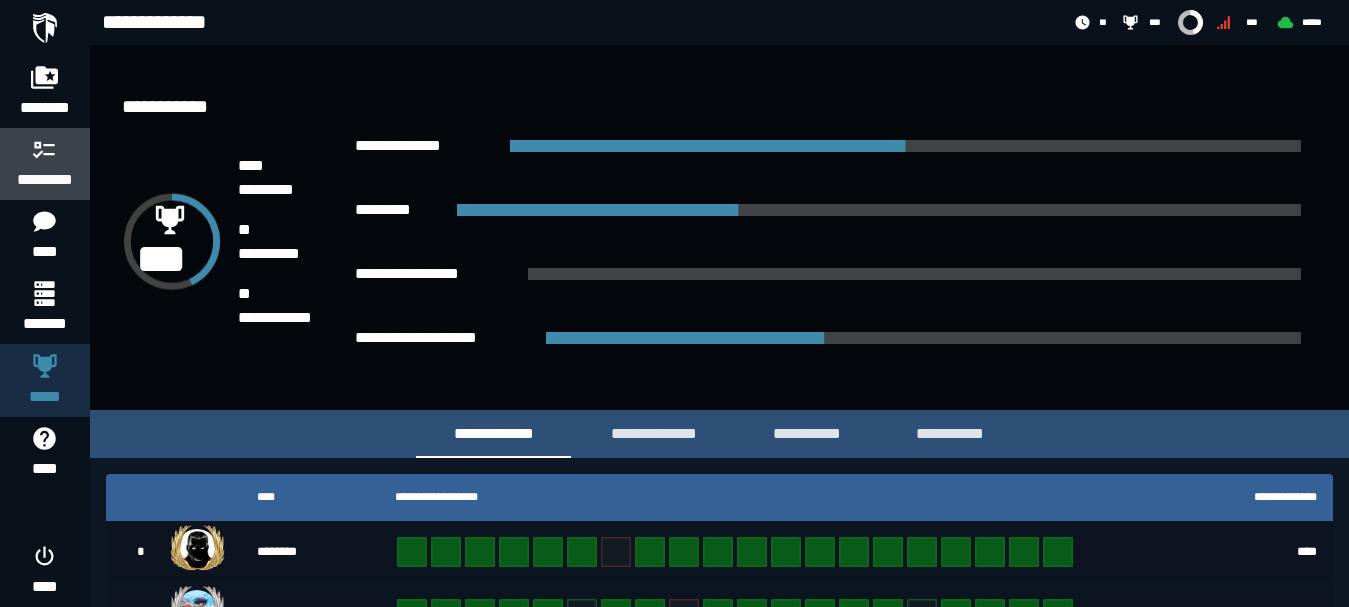 click on "*********" at bounding box center [45, 164] 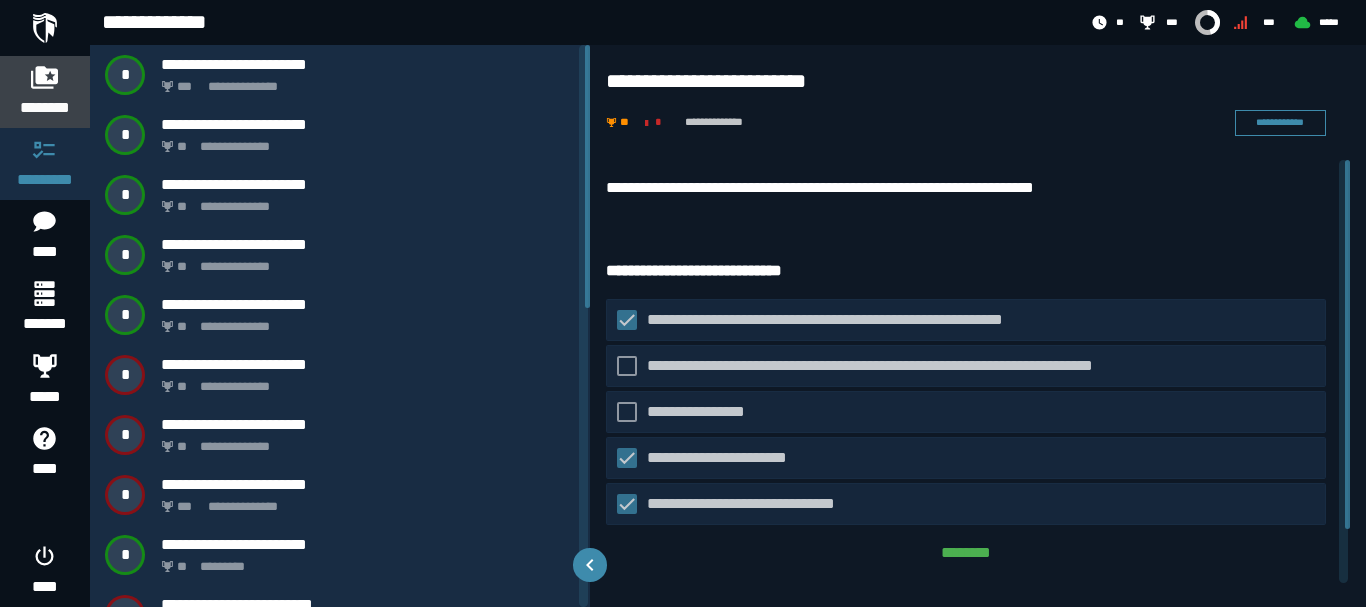 click 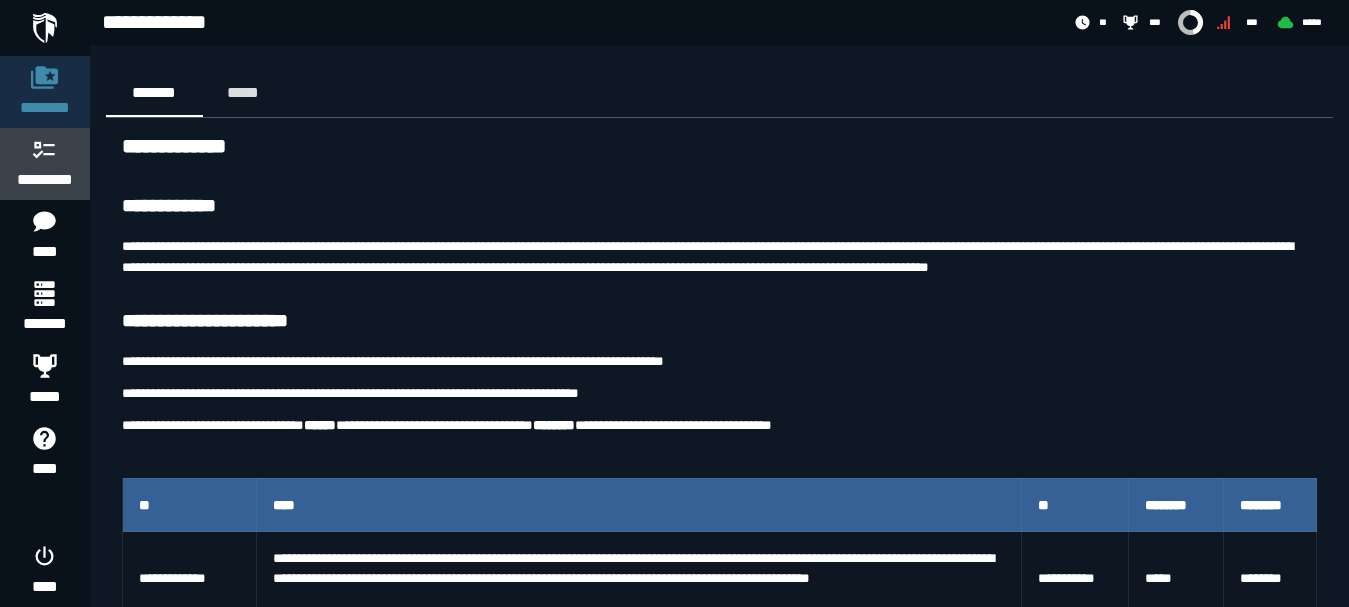 click on "*********" at bounding box center (45, 180) 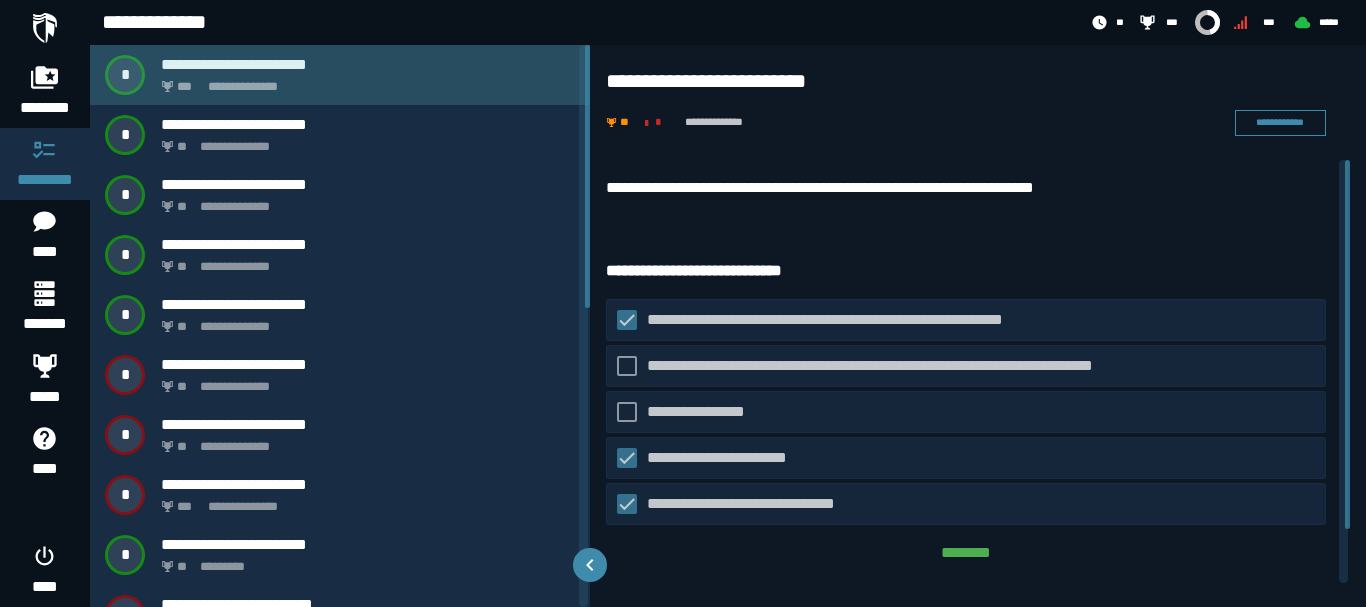 click on "**********" at bounding box center [364, 81] 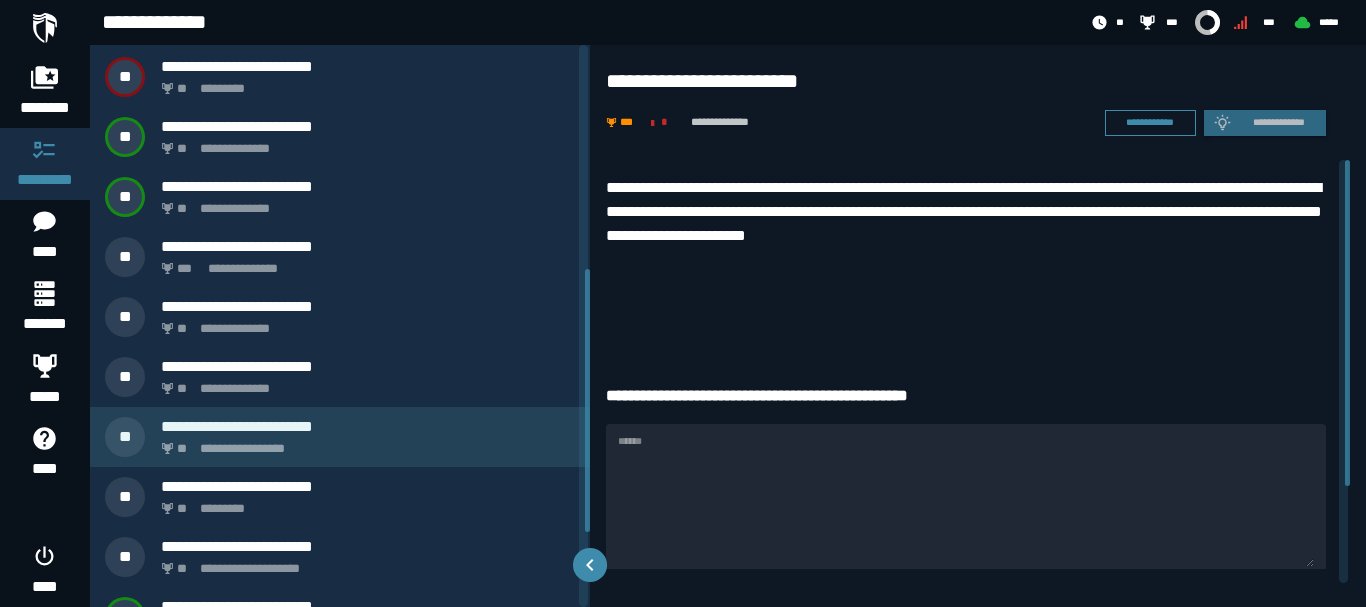scroll, scrollTop: 638, scrollLeft: 0, axis: vertical 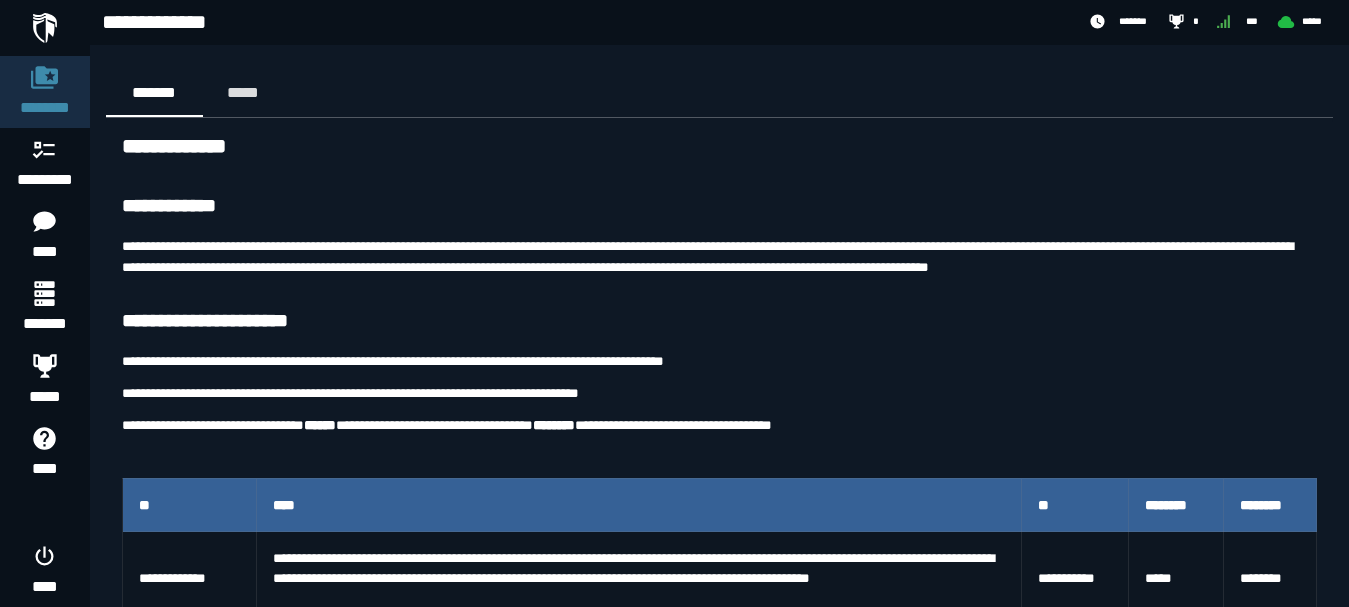 click on "**********" at bounding box center (719, 1042) 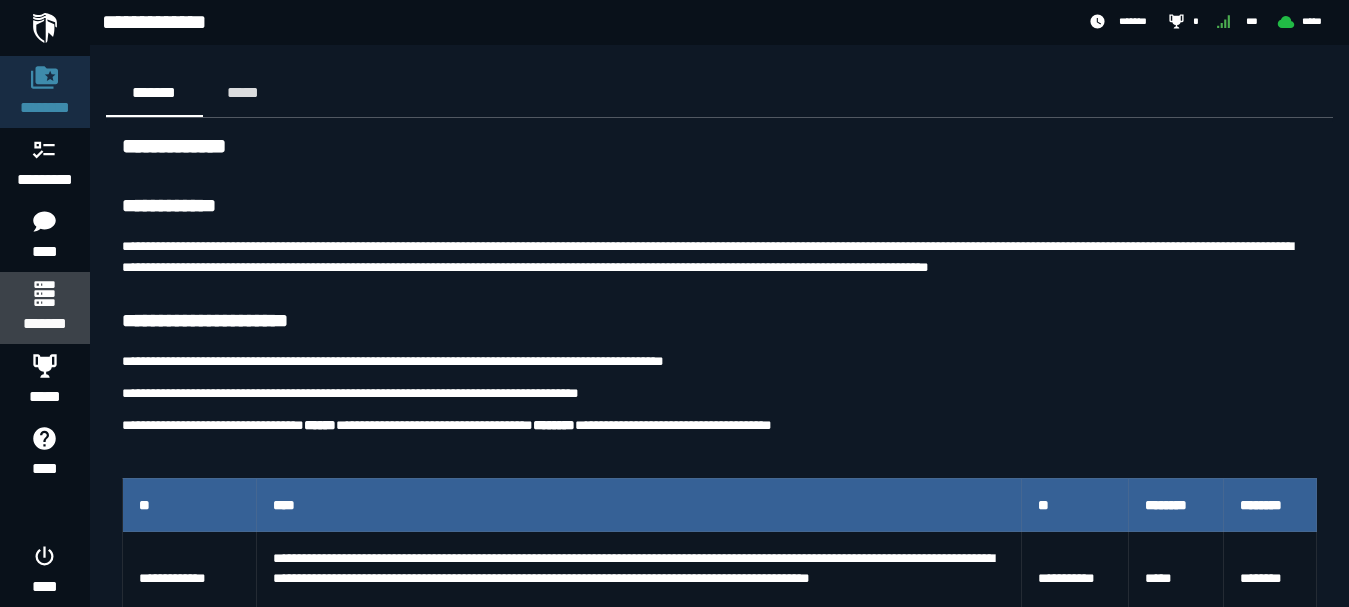 click 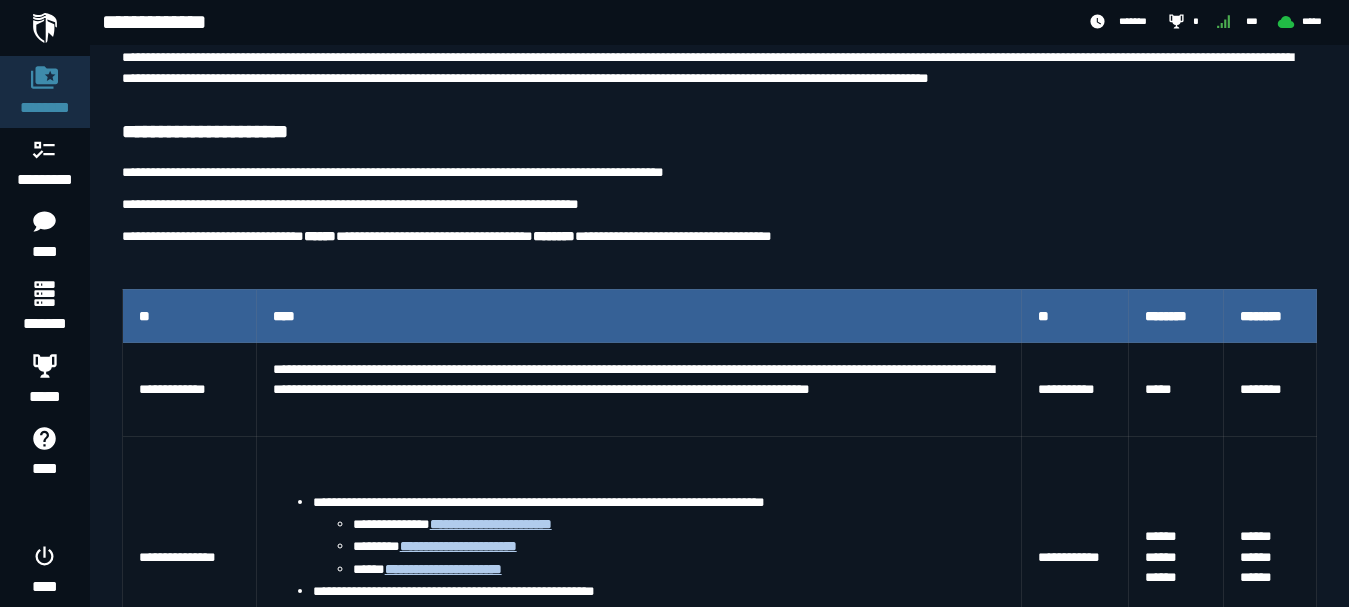 scroll, scrollTop: 233, scrollLeft: 0, axis: vertical 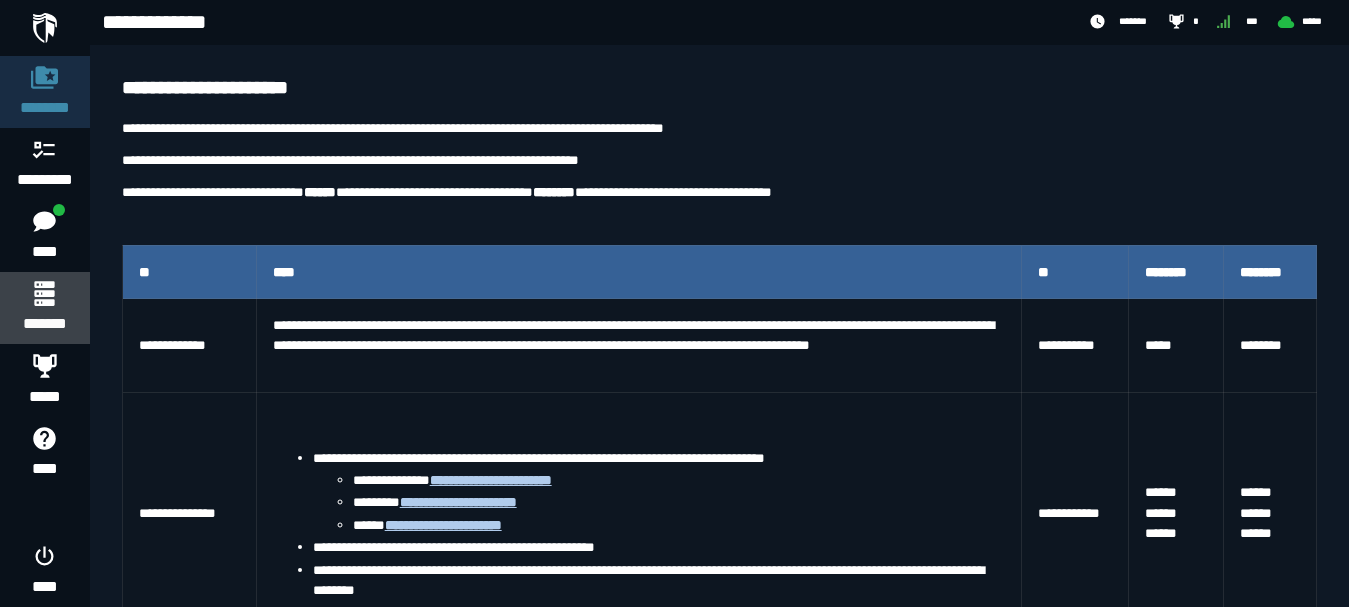 click 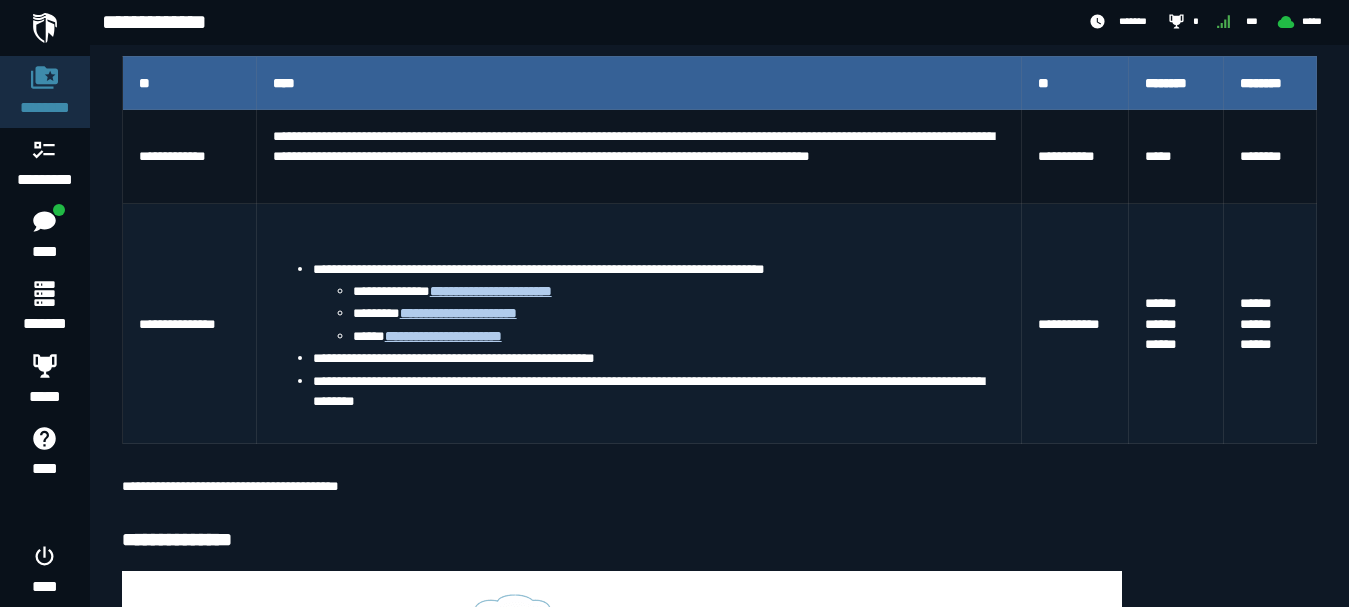 scroll, scrollTop: 467, scrollLeft: 0, axis: vertical 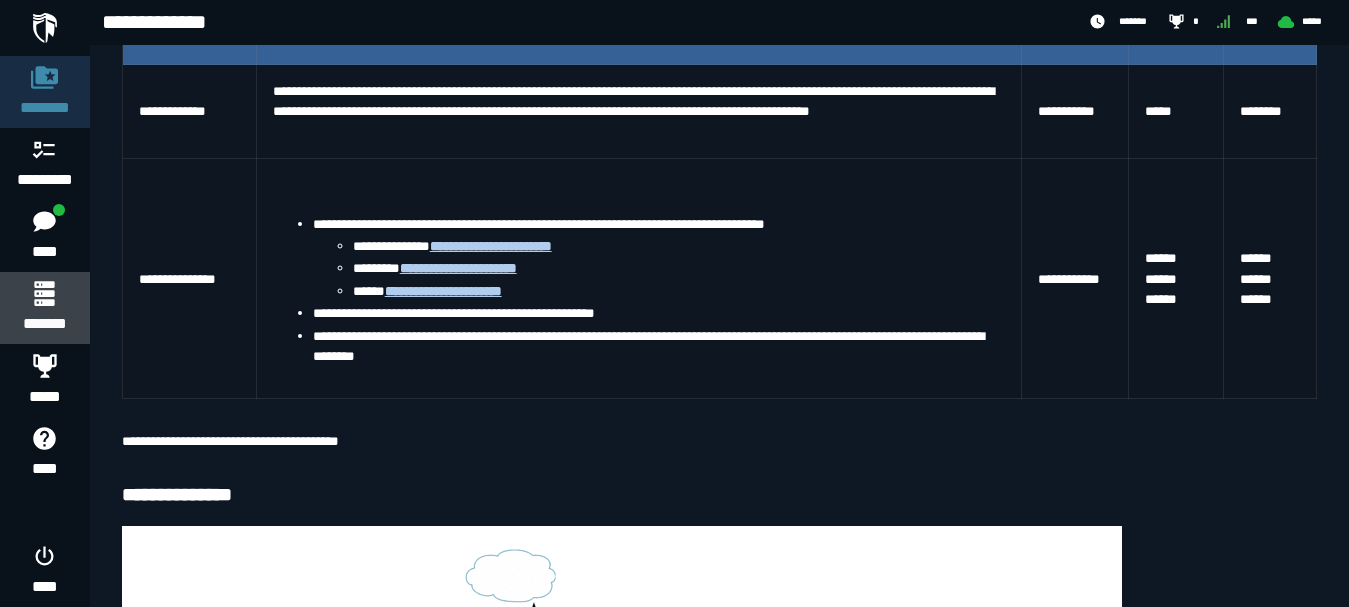 click on "*******" at bounding box center [44, 324] 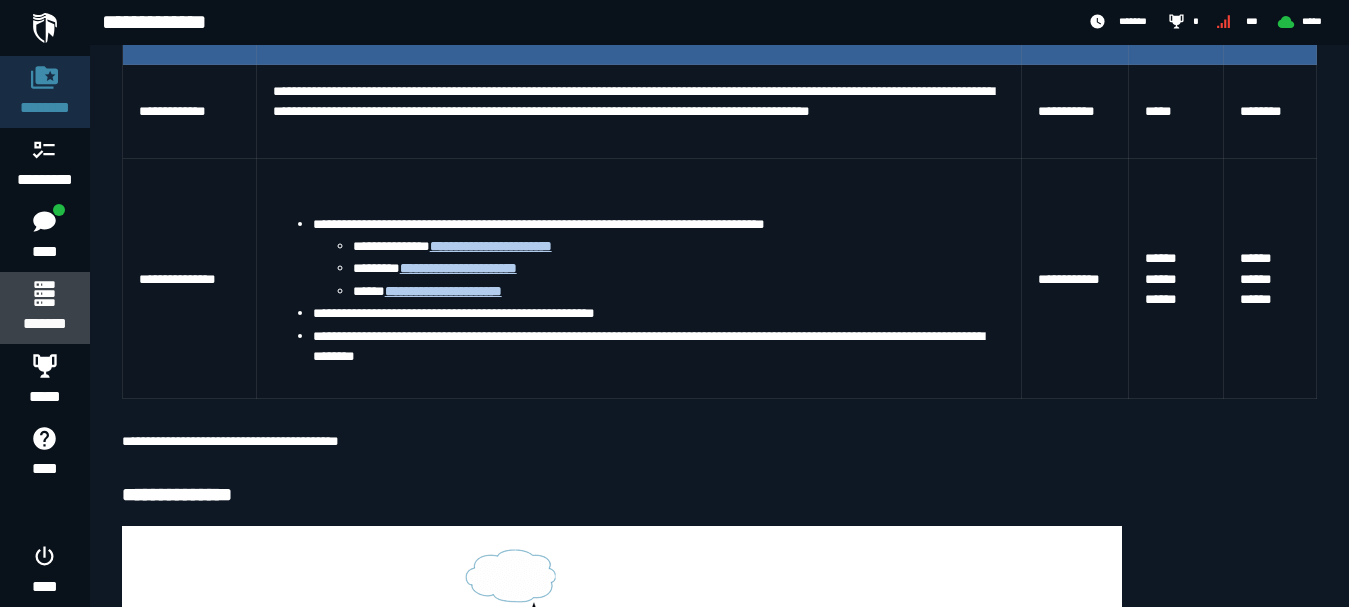 click on "*******" at bounding box center [44, 324] 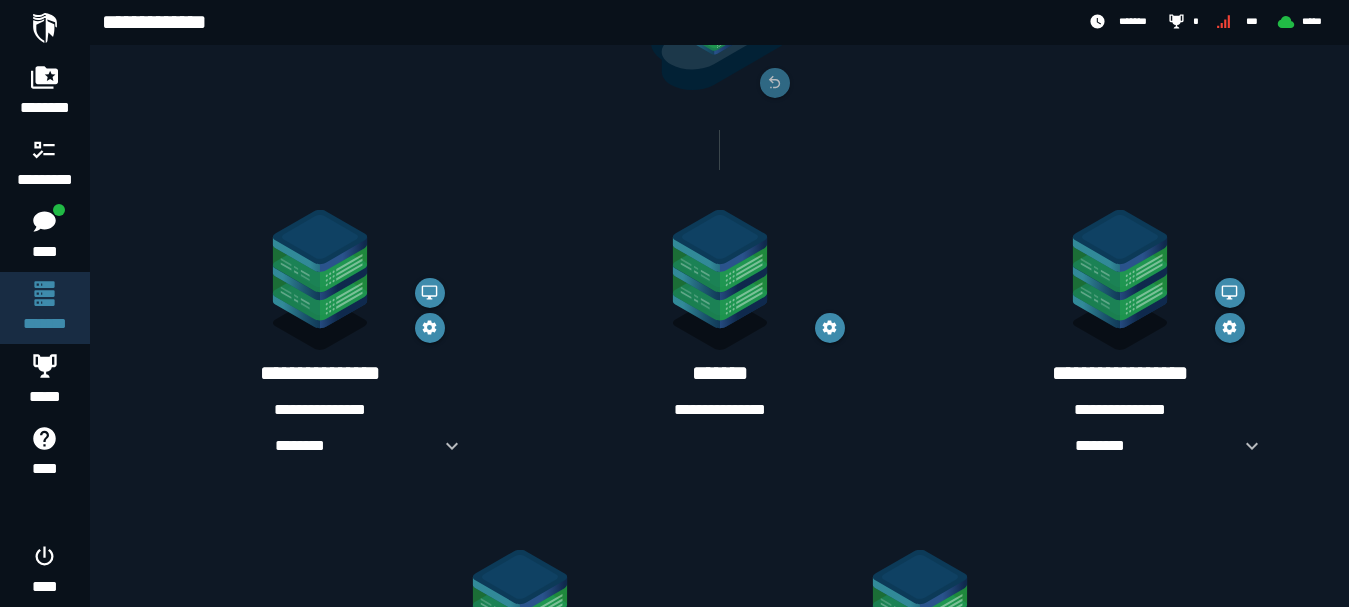 scroll, scrollTop: 0, scrollLeft: 0, axis: both 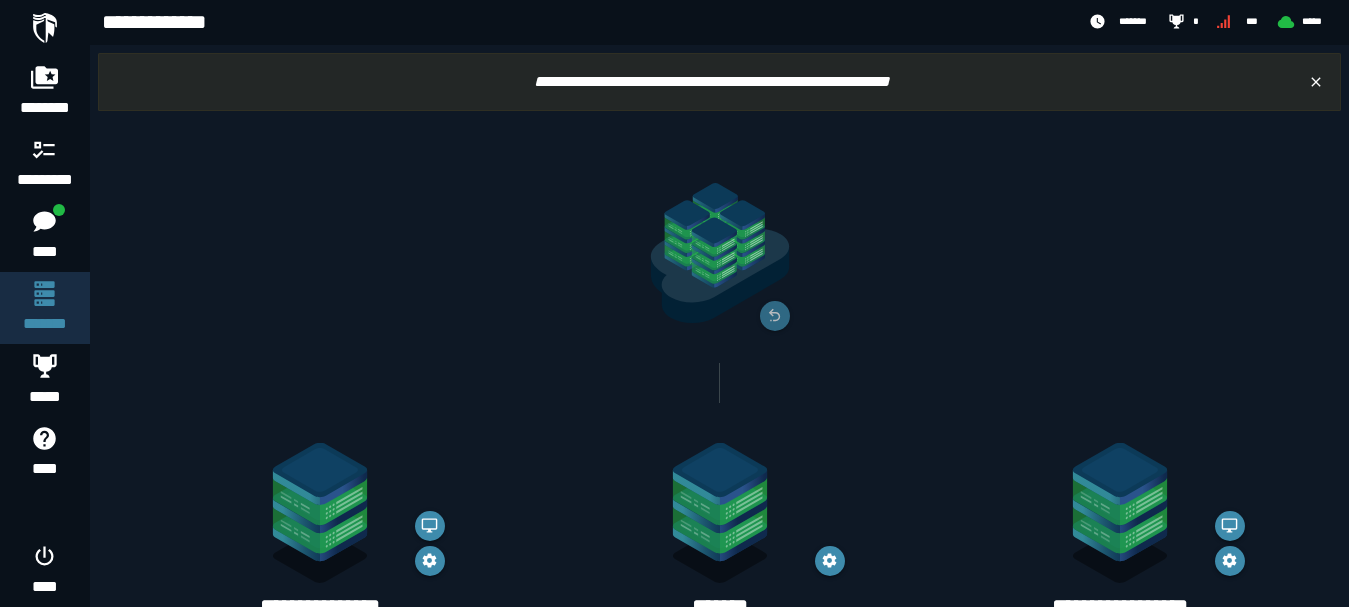 click 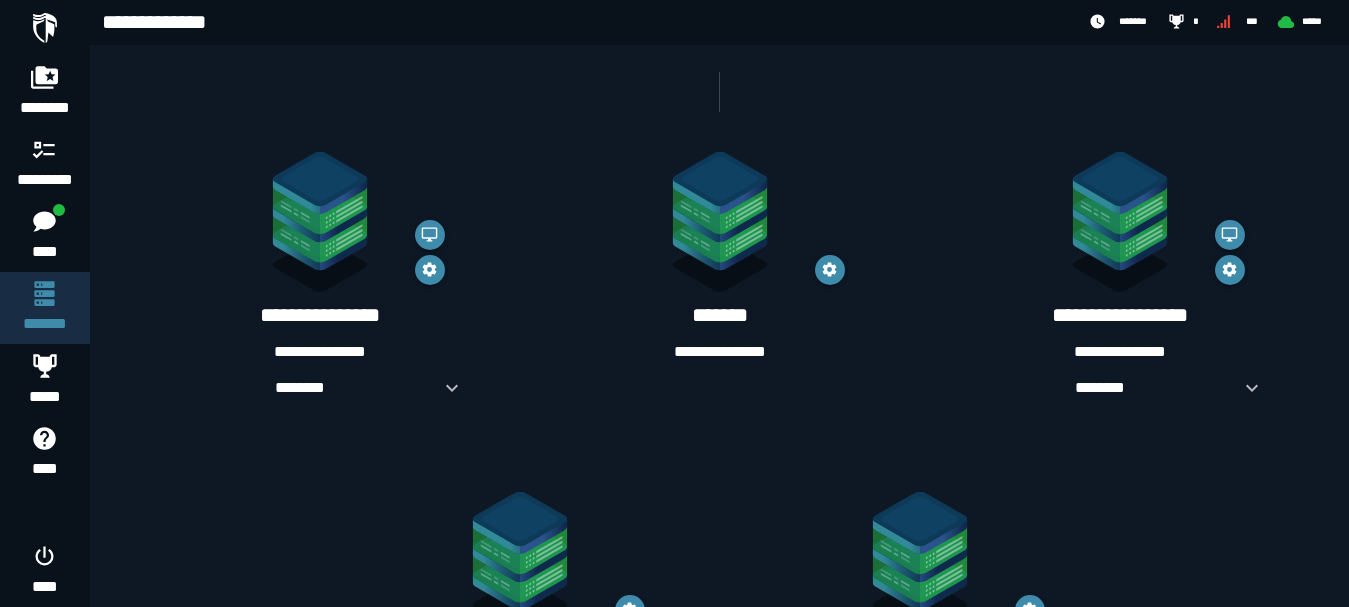 scroll, scrollTop: 374, scrollLeft: 0, axis: vertical 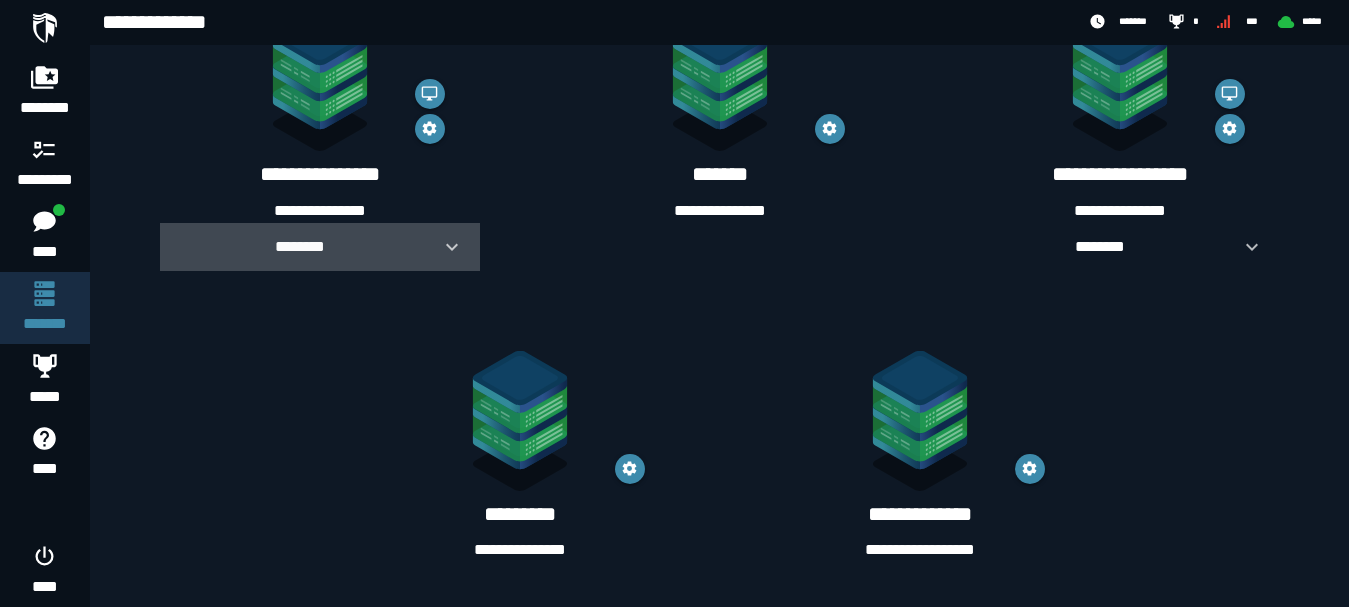 click 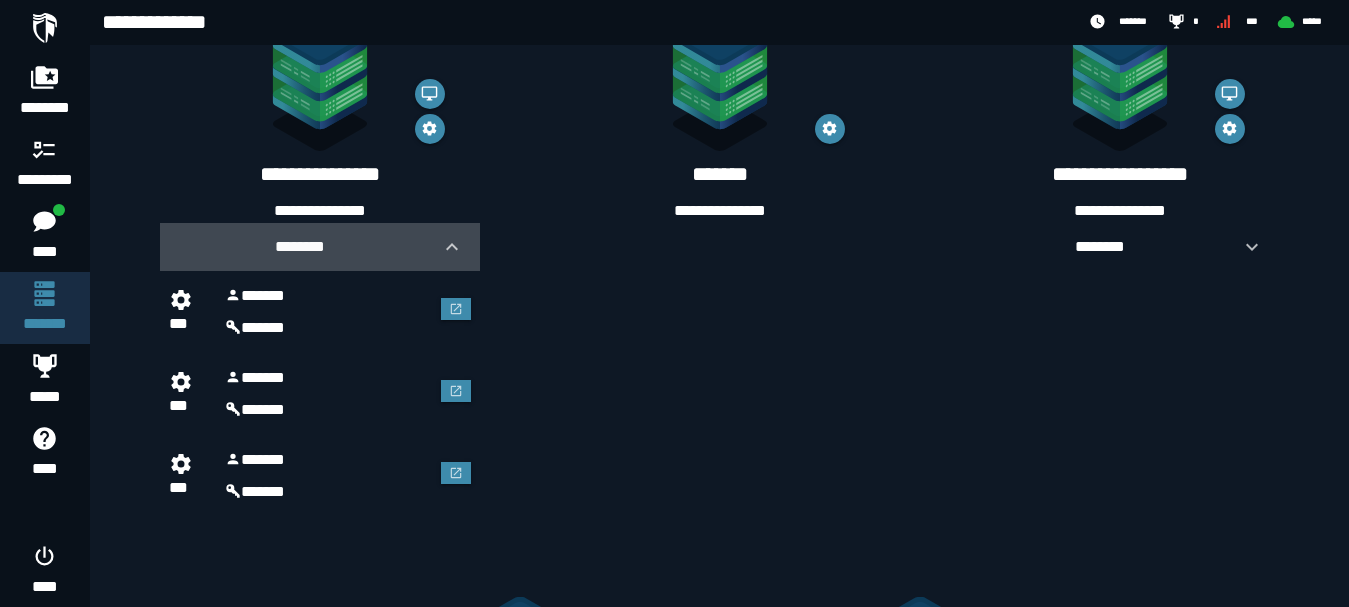 click 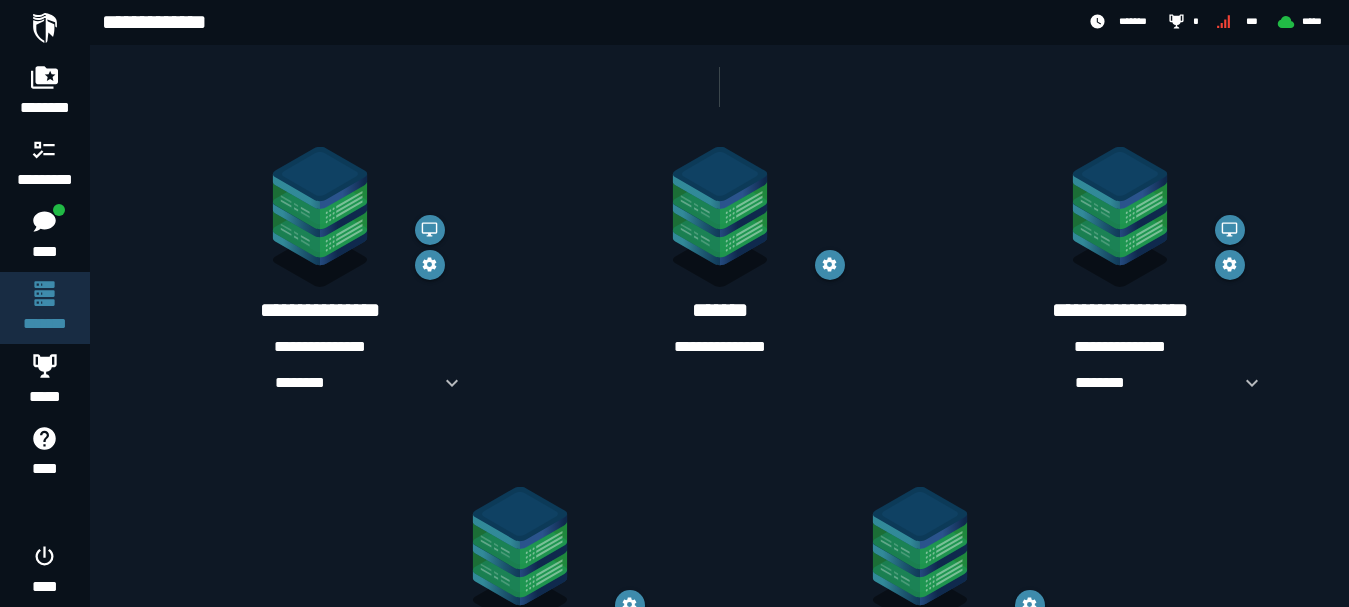 scroll, scrollTop: 374, scrollLeft: 0, axis: vertical 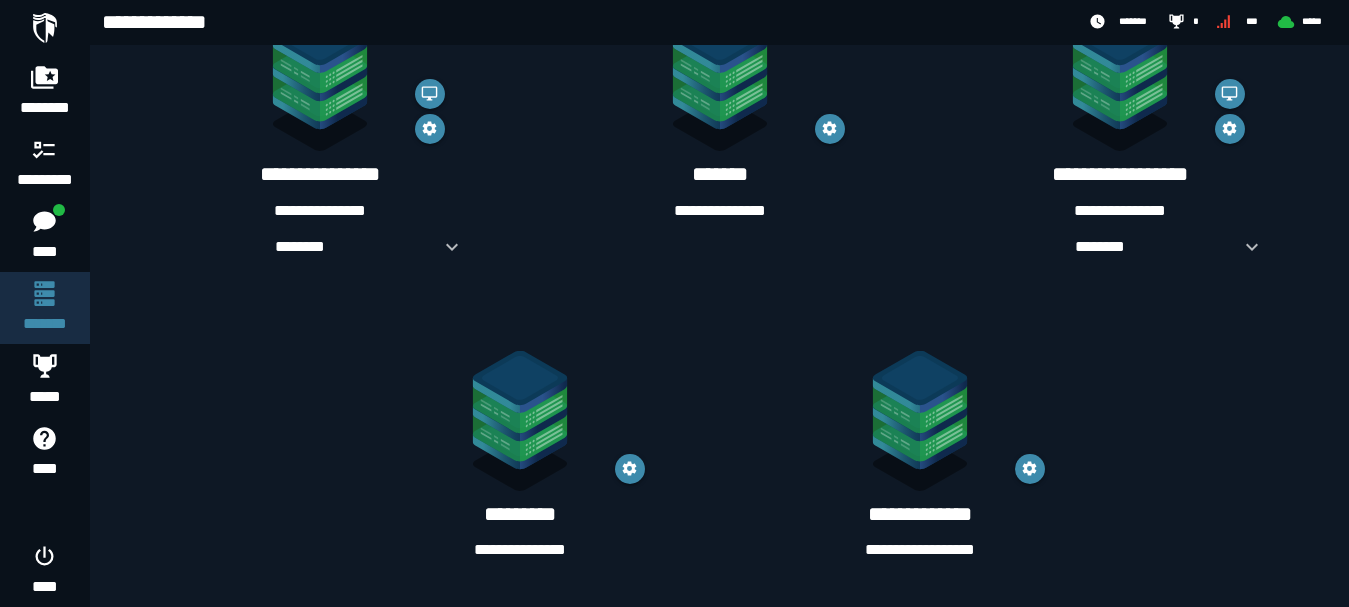 click 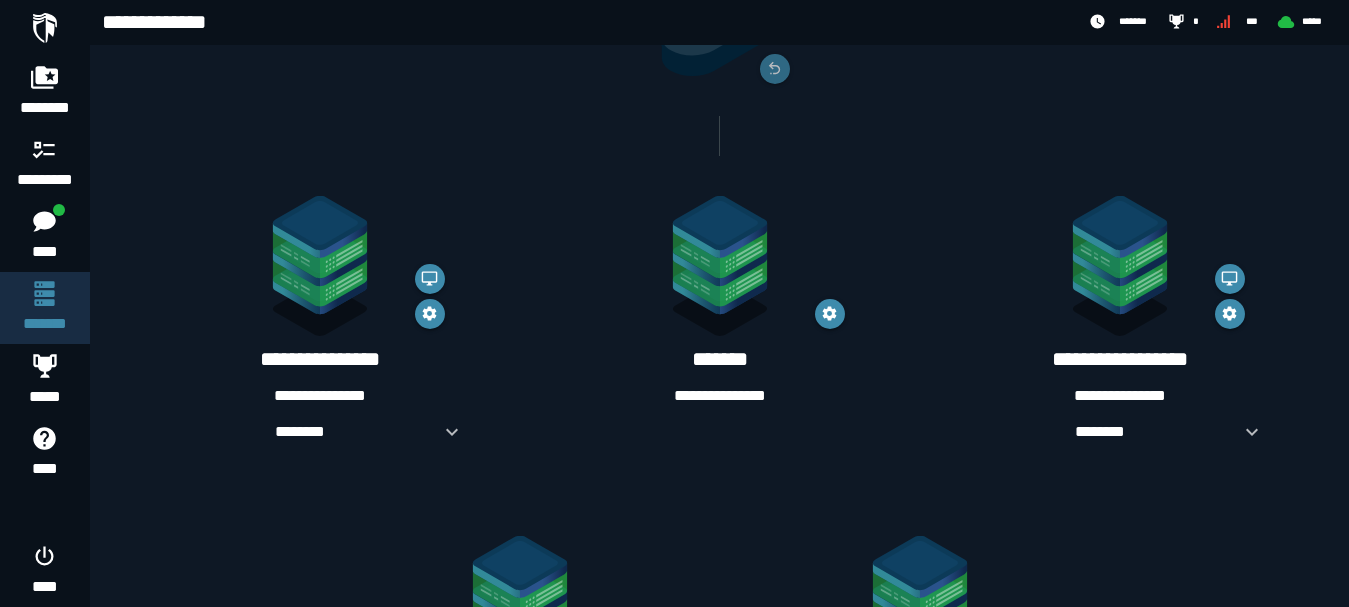 scroll, scrollTop: 233, scrollLeft: 0, axis: vertical 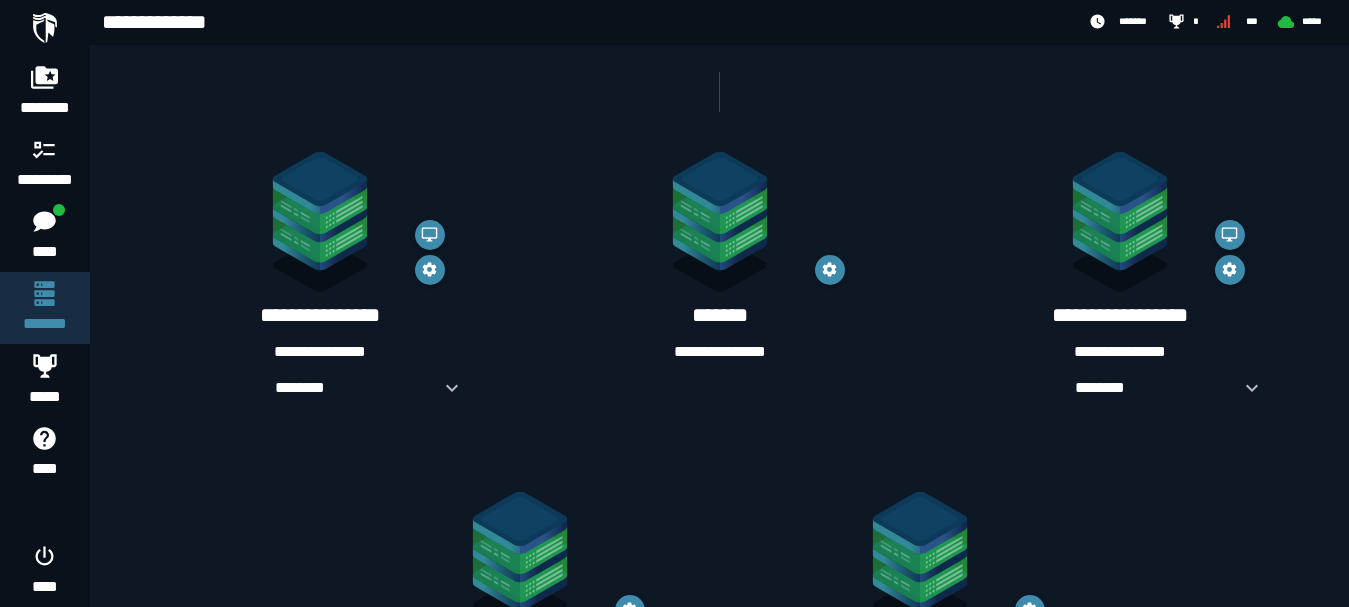 click 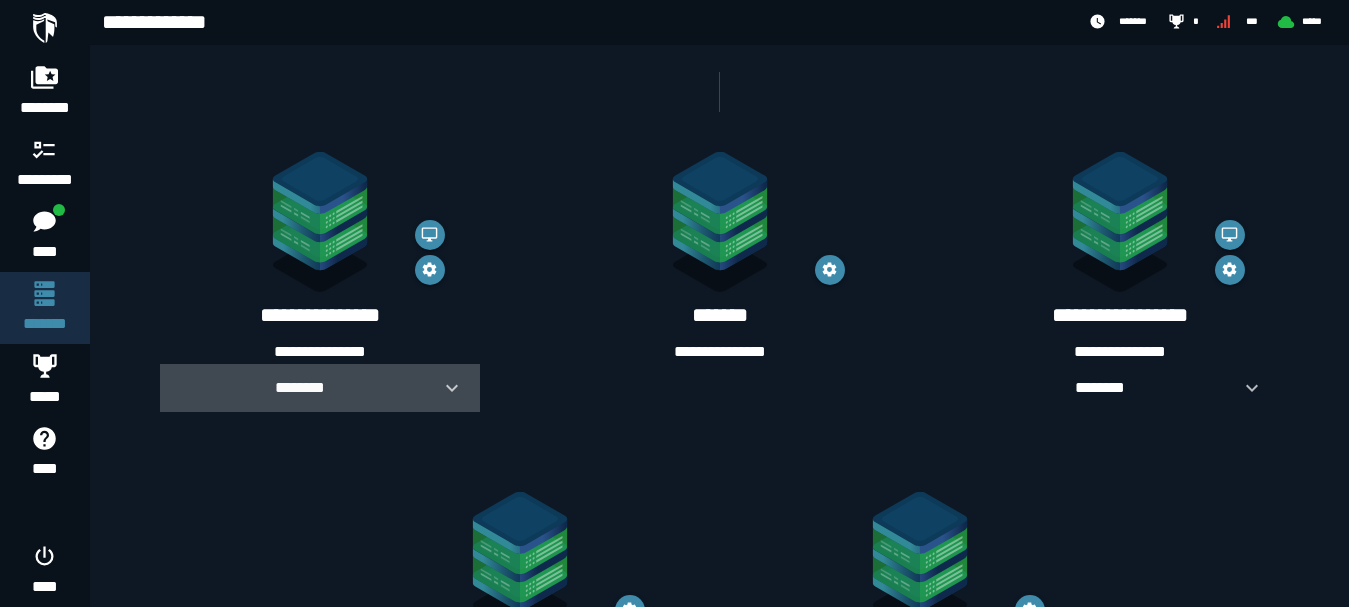 click 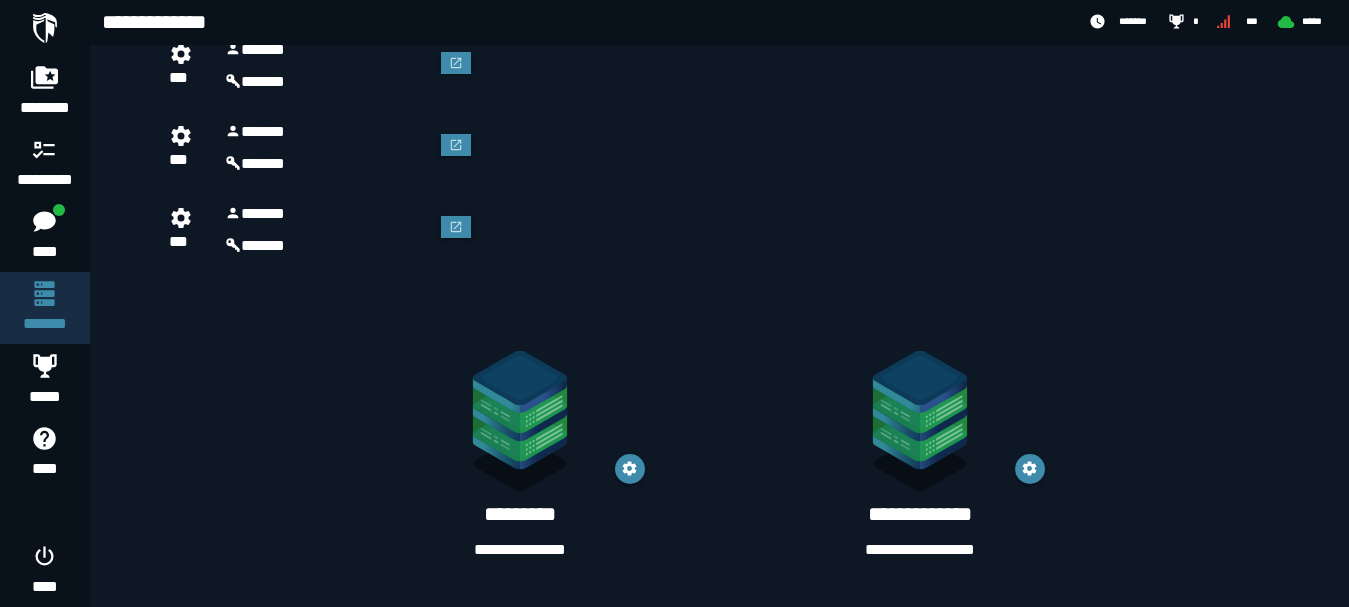 scroll, scrollTop: 387, scrollLeft: 0, axis: vertical 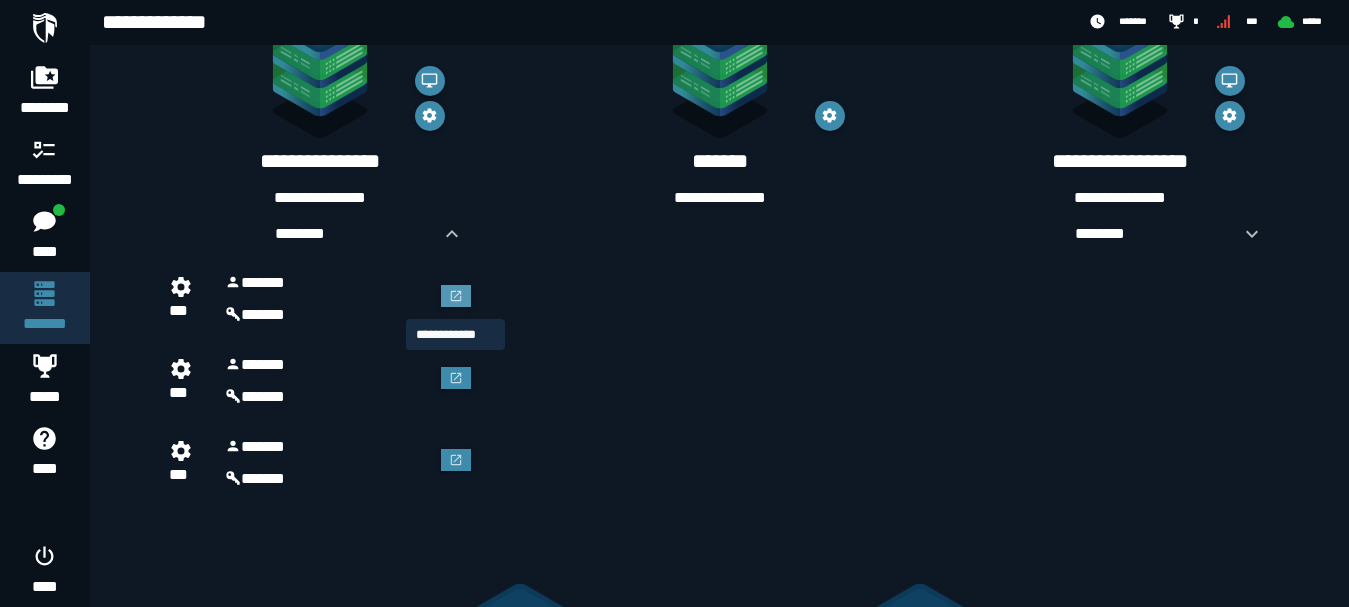 click 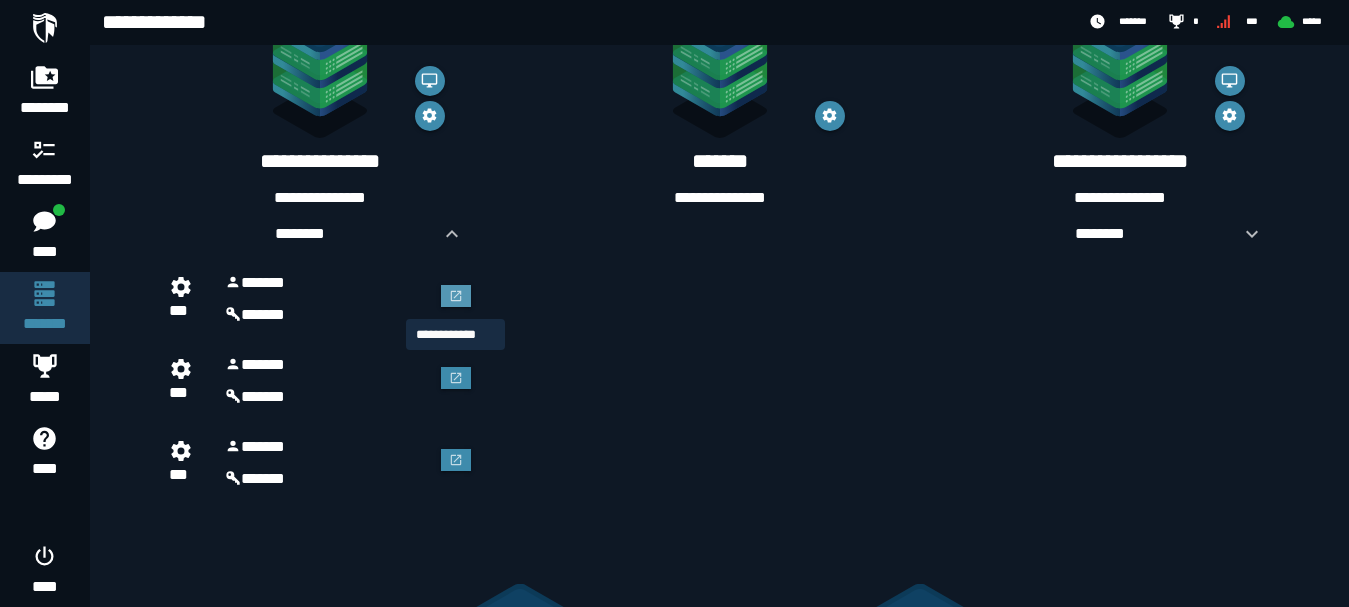 scroll, scrollTop: 0, scrollLeft: 0, axis: both 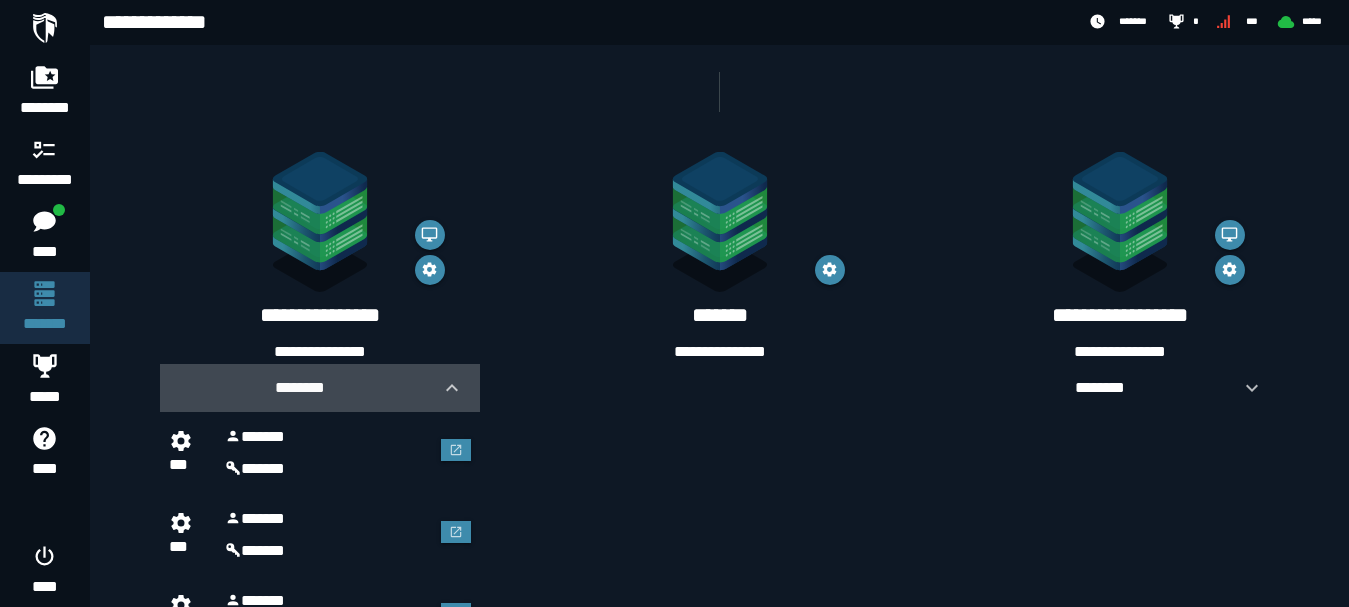 click 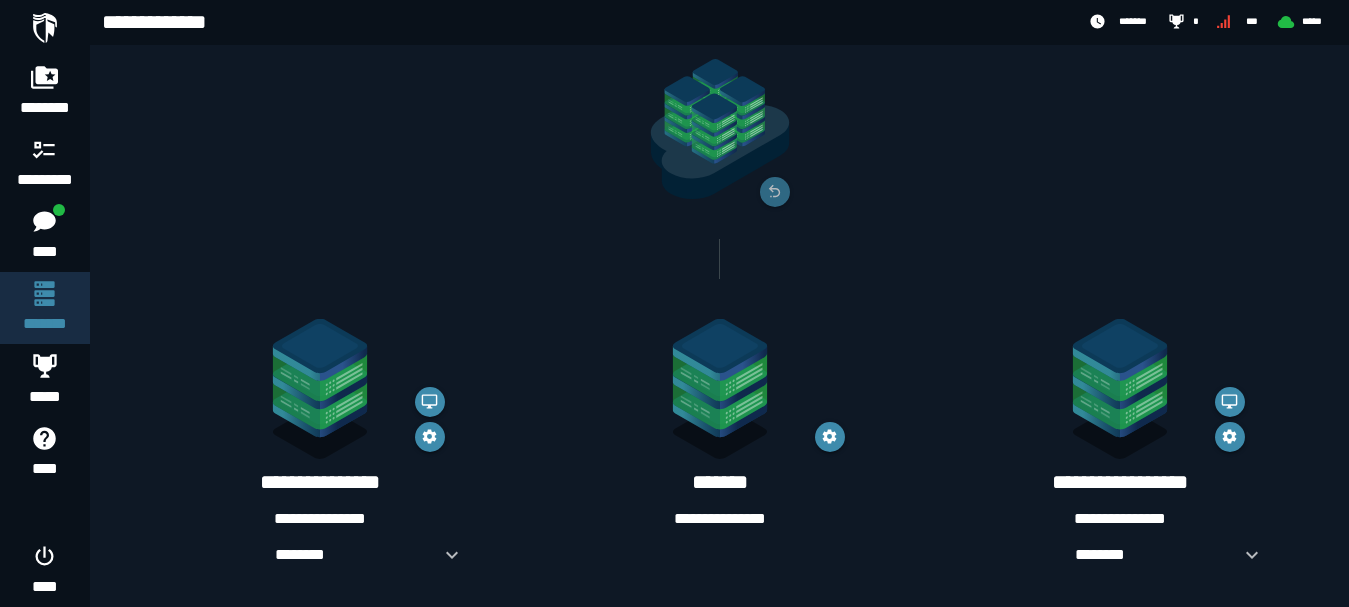 scroll, scrollTop: 0, scrollLeft: 0, axis: both 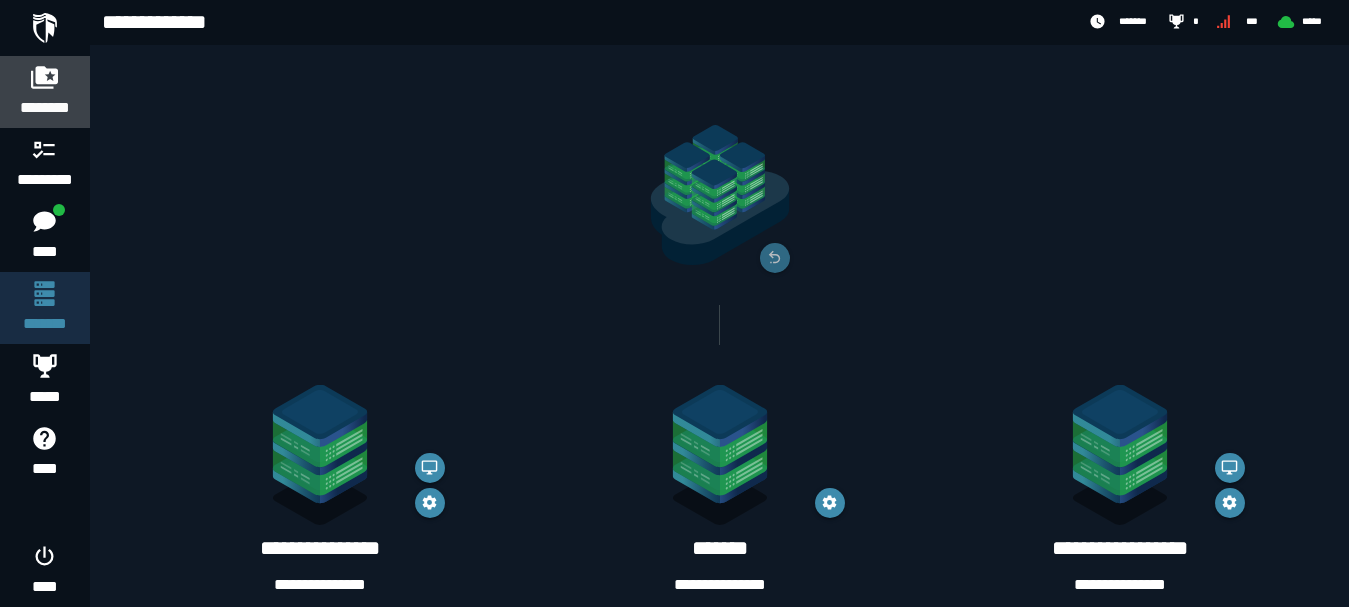 click at bounding box center (45, 77) 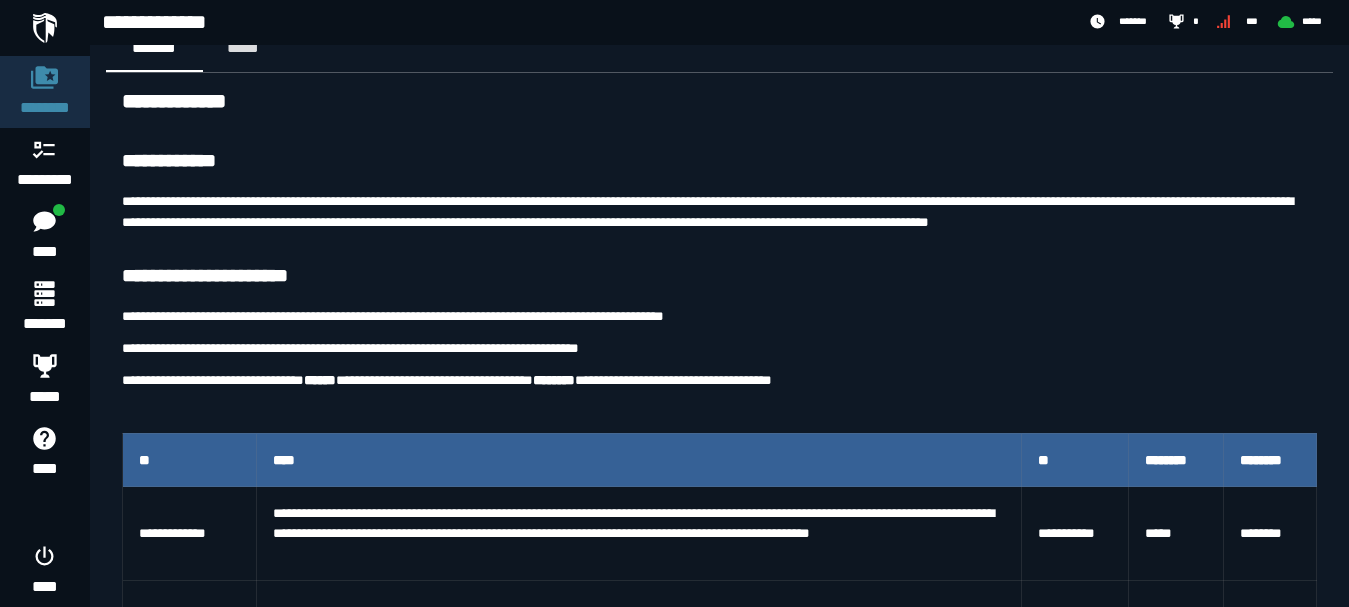 scroll, scrollTop: 0, scrollLeft: 0, axis: both 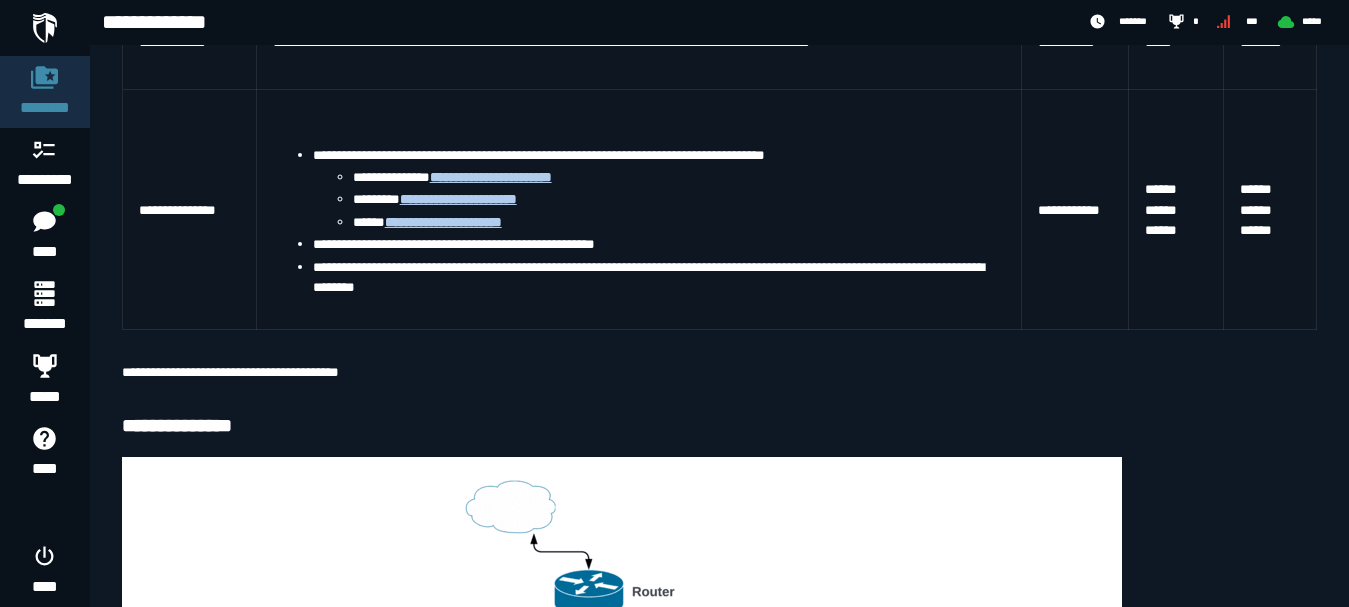 click on "**********" at bounding box center (719, 427) 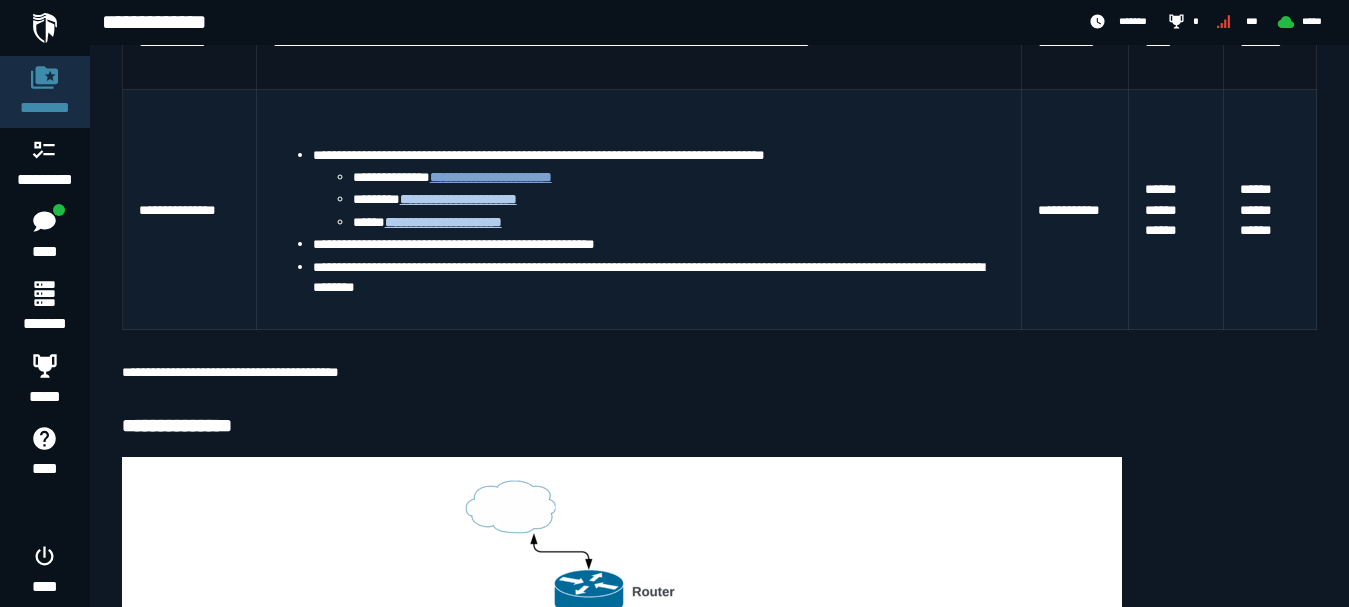 click on "**********" at bounding box center [491, 177] 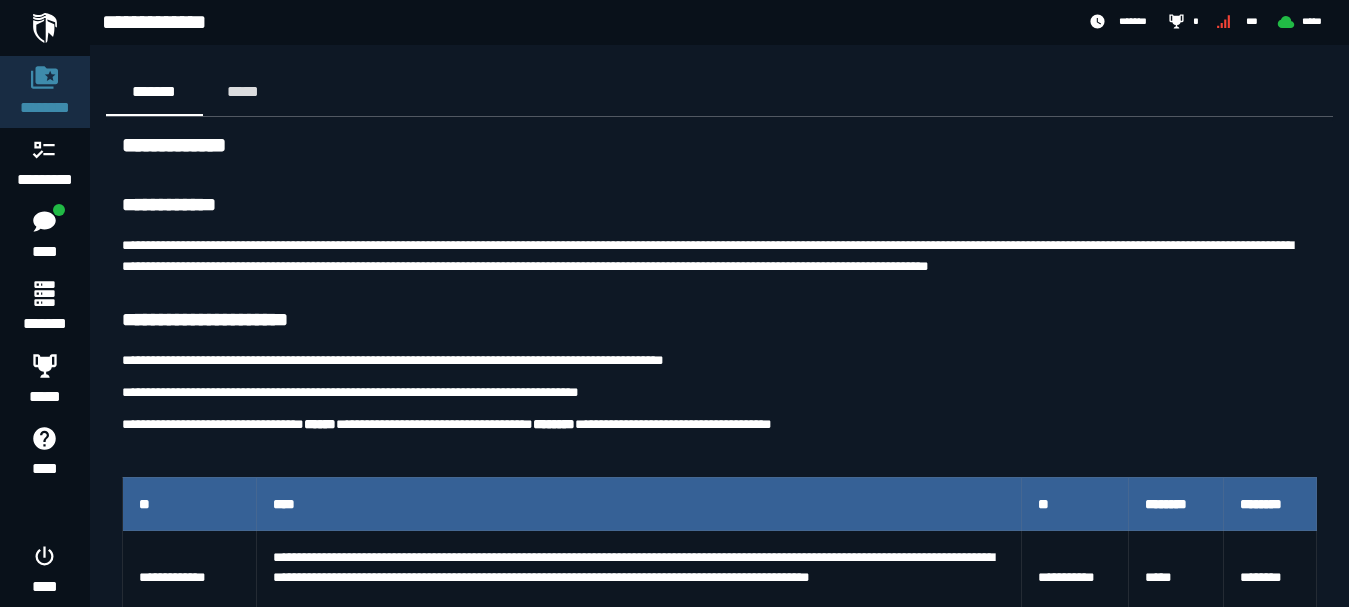 scroll, scrollTop: 0, scrollLeft: 0, axis: both 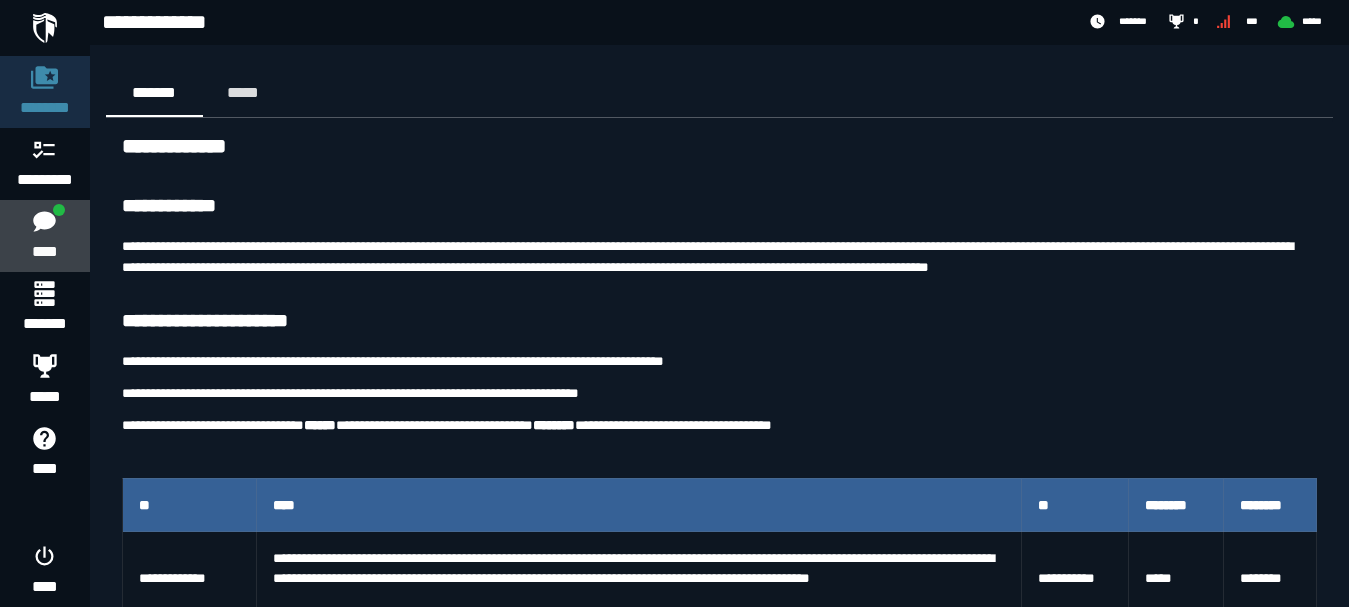 click on "****" 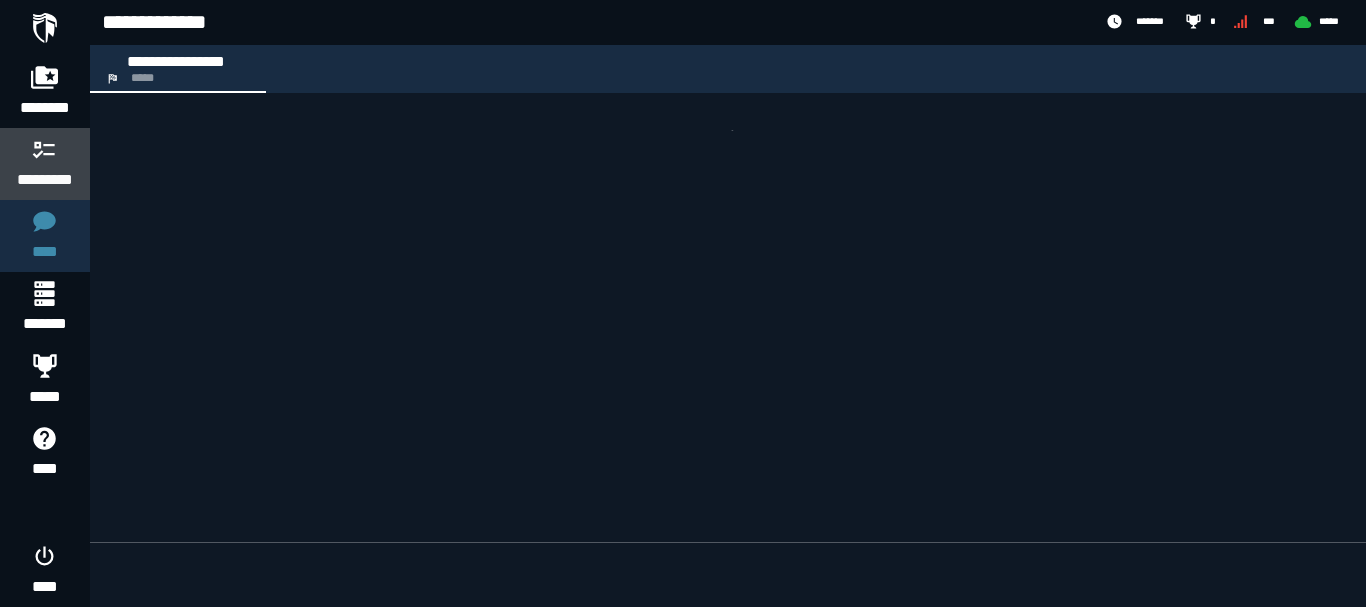click on "*********" at bounding box center (45, 180) 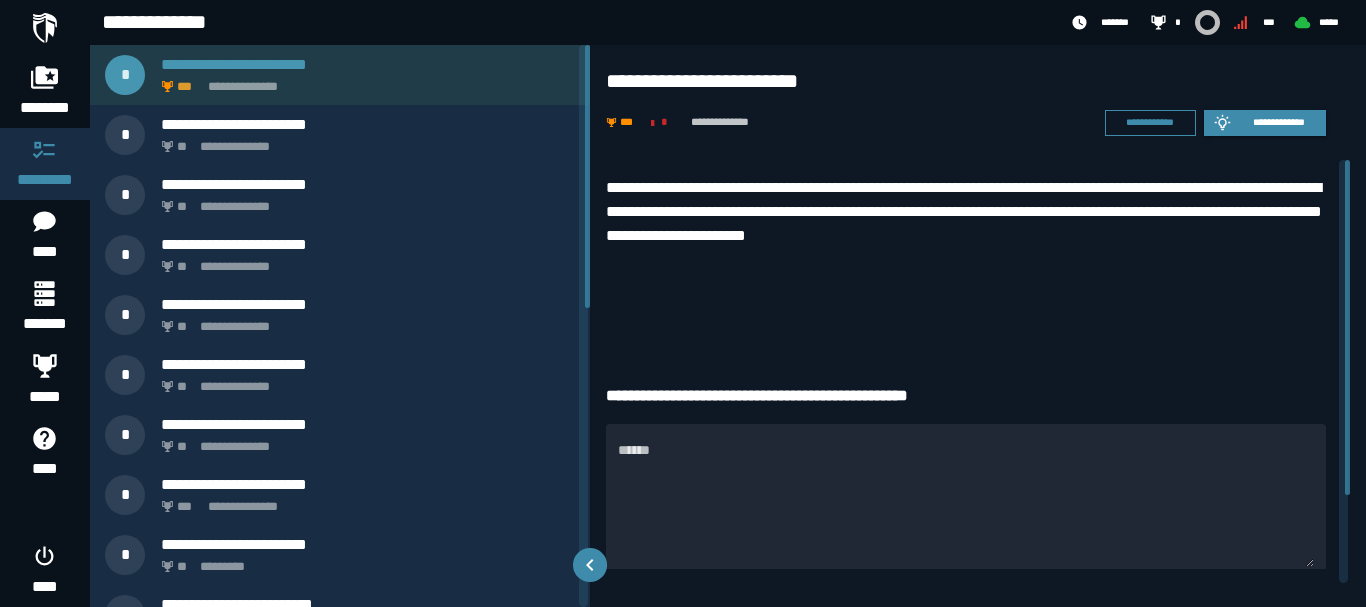 click on "**********" 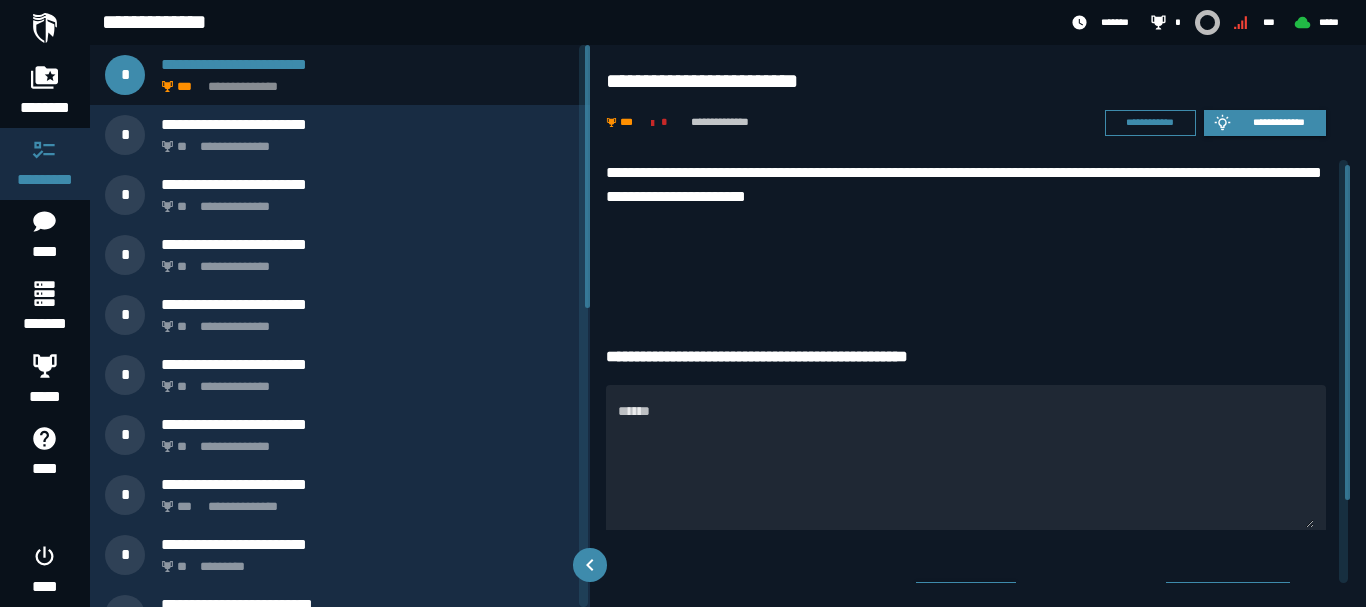 scroll, scrollTop: 0, scrollLeft: 0, axis: both 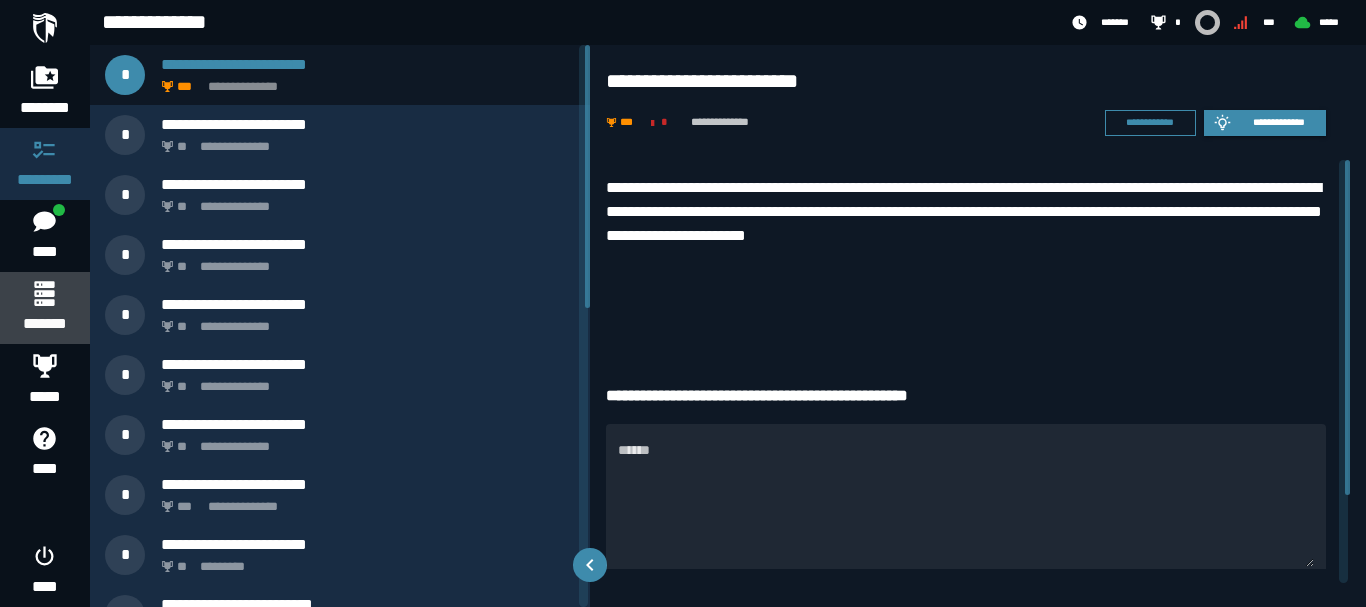 click on "*******" at bounding box center [44, 324] 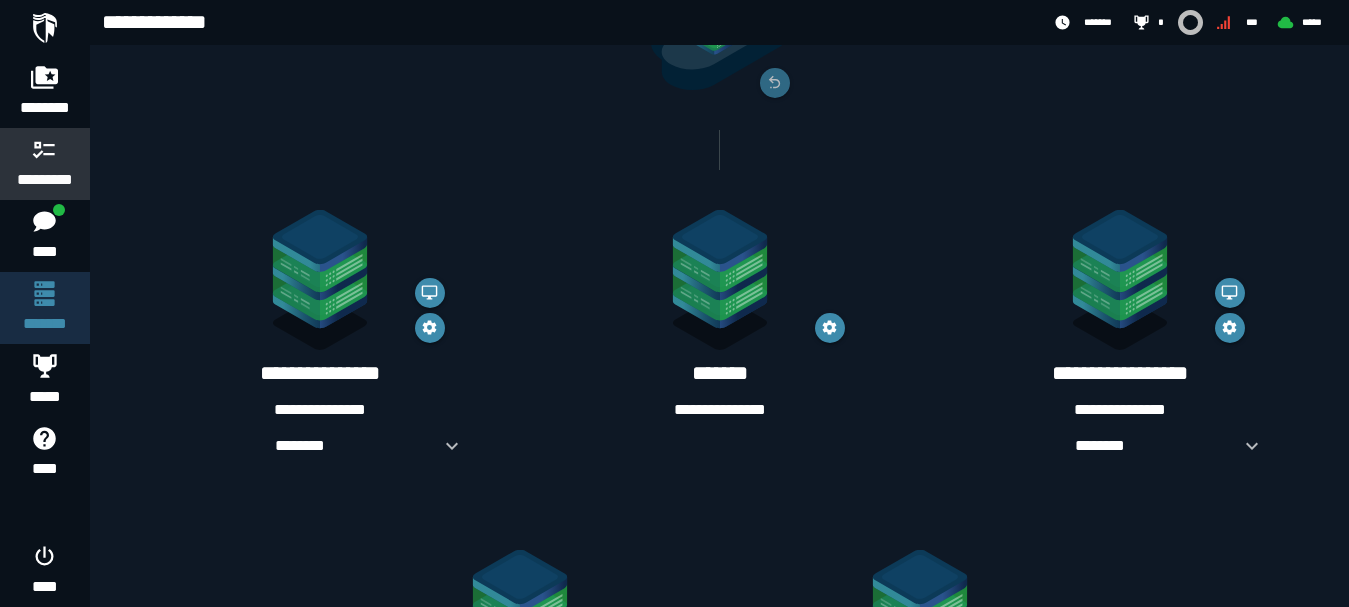 scroll, scrollTop: 0, scrollLeft: 0, axis: both 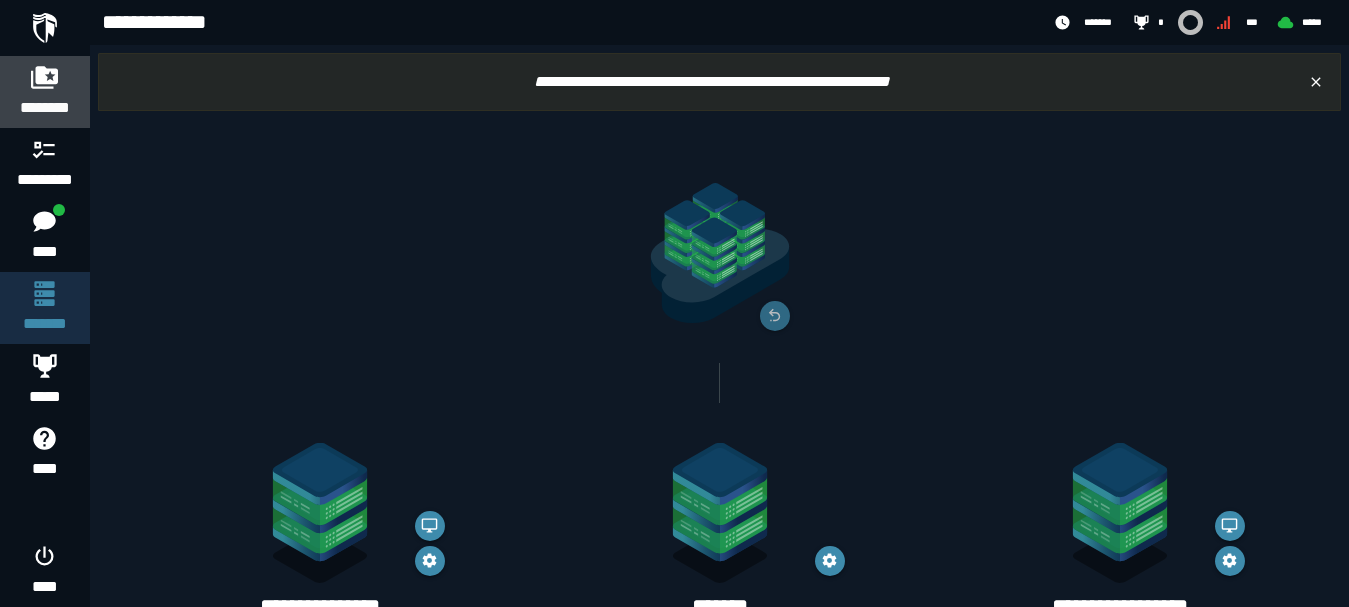 click on "********" at bounding box center (45, 108) 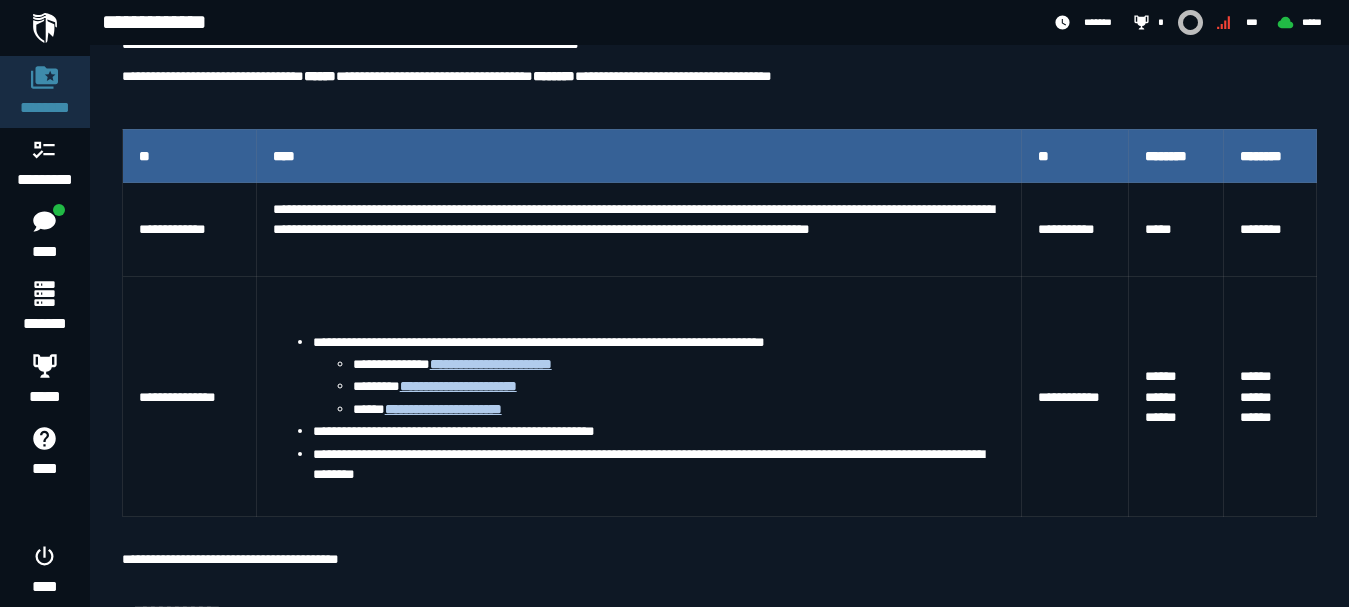 scroll, scrollTop: 467, scrollLeft: 0, axis: vertical 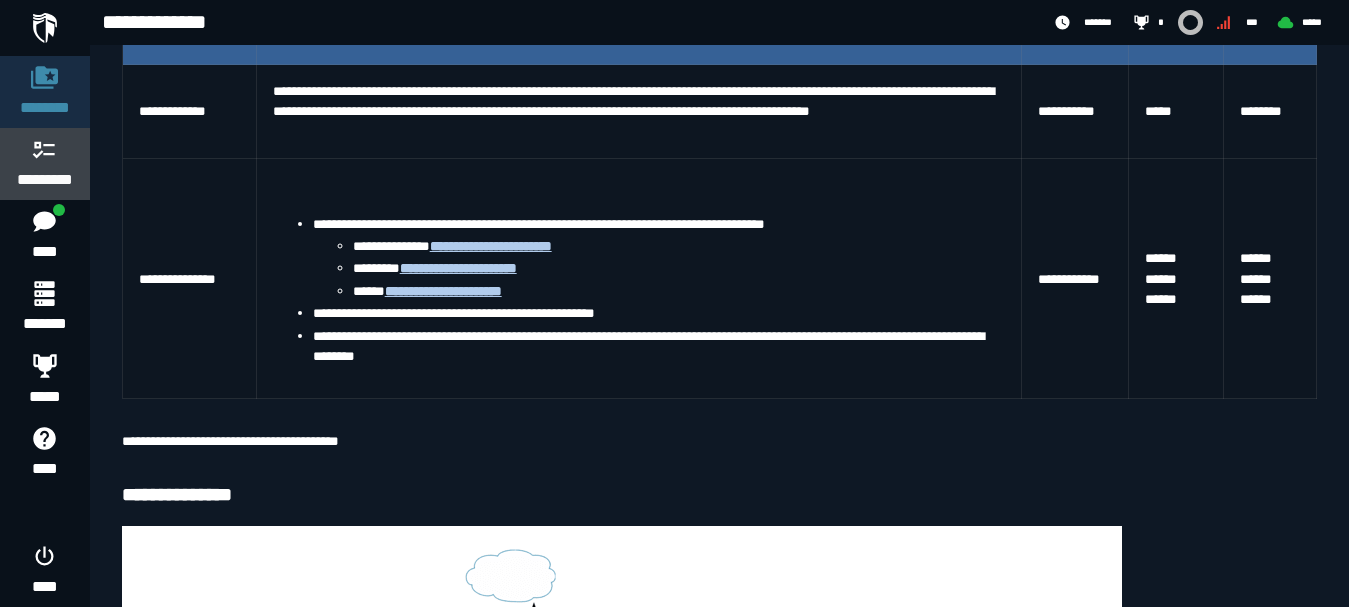 click on "*********" at bounding box center (45, 180) 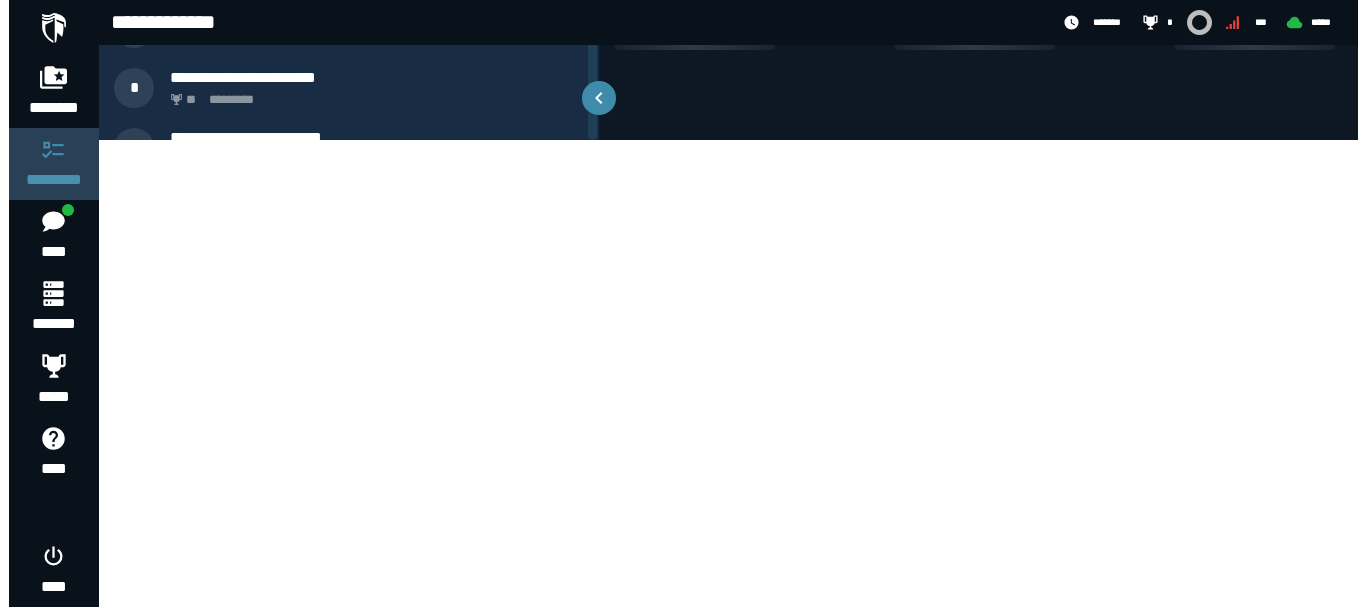 scroll, scrollTop: 0, scrollLeft: 0, axis: both 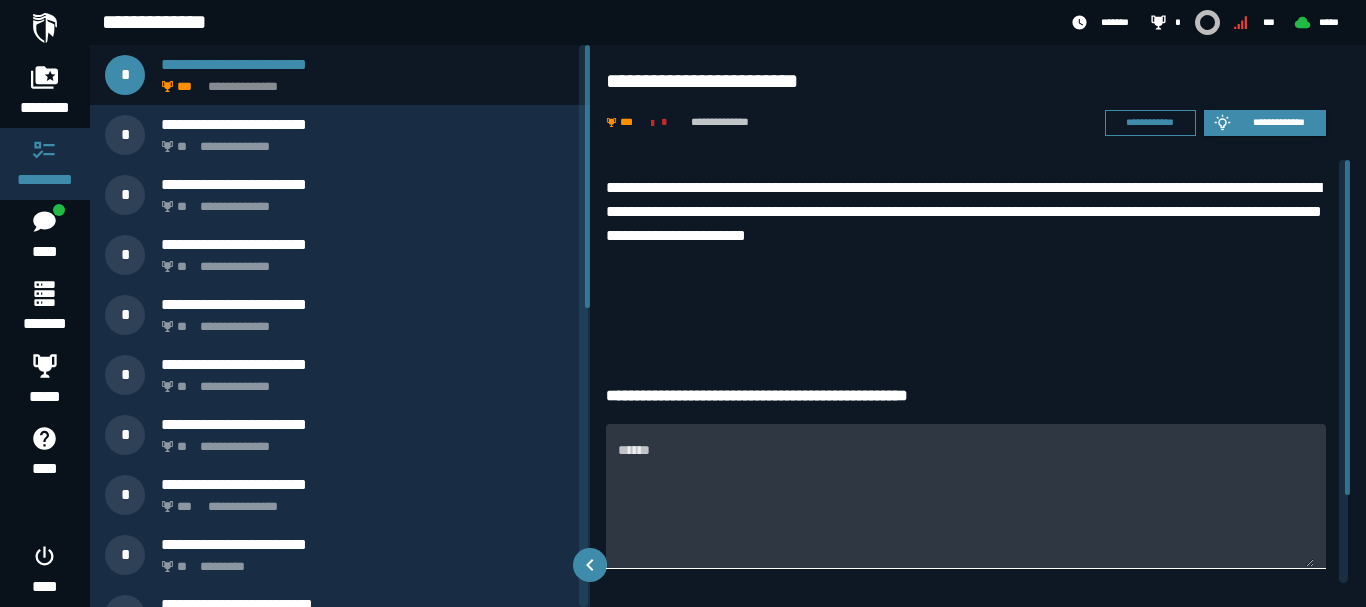 click on "******" at bounding box center (966, 495) 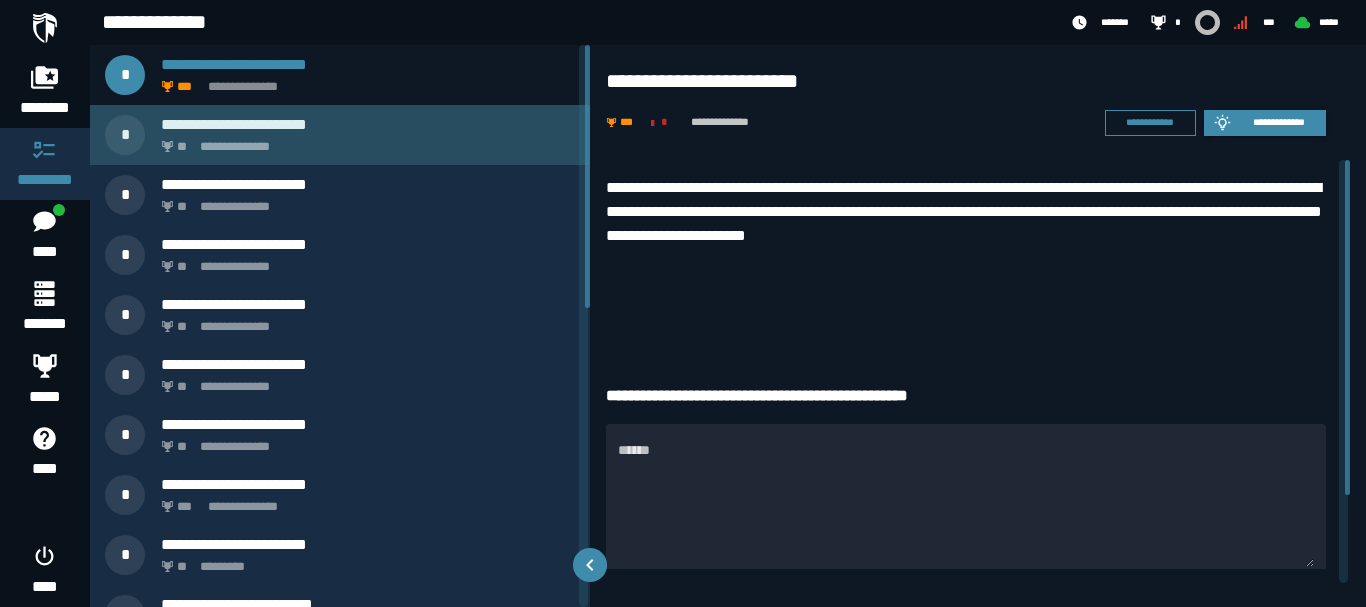 click on "**********" at bounding box center (368, 124) 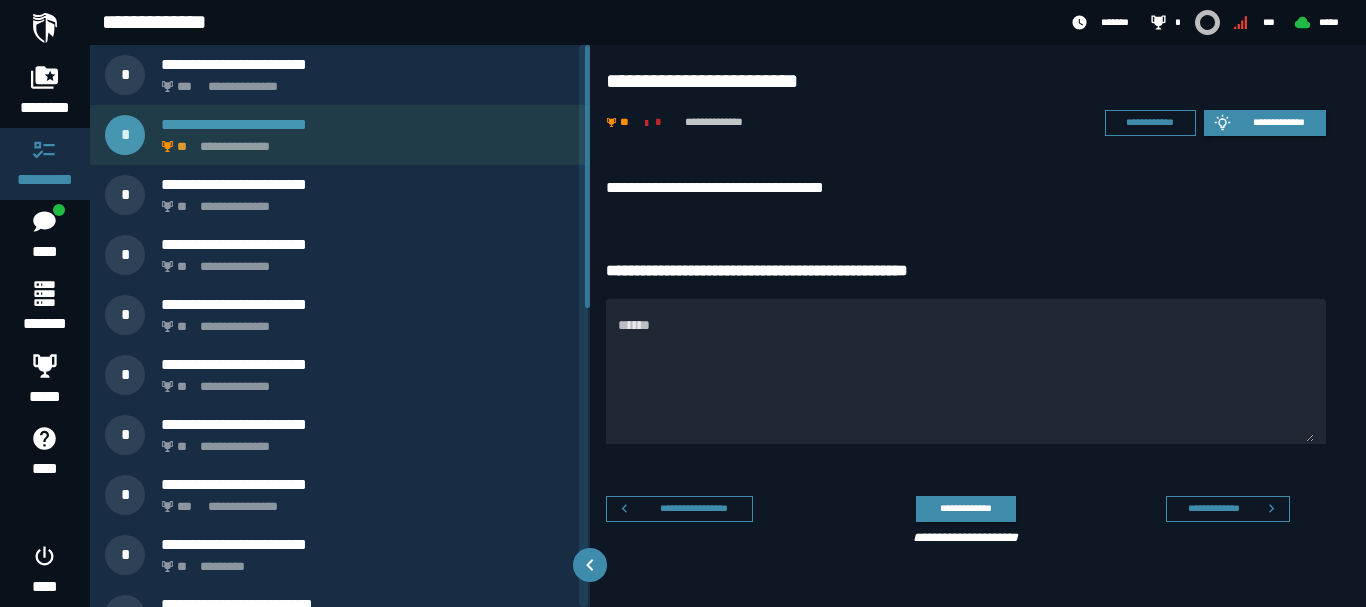 click on "**********" at bounding box center (368, 124) 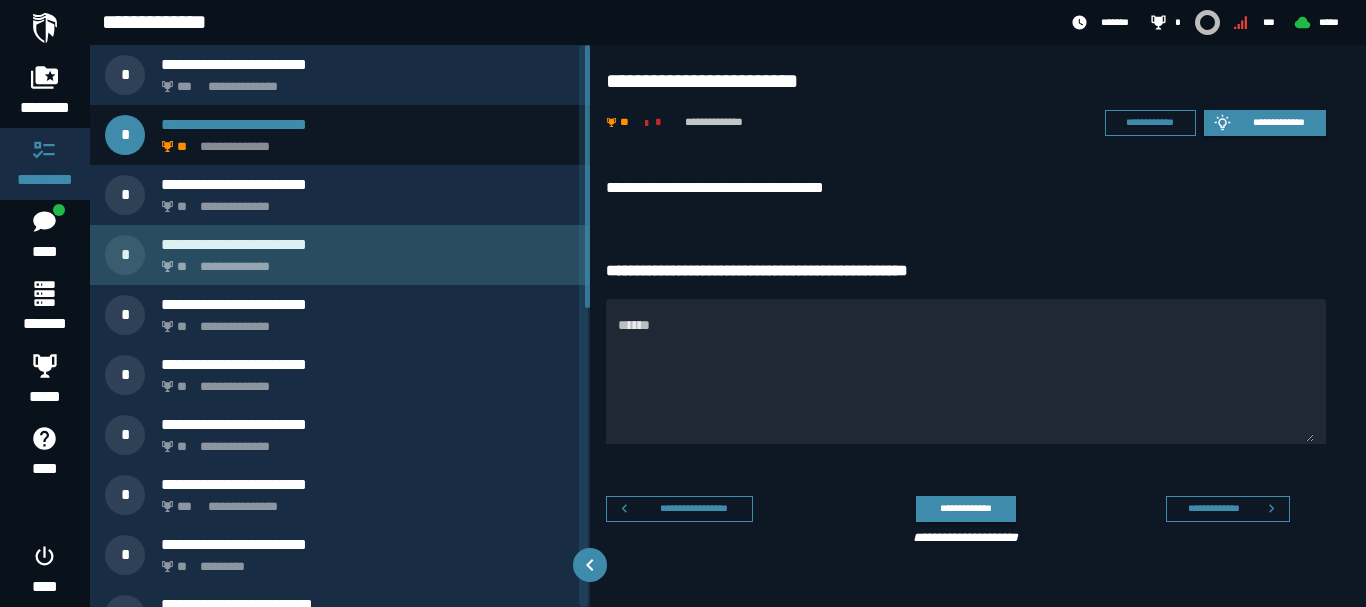 click on "**********" at bounding box center [364, 261] 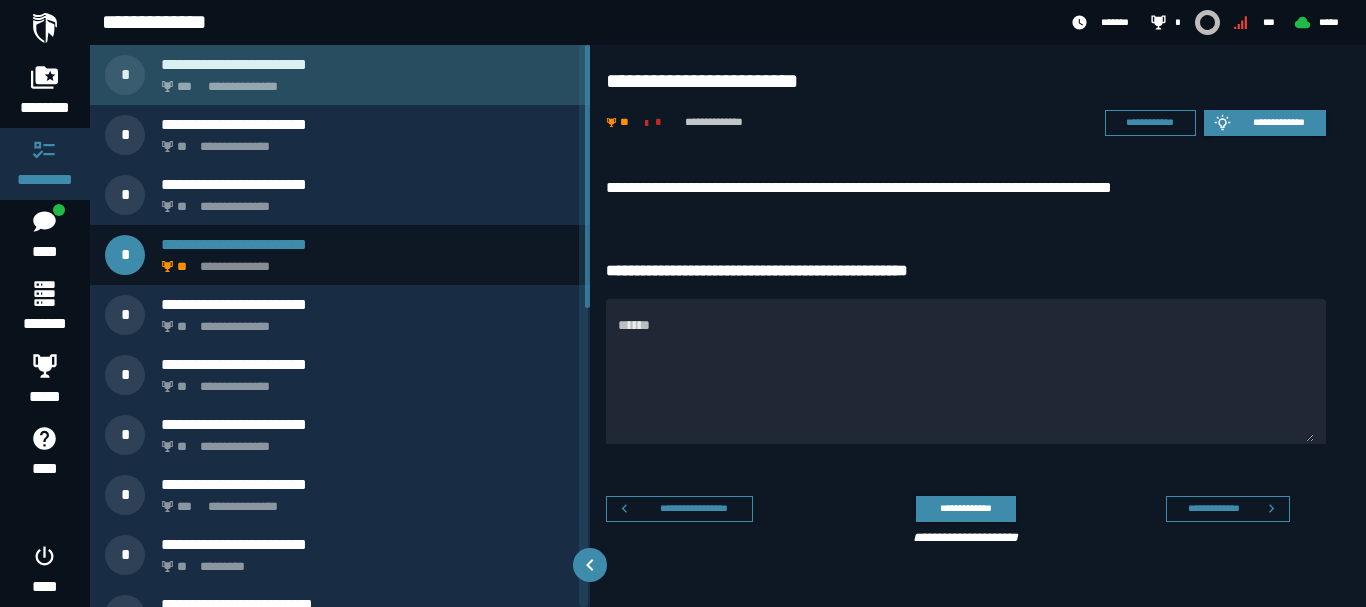 click on "**********" at bounding box center [340, 75] 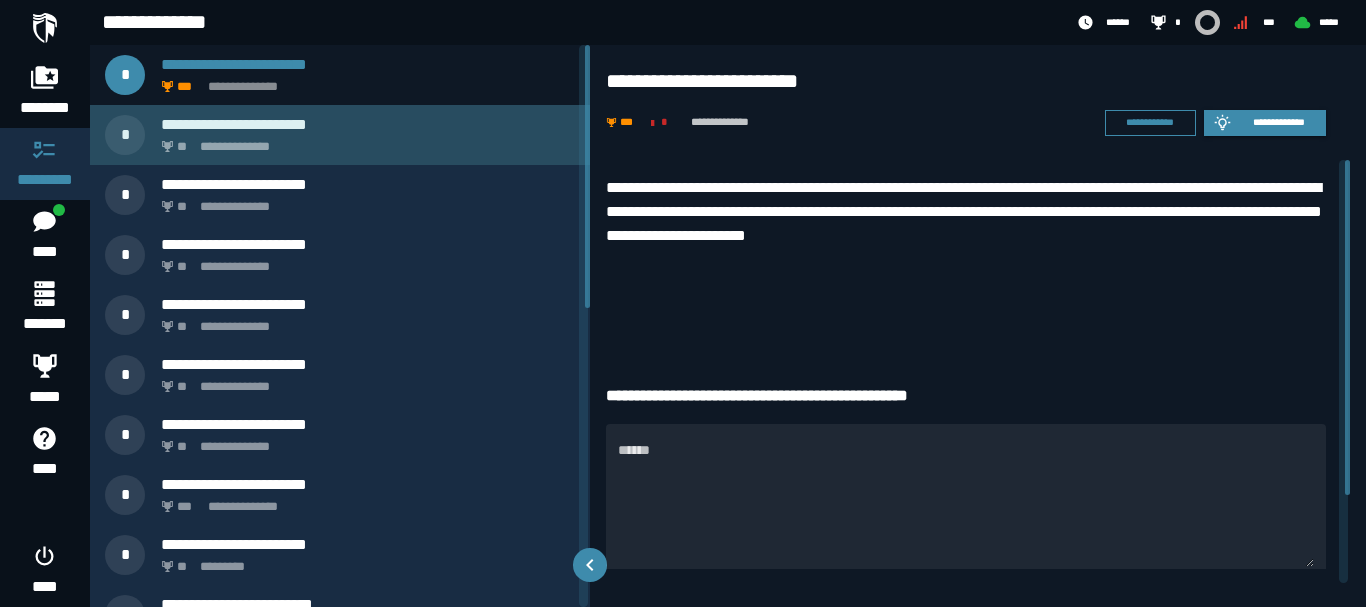 click on "**********" at bounding box center (364, 141) 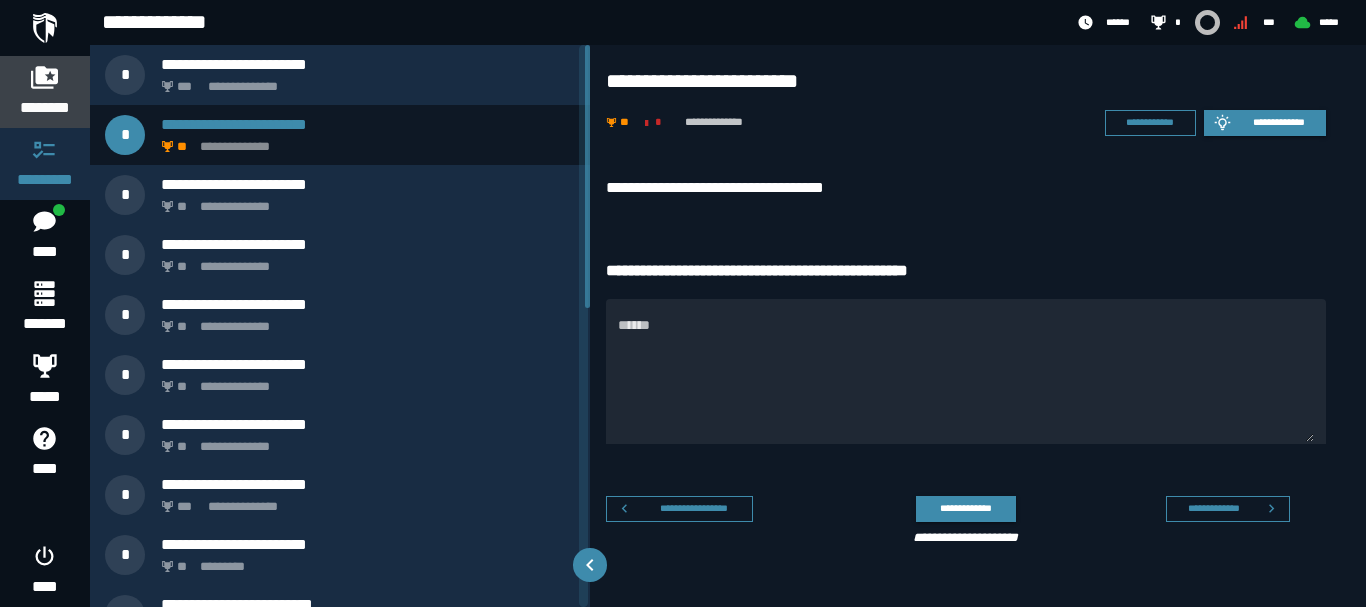 click on "********" at bounding box center (45, 108) 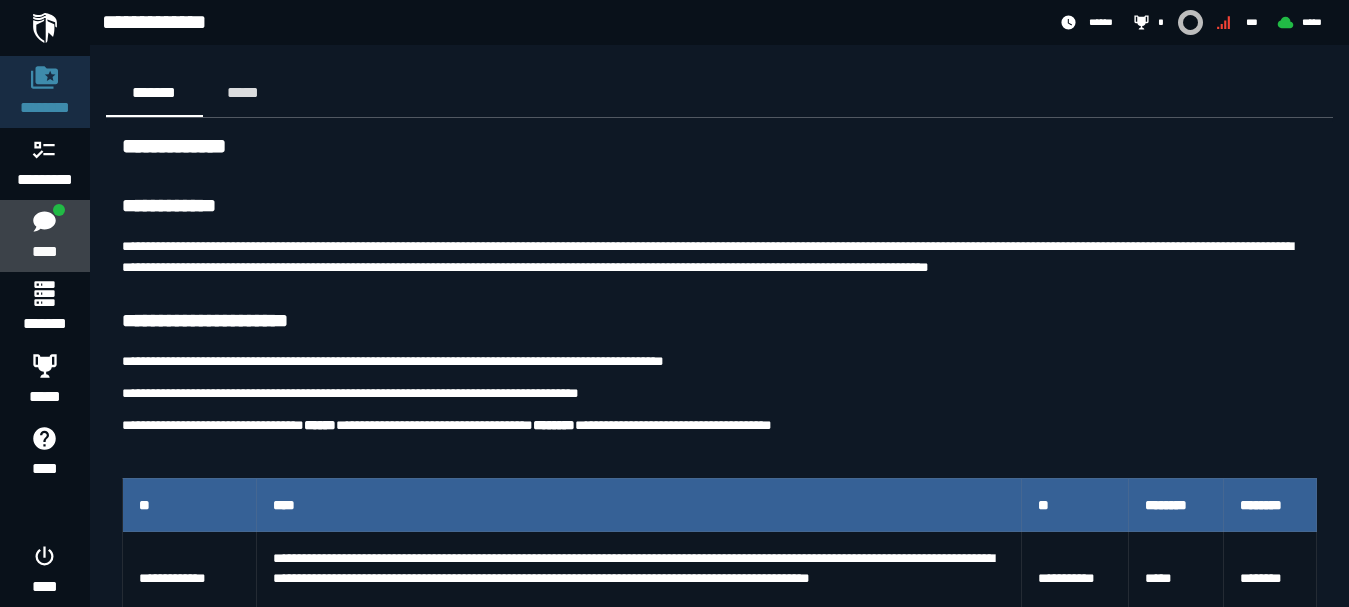 click 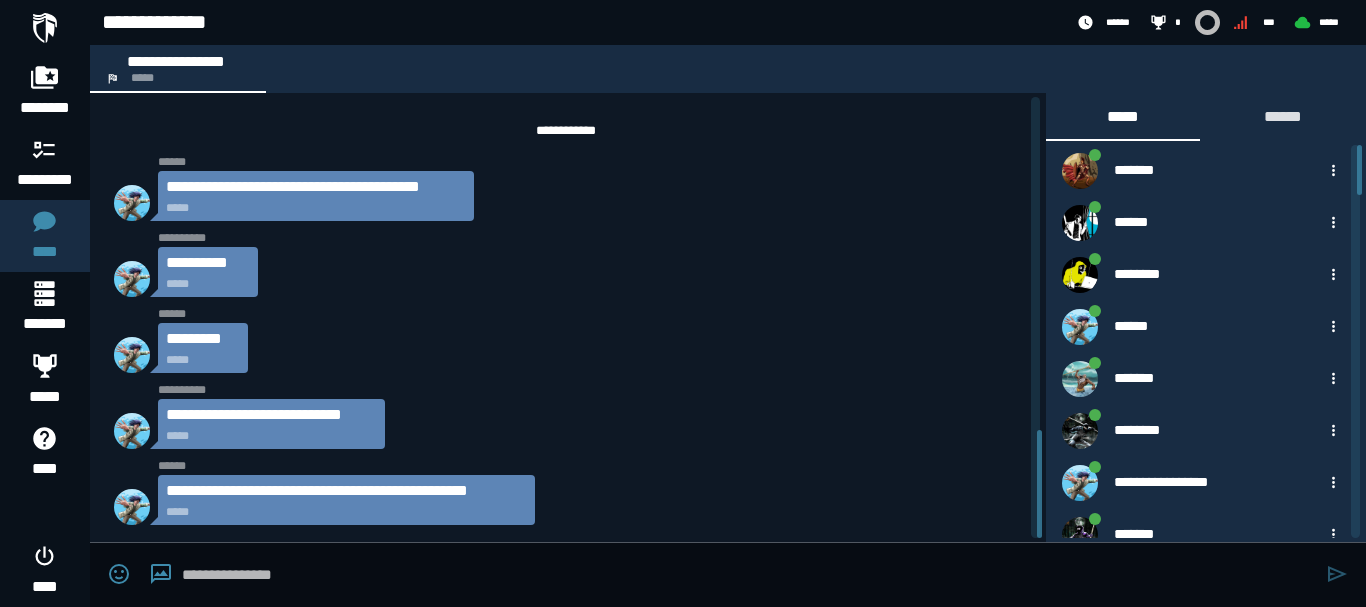 scroll, scrollTop: 1363, scrollLeft: 0, axis: vertical 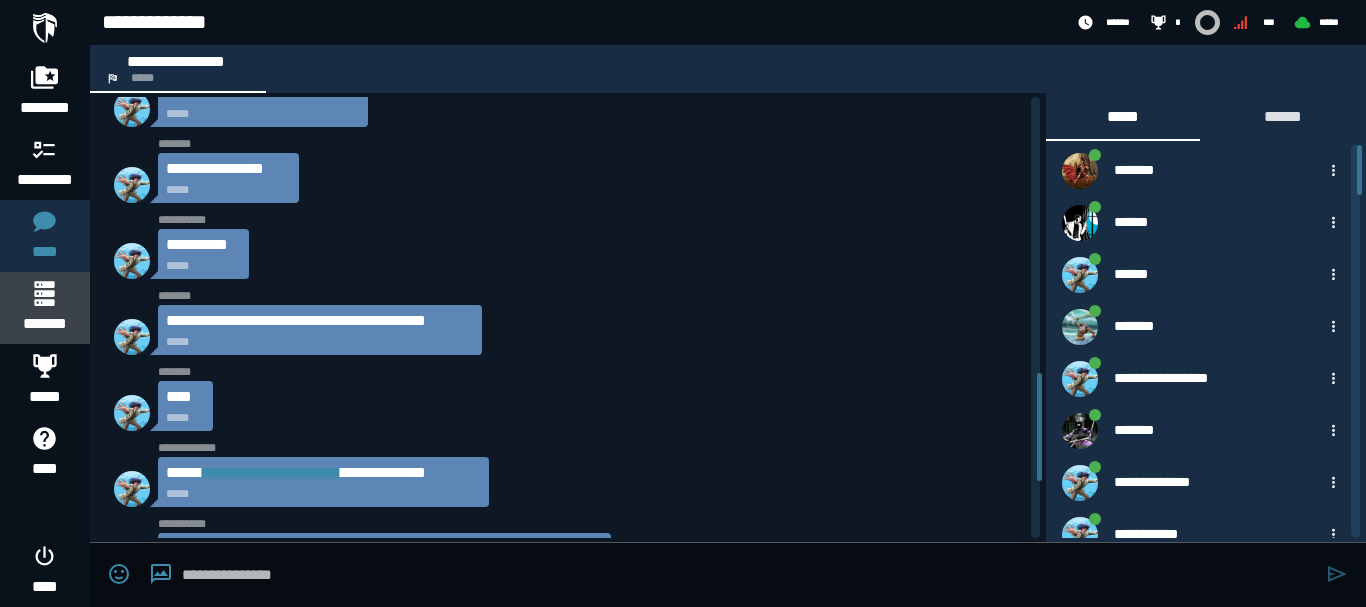 click on "*******" at bounding box center (44, 324) 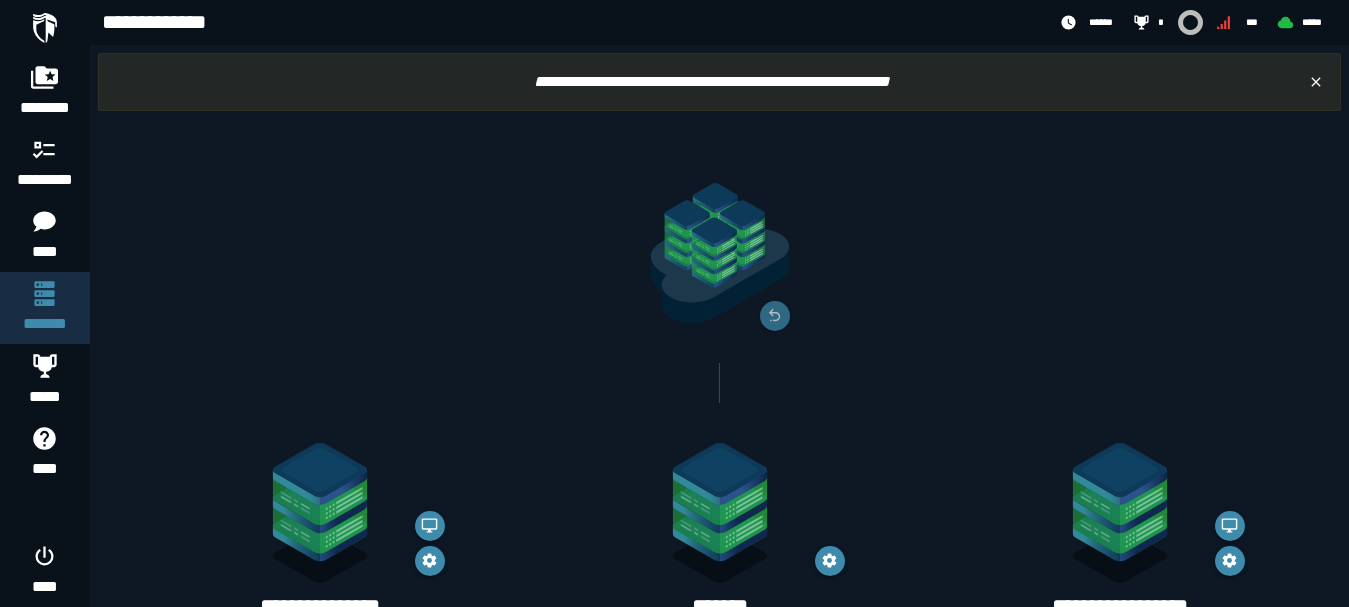 scroll, scrollTop: 233, scrollLeft: 0, axis: vertical 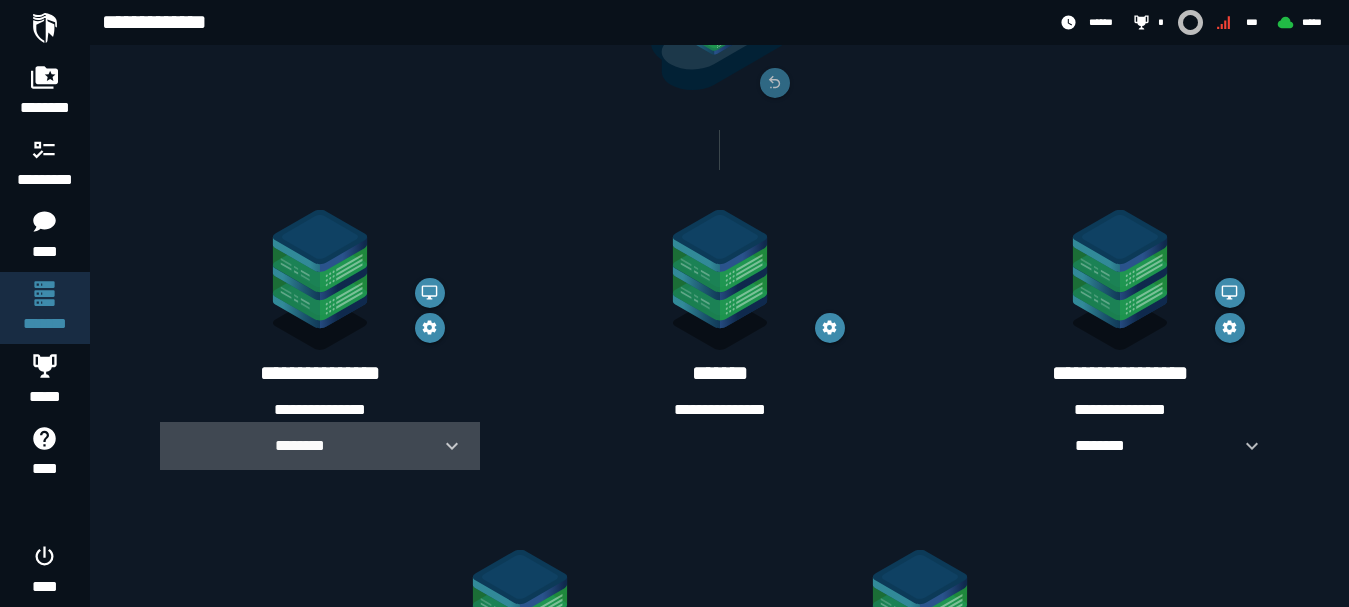 click 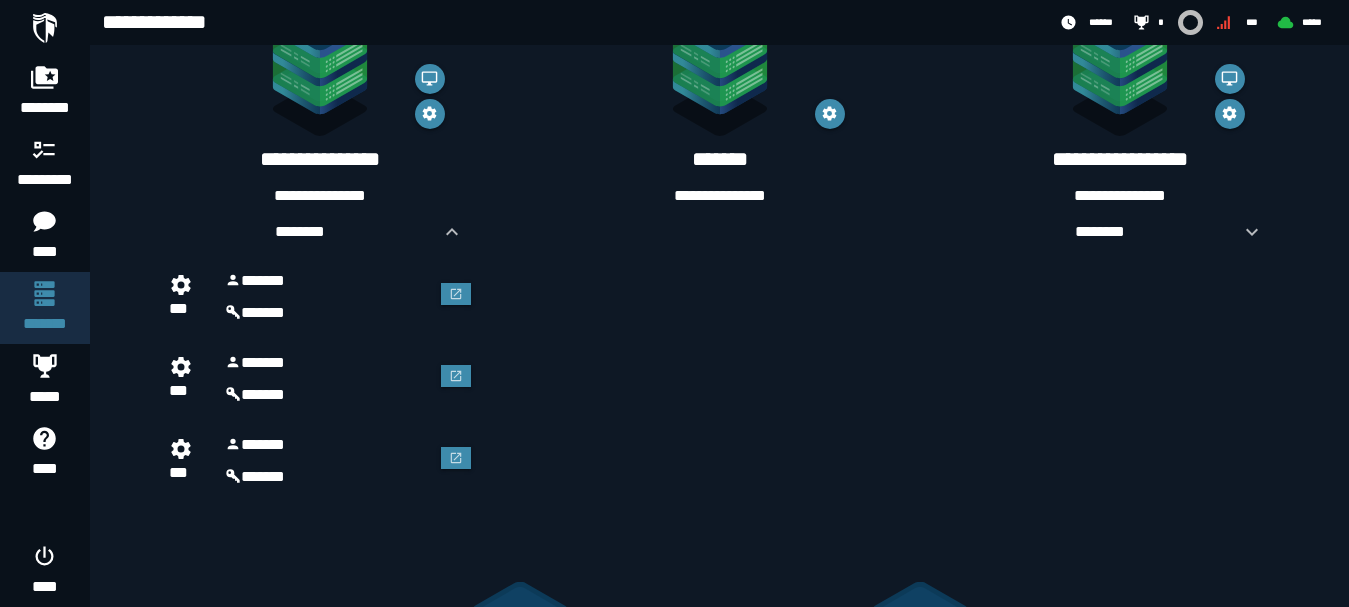 scroll, scrollTop: 467, scrollLeft: 0, axis: vertical 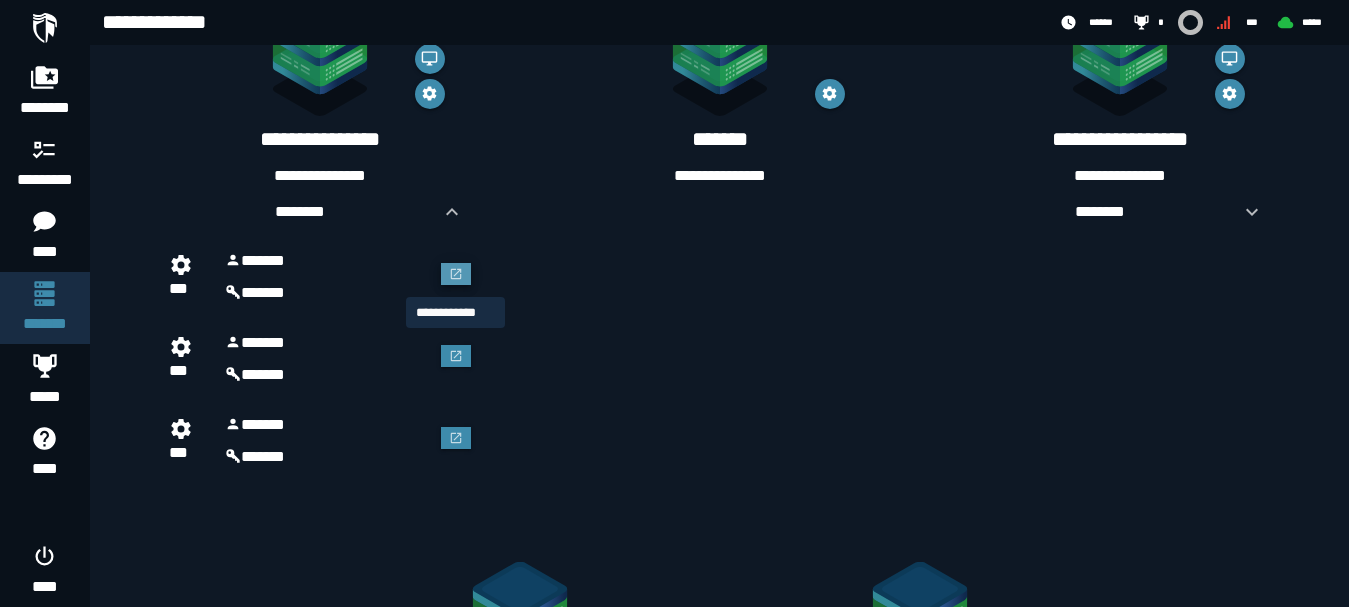 click 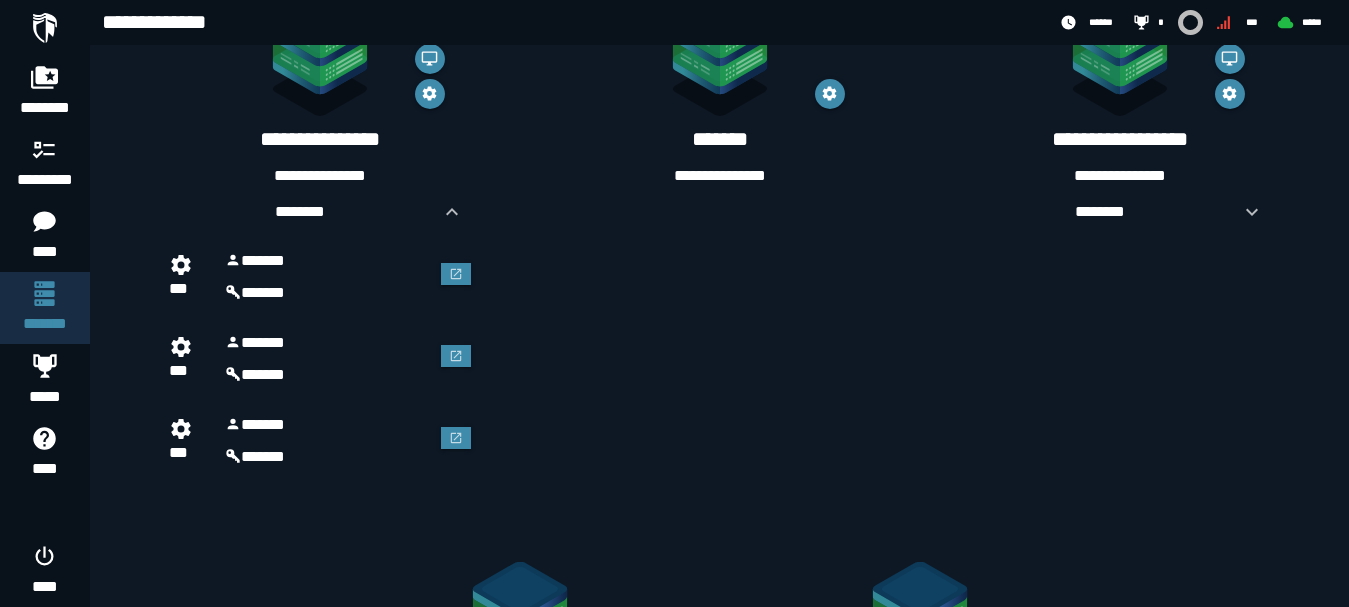 scroll, scrollTop: 467, scrollLeft: 0, axis: vertical 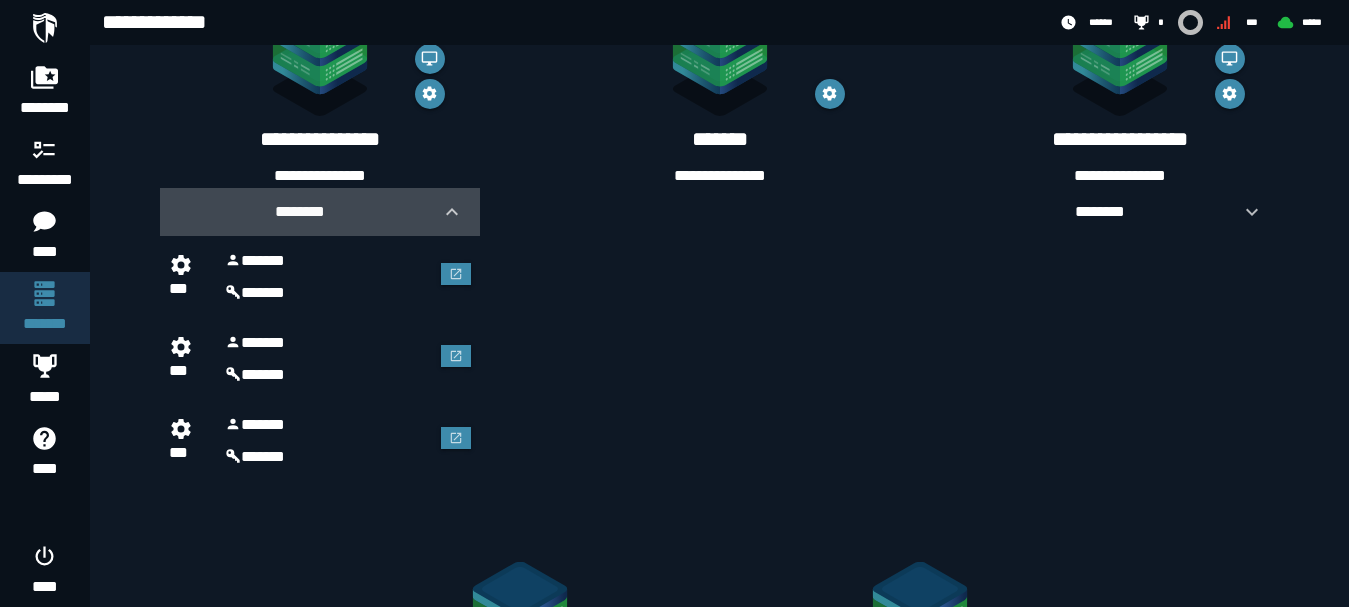 click 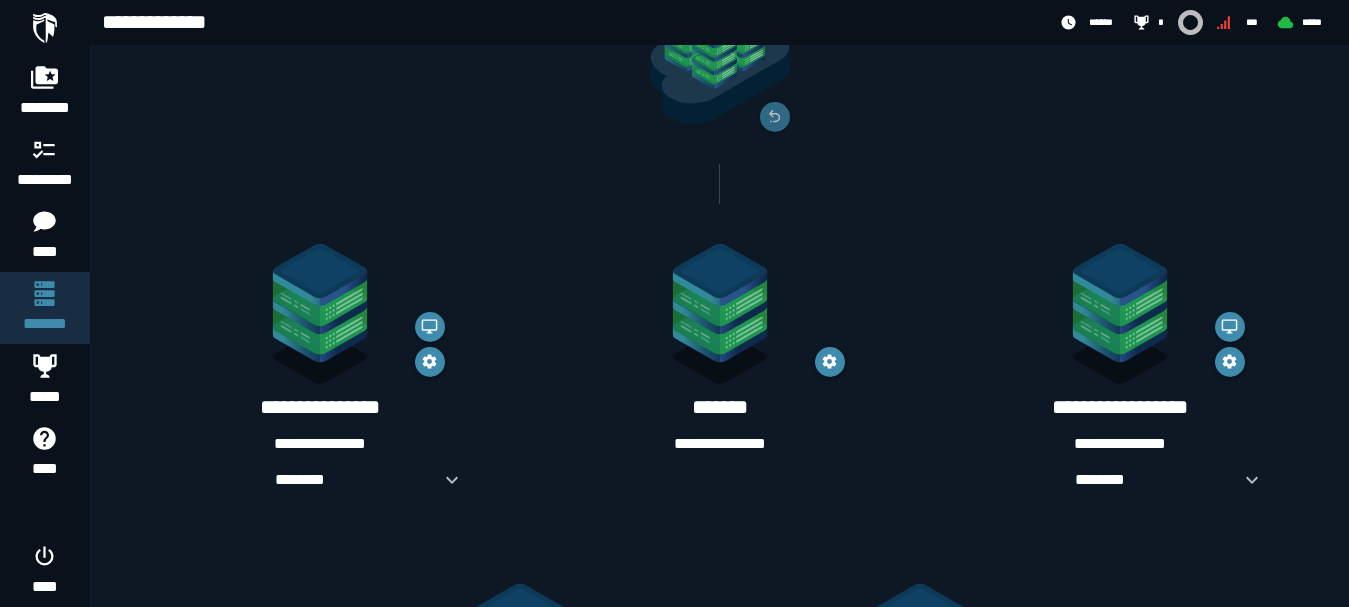 scroll, scrollTop: 432, scrollLeft: 0, axis: vertical 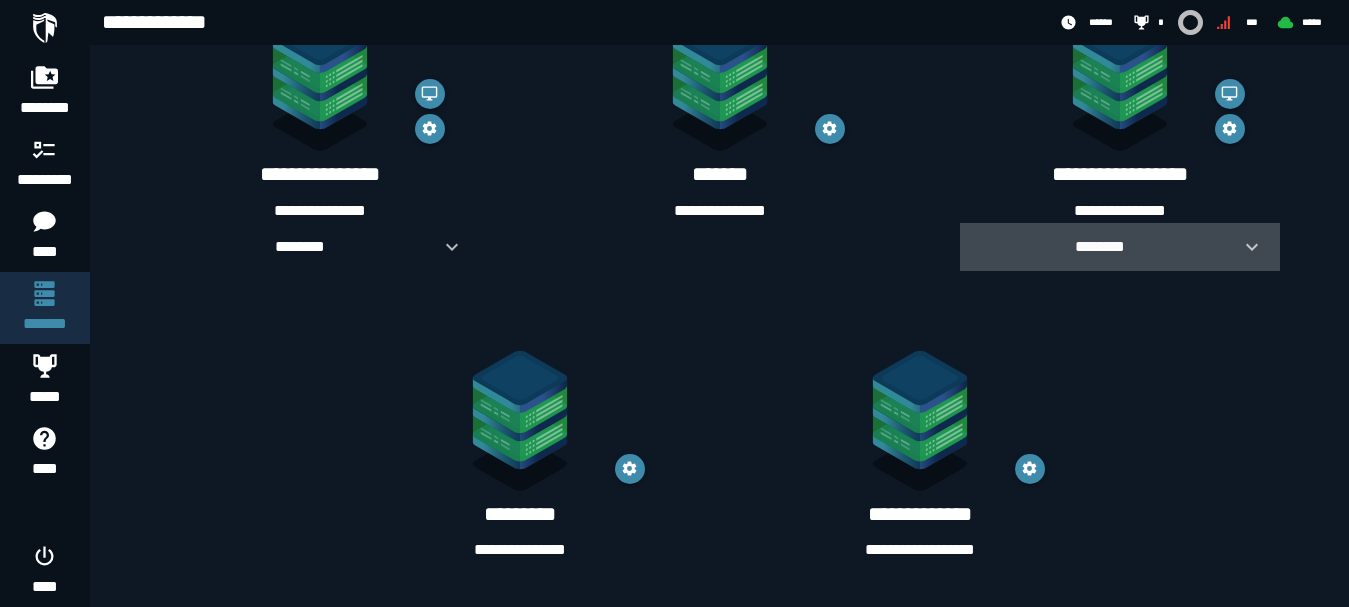 click 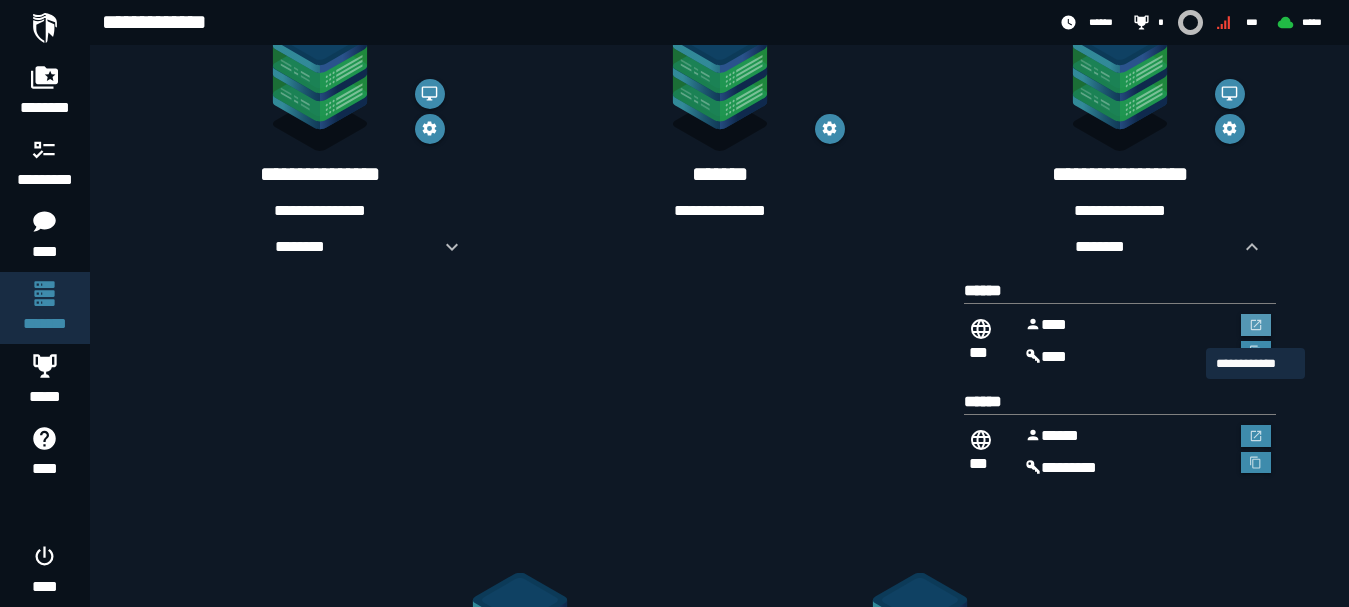 click 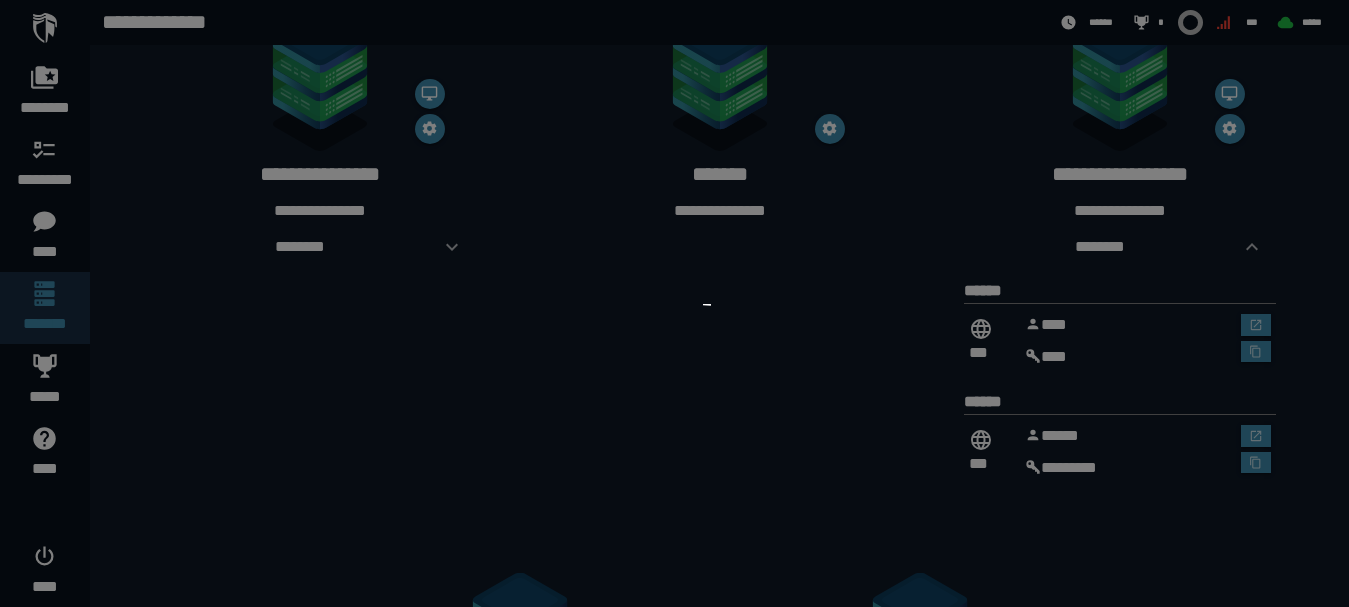scroll, scrollTop: 0, scrollLeft: 0, axis: both 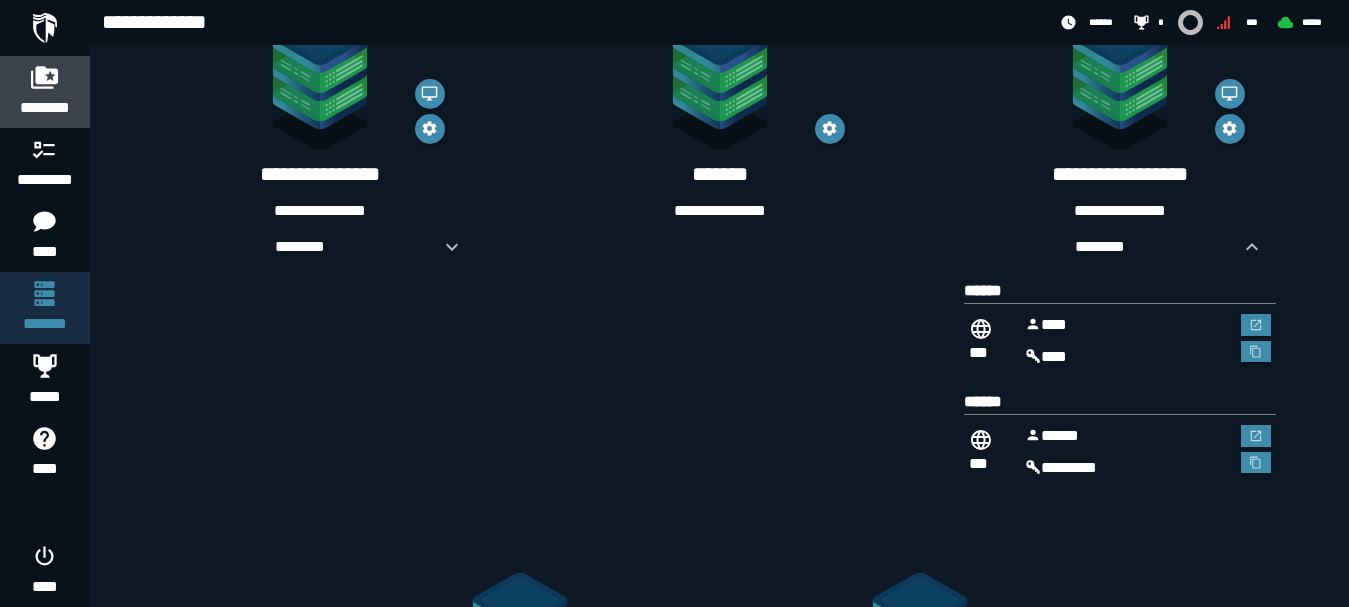 click on "********" at bounding box center (45, 108) 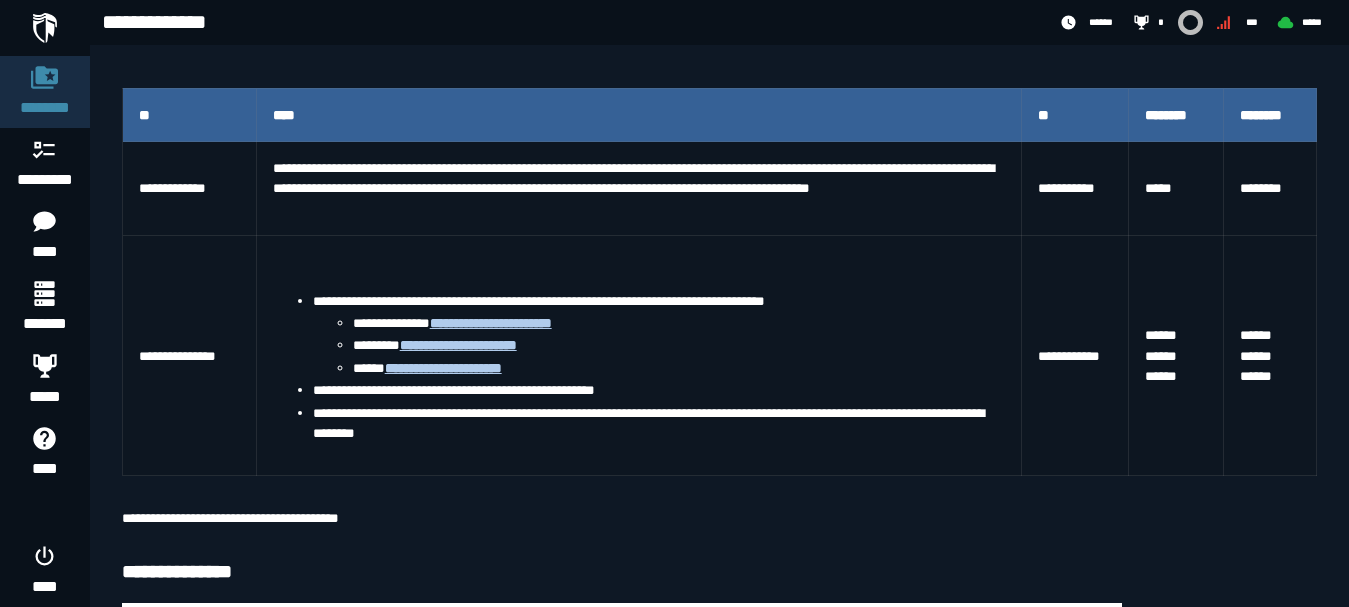 scroll, scrollTop: 700, scrollLeft: 0, axis: vertical 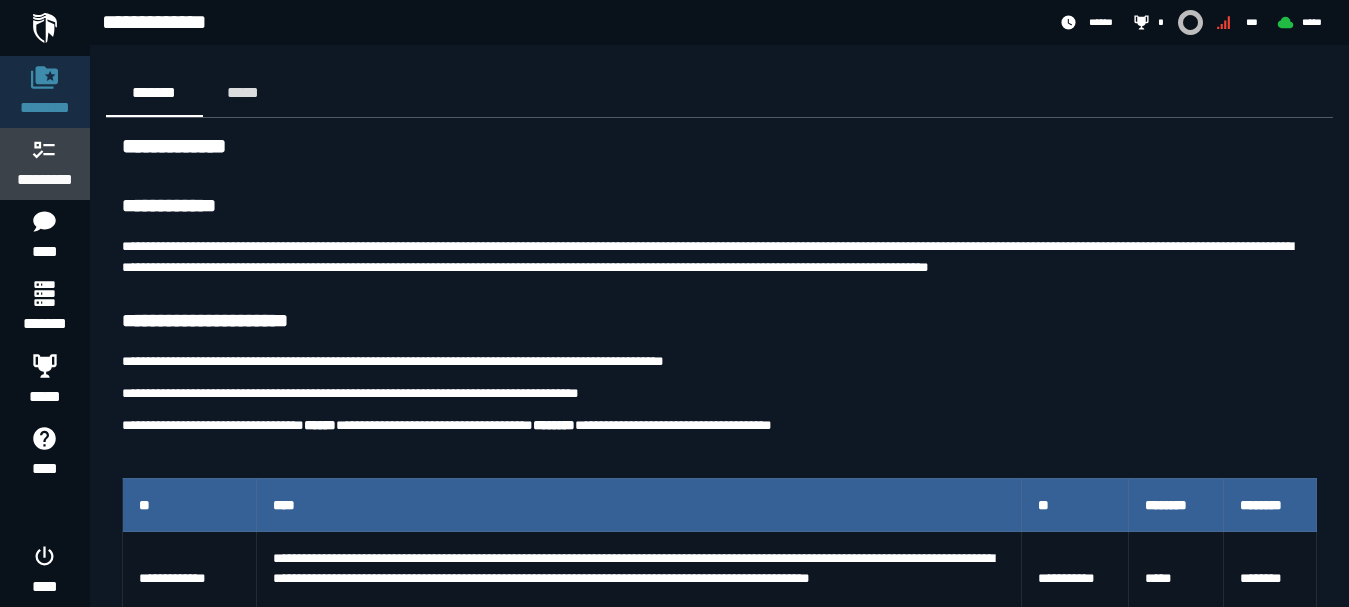 click on "*********" at bounding box center [45, 180] 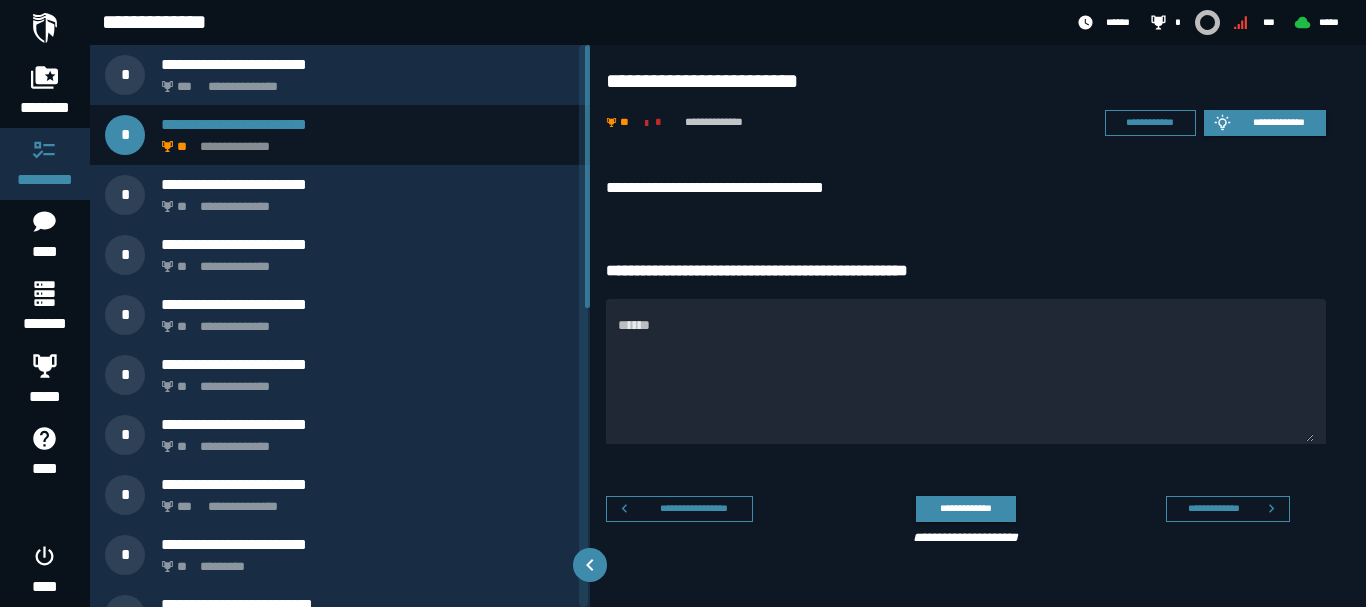 click on "**********" at bounding box center (966, 188) 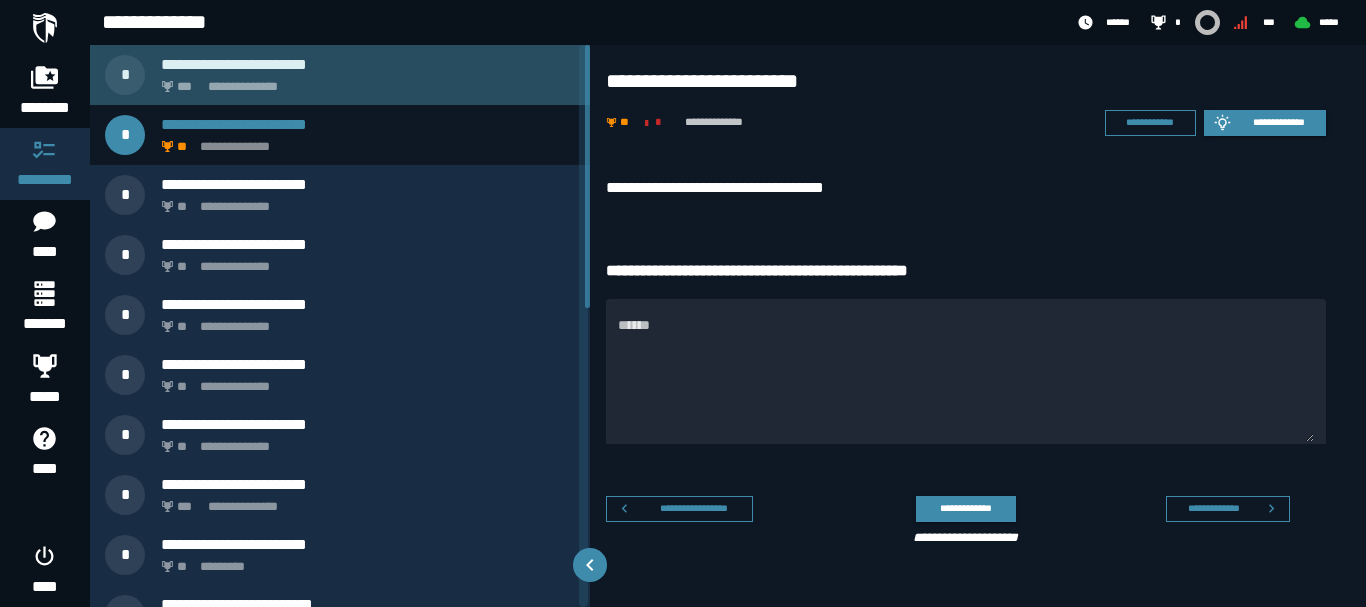 click on "**********" at bounding box center [364, 81] 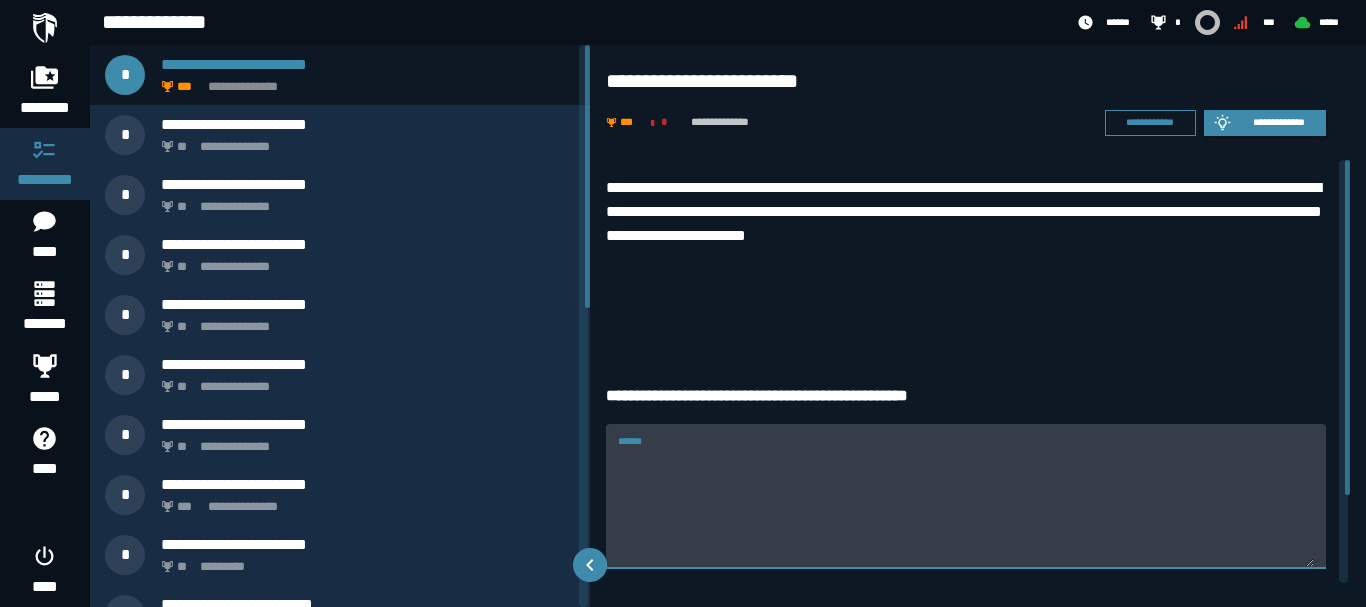 click on "******" at bounding box center (966, 507) 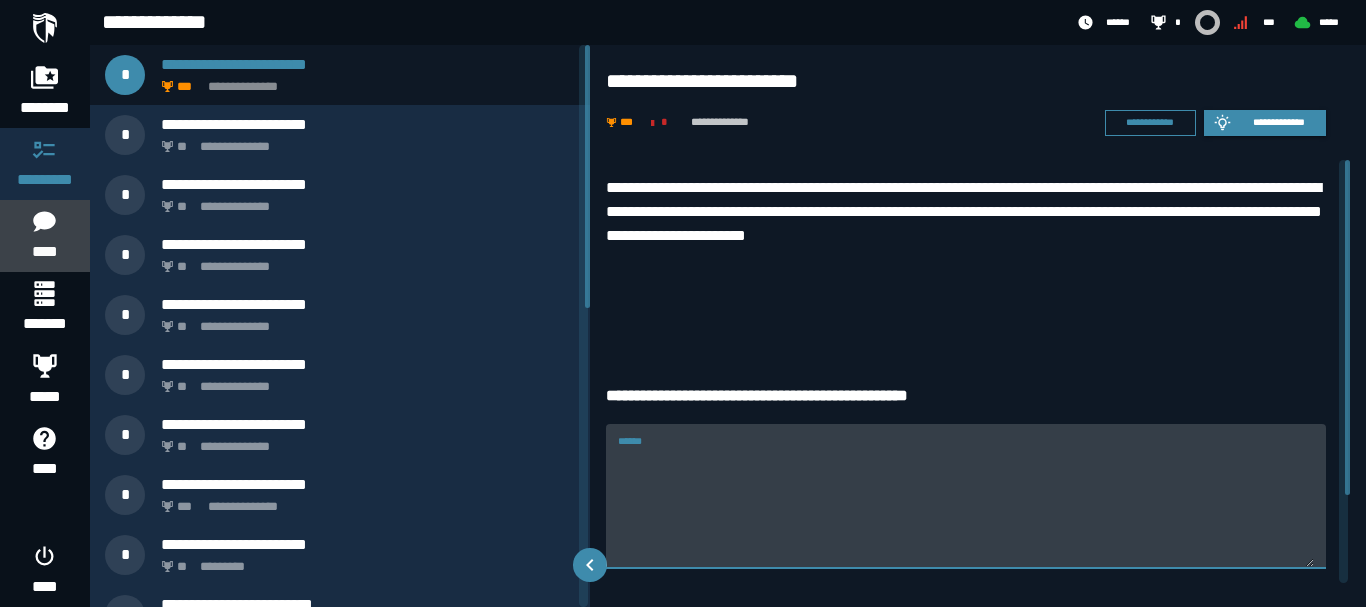 click on "****" at bounding box center (44, 236) 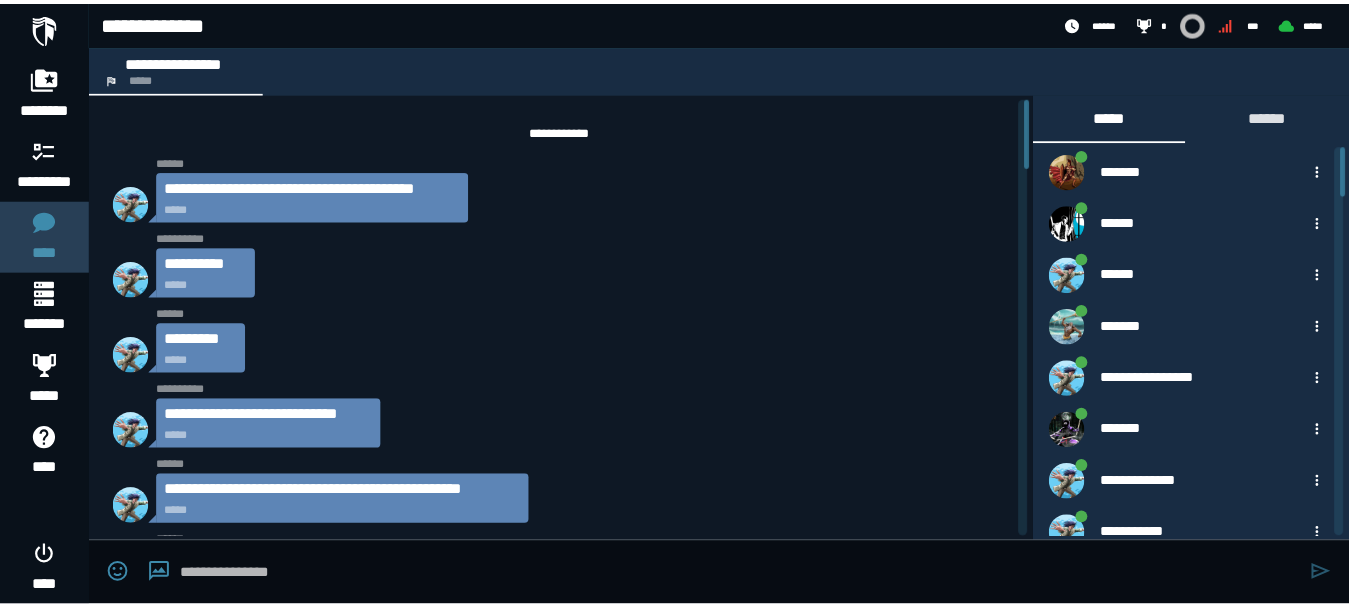 scroll, scrollTop: 2323, scrollLeft: 0, axis: vertical 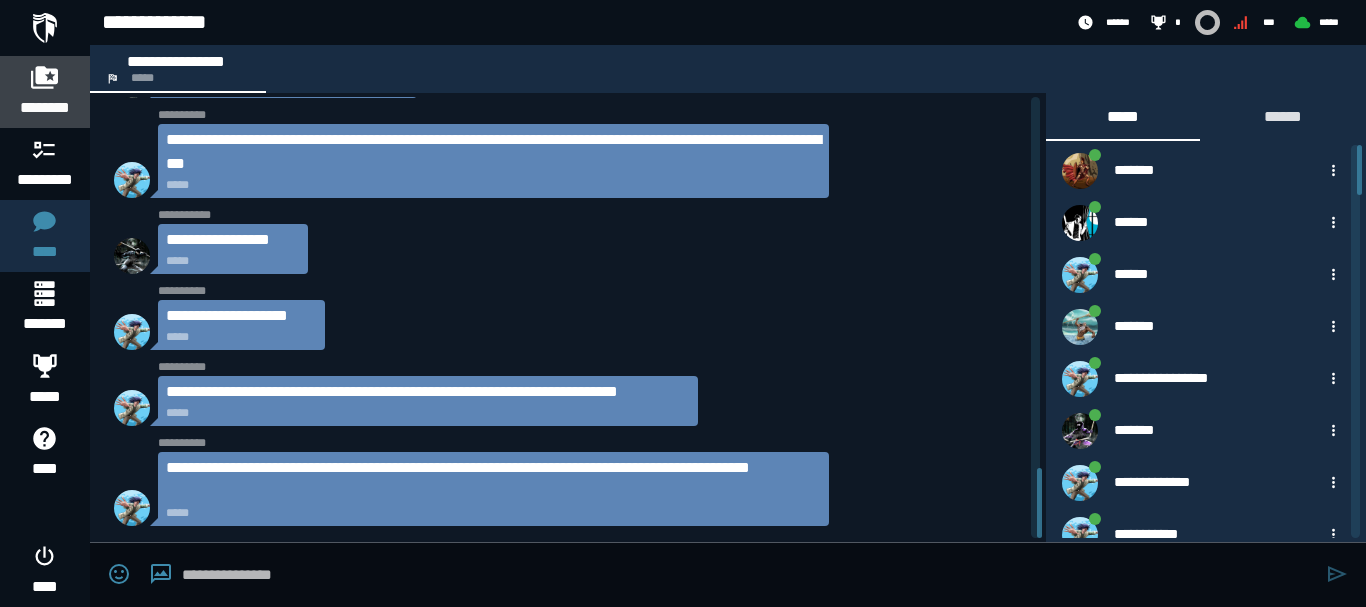 click on "********" at bounding box center [45, 108] 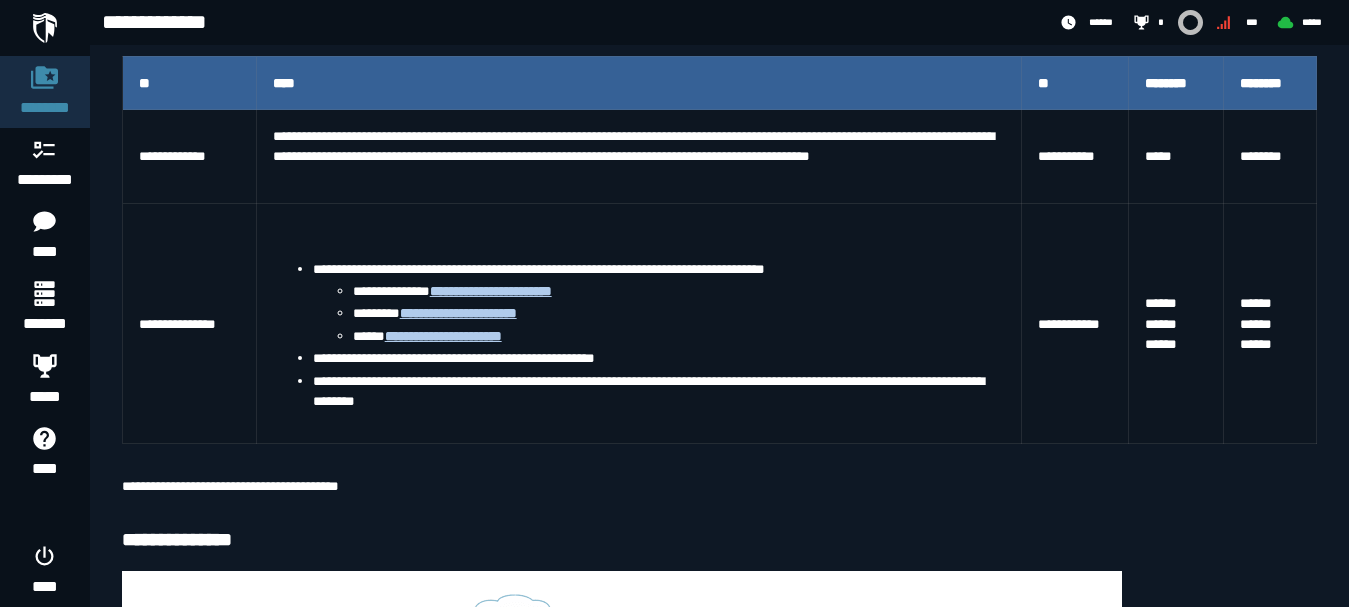 scroll, scrollTop: 467, scrollLeft: 0, axis: vertical 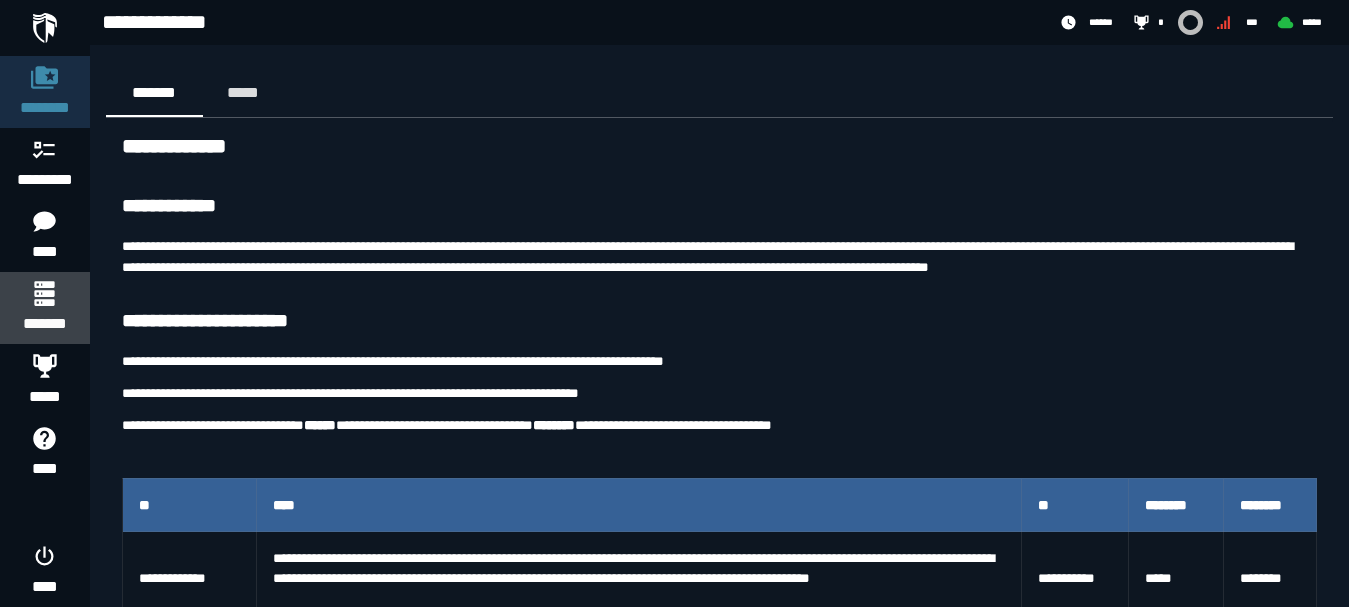 click on "*******" at bounding box center [44, 324] 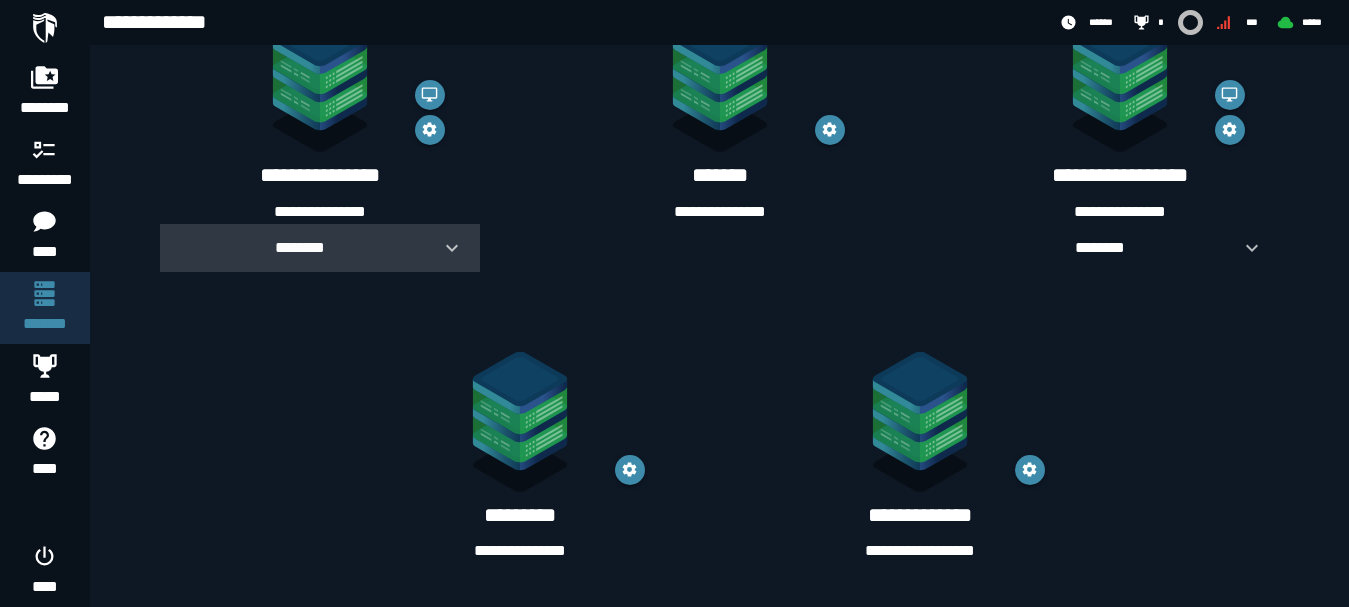 scroll, scrollTop: 432, scrollLeft: 0, axis: vertical 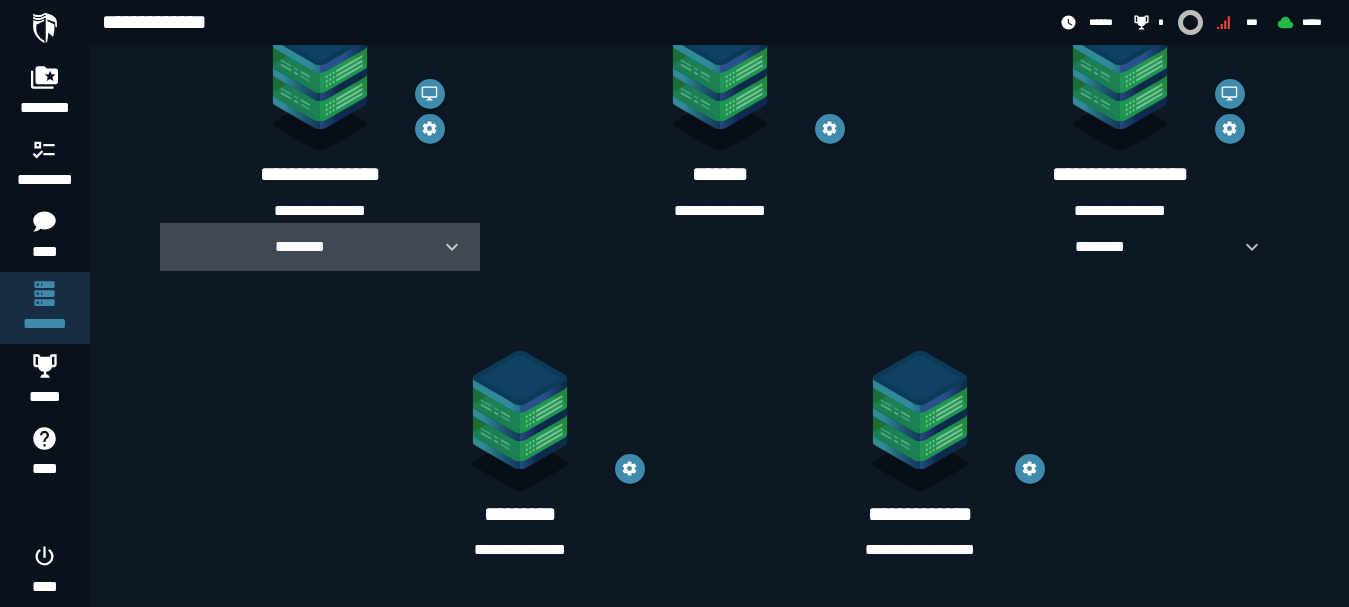 click 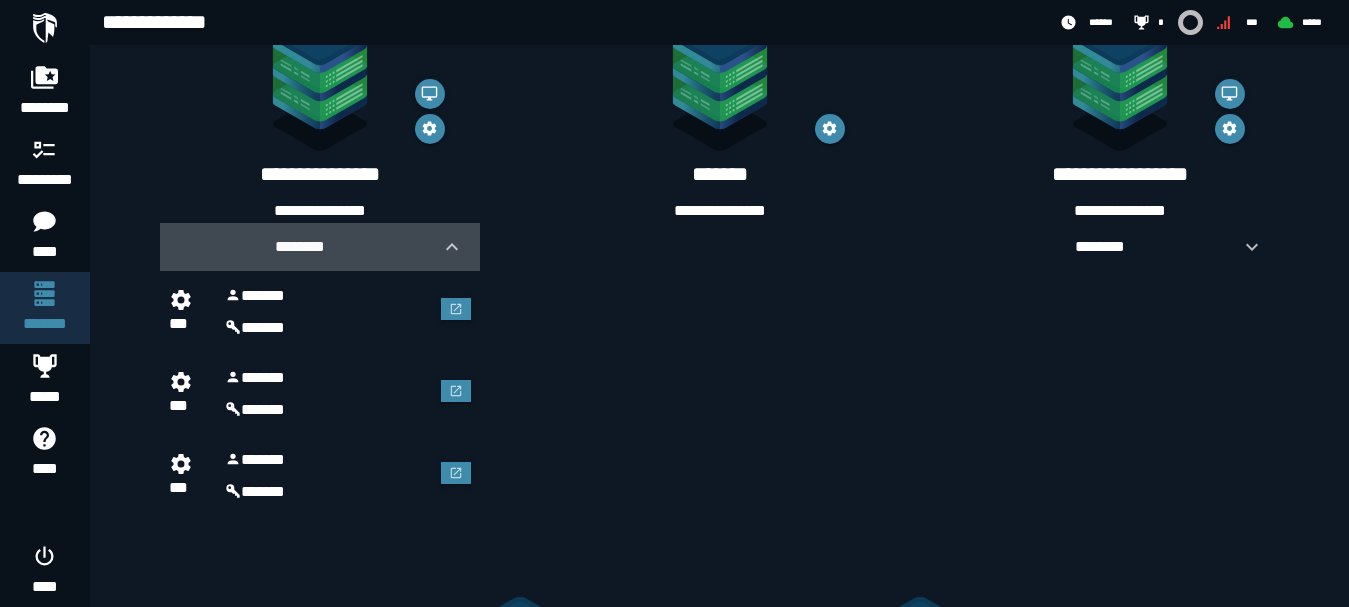 click 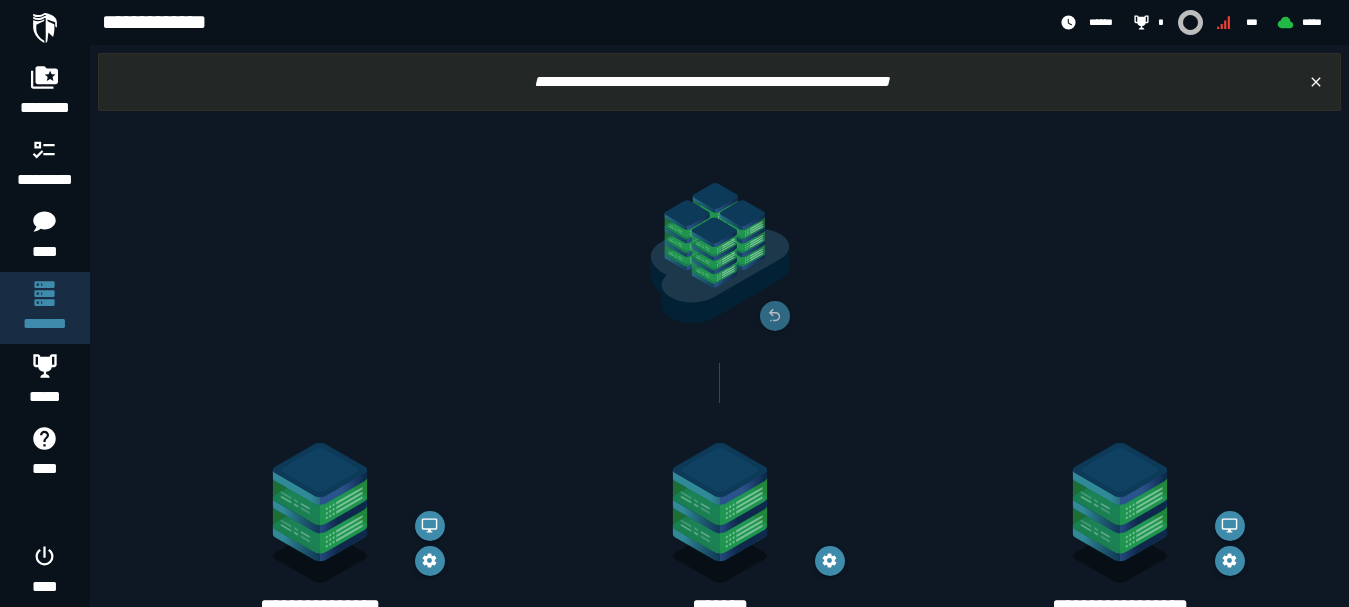 scroll, scrollTop: 432, scrollLeft: 0, axis: vertical 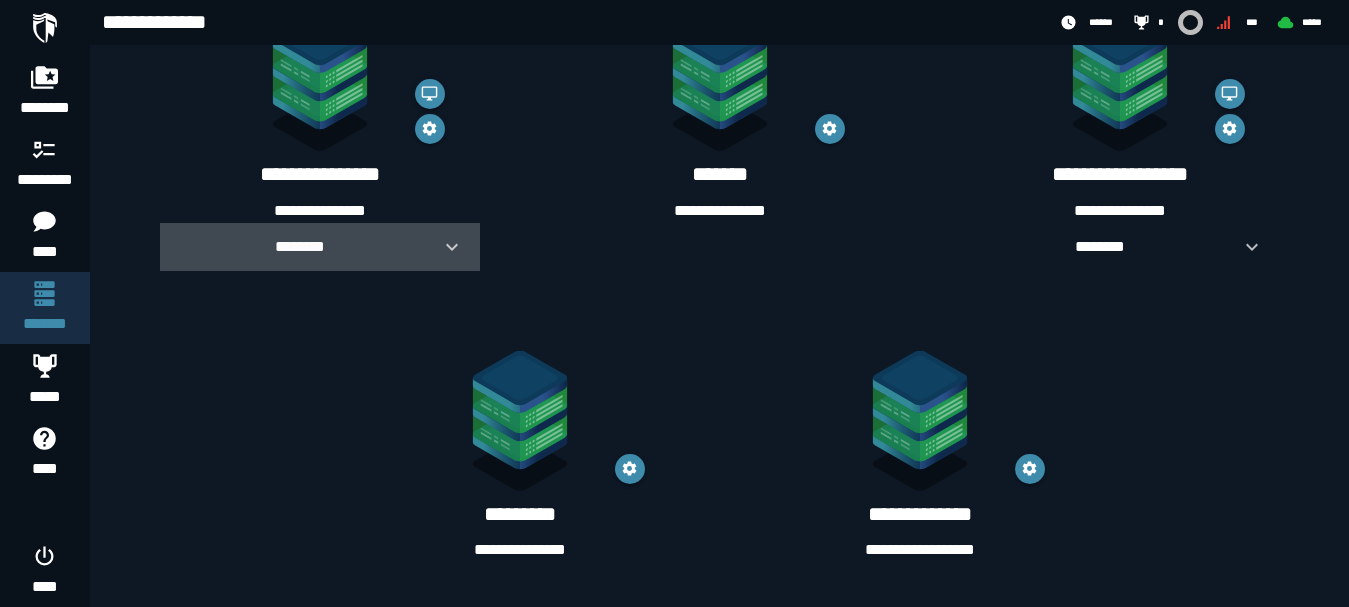 click 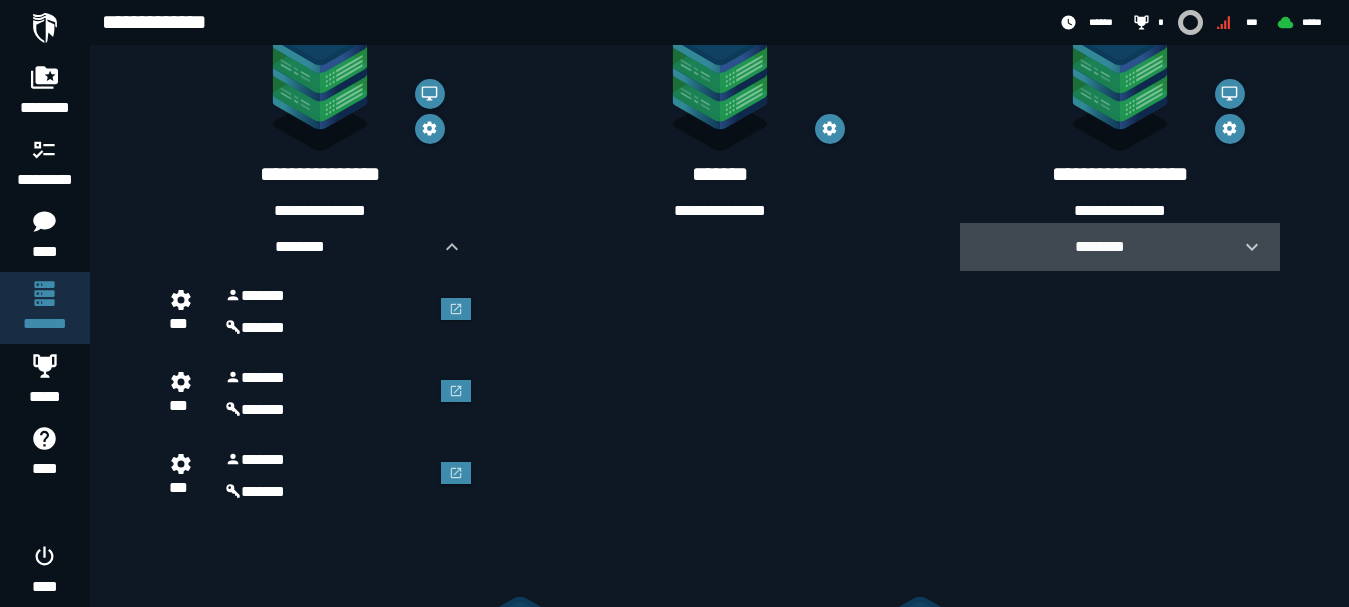 click 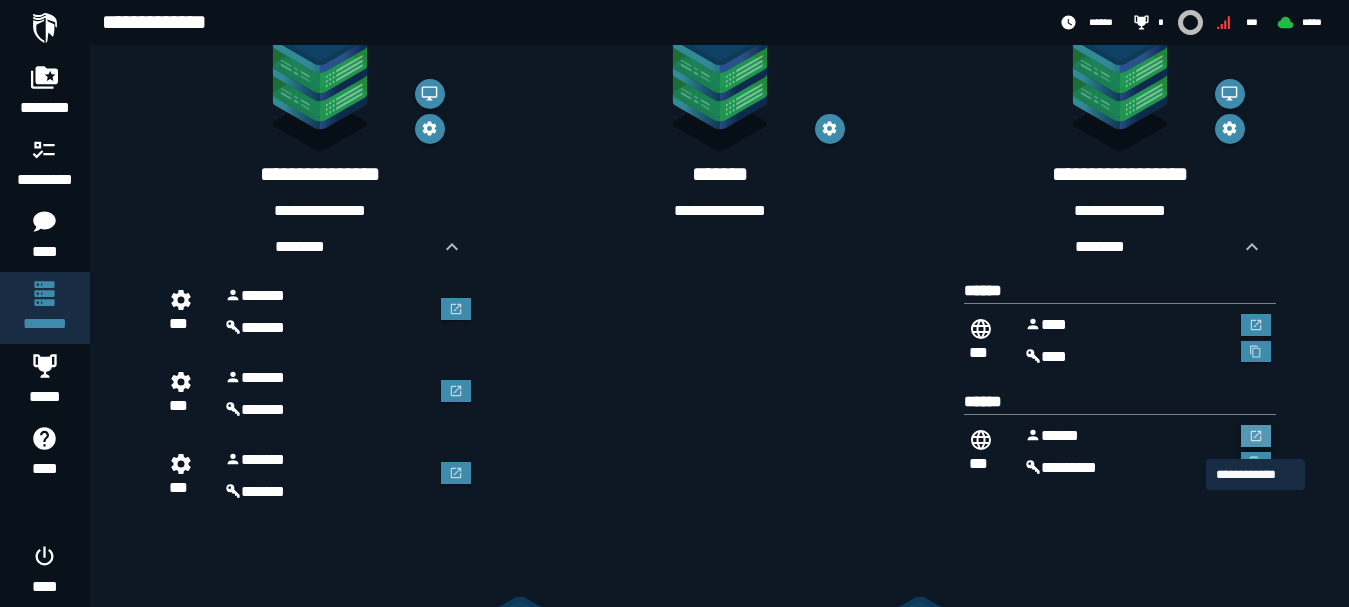 click 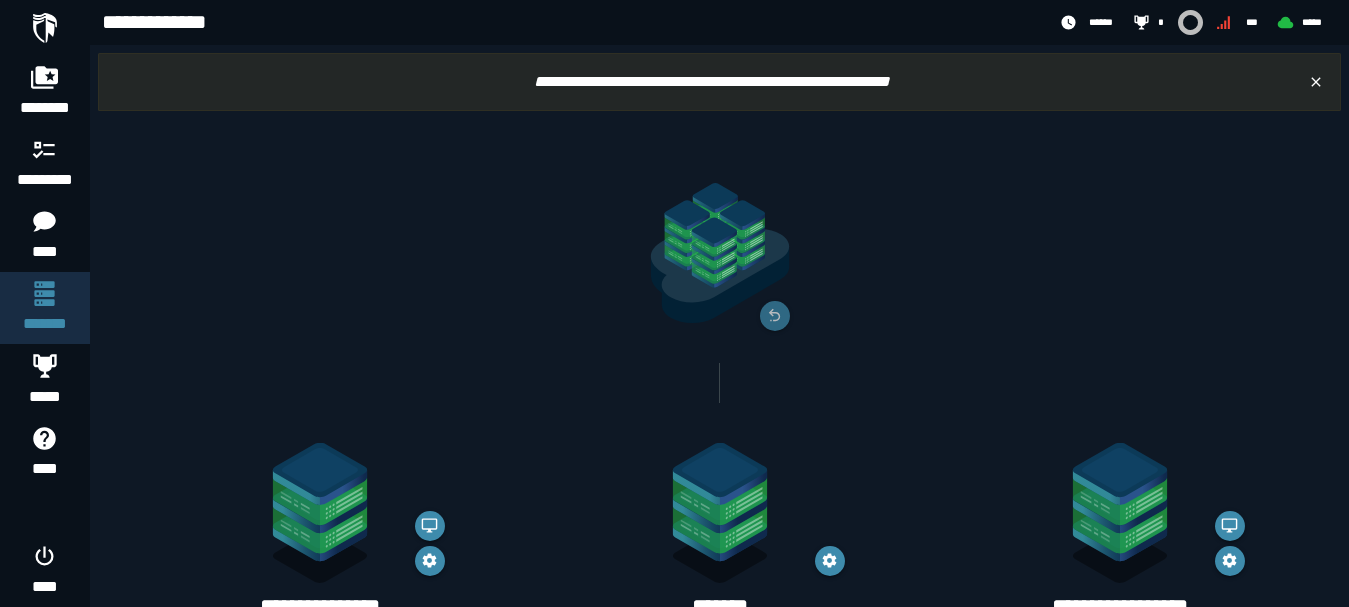 scroll, scrollTop: 432, scrollLeft: 0, axis: vertical 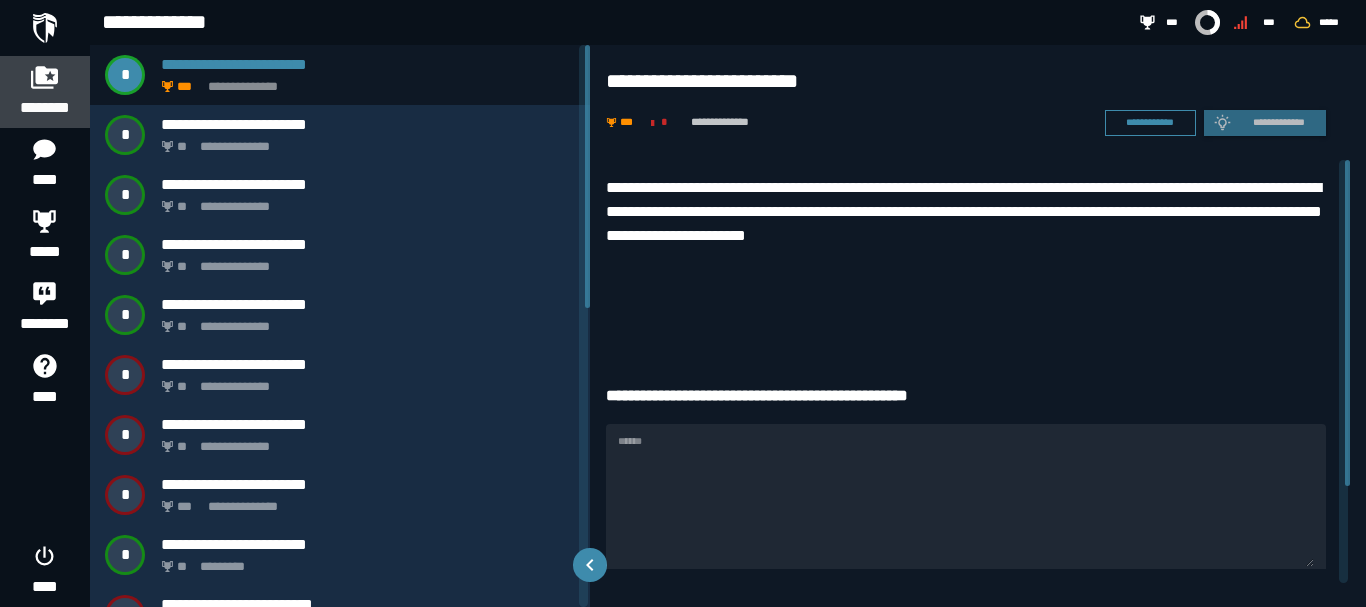 click on "********" at bounding box center (45, 92) 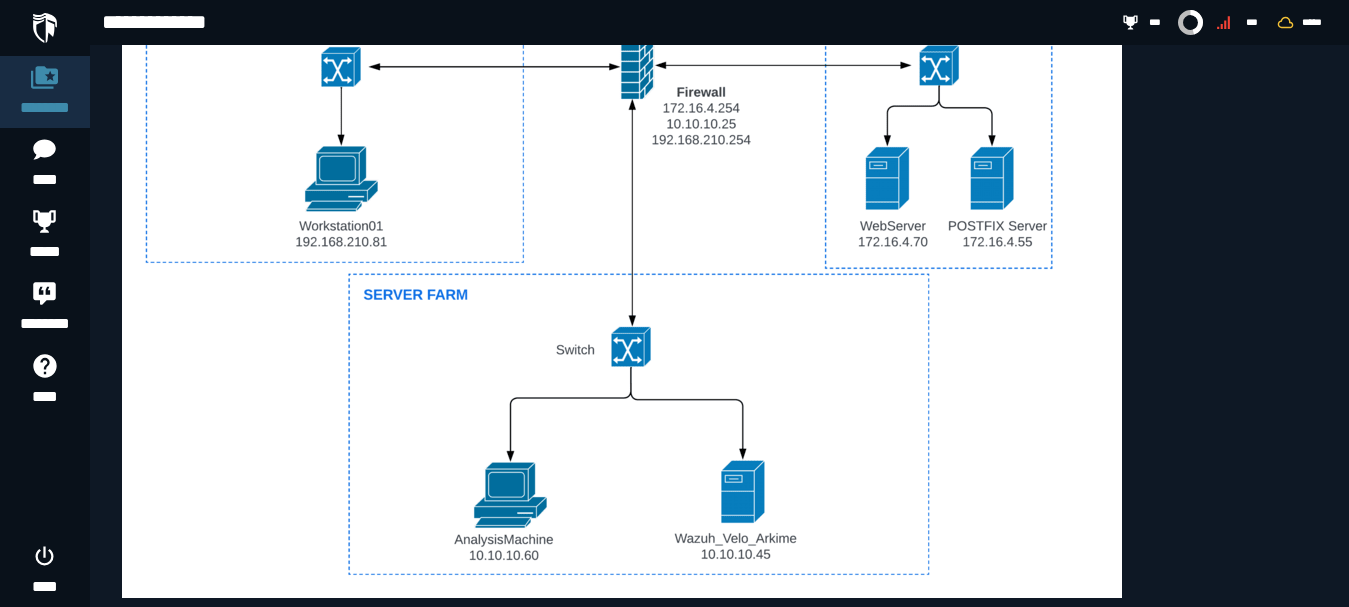 scroll, scrollTop: 467, scrollLeft: 0, axis: vertical 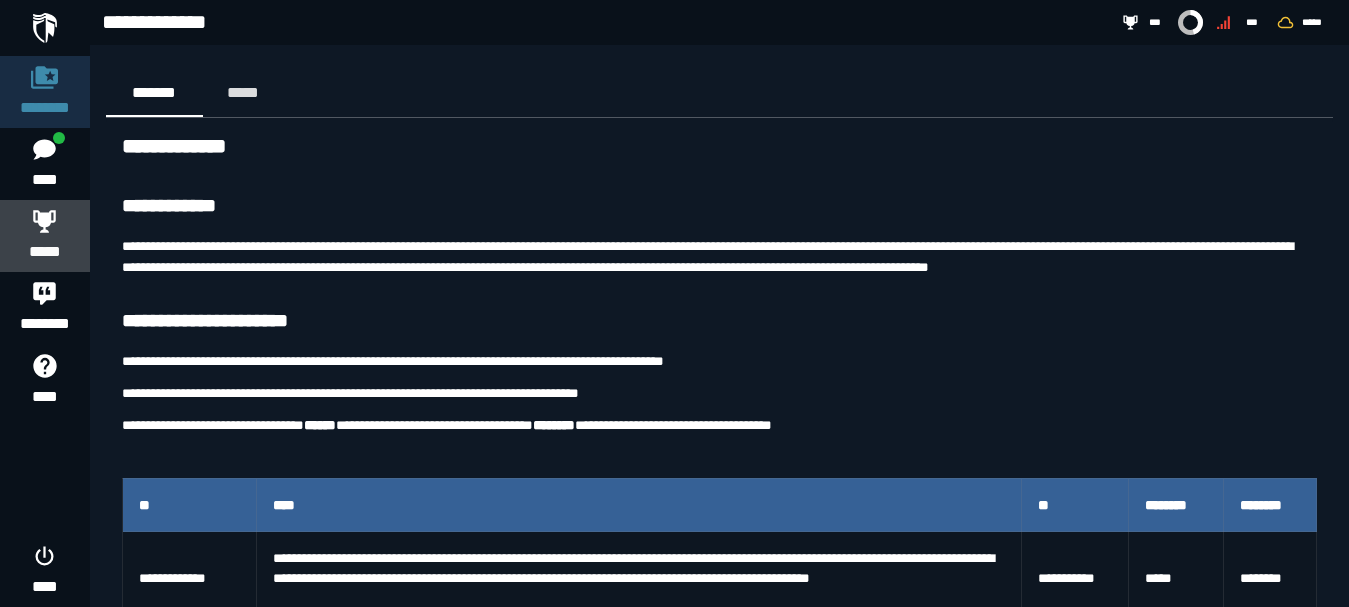 click on "*****" at bounding box center [45, 252] 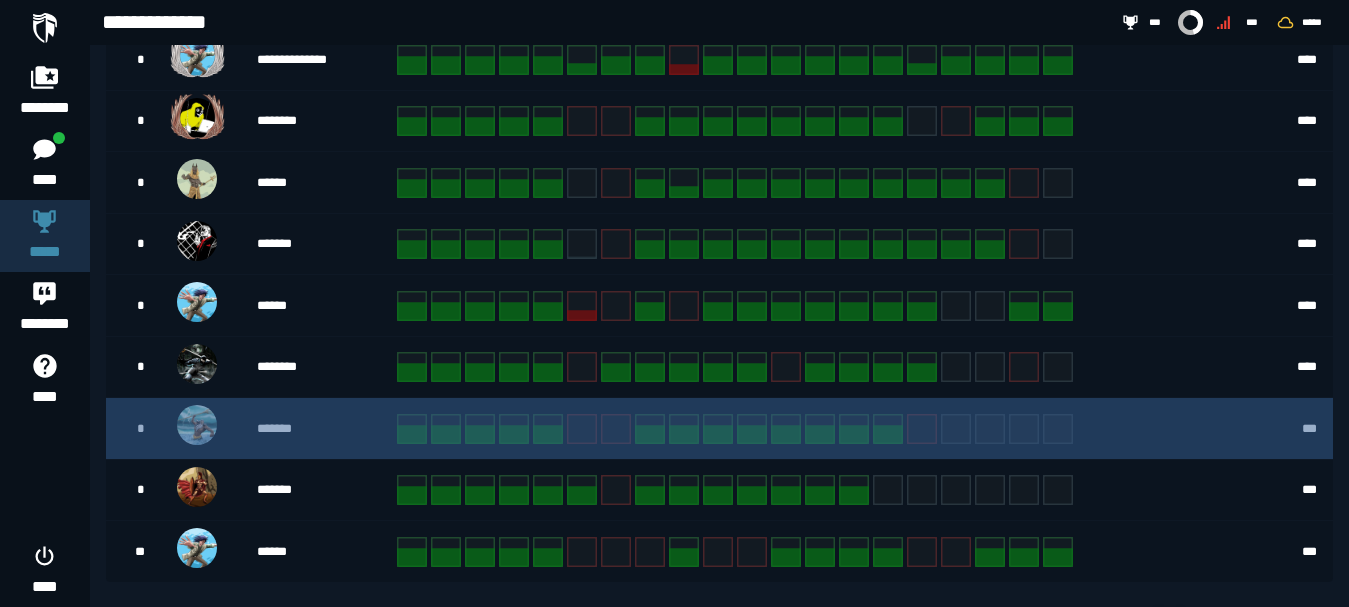 scroll, scrollTop: 599, scrollLeft: 0, axis: vertical 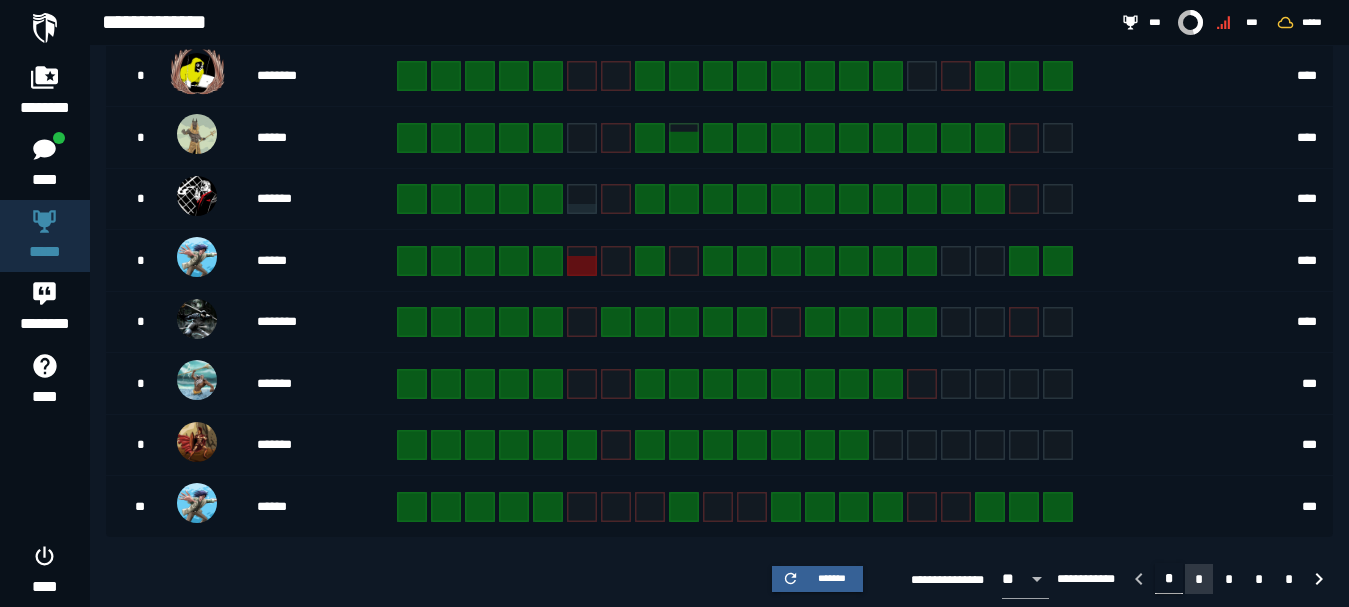 click on "*" at bounding box center (1199, 579) 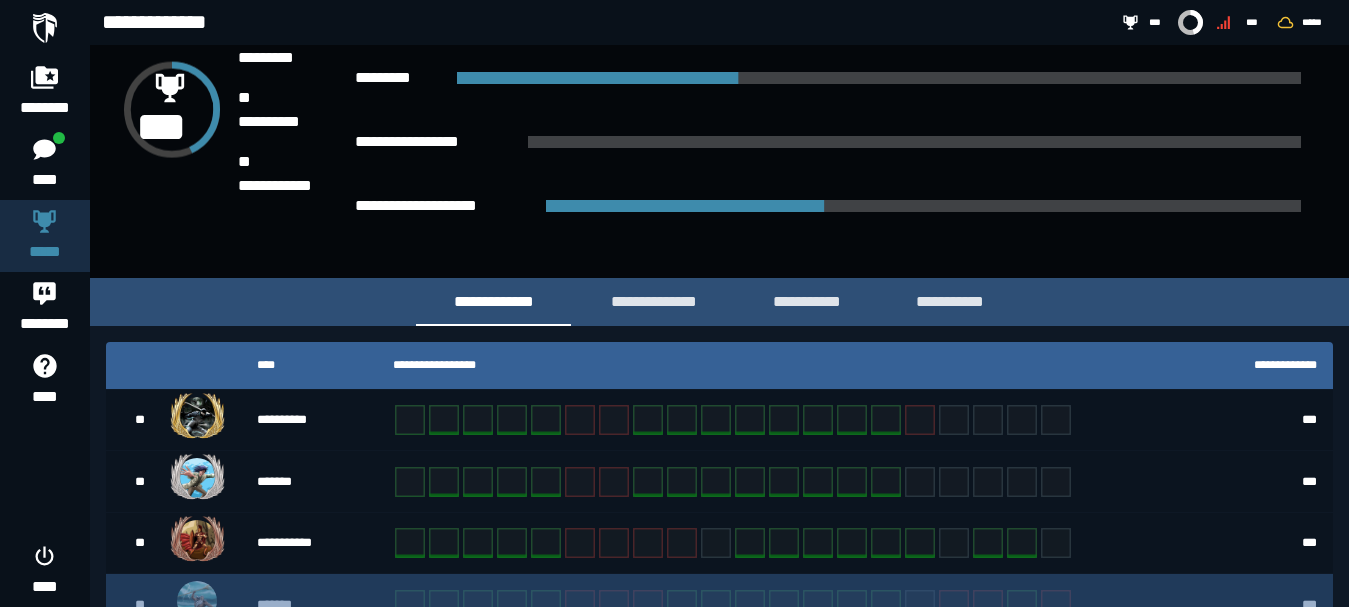 scroll, scrollTop: 599, scrollLeft: 0, axis: vertical 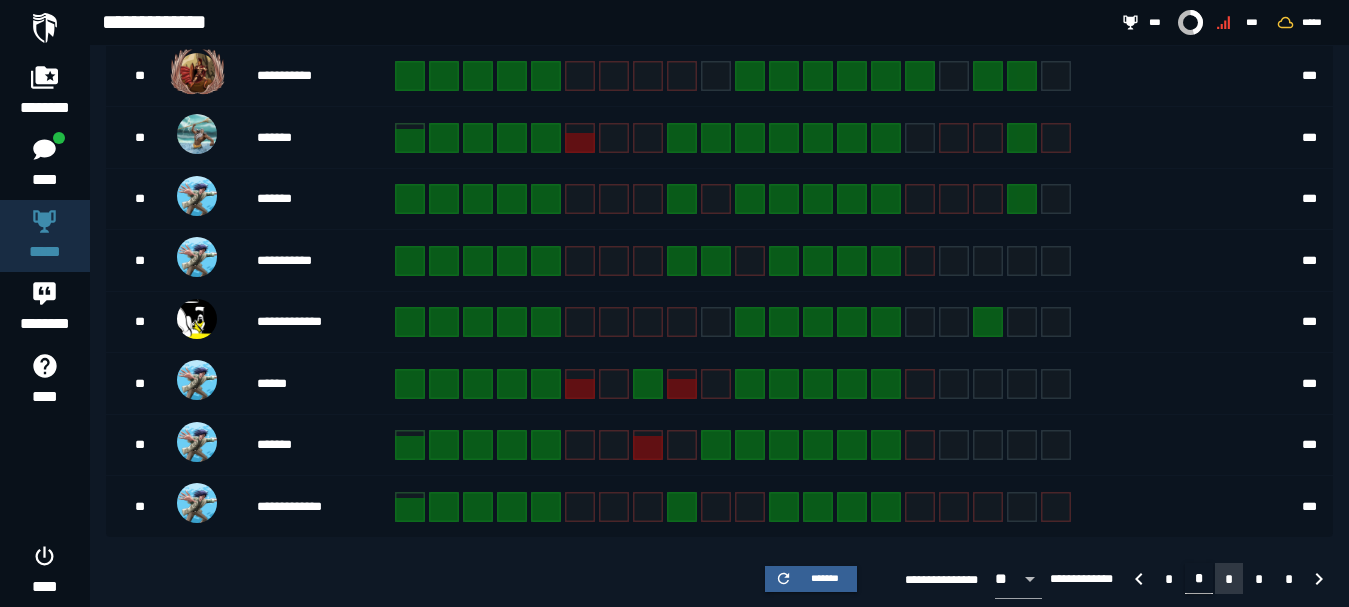 click on "*" at bounding box center [1229, 578] 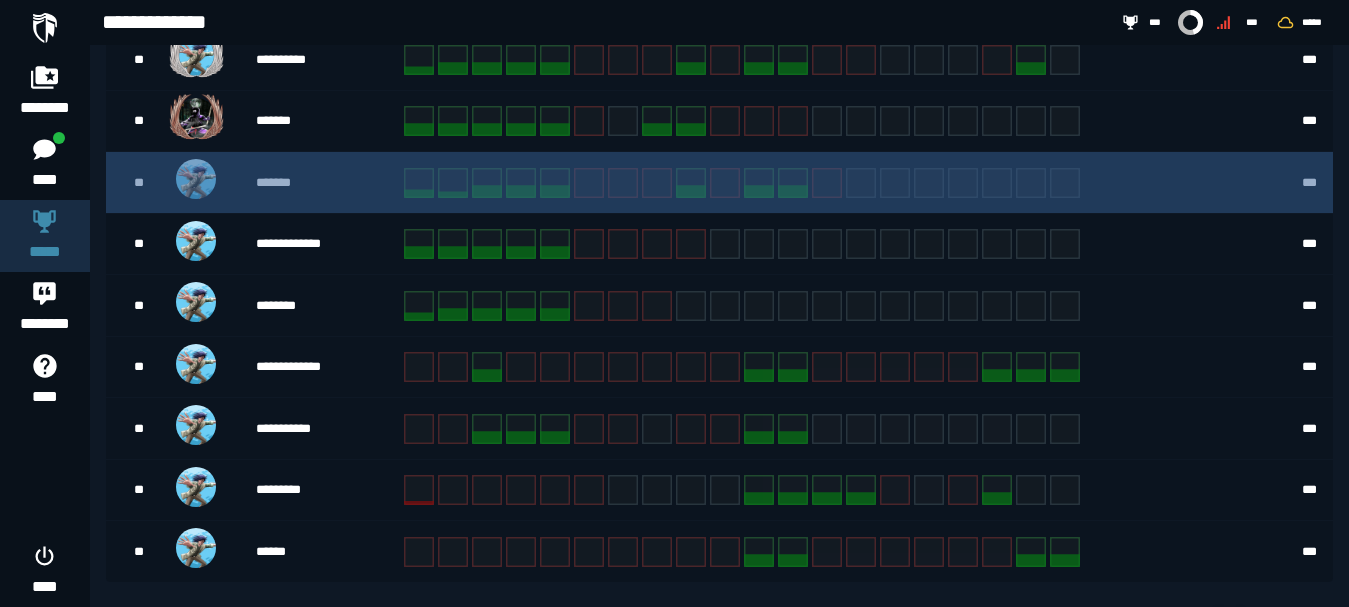 scroll, scrollTop: 599, scrollLeft: 0, axis: vertical 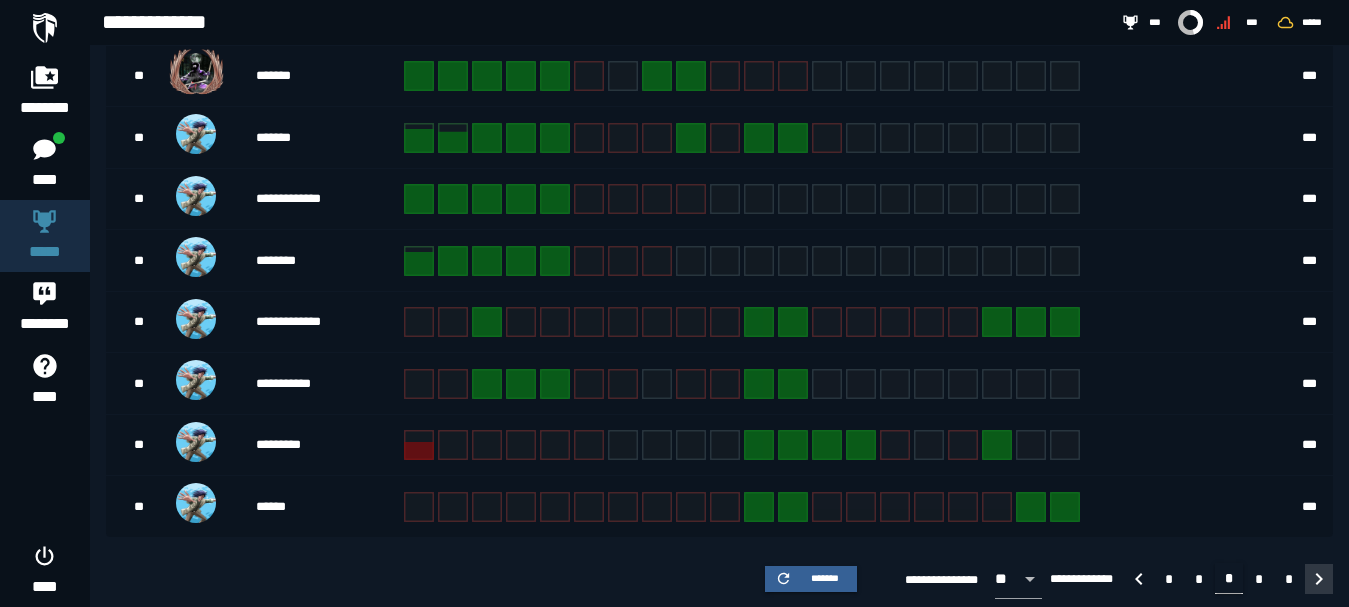 click 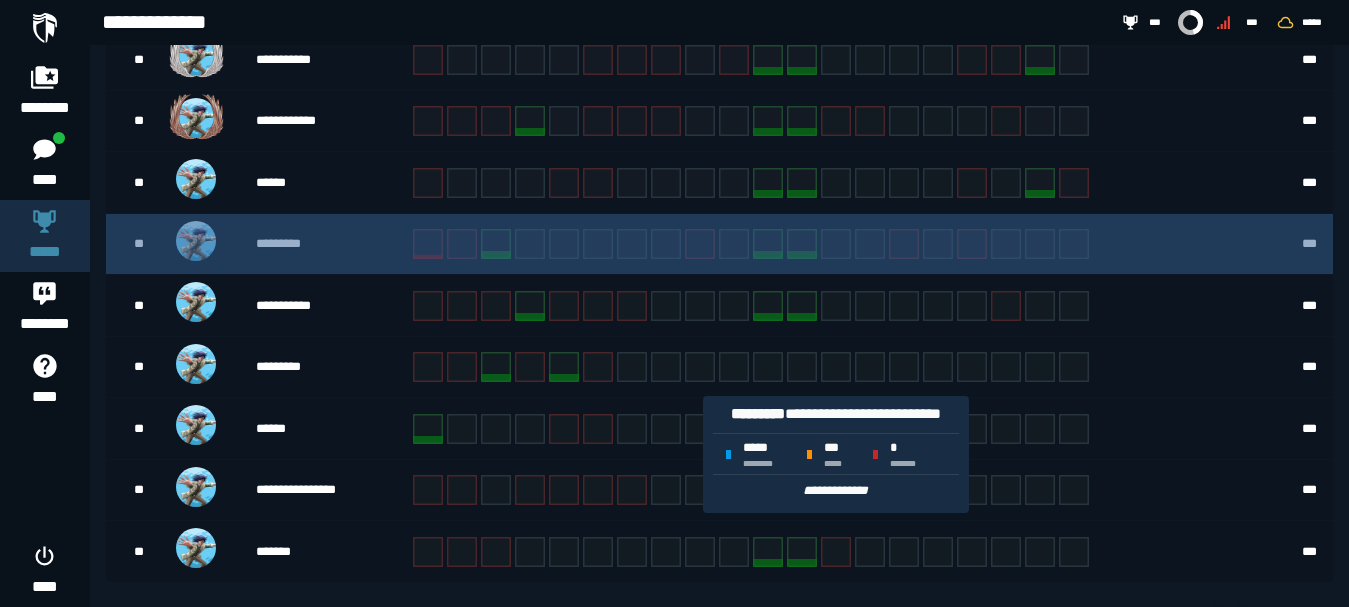 scroll, scrollTop: 599, scrollLeft: 0, axis: vertical 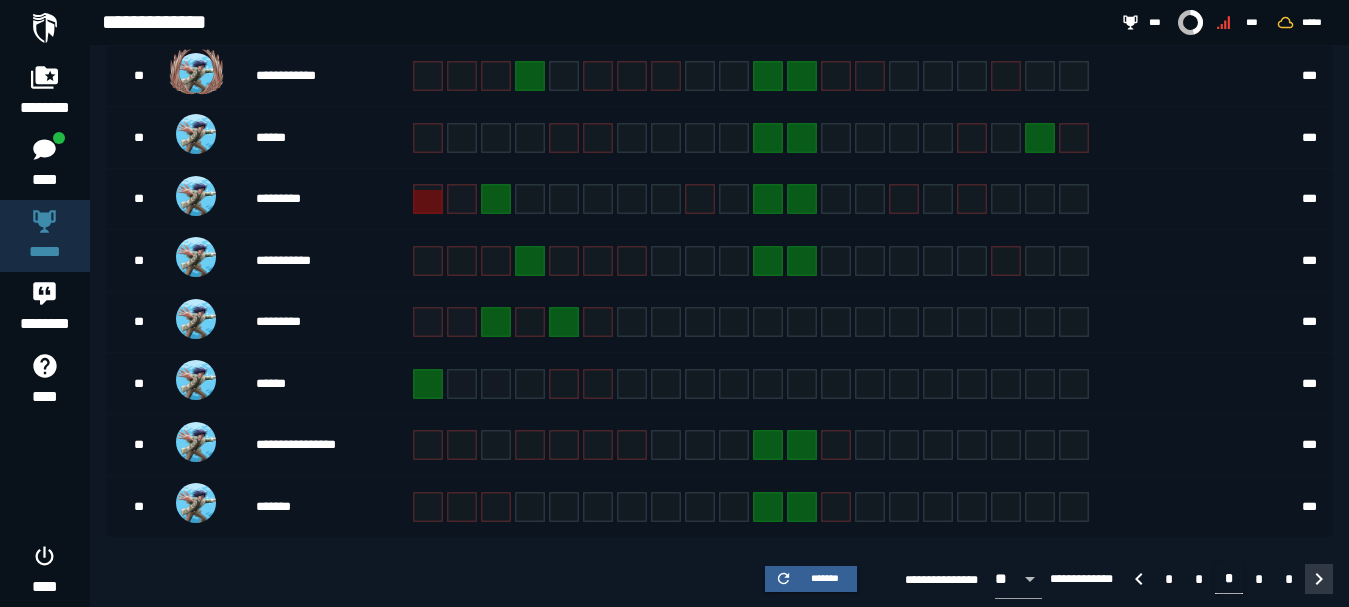 click 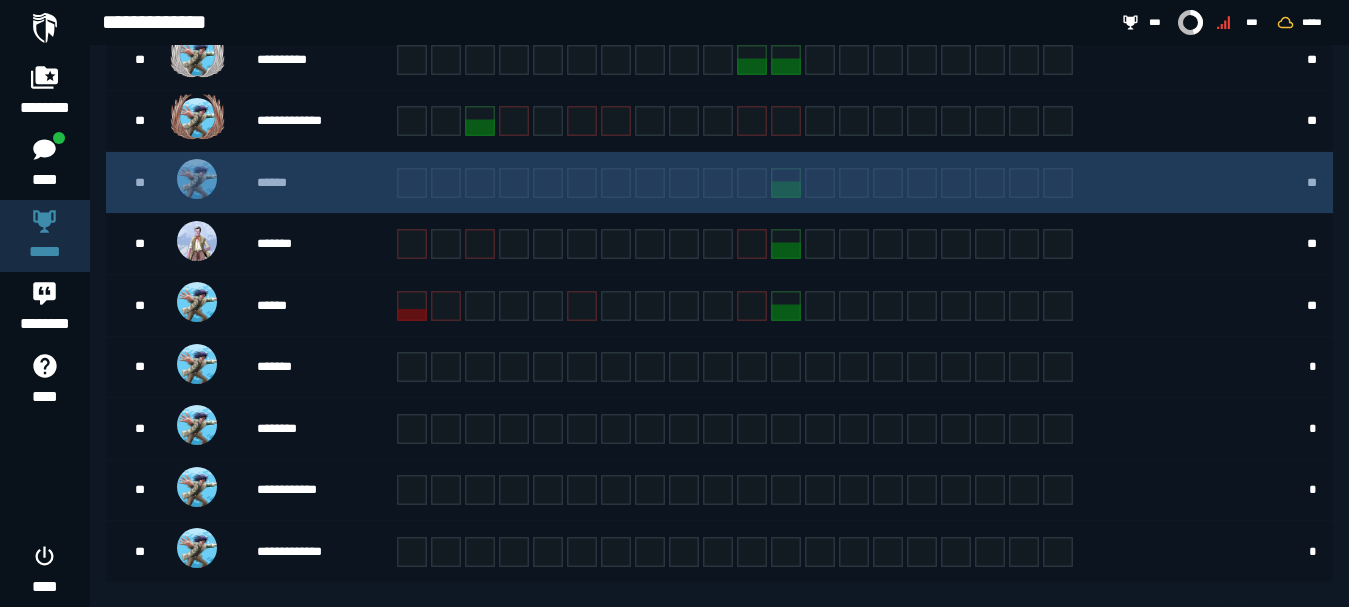 scroll, scrollTop: 599, scrollLeft: 0, axis: vertical 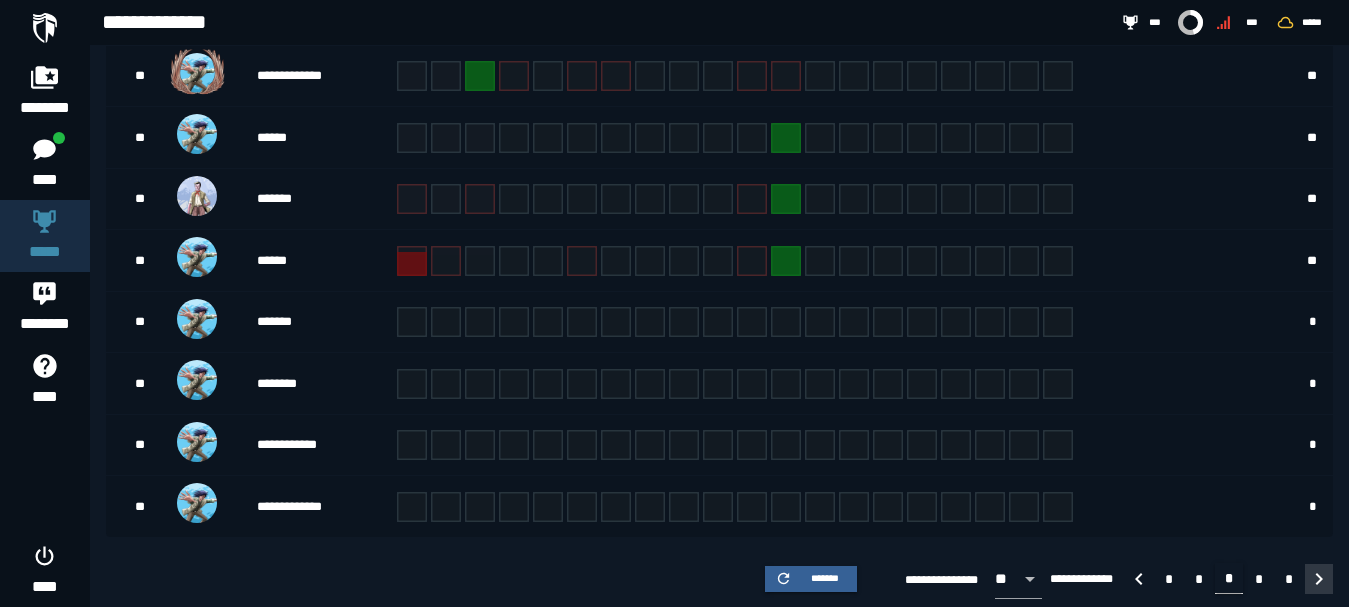 click 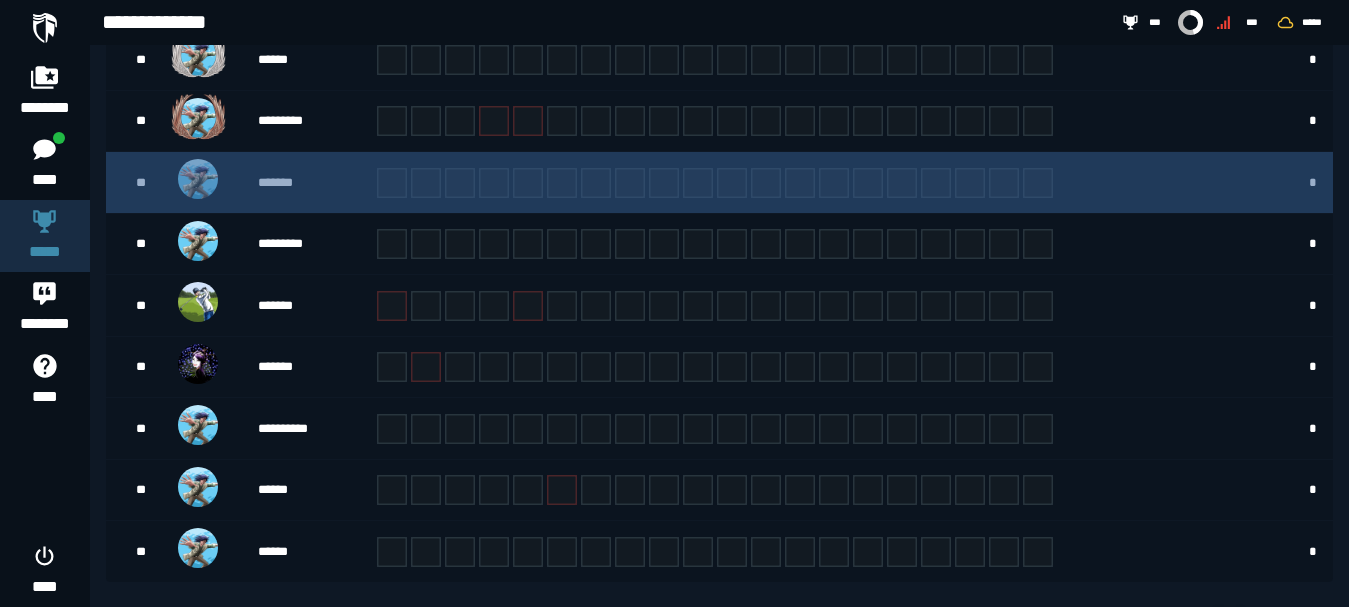 scroll, scrollTop: 599, scrollLeft: 0, axis: vertical 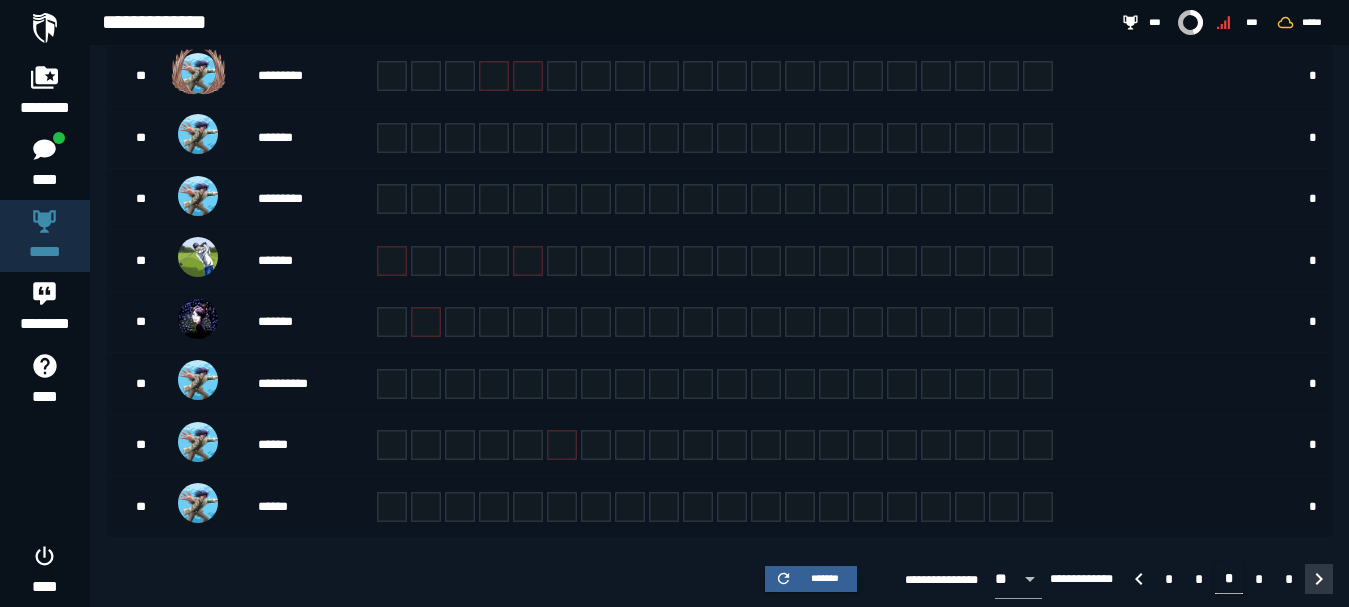 click 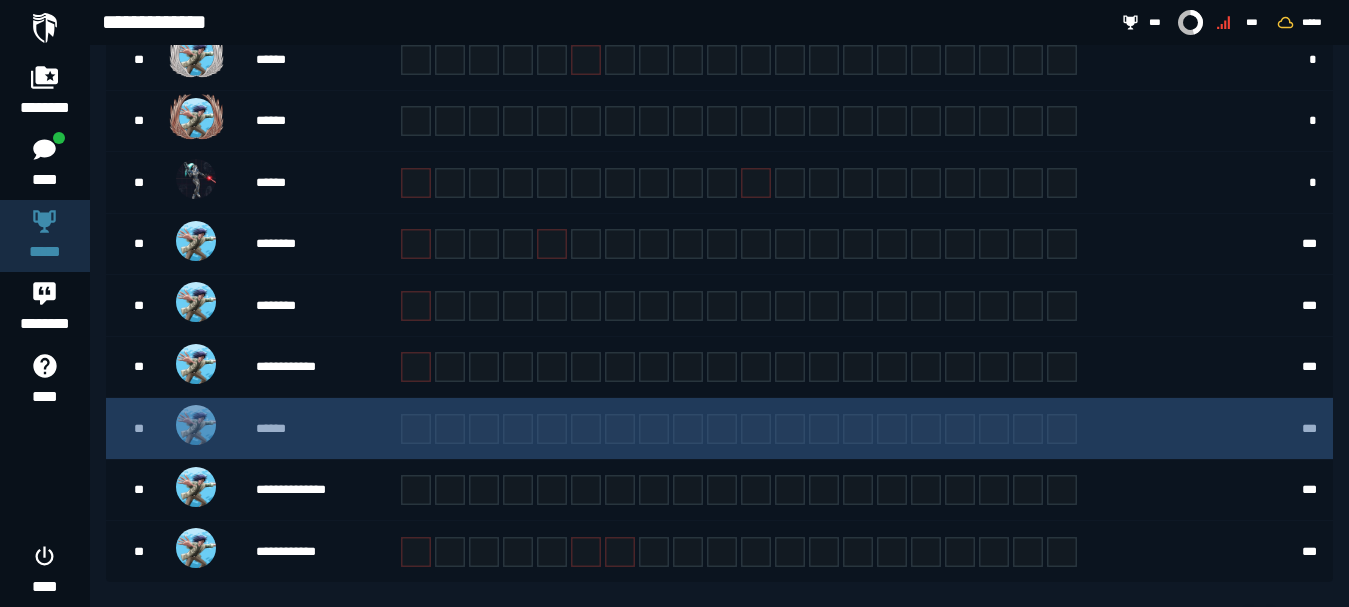 scroll, scrollTop: 599, scrollLeft: 0, axis: vertical 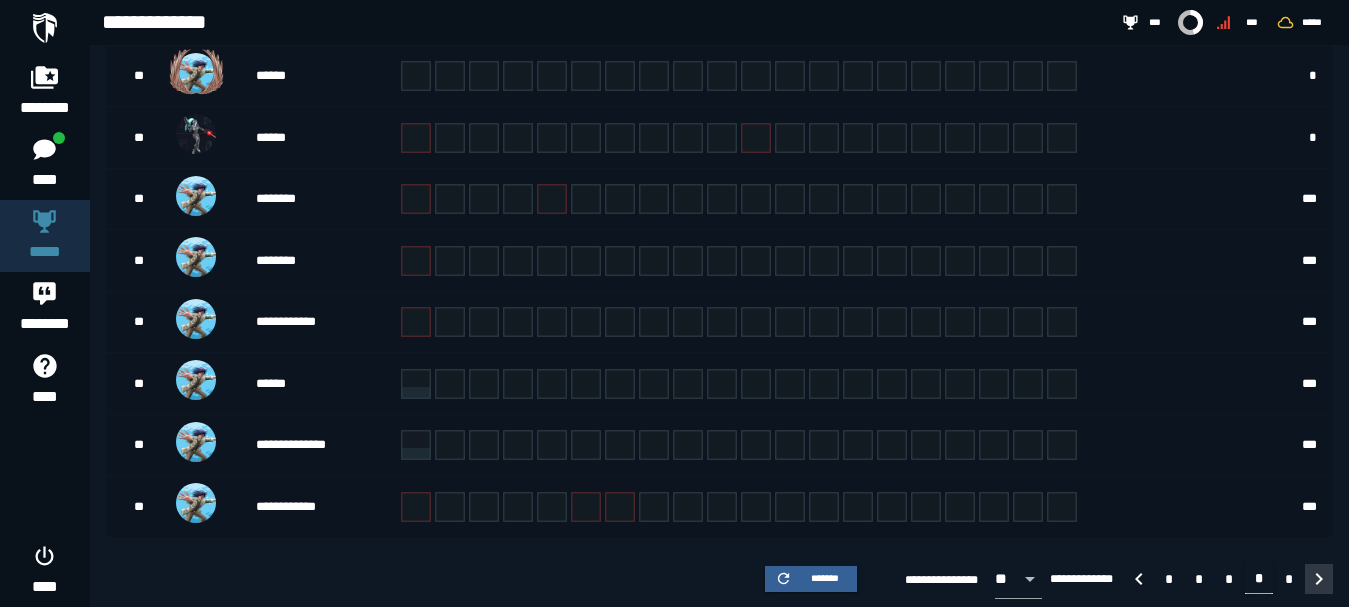 click 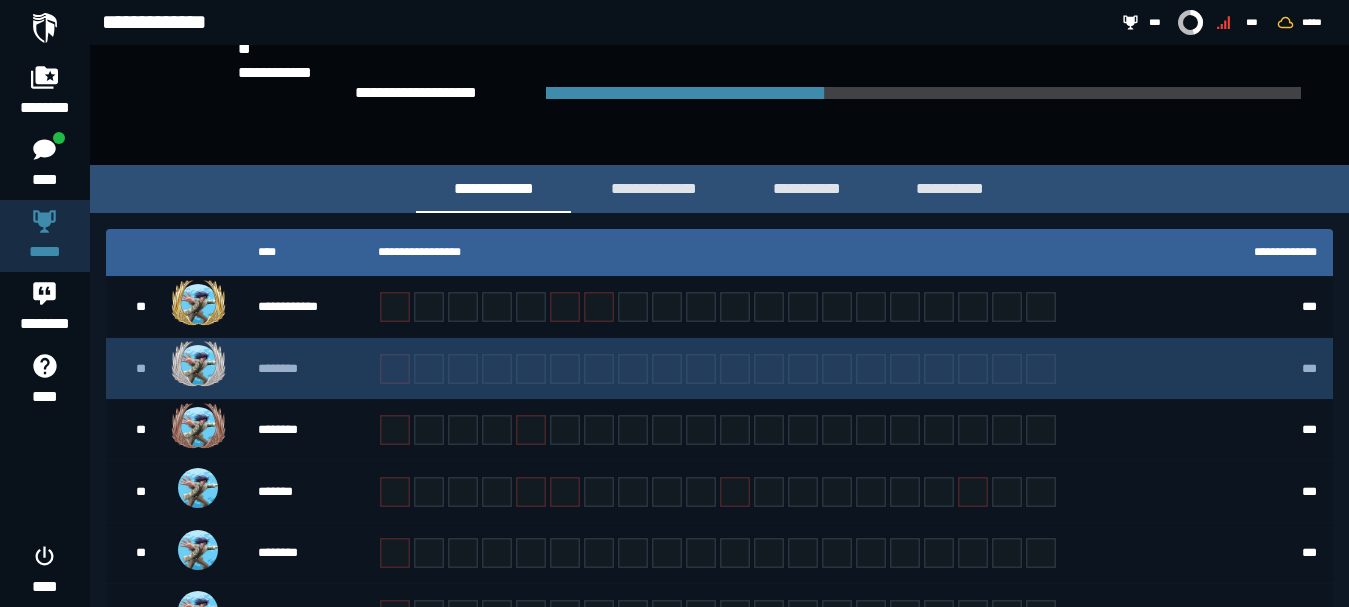 scroll, scrollTop: 478, scrollLeft: 0, axis: vertical 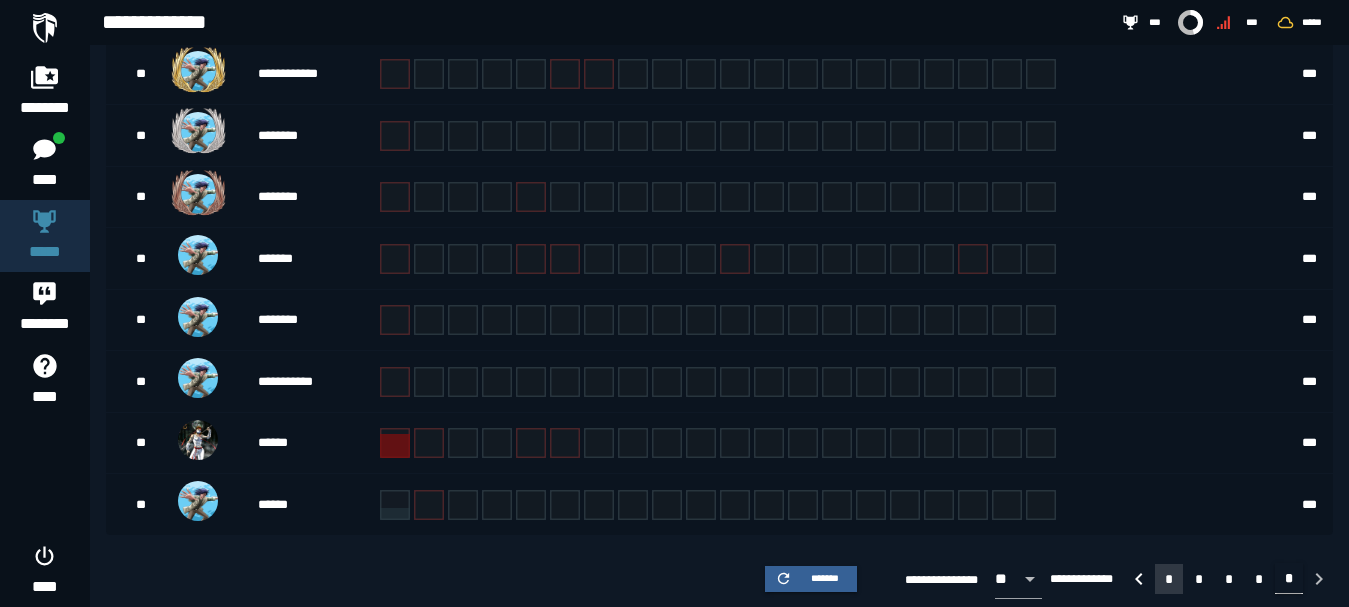 click on "*" at bounding box center (1169, 579) 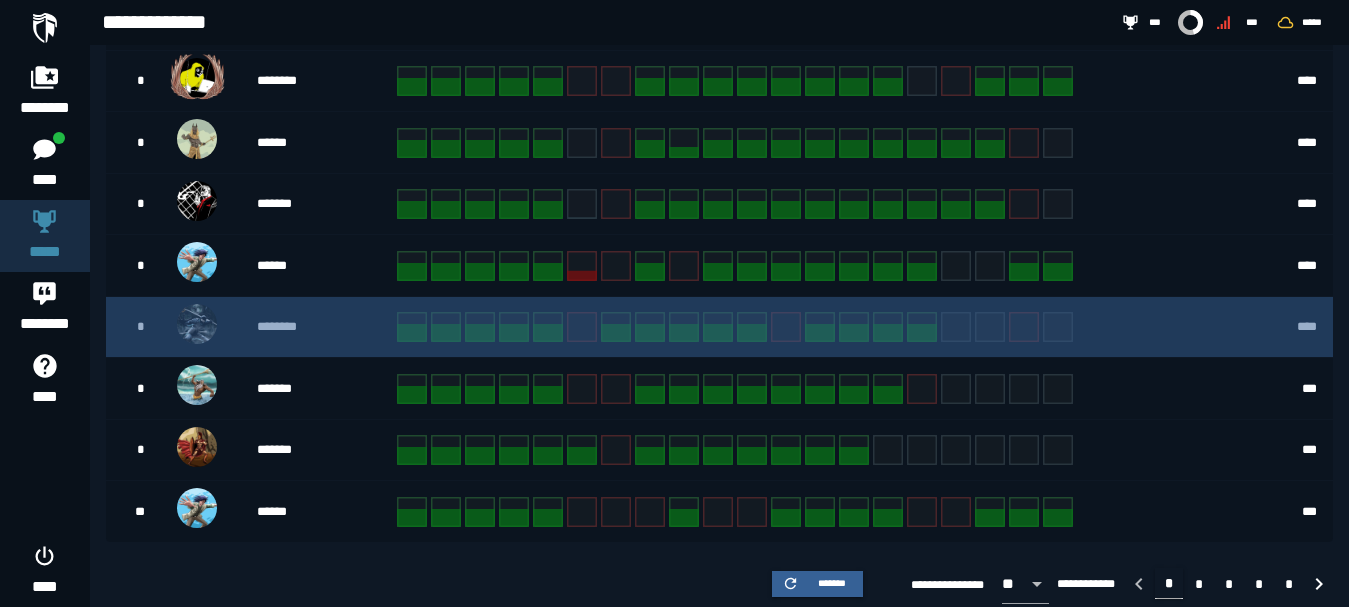 scroll, scrollTop: 599, scrollLeft: 0, axis: vertical 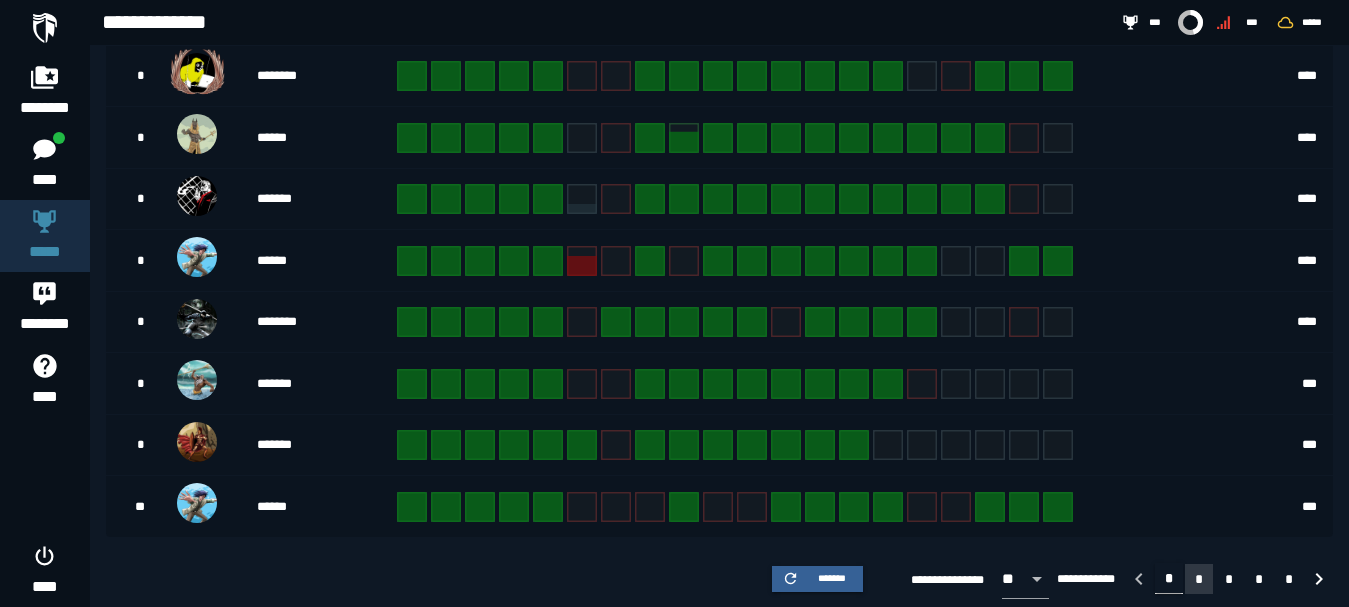 click on "*" at bounding box center (1199, 579) 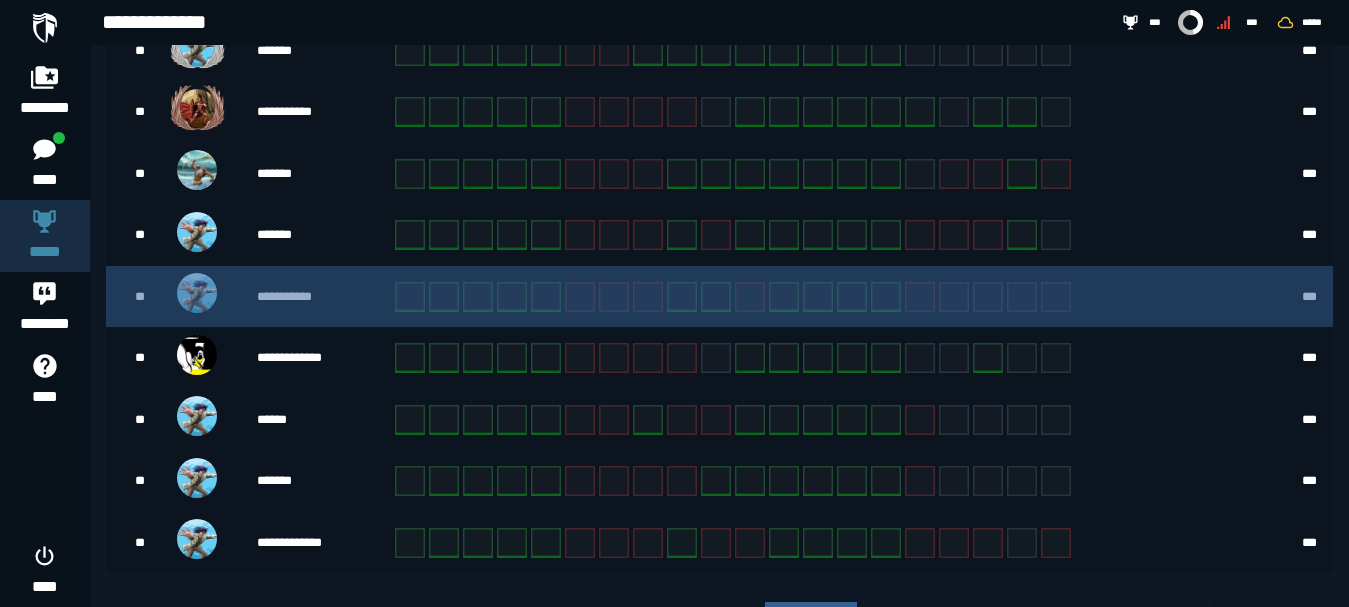 scroll, scrollTop: 599, scrollLeft: 0, axis: vertical 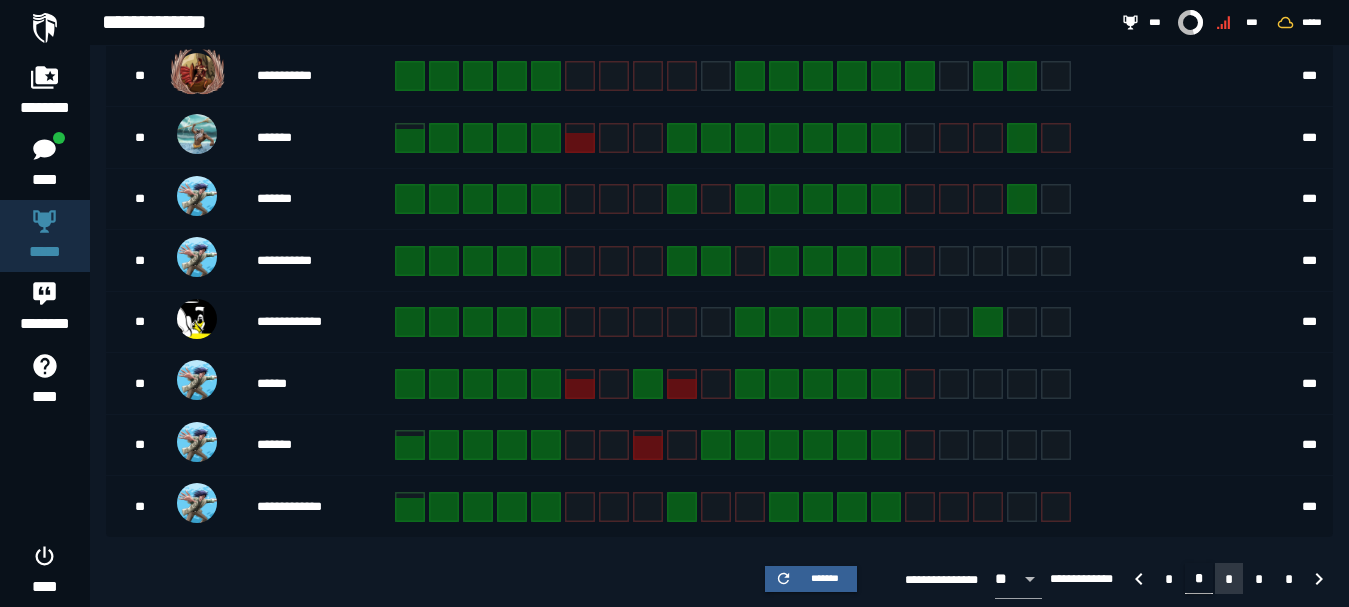 click on "*" at bounding box center [1229, 579] 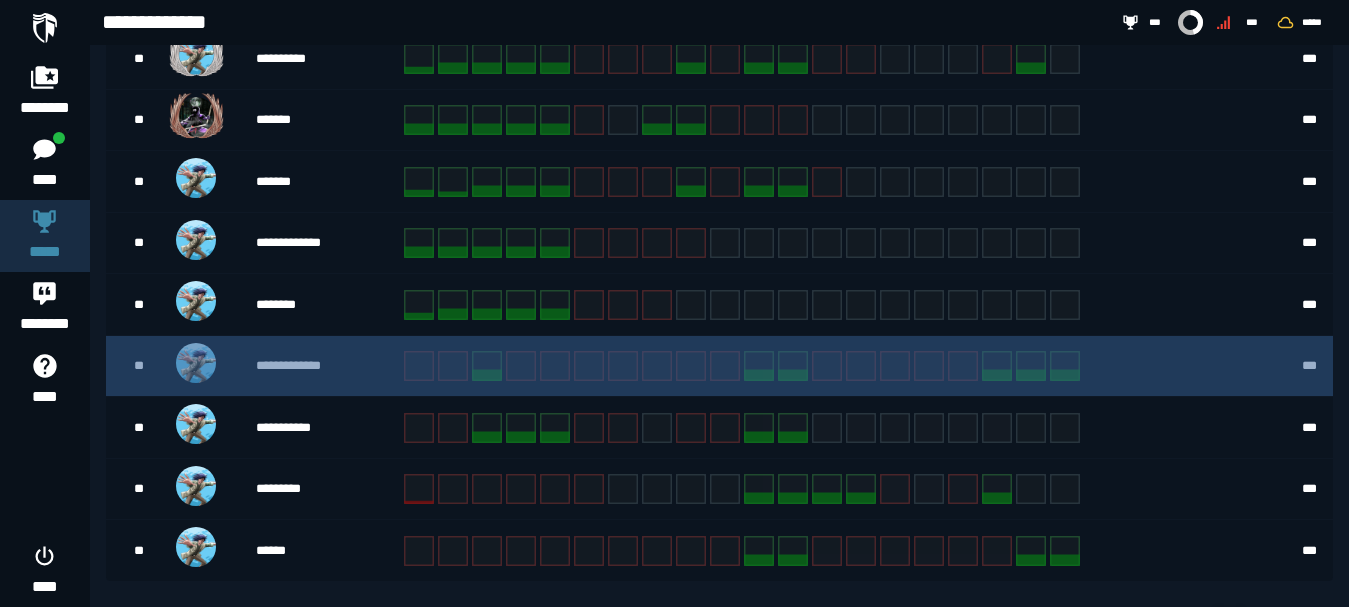 scroll, scrollTop: 599, scrollLeft: 0, axis: vertical 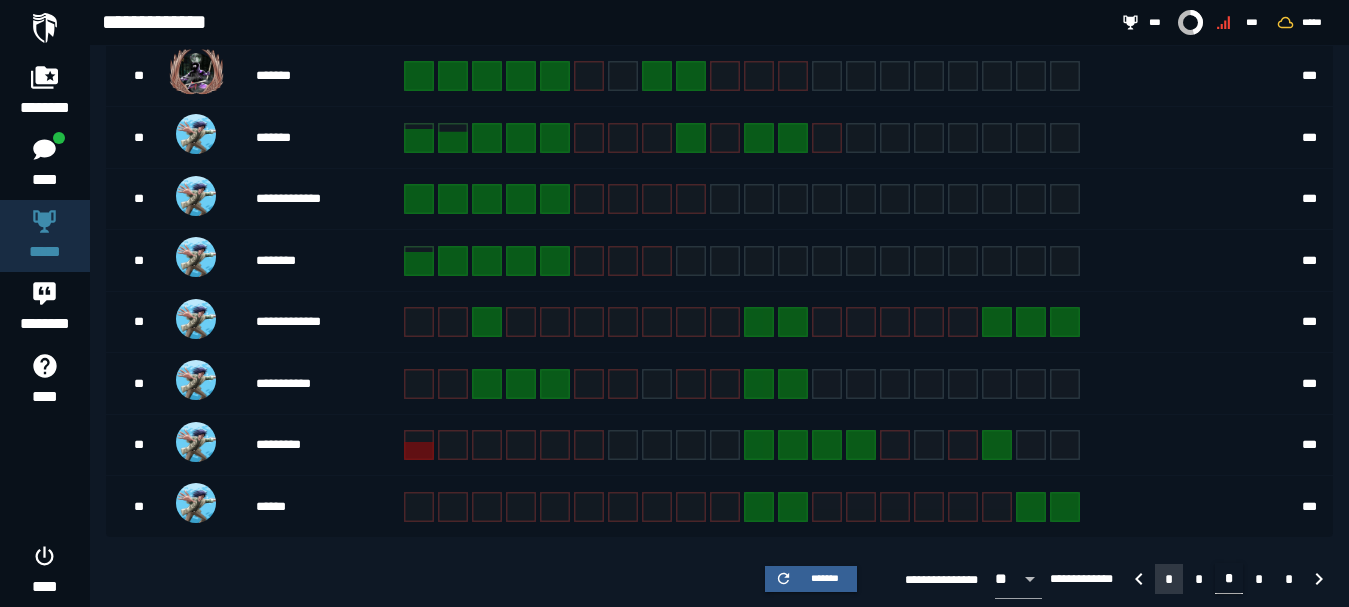 click on "*" at bounding box center [1169, 579] 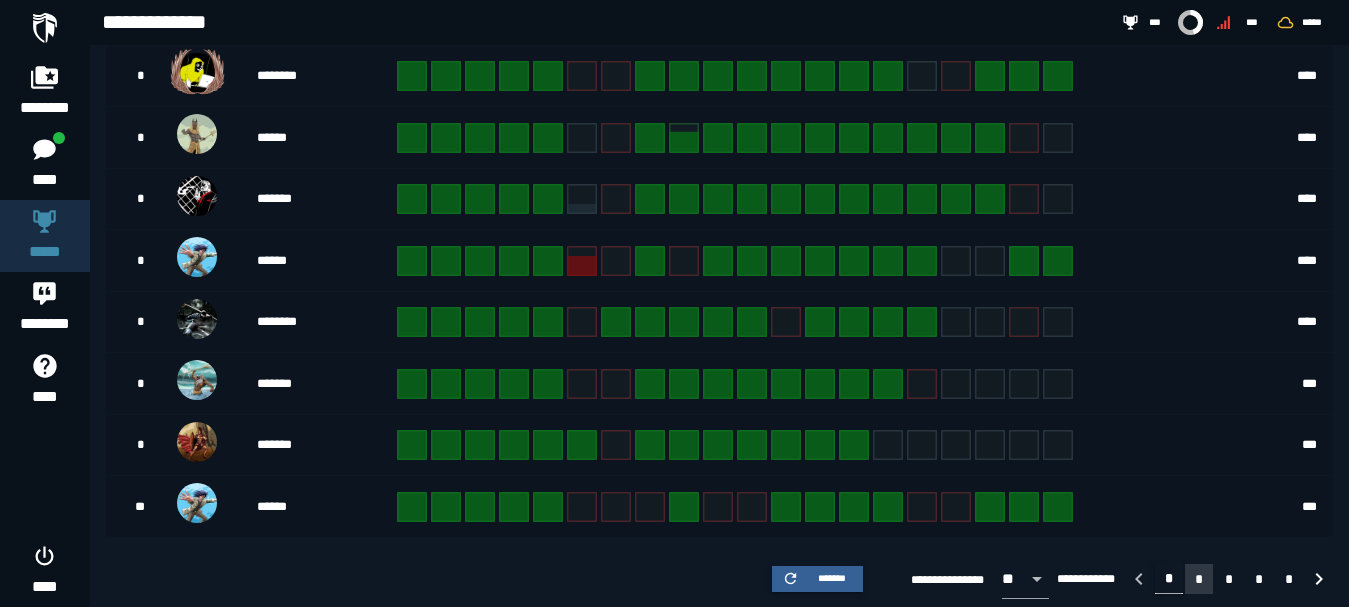 click on "*" at bounding box center [1199, 579] 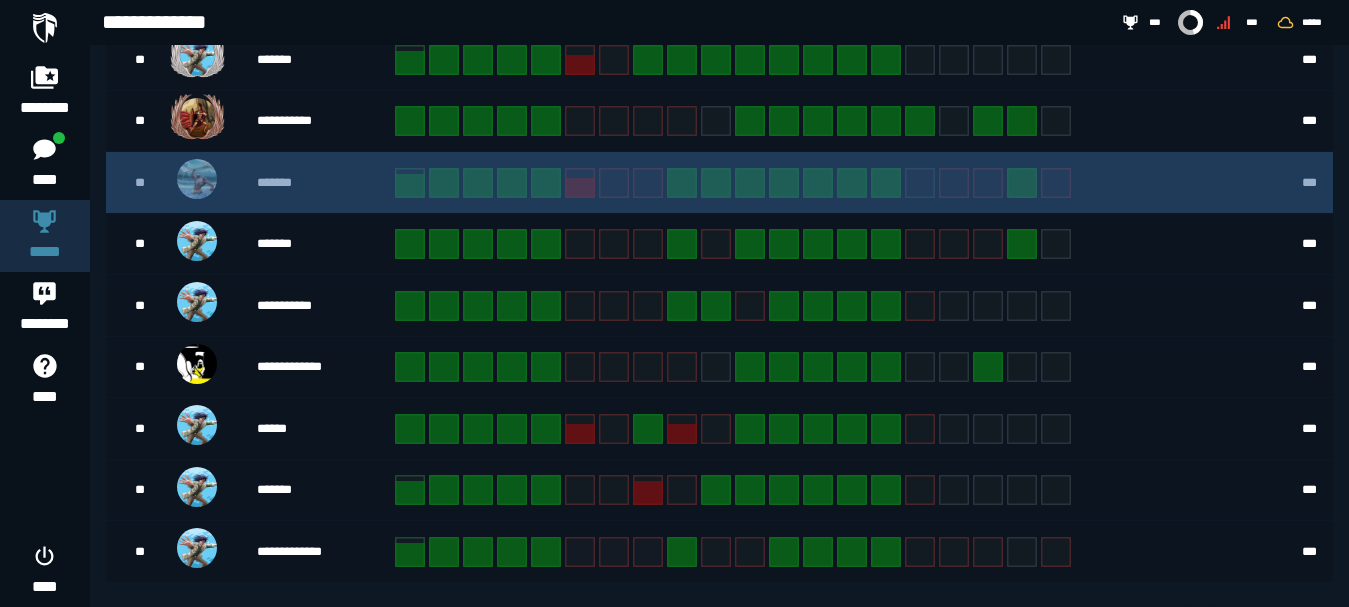 scroll, scrollTop: 599, scrollLeft: 0, axis: vertical 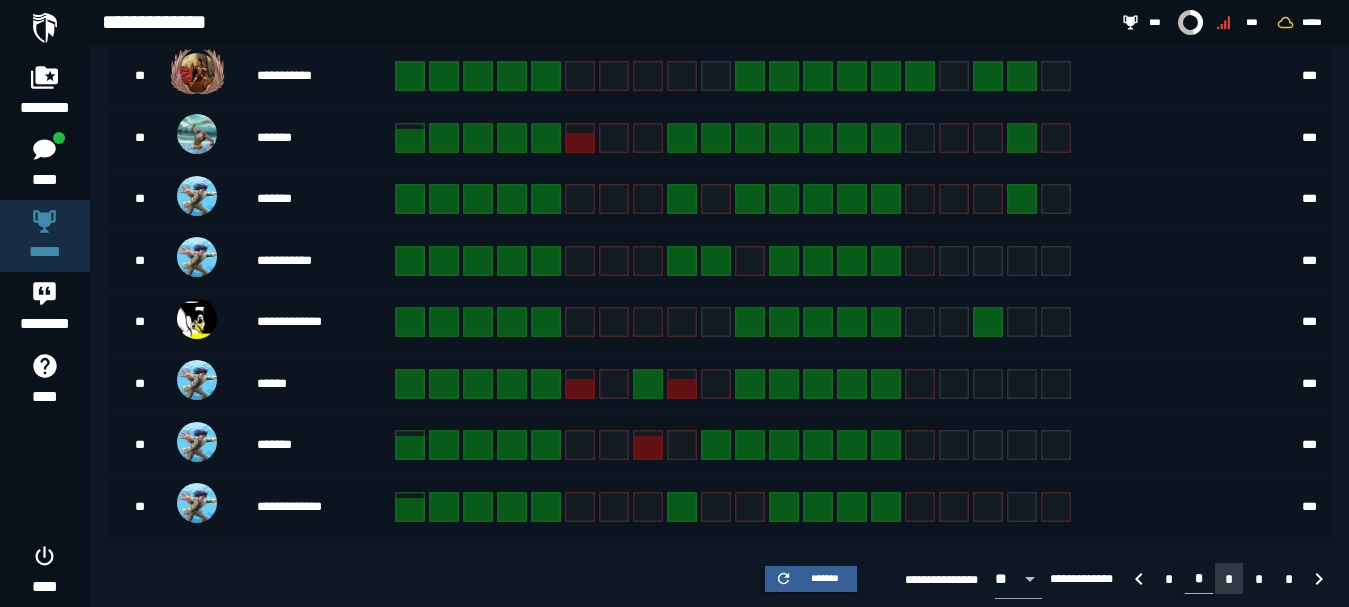 click on "*" at bounding box center (1229, 579) 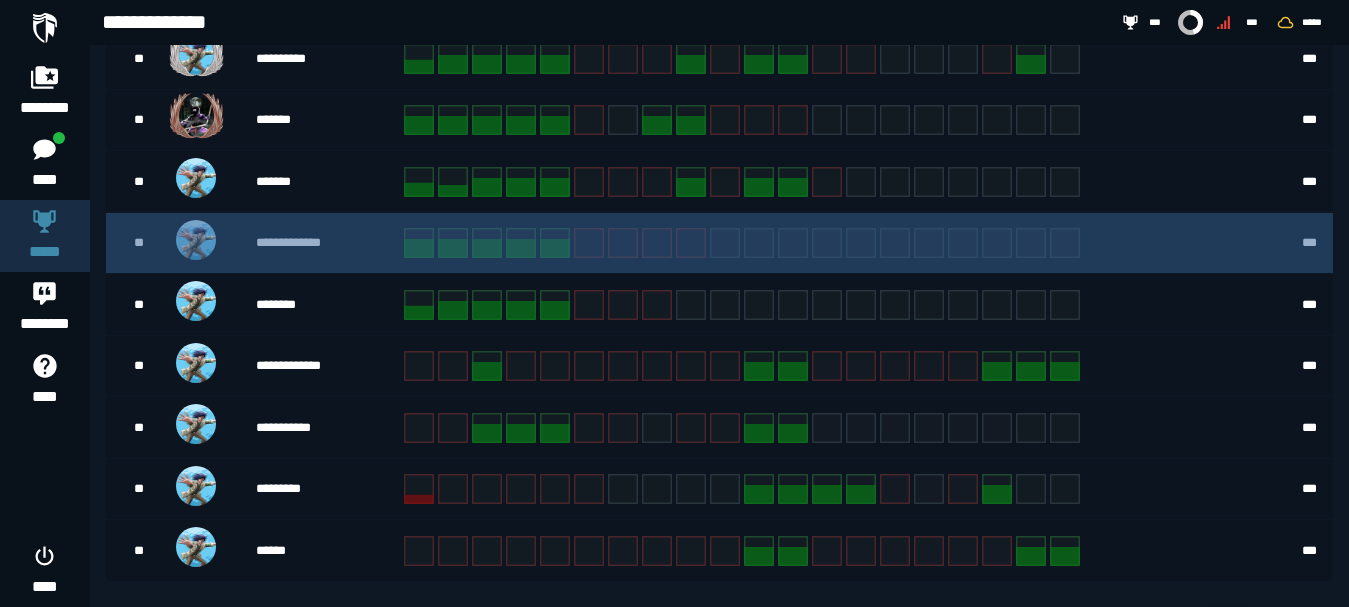 scroll, scrollTop: 599, scrollLeft: 0, axis: vertical 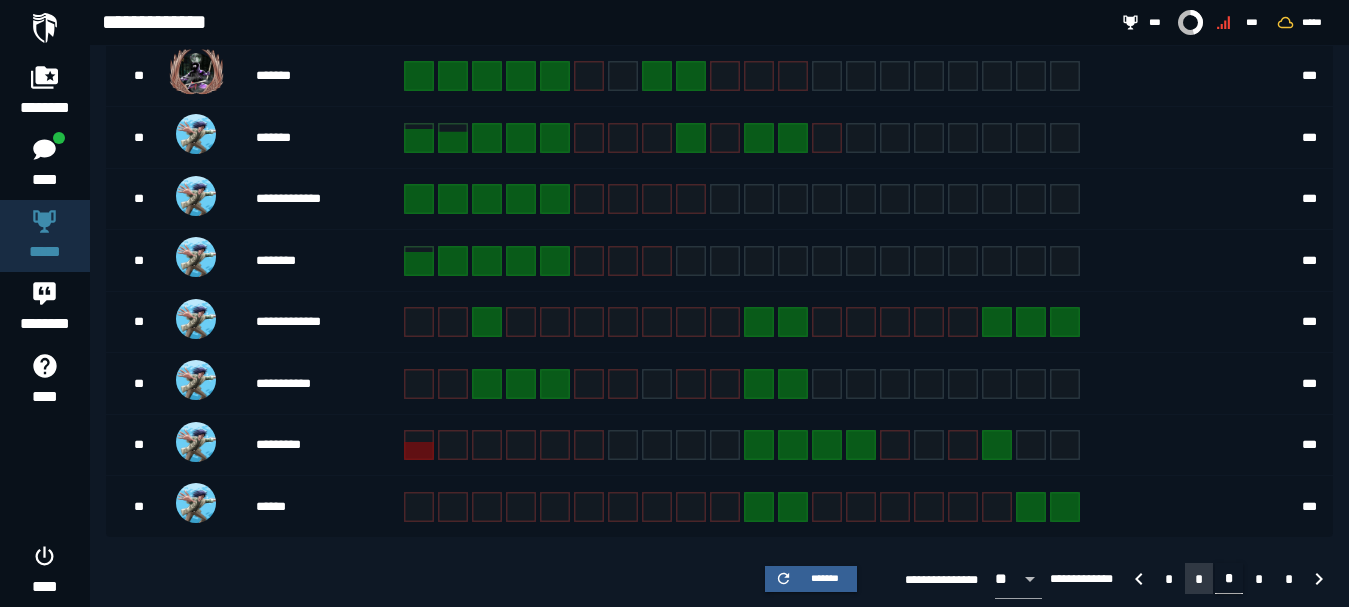 click on "*" at bounding box center [1199, 579] 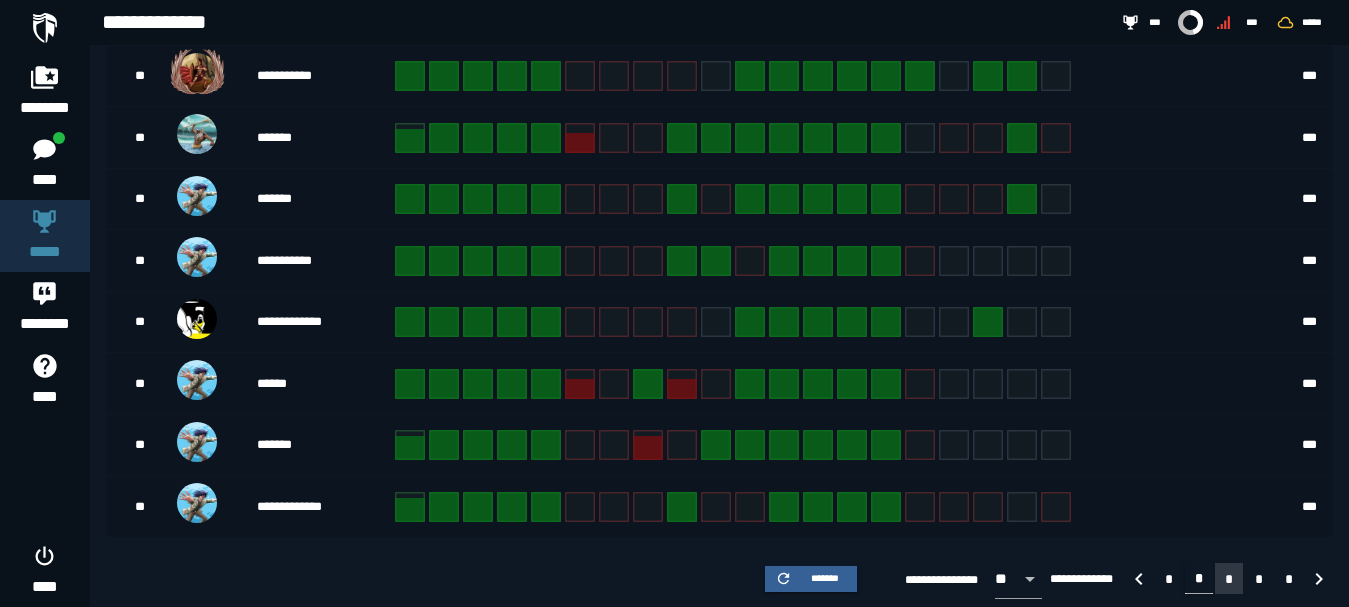 click on "*" at bounding box center [1229, 579] 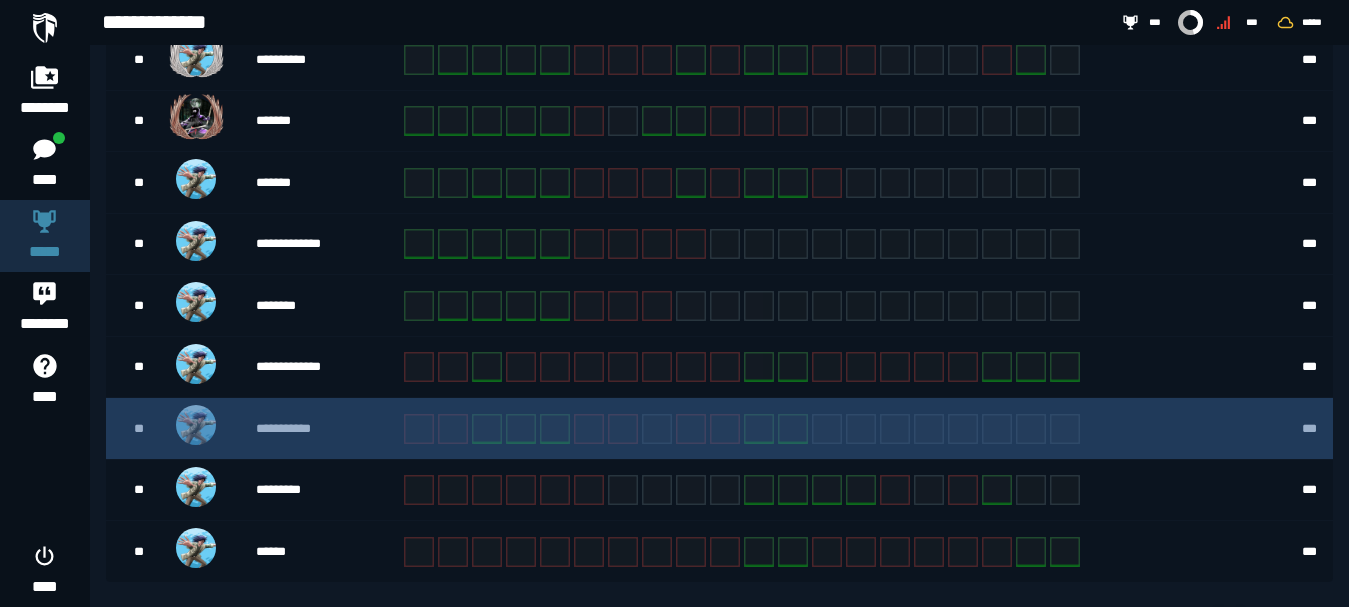 scroll, scrollTop: 599, scrollLeft: 0, axis: vertical 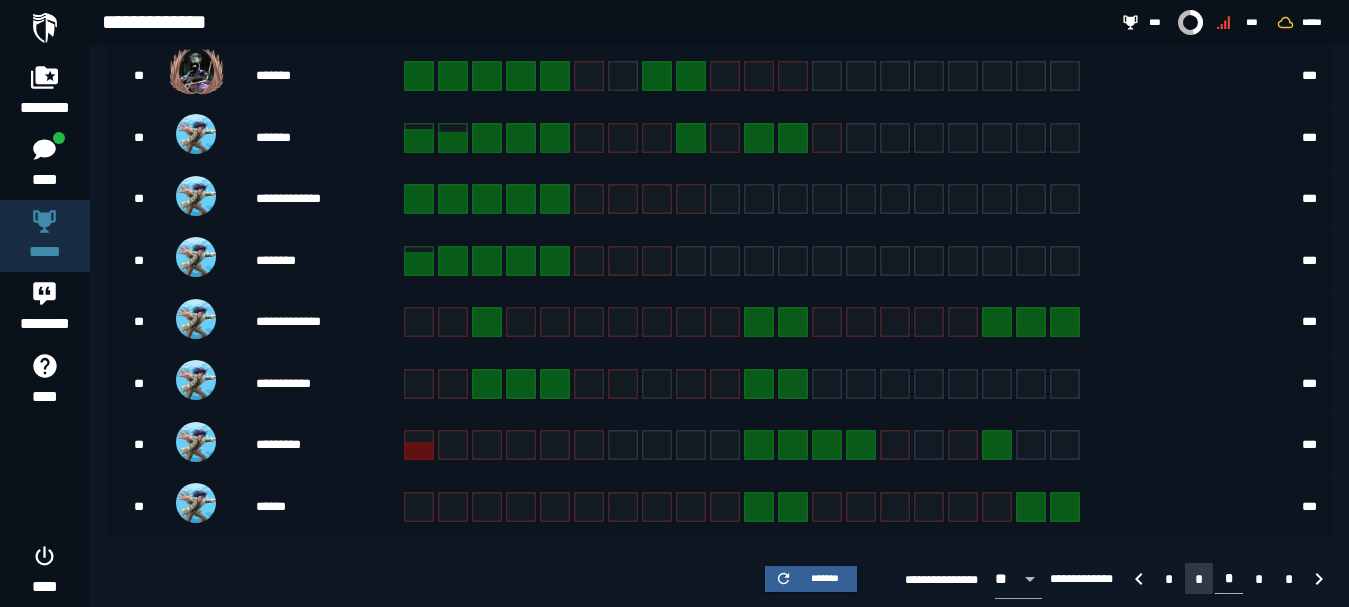 click on "*" at bounding box center [1199, 579] 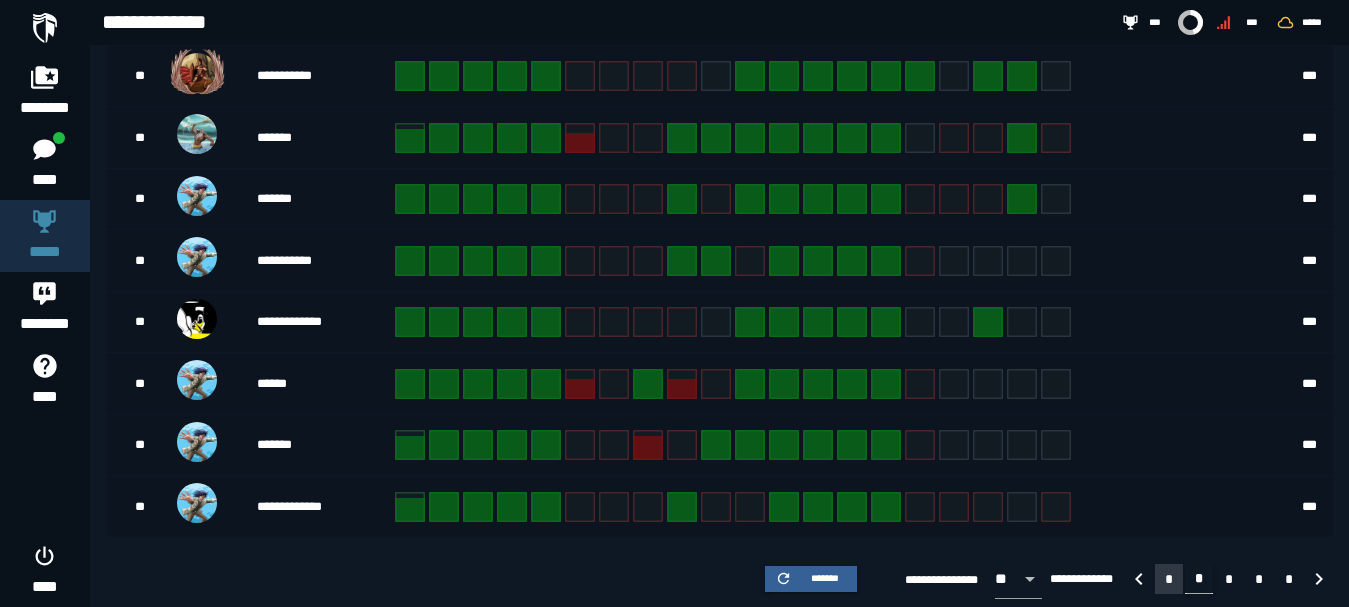 click on "*" at bounding box center (1169, 579) 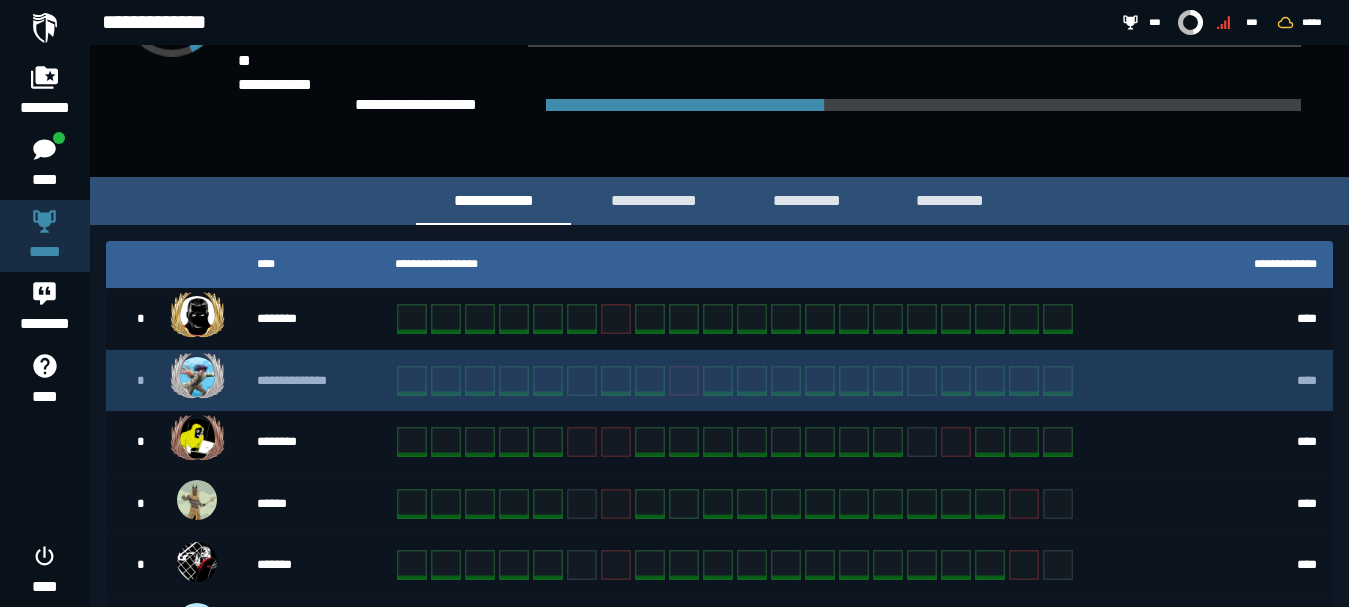 scroll, scrollTop: 467, scrollLeft: 0, axis: vertical 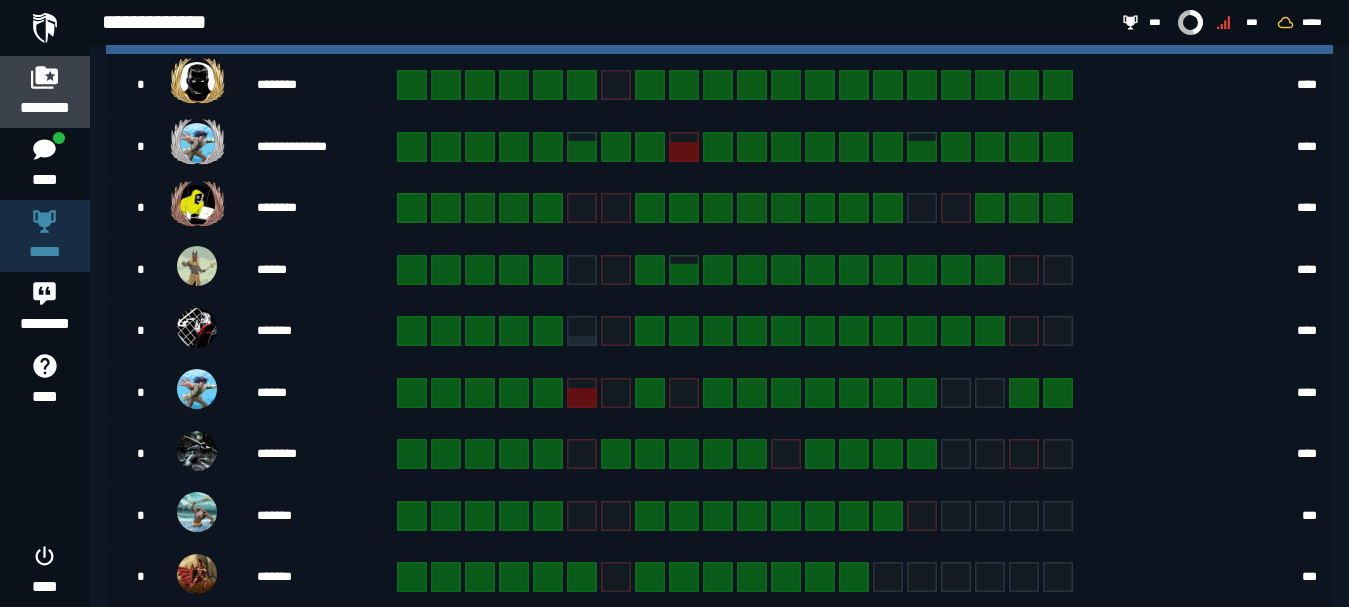 click on "********" at bounding box center (45, 92) 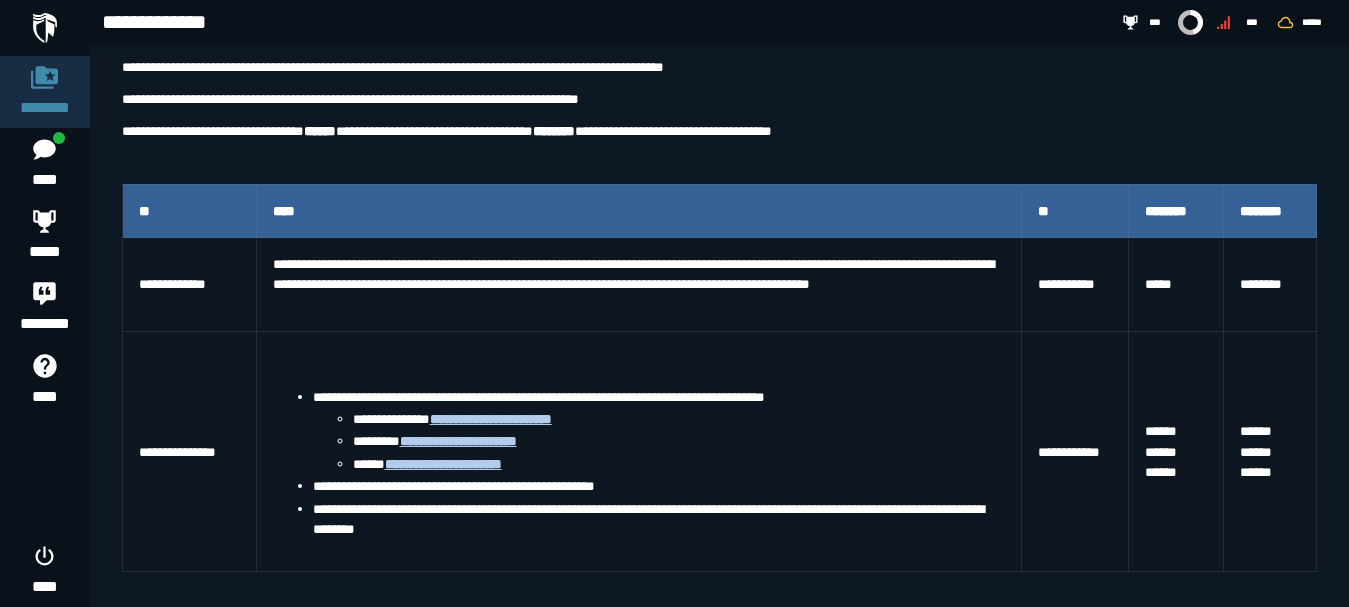 scroll, scrollTop: 467, scrollLeft: 0, axis: vertical 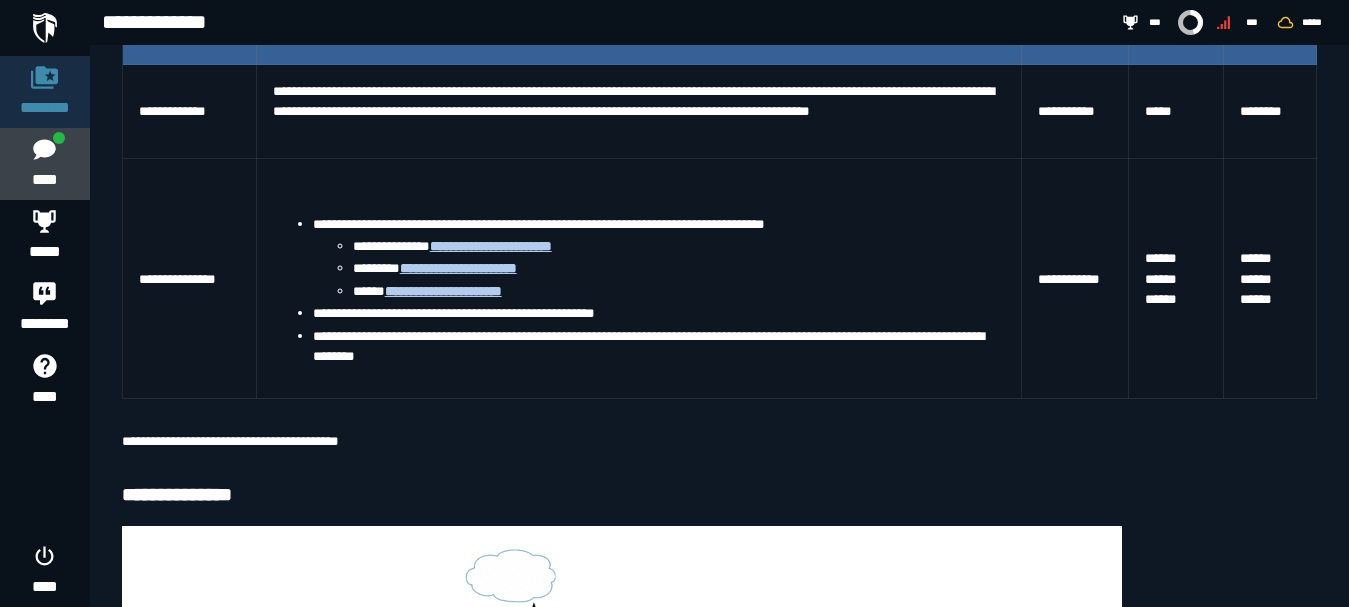 click on "****" at bounding box center [44, 180] 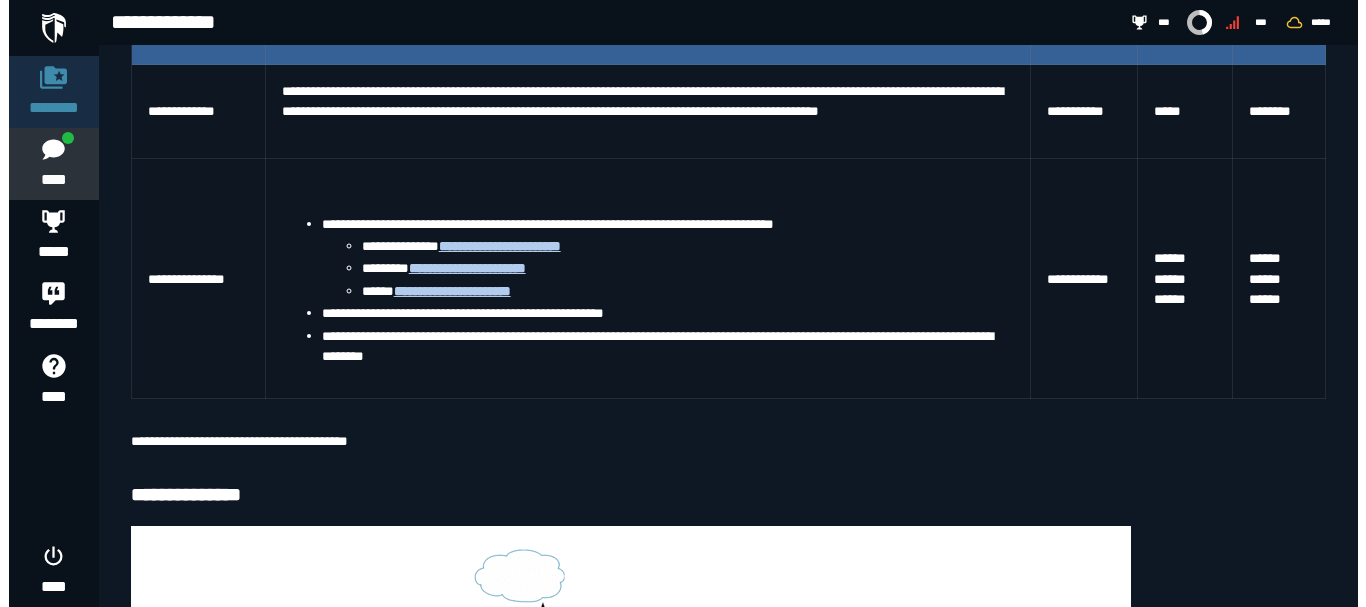 scroll, scrollTop: 0, scrollLeft: 0, axis: both 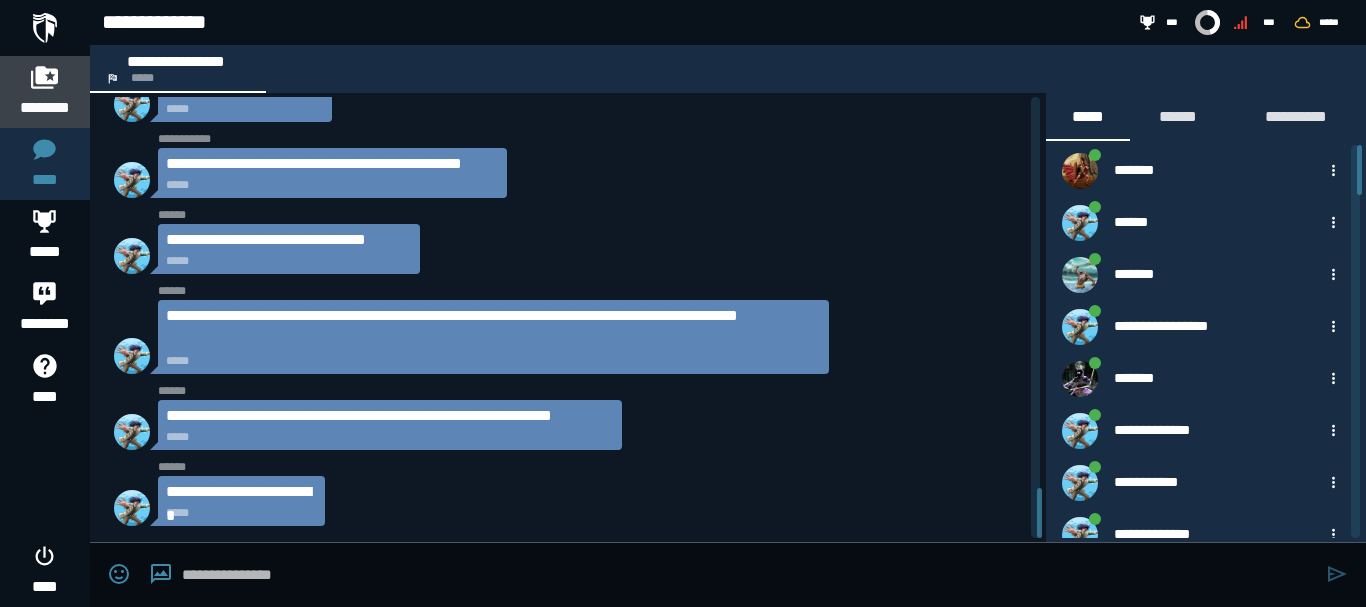 click on "********" at bounding box center (45, 92) 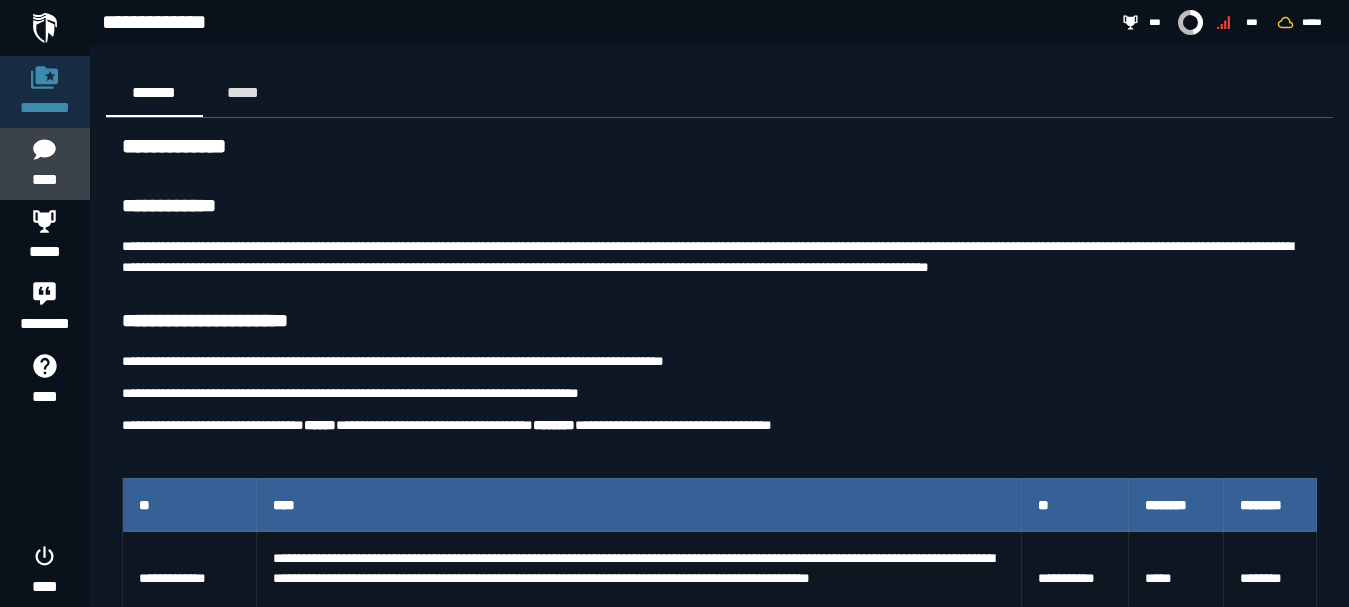 click 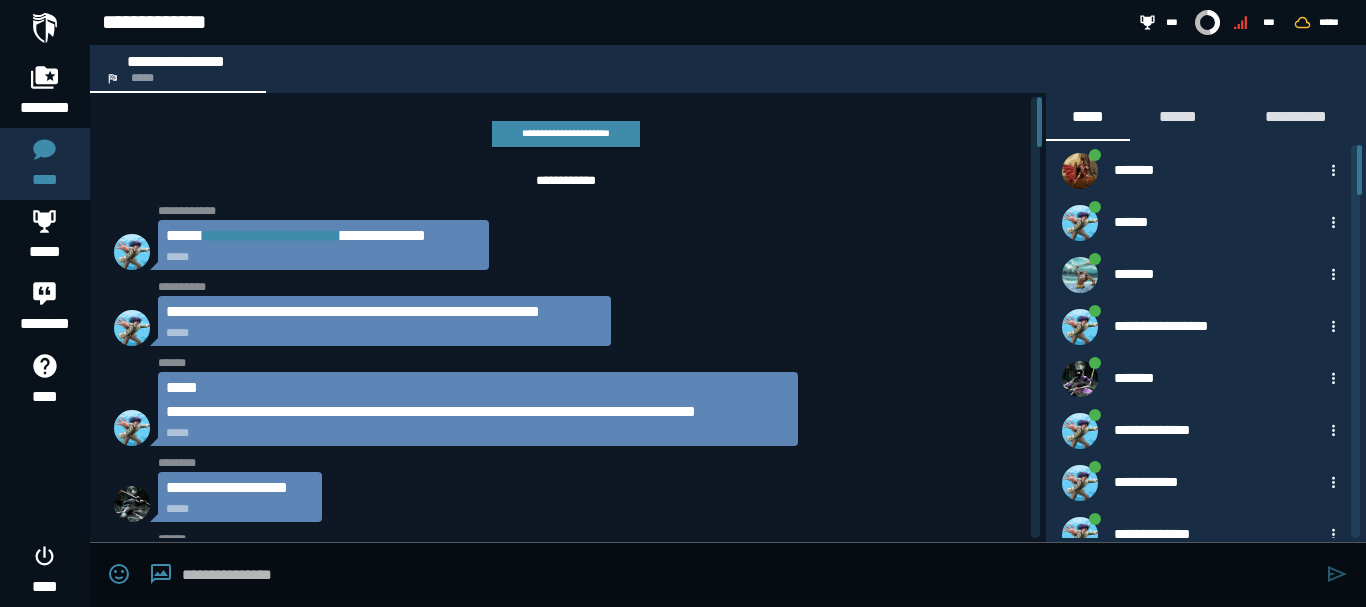 scroll, scrollTop: 3780, scrollLeft: 0, axis: vertical 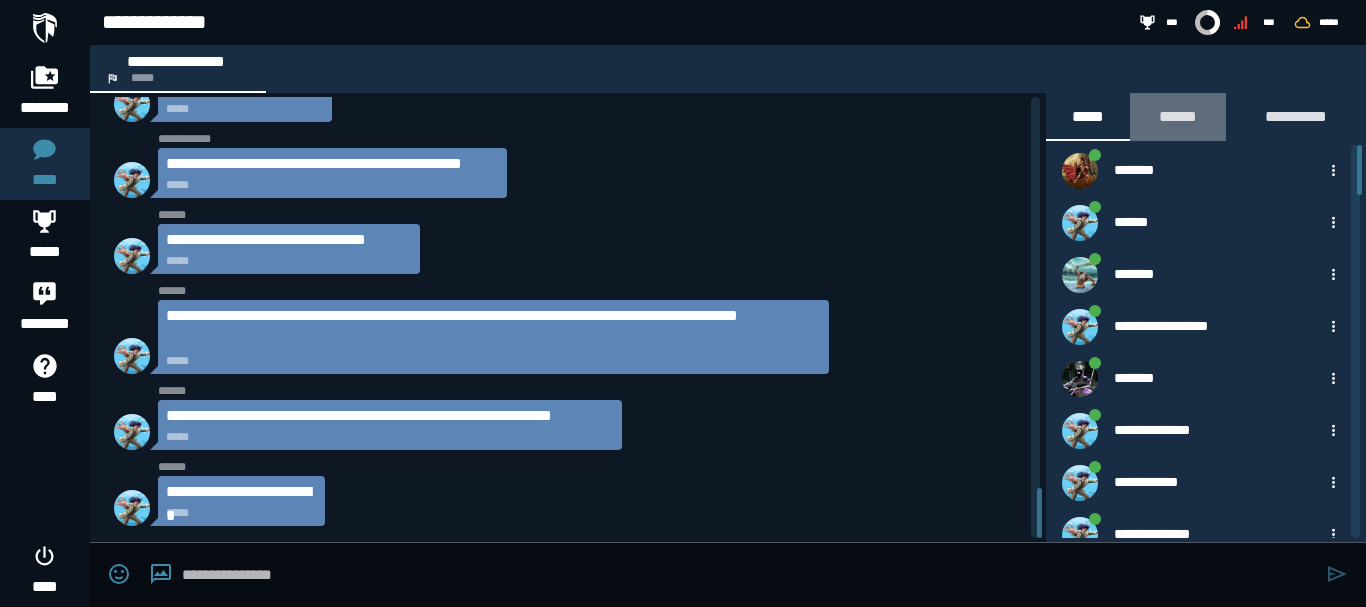 click on "******" at bounding box center (1178, 116) 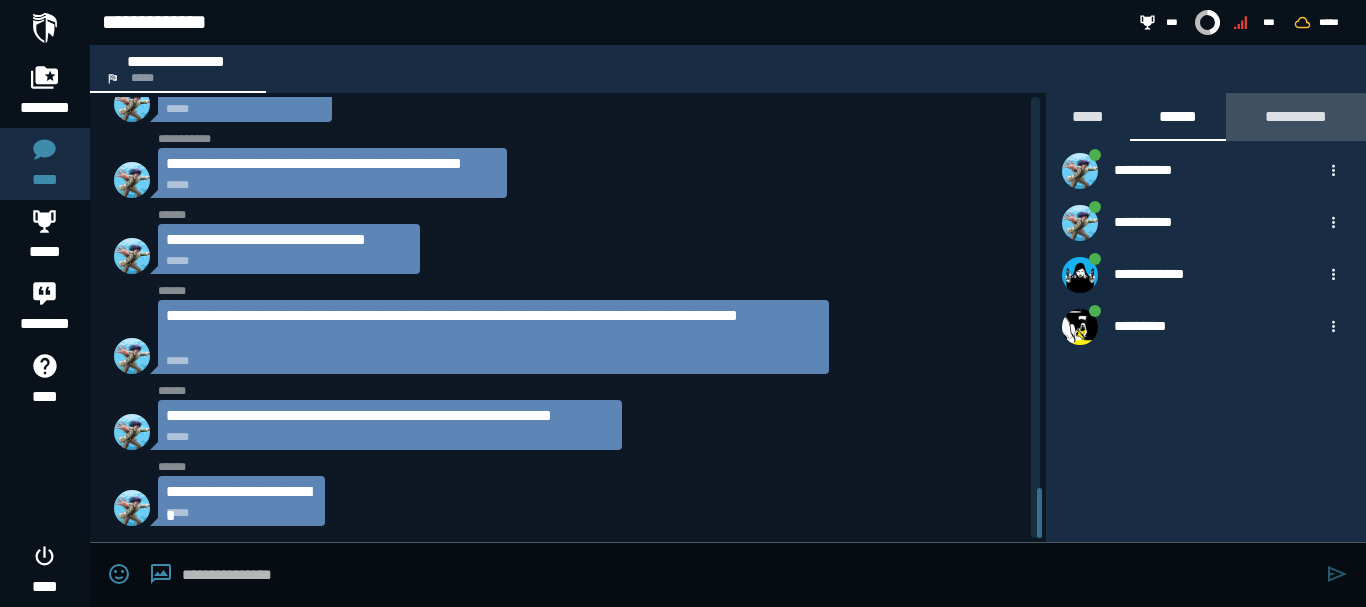 click on "**********" at bounding box center (1296, 116) 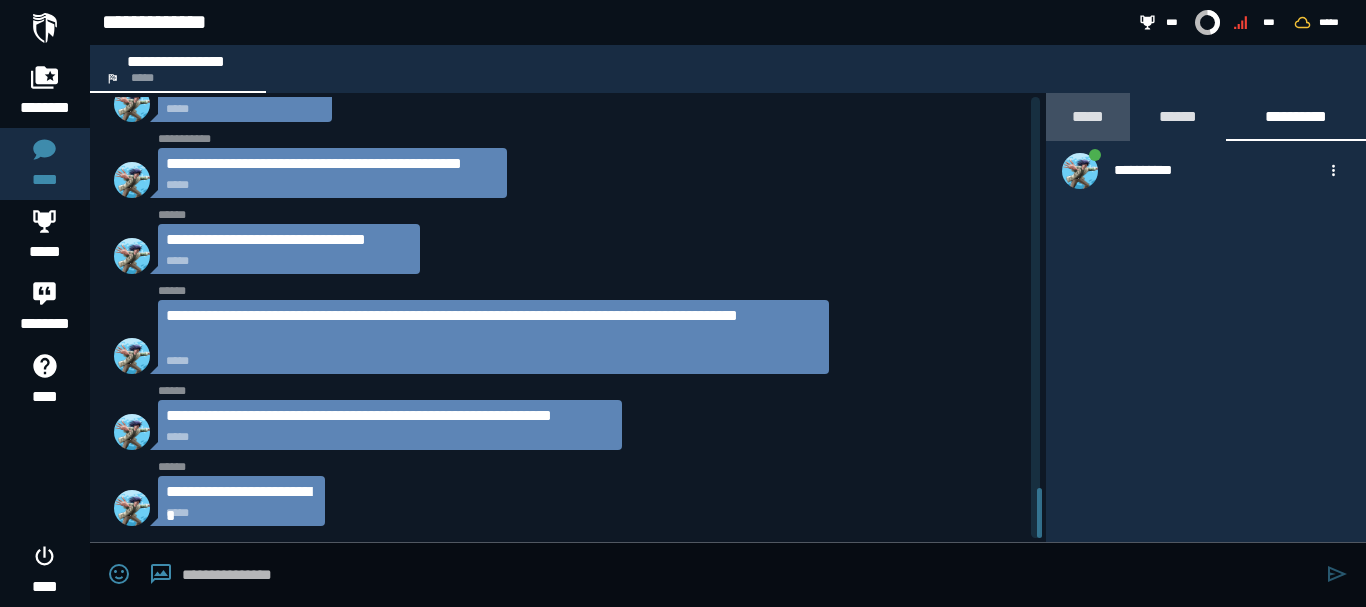 click on "*****" at bounding box center [1088, 116] 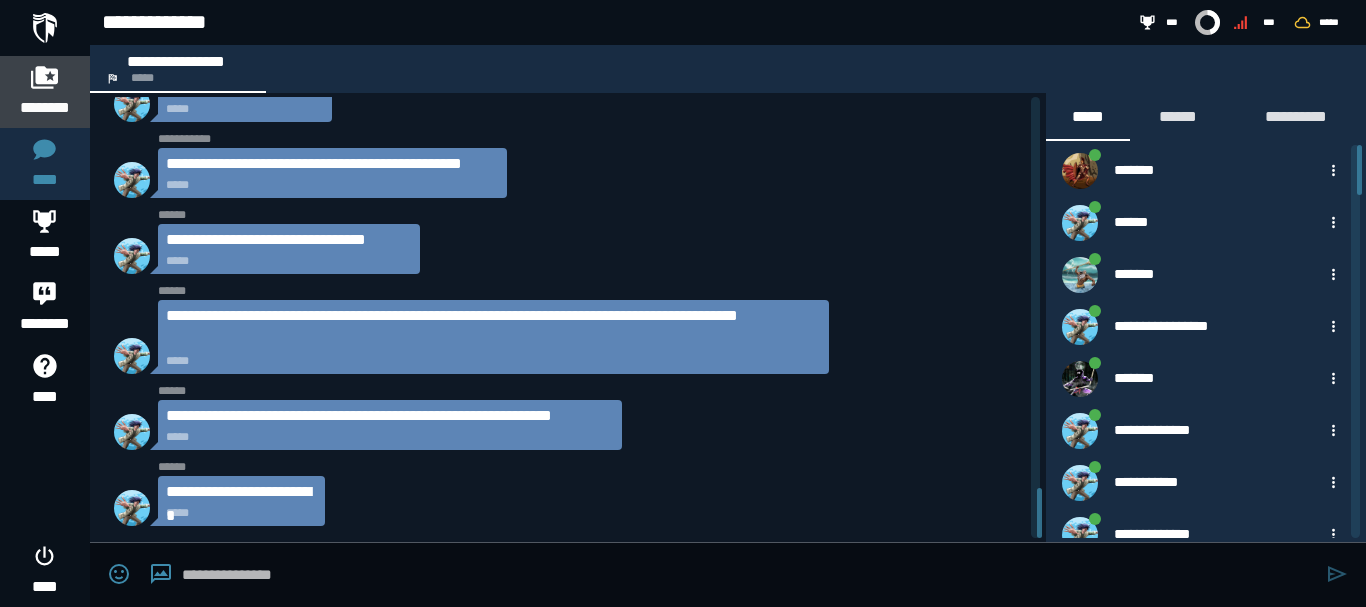click on "********" at bounding box center [45, 108] 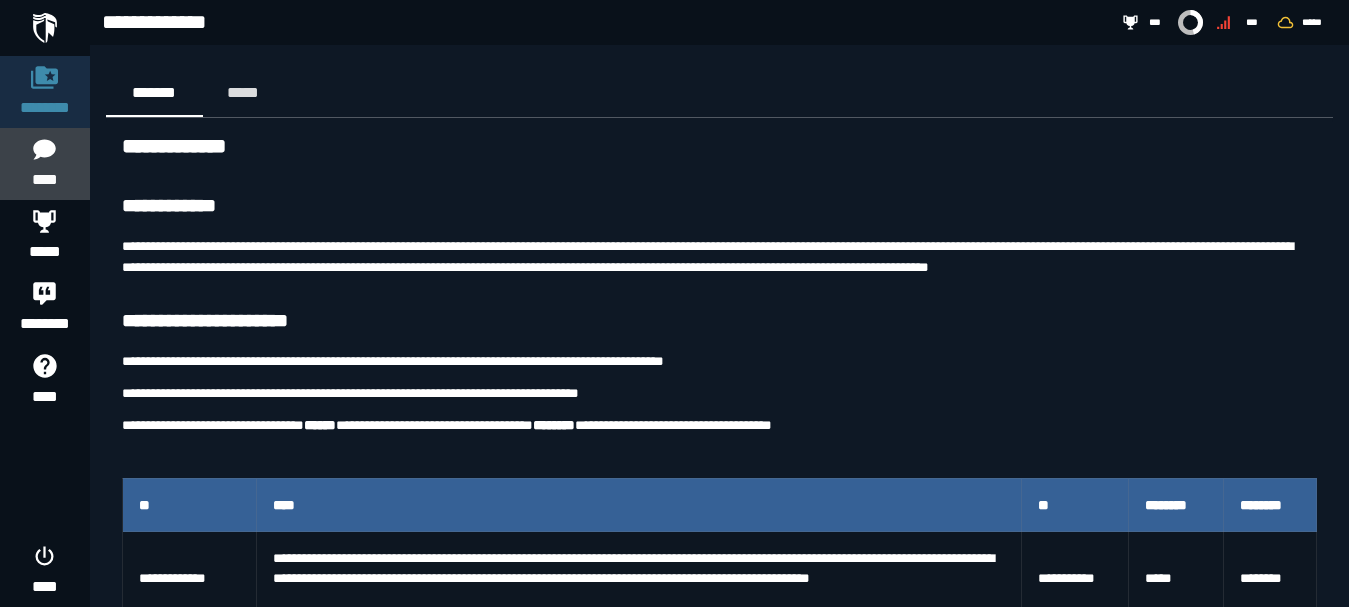 click on "****" 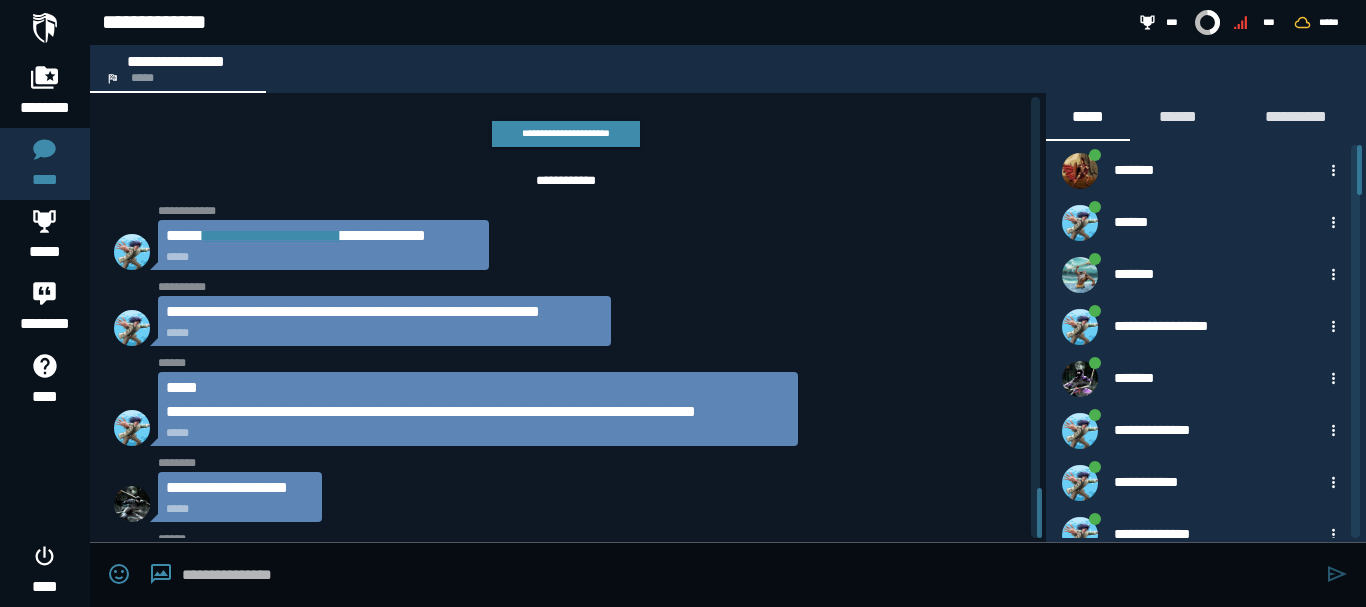 scroll, scrollTop: 3780, scrollLeft: 0, axis: vertical 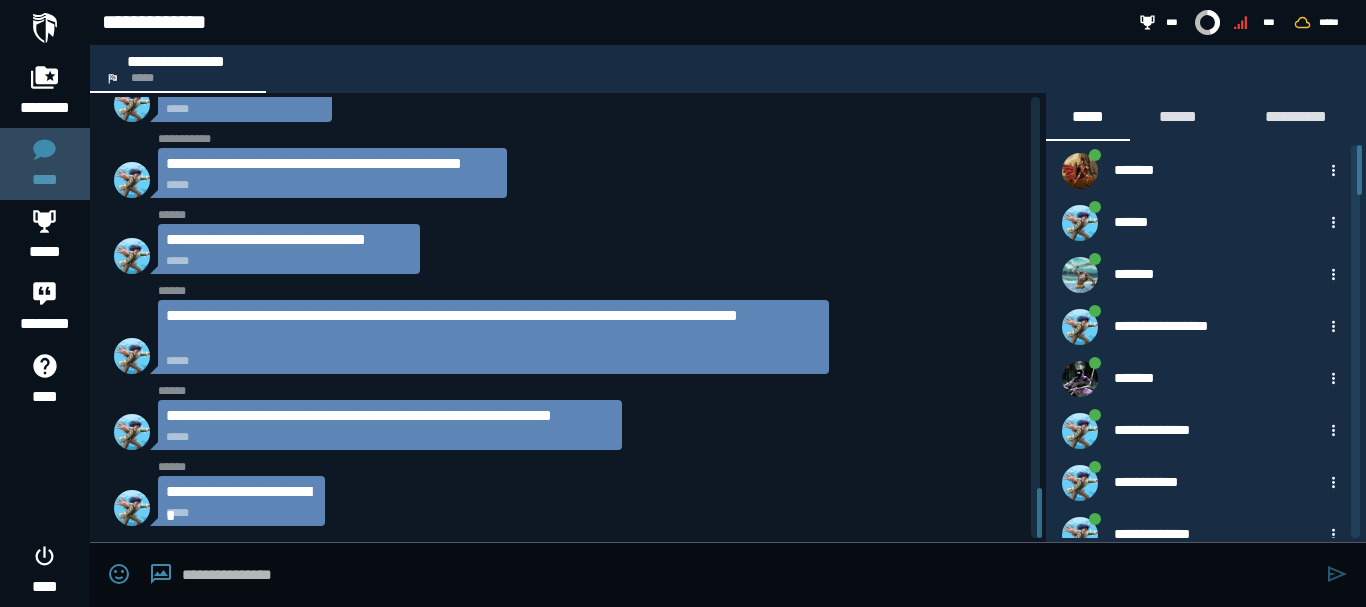 click 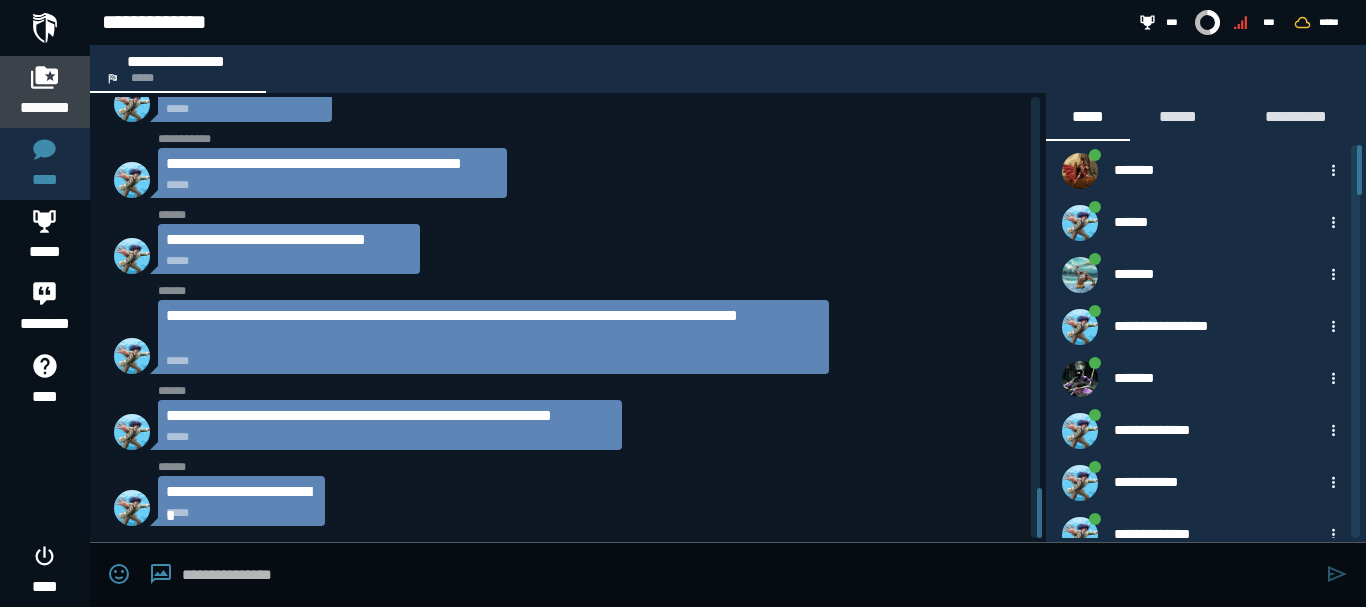 click on "********" at bounding box center (45, 92) 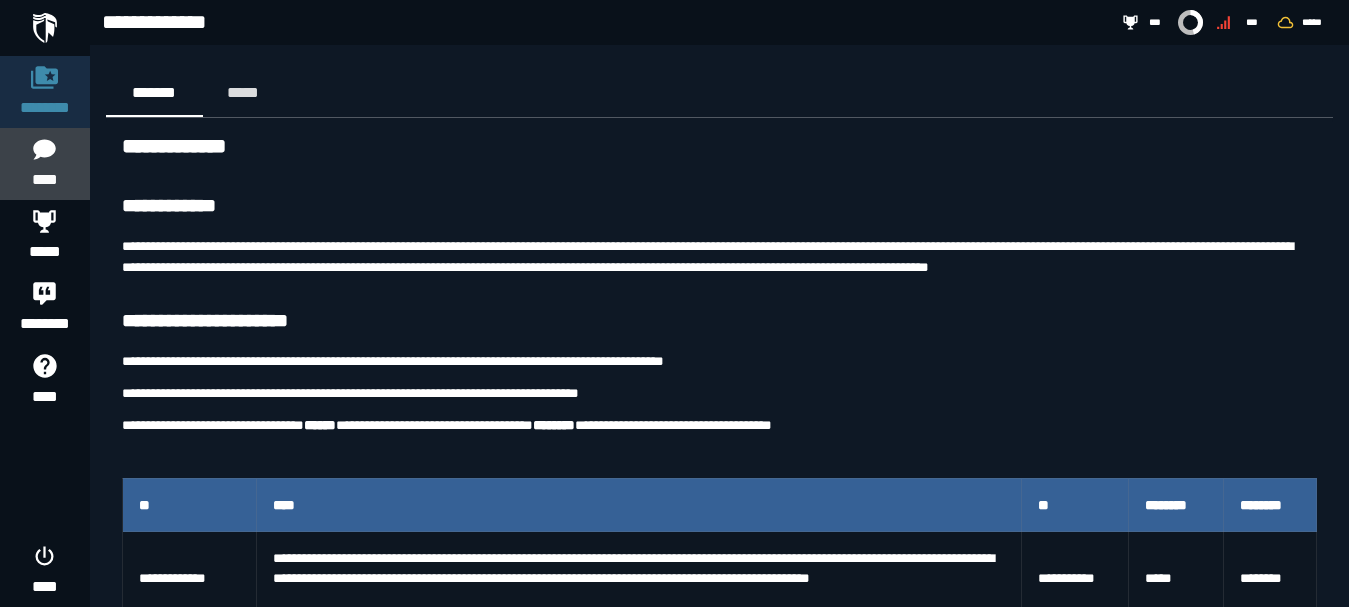 click 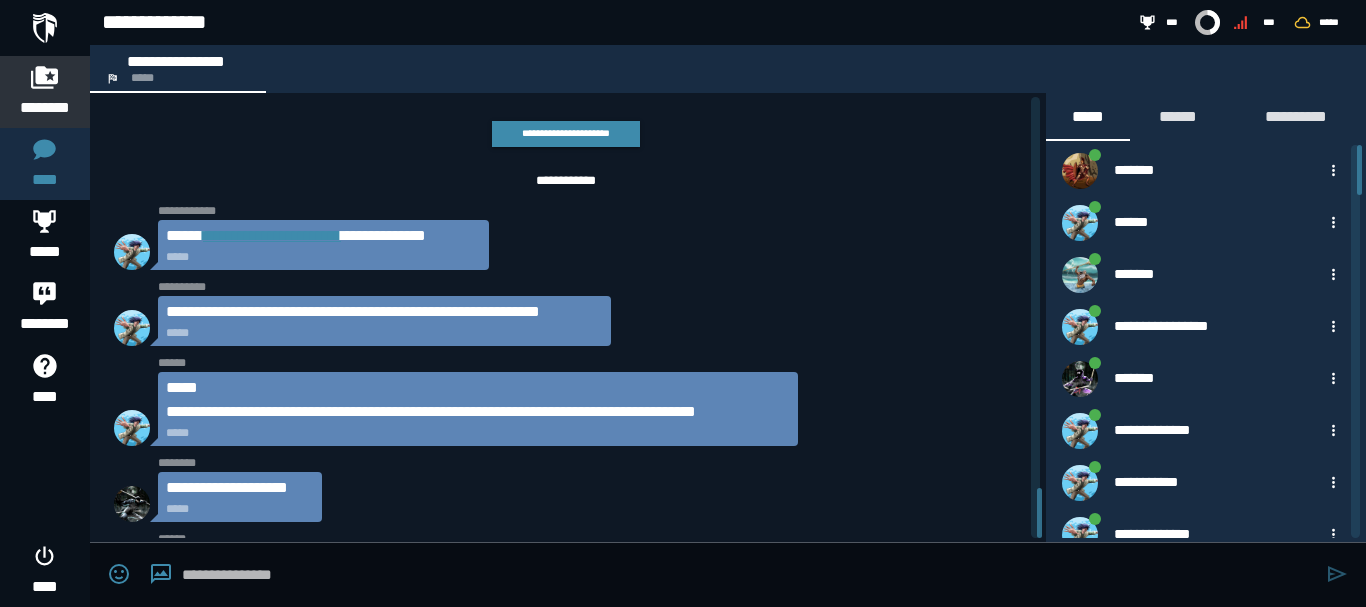 scroll, scrollTop: 3780, scrollLeft: 0, axis: vertical 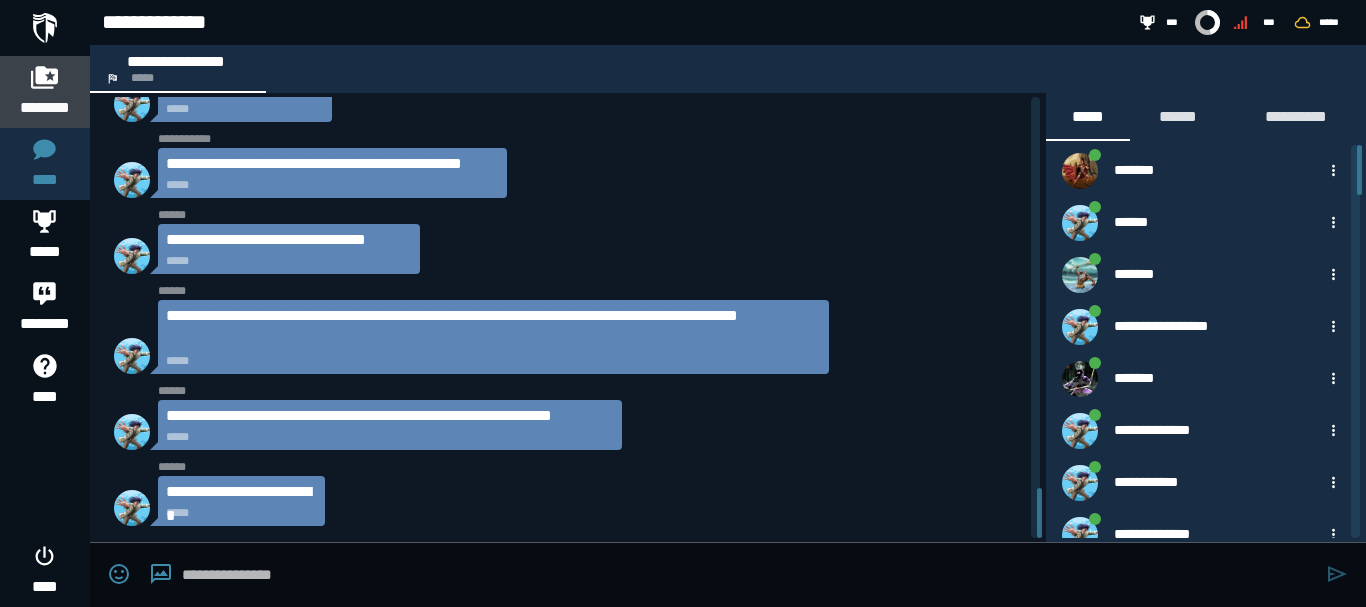 click on "********" at bounding box center [45, 108] 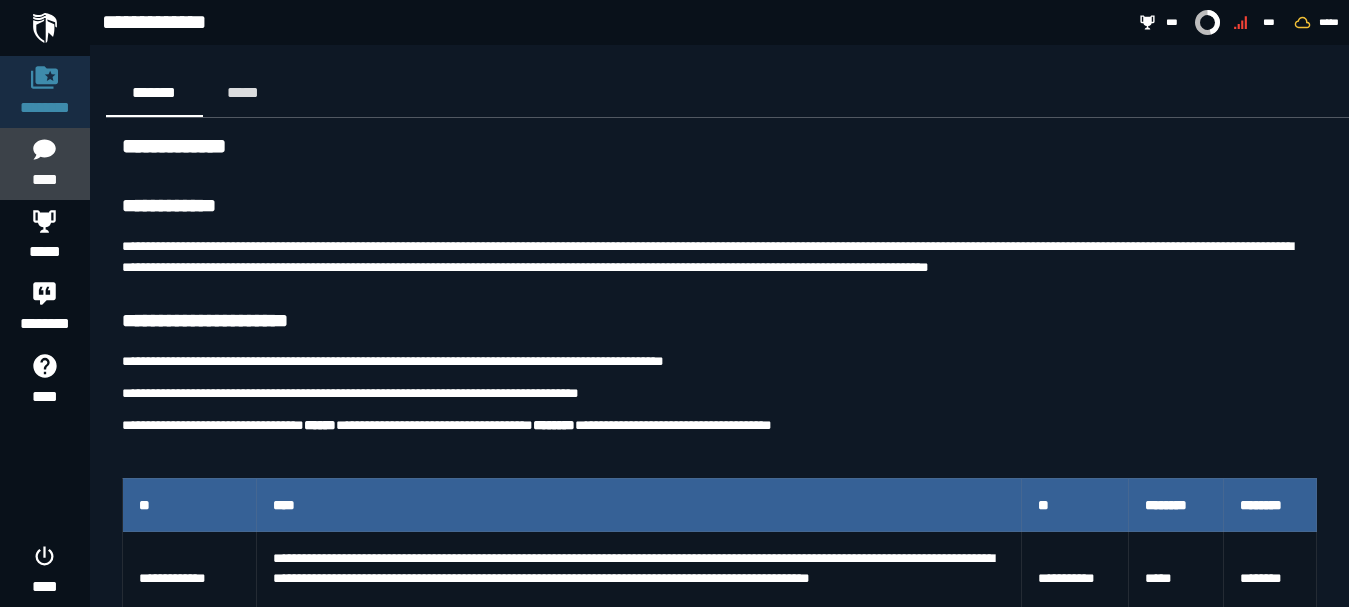 click 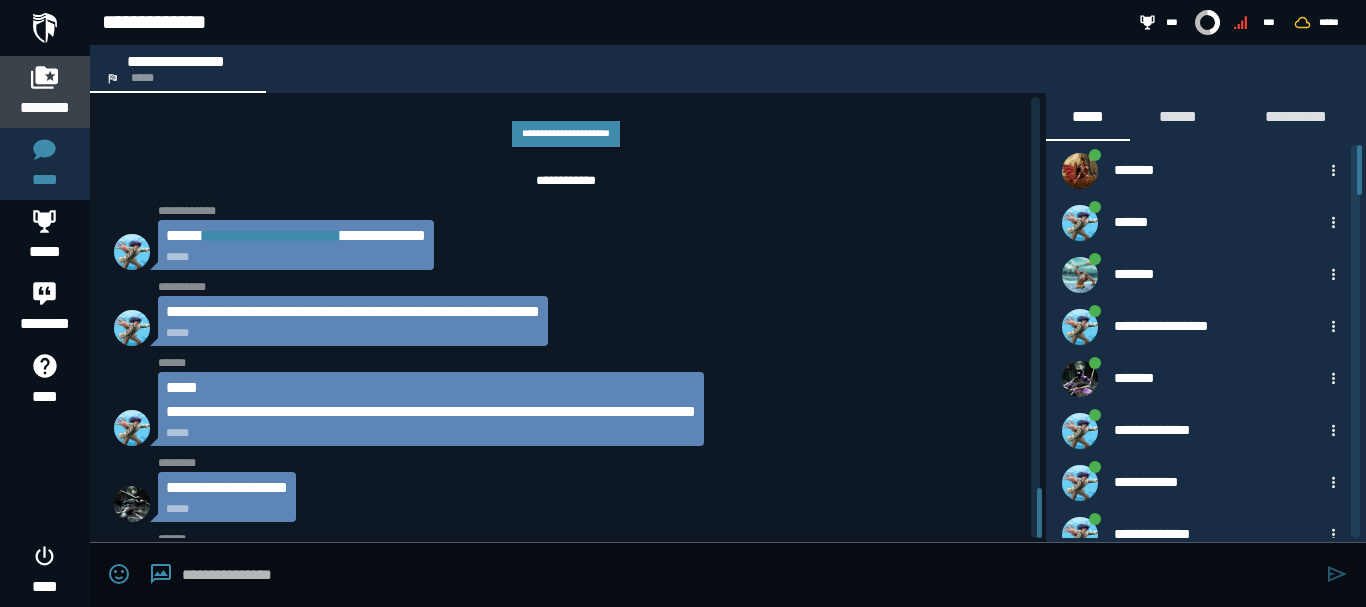 click on "********" at bounding box center (45, 108) 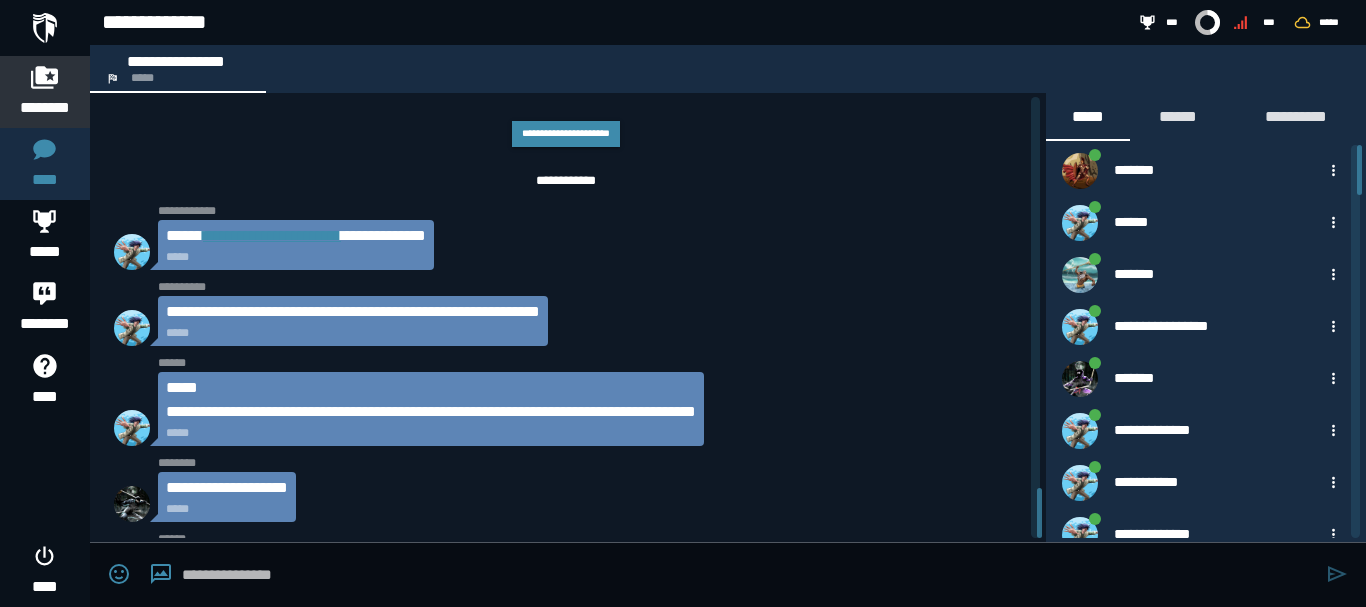 scroll, scrollTop: 0, scrollLeft: 0, axis: both 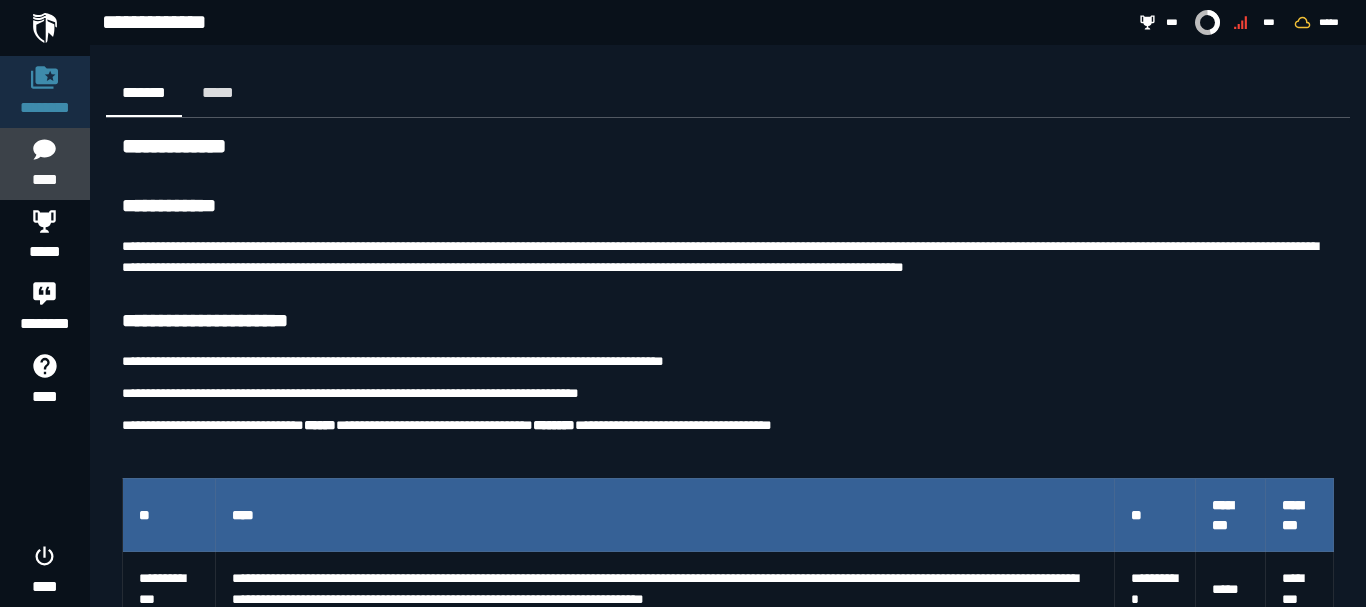 click 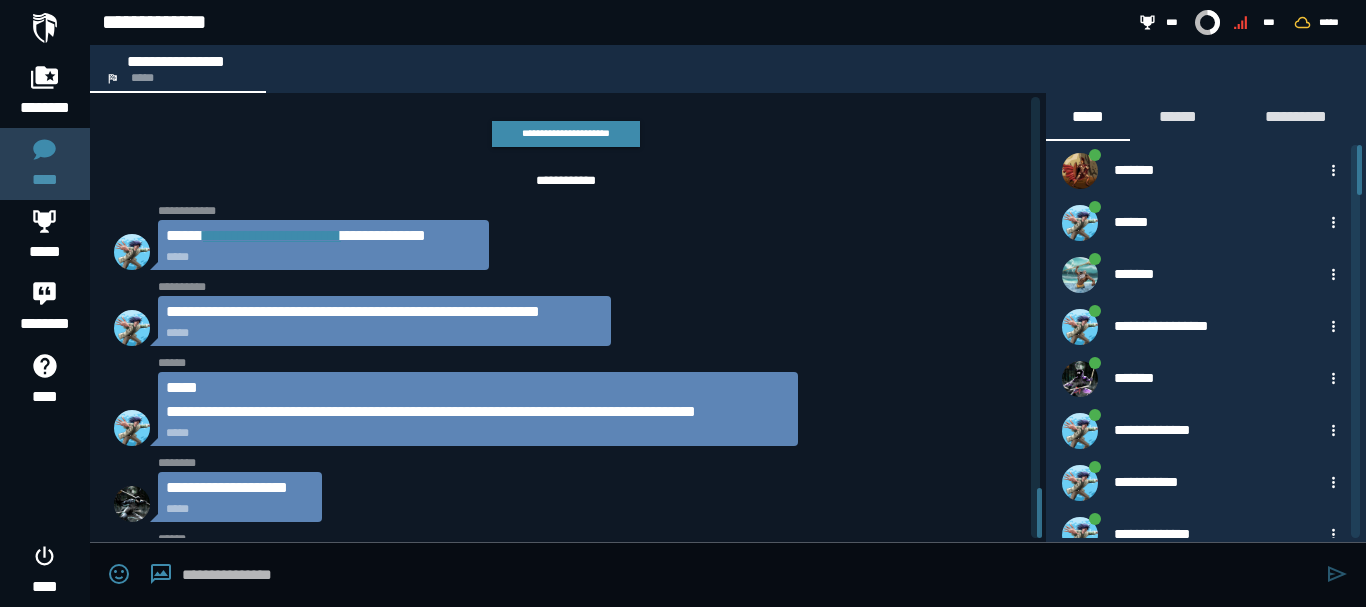 scroll, scrollTop: 3780, scrollLeft: 0, axis: vertical 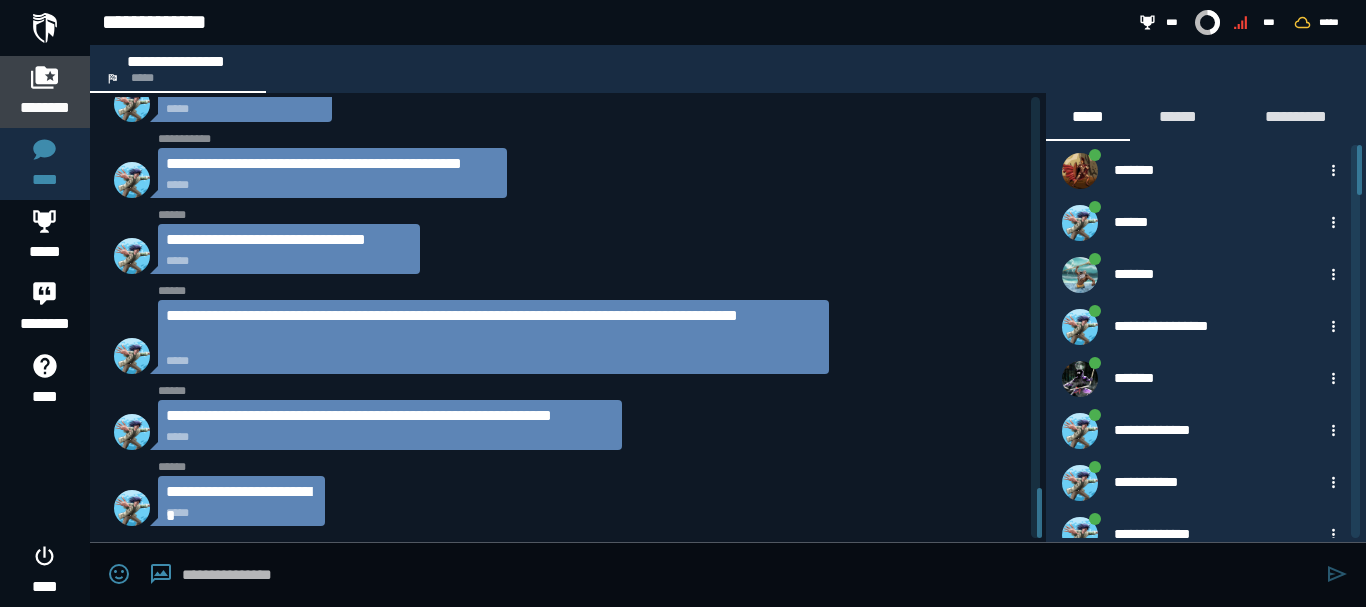 click on "********" at bounding box center (45, 108) 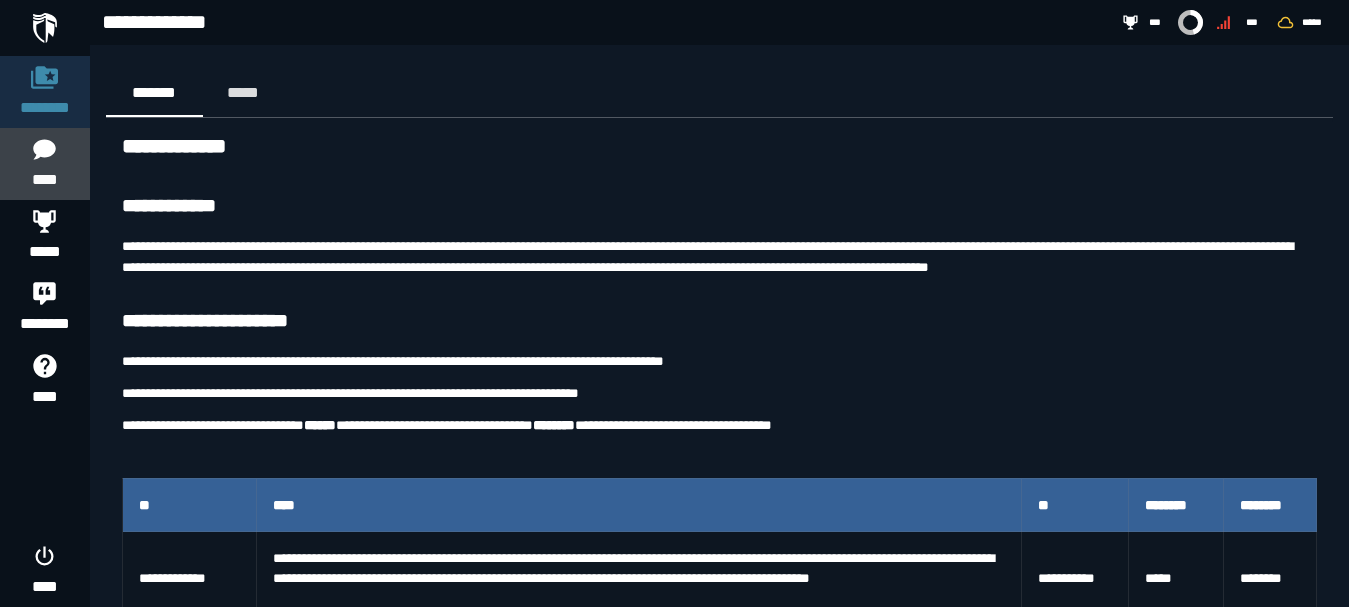click 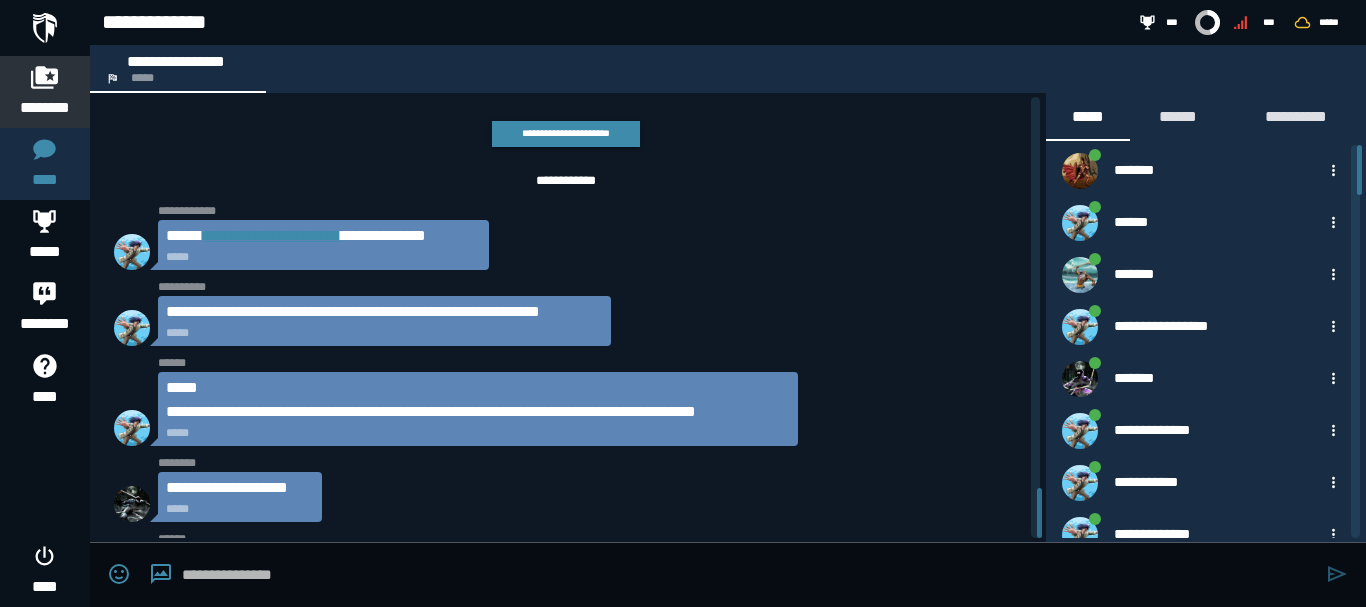 scroll, scrollTop: 3780, scrollLeft: 0, axis: vertical 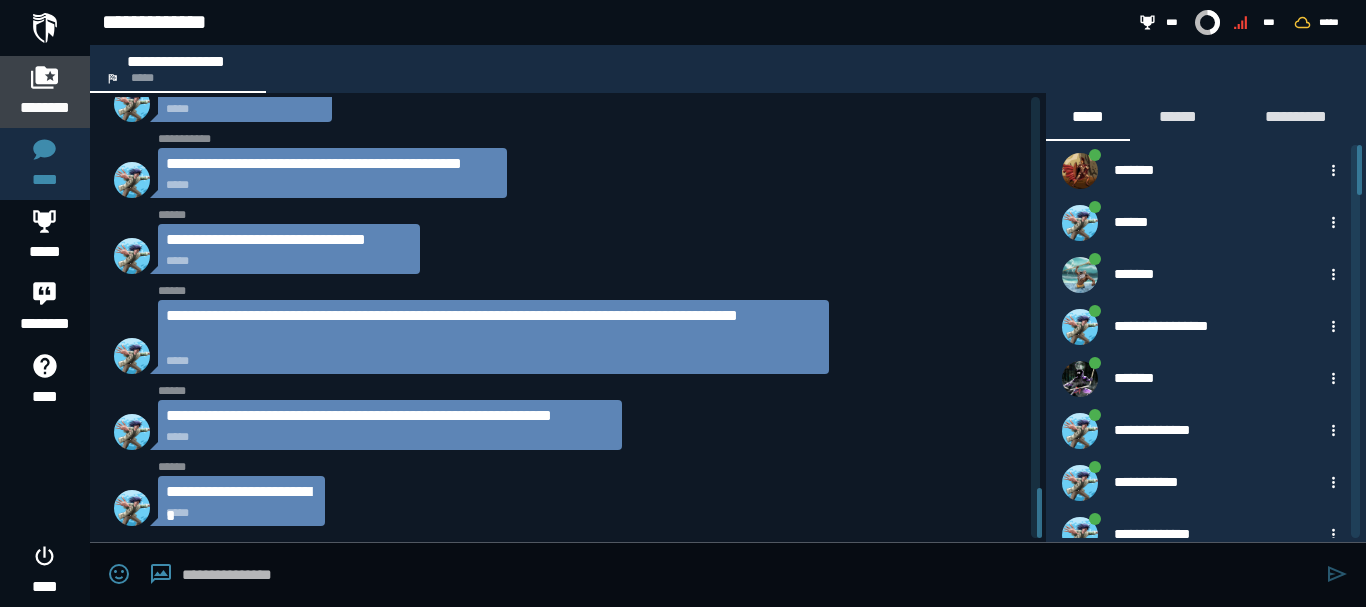 click on "********" at bounding box center [45, 108] 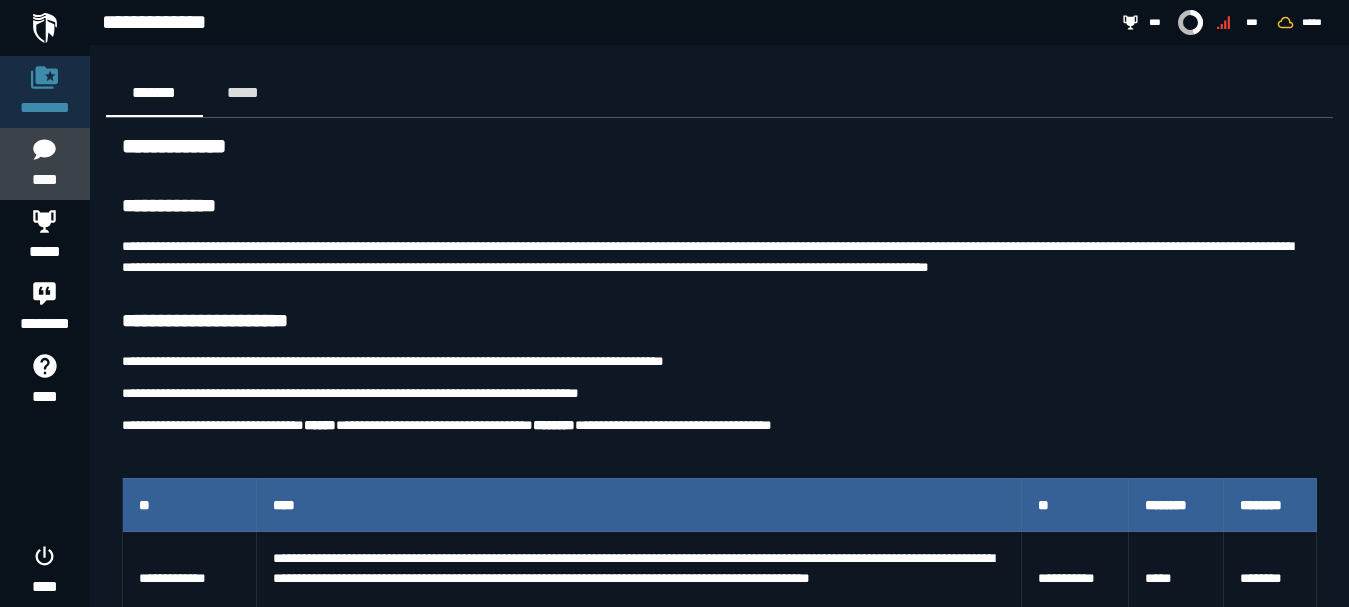 click on "****" at bounding box center (44, 180) 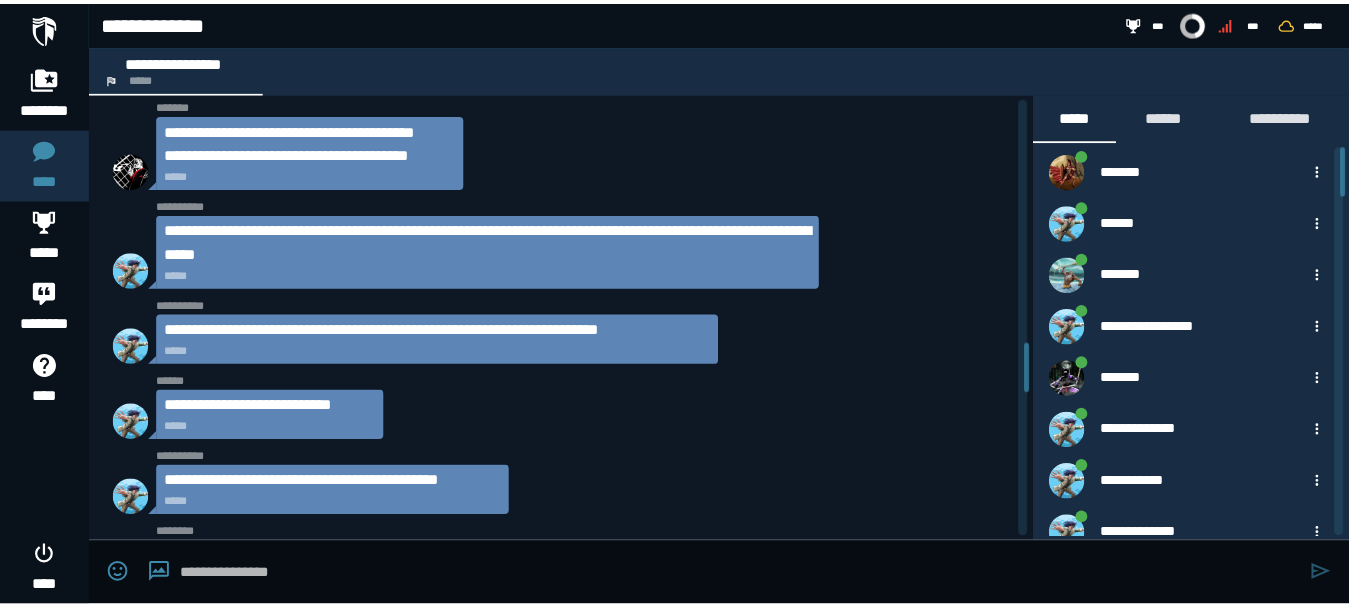scroll, scrollTop: 2380, scrollLeft: 0, axis: vertical 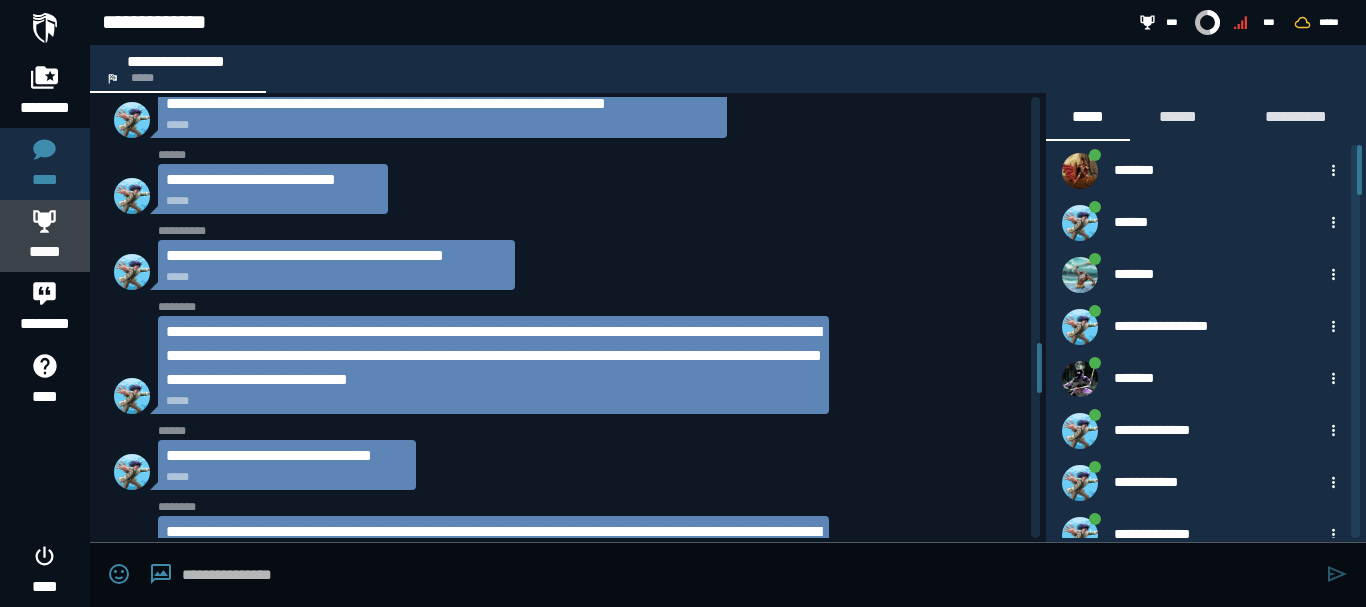 click on "*****" at bounding box center [45, 252] 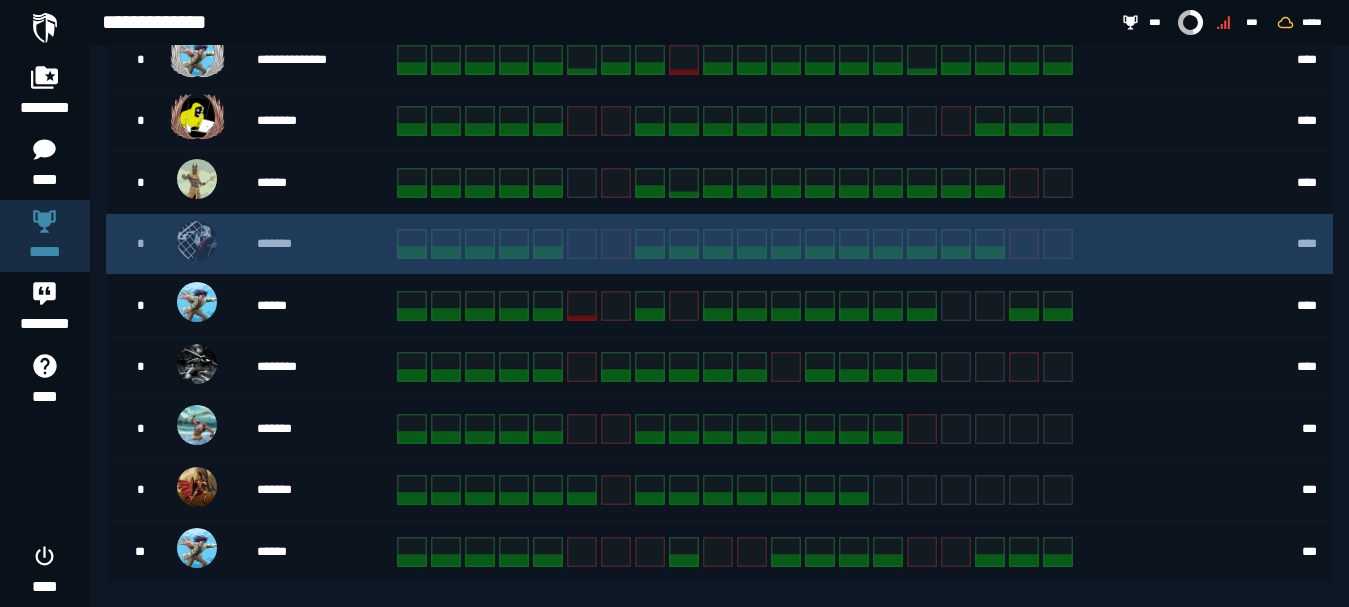 scroll, scrollTop: 599, scrollLeft: 0, axis: vertical 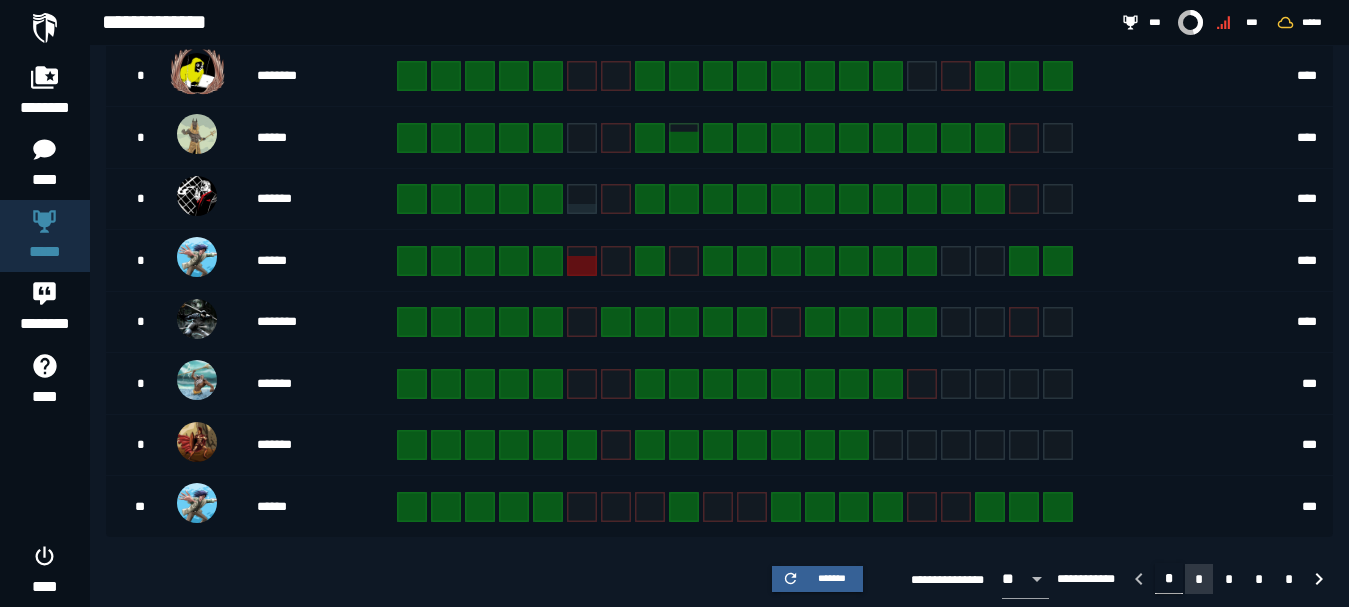 click on "*" at bounding box center (1199, 579) 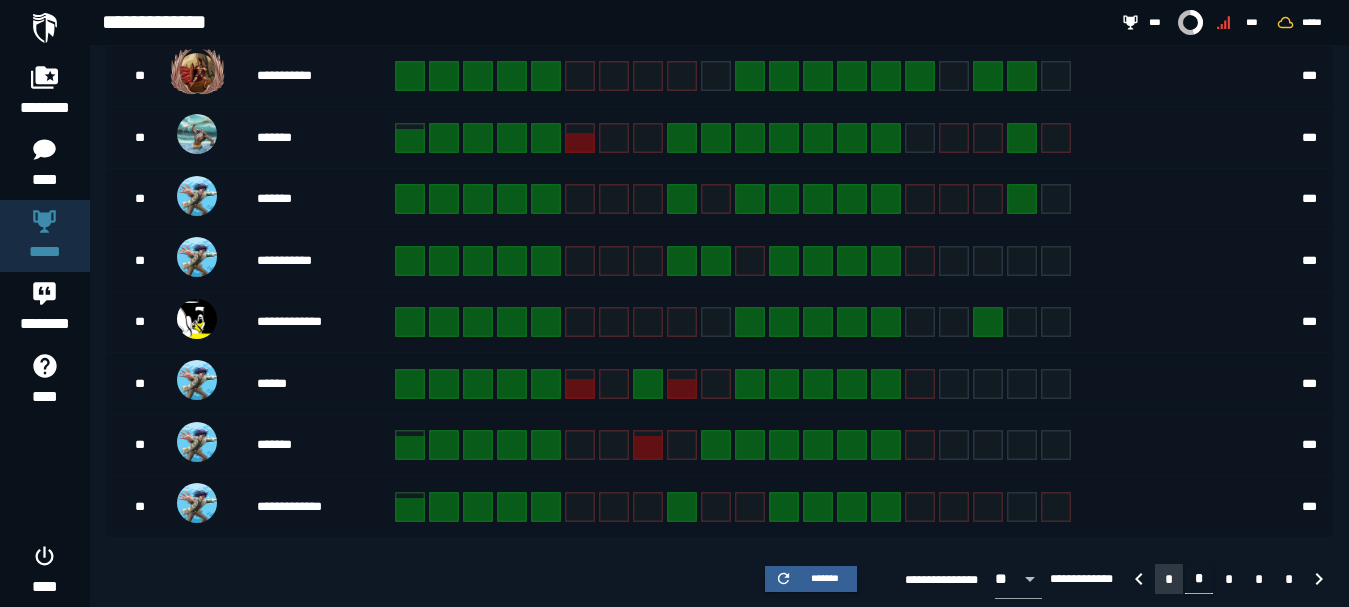click on "*" at bounding box center [1169, 579] 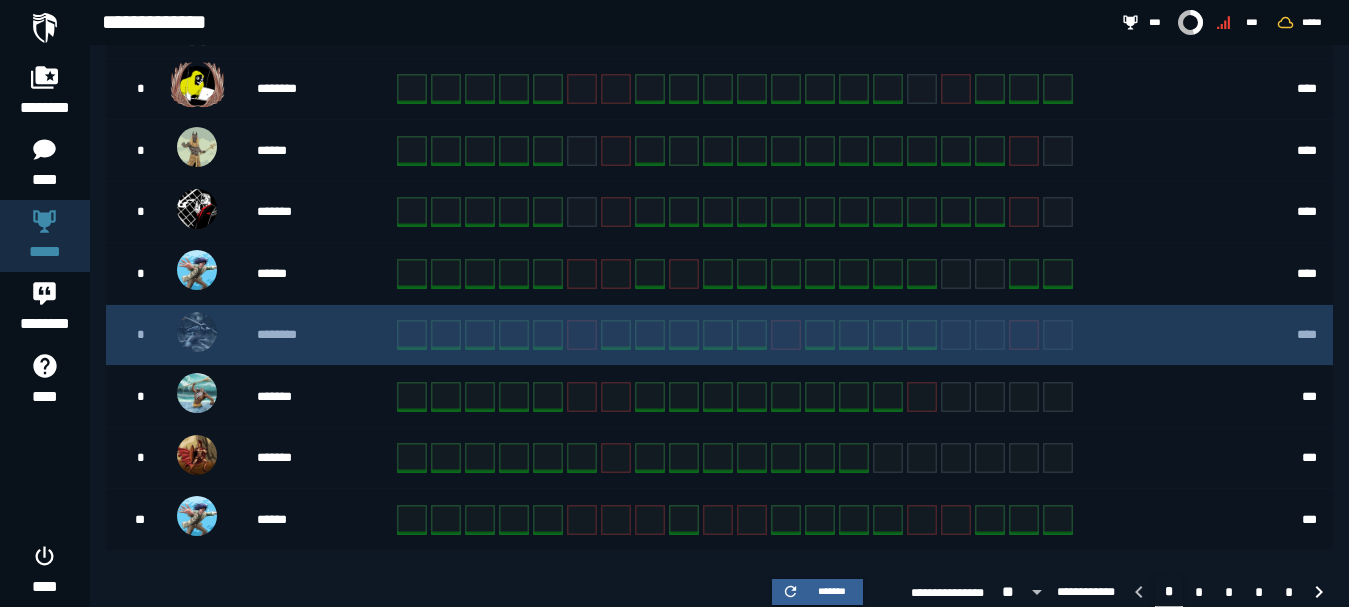 scroll, scrollTop: 599, scrollLeft: 0, axis: vertical 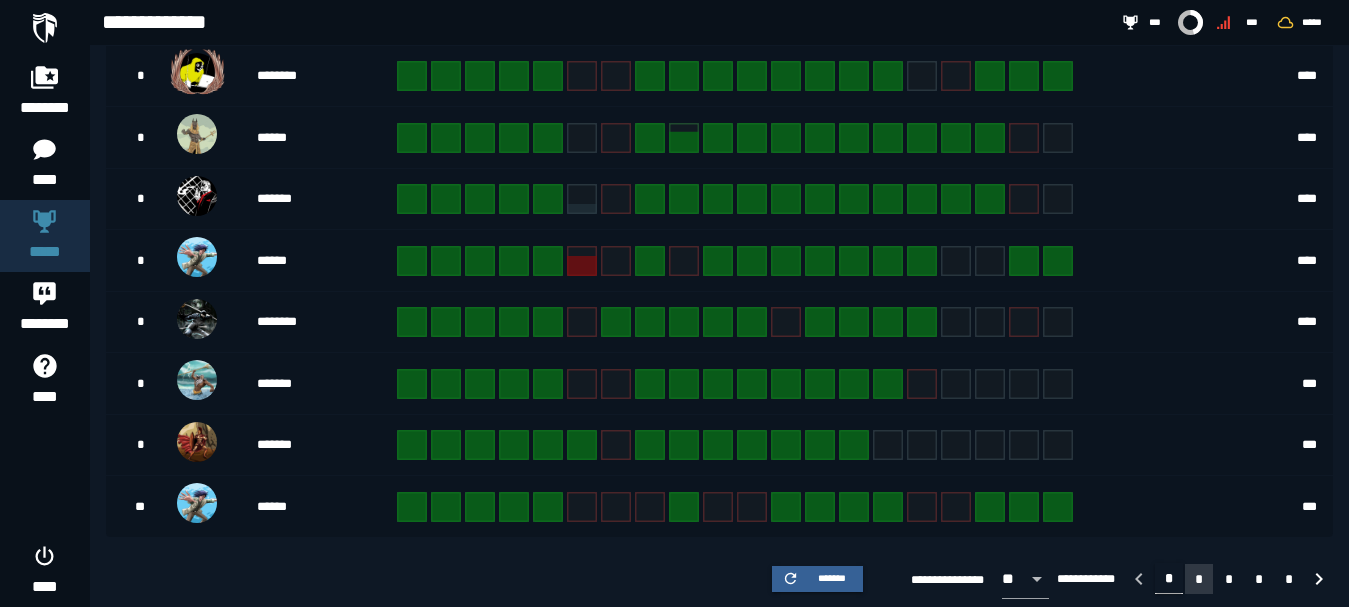 click on "*" at bounding box center [1199, 579] 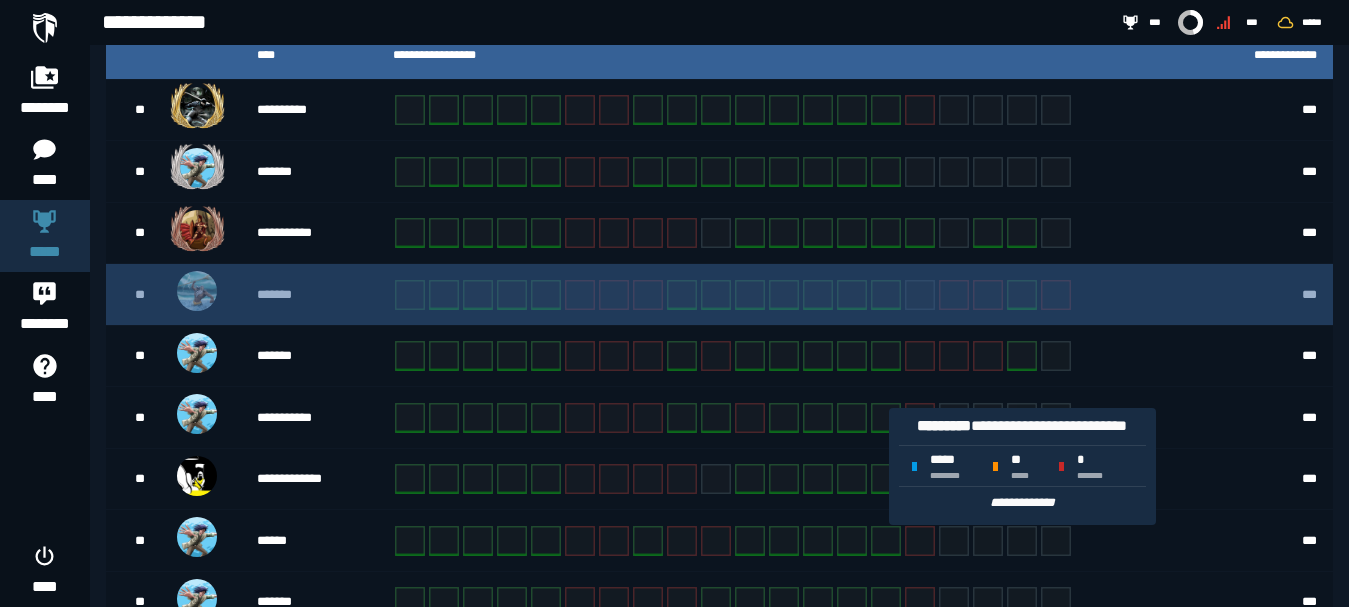 scroll, scrollTop: 599, scrollLeft: 0, axis: vertical 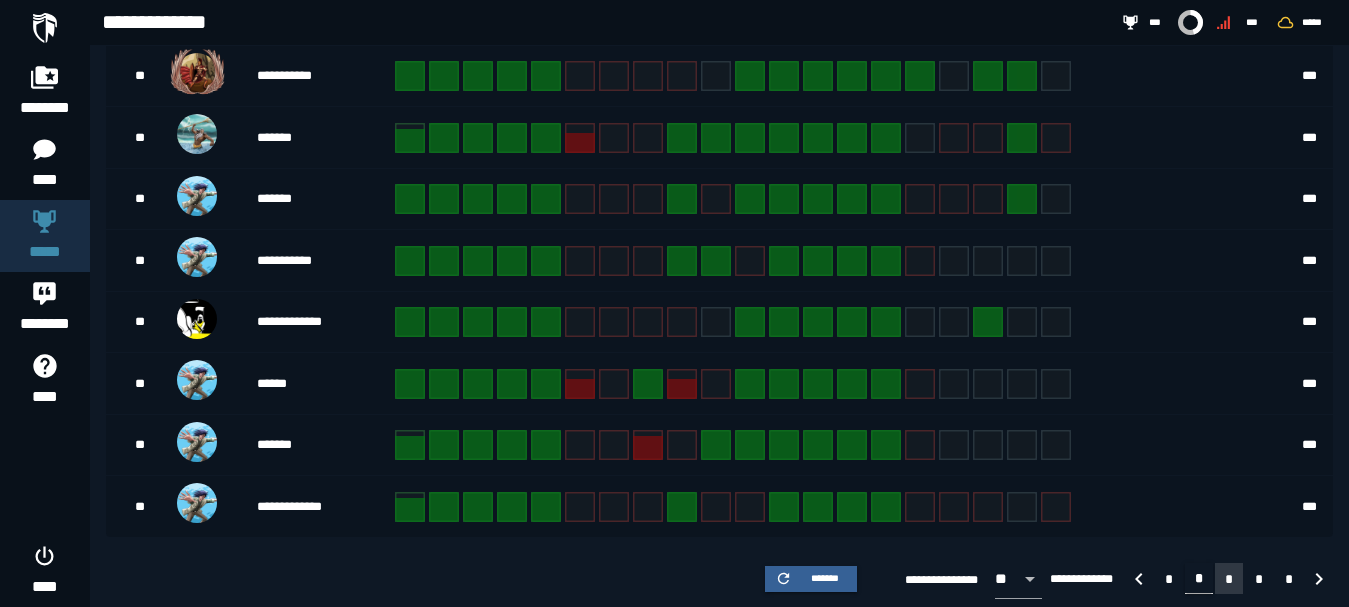 click on "*" at bounding box center [1229, 578] 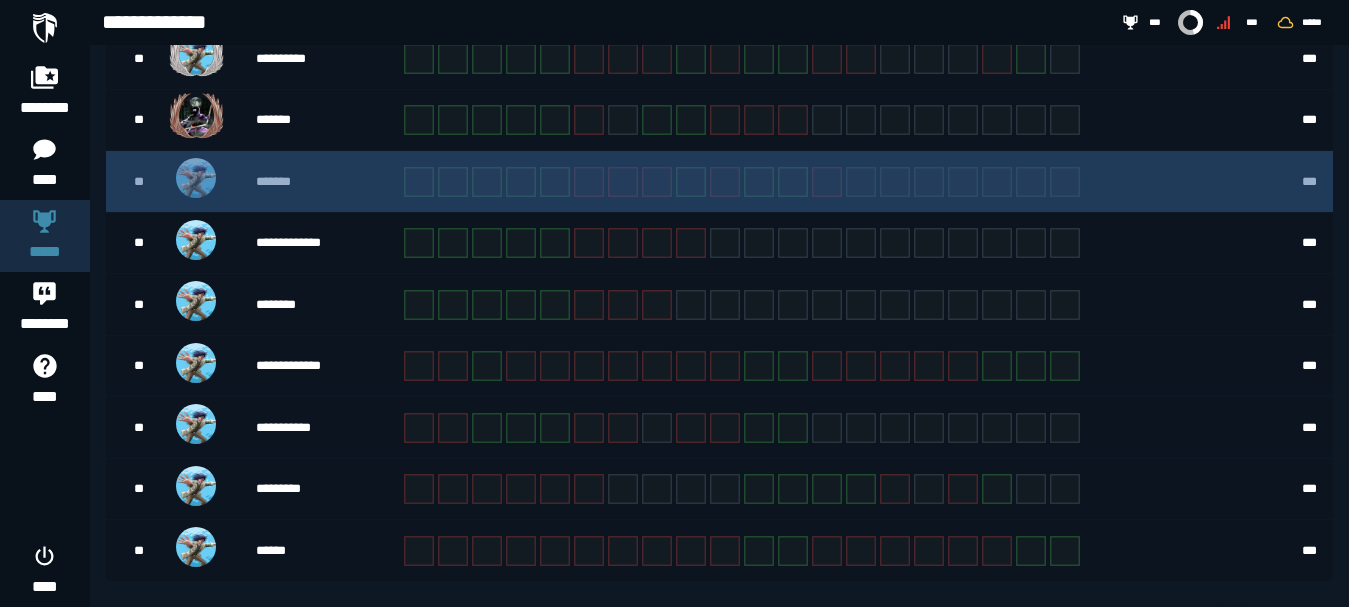 scroll, scrollTop: 599, scrollLeft: 0, axis: vertical 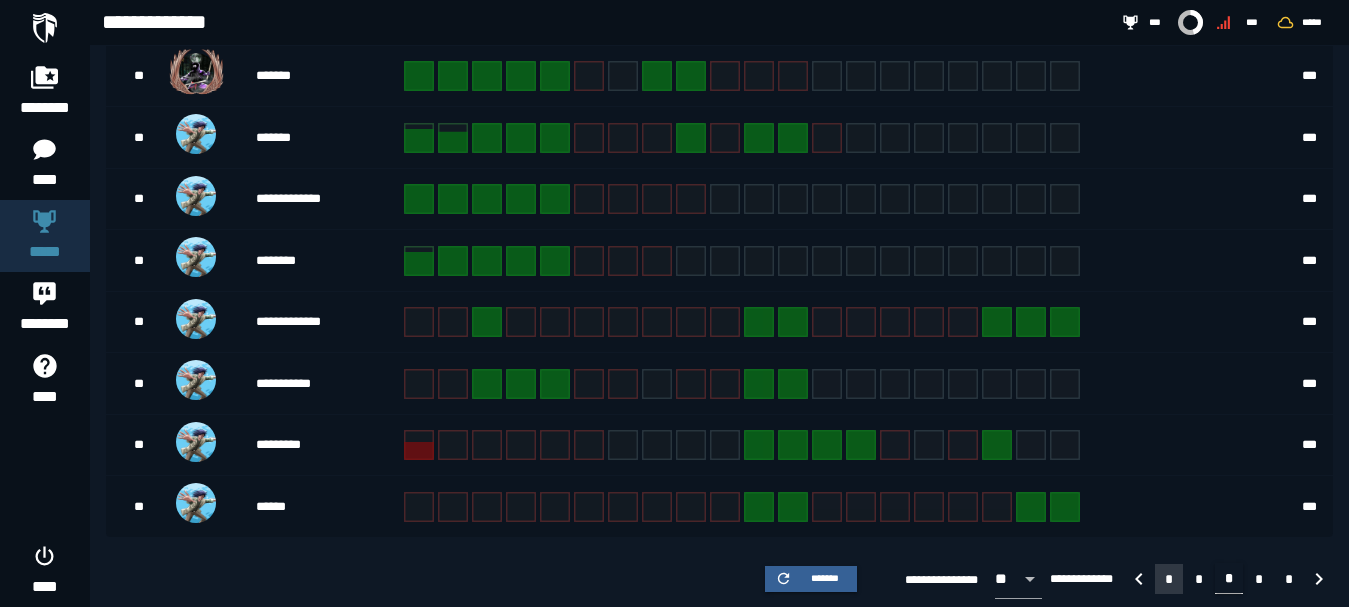 click on "*" at bounding box center (1169, 579) 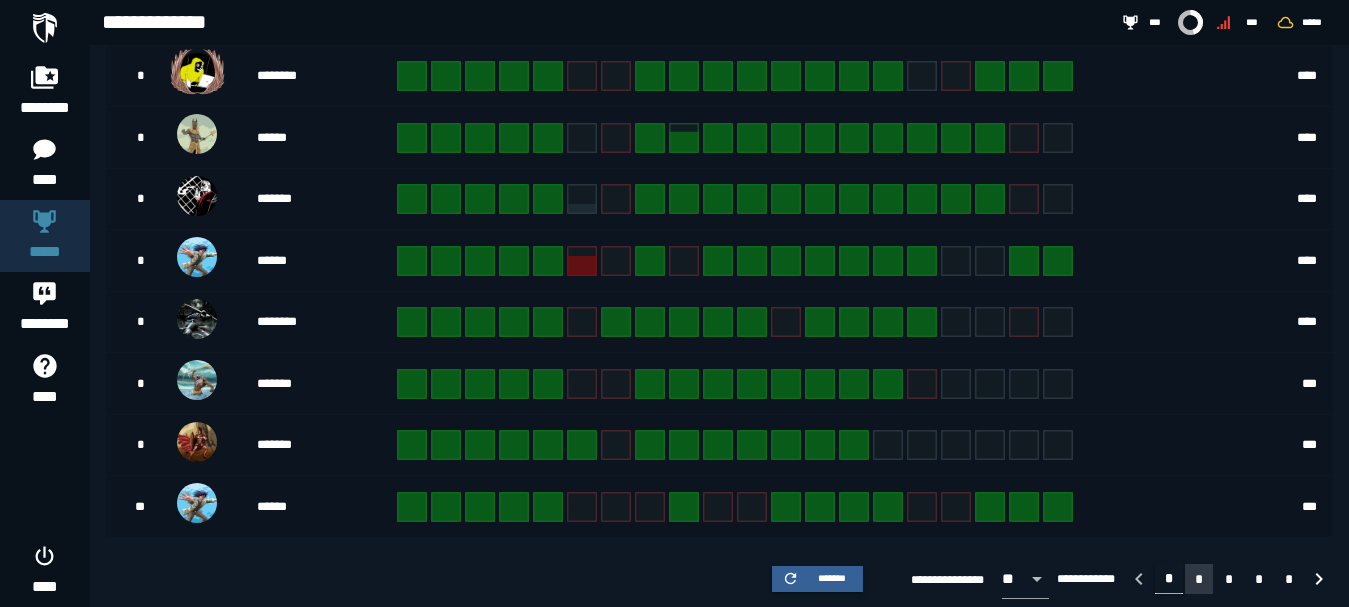 click on "*" at bounding box center [1199, 579] 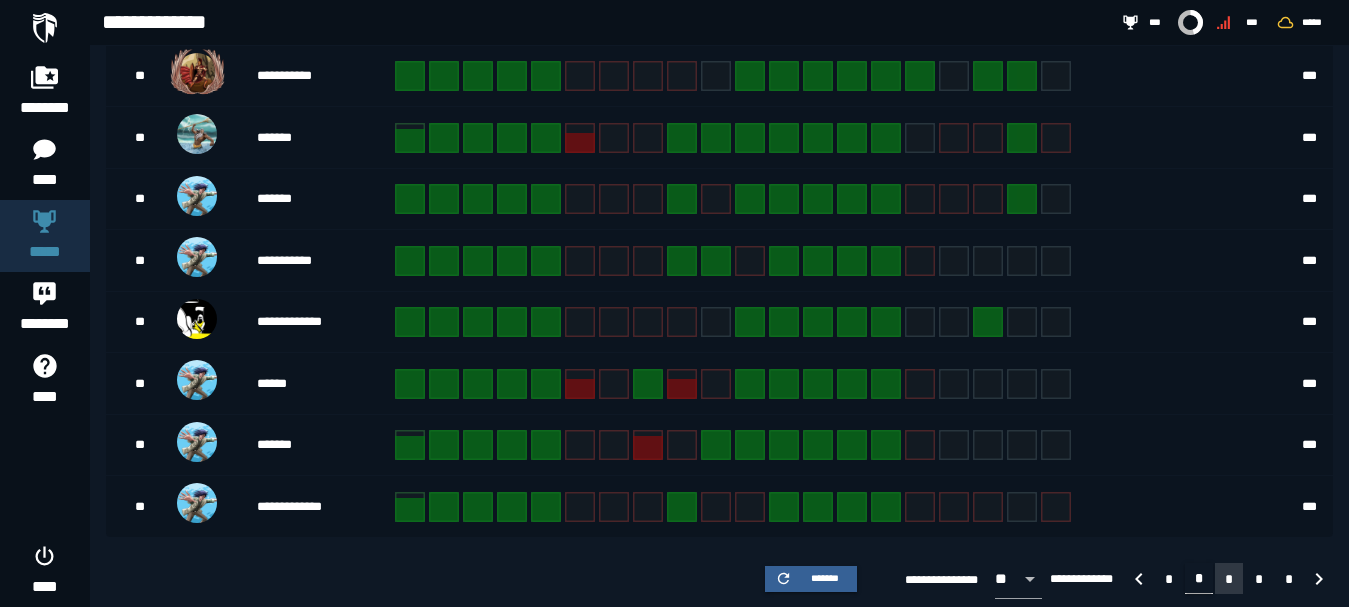 click on "*" at bounding box center [1229, 578] 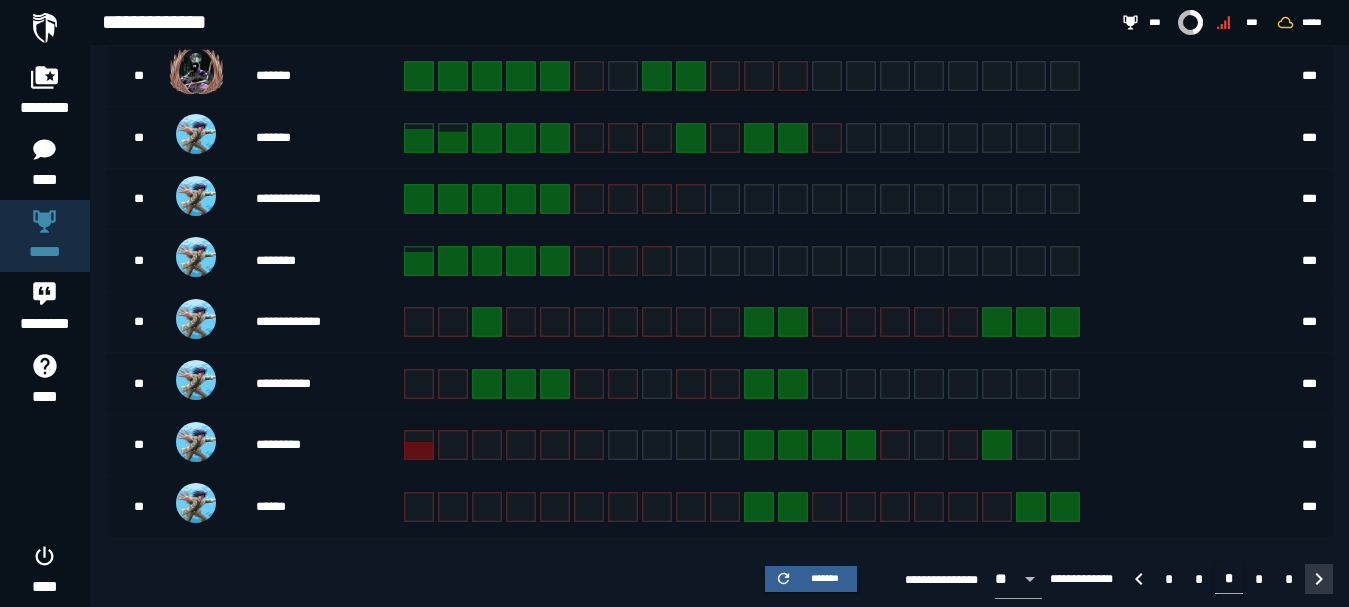 click 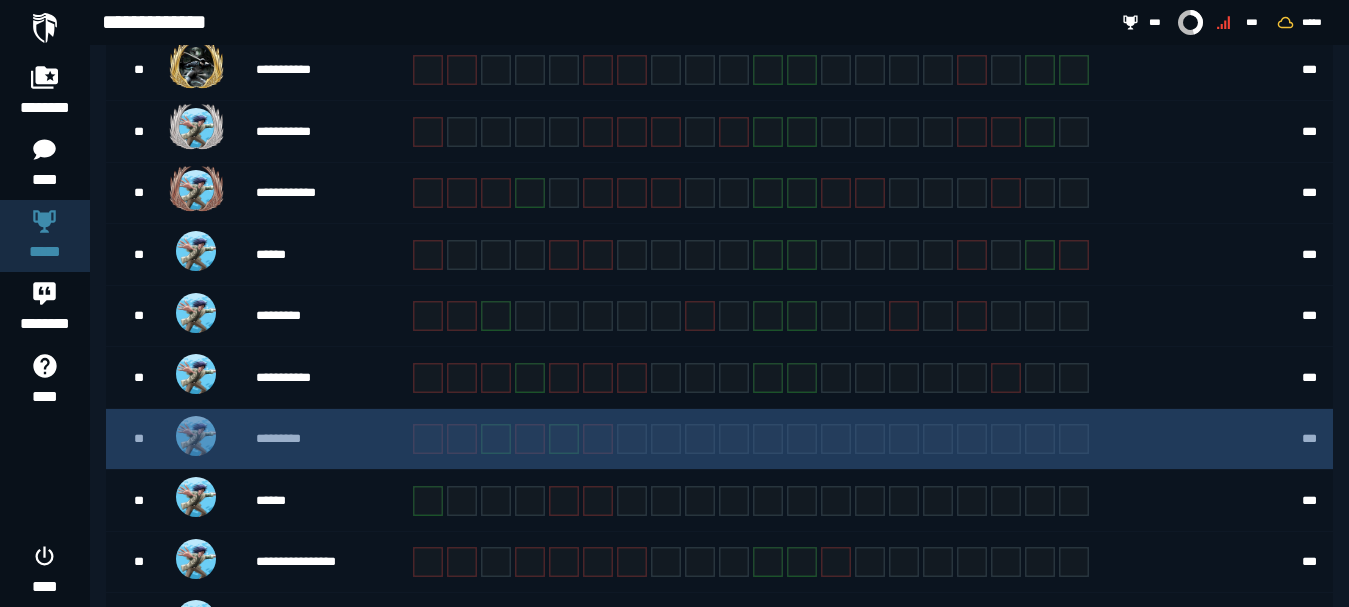 scroll, scrollTop: 599, scrollLeft: 0, axis: vertical 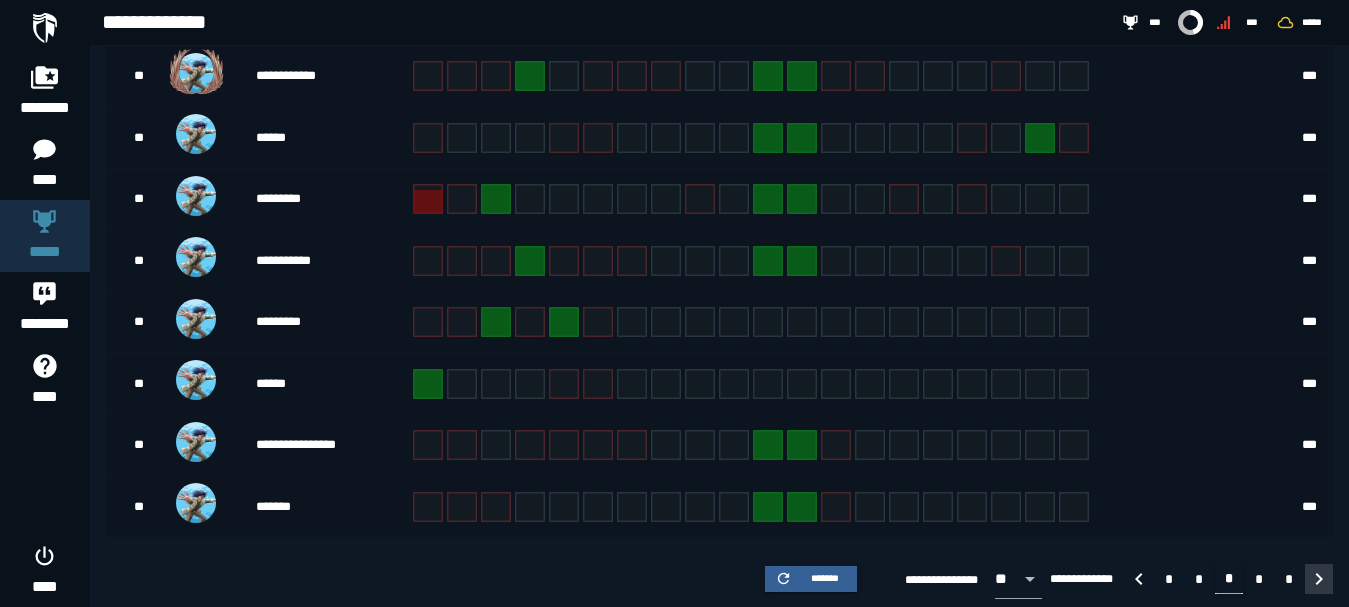 click 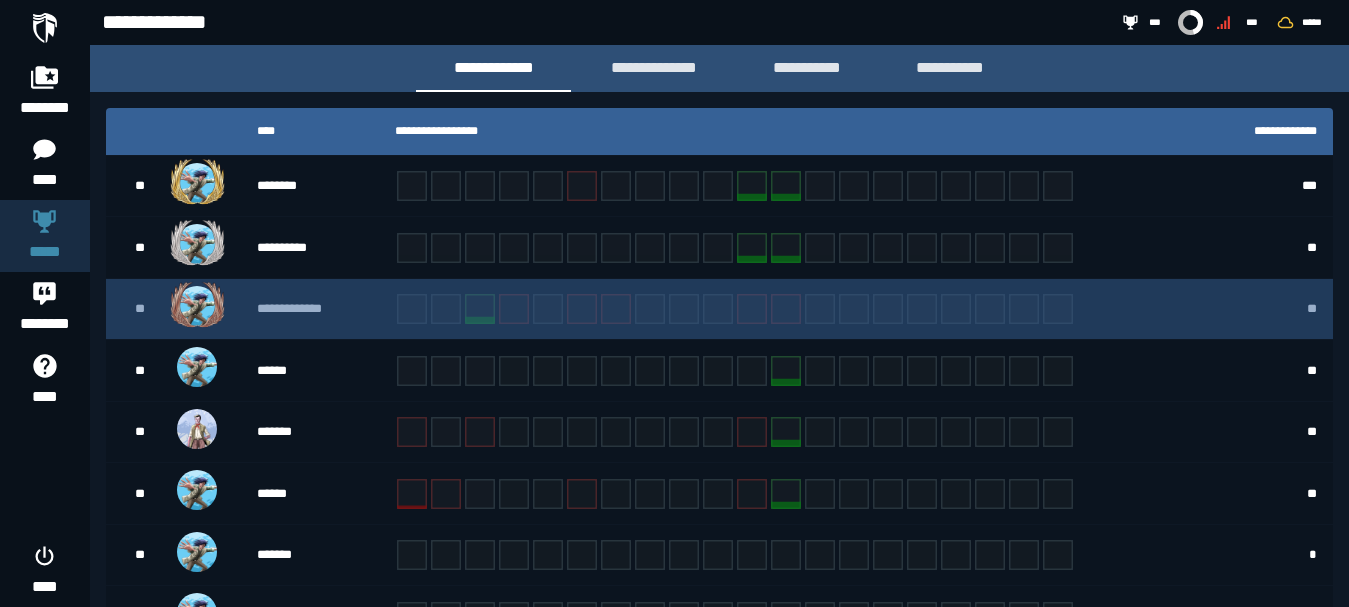 scroll, scrollTop: 599, scrollLeft: 0, axis: vertical 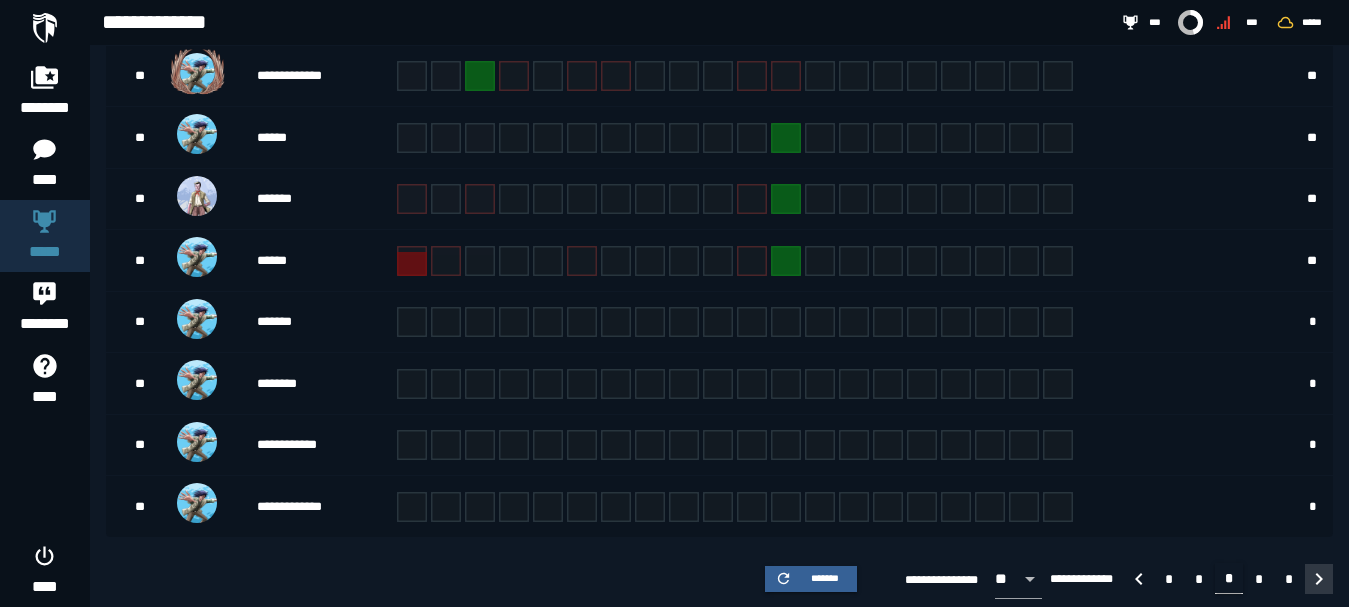 click 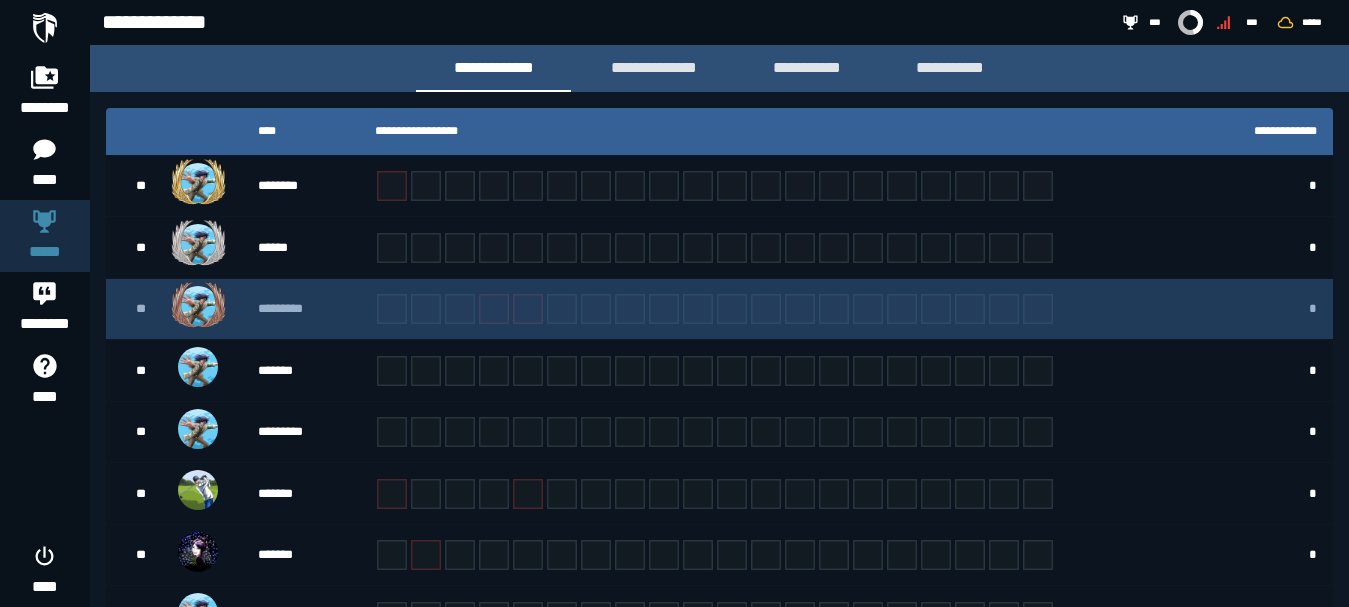 scroll, scrollTop: 599, scrollLeft: 0, axis: vertical 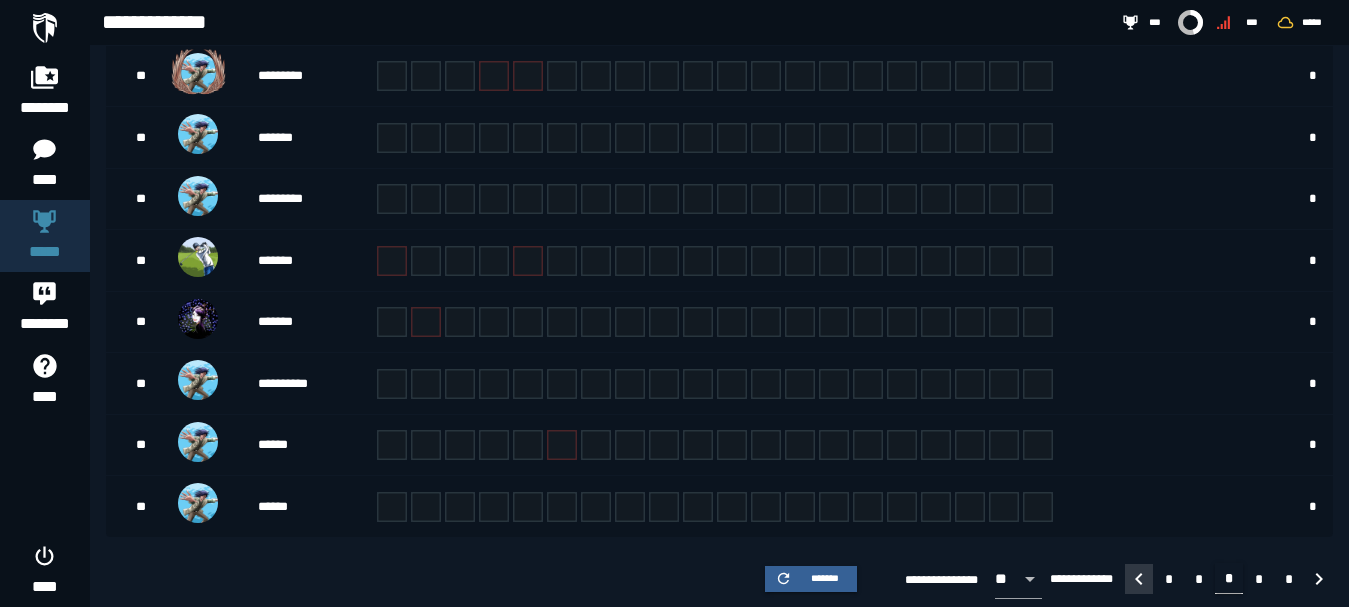 click 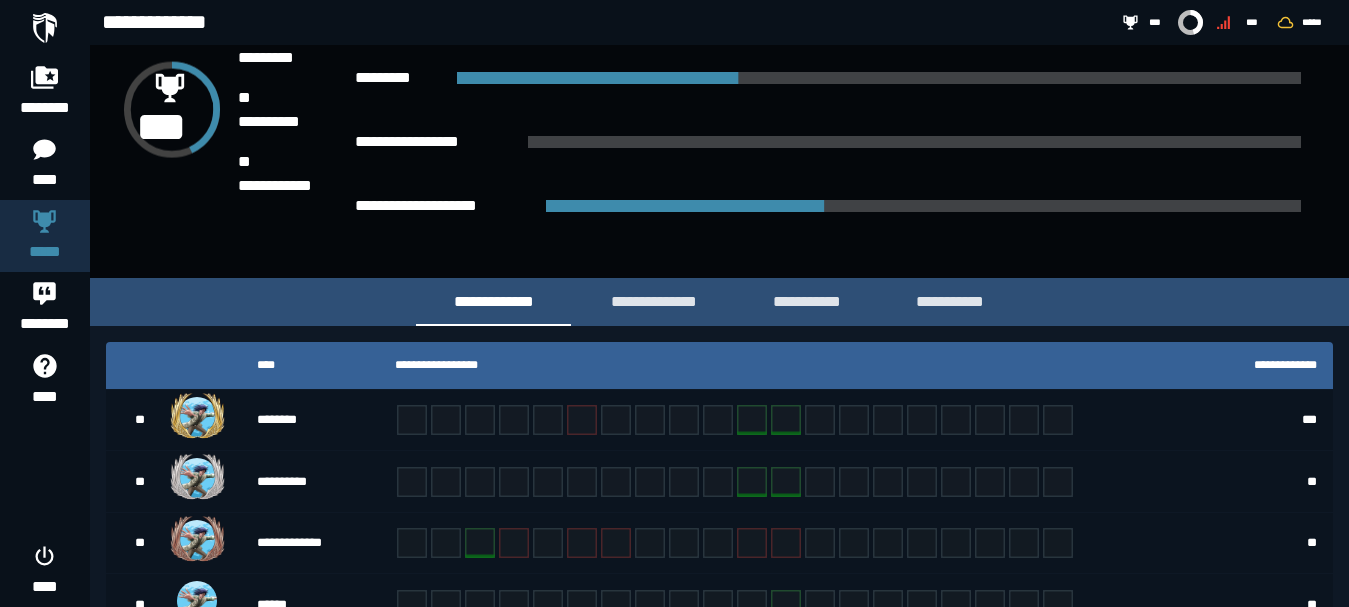 scroll, scrollTop: 599, scrollLeft: 0, axis: vertical 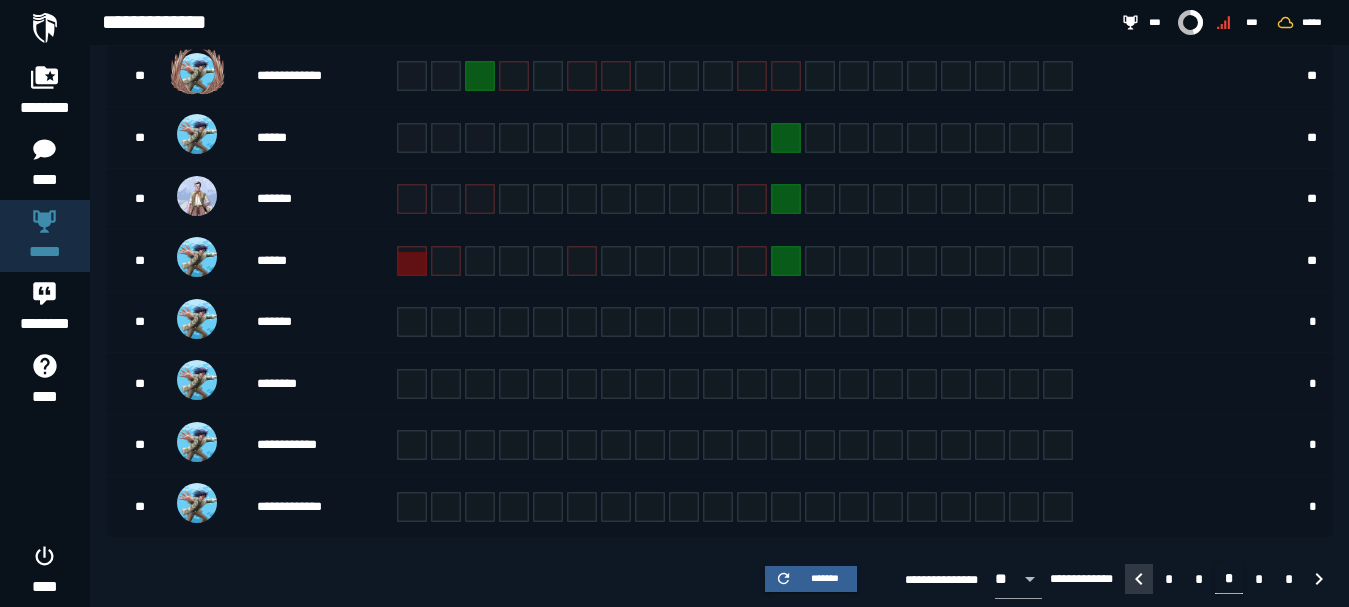 click 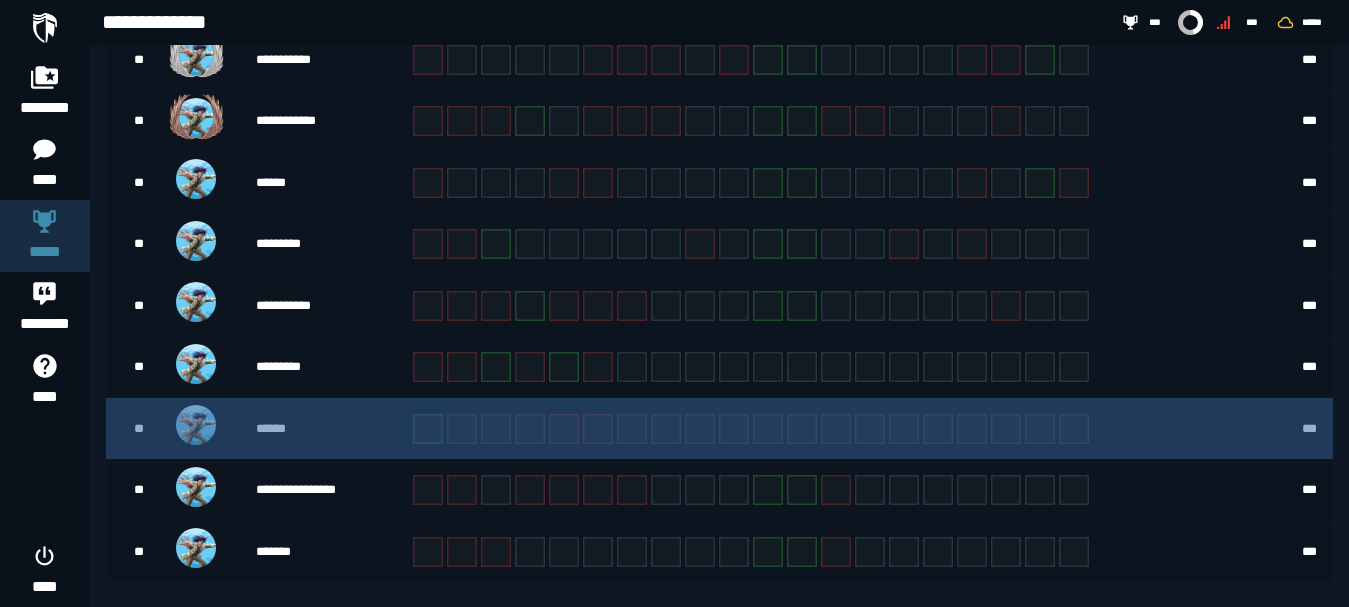 scroll, scrollTop: 599, scrollLeft: 0, axis: vertical 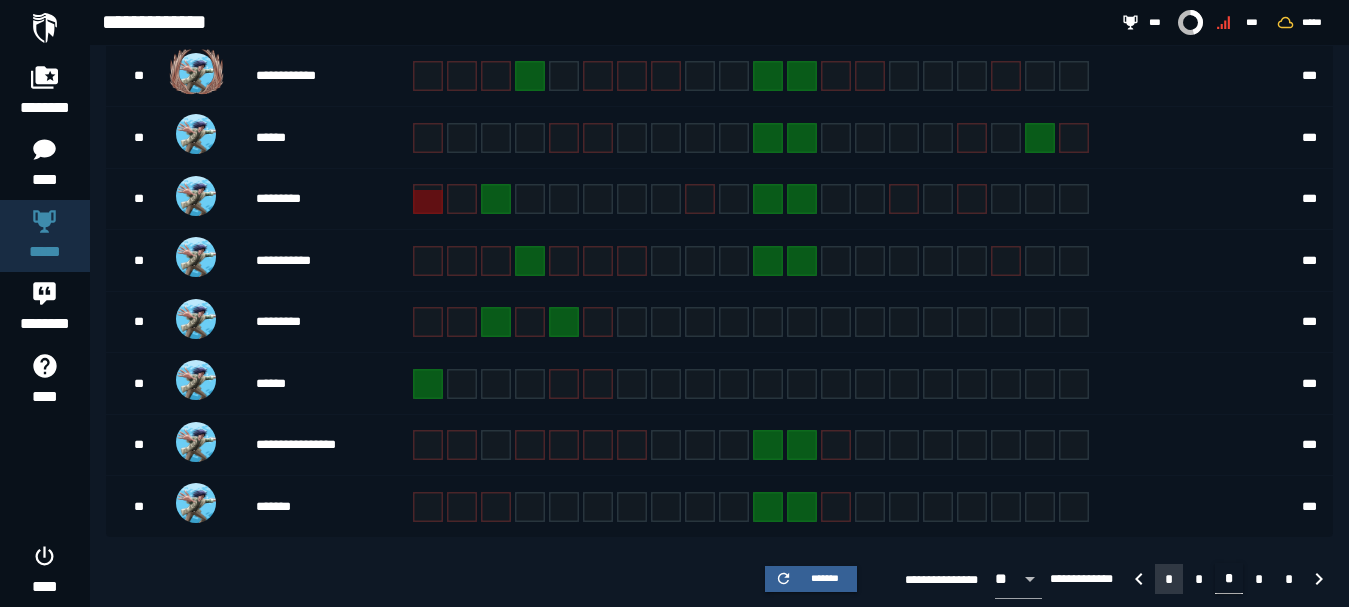 click on "*" at bounding box center [1169, 579] 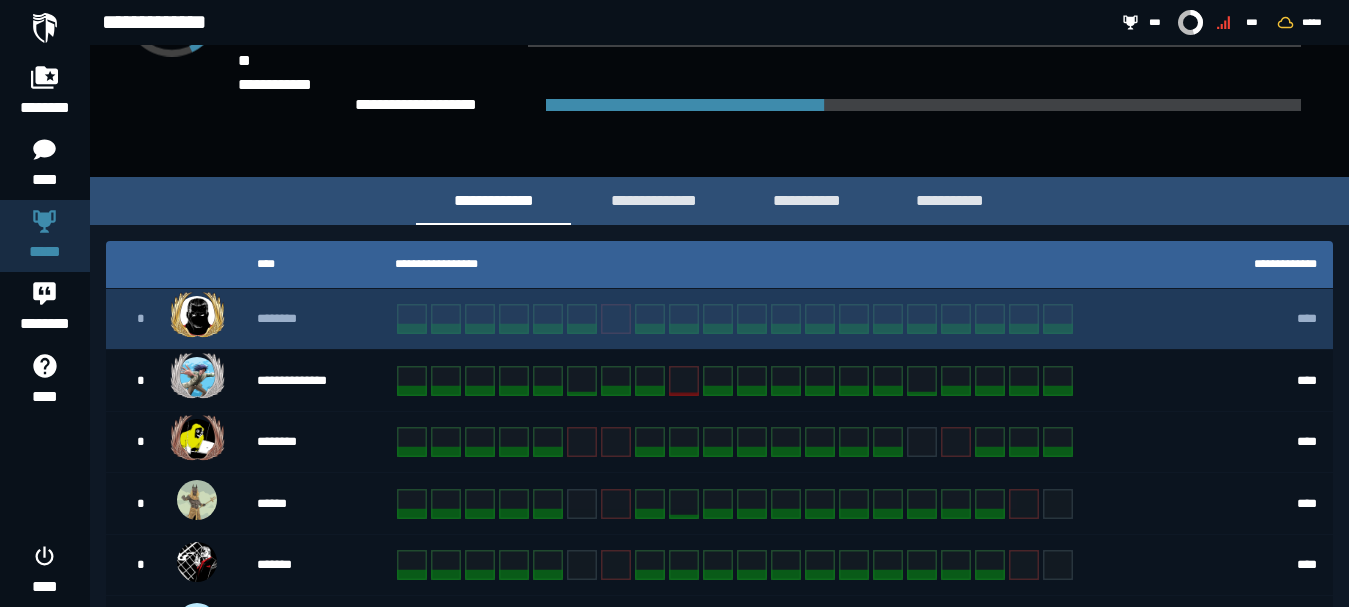 scroll, scrollTop: 599, scrollLeft: 0, axis: vertical 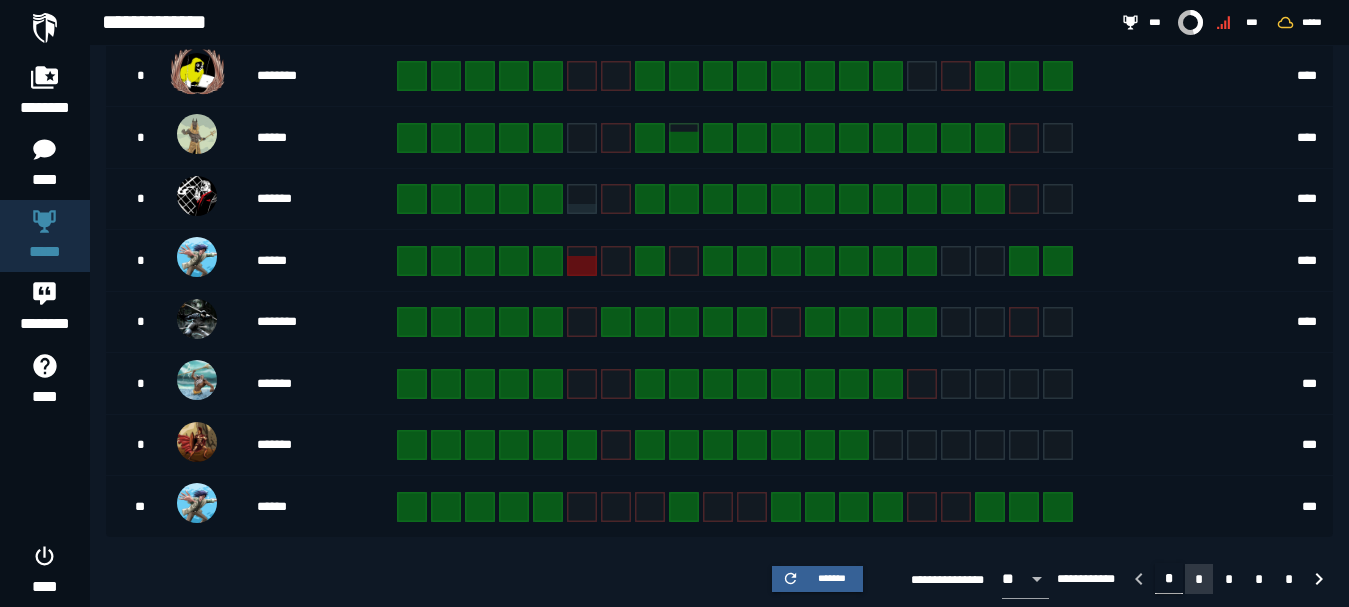 click on "*" at bounding box center [1199, 579] 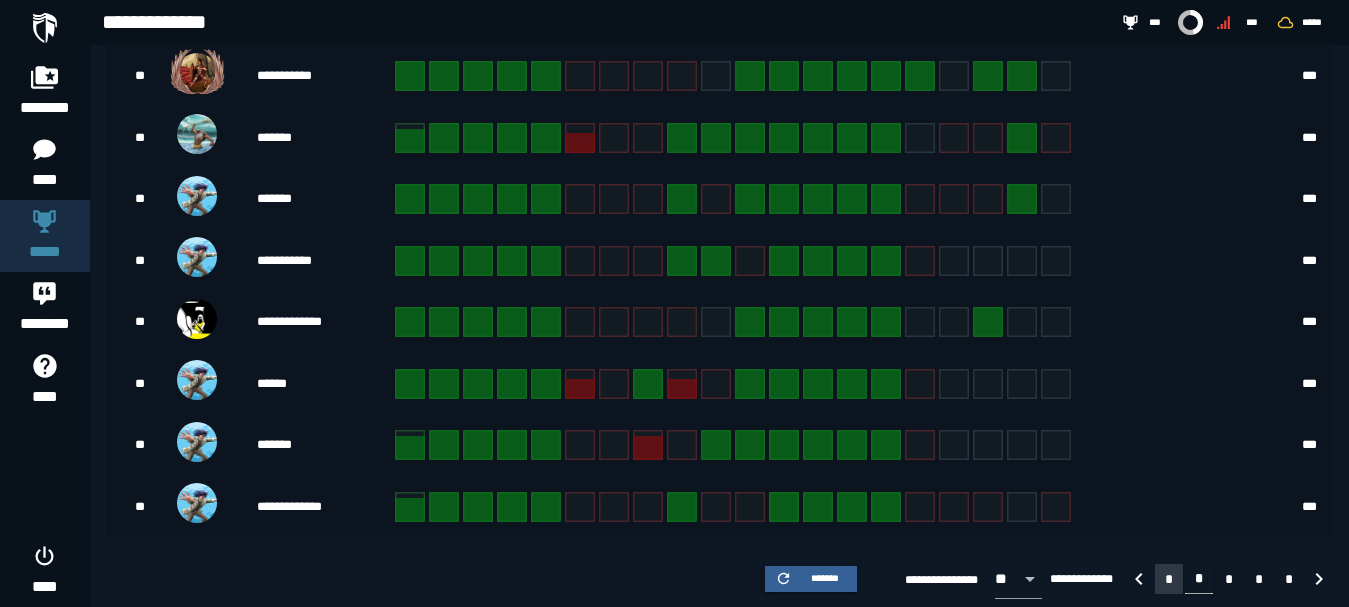 click on "*" at bounding box center (1169, 579) 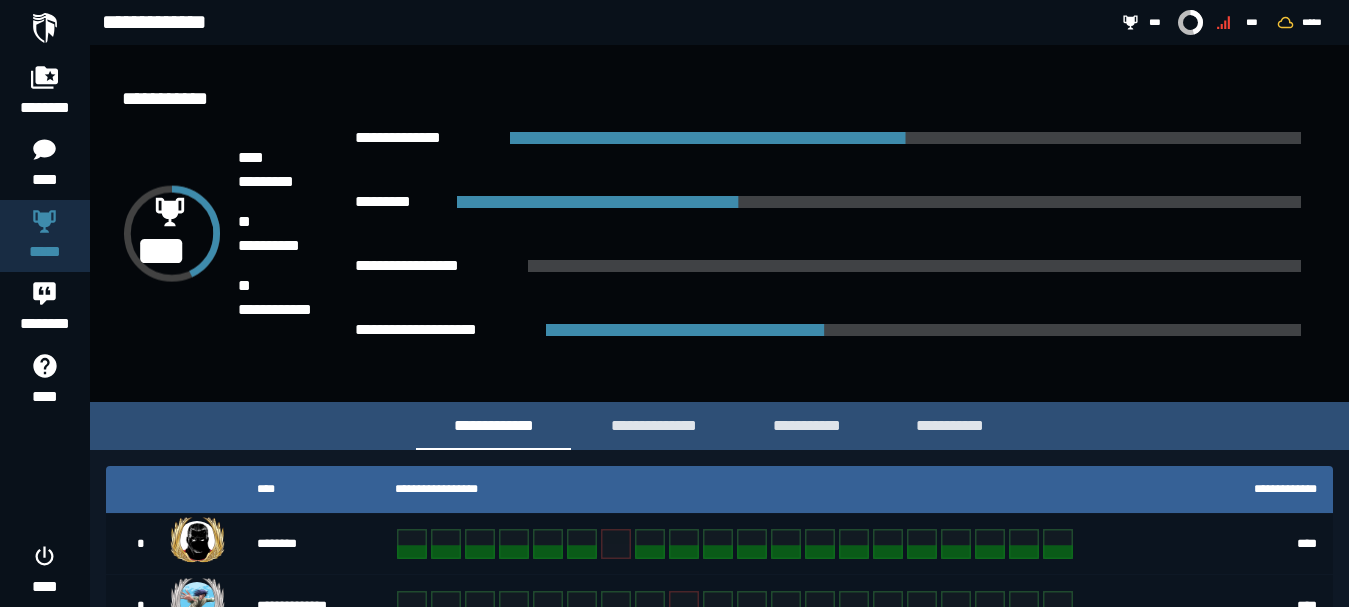 scroll, scrollTop: 0, scrollLeft: 0, axis: both 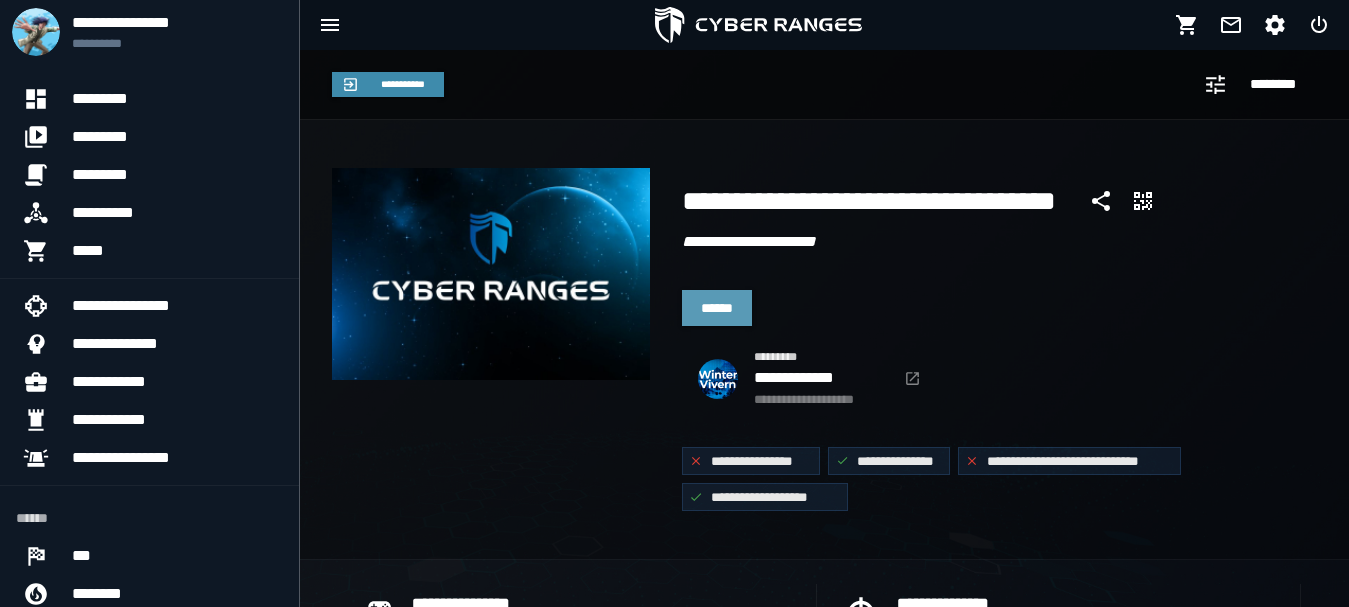 click on "******" at bounding box center [717, 308] 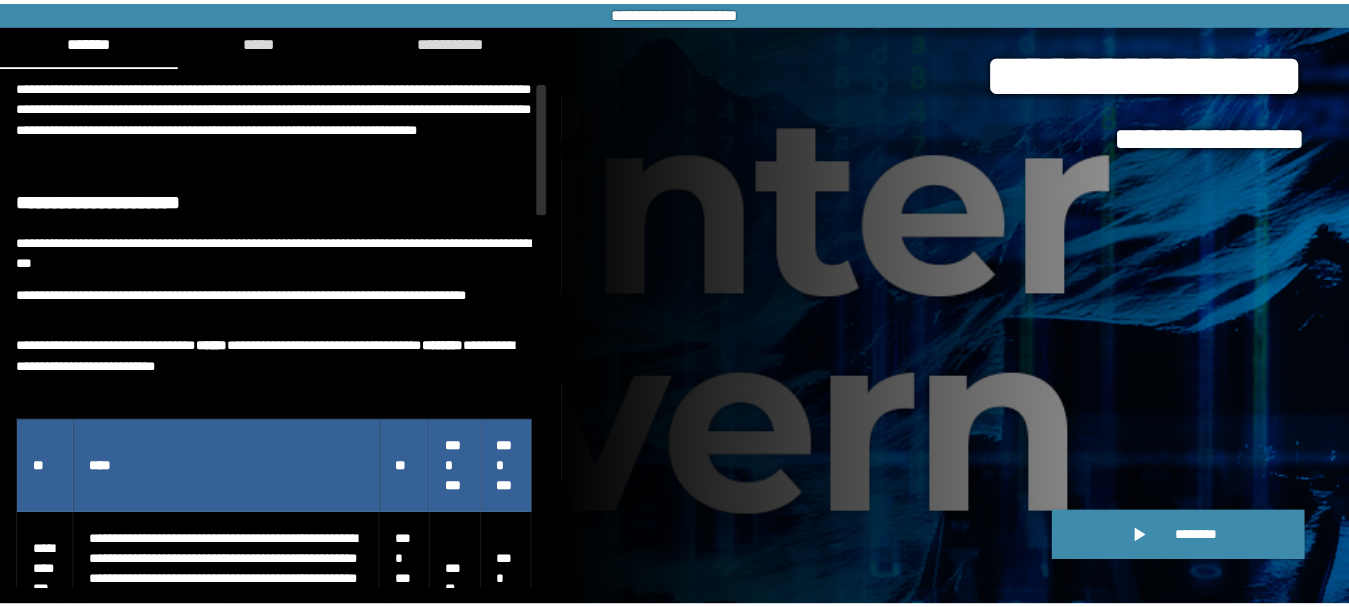 scroll, scrollTop: 0, scrollLeft: 0, axis: both 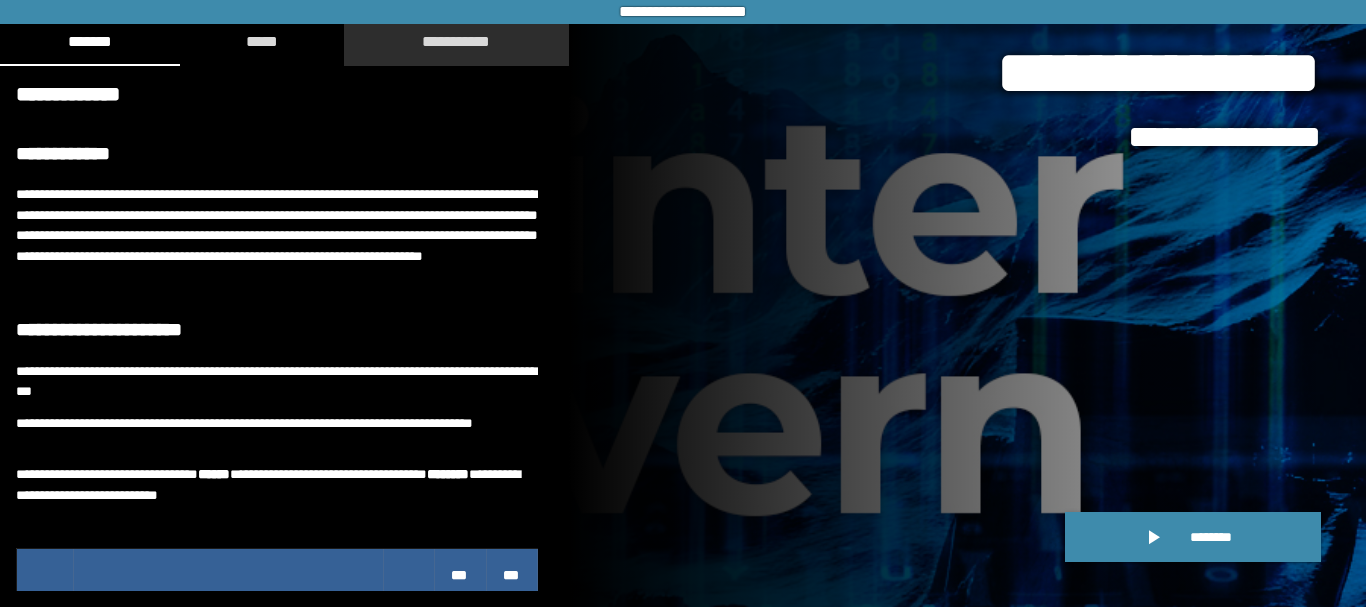 click on "**********" at bounding box center (456, 41) 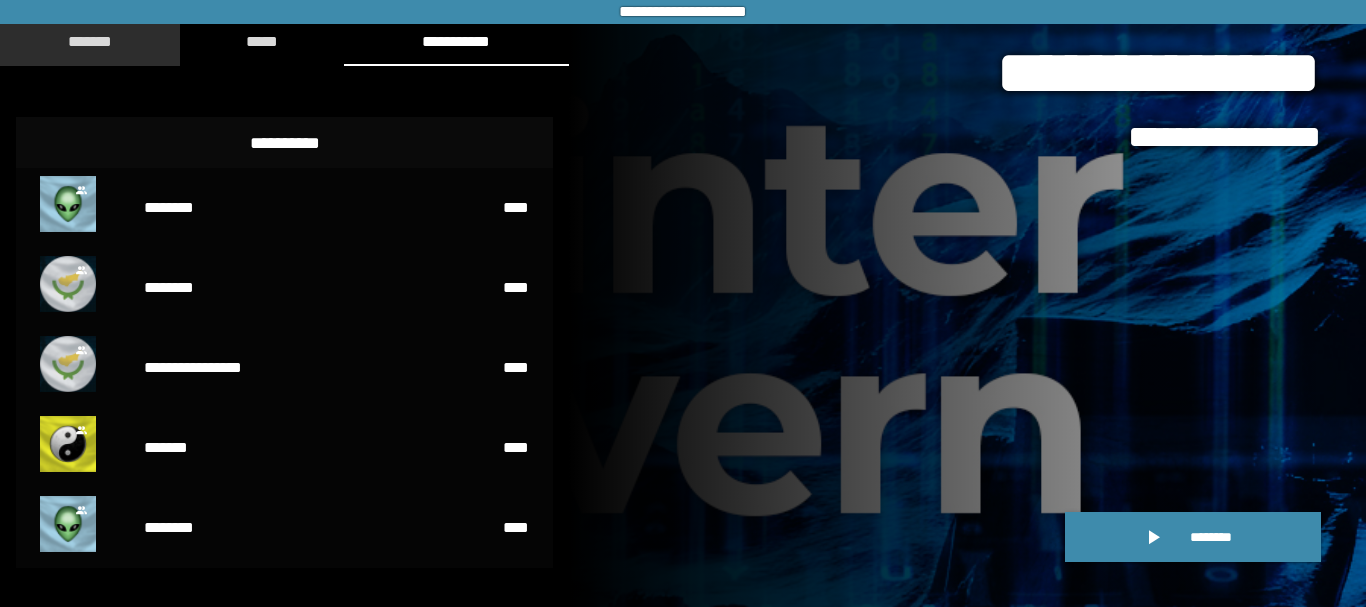 click on "*******" at bounding box center (90, 41) 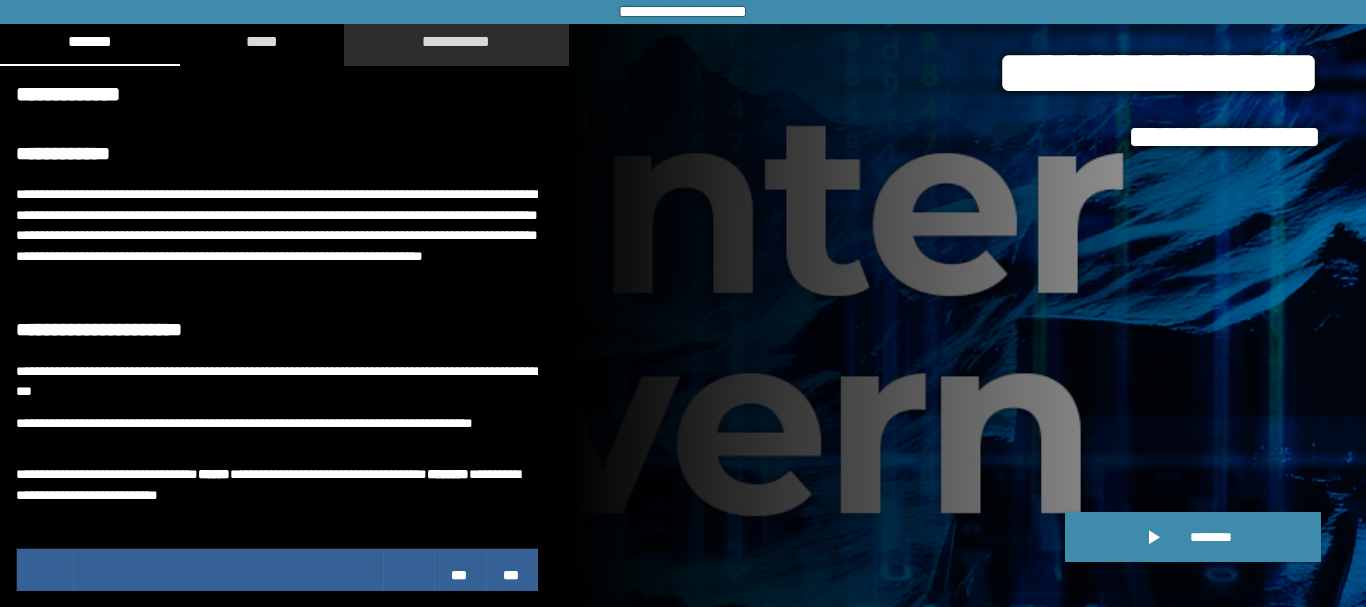 click on "**********" at bounding box center (456, 42) 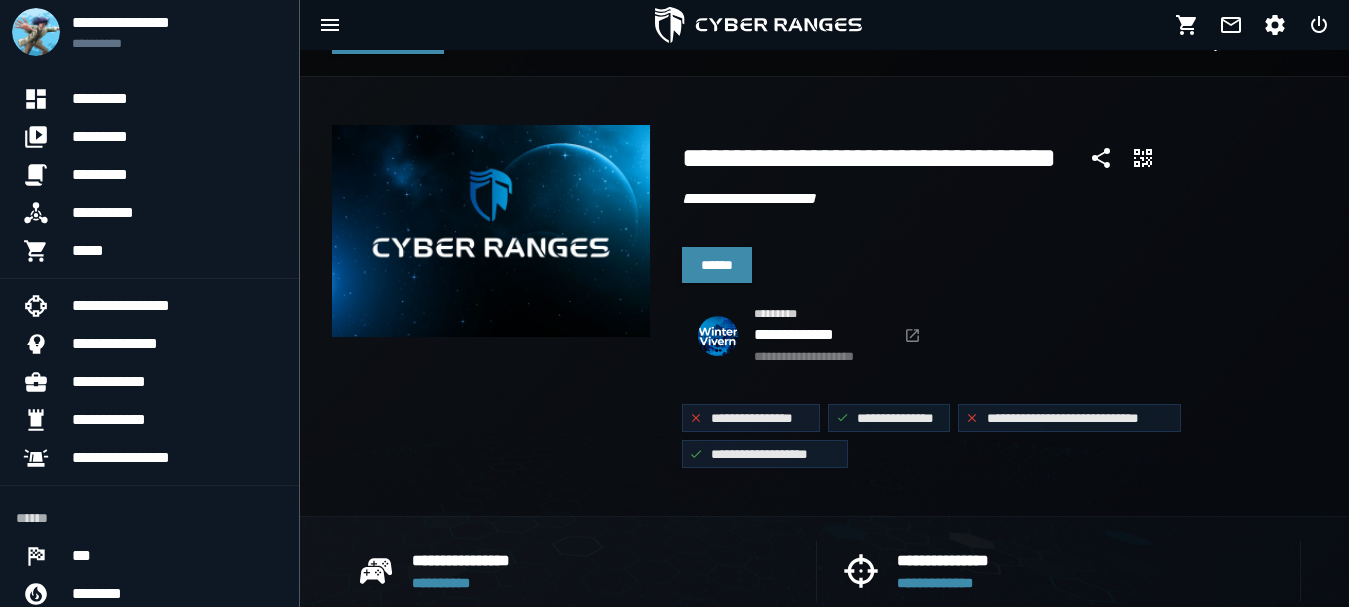 scroll, scrollTop: 467, scrollLeft: 0, axis: vertical 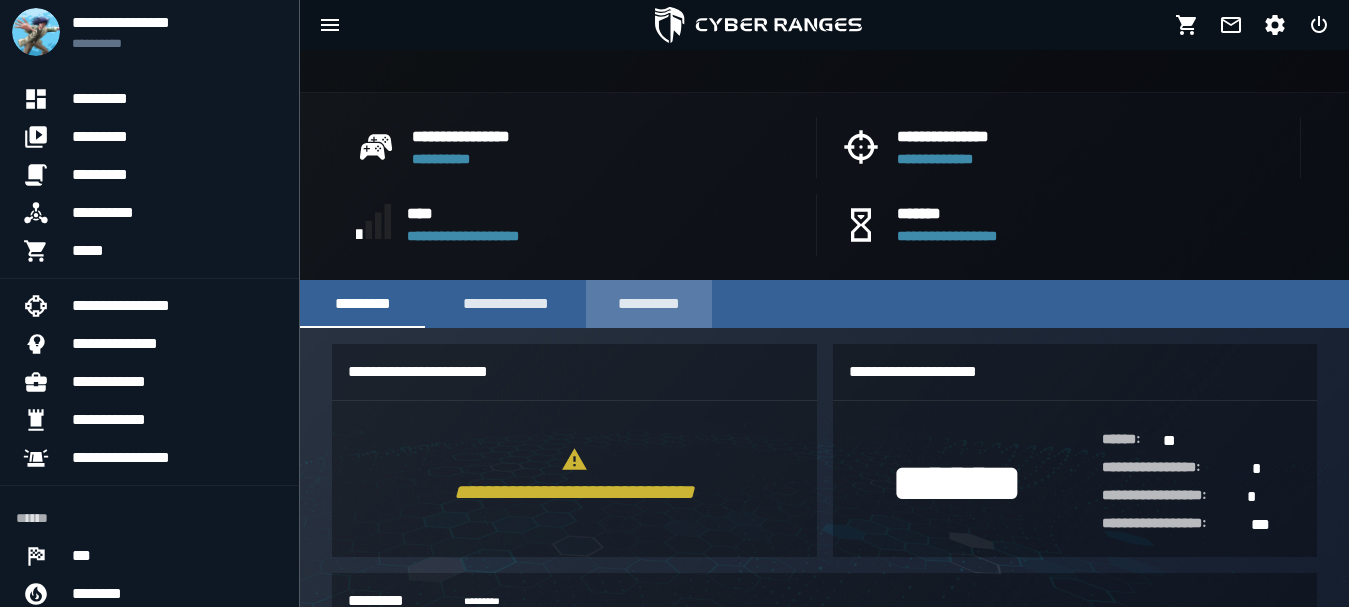 click on "**********" at bounding box center [649, 304] 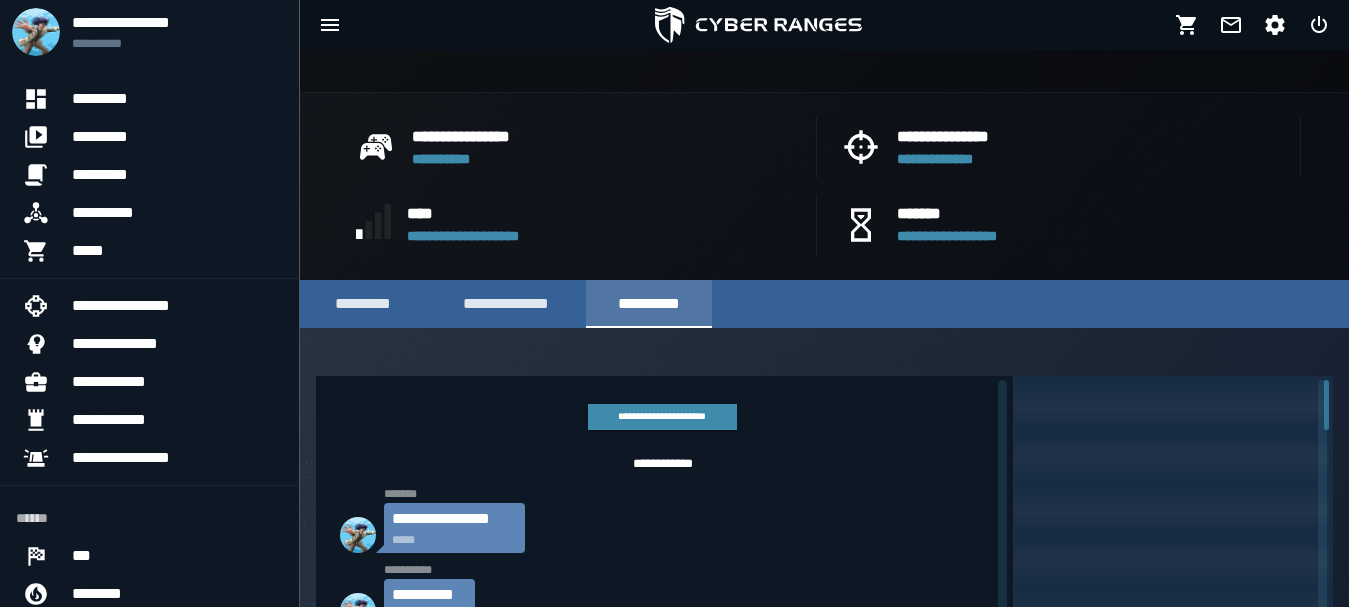 scroll, scrollTop: 4181, scrollLeft: 0, axis: vertical 